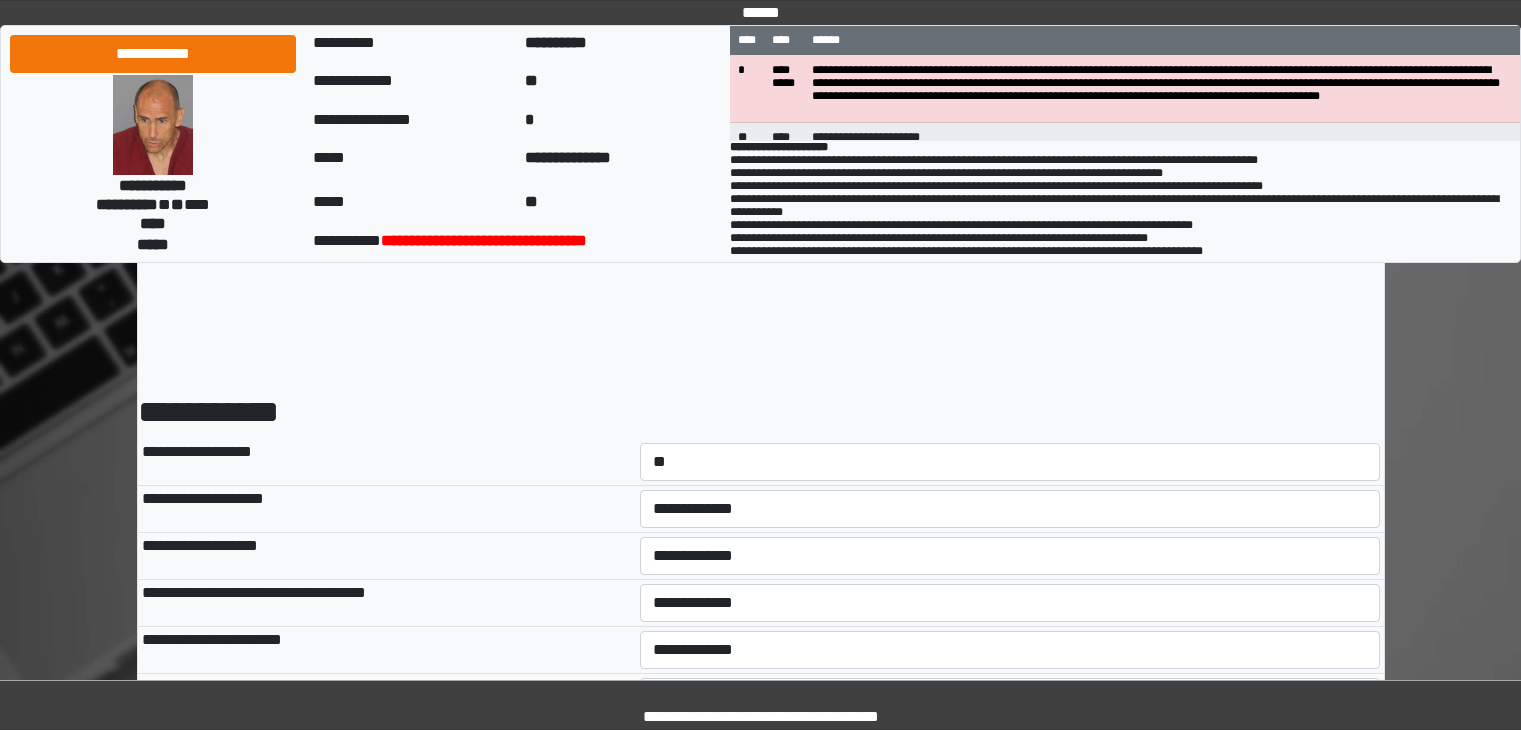 select on "*" 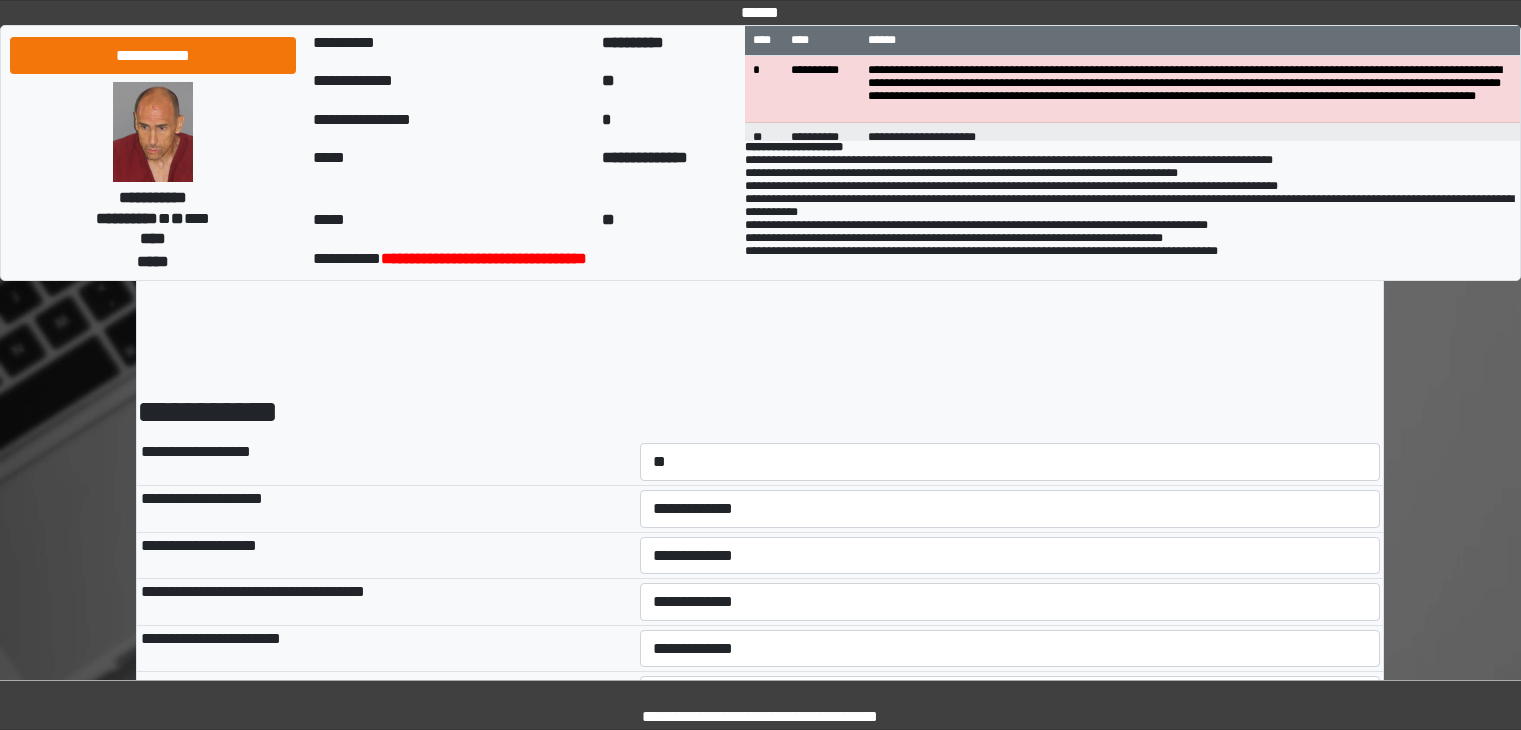 scroll, scrollTop: 1064, scrollLeft: 0, axis: vertical 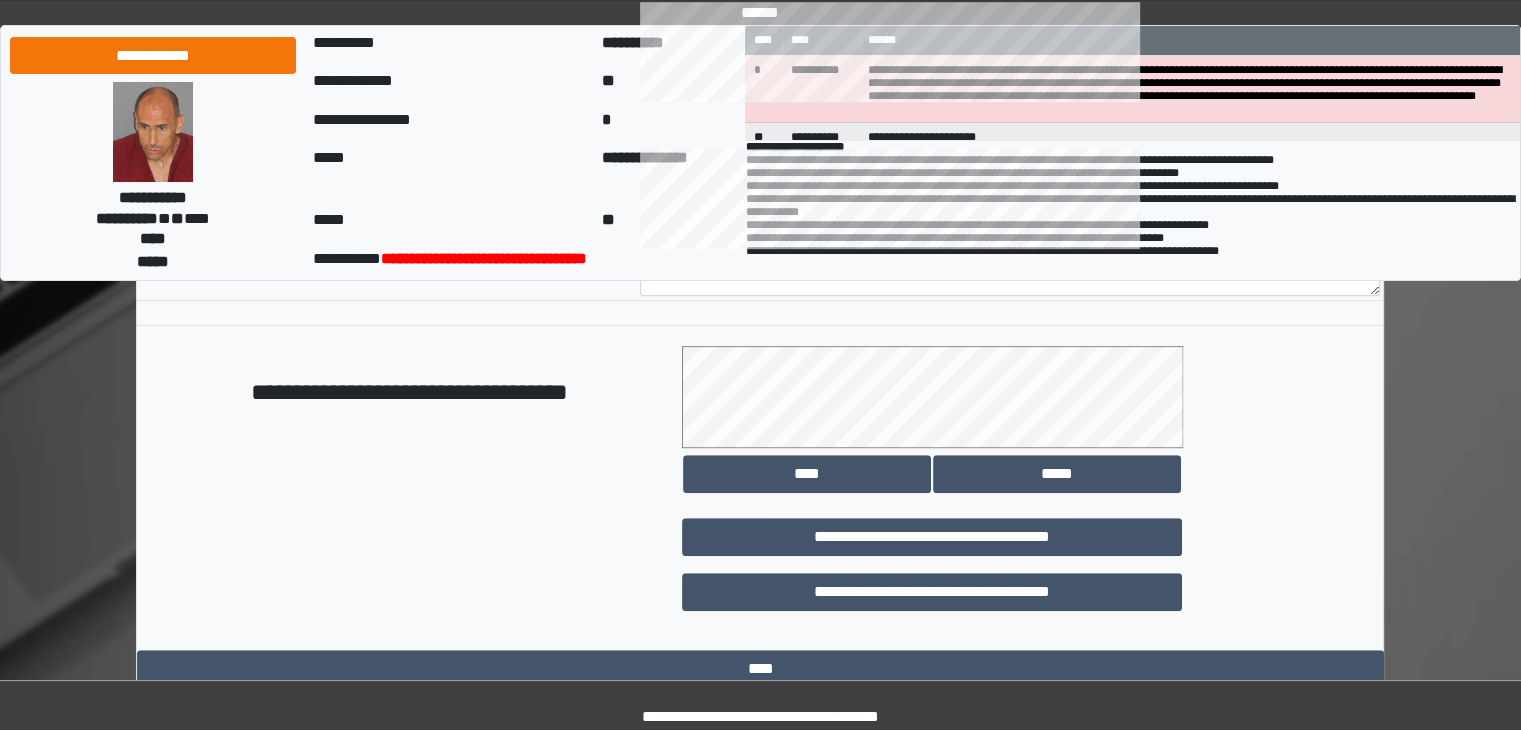 click on "**********" at bounding box center [760, 705] 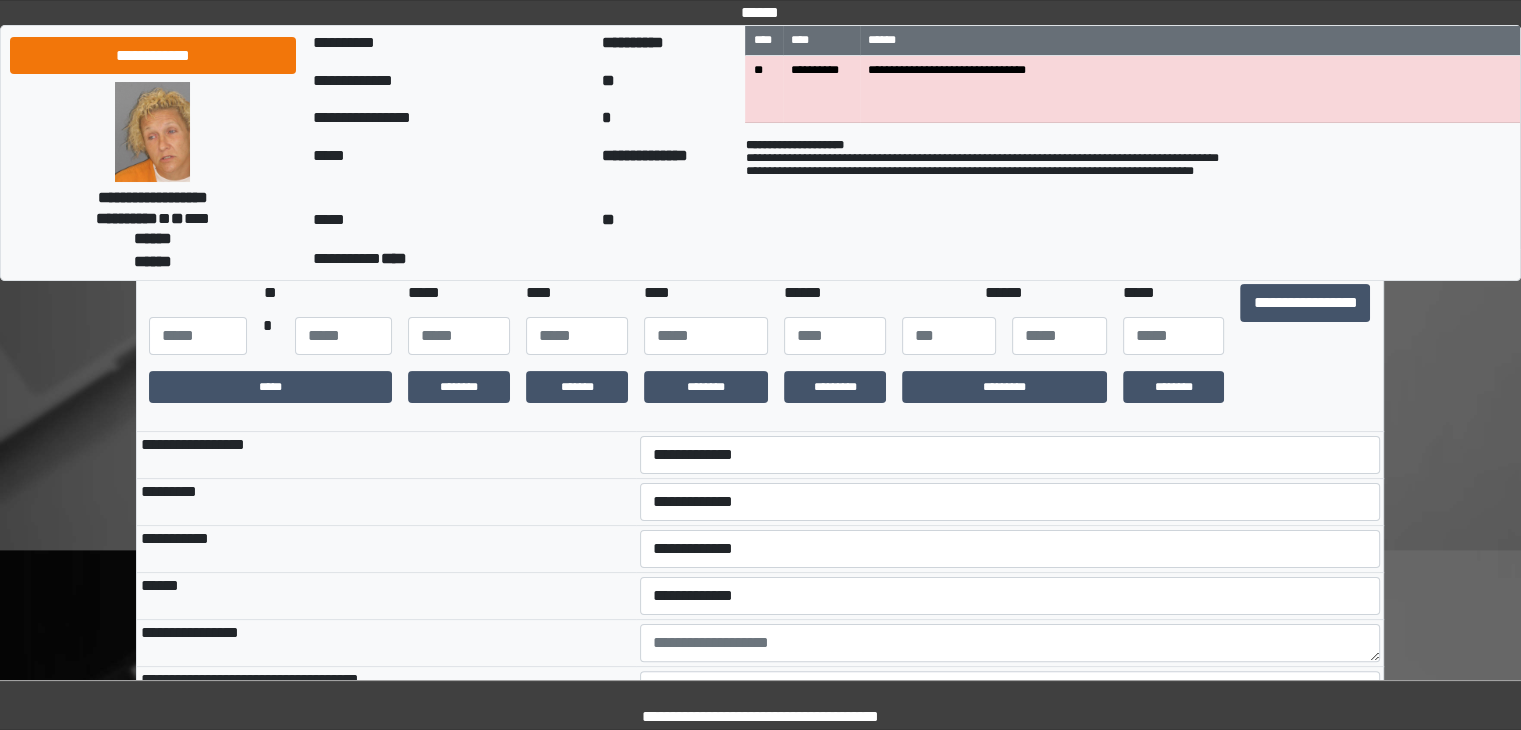 scroll, scrollTop: 409, scrollLeft: 0, axis: vertical 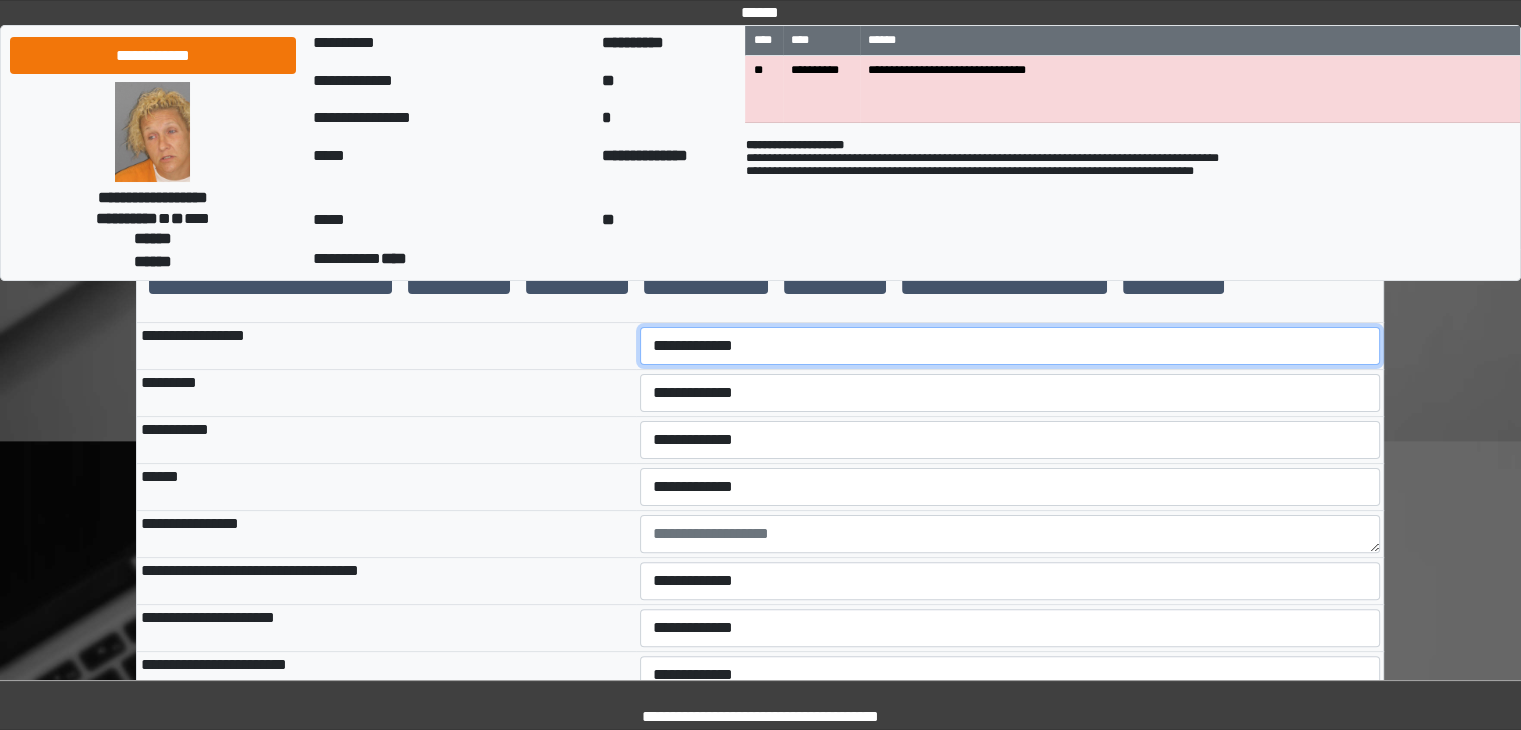 click on "**********" at bounding box center (1010, 346) 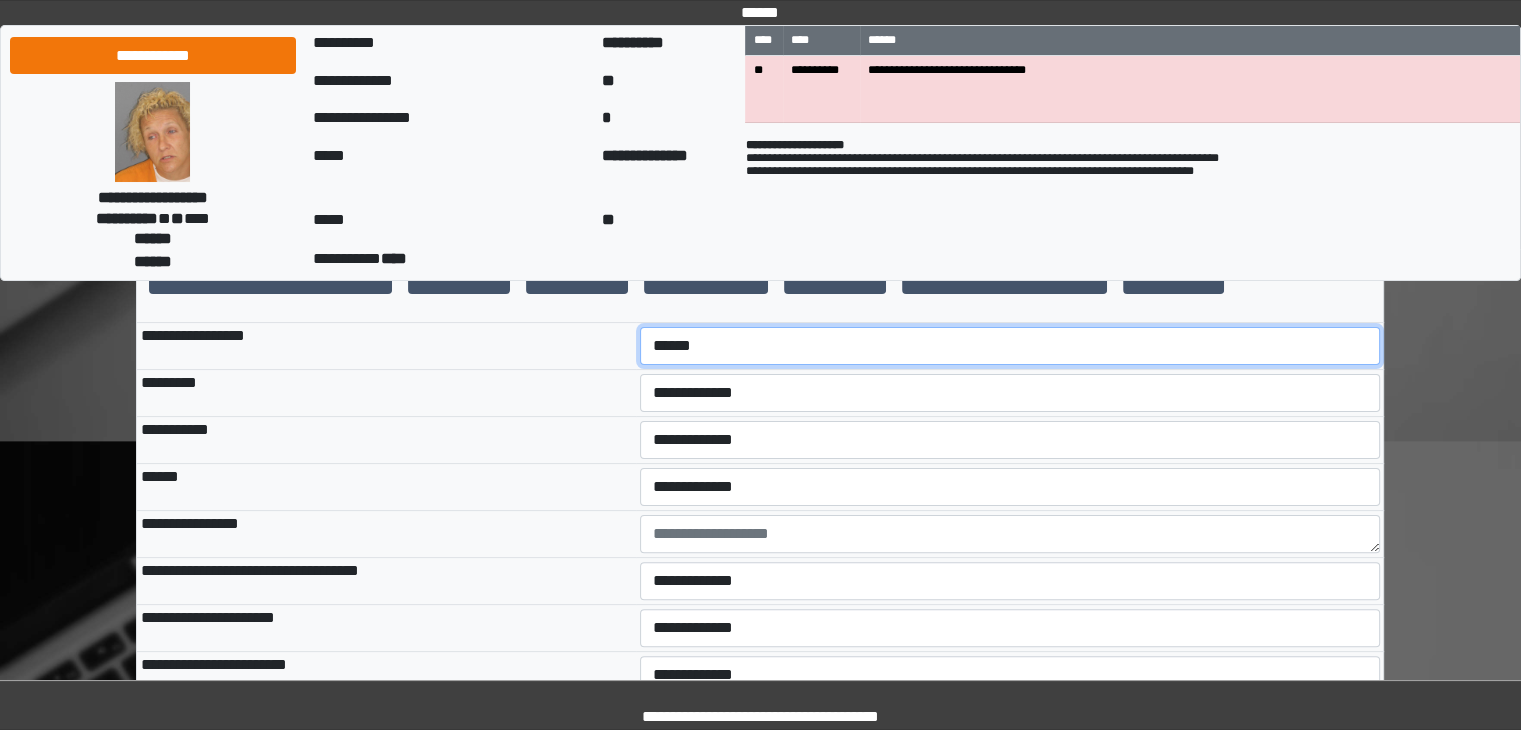 click on "**********" at bounding box center (1010, 346) 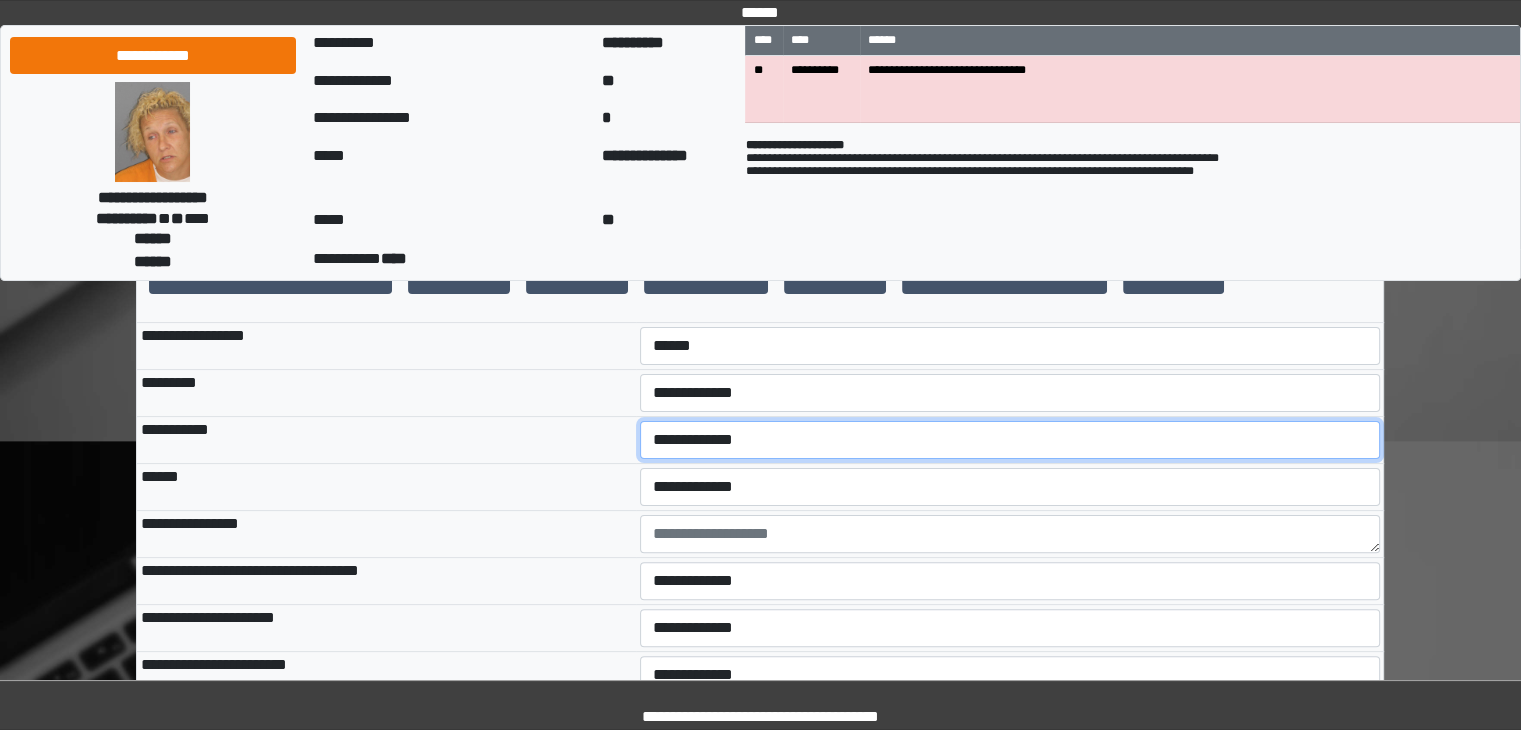 click on "**********" at bounding box center (1010, 440) 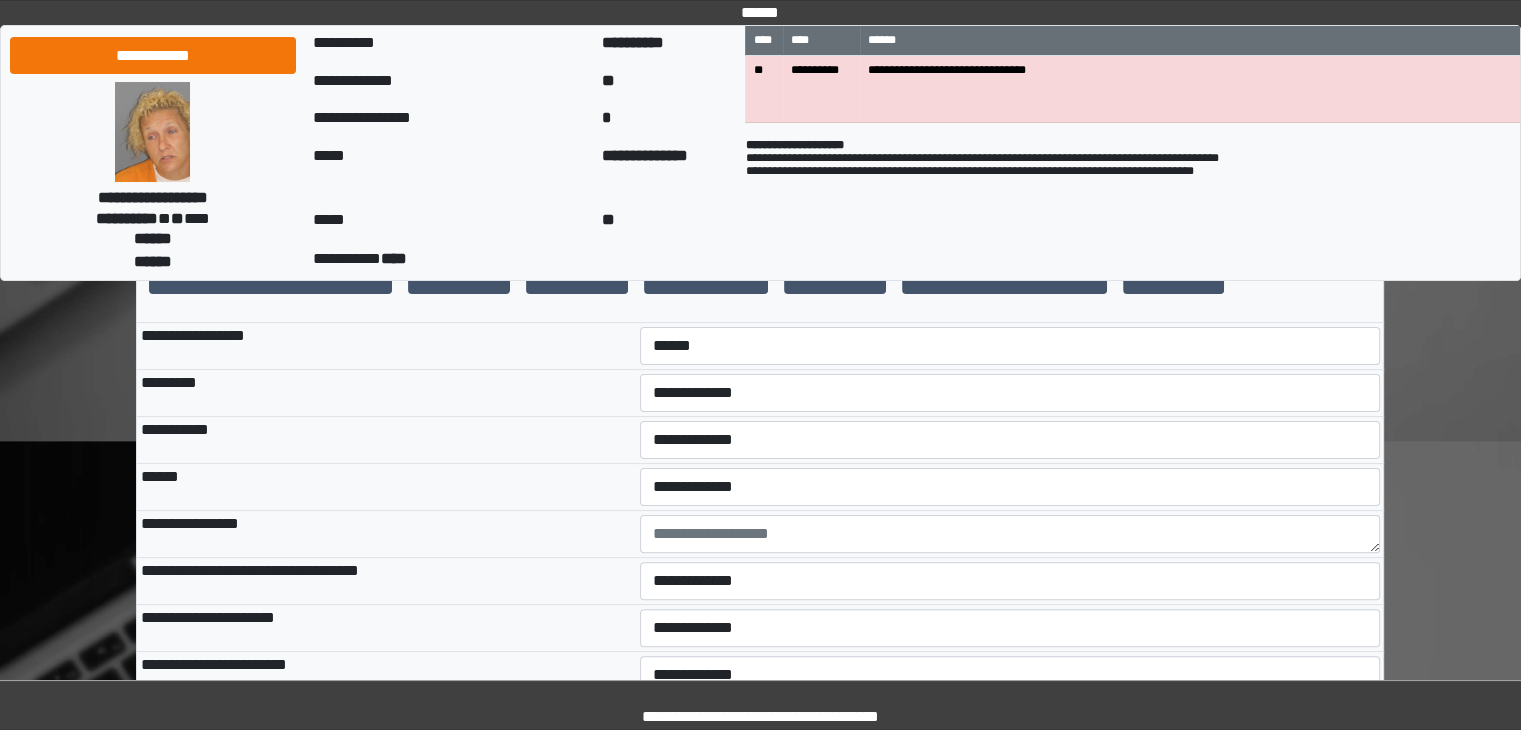click on "******" at bounding box center [386, 486] 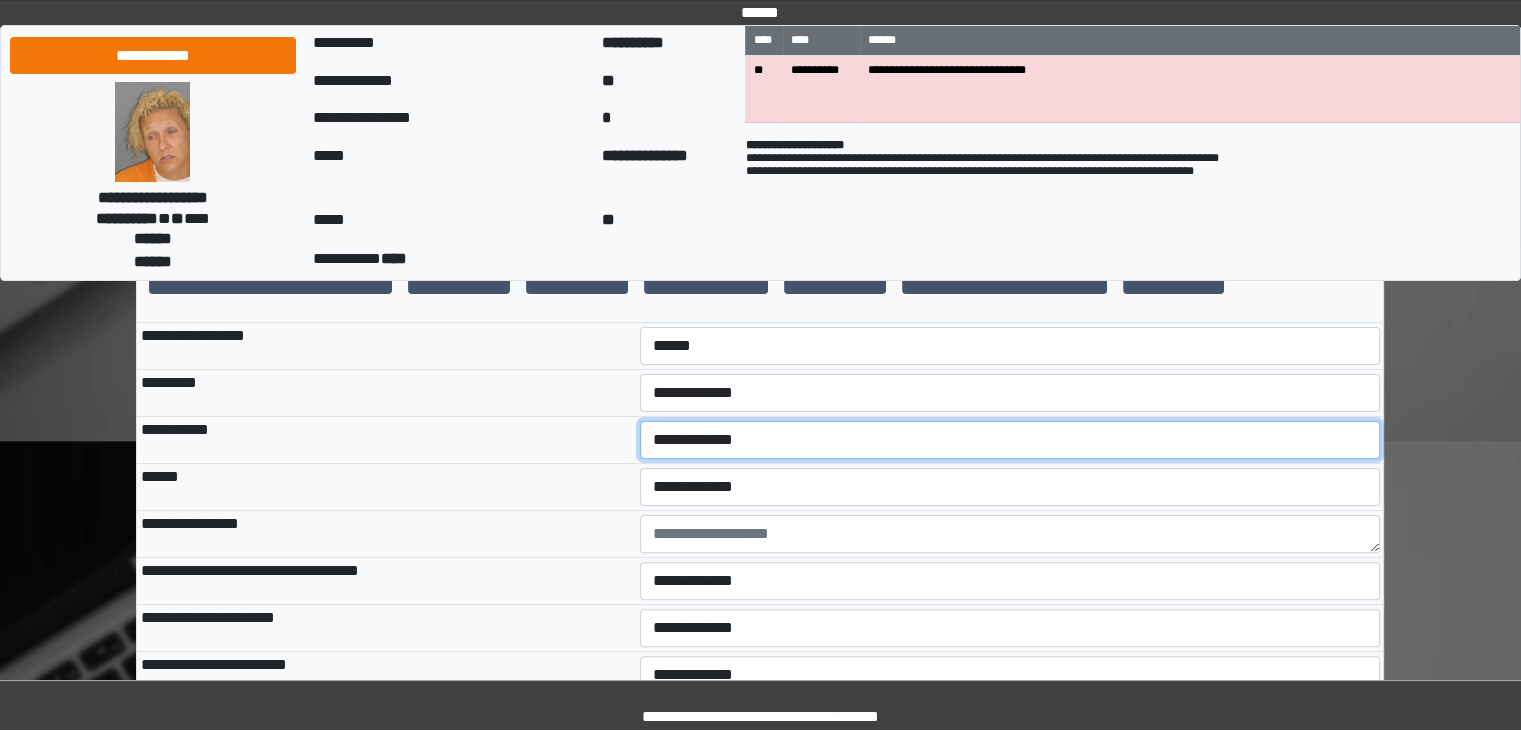 click on "**********" at bounding box center [1010, 440] 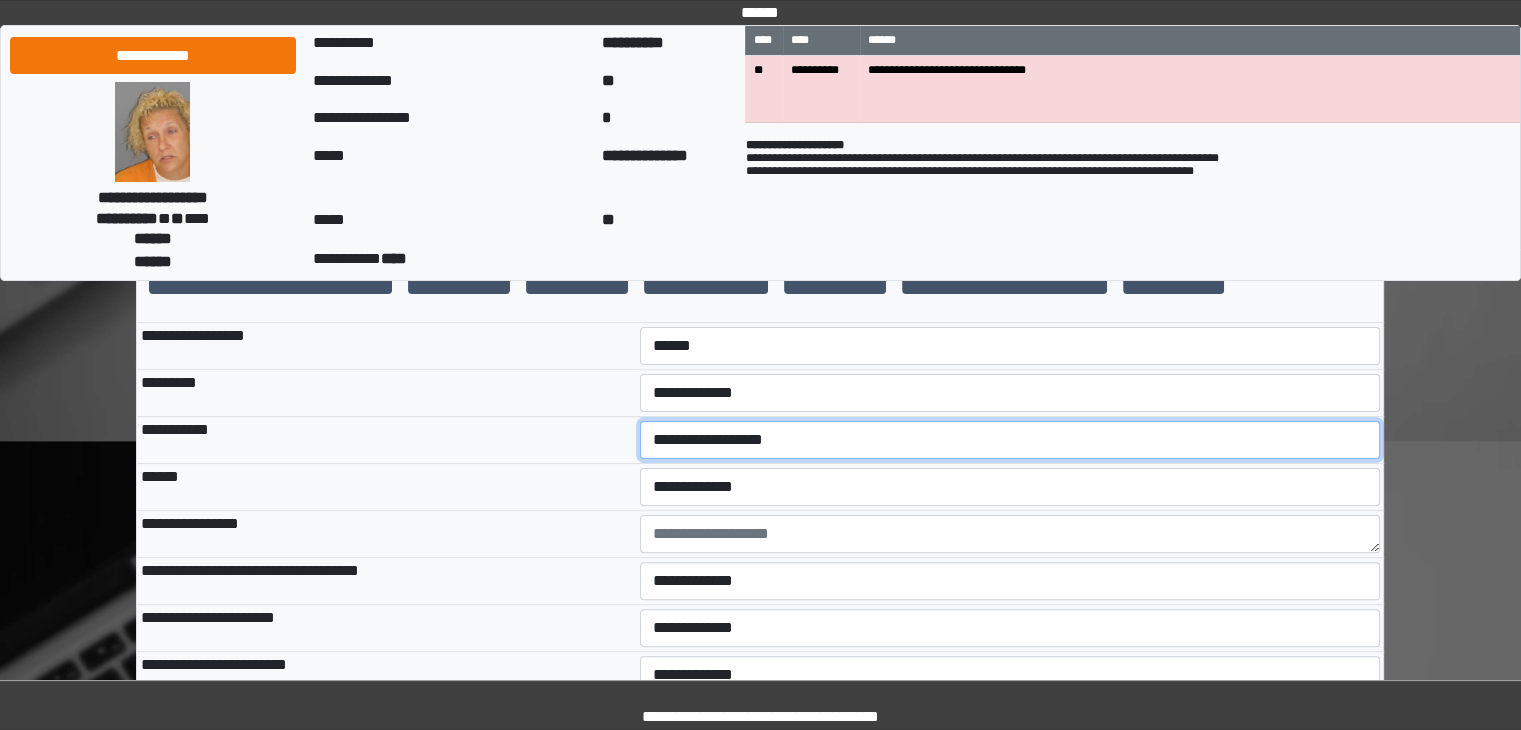 click on "**********" at bounding box center [1010, 440] 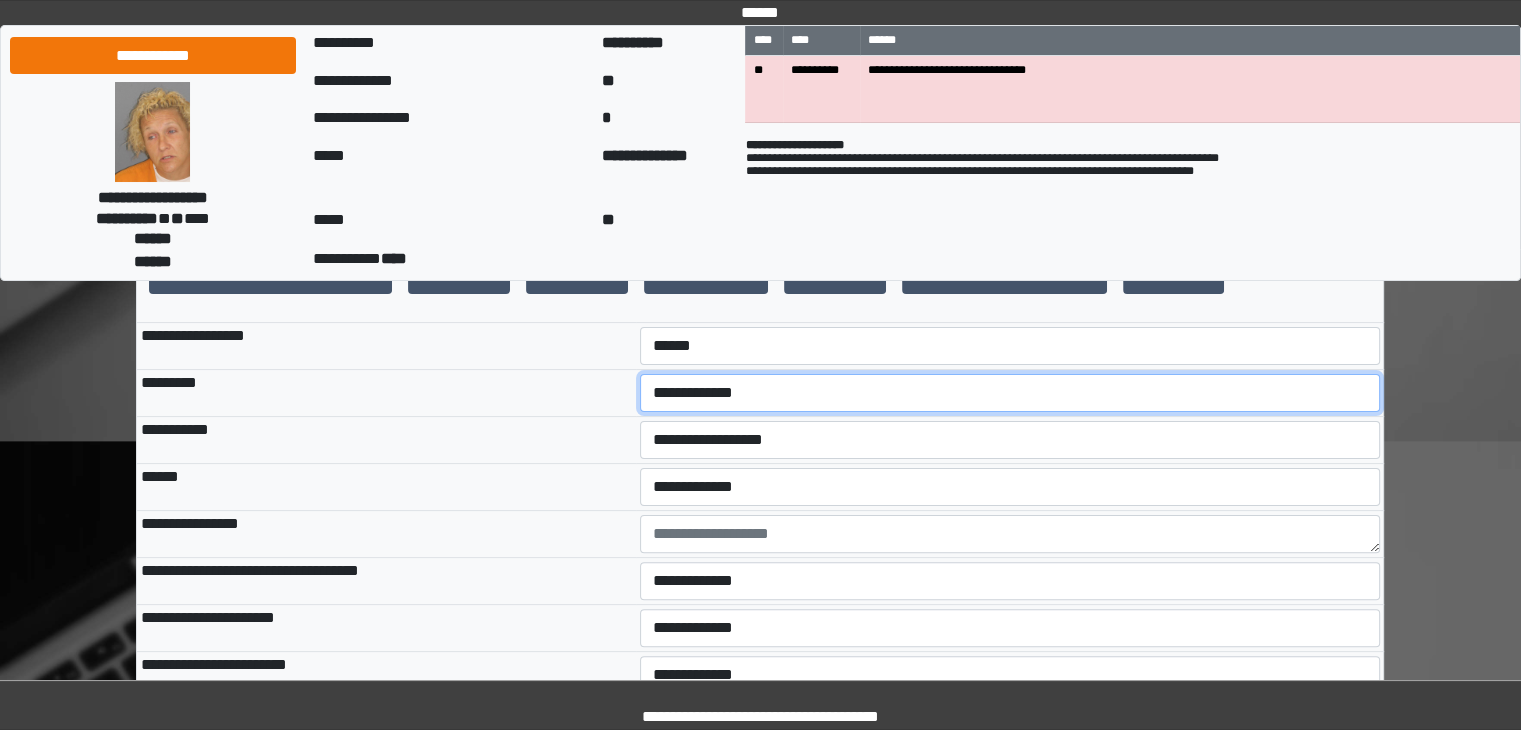 click on "**********" at bounding box center [1010, 393] 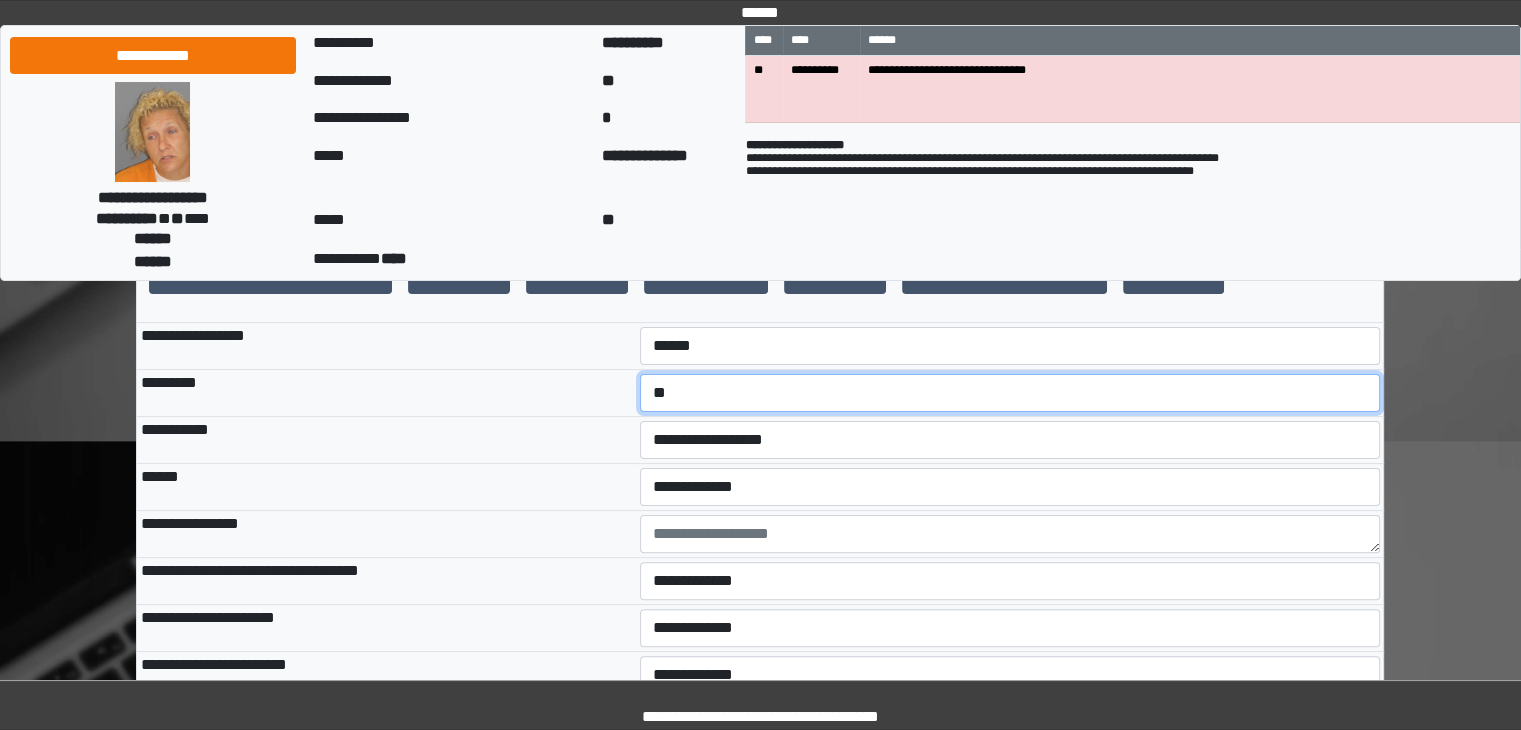 click on "**********" at bounding box center [1010, 393] 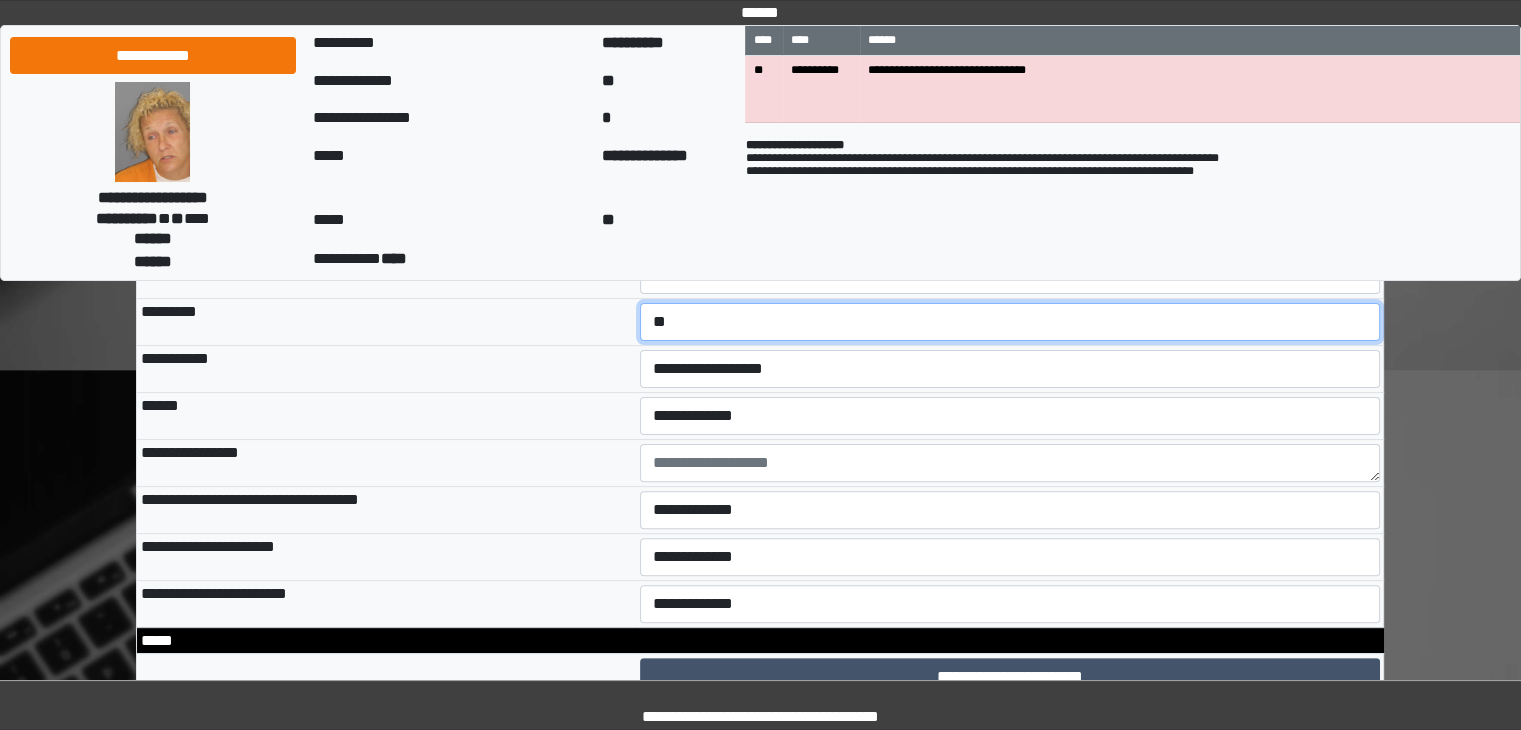 scroll, scrollTop: 564, scrollLeft: 0, axis: vertical 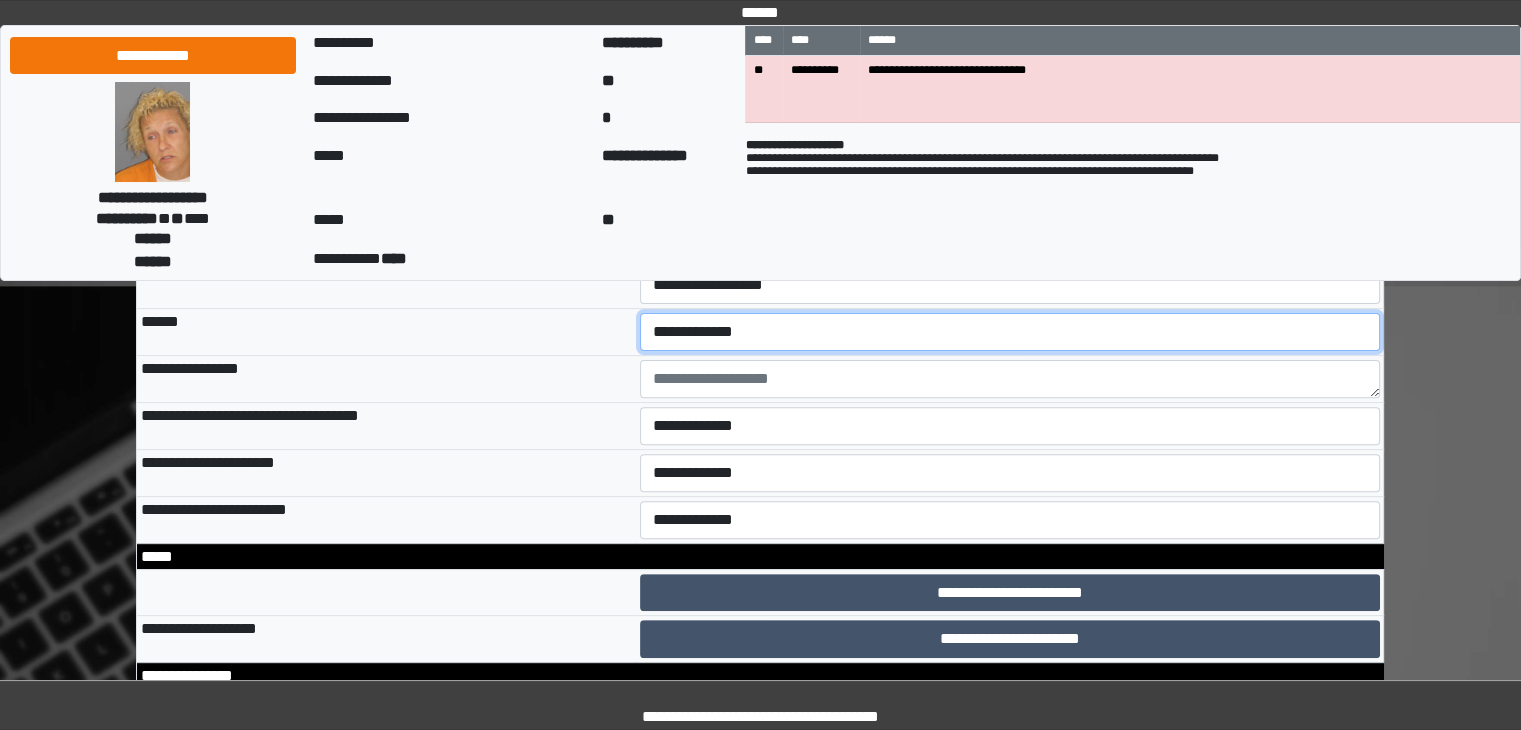 click on "**********" at bounding box center [1010, 332] 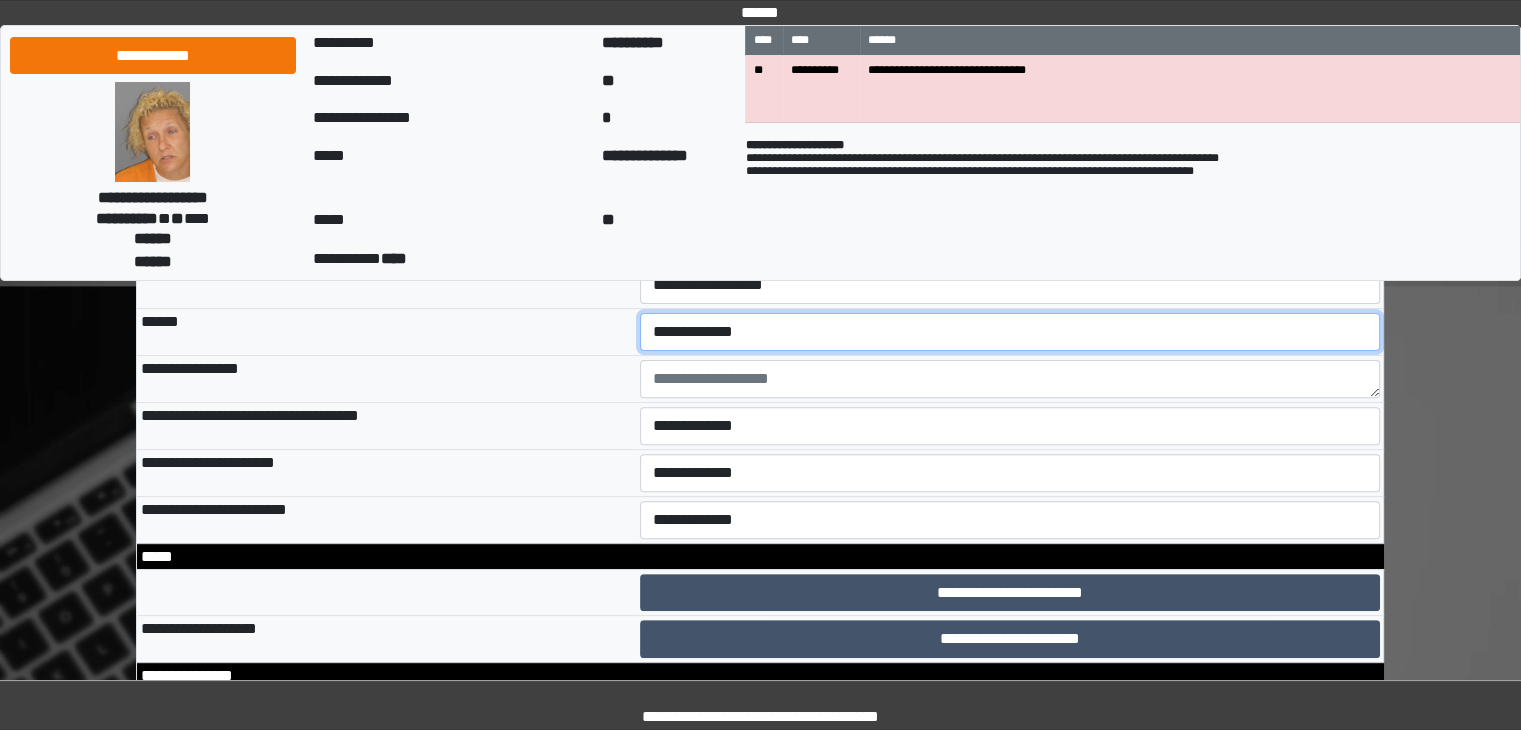 select on "**" 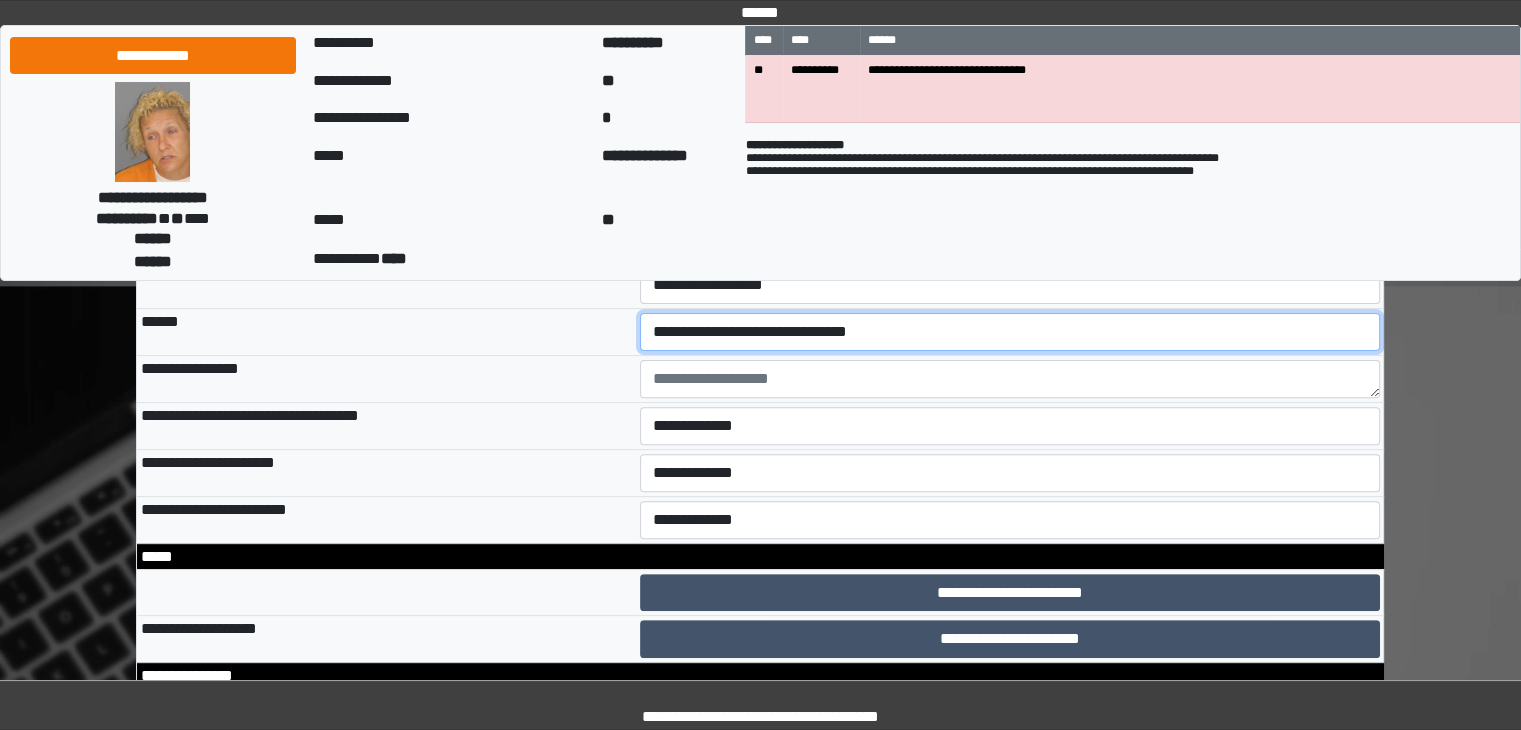 click on "**********" at bounding box center (1010, 332) 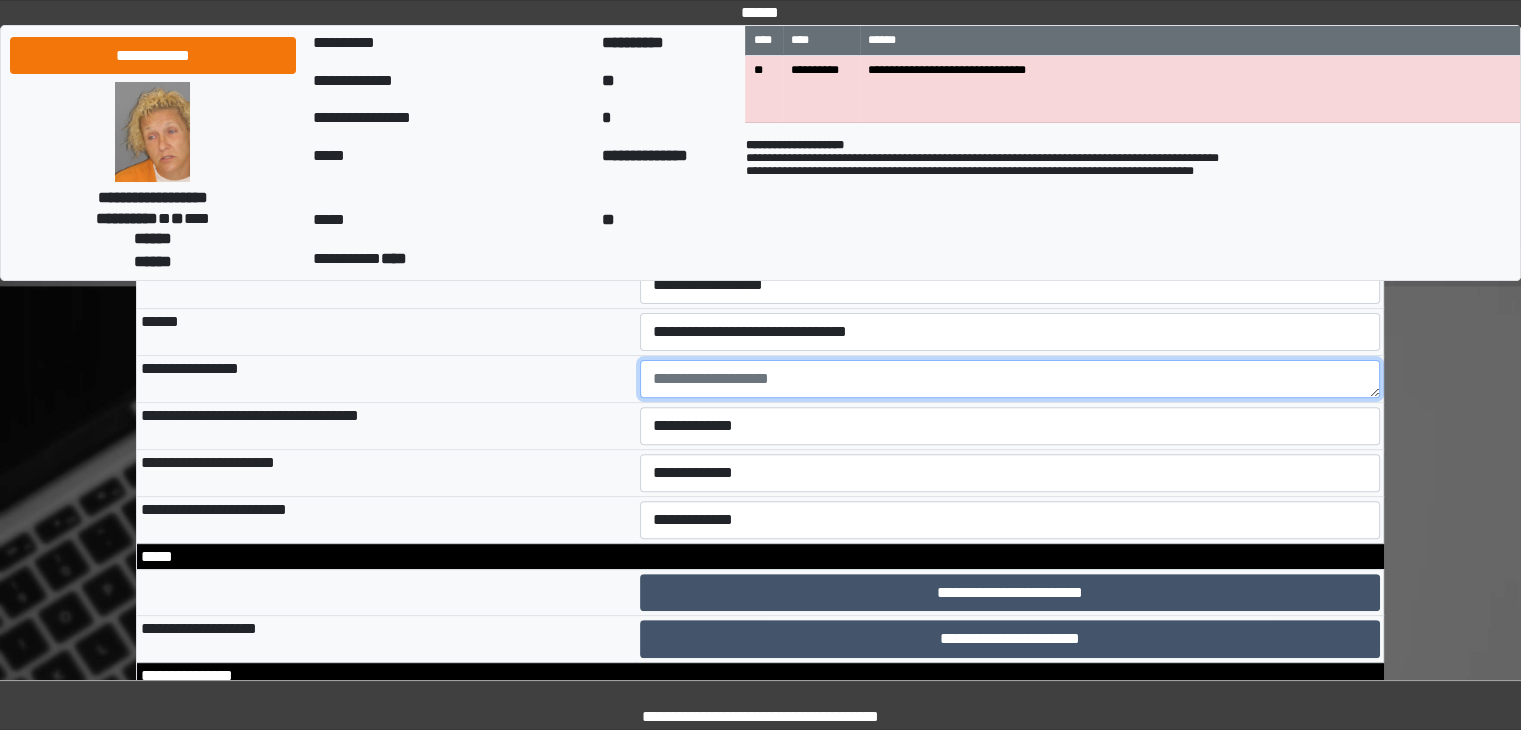 click at bounding box center [1010, 379] 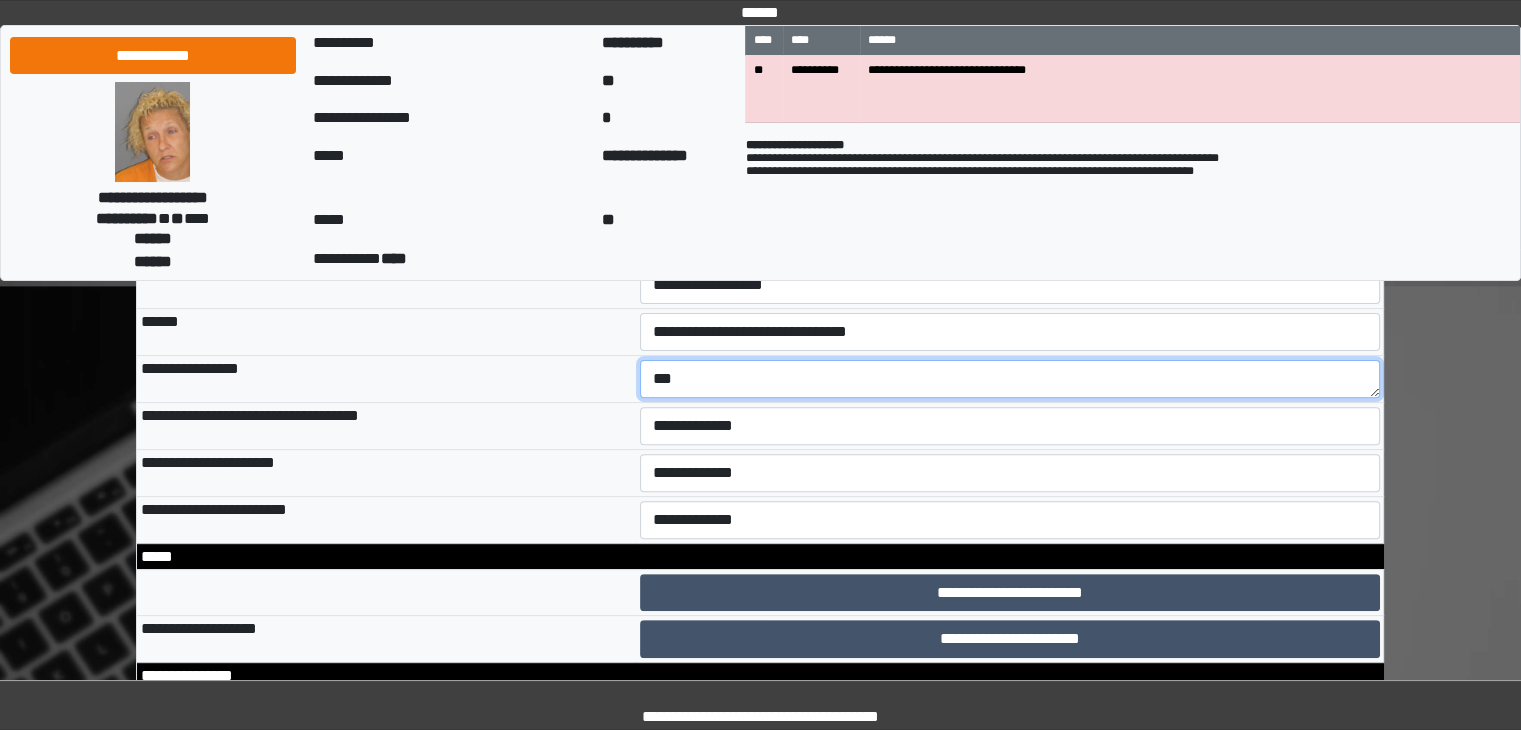 type on "***" 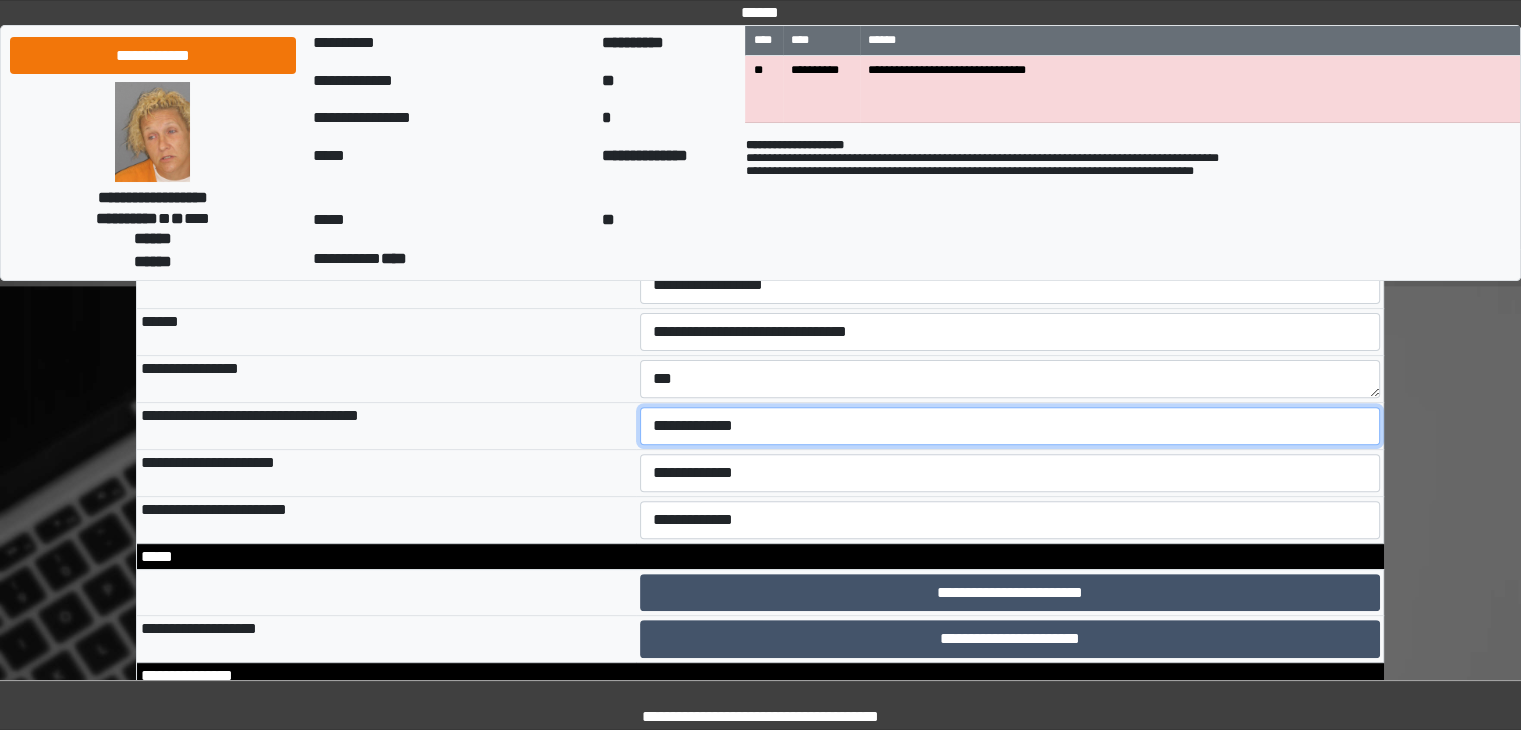 click on "**********" at bounding box center [1010, 426] 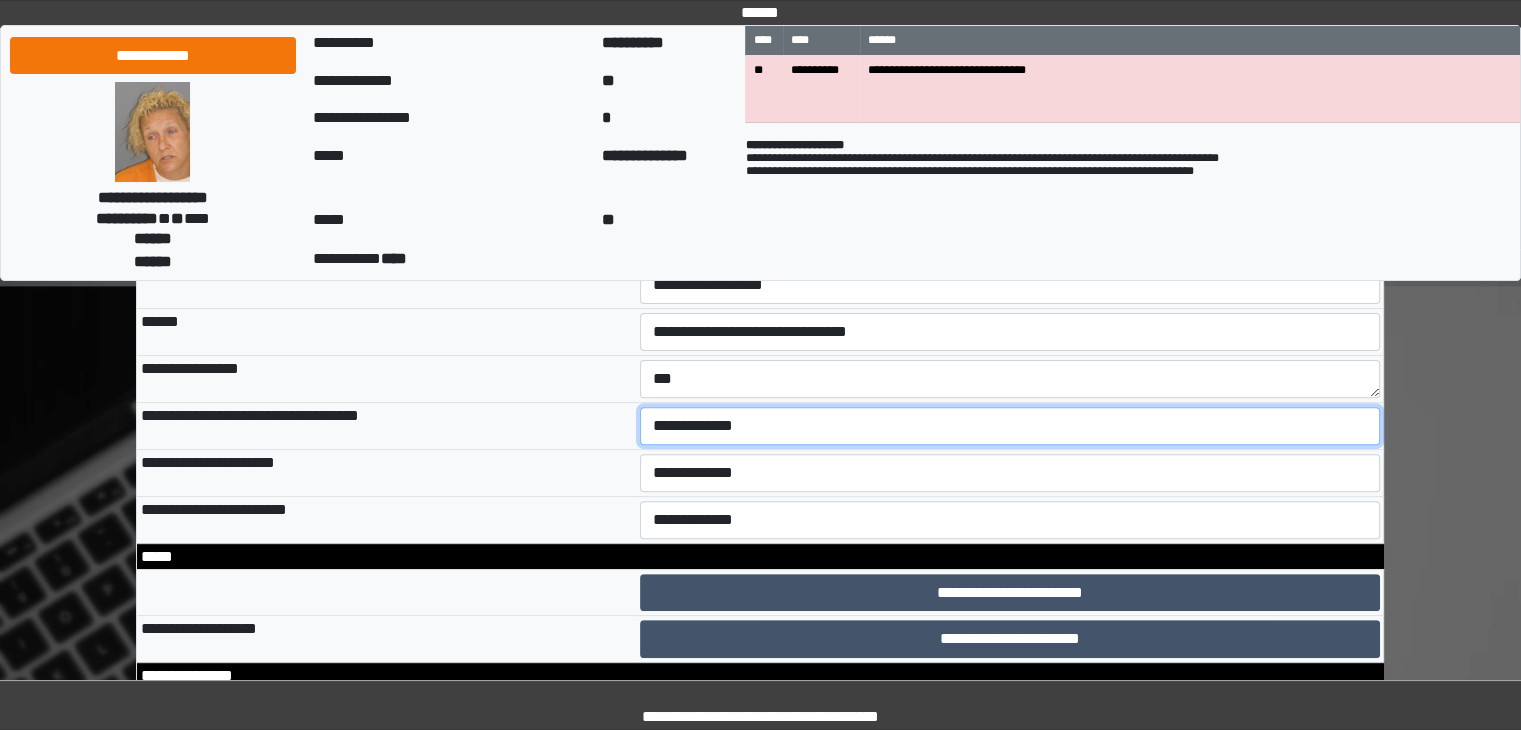 click on "**********" at bounding box center (1010, 426) 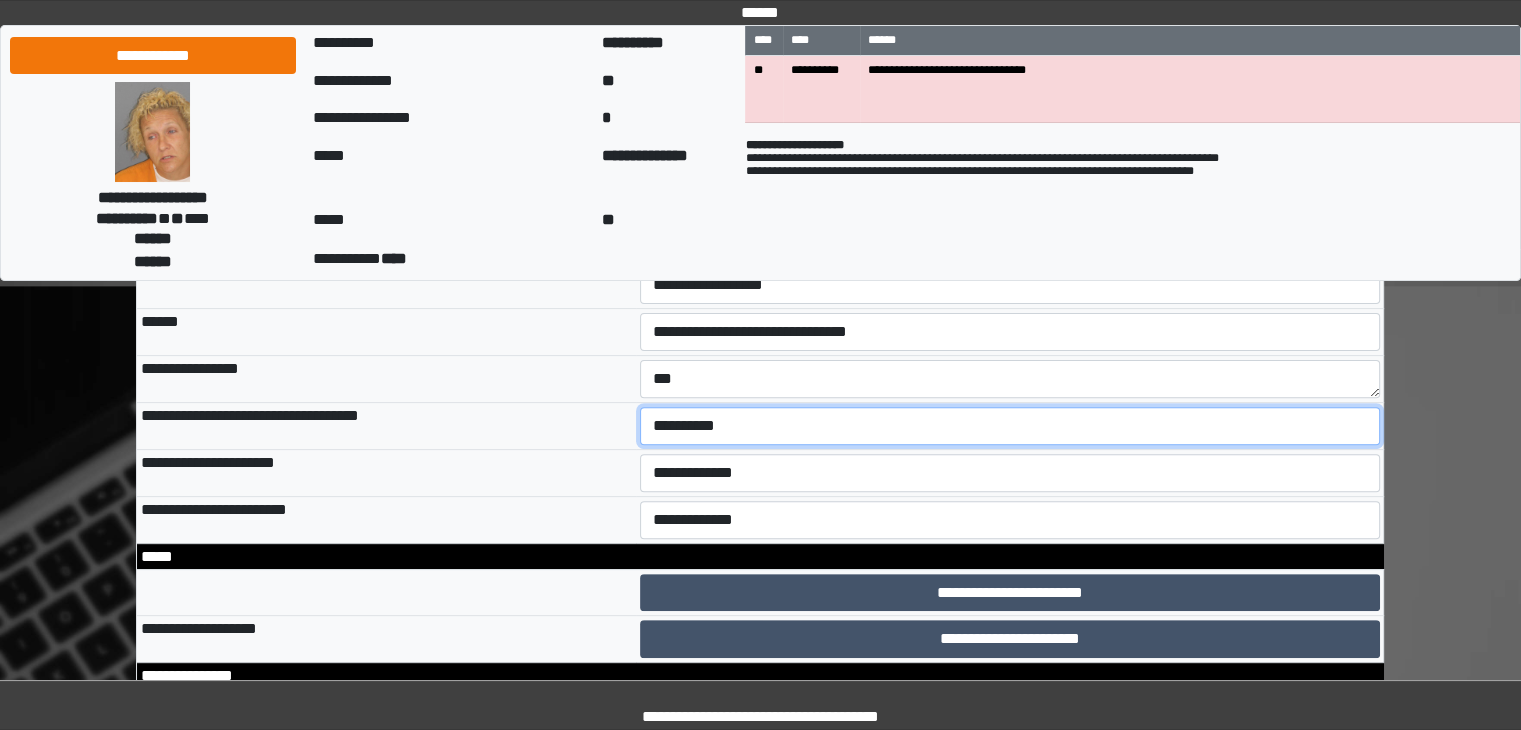 click on "**********" at bounding box center [1010, 426] 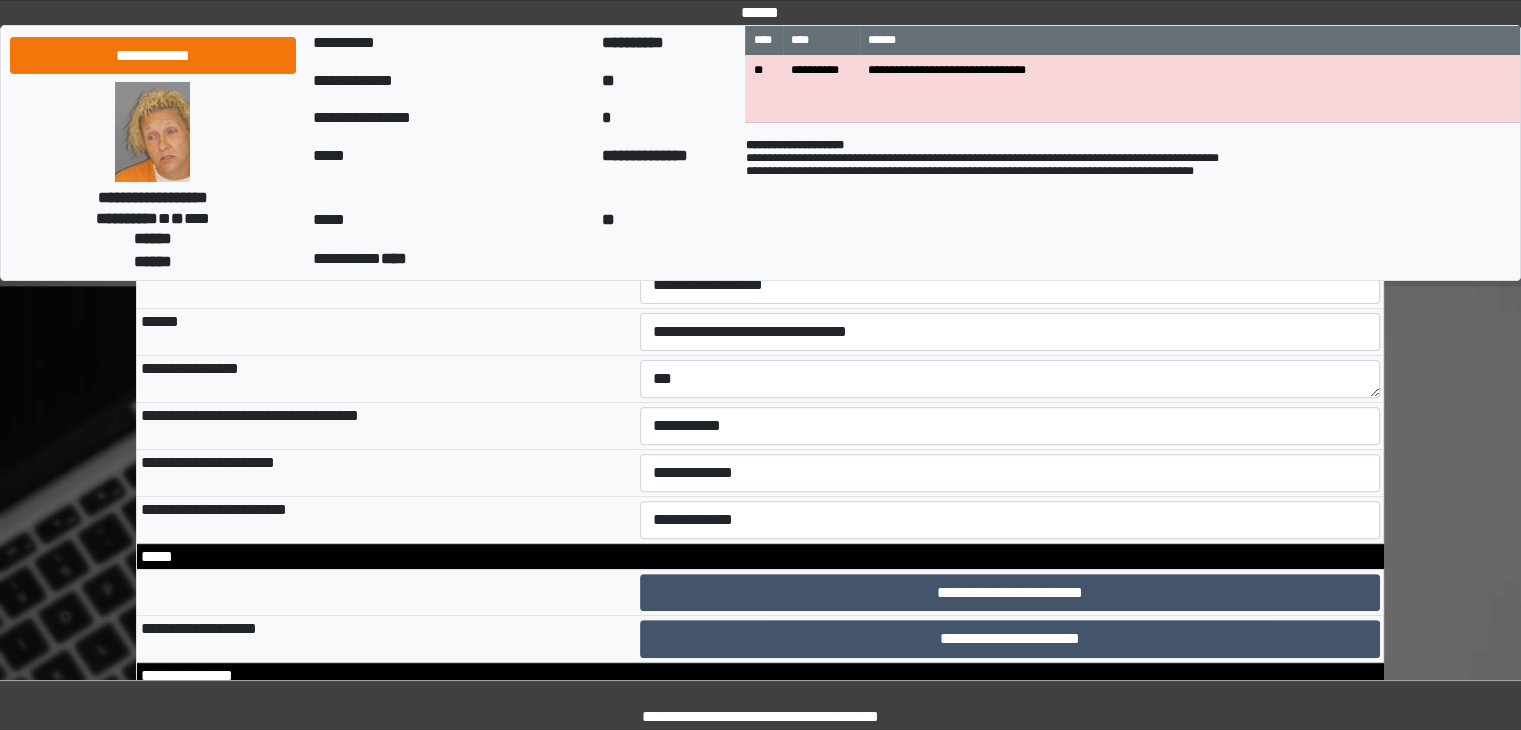 click on "******" at bounding box center [386, 331] 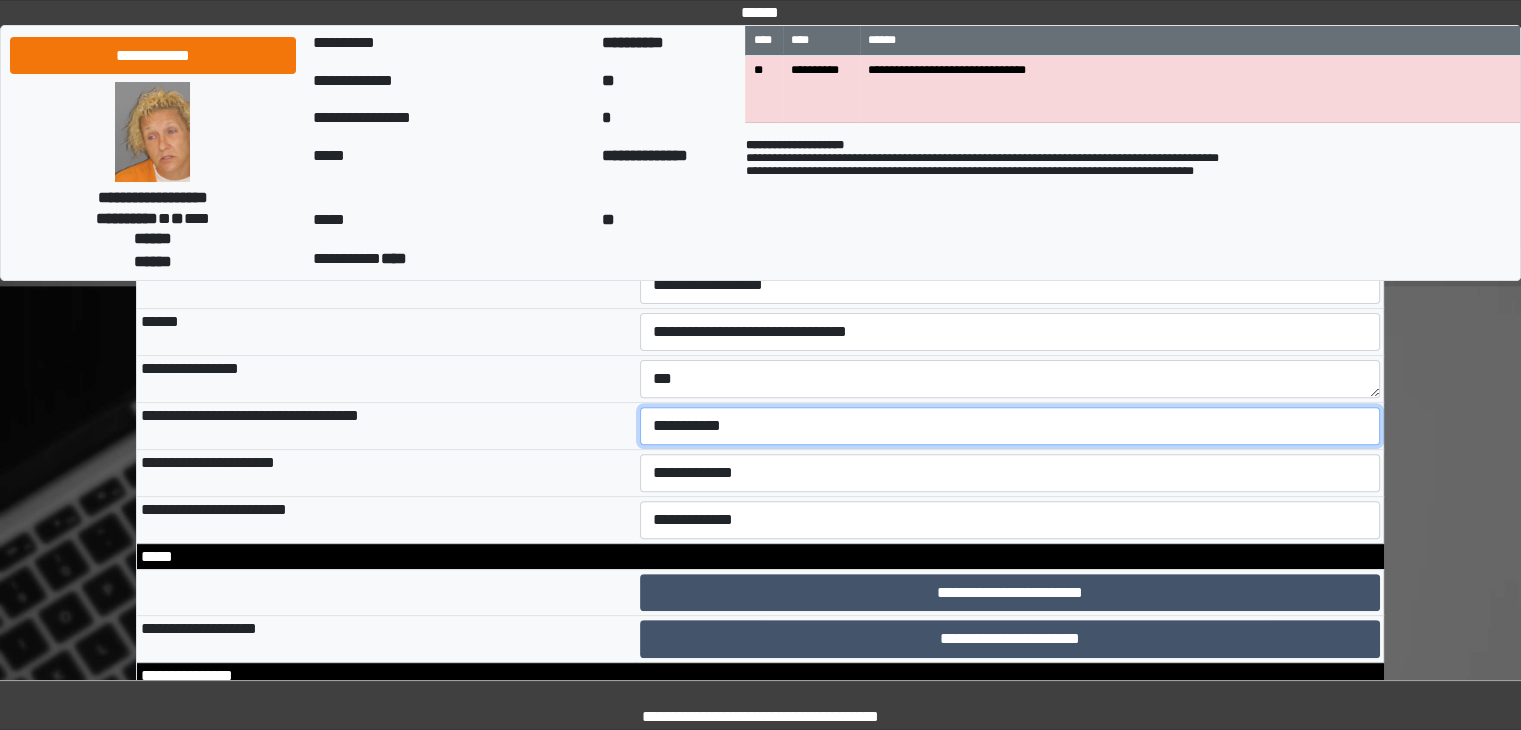 click on "**********" at bounding box center [1010, 426] 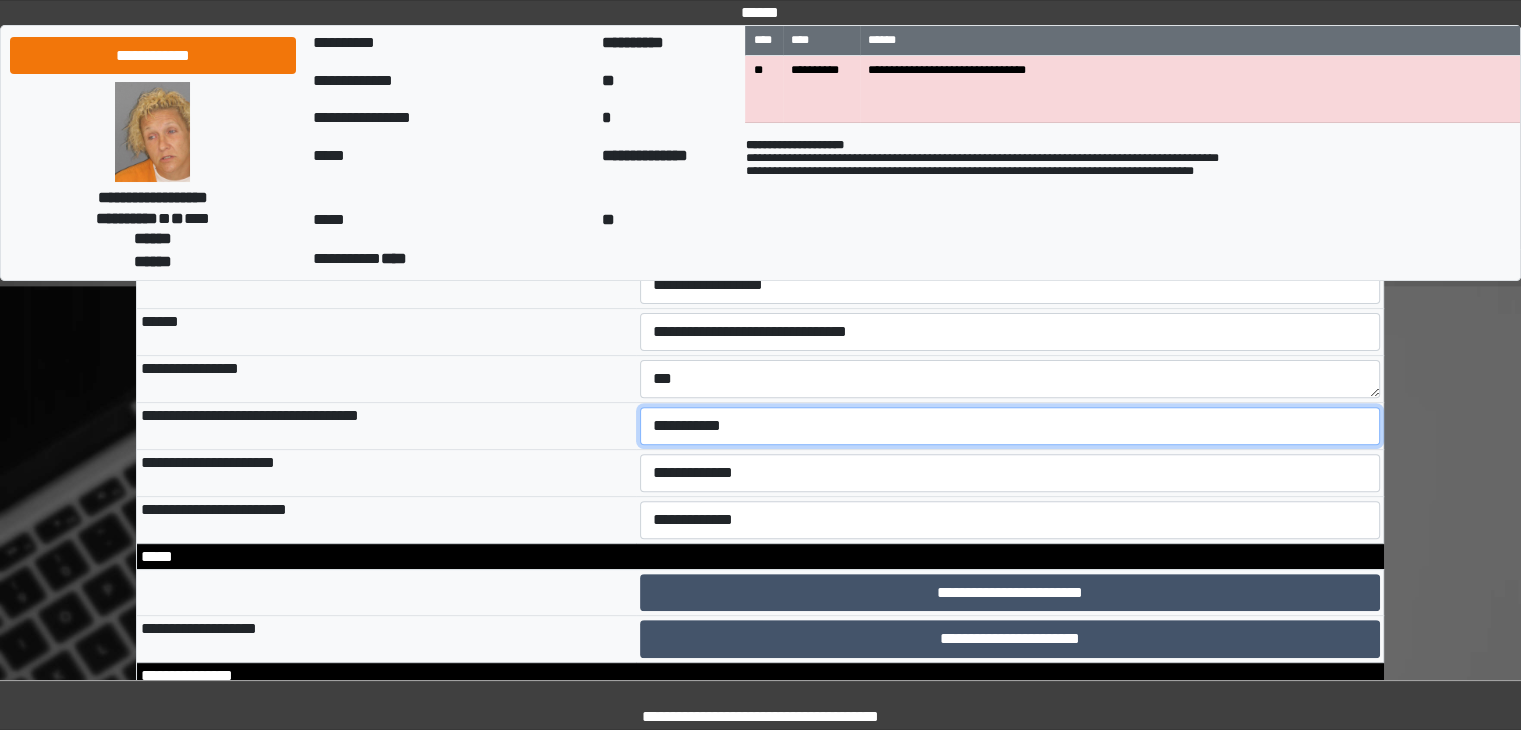 select on "*" 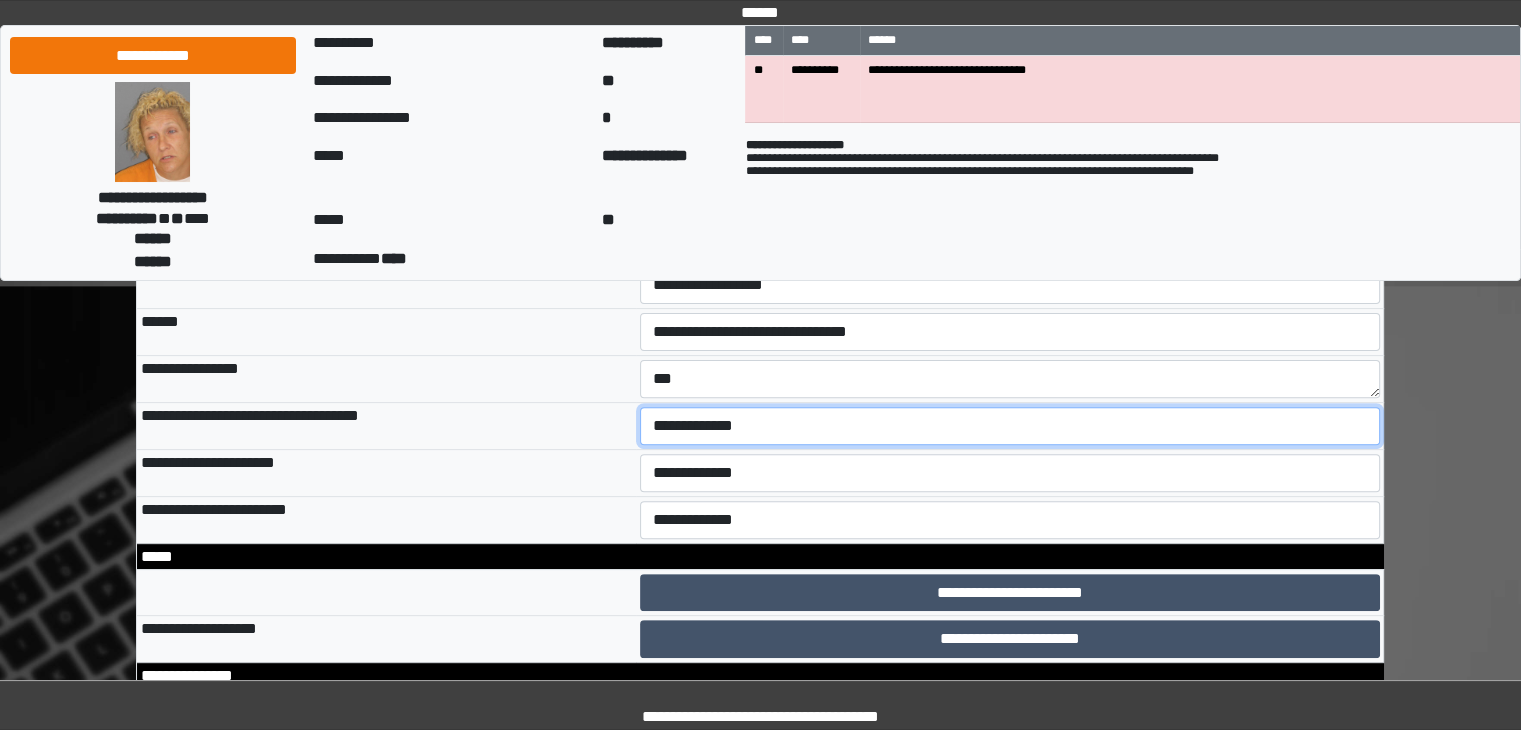 click on "**********" at bounding box center [1010, 426] 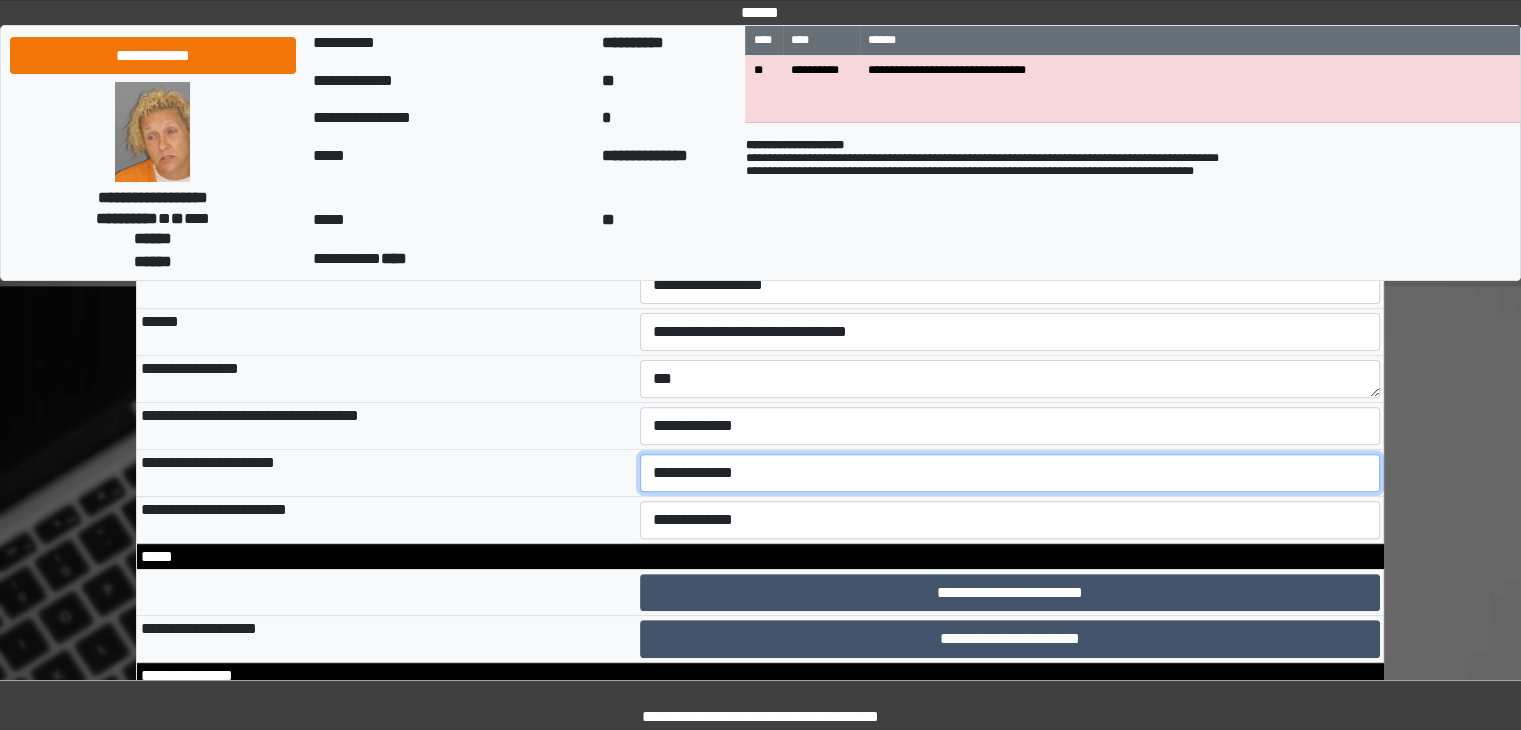 click on "**********" at bounding box center (1010, 473) 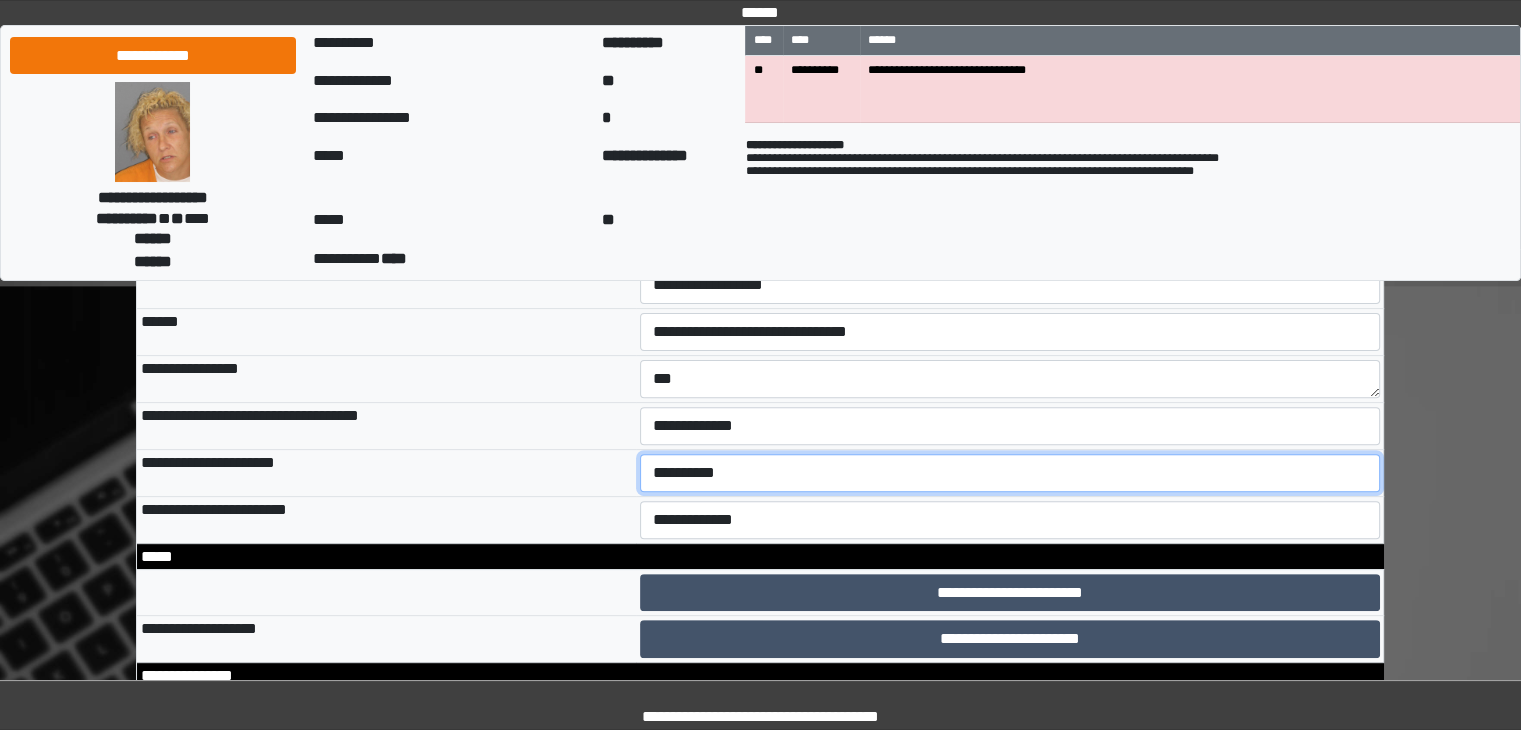 click on "**********" at bounding box center (1010, 473) 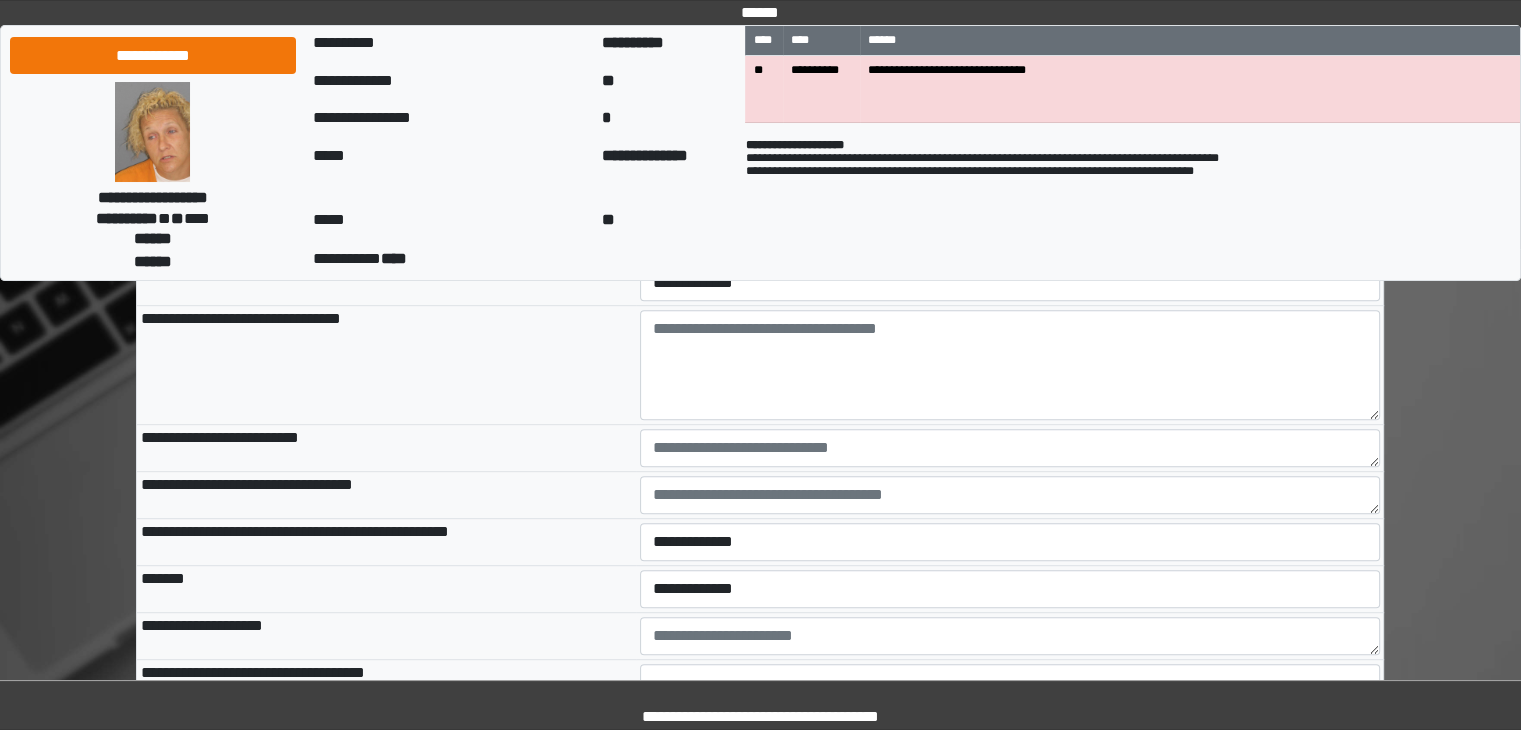 scroll, scrollTop: 991, scrollLeft: 0, axis: vertical 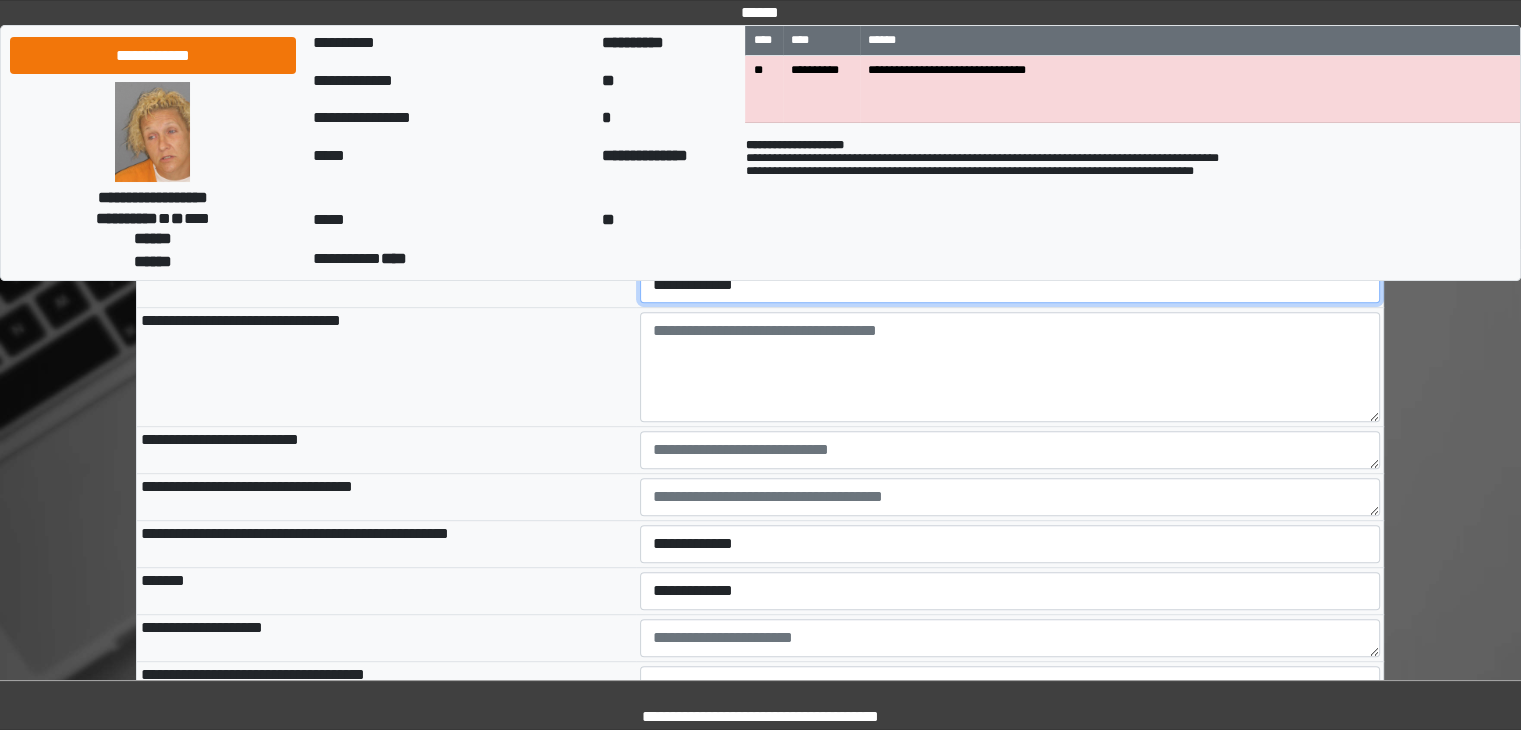 click on "**********" at bounding box center [1010, 285] 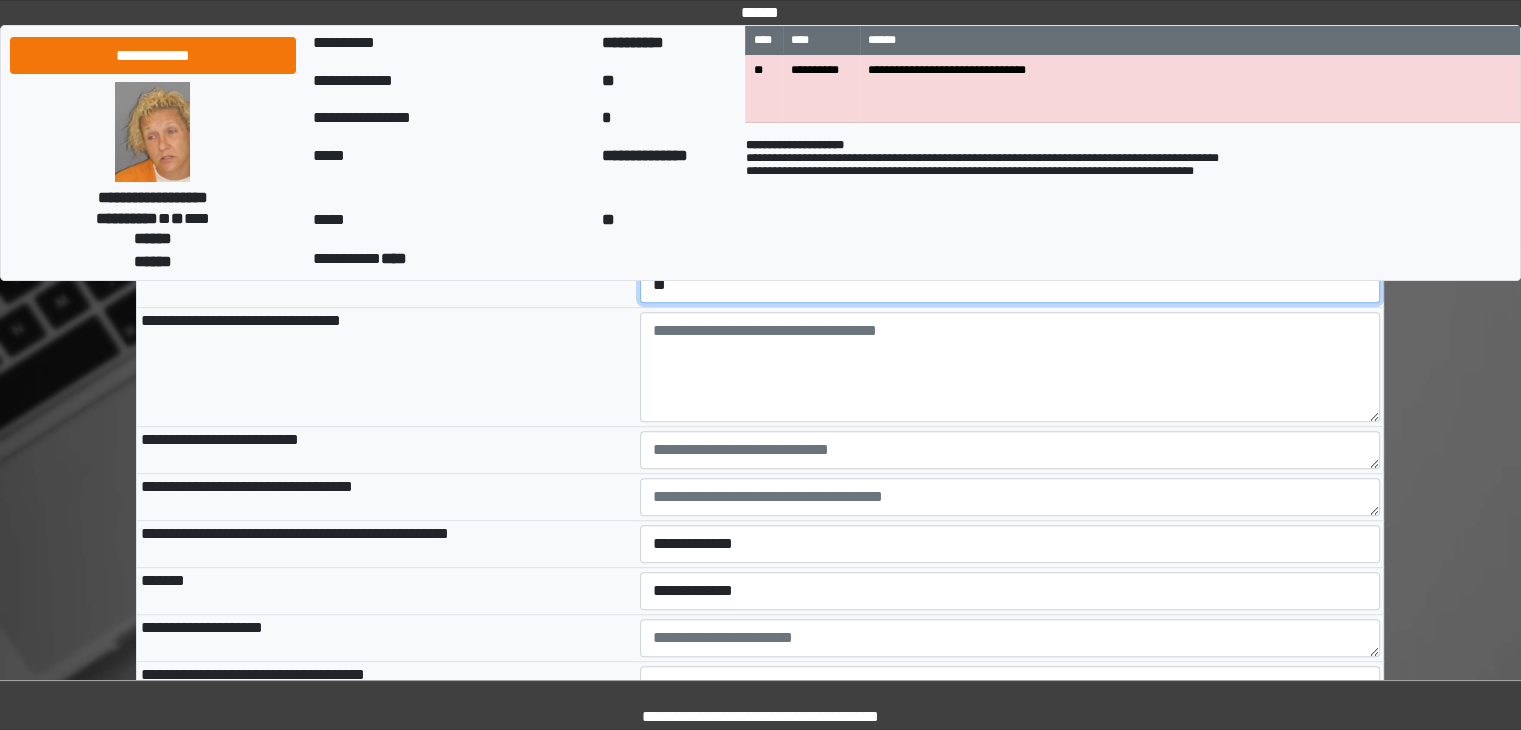 click on "**********" at bounding box center (1010, 285) 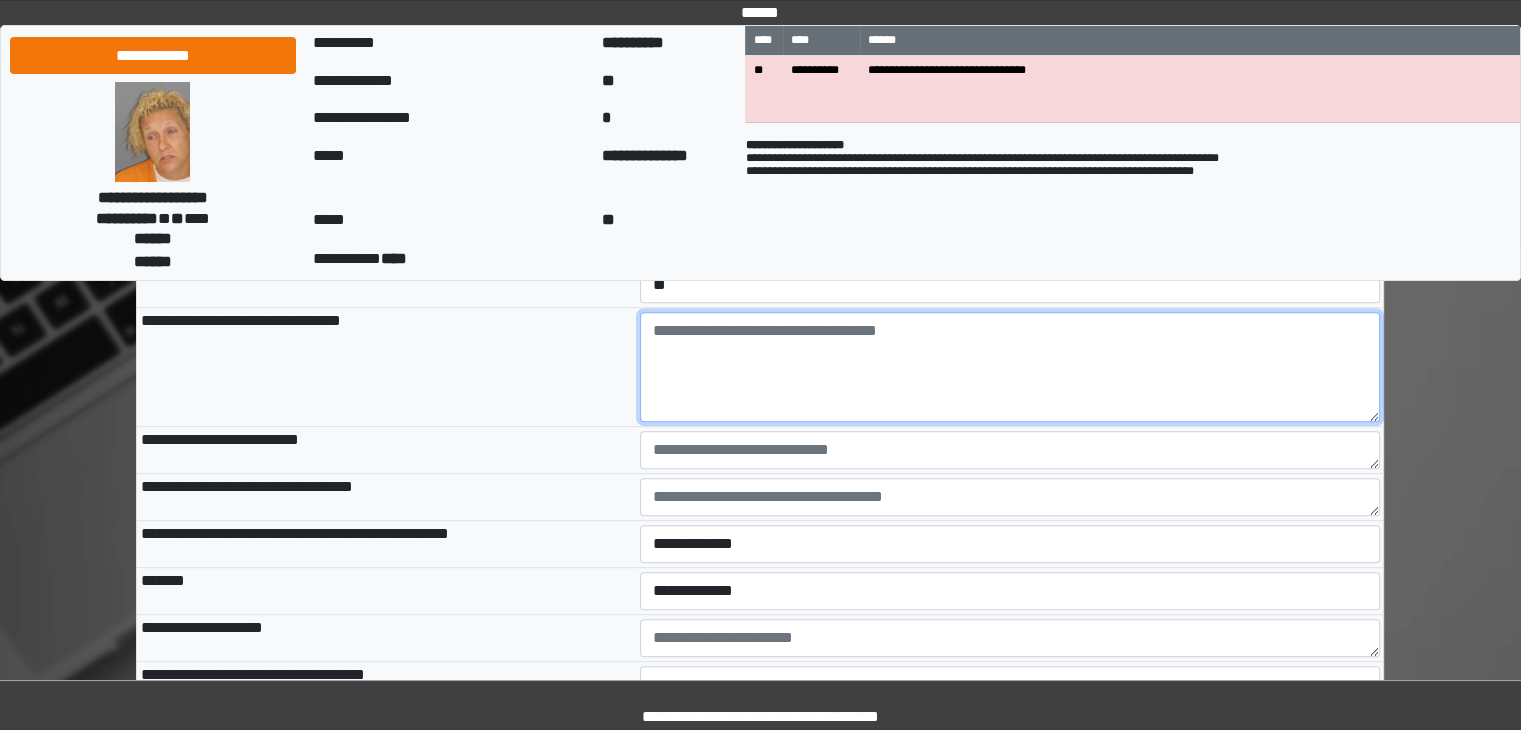 click at bounding box center [1010, 367] 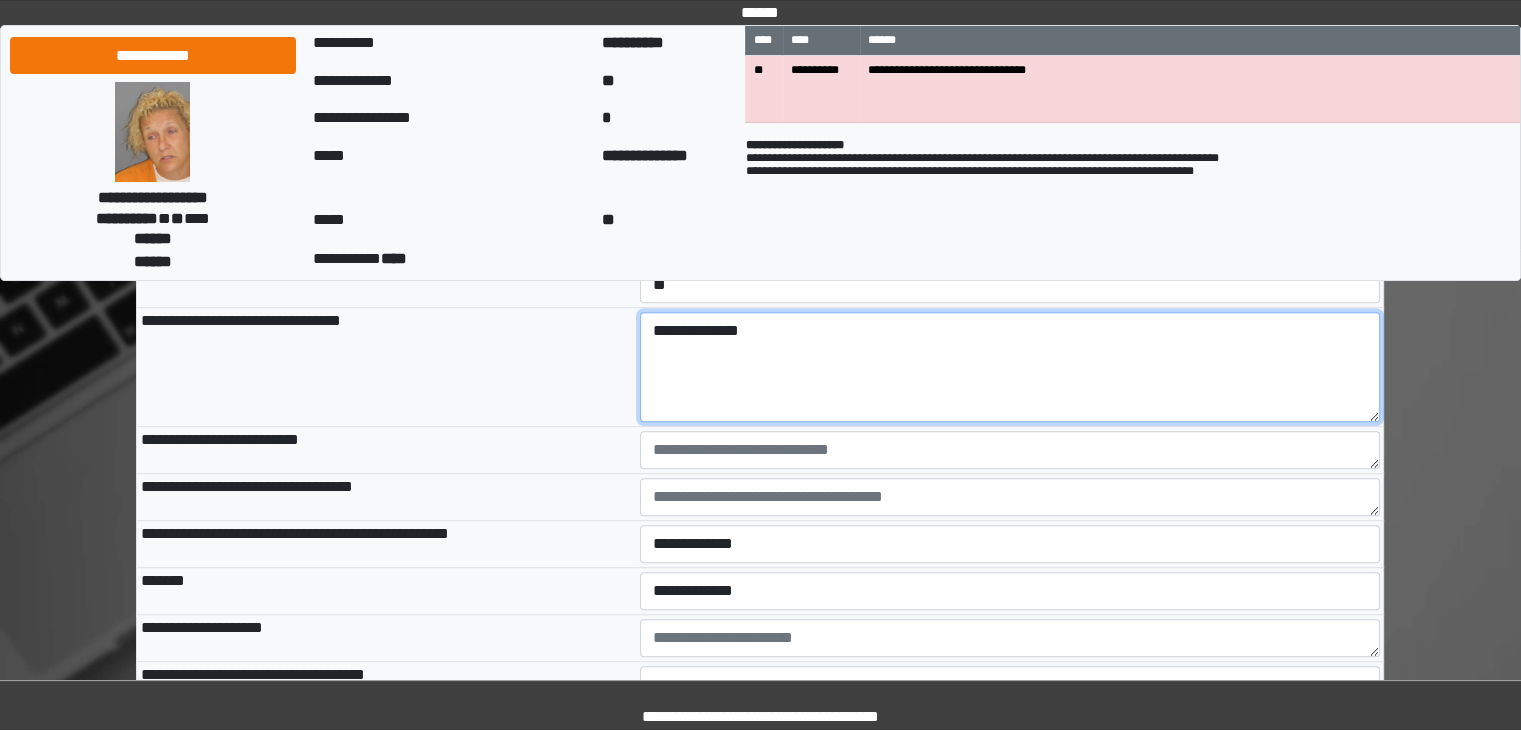 click on "**********" at bounding box center [1010, 367] 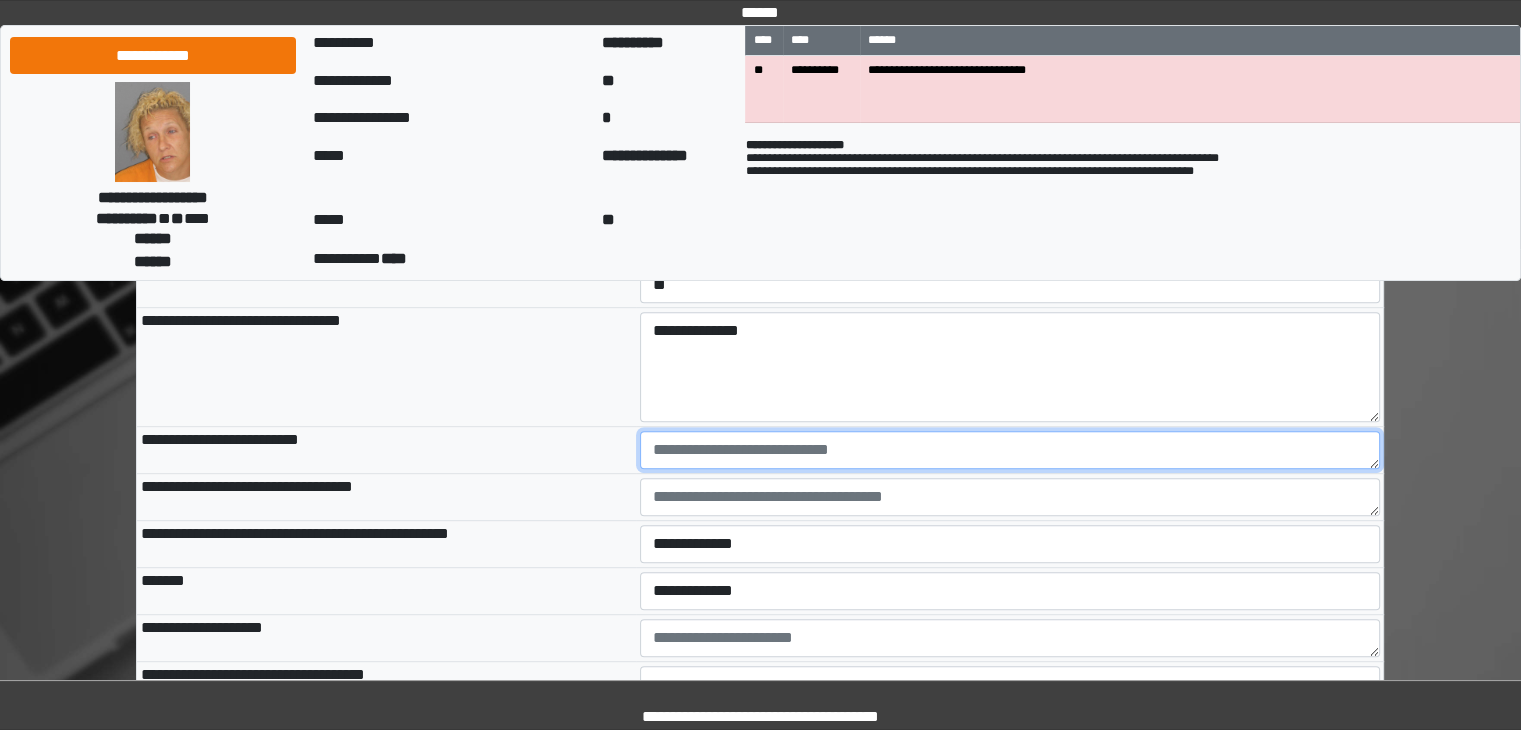 click at bounding box center [1010, 450] 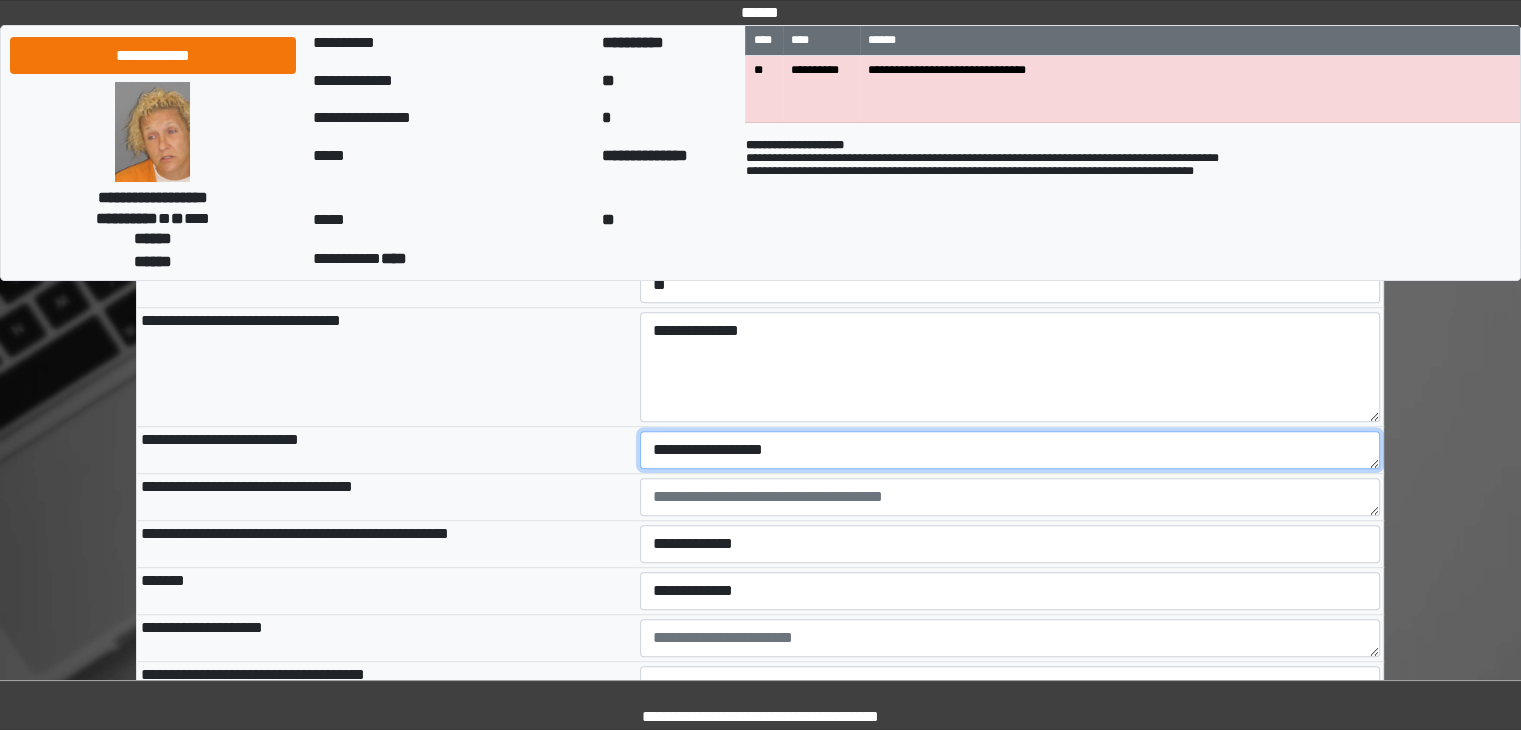 type on "**********" 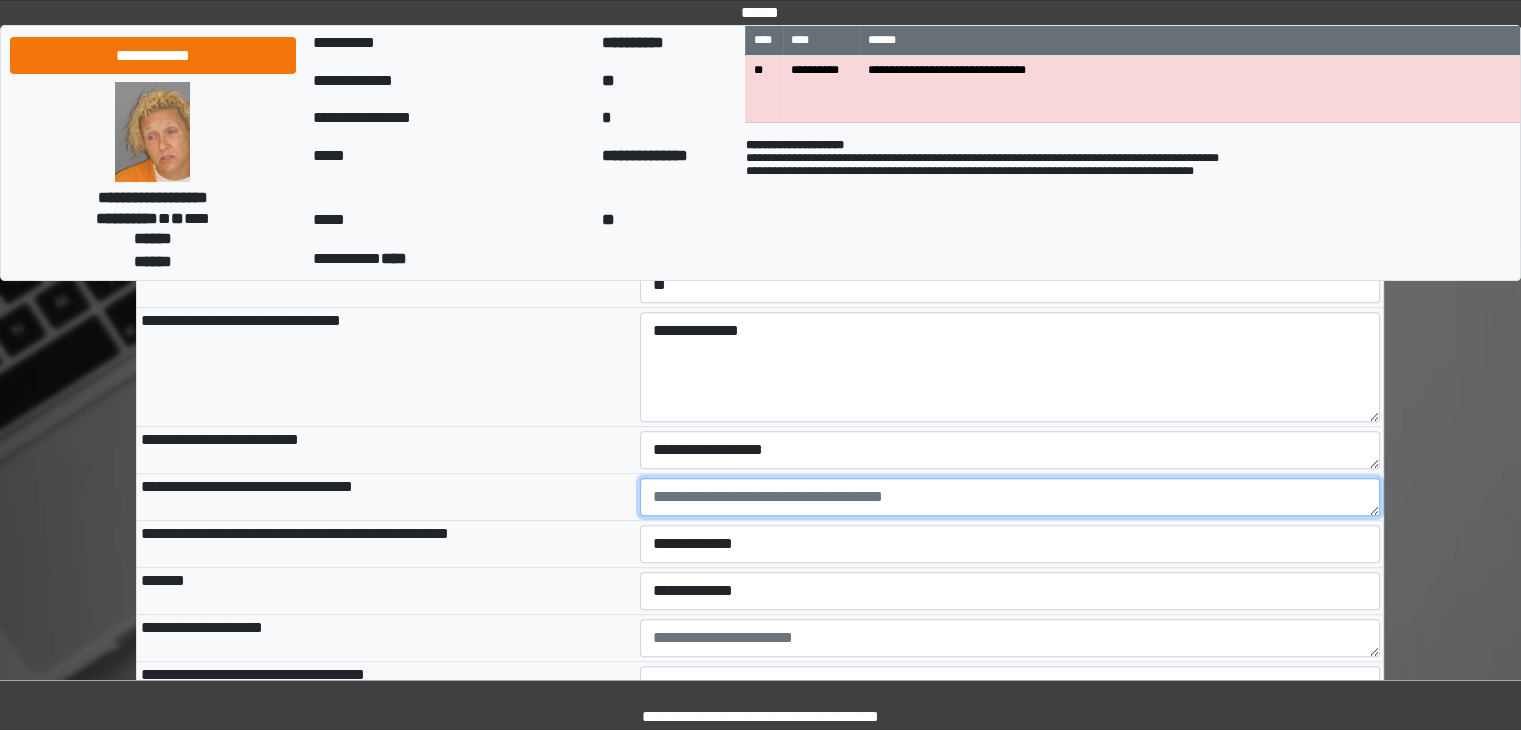 click at bounding box center [1010, 497] 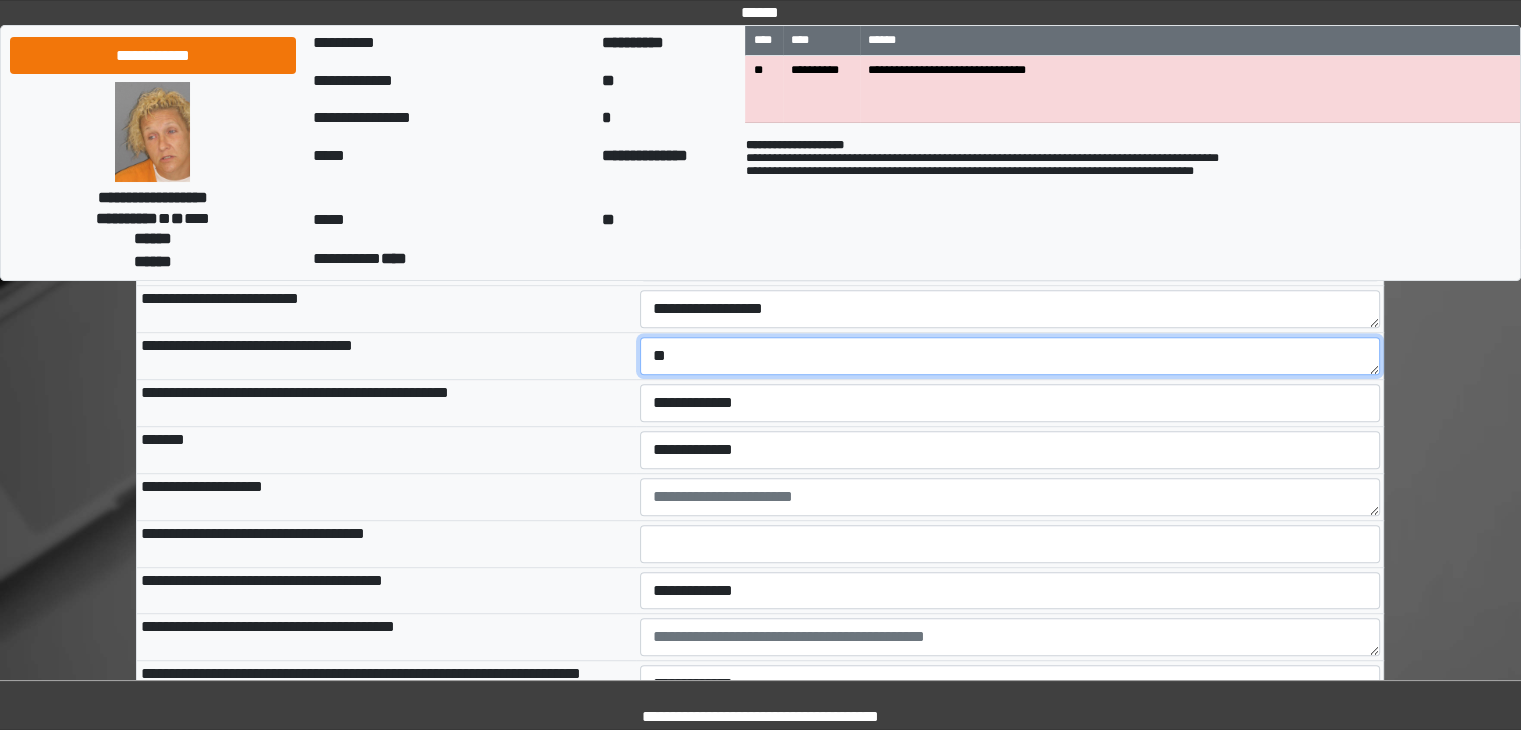 scroll, scrollTop: 1134, scrollLeft: 0, axis: vertical 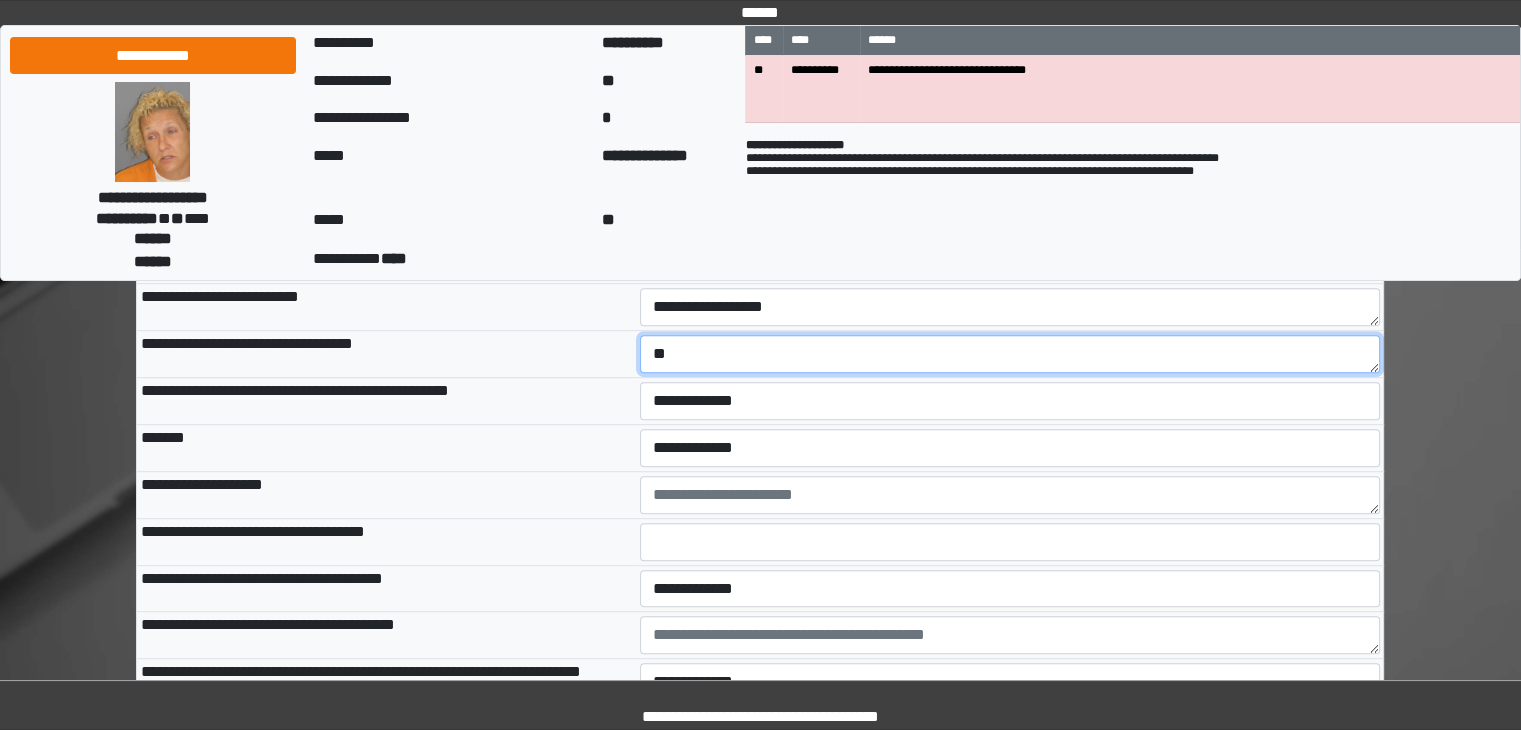 type on "**" 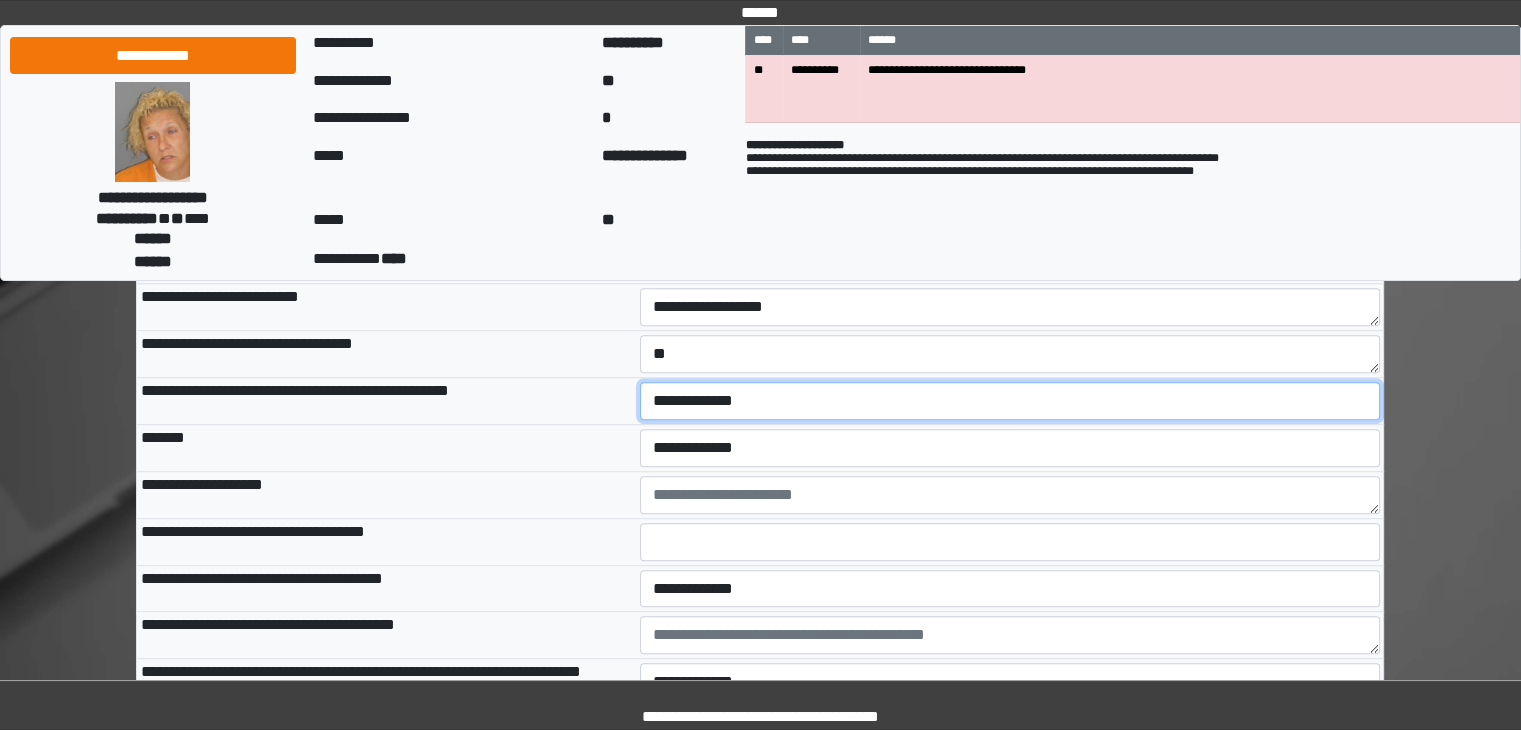 click on "**********" at bounding box center [1010, 401] 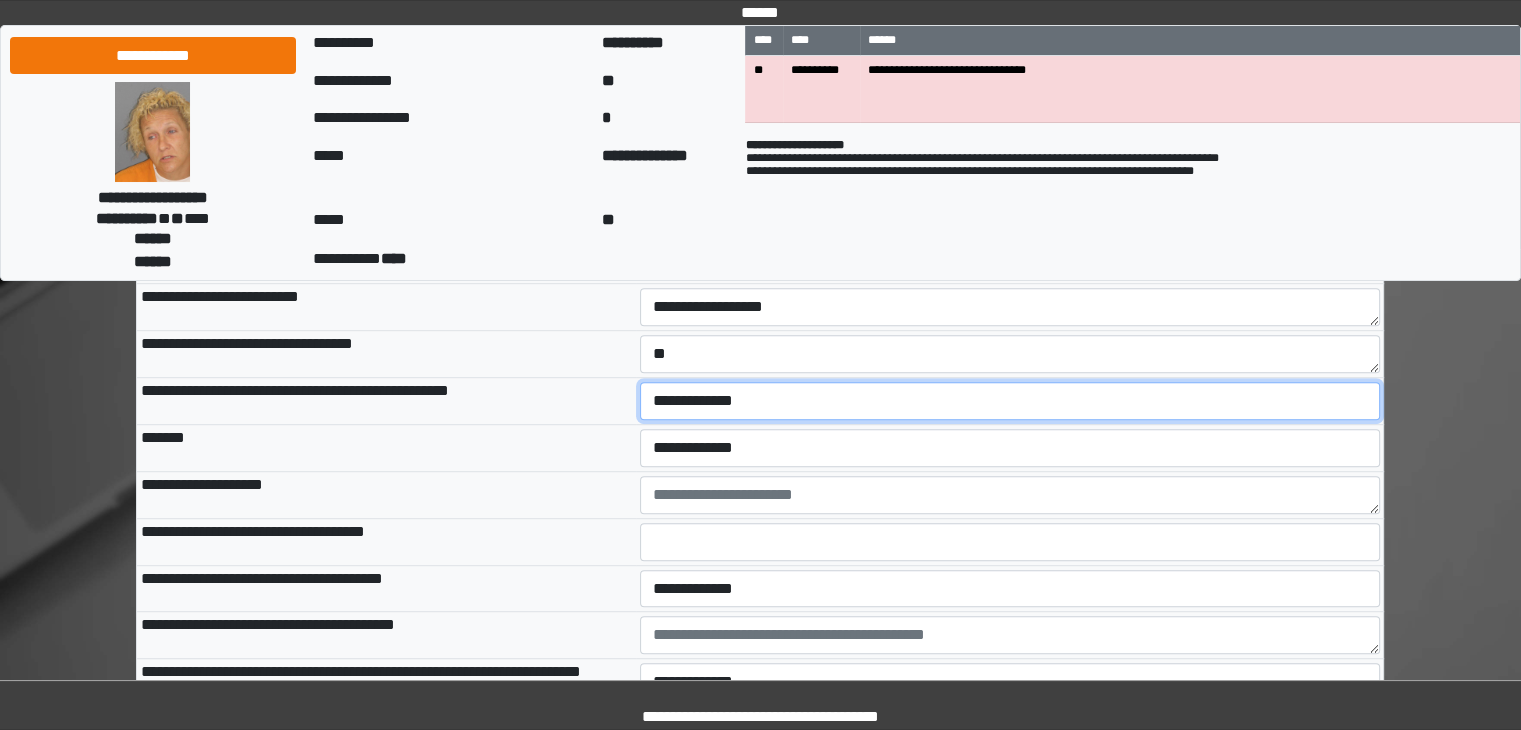 select on "*" 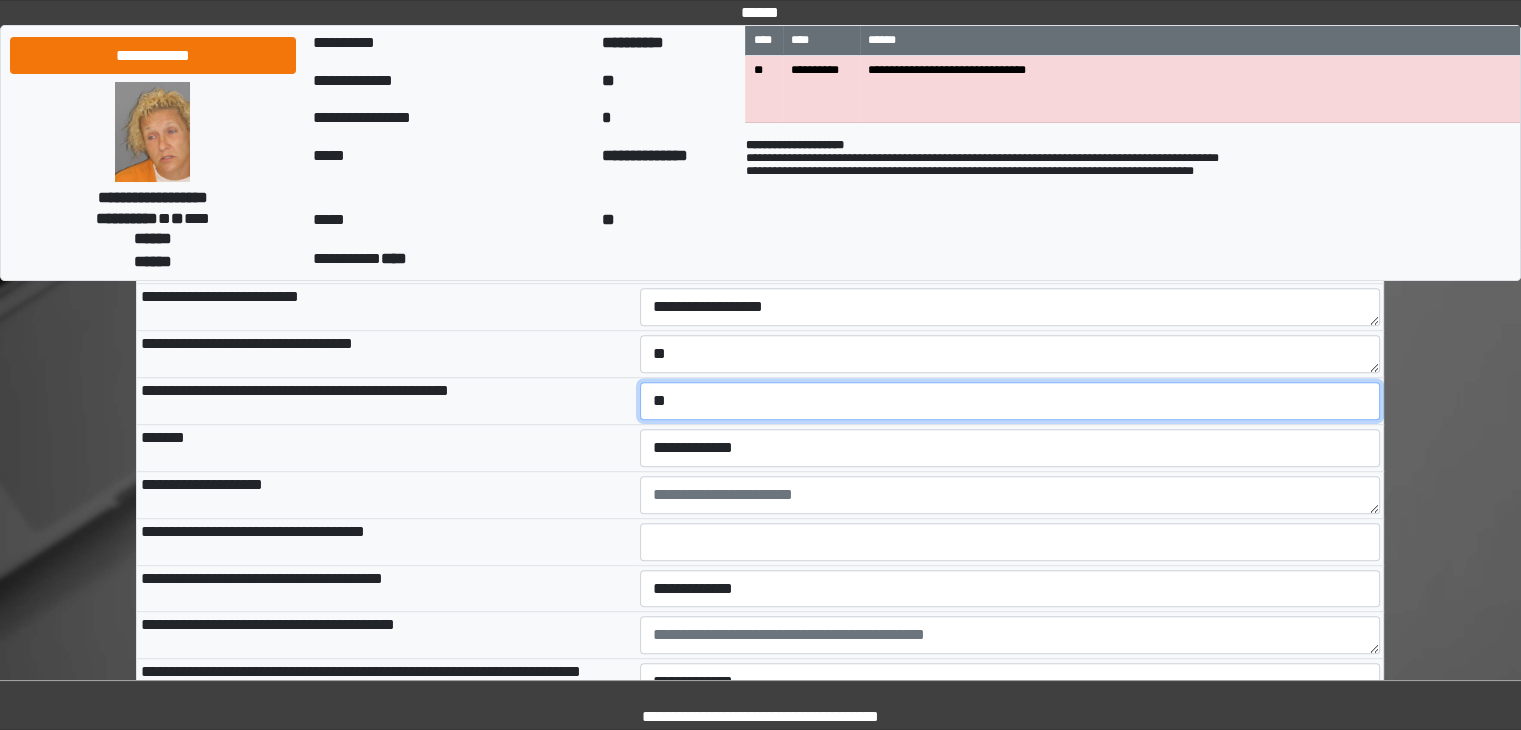 click on "**********" at bounding box center (1010, 401) 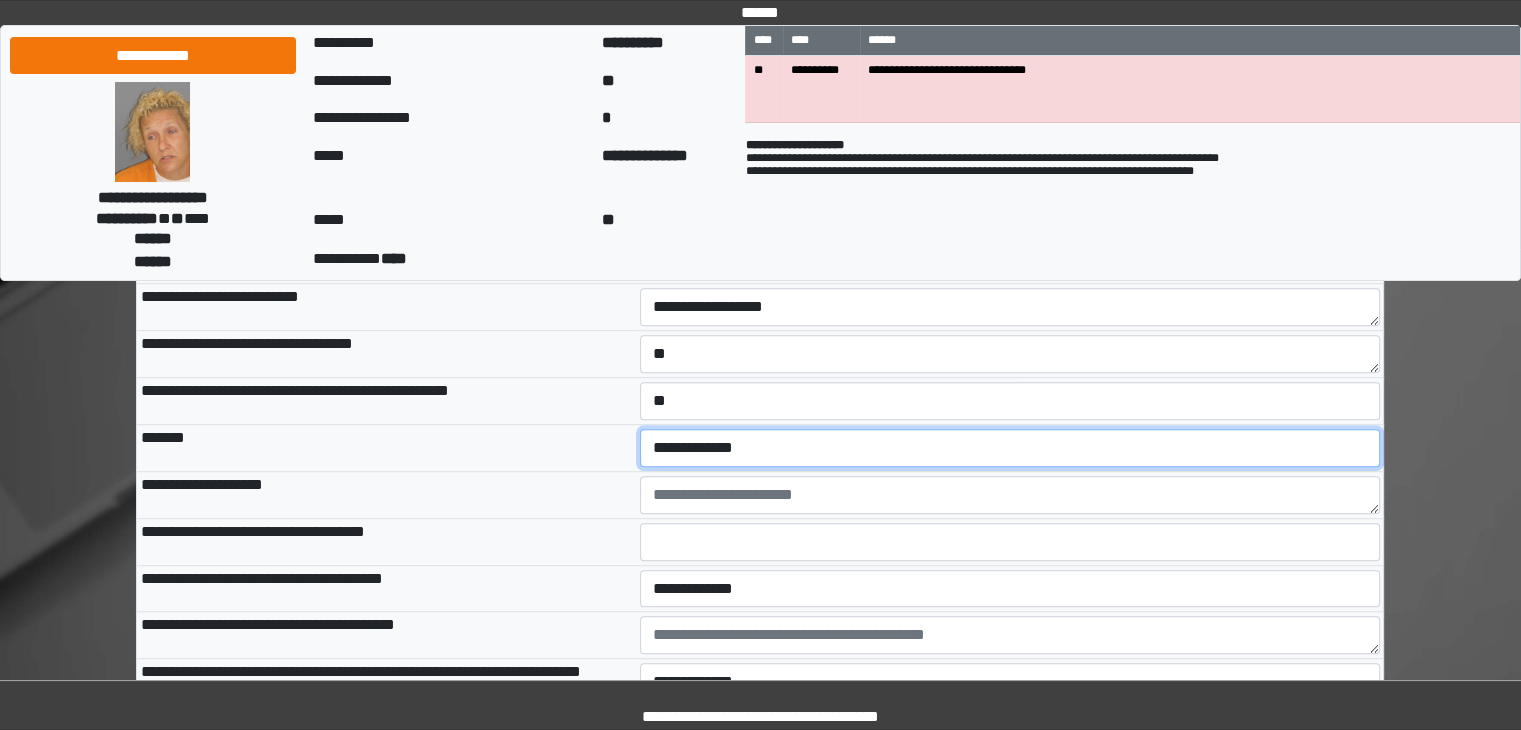 click on "**********" at bounding box center (1010, 448) 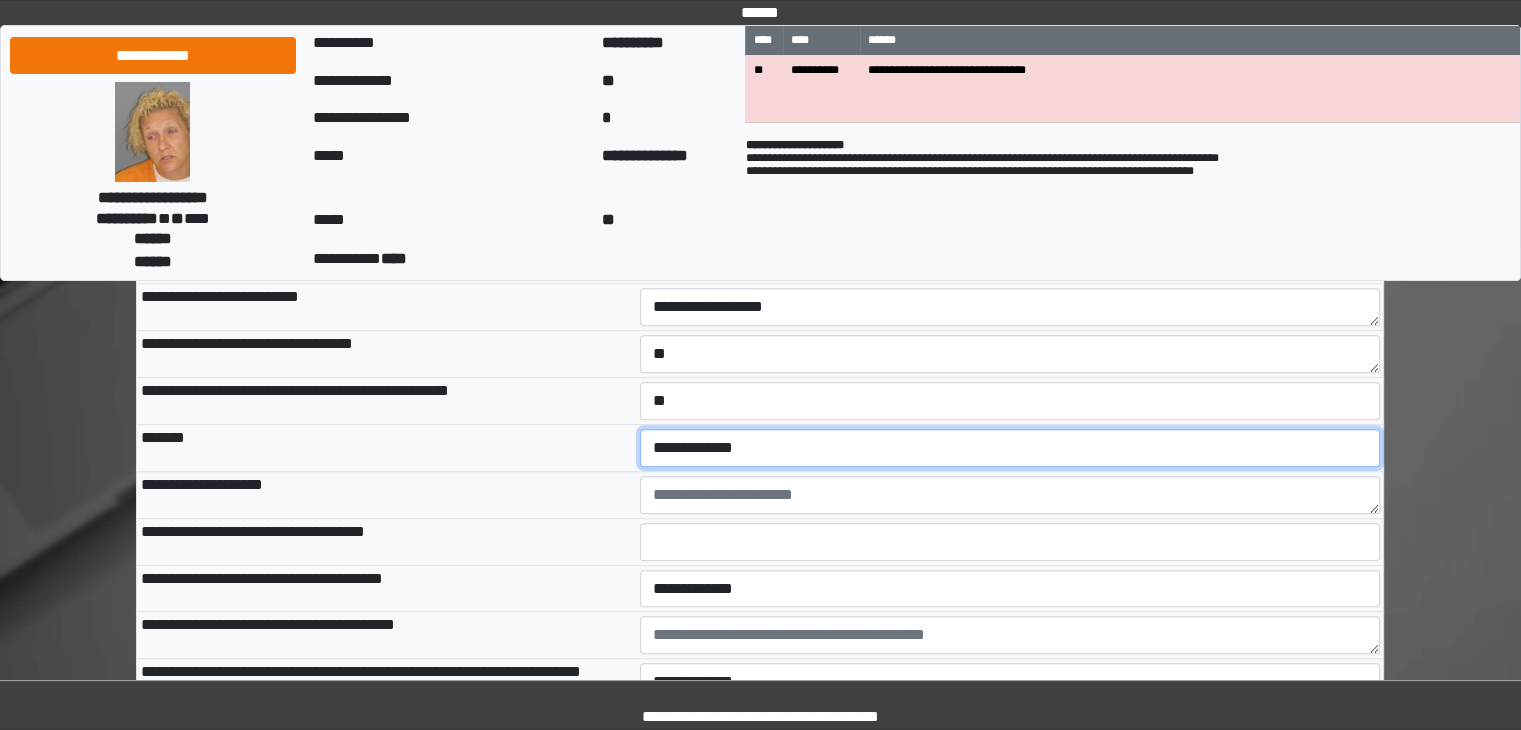 select on "*" 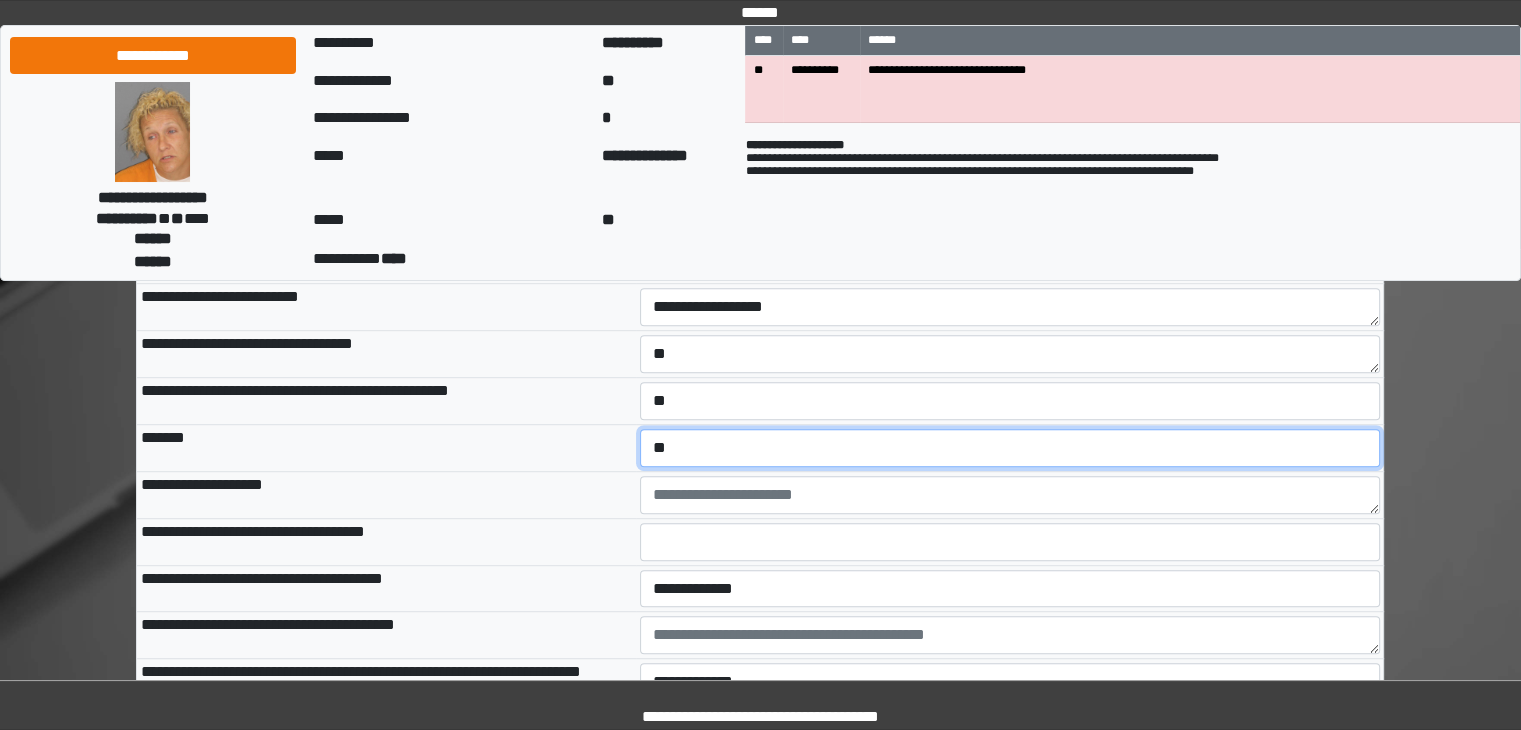 click on "**********" at bounding box center (1010, 448) 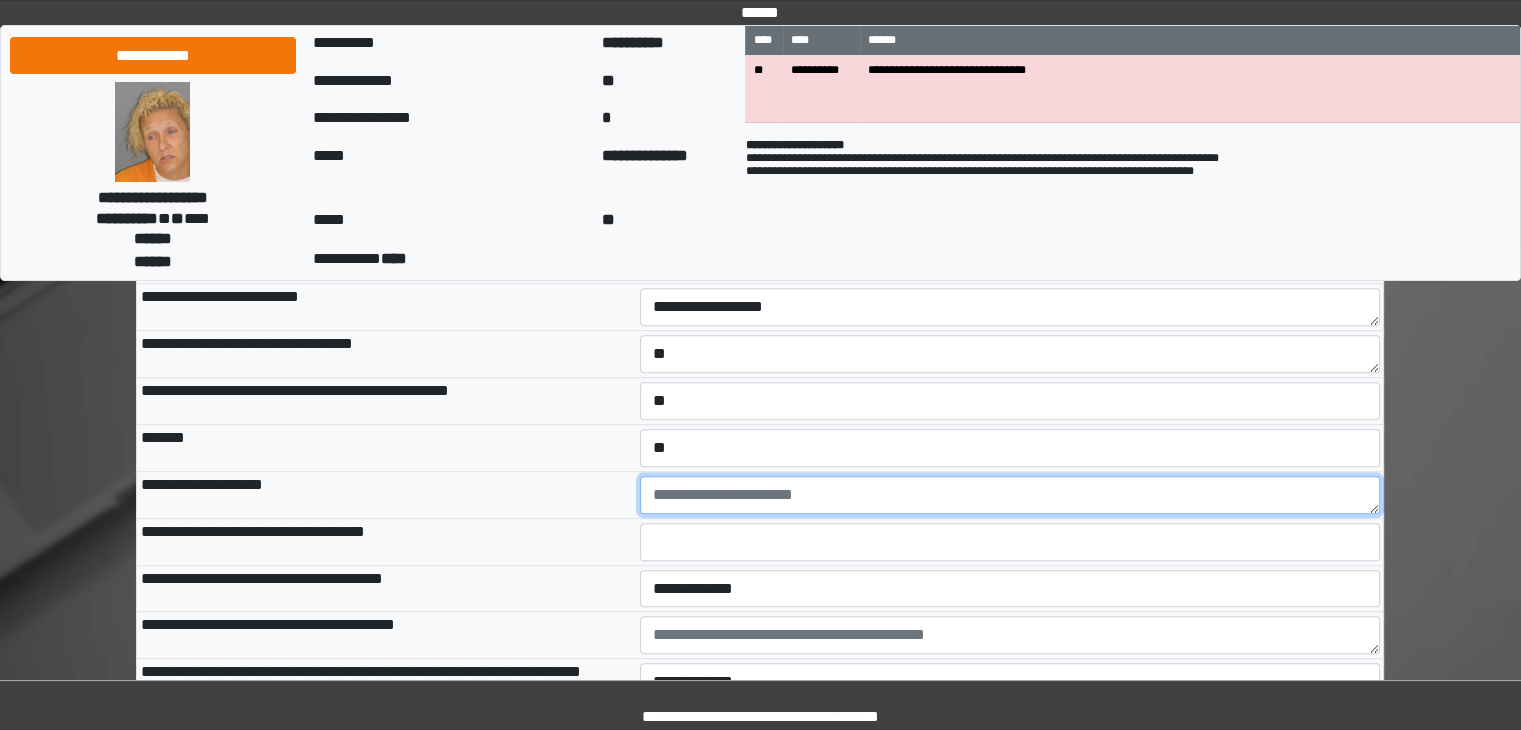 click at bounding box center (1010, 495) 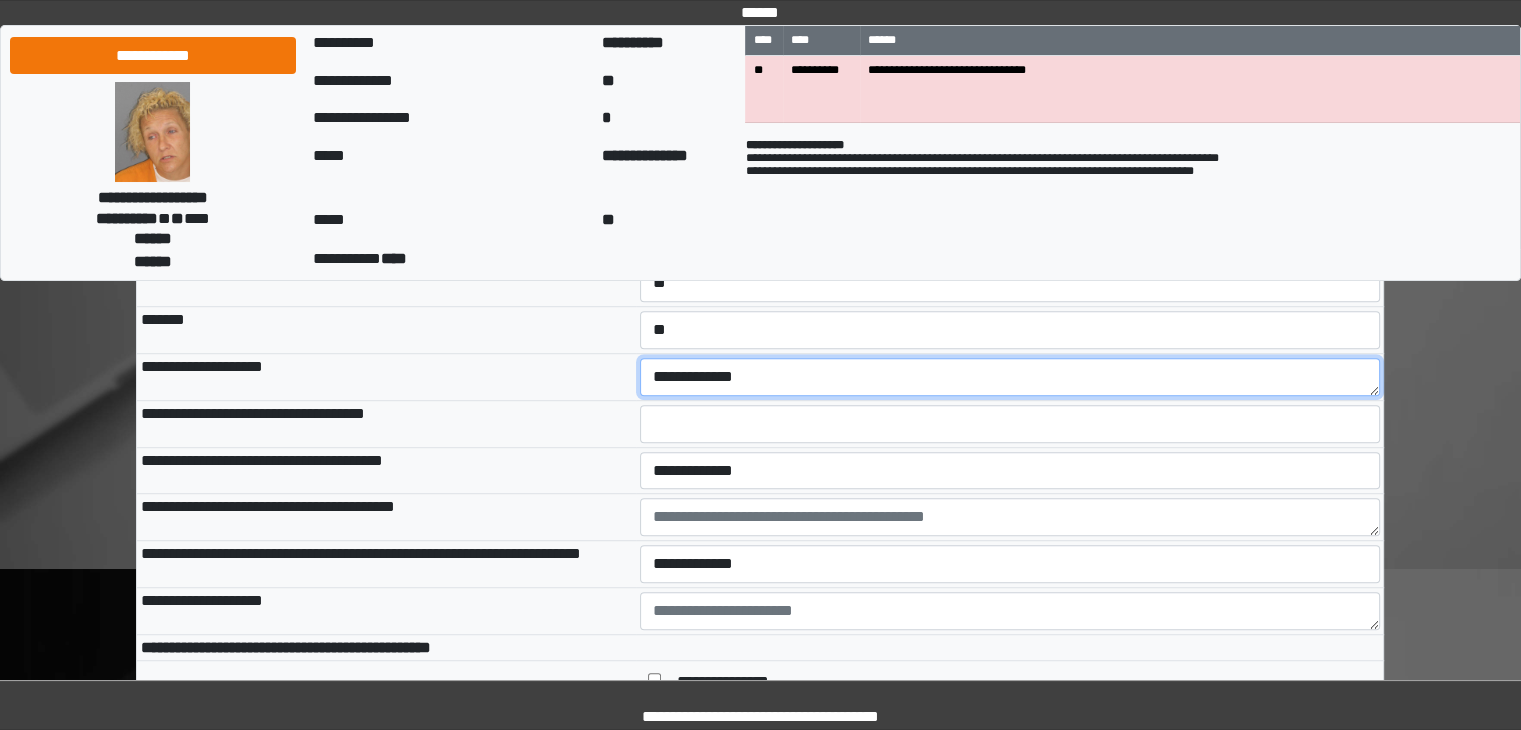 scroll, scrollTop: 1255, scrollLeft: 0, axis: vertical 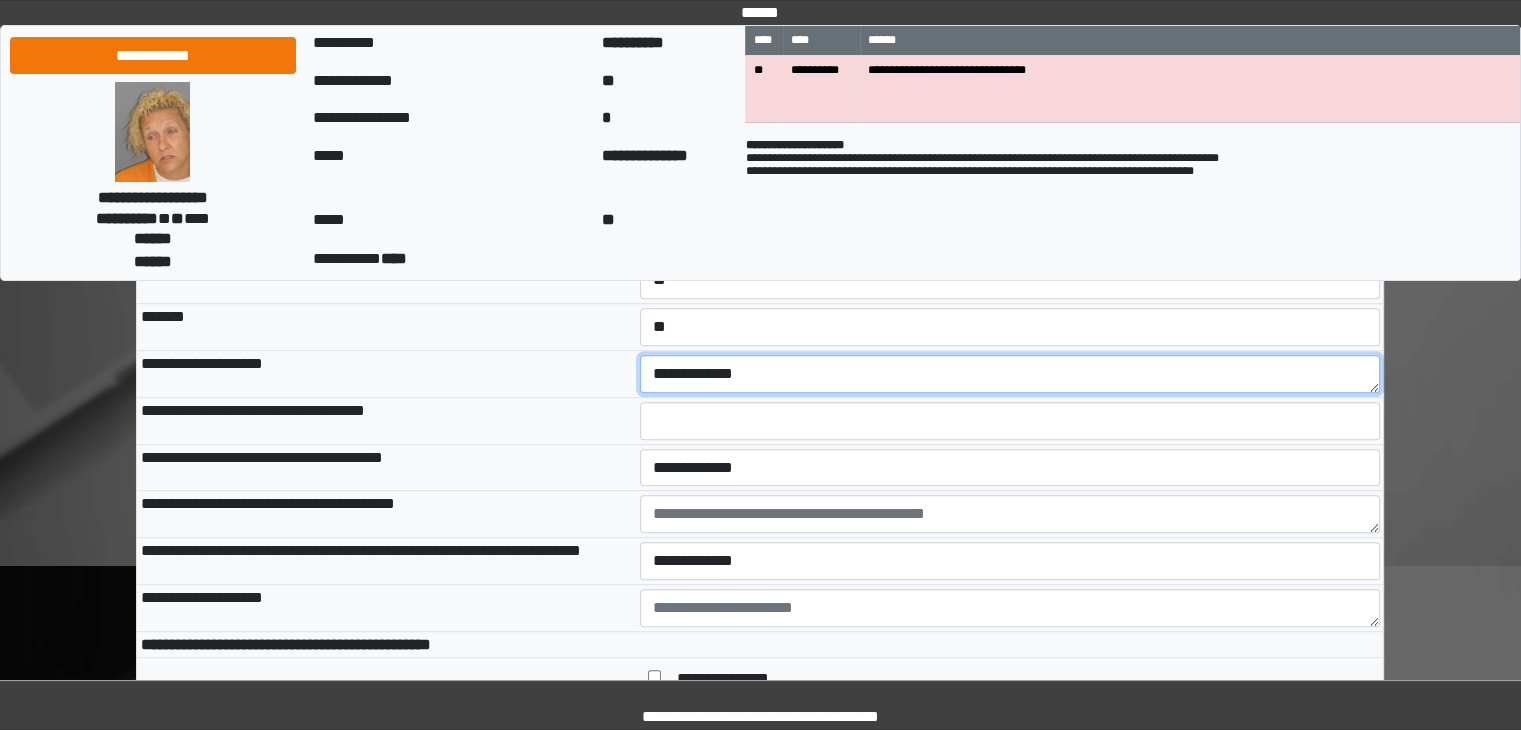type on "**********" 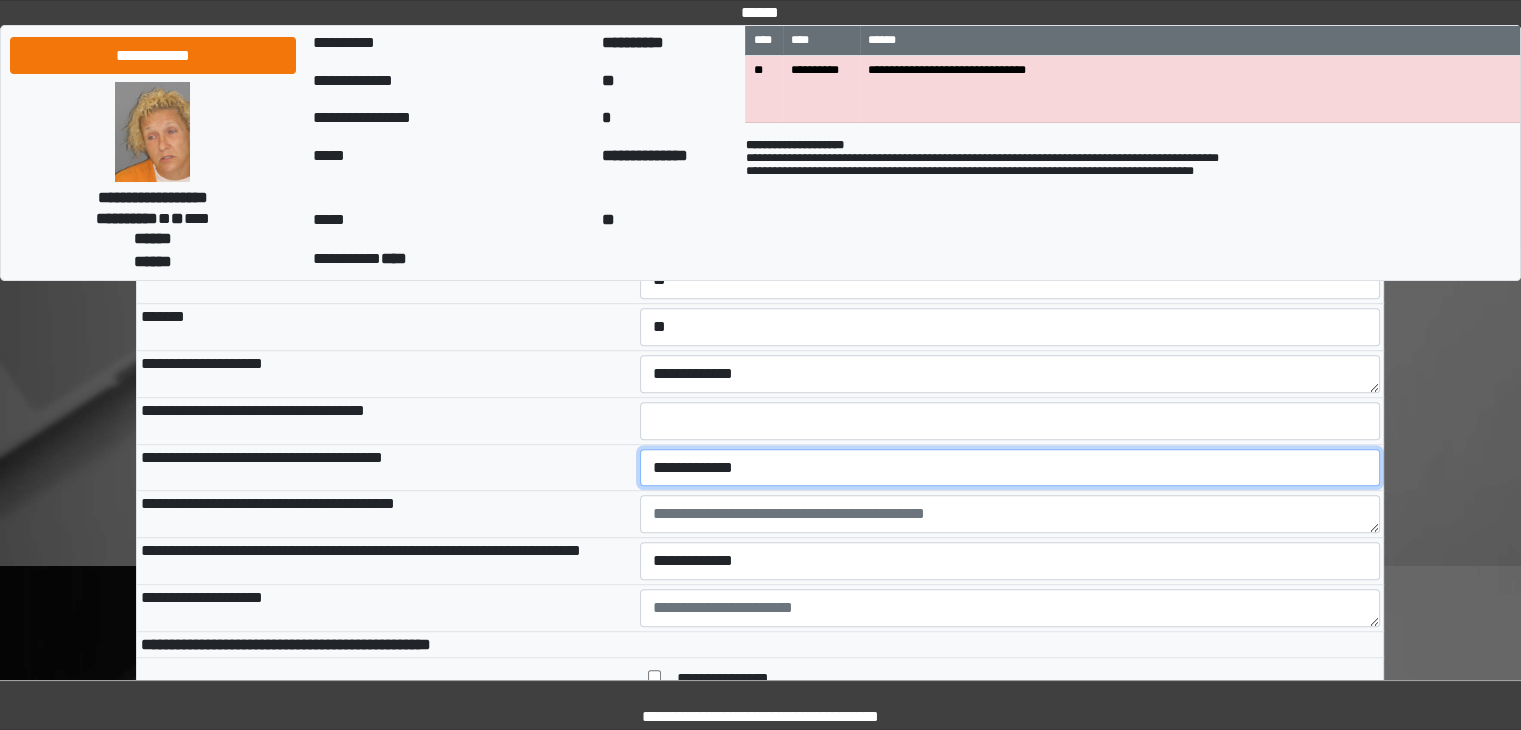 click on "**********" at bounding box center [1010, 468] 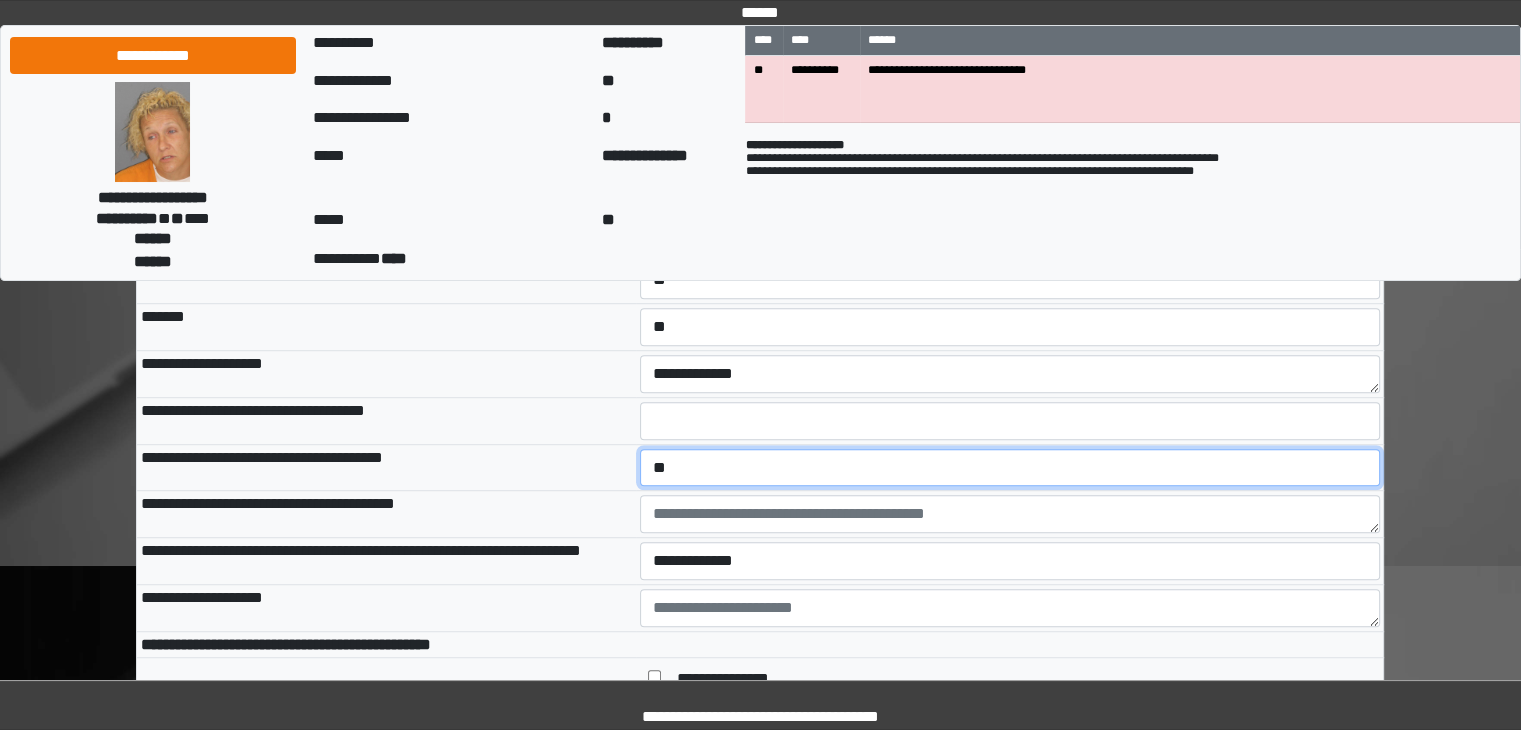click on "**********" at bounding box center (1010, 468) 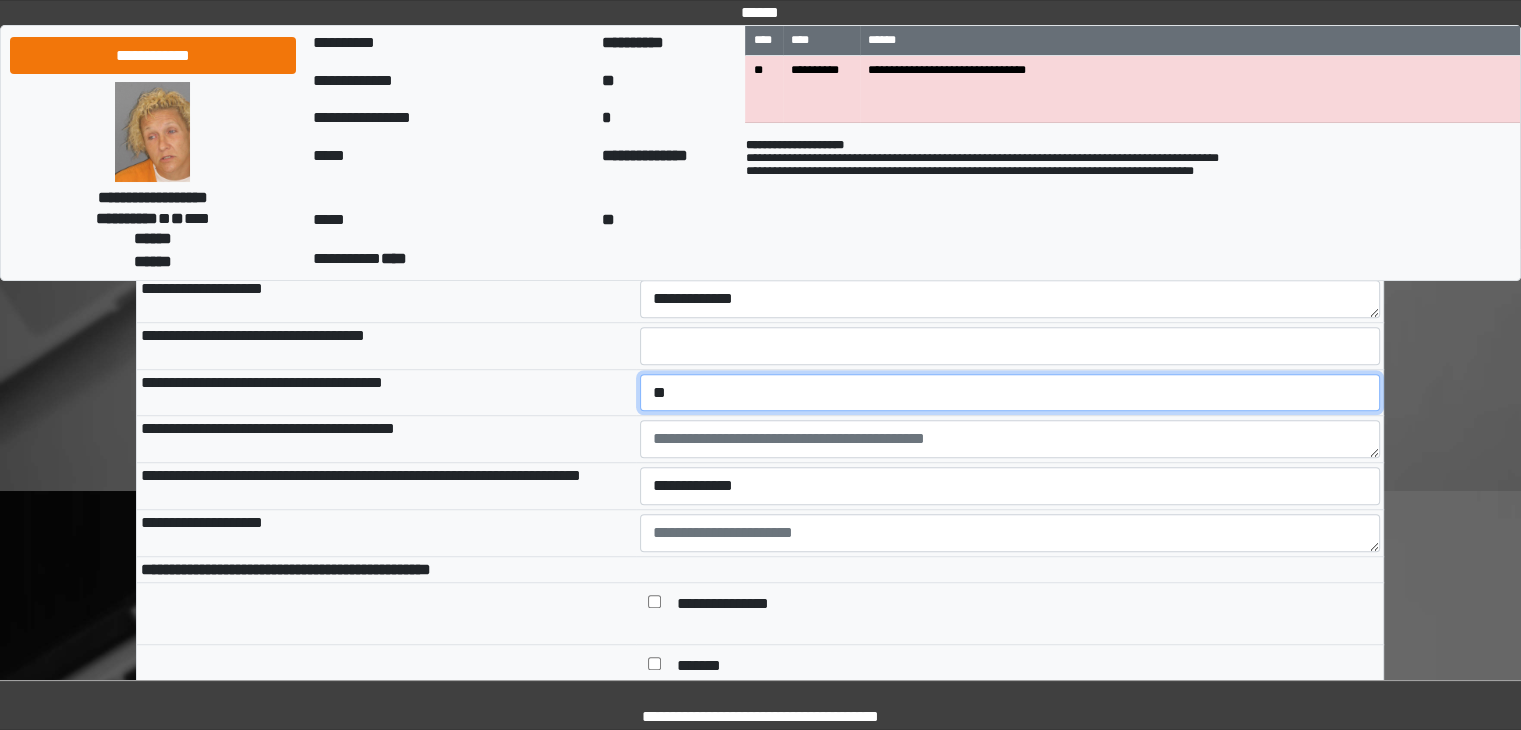scroll, scrollTop: 1331, scrollLeft: 0, axis: vertical 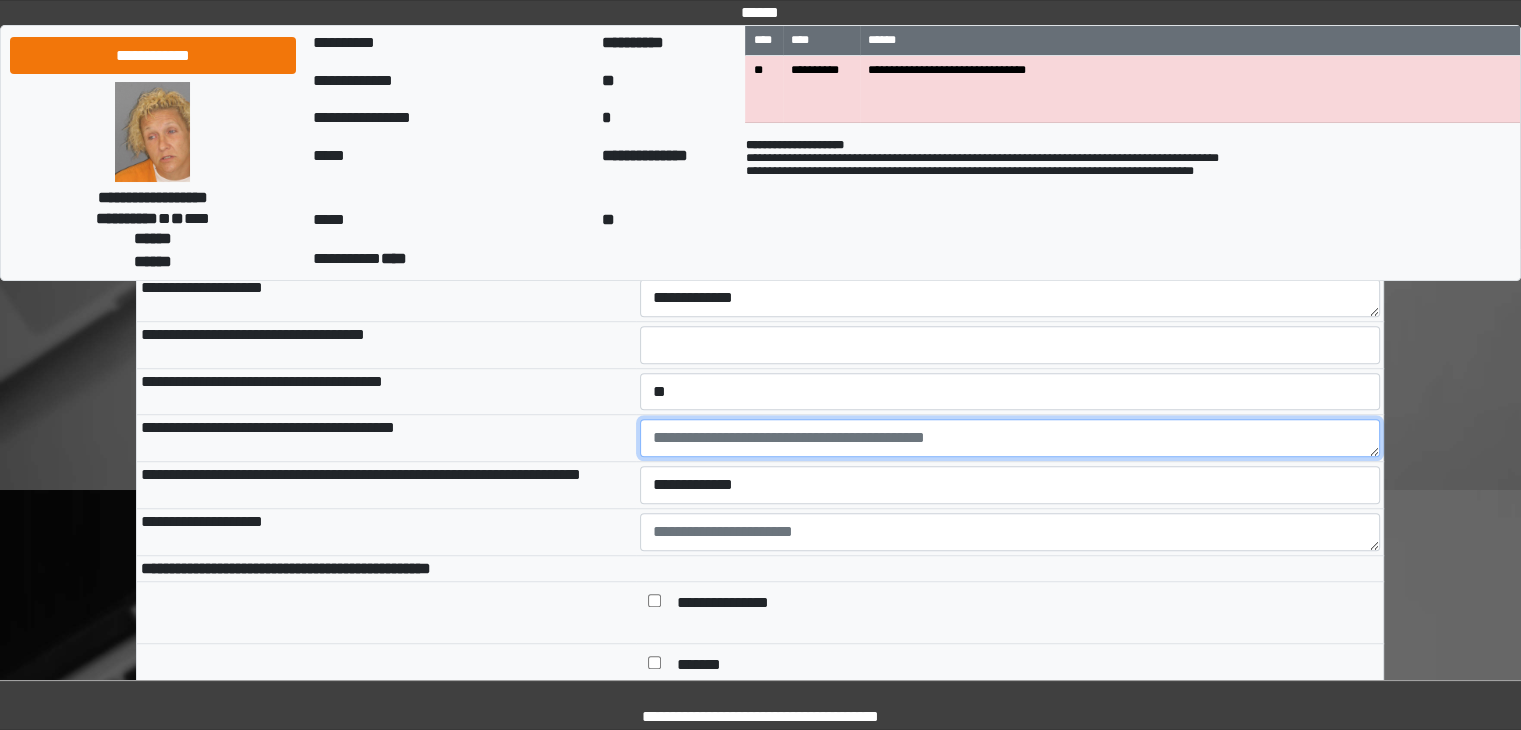 click at bounding box center (1010, 438) 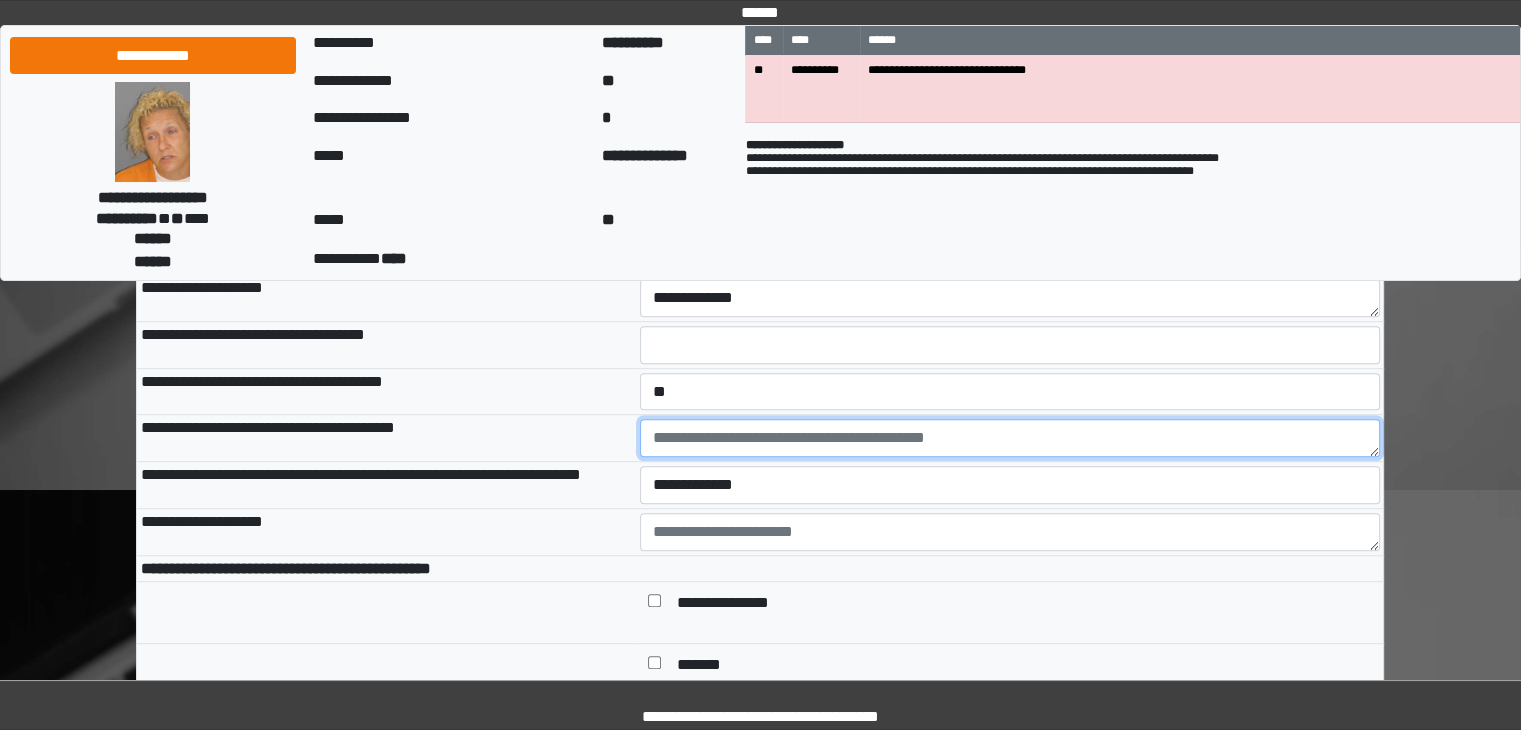 type on "*" 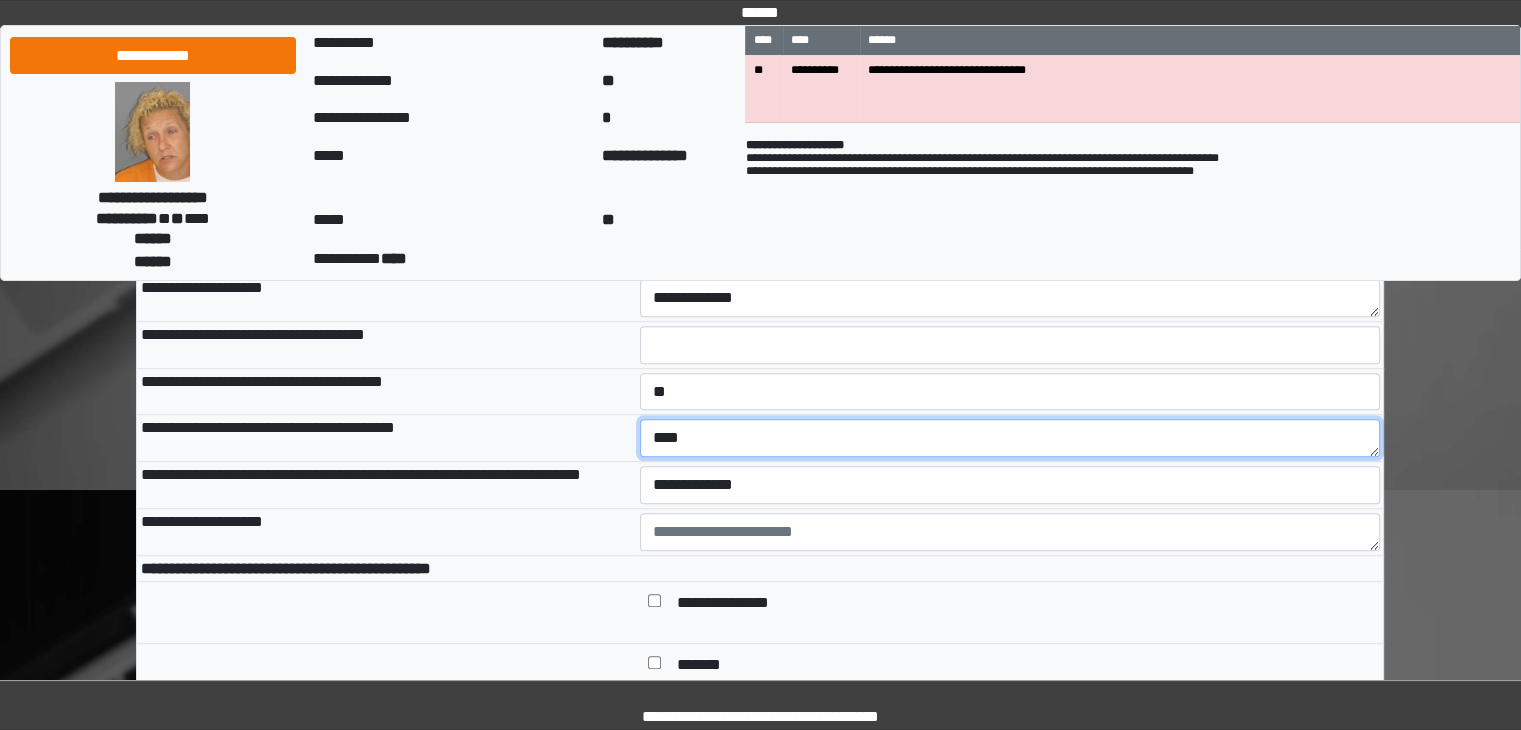 type on "****" 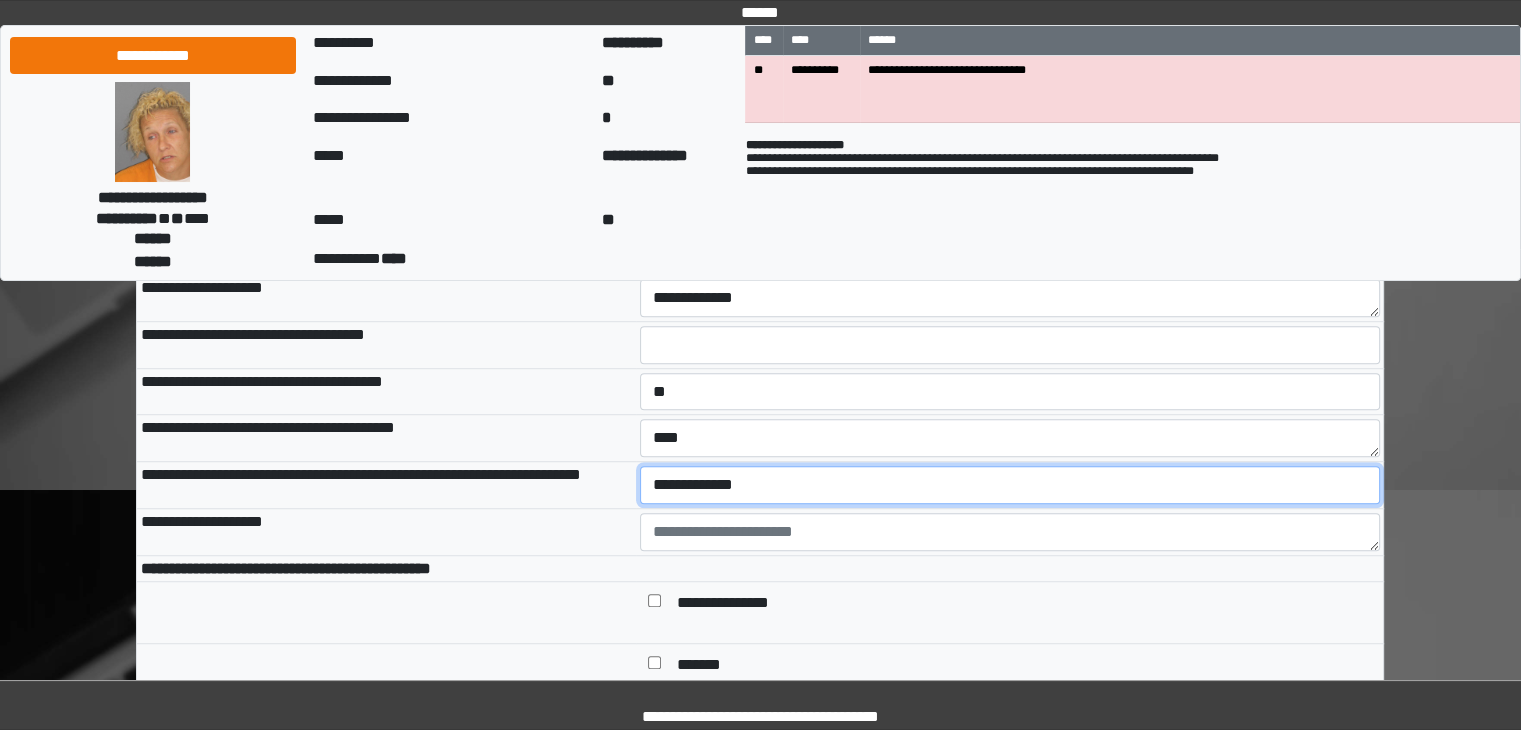 click on "**********" at bounding box center (1010, 485) 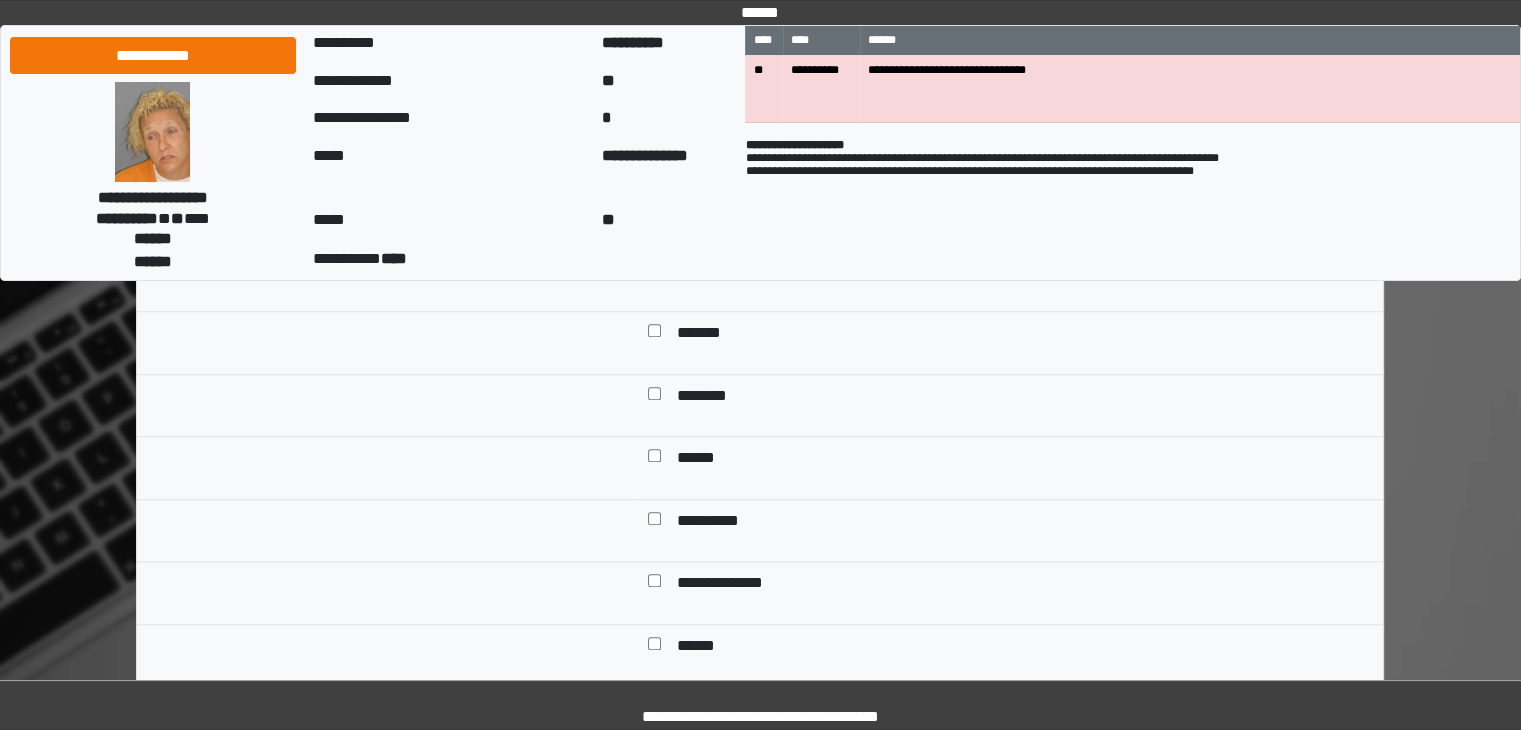 scroll, scrollTop: 1678, scrollLeft: 0, axis: vertical 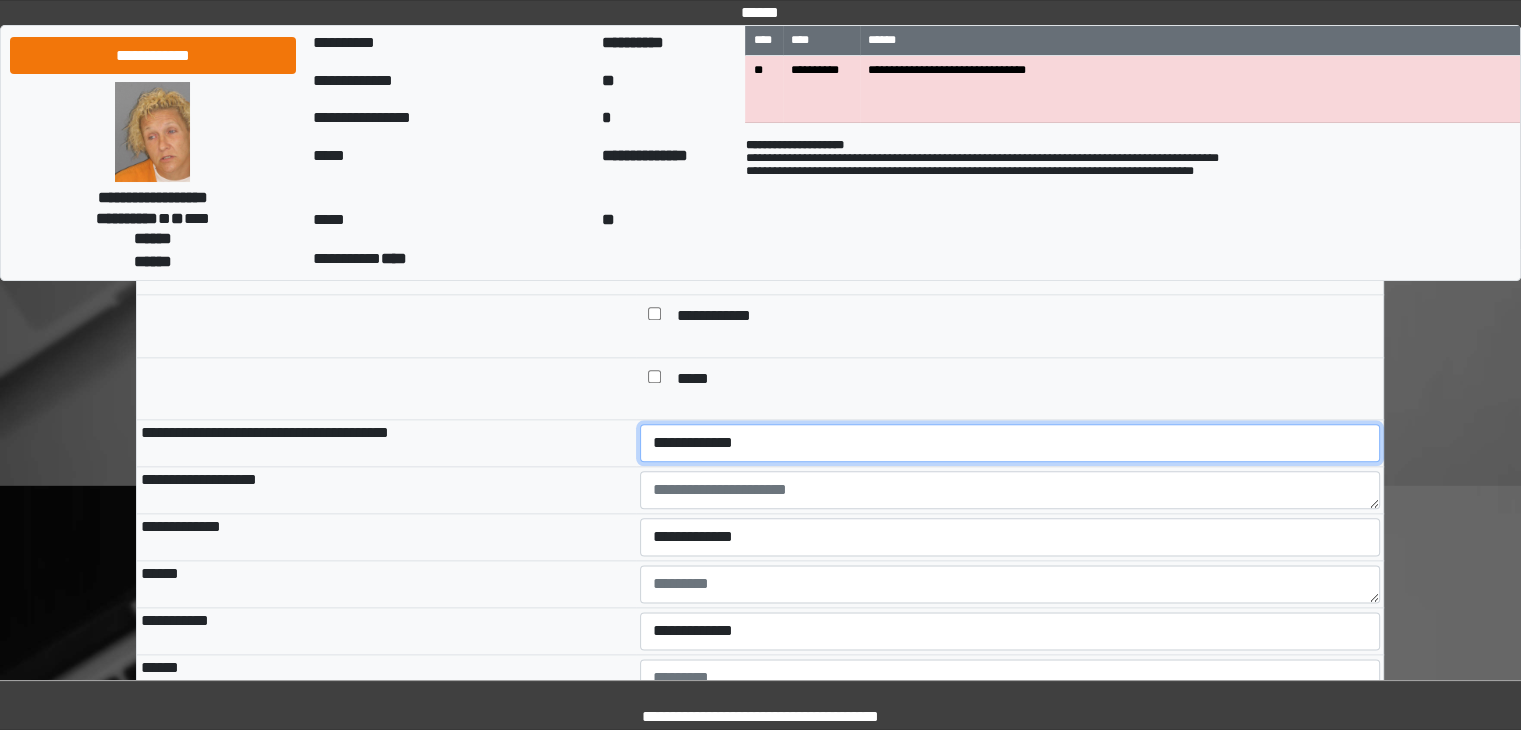 click on "**********" at bounding box center (1010, 443) 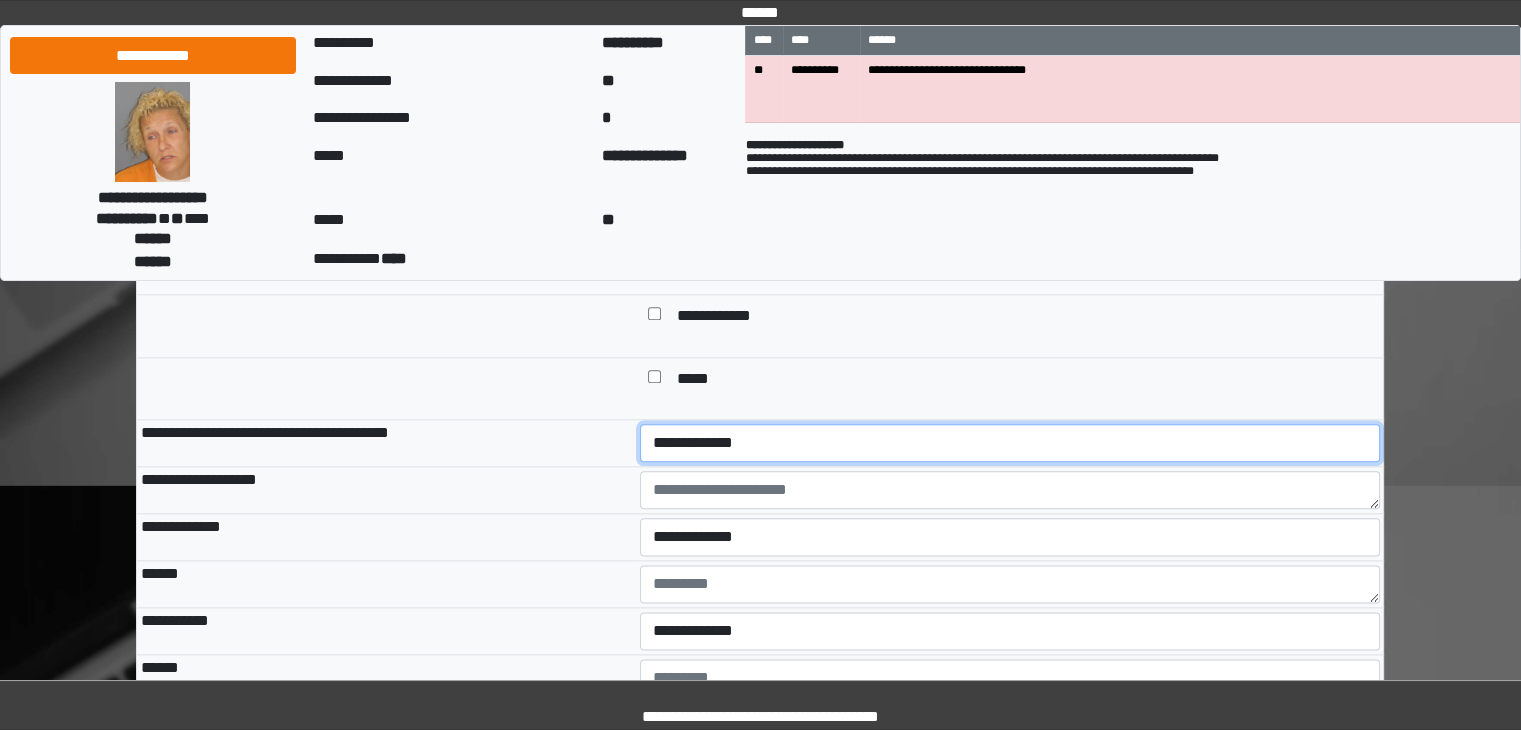 select on "*" 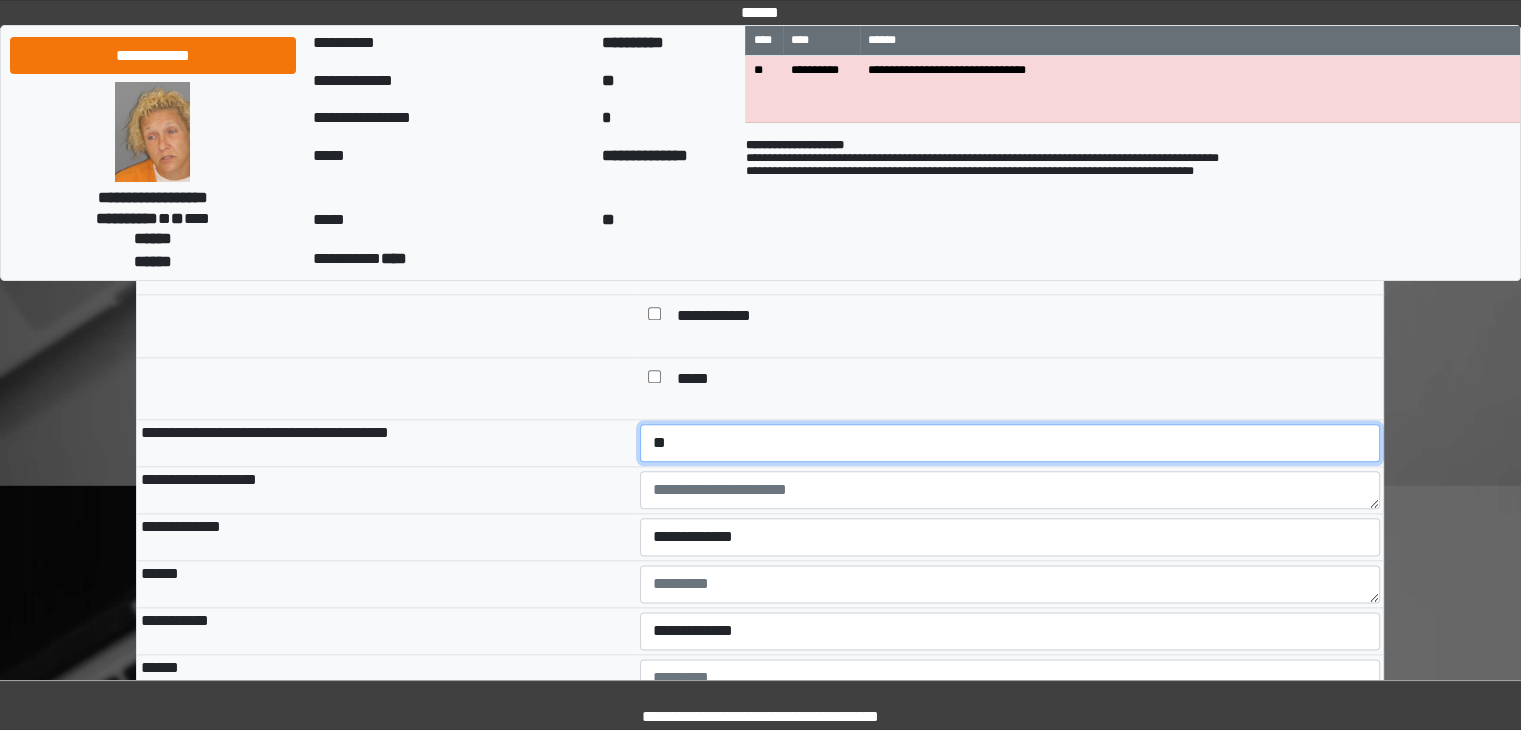 click on "**********" at bounding box center [1010, 443] 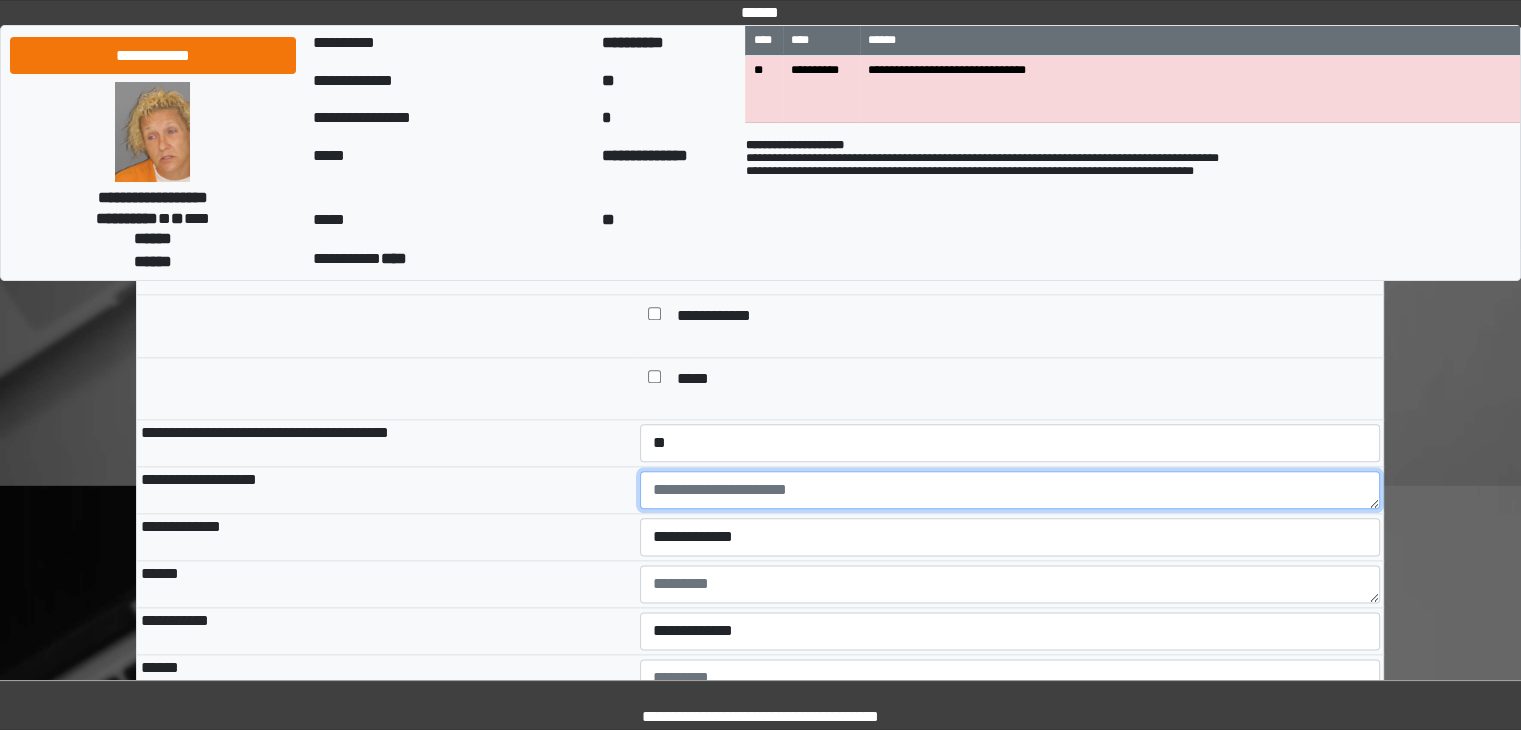 click at bounding box center [1010, 490] 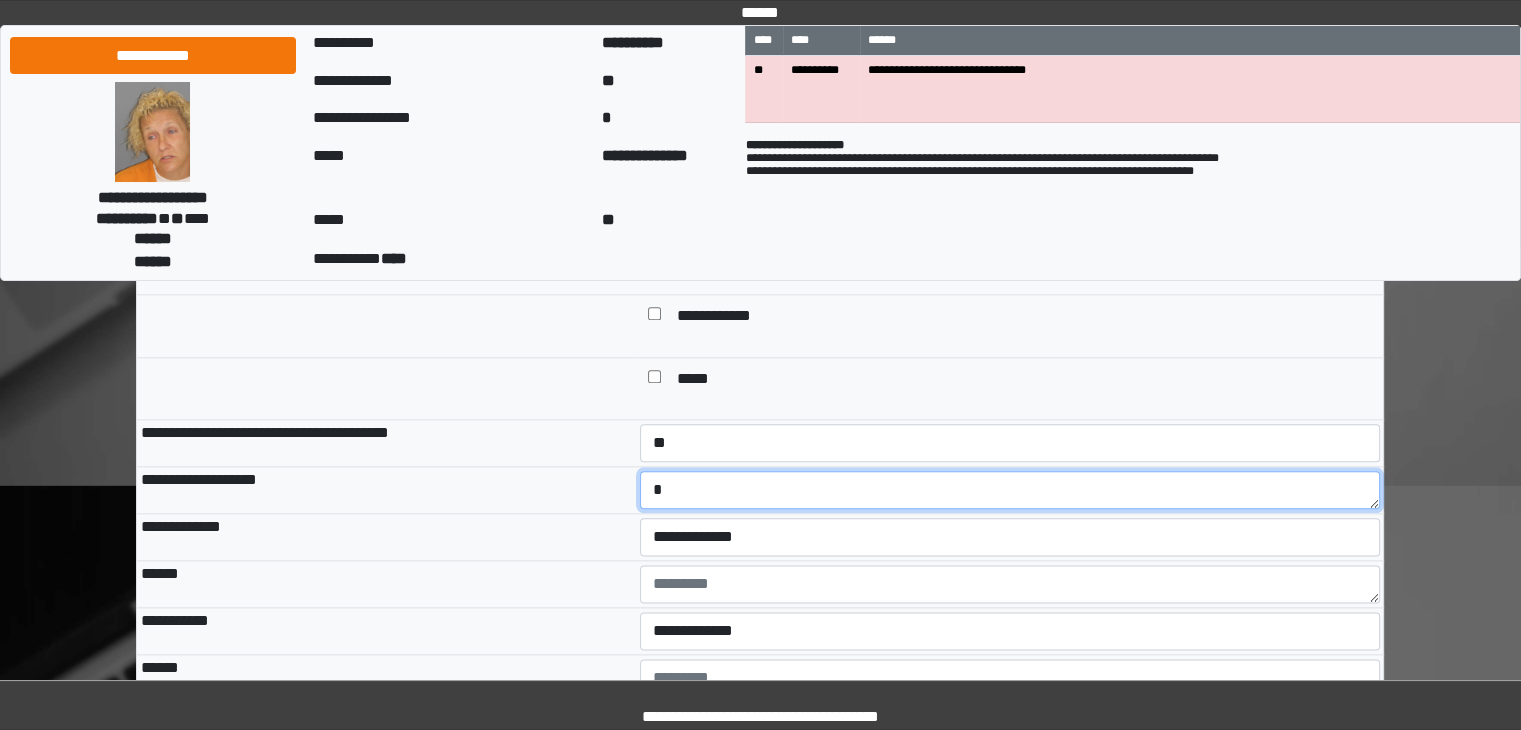 click on "*" at bounding box center (1010, 490) 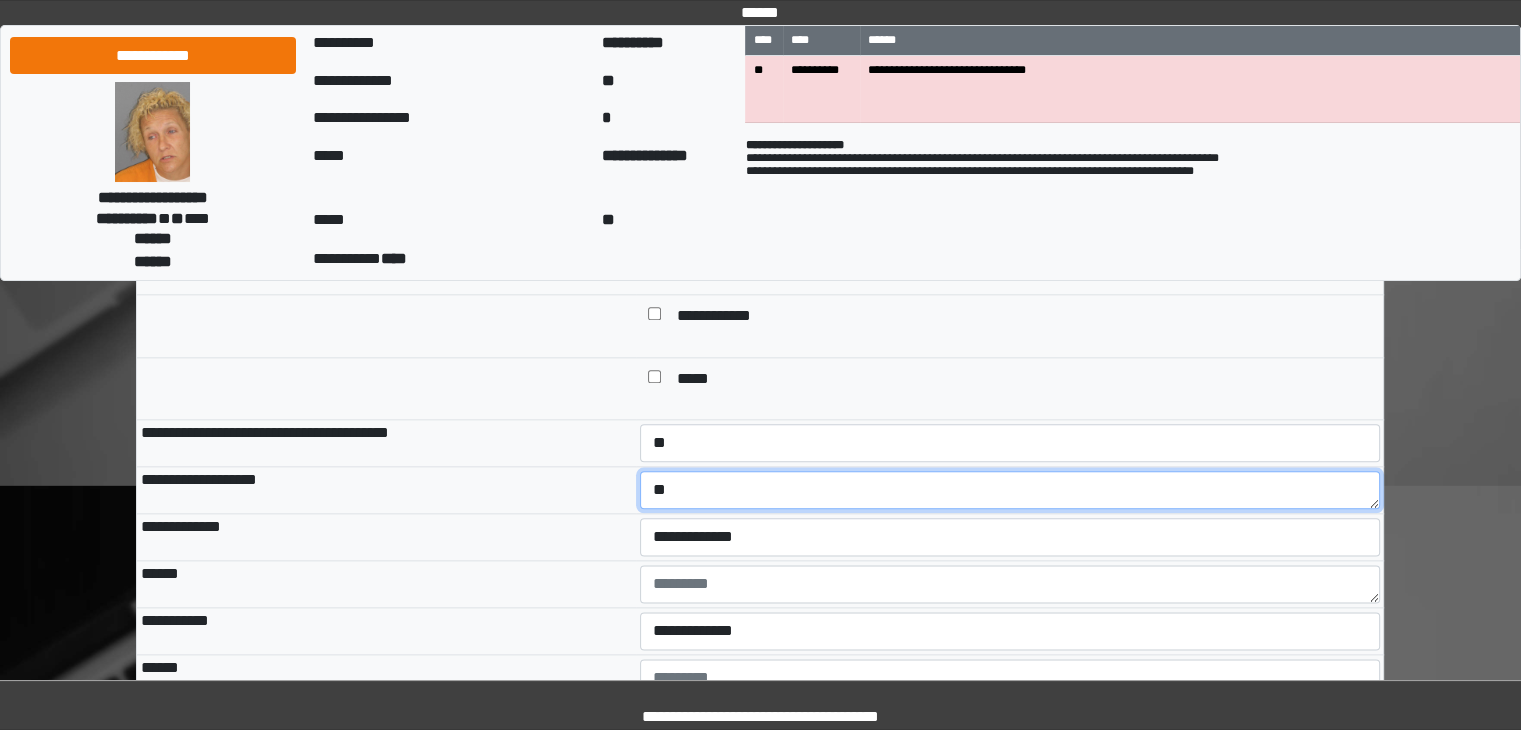 type on "*" 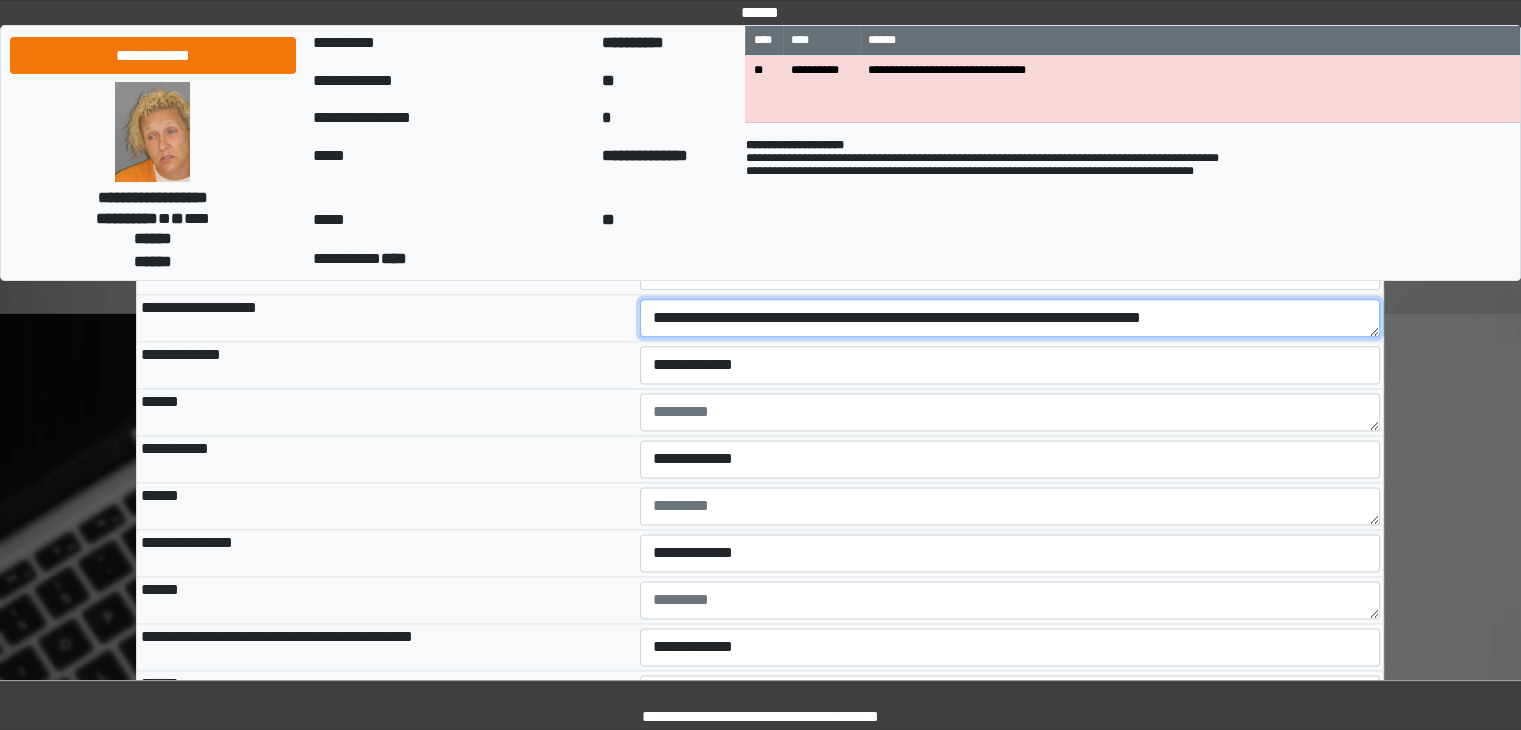scroll, scrollTop: 2492, scrollLeft: 0, axis: vertical 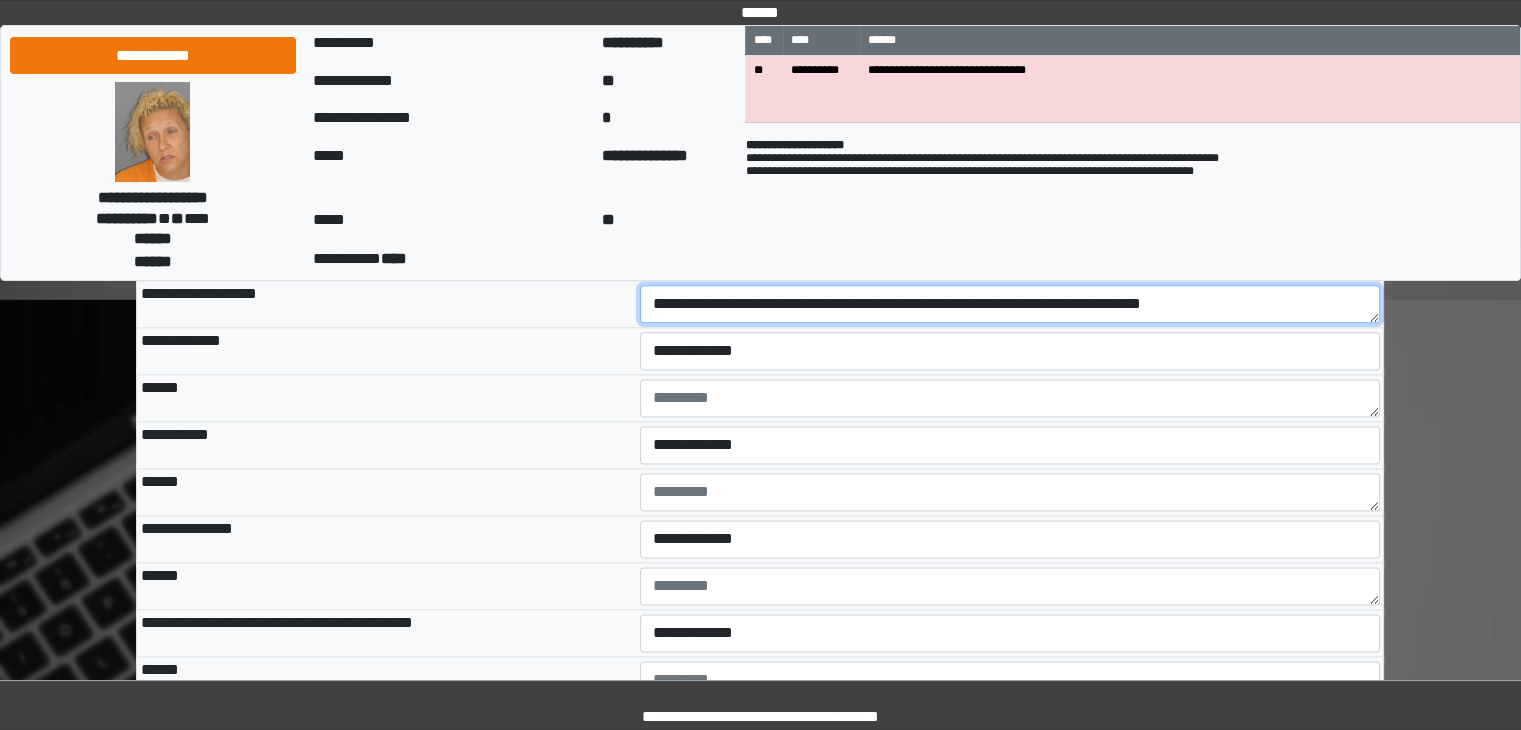 type on "**********" 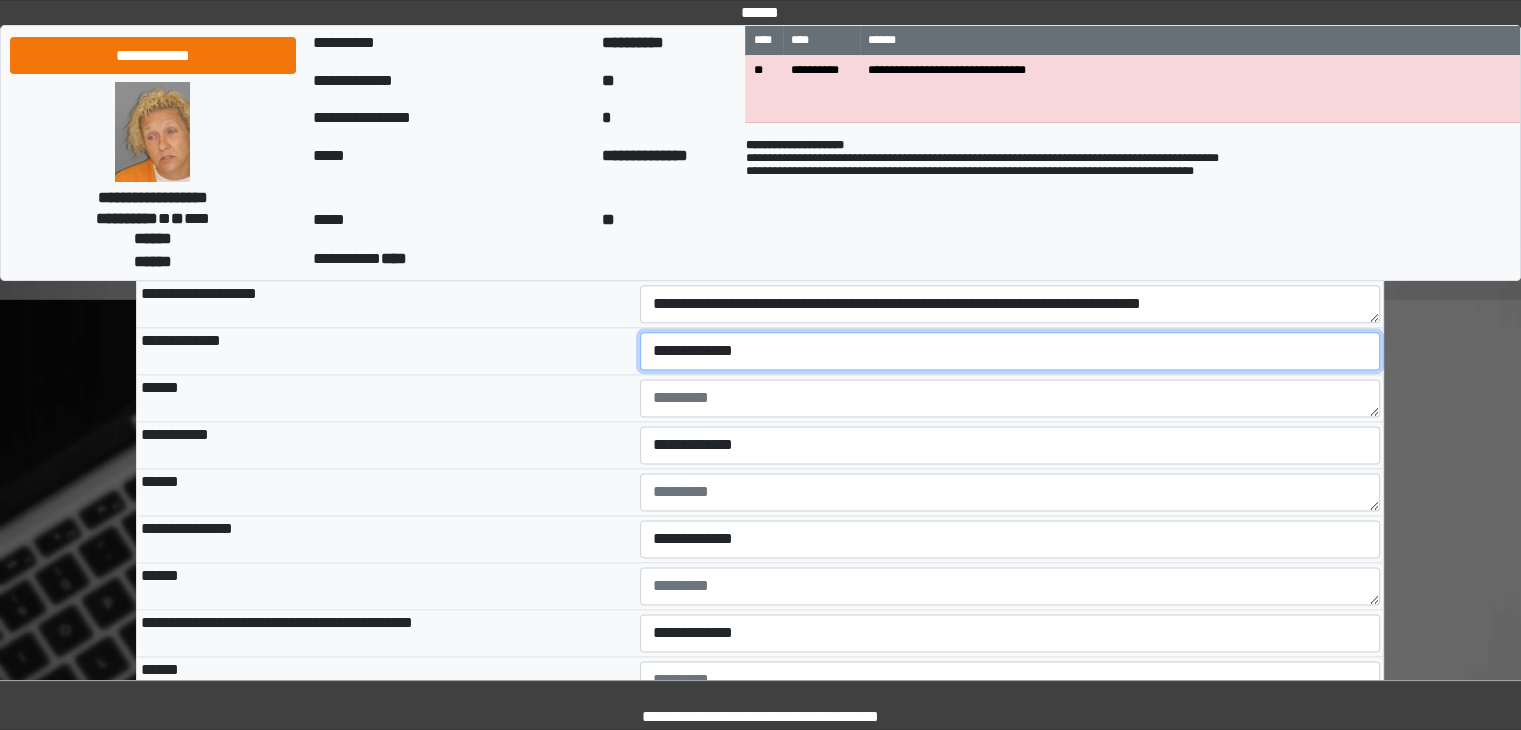 click on "**********" at bounding box center (1010, 351) 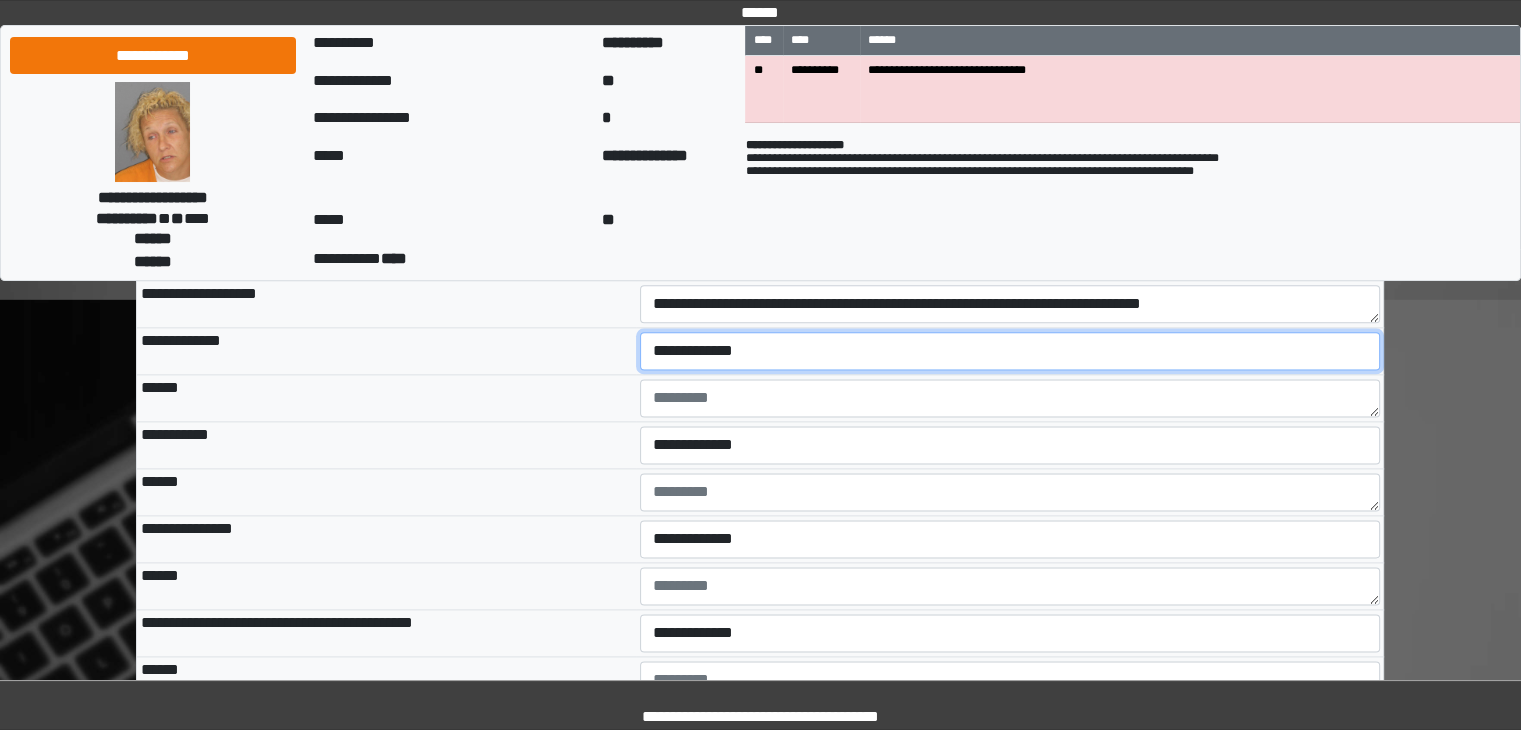 select on "***" 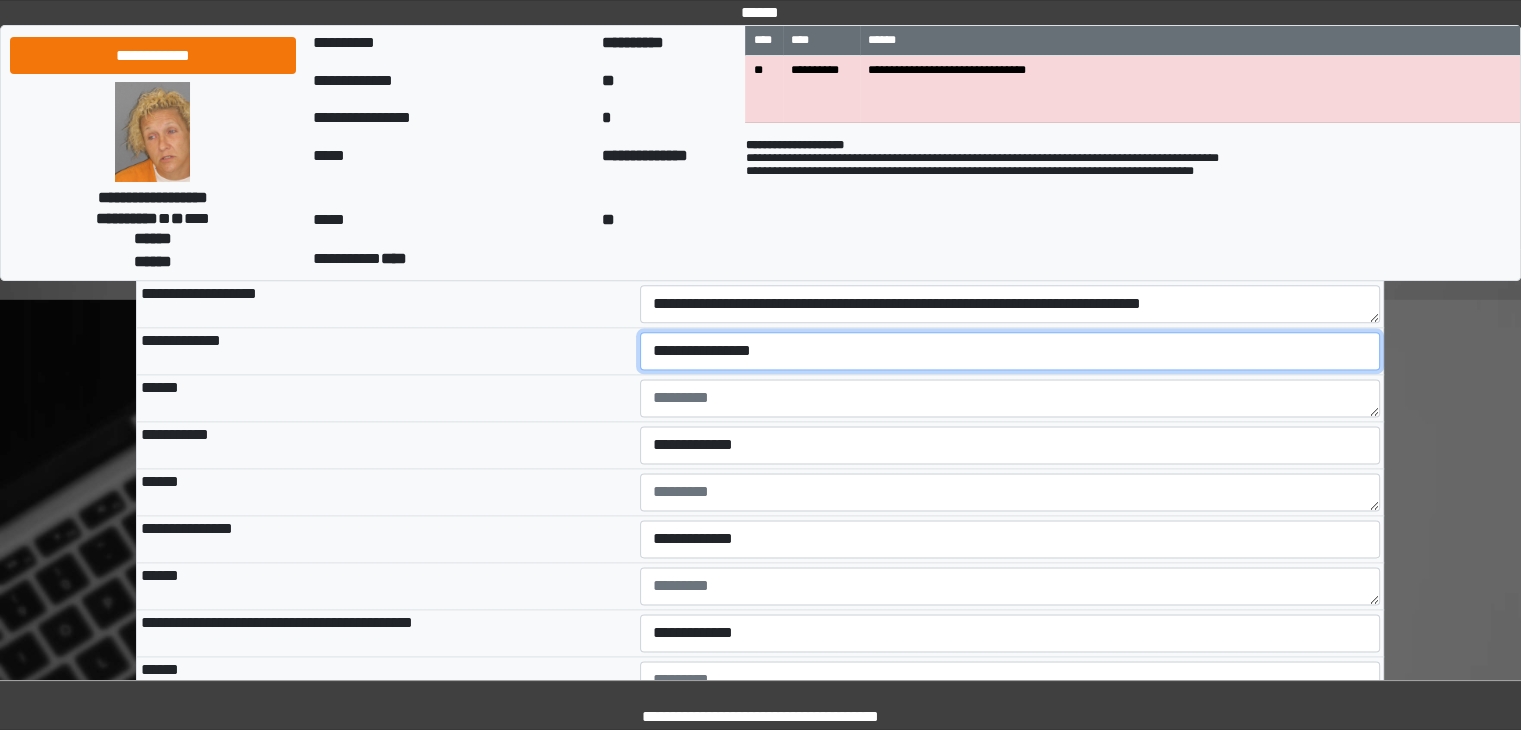 click on "**********" at bounding box center (1010, 351) 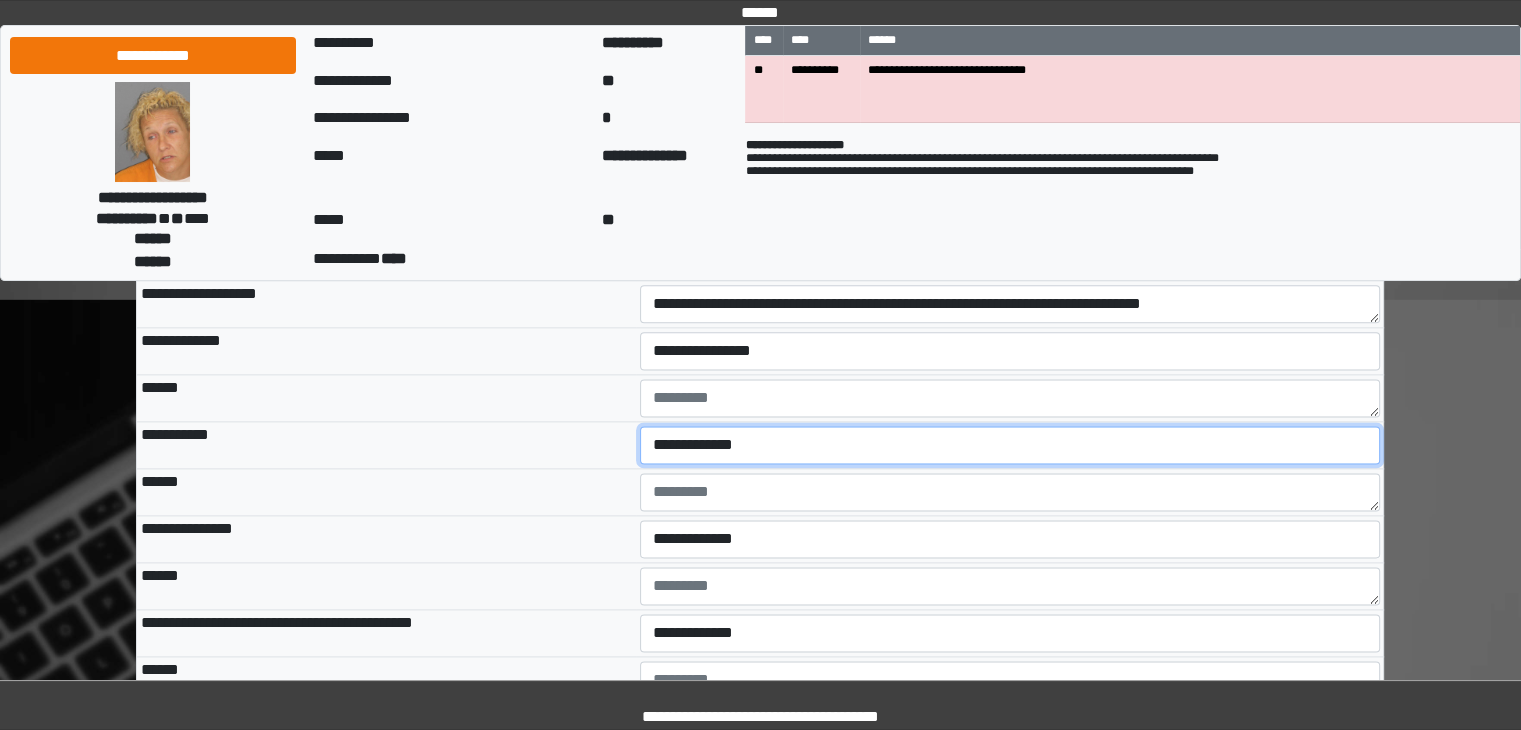 click on "**********" at bounding box center [1010, 445] 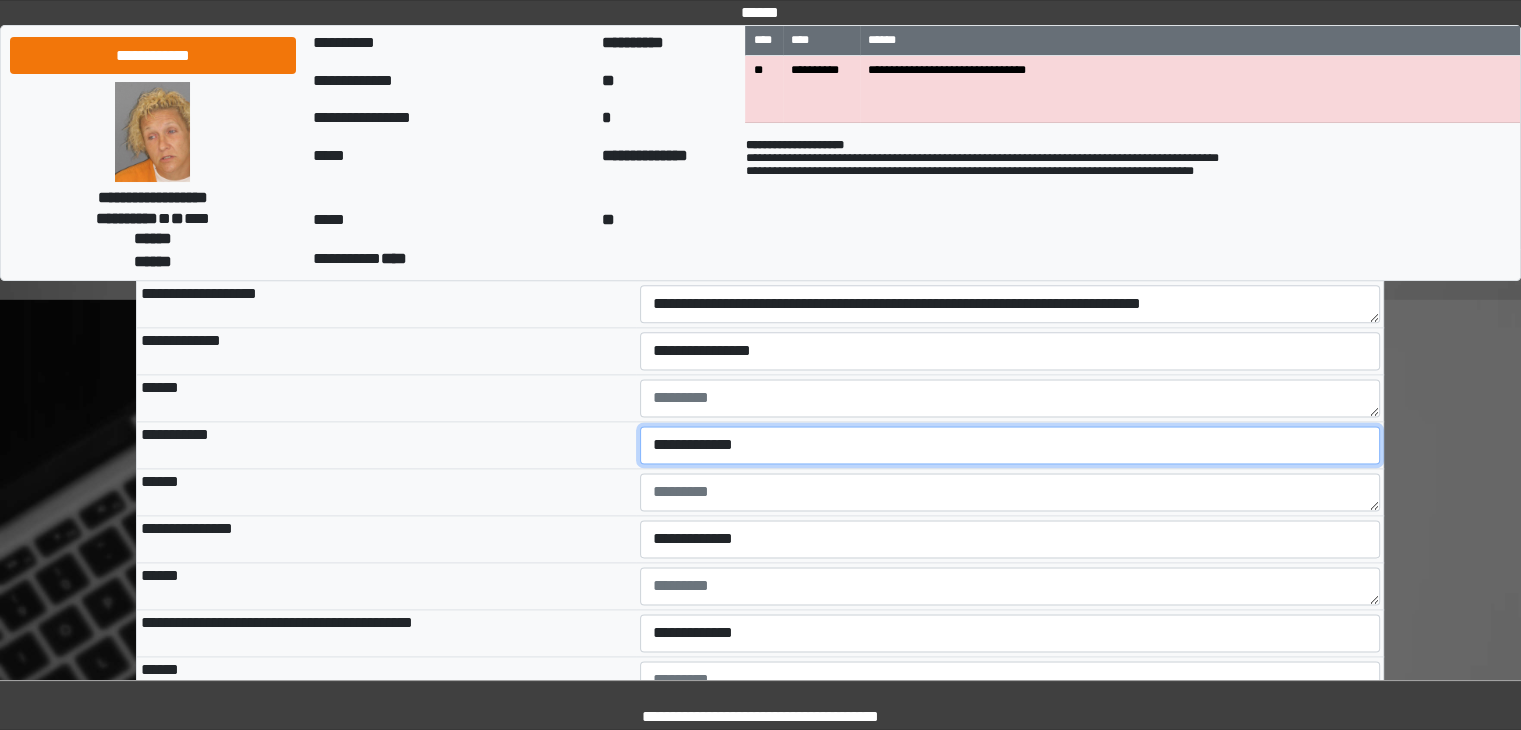 select on "***" 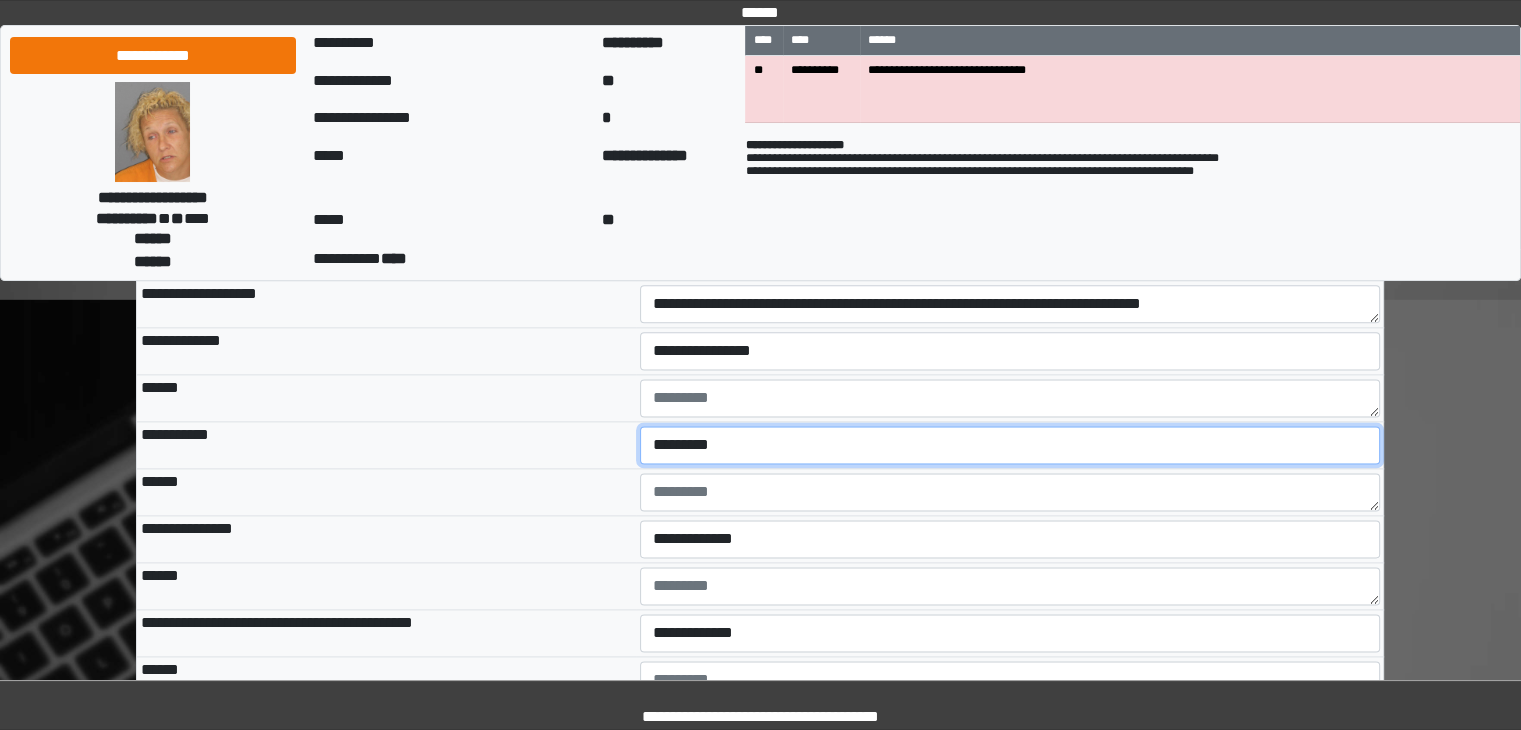 click on "**********" at bounding box center (1010, 445) 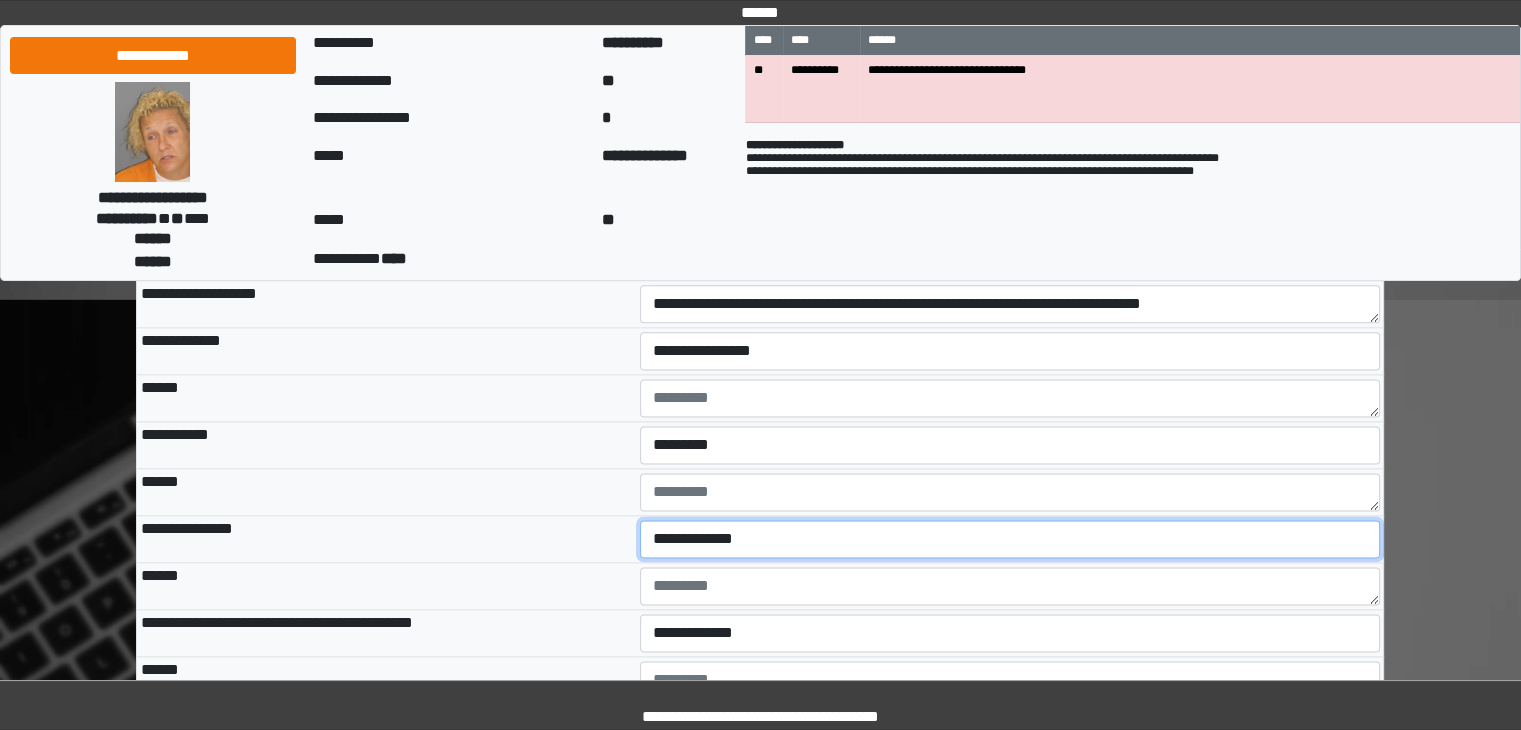 click on "**********" at bounding box center (1010, 539) 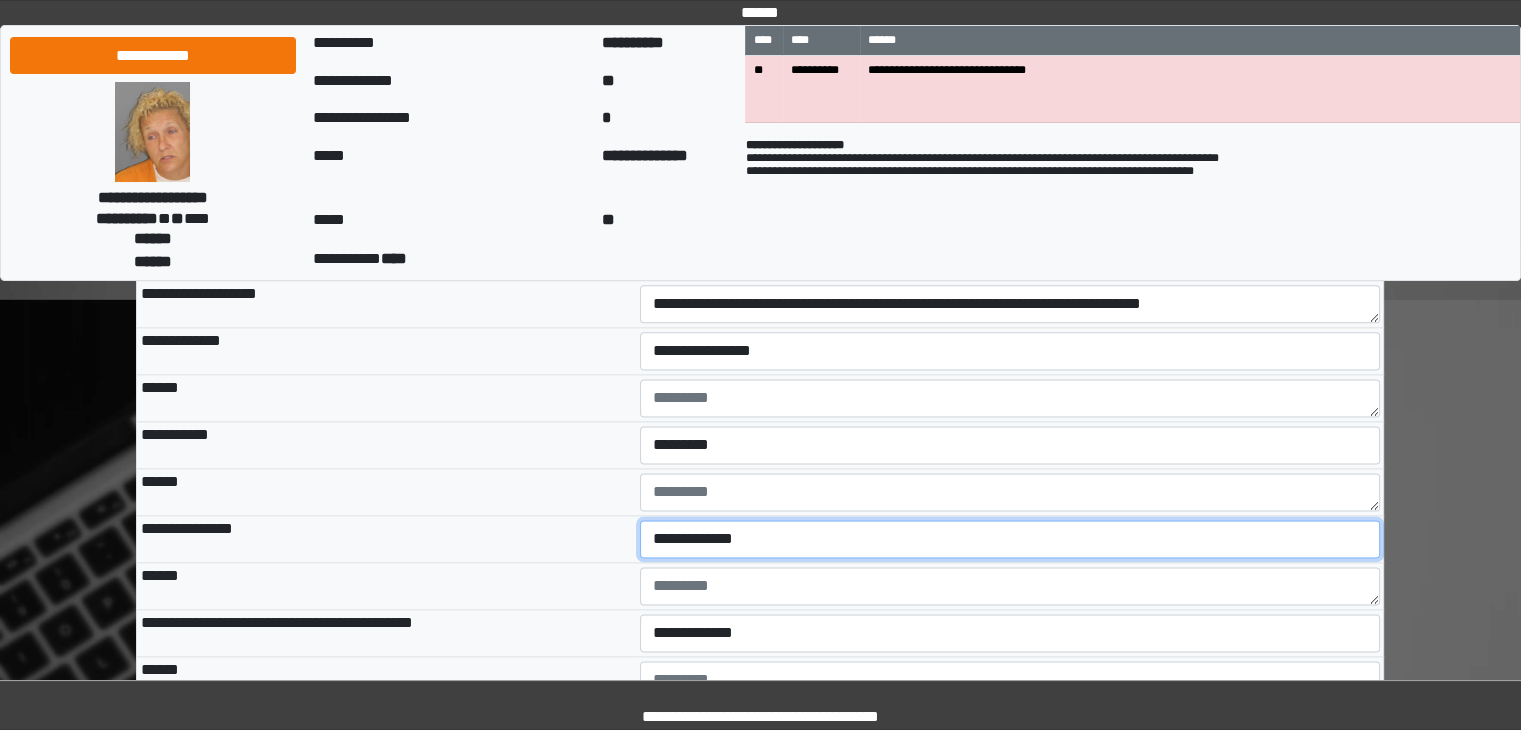 select on "***" 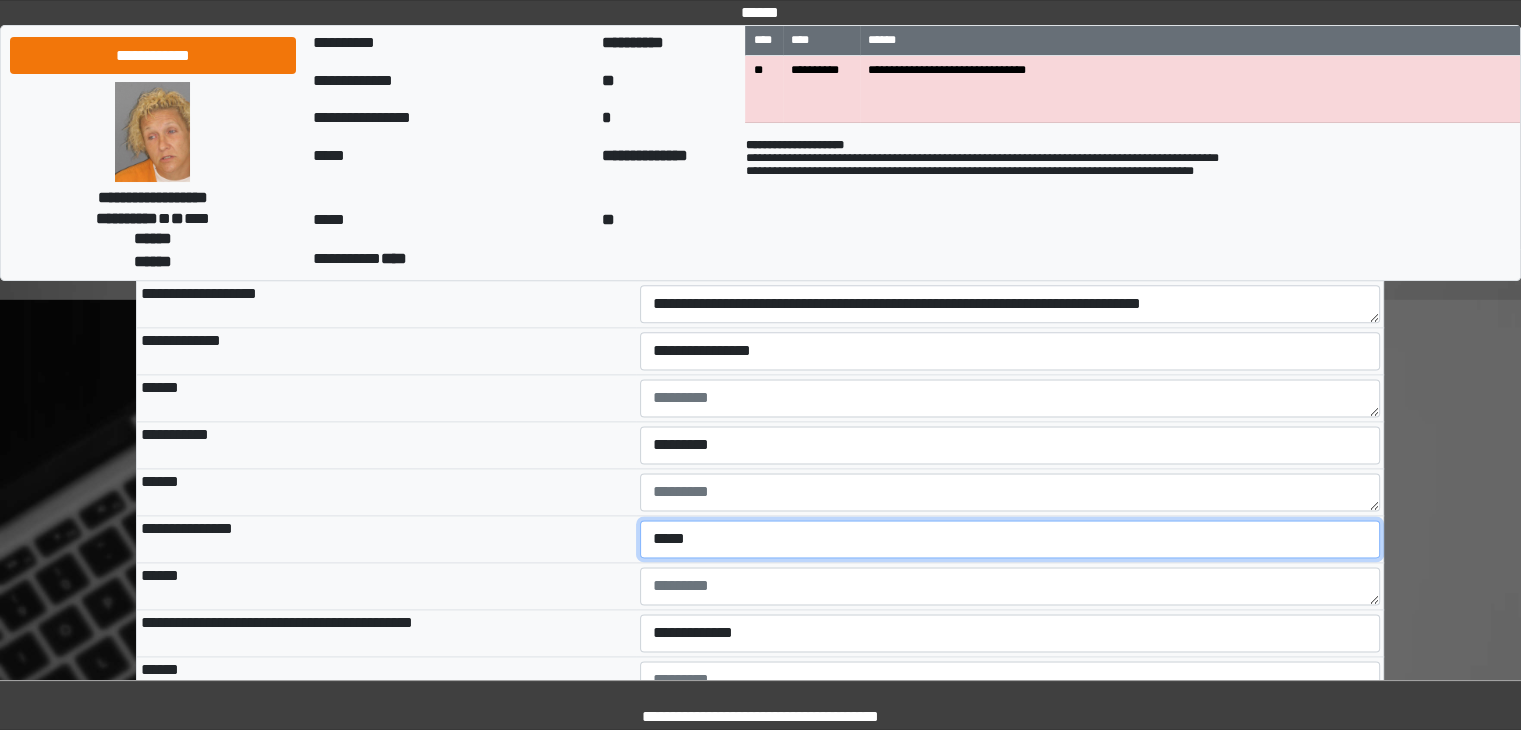 click on "**********" at bounding box center [1010, 539] 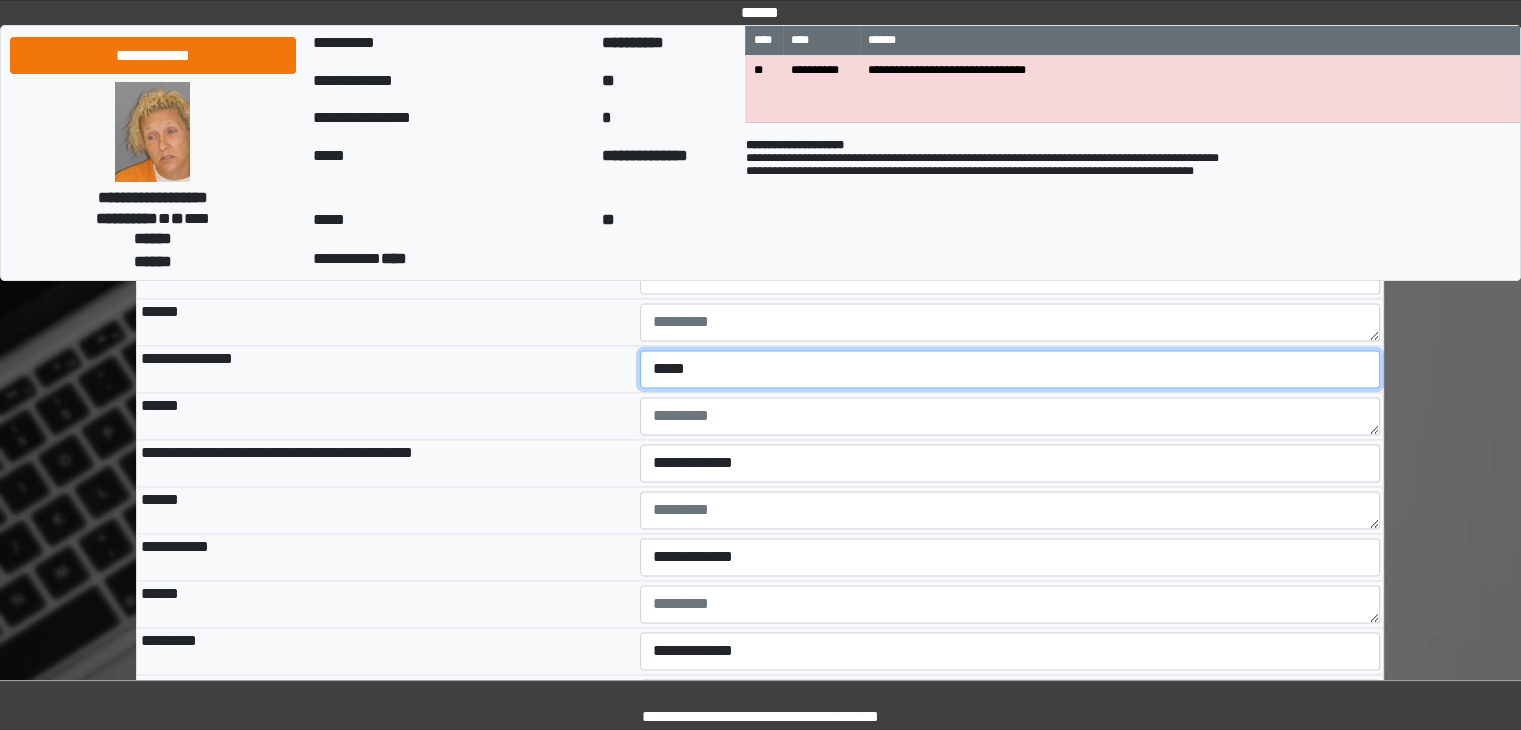 scroll, scrollTop: 2663, scrollLeft: 0, axis: vertical 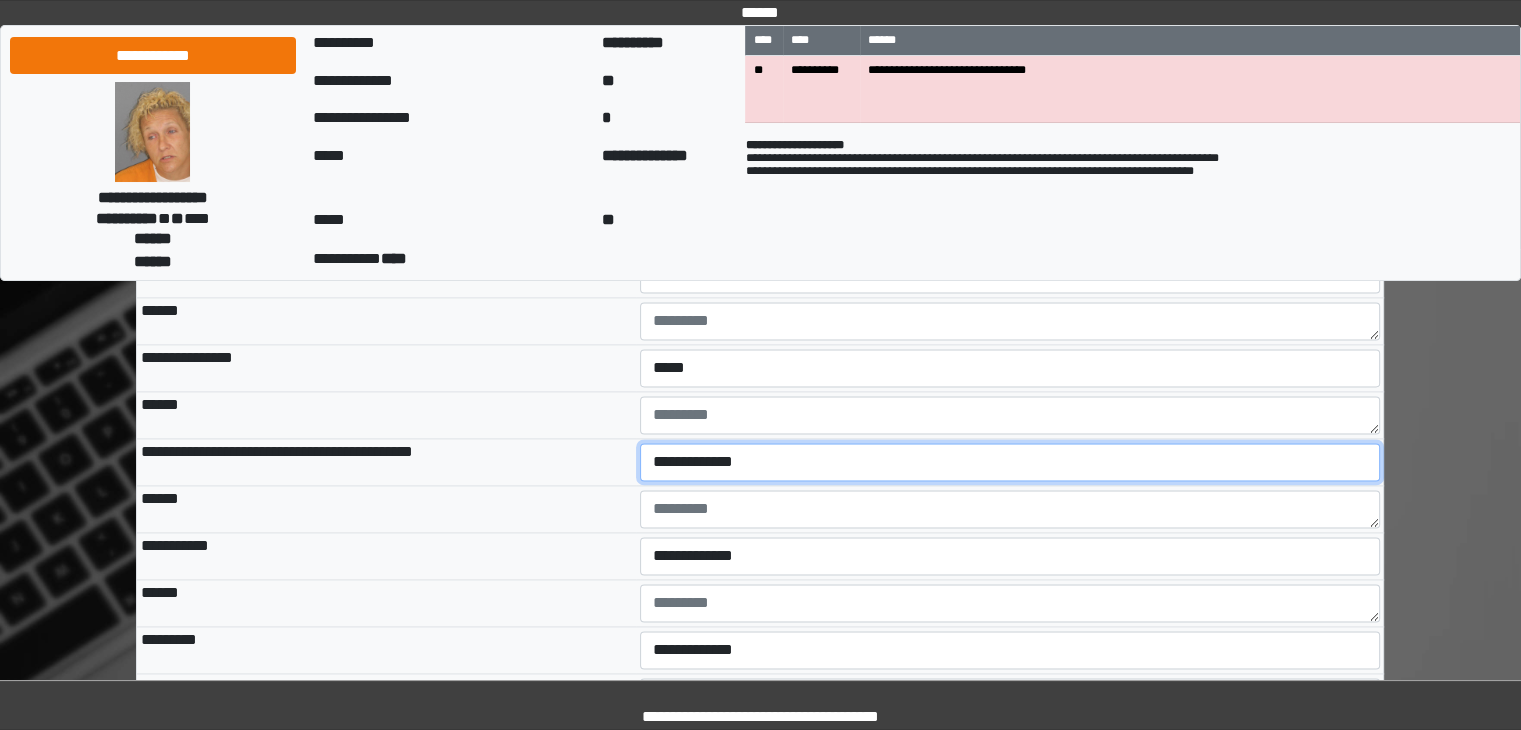click on "**********" at bounding box center [1010, 462] 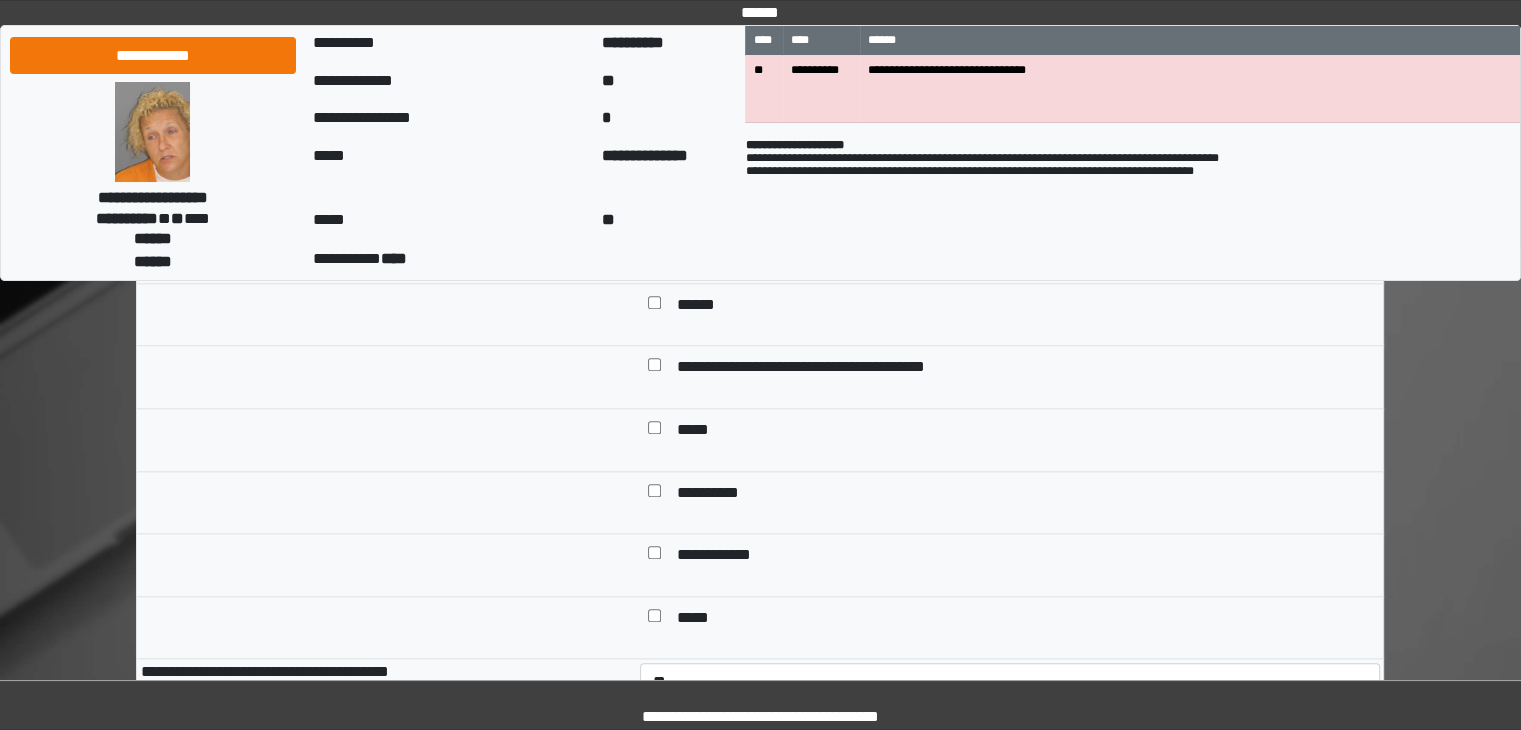 scroll, scrollTop: 2331, scrollLeft: 0, axis: vertical 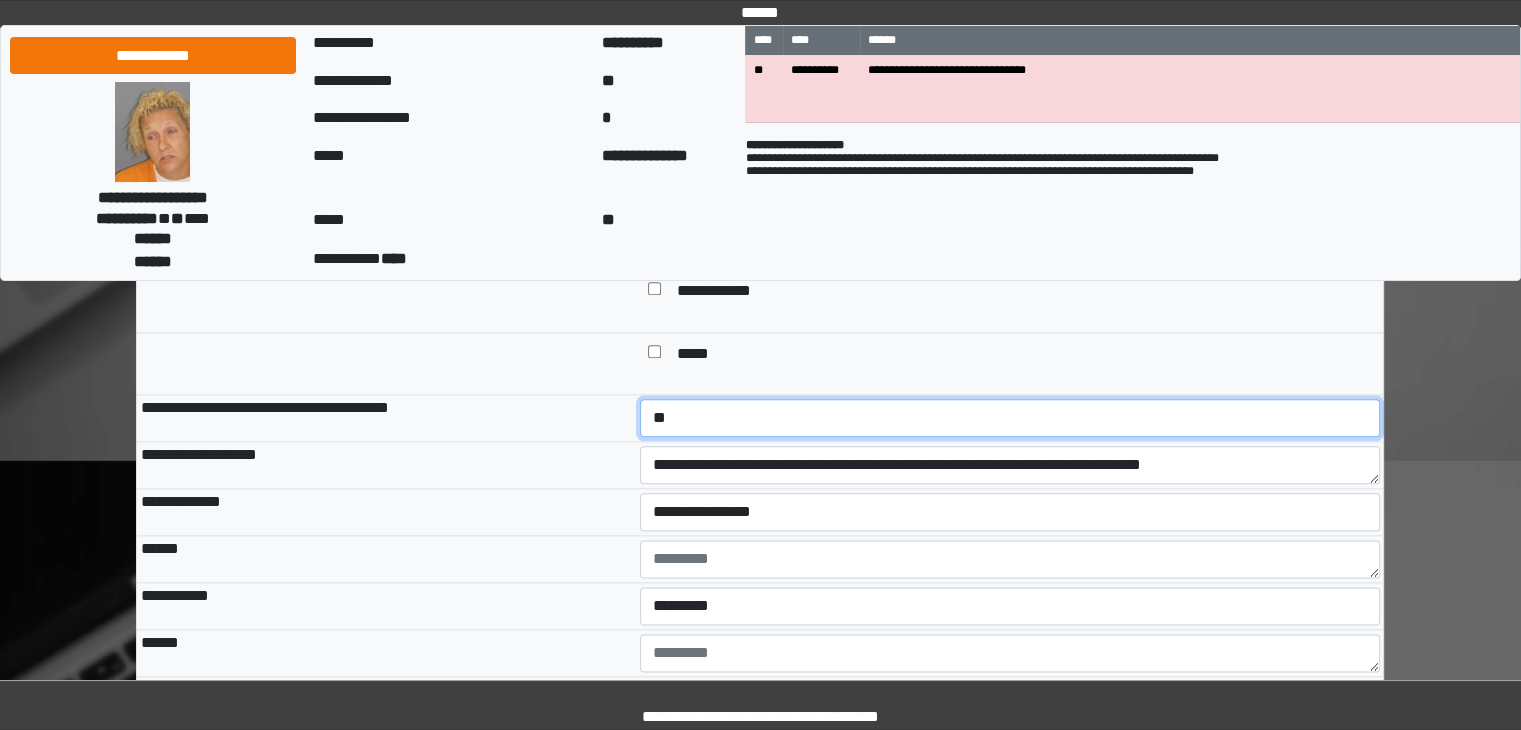 click on "**********" at bounding box center (1010, 418) 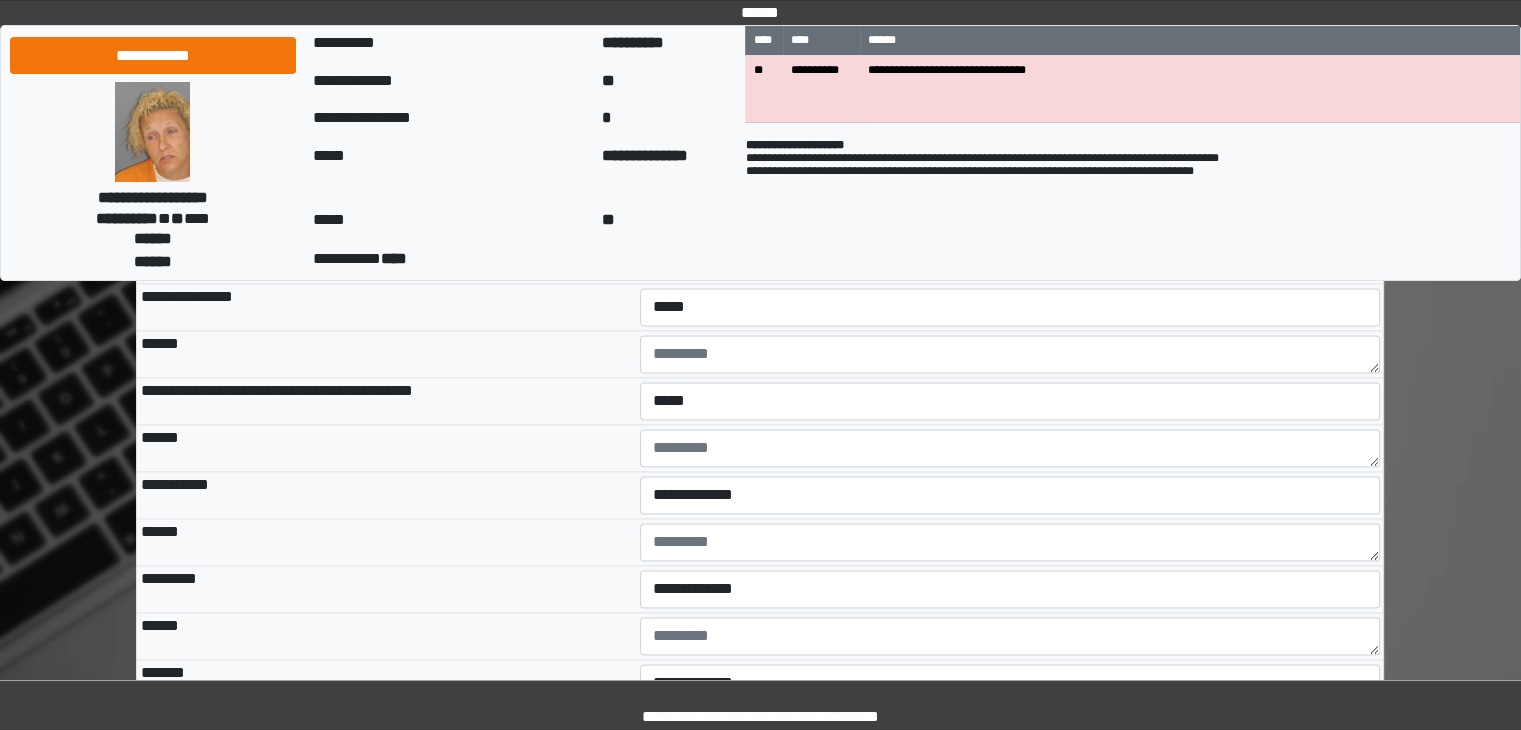 scroll, scrollTop: 2724, scrollLeft: 0, axis: vertical 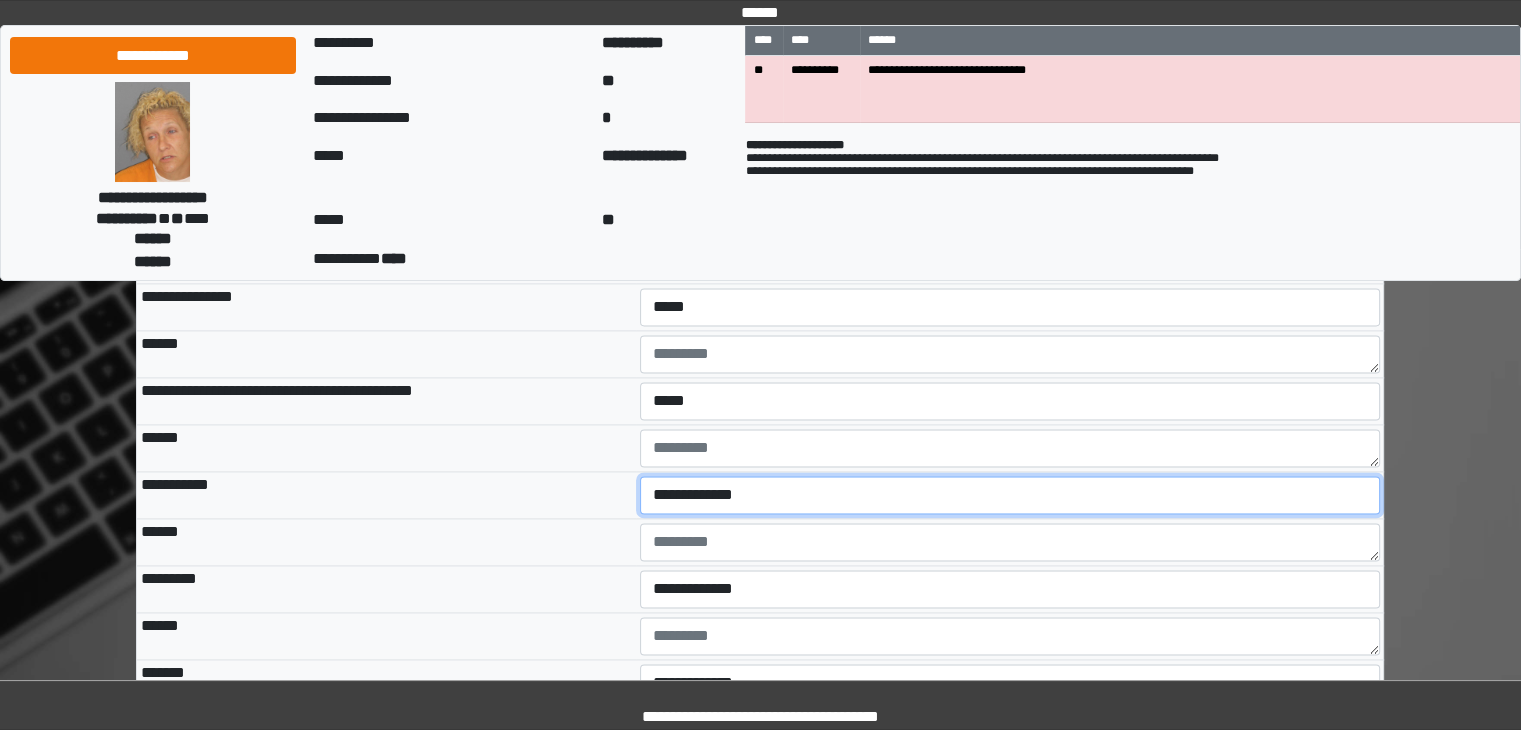 click on "**********" at bounding box center (1010, 495) 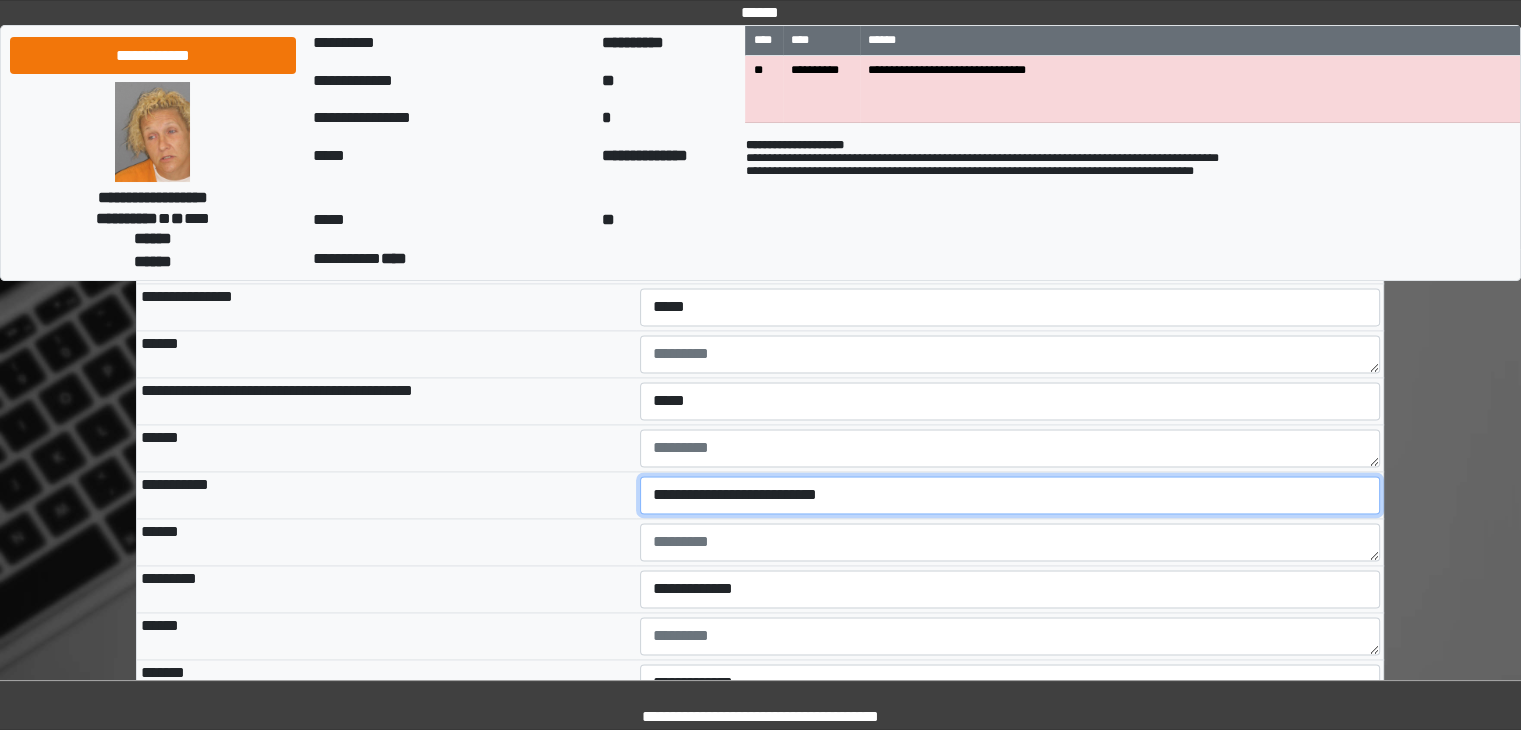 click on "**********" at bounding box center (1010, 495) 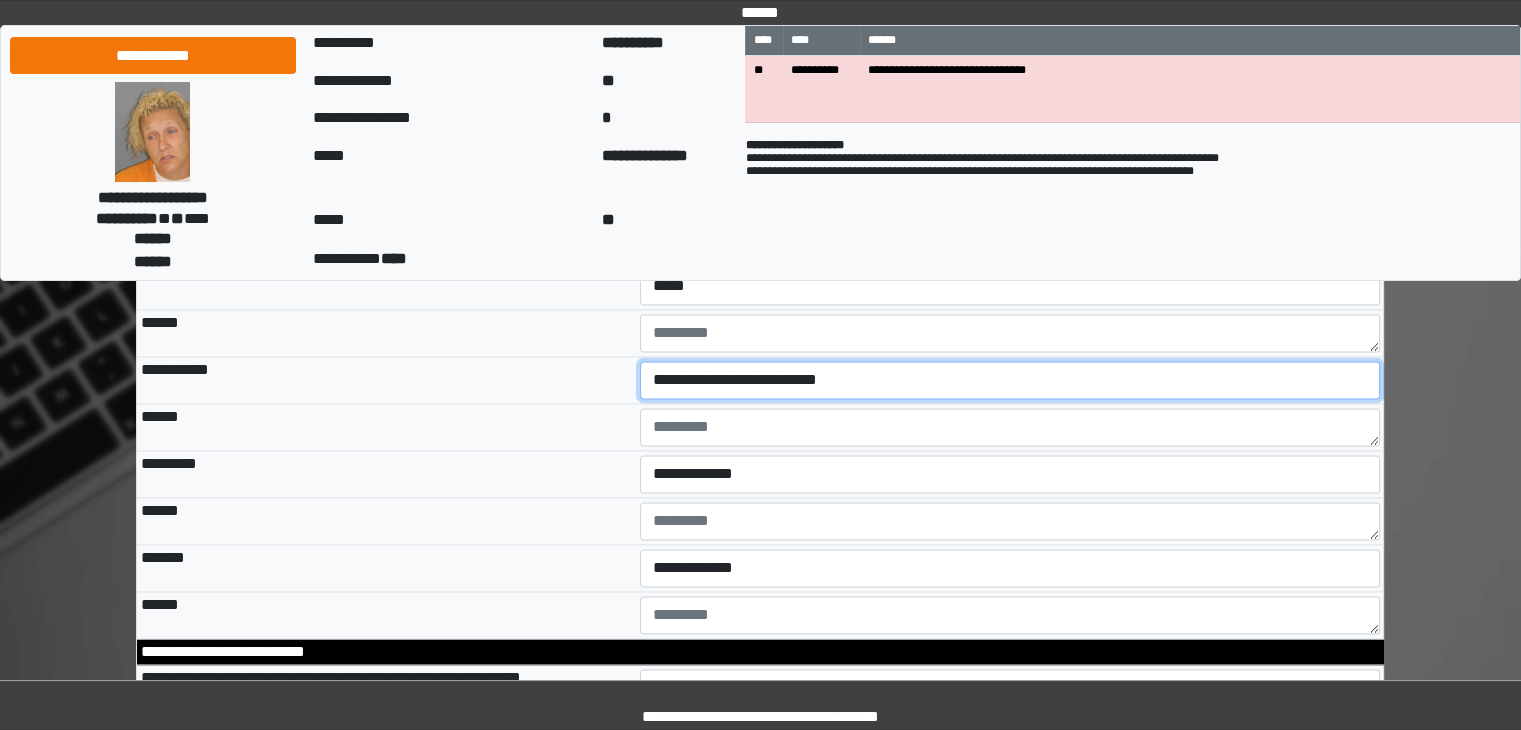 scroll, scrollTop: 2840, scrollLeft: 0, axis: vertical 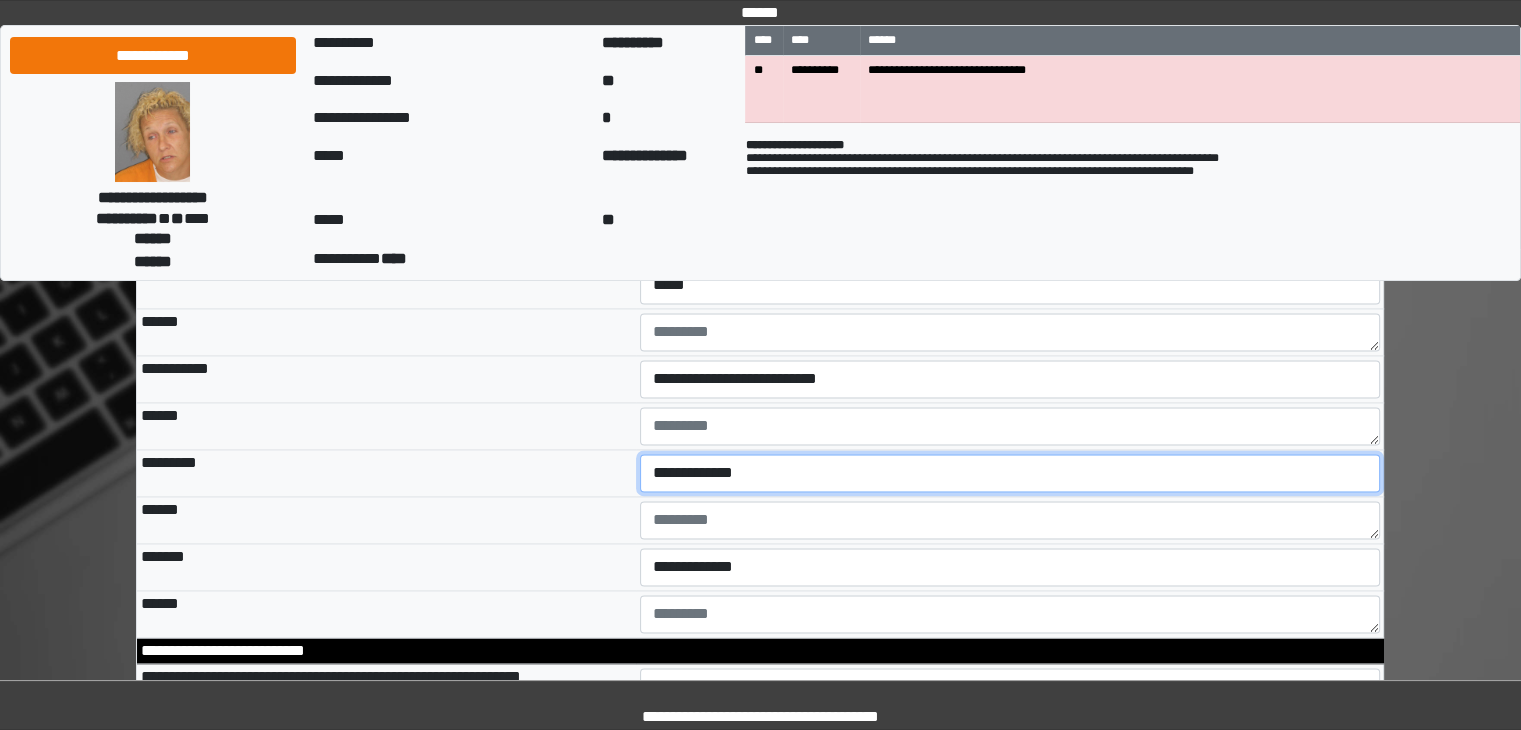 click on "**********" at bounding box center [1010, 473] 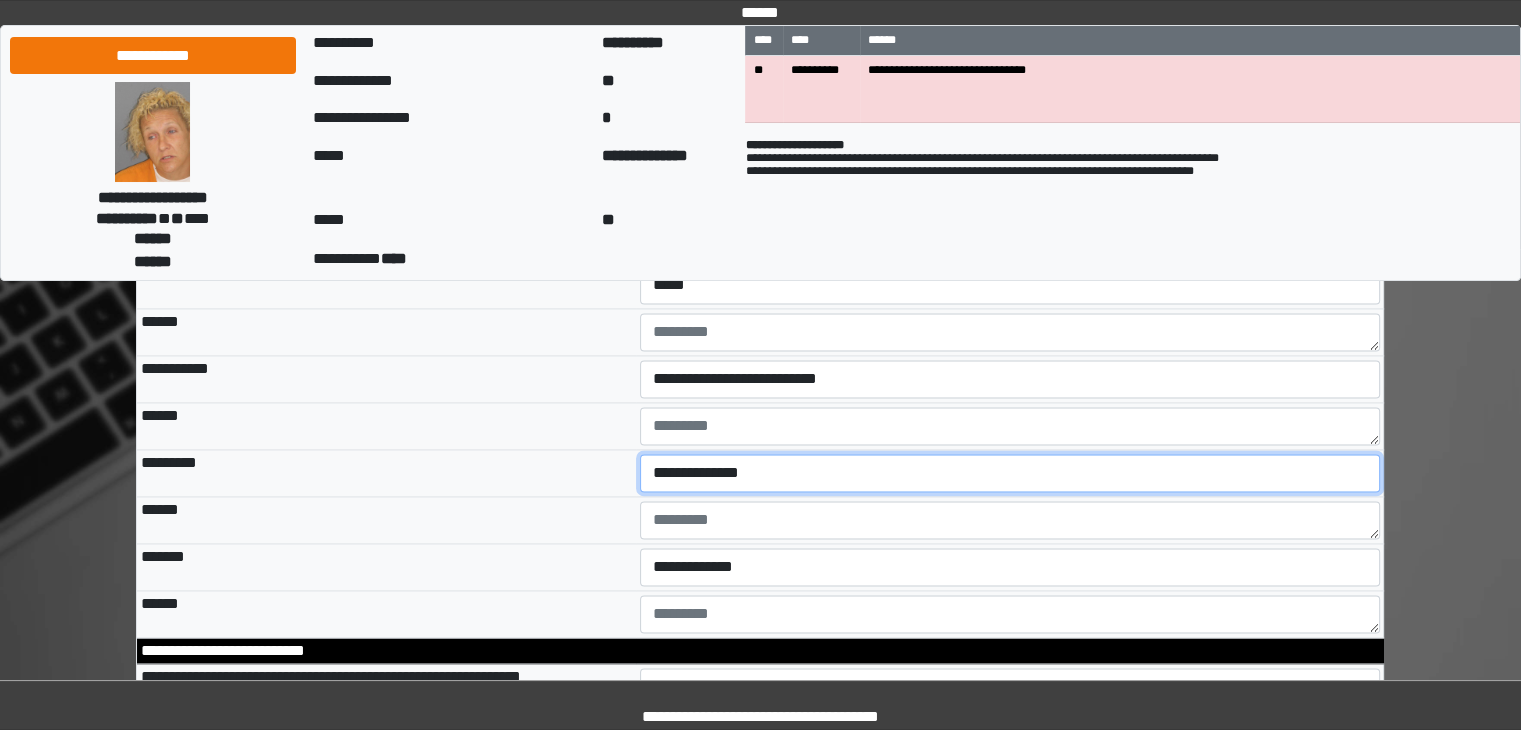 click on "**********" at bounding box center (1010, 473) 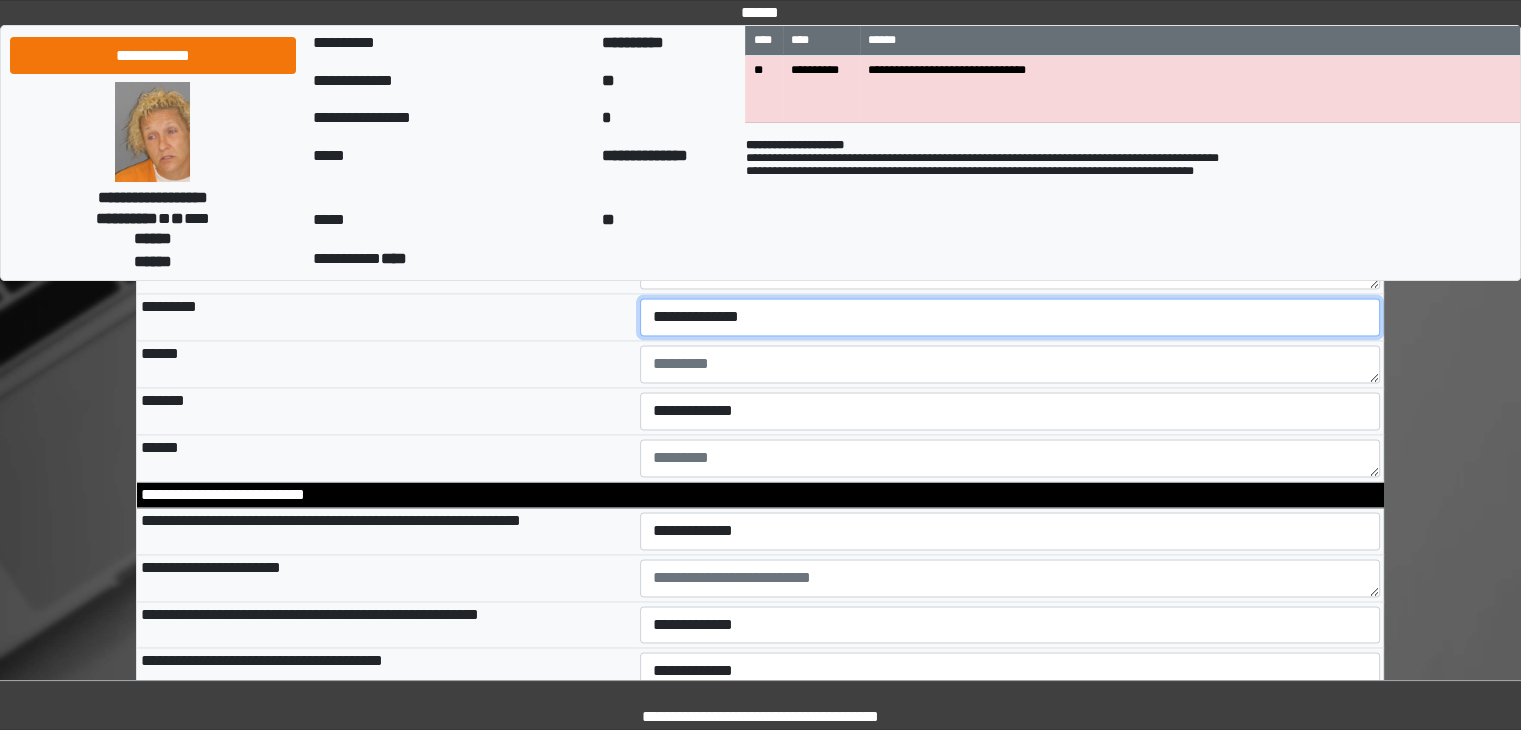 scroll, scrollTop: 3002, scrollLeft: 0, axis: vertical 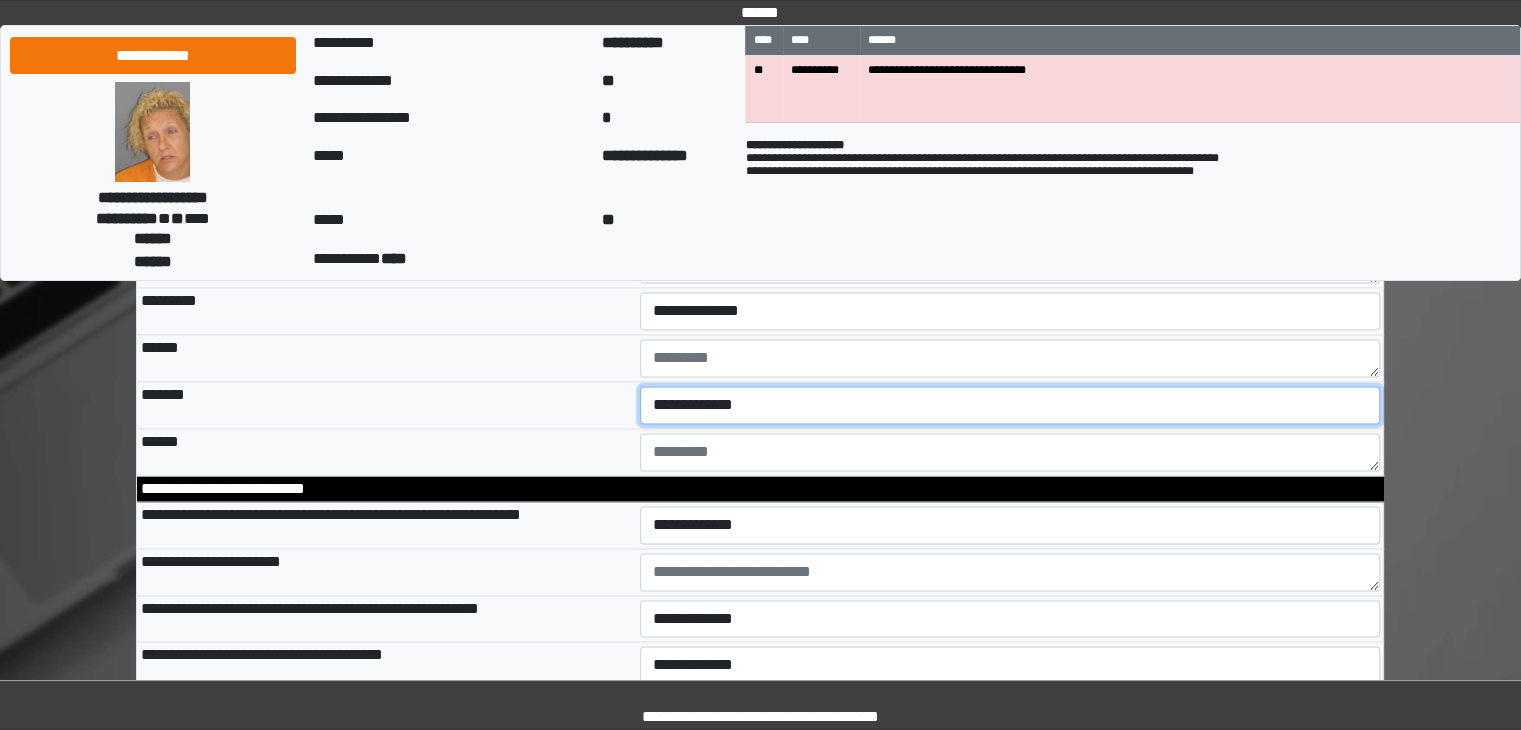 click on "**********" at bounding box center [1010, 405] 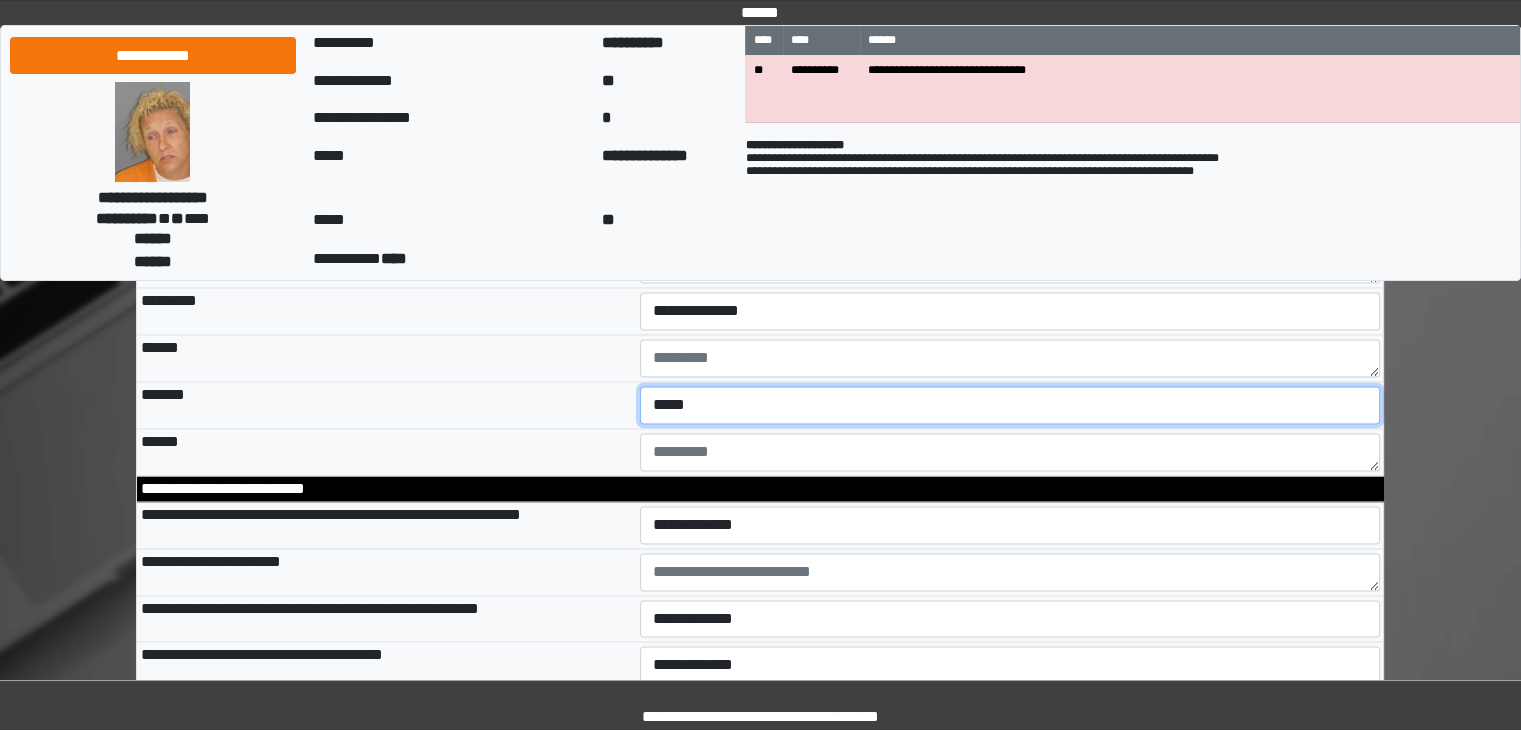 click on "**********" at bounding box center [1010, 405] 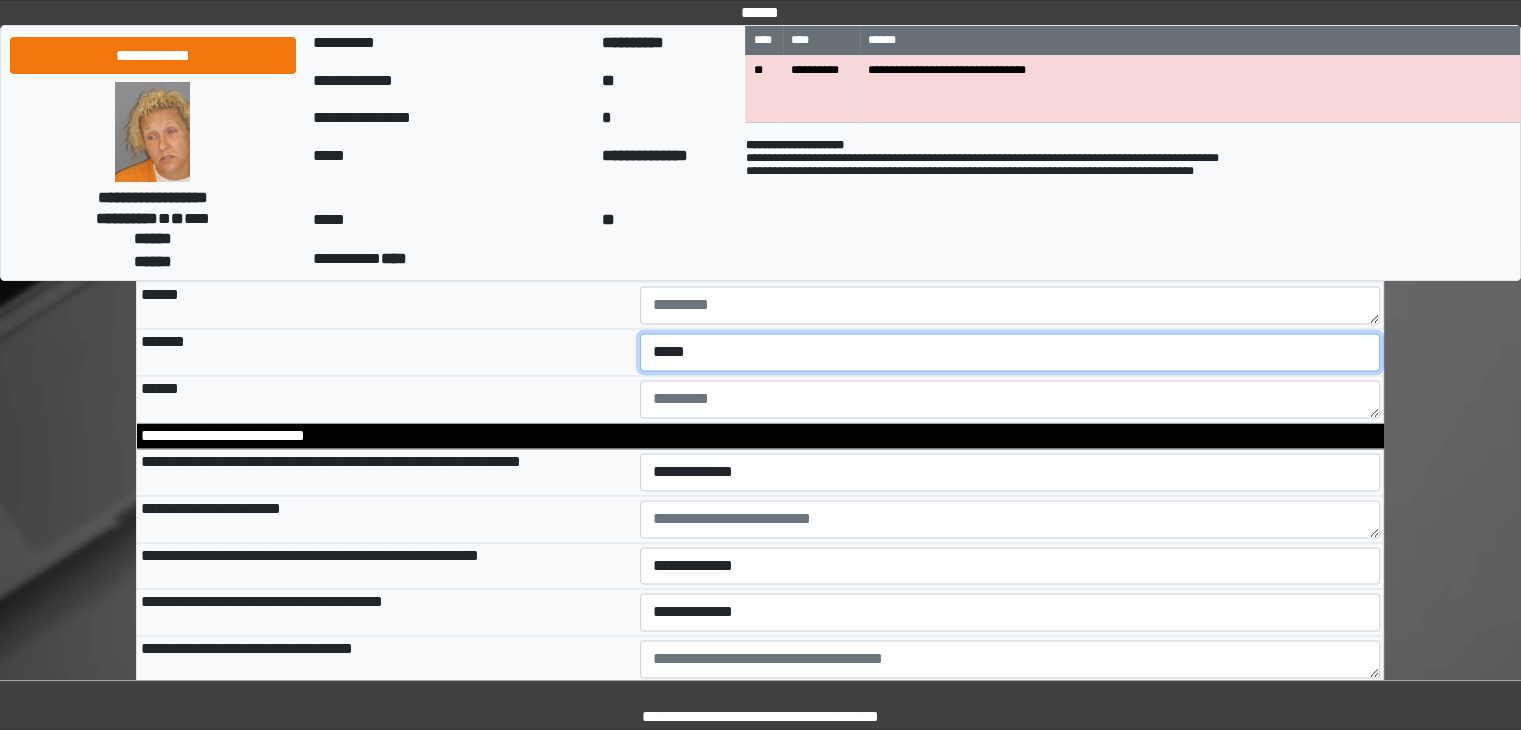 scroll, scrollTop: 3056, scrollLeft: 0, axis: vertical 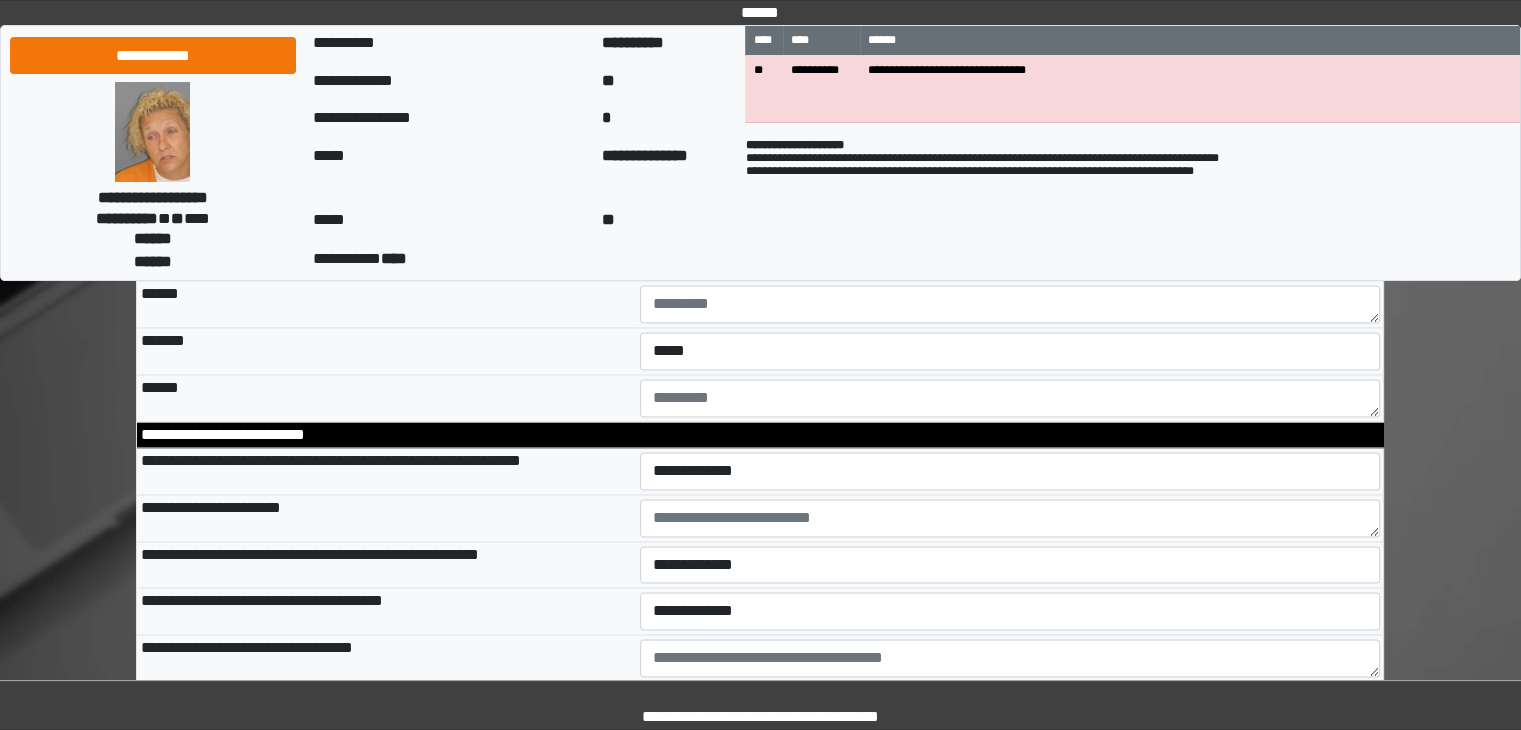 click on "**********" at bounding box center [386, 471] 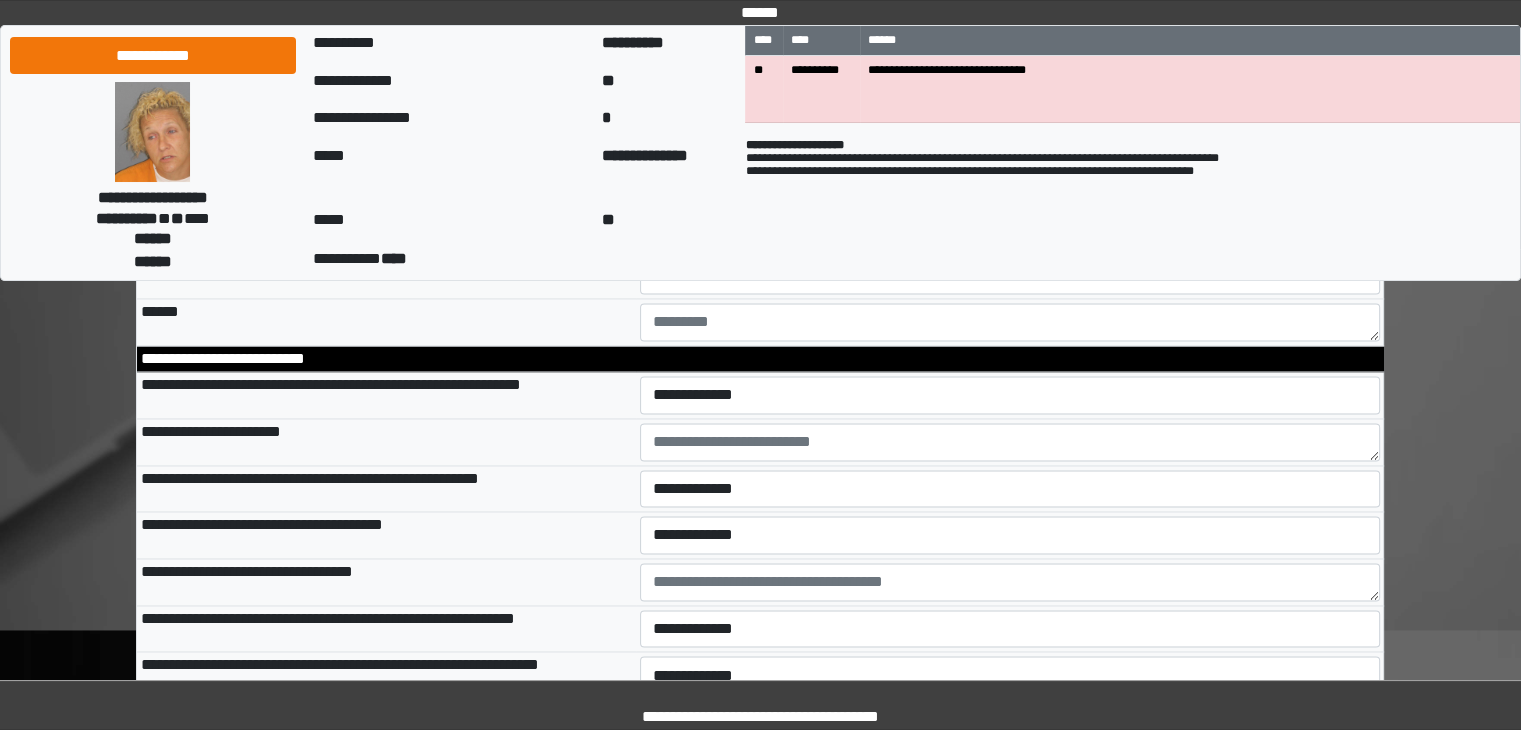 scroll, scrollTop: 3135, scrollLeft: 0, axis: vertical 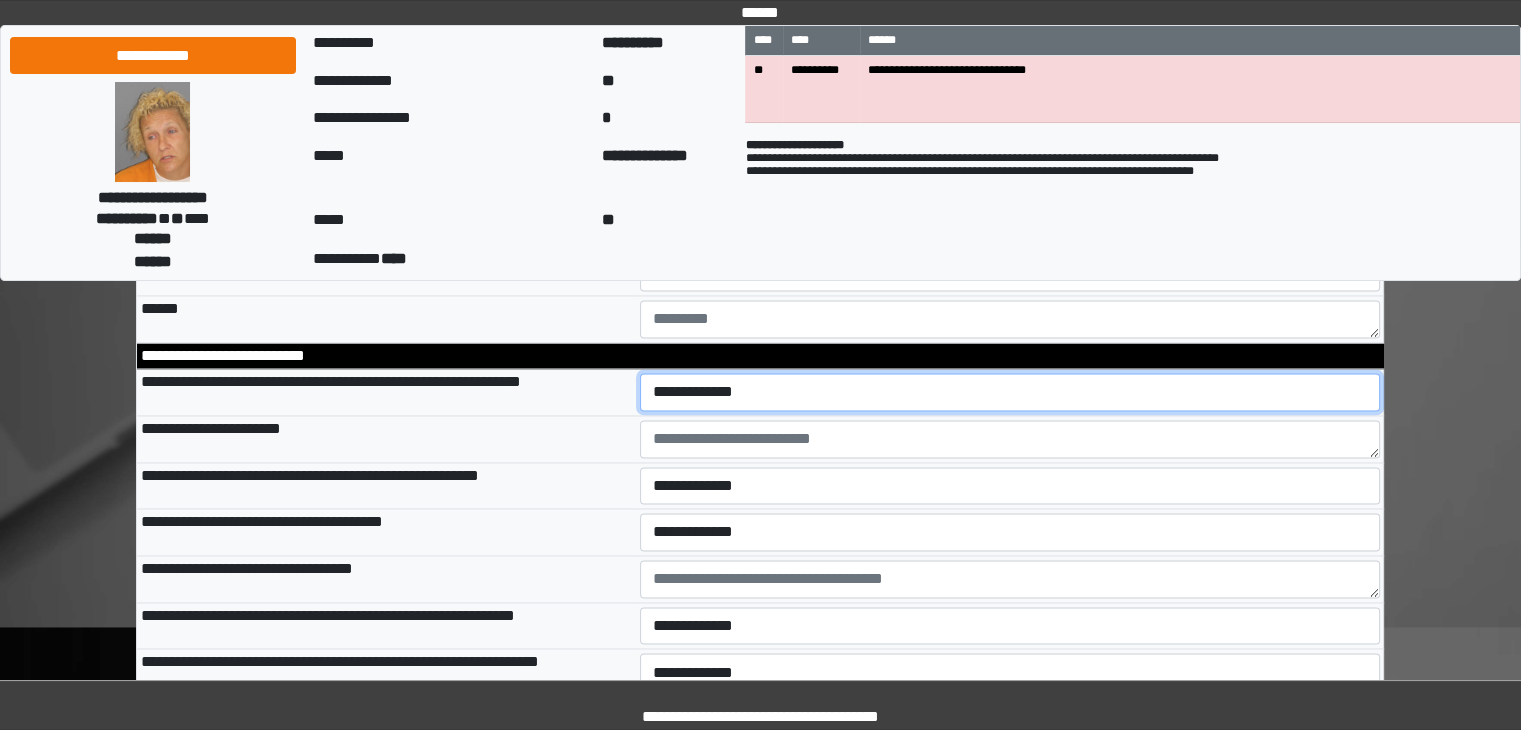 click on "**********" at bounding box center (1010, 392) 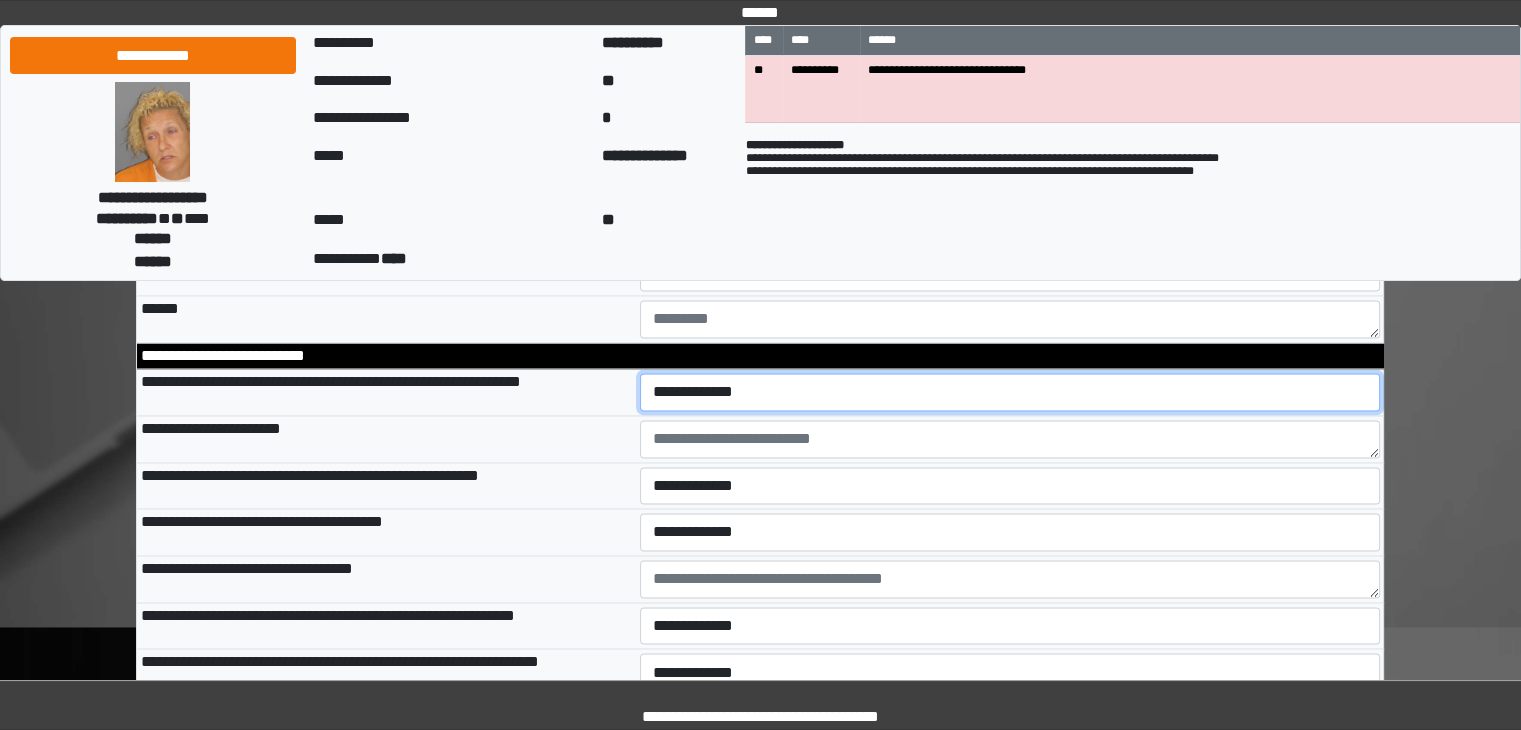 select on "*" 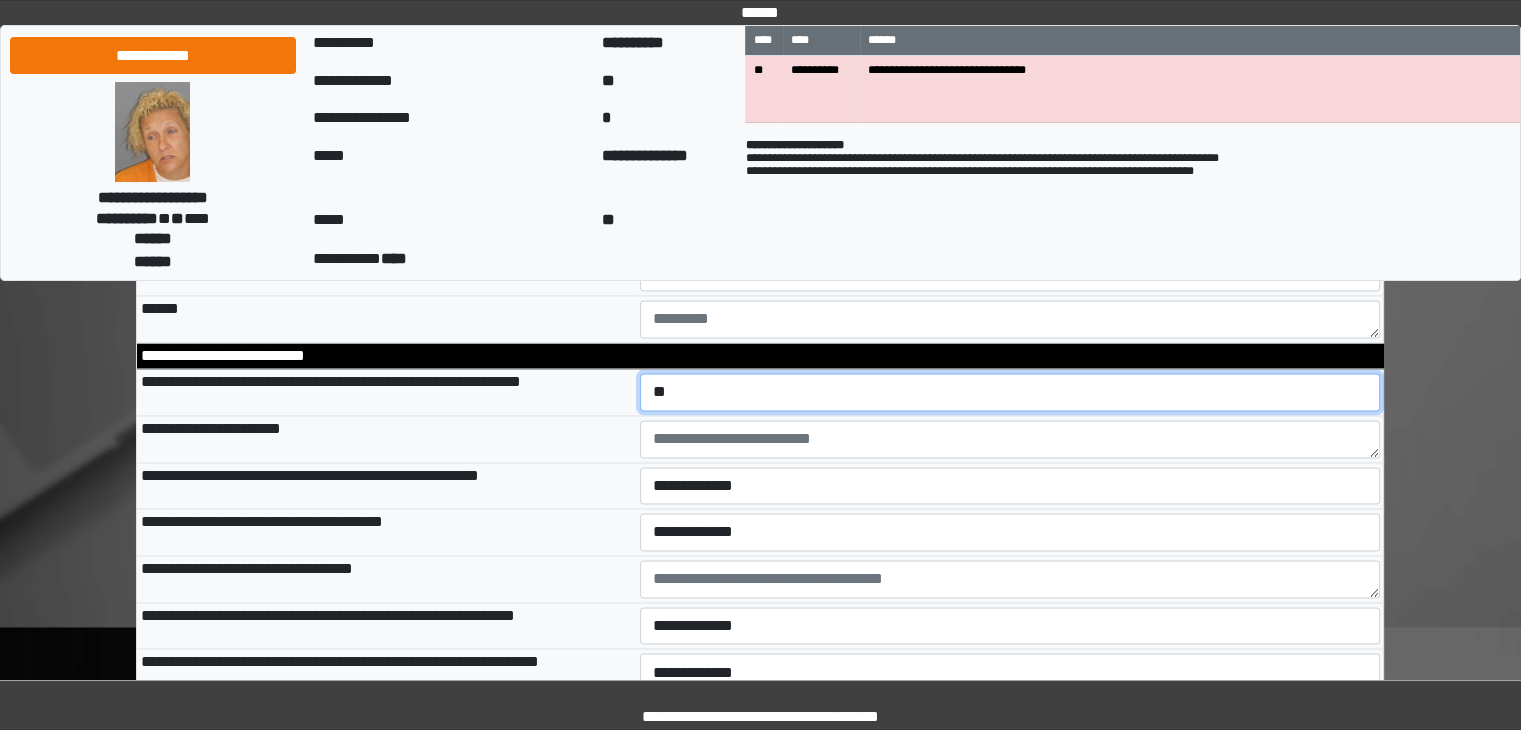 click on "**********" at bounding box center [1010, 392] 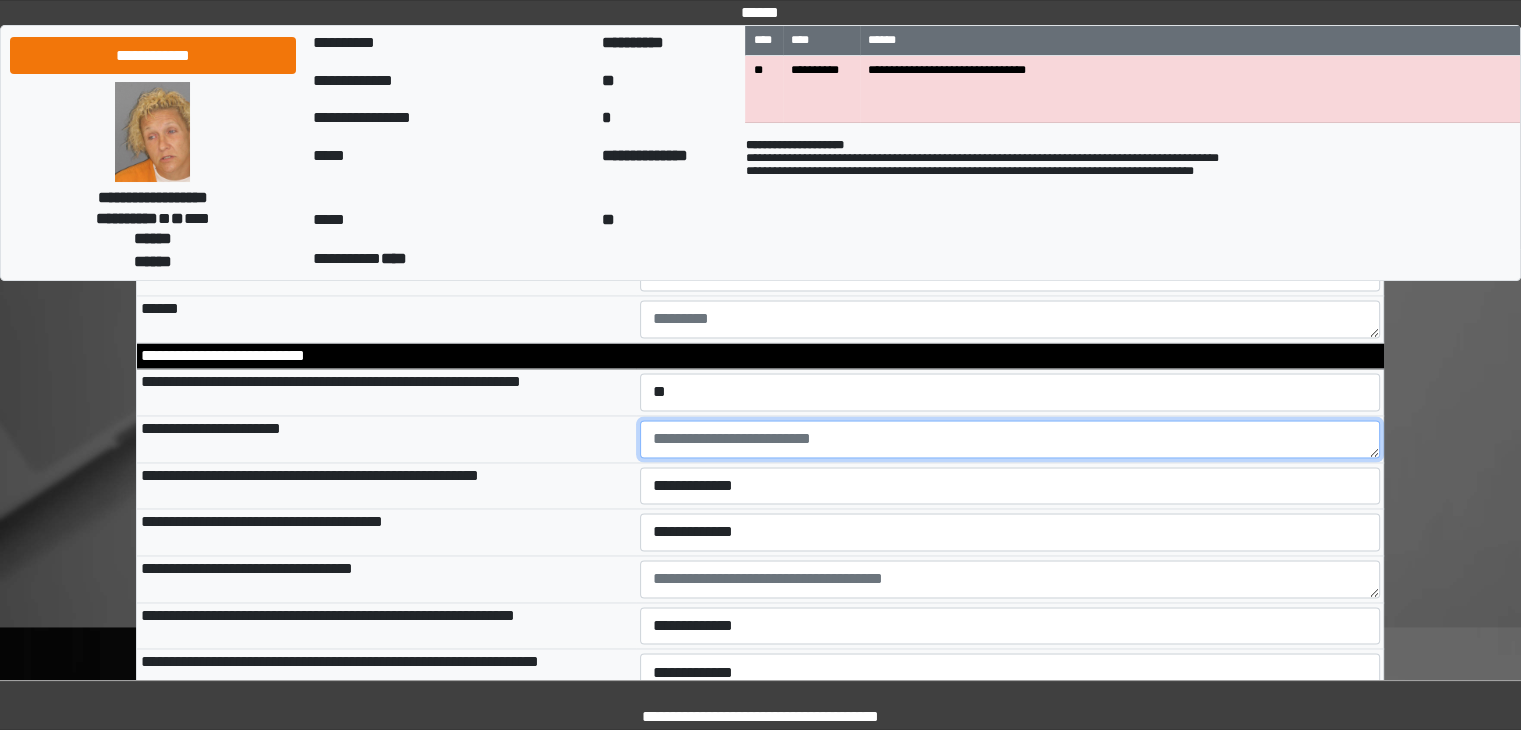 click at bounding box center [1010, 439] 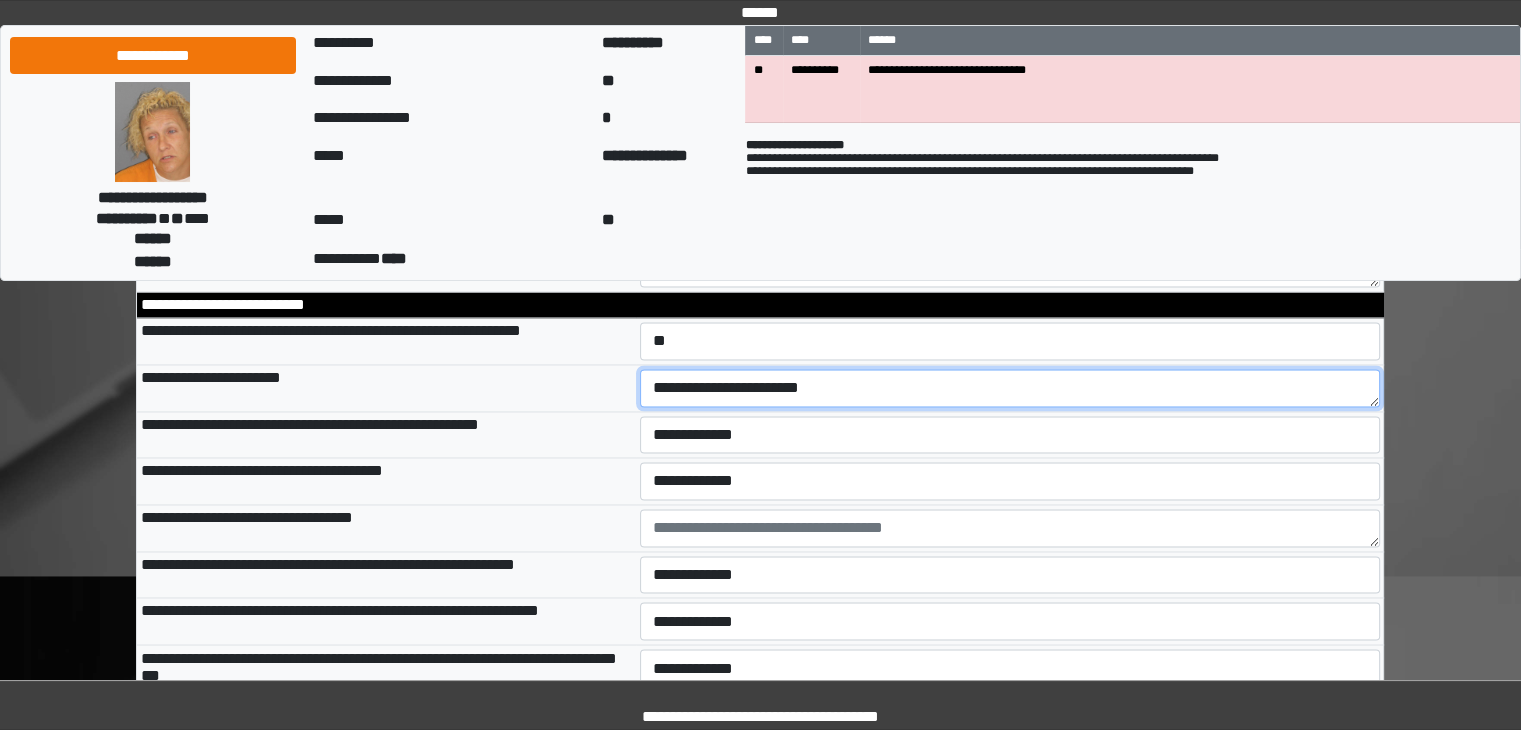 scroll, scrollTop: 3188, scrollLeft: 0, axis: vertical 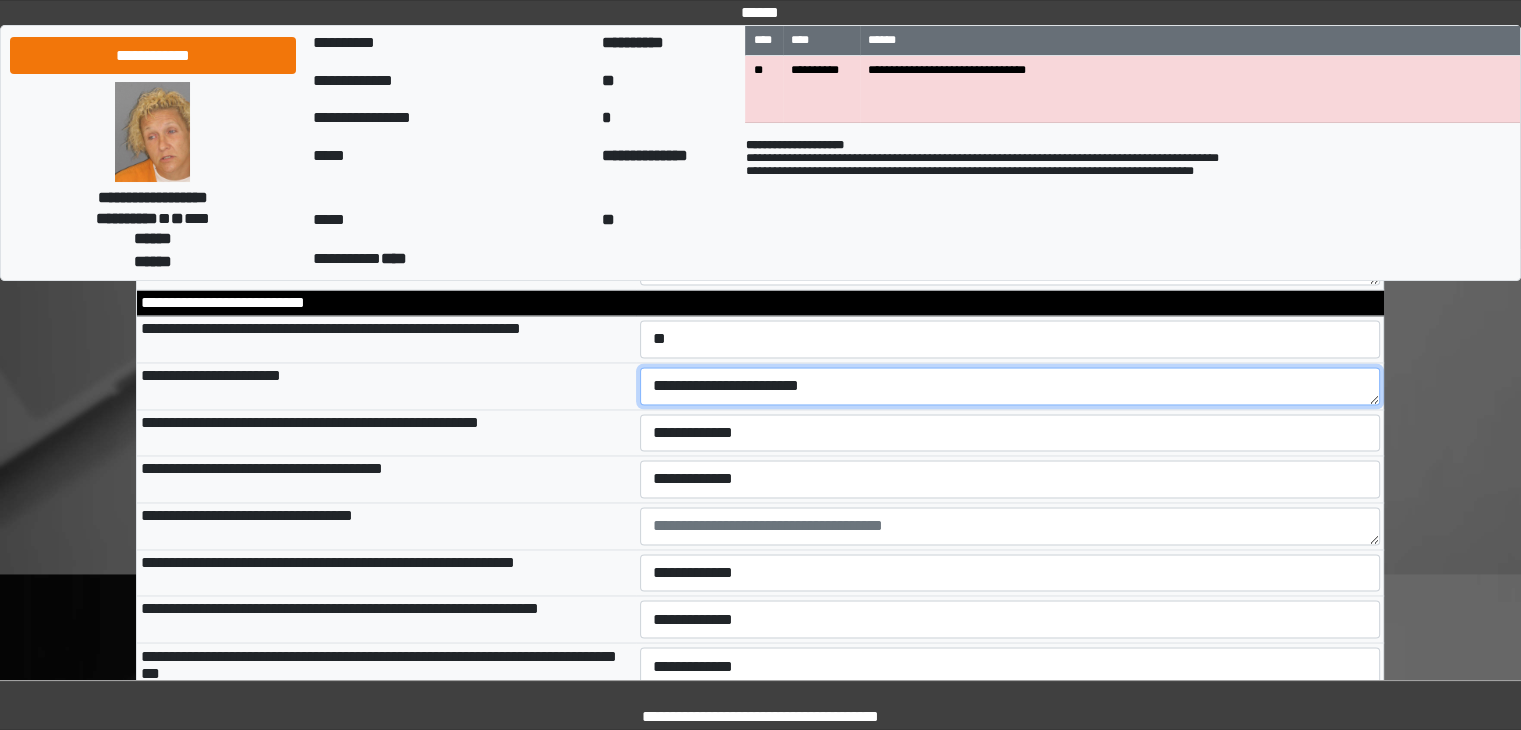 type on "**********" 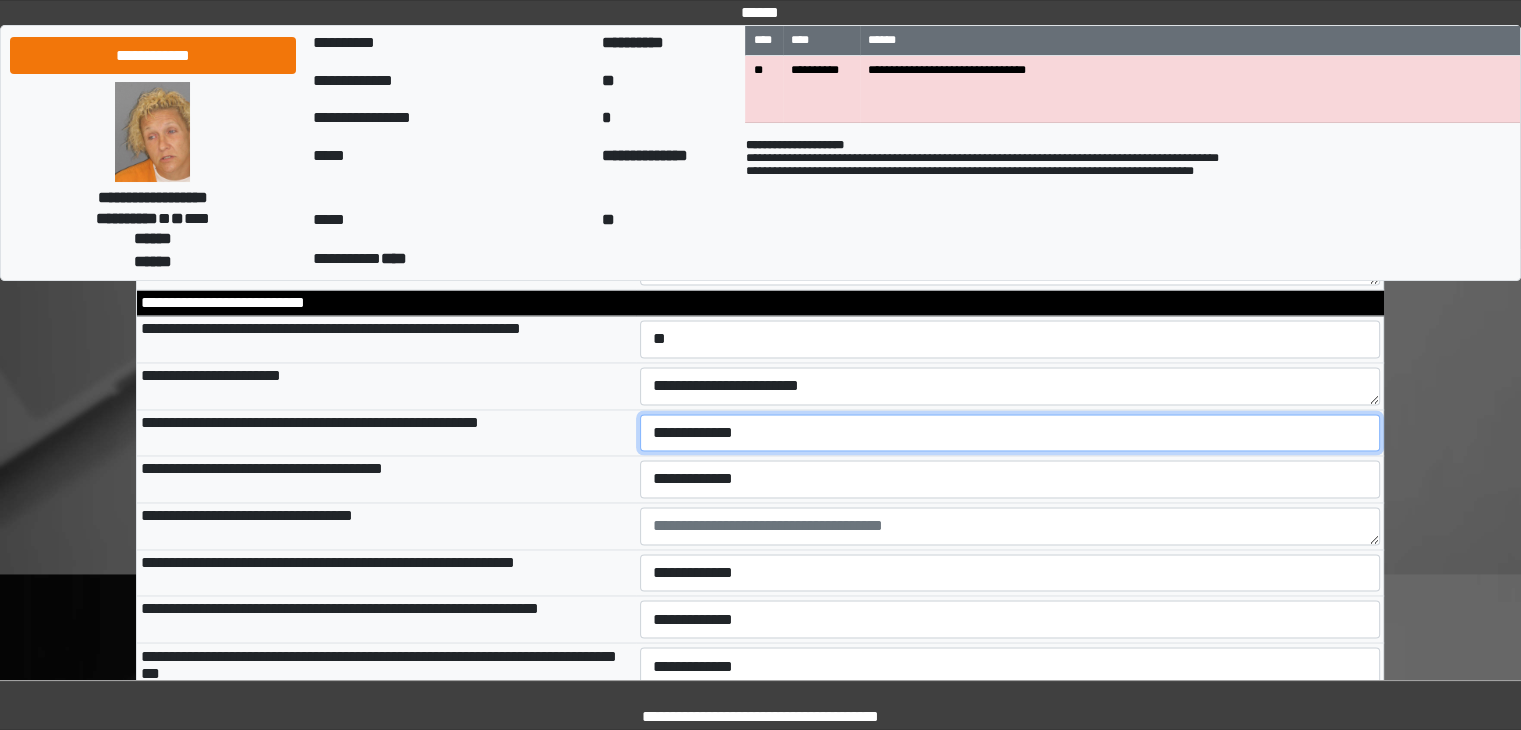 click on "**********" at bounding box center [1010, 433] 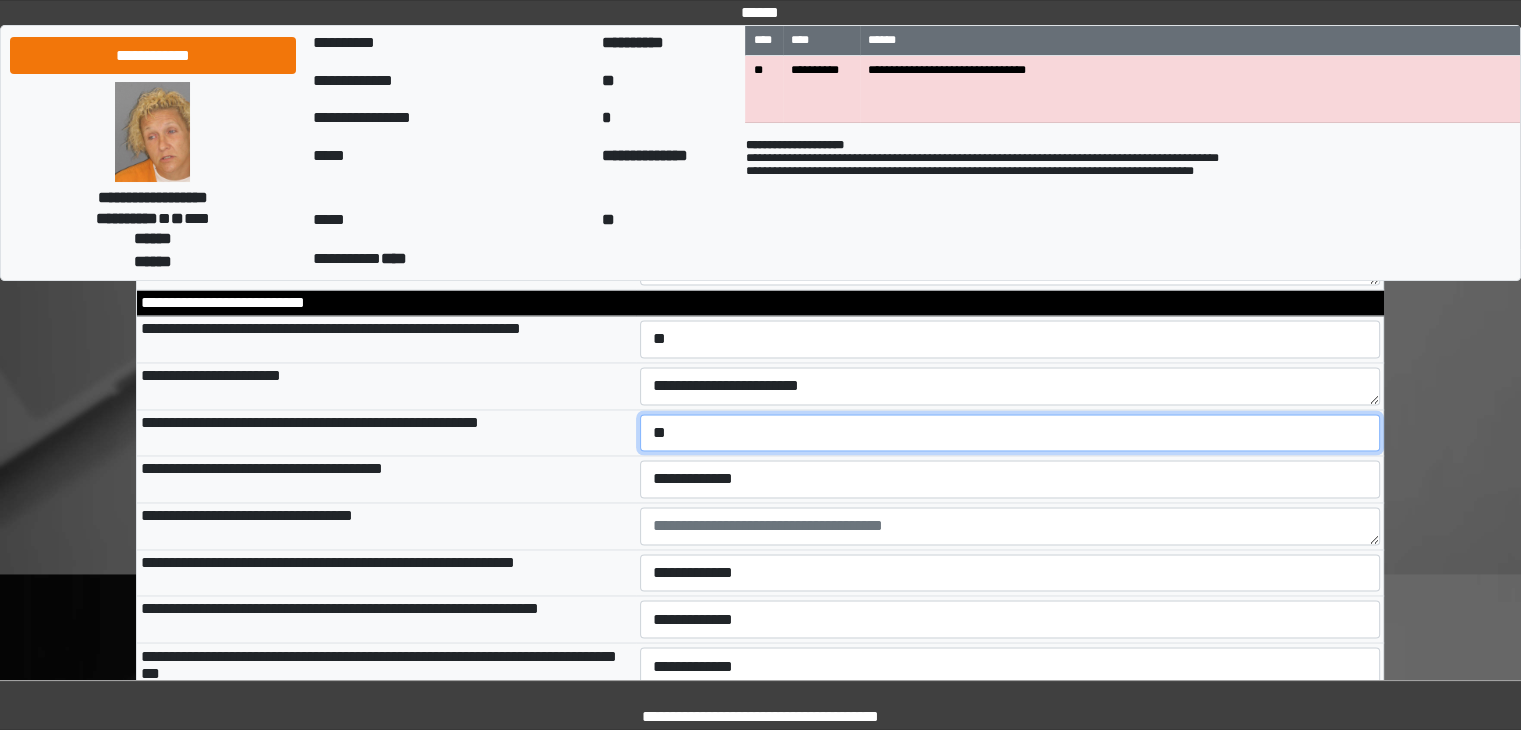 click on "**********" at bounding box center [1010, 433] 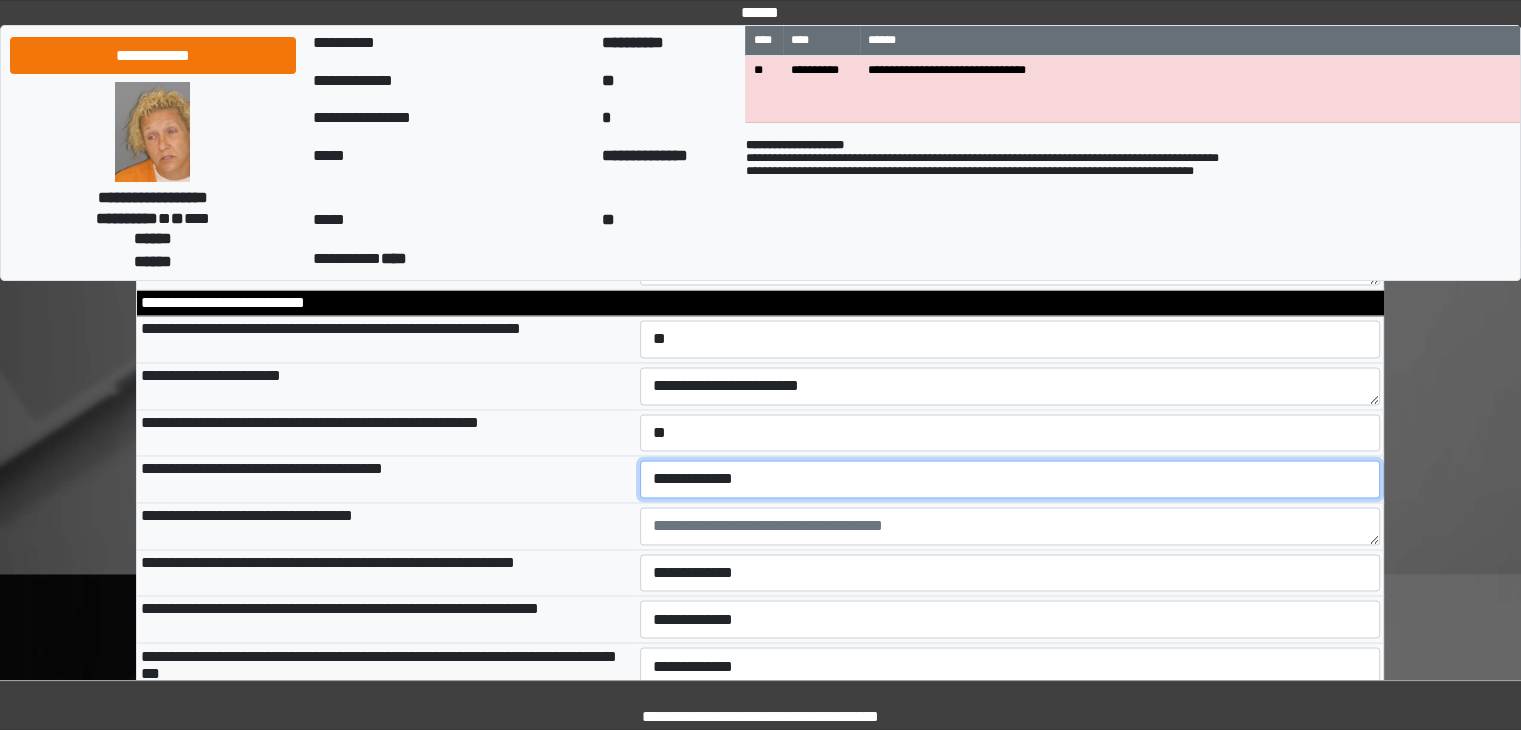 click on "**********" at bounding box center [1010, 479] 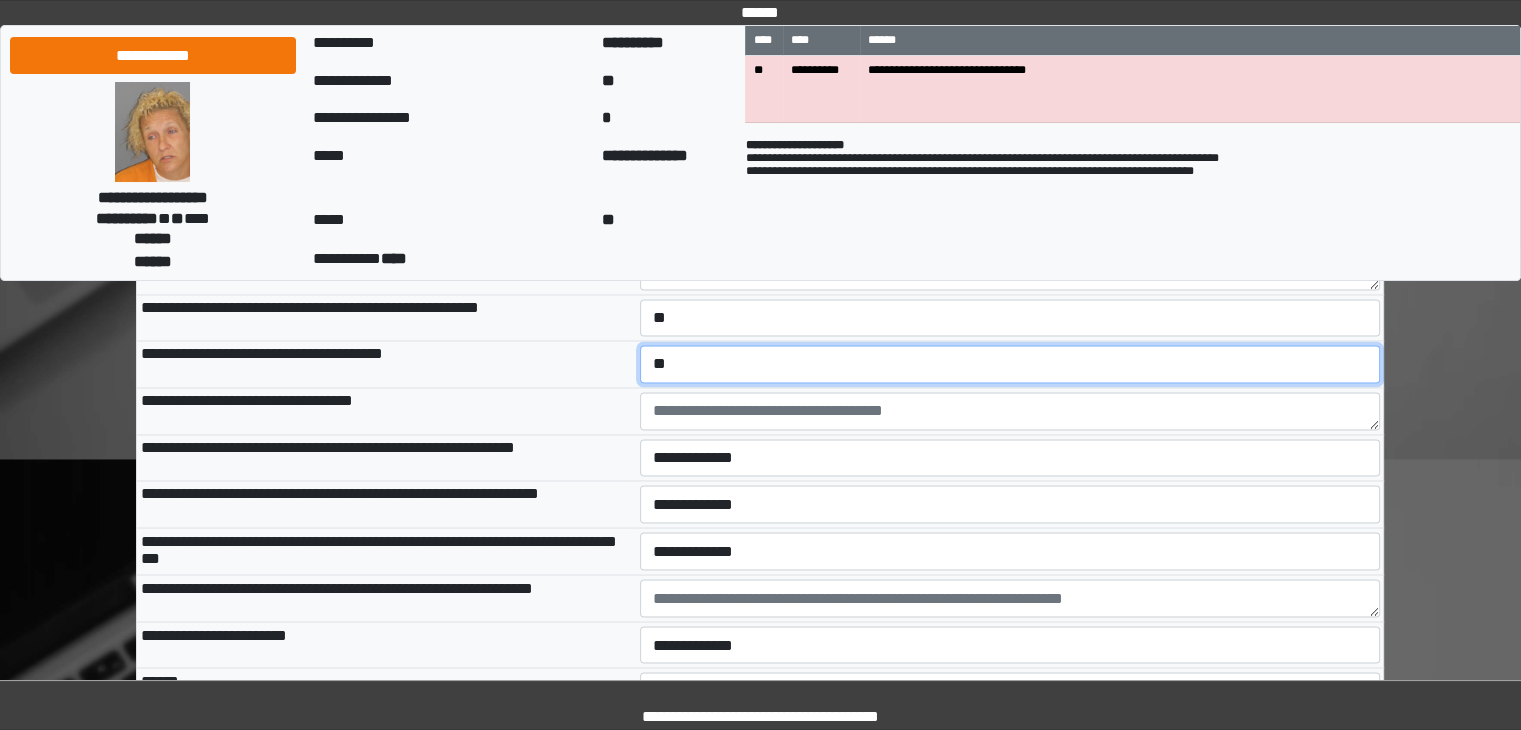 scroll, scrollTop: 3304, scrollLeft: 0, axis: vertical 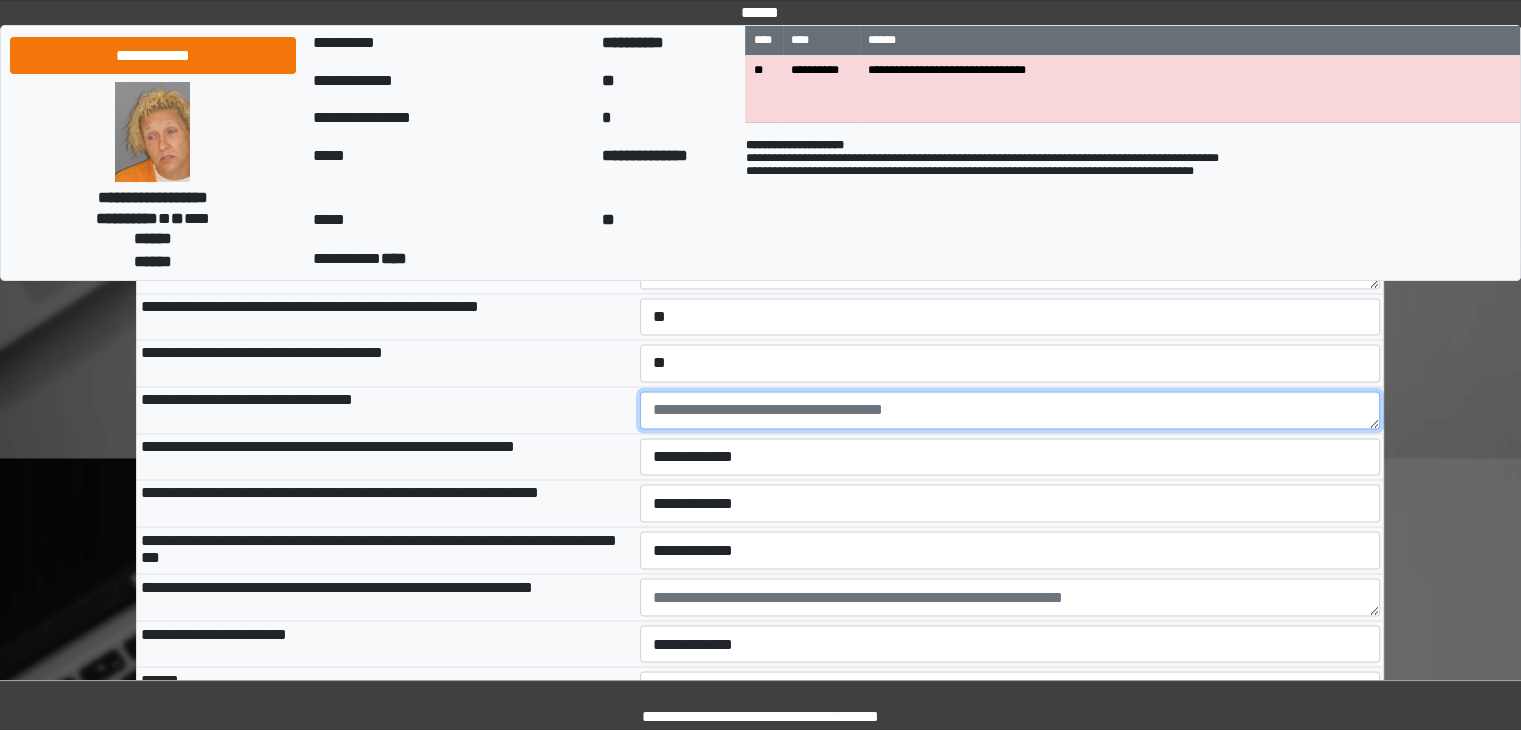 click at bounding box center [1010, 410] 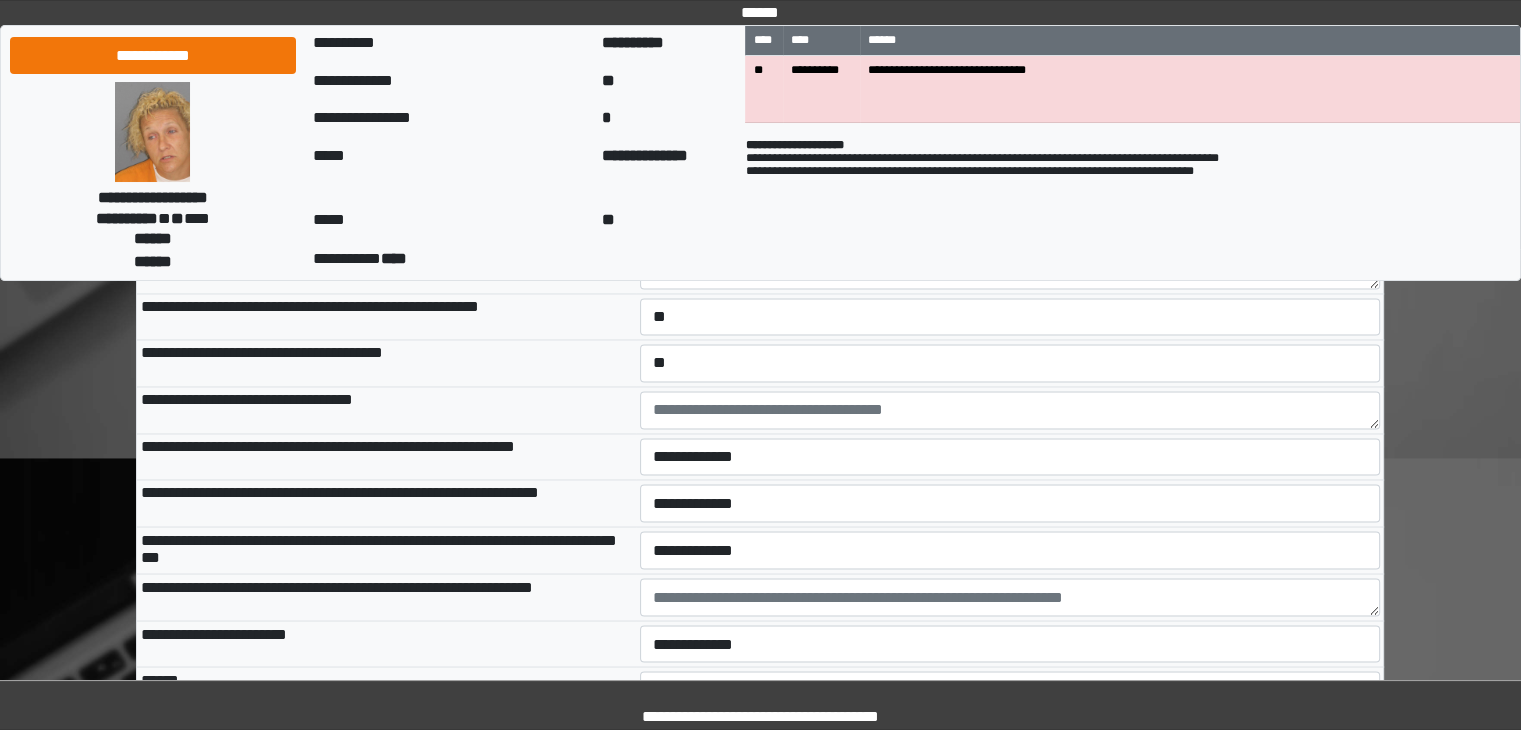 click on "**********" at bounding box center [386, 409] 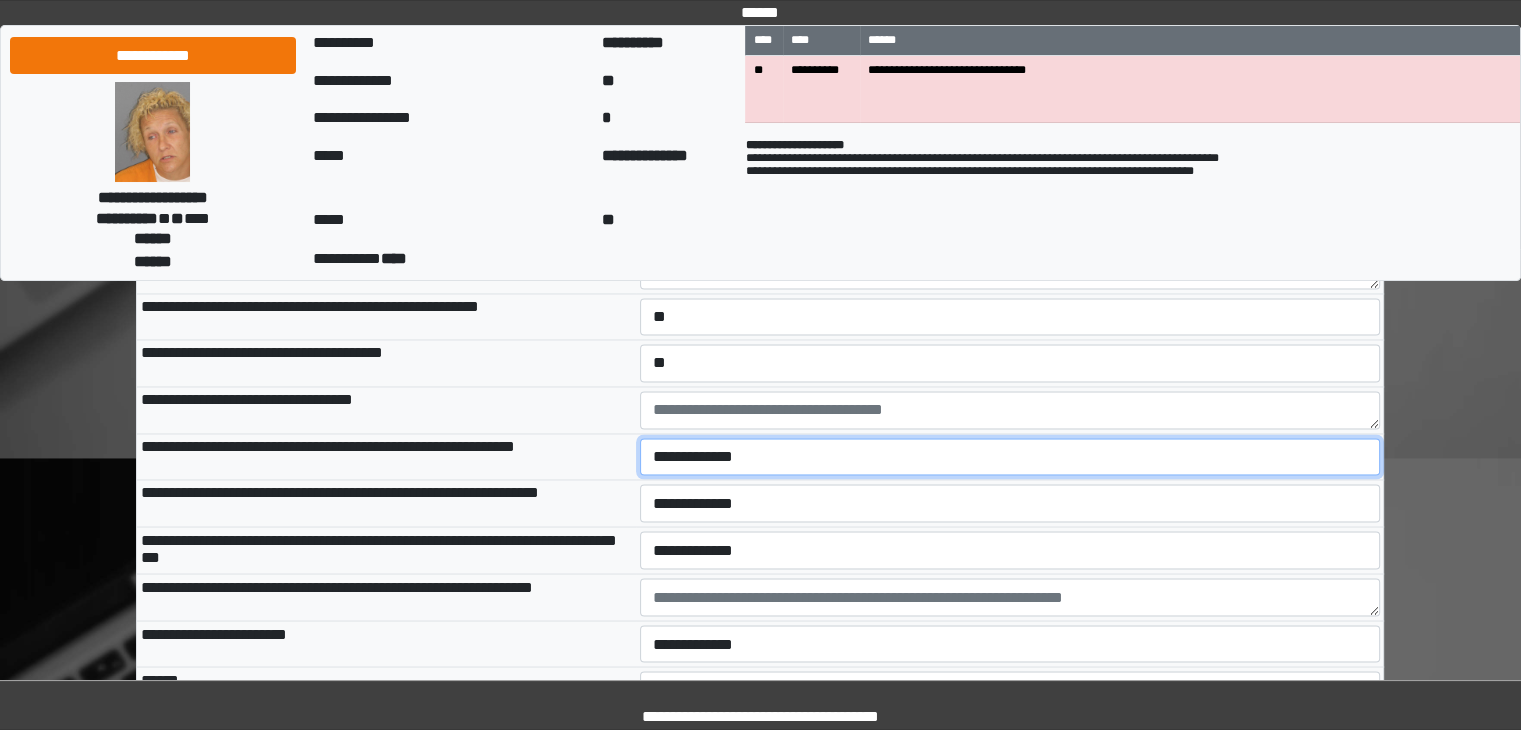 click on "**********" at bounding box center (1010, 457) 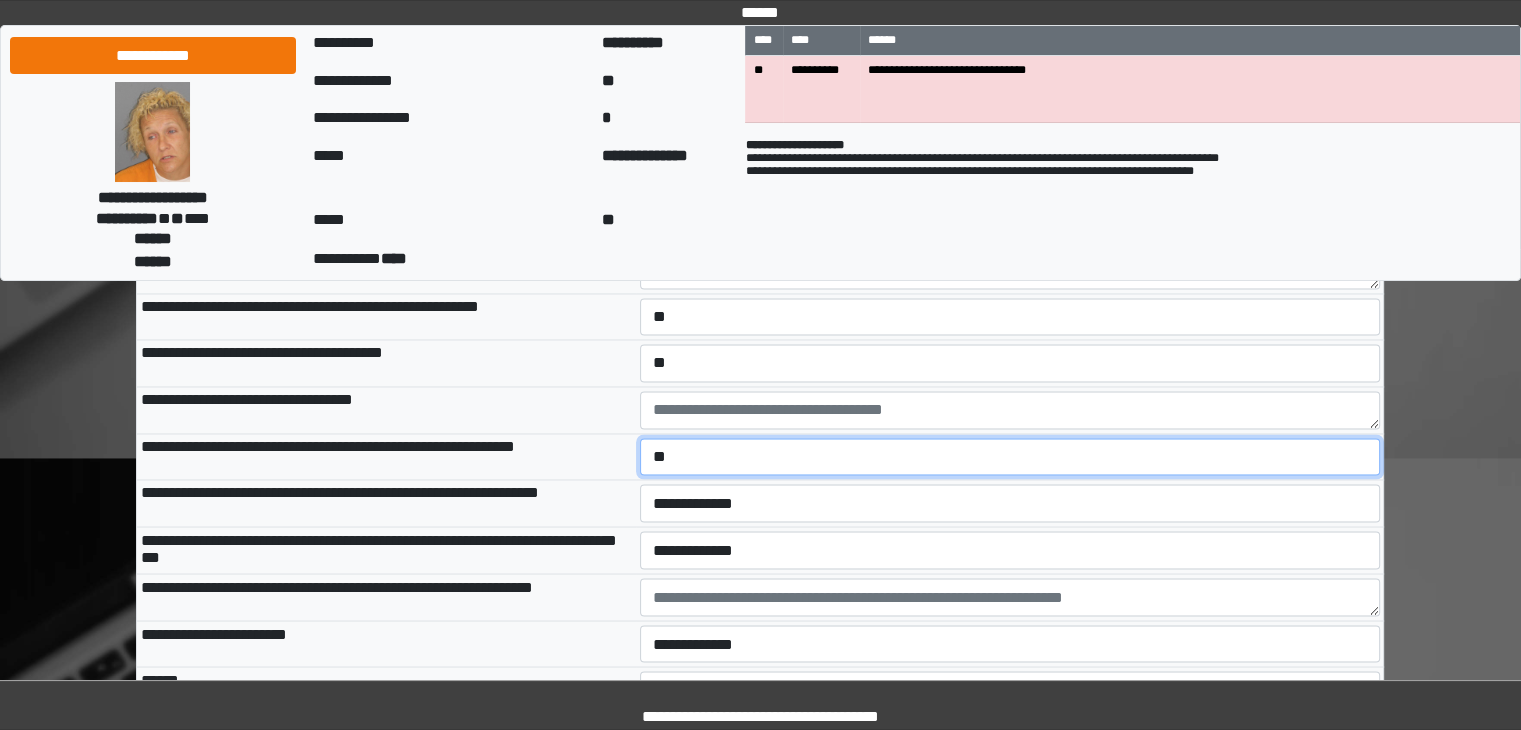 click on "**********" at bounding box center [1010, 457] 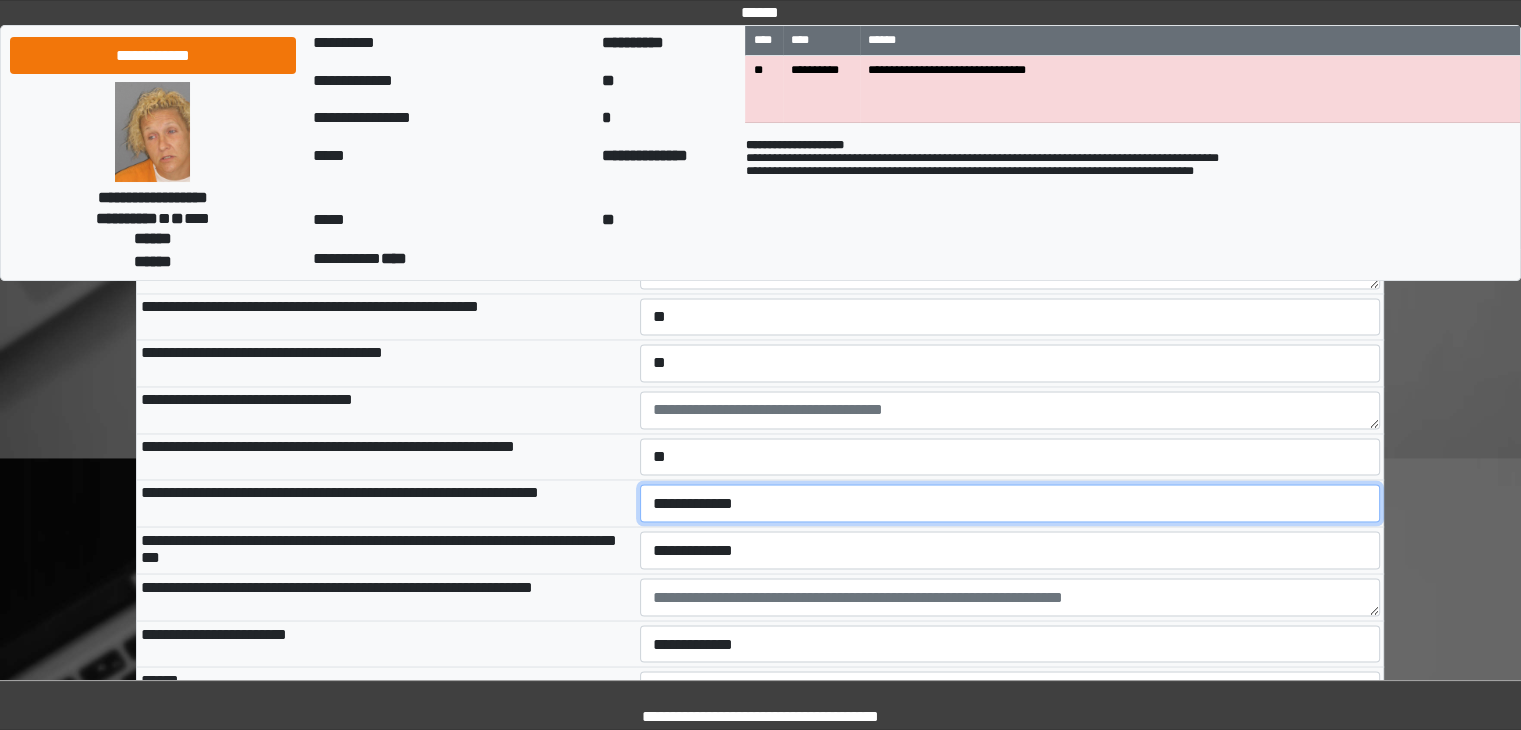 click on "**********" at bounding box center (1010, 503) 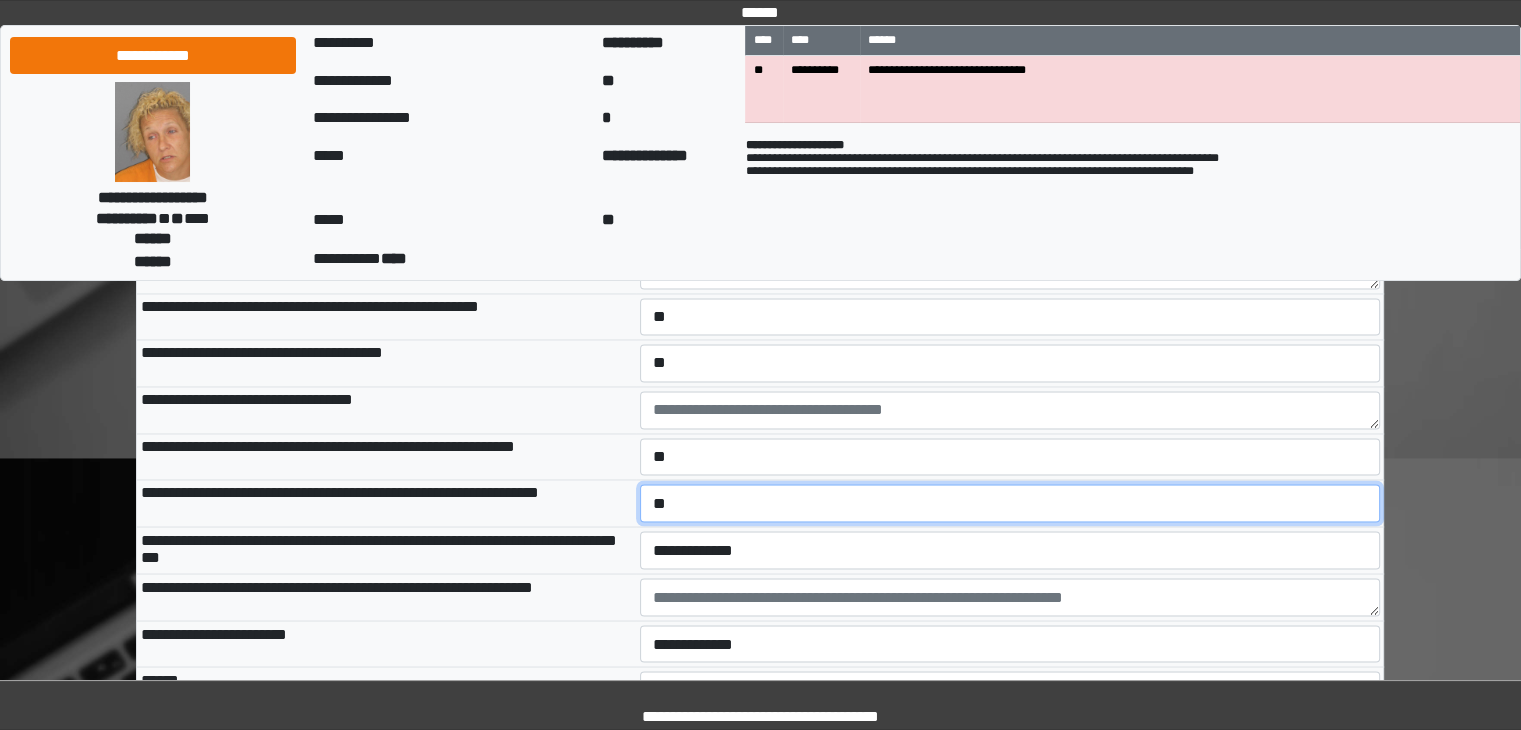 click on "**********" at bounding box center [1010, 503] 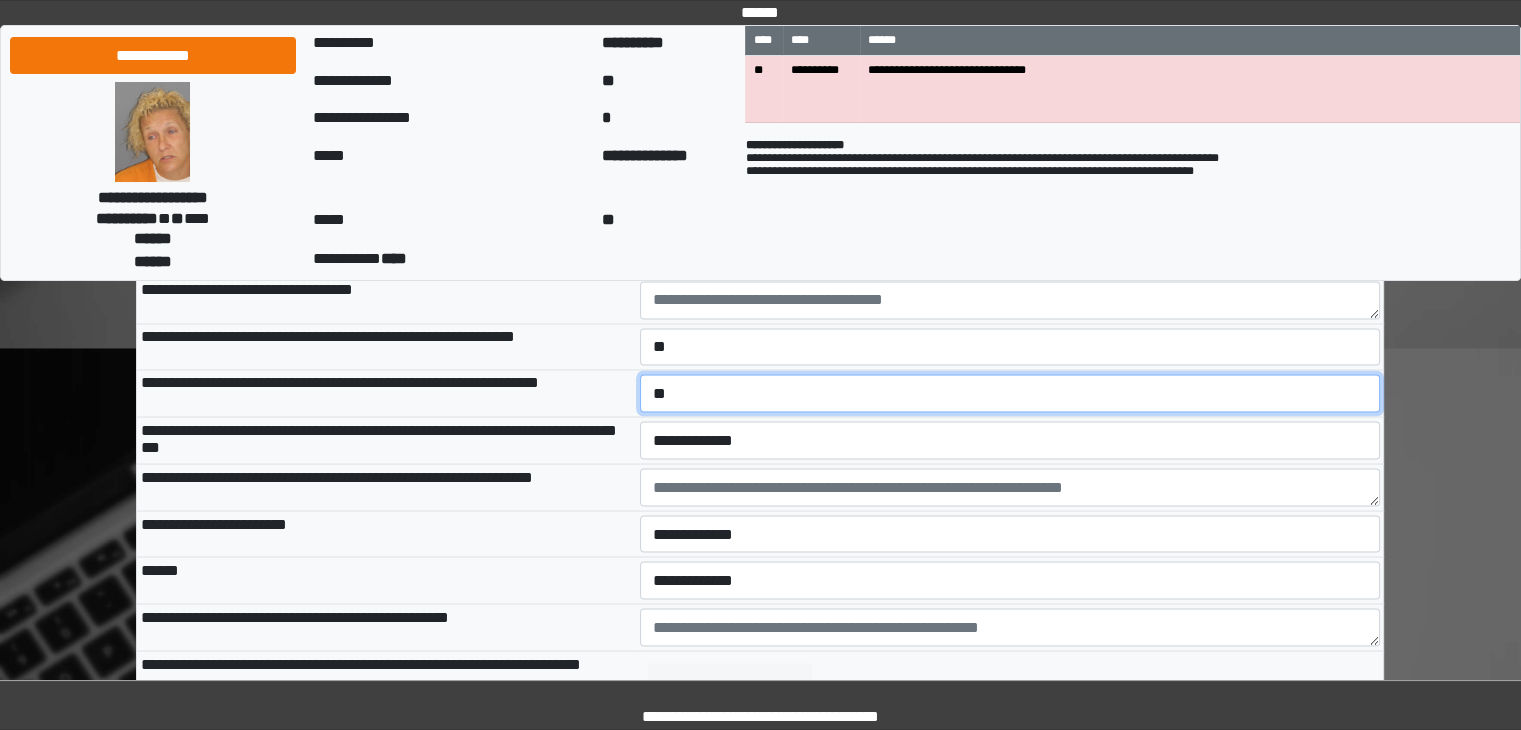 scroll, scrollTop: 3416, scrollLeft: 0, axis: vertical 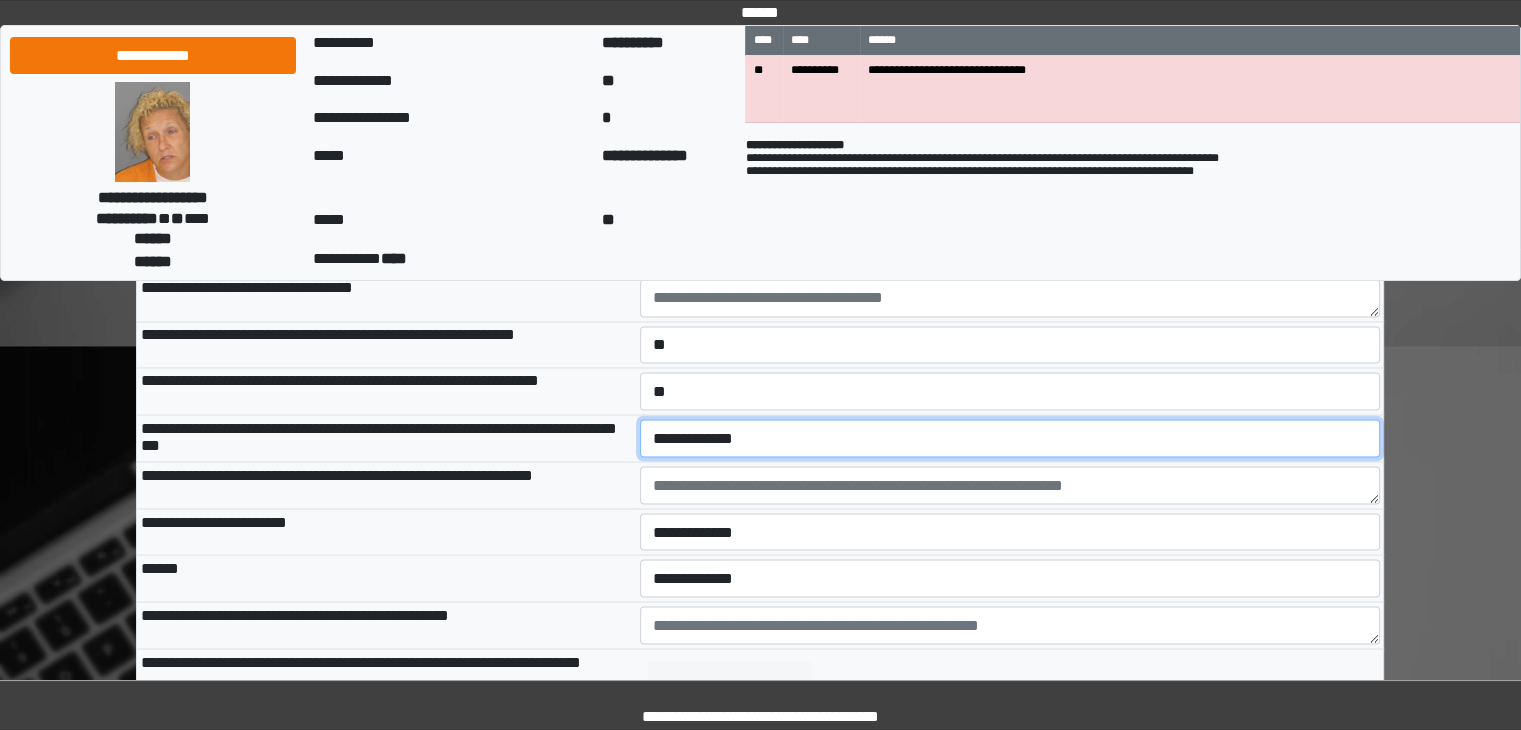 click on "**********" at bounding box center [1010, 438] 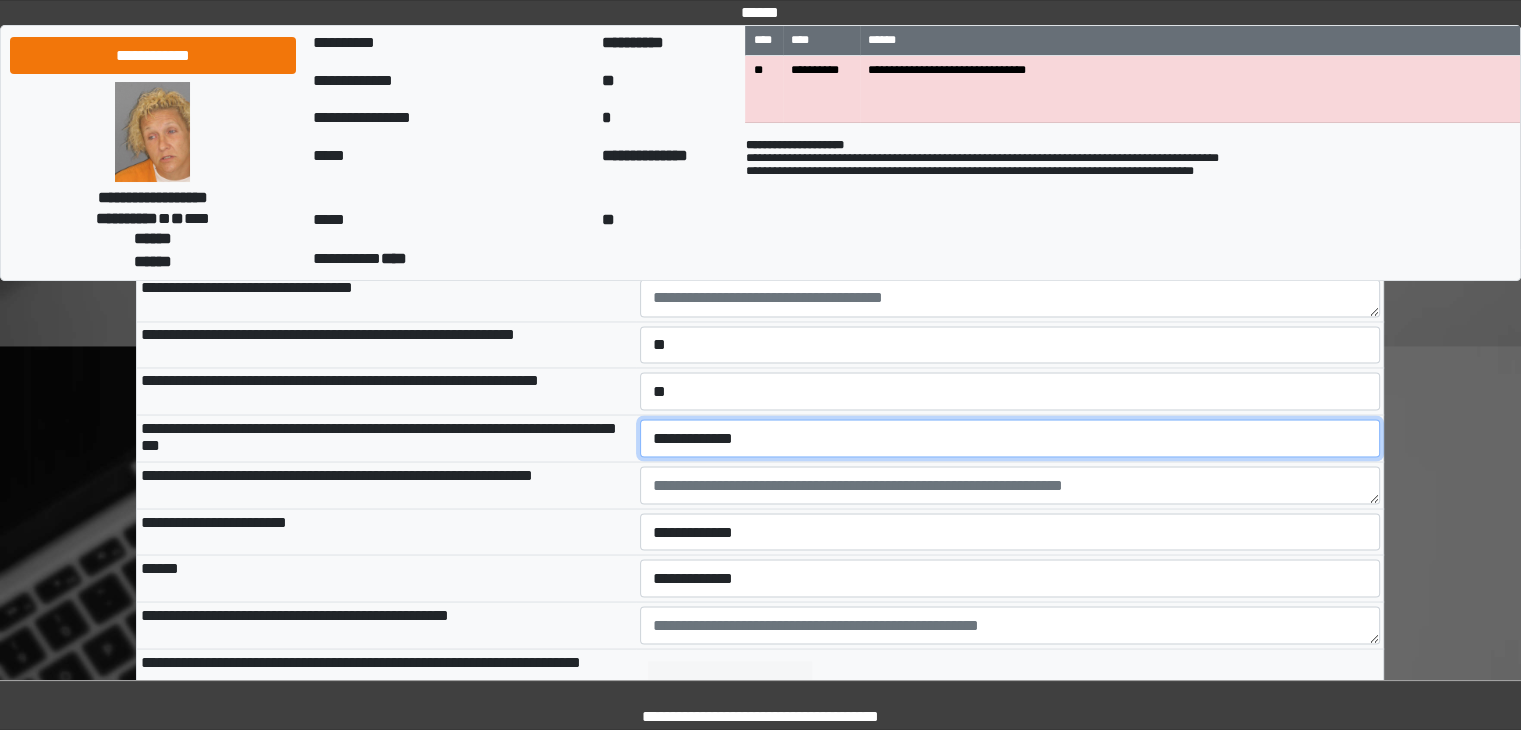 select on "*" 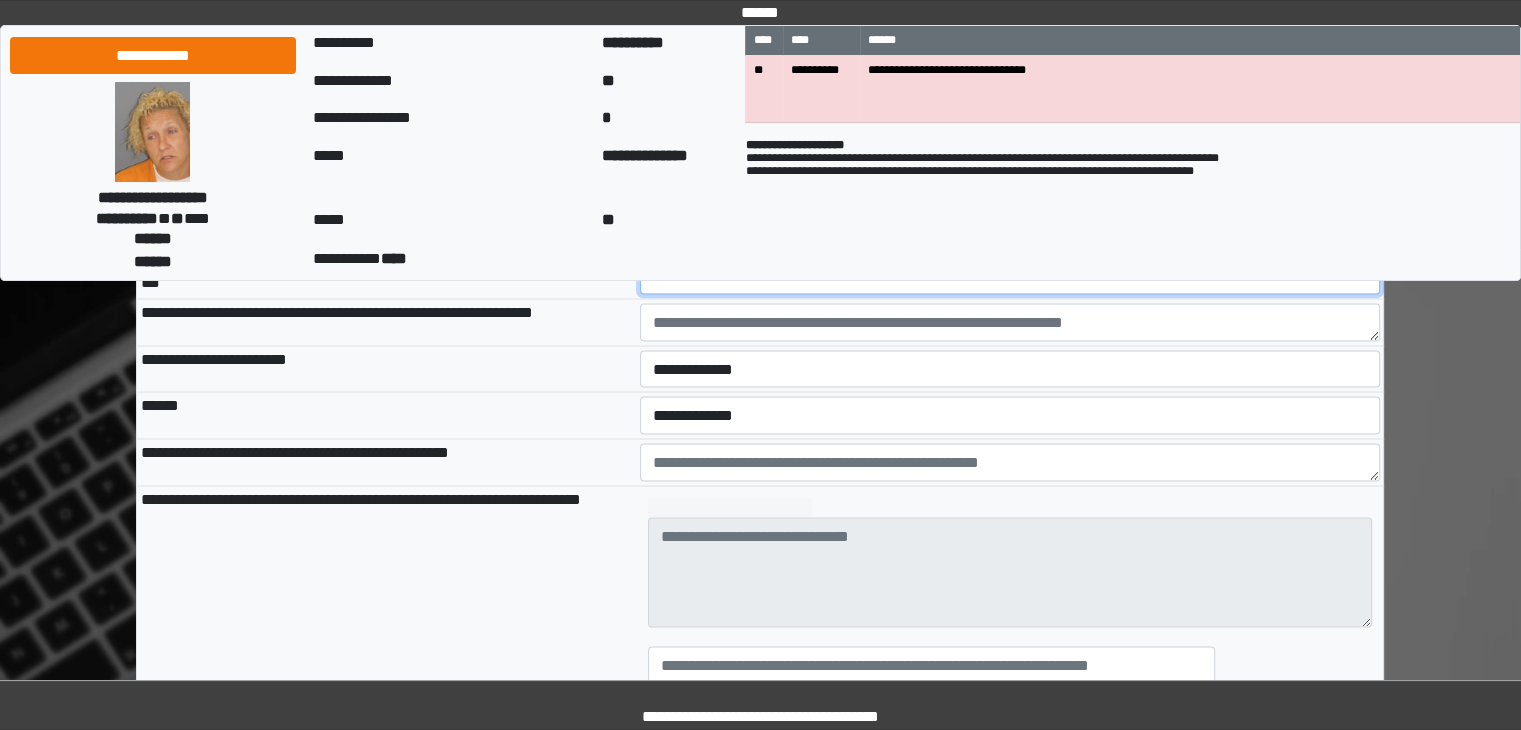 scroll, scrollTop: 3587, scrollLeft: 0, axis: vertical 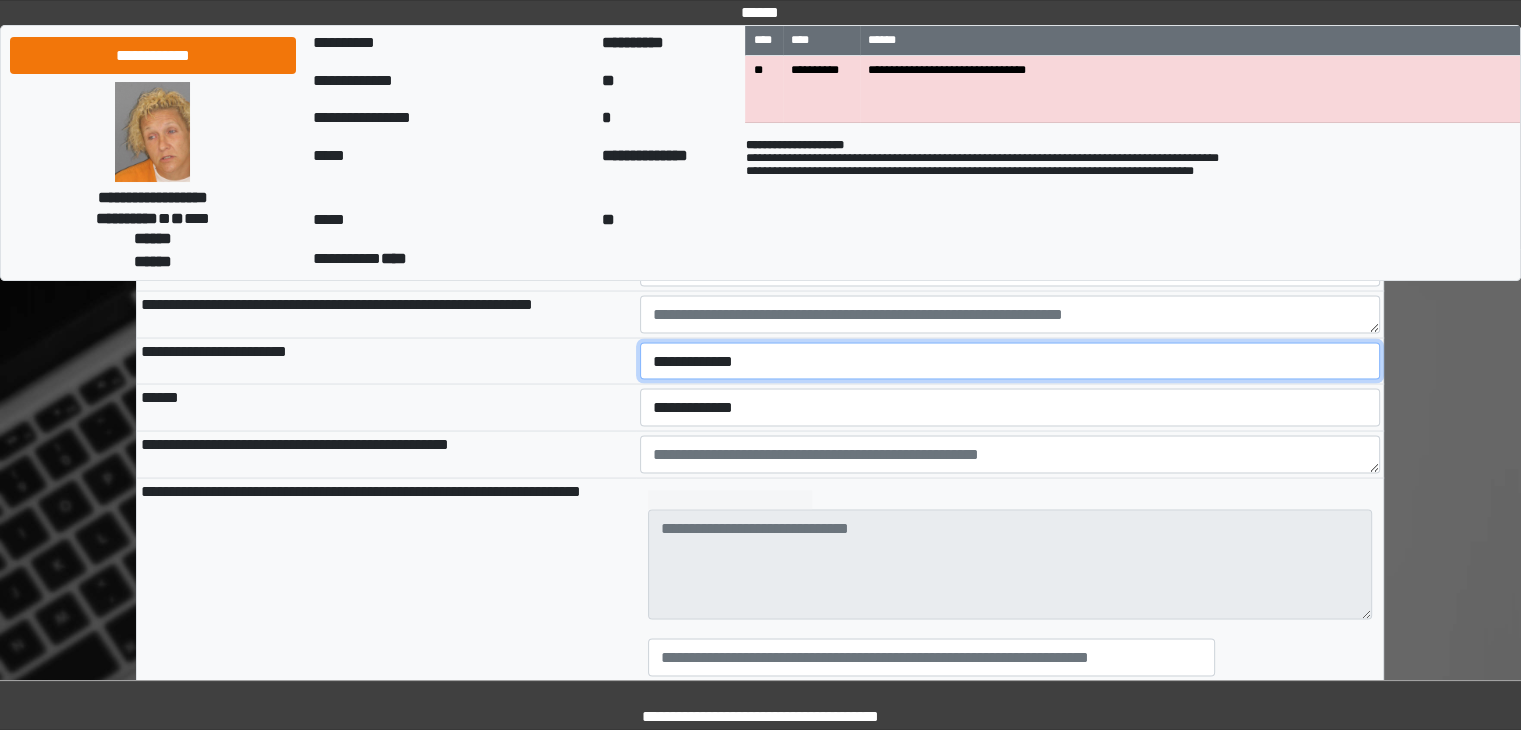 click on "**********" at bounding box center [1010, 361] 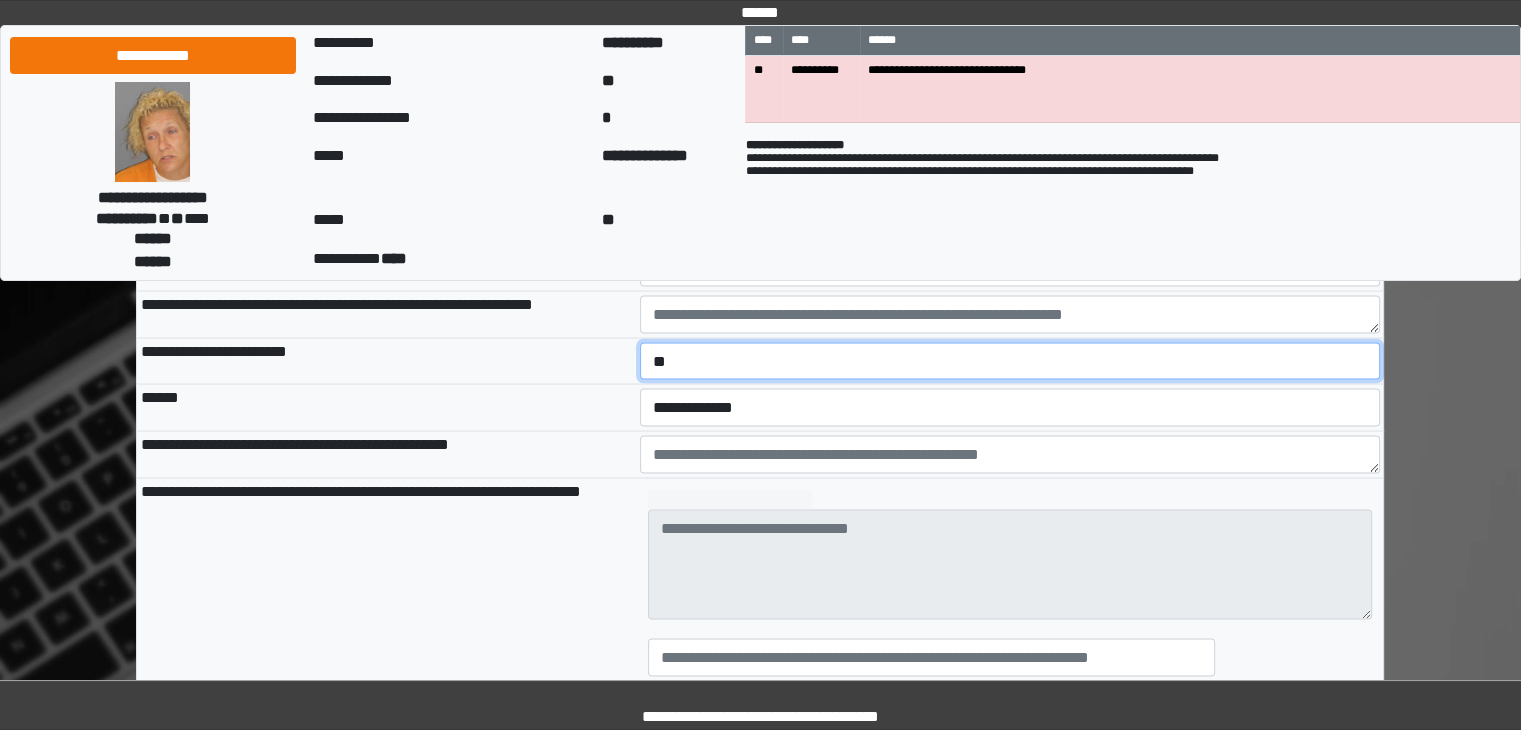 click on "**********" at bounding box center (1010, 361) 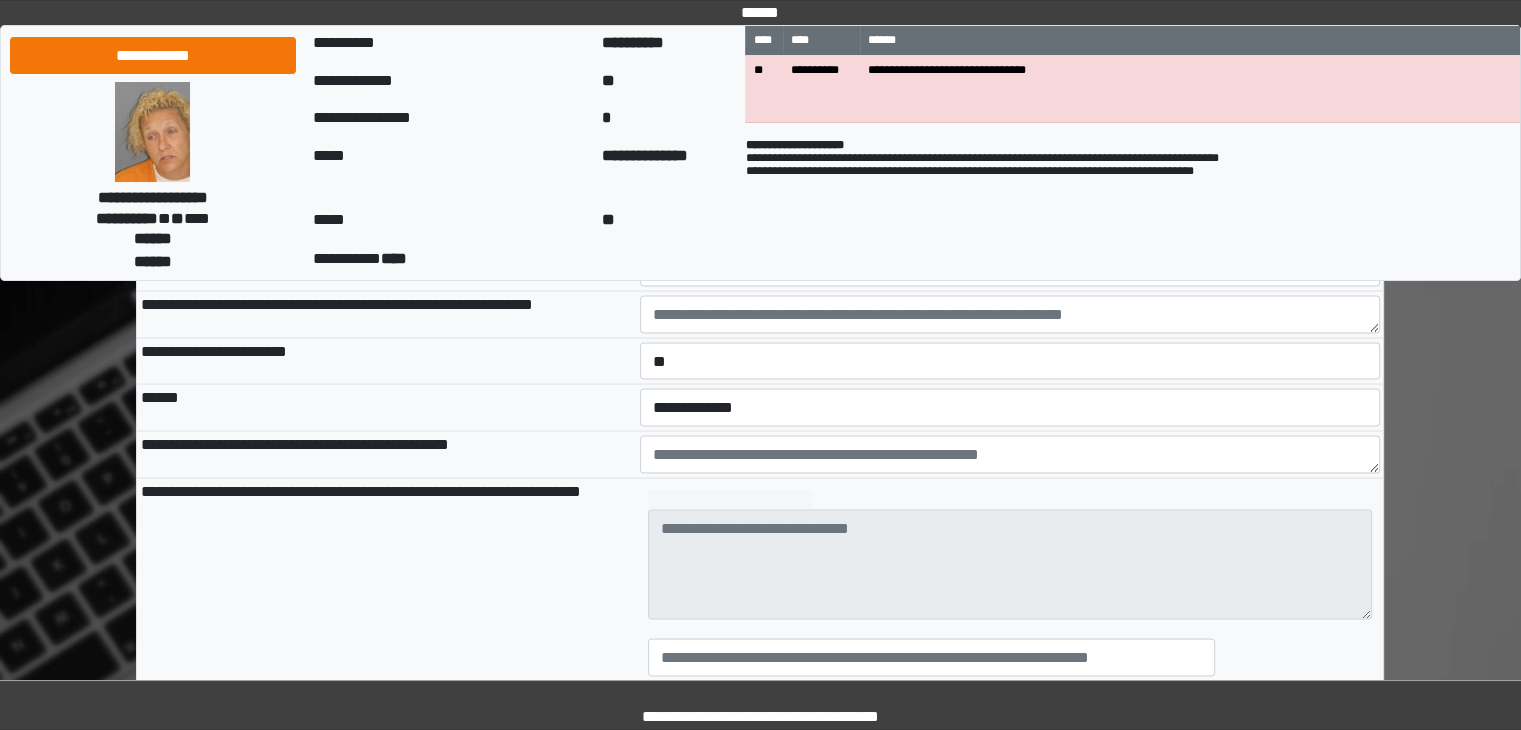 click on "******" at bounding box center (386, 407) 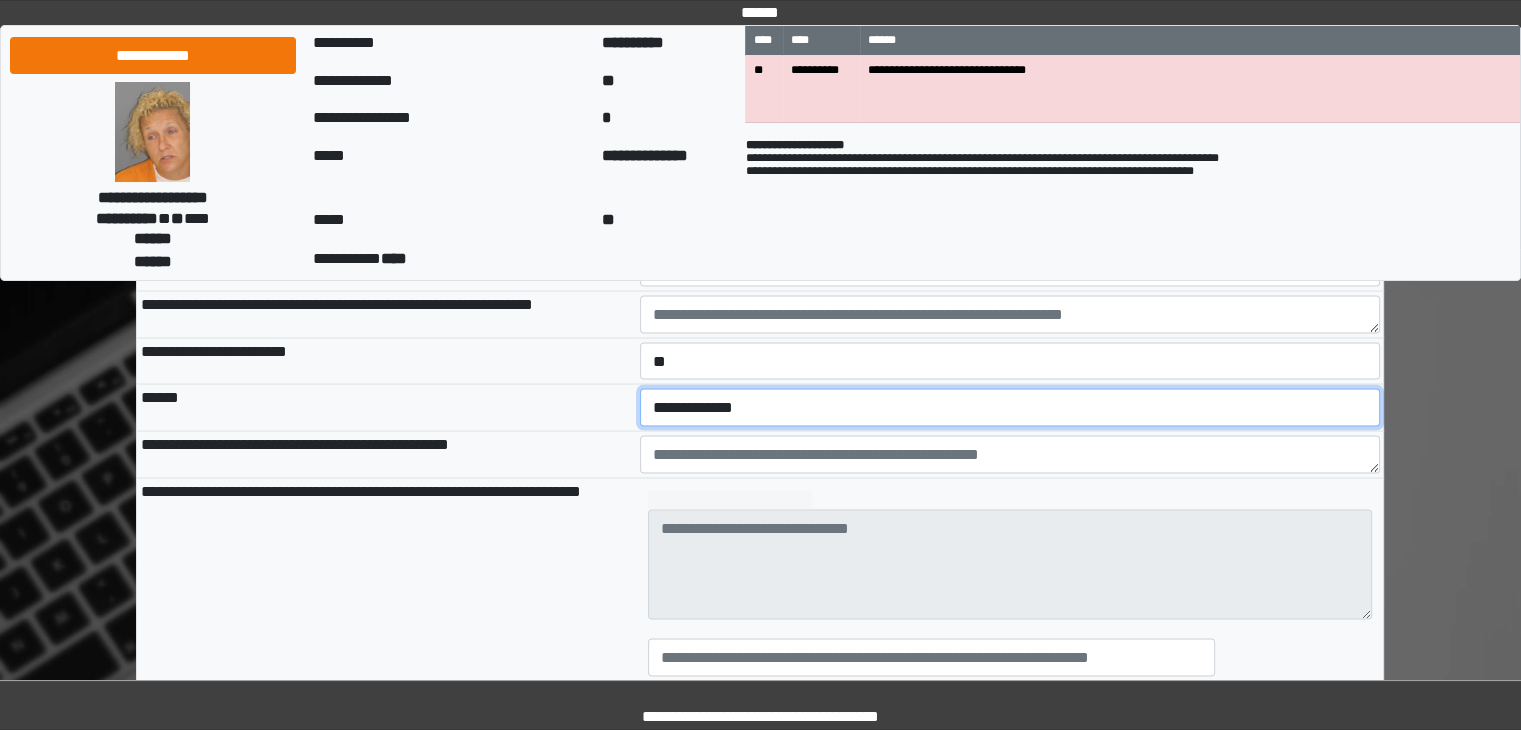 click on "**********" at bounding box center [1010, 407] 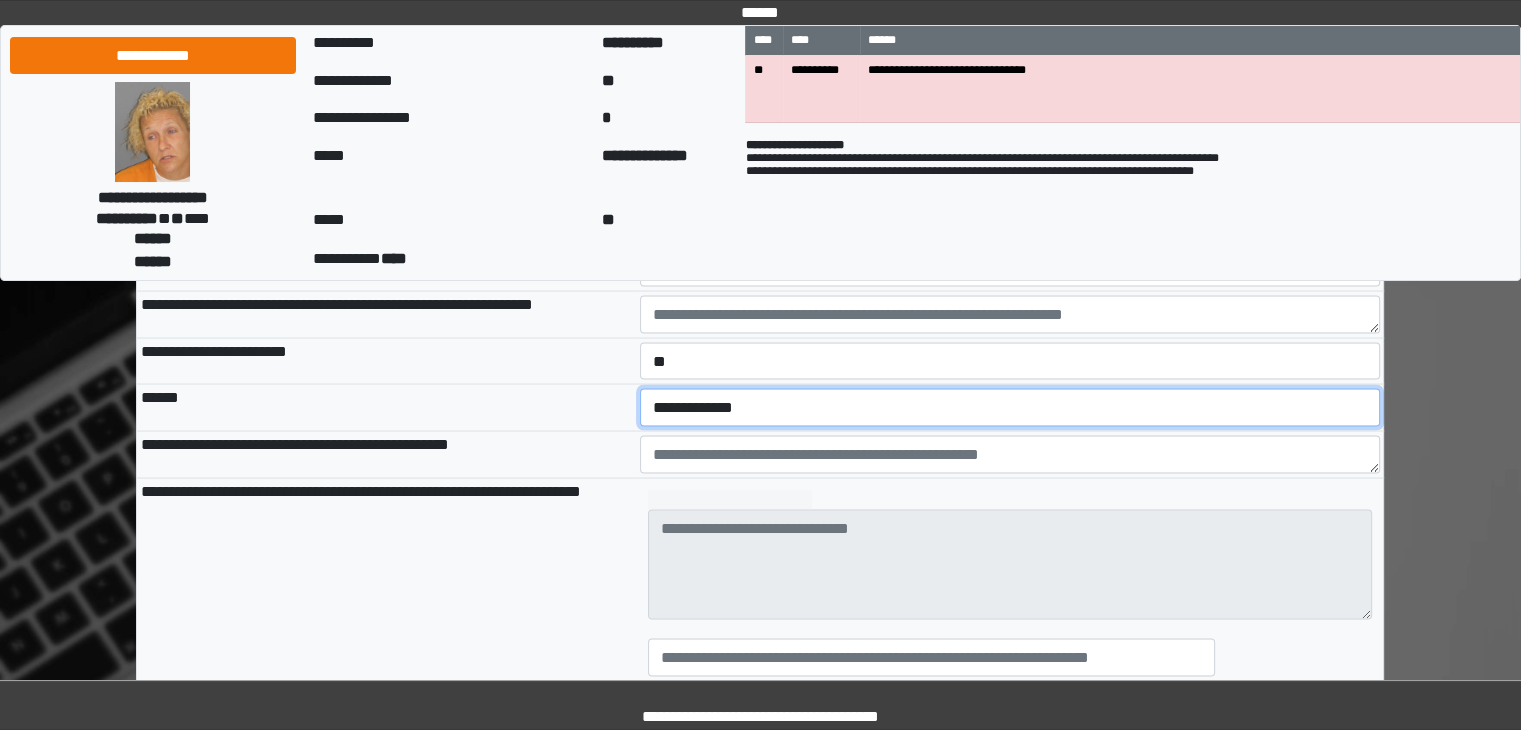 select on "*" 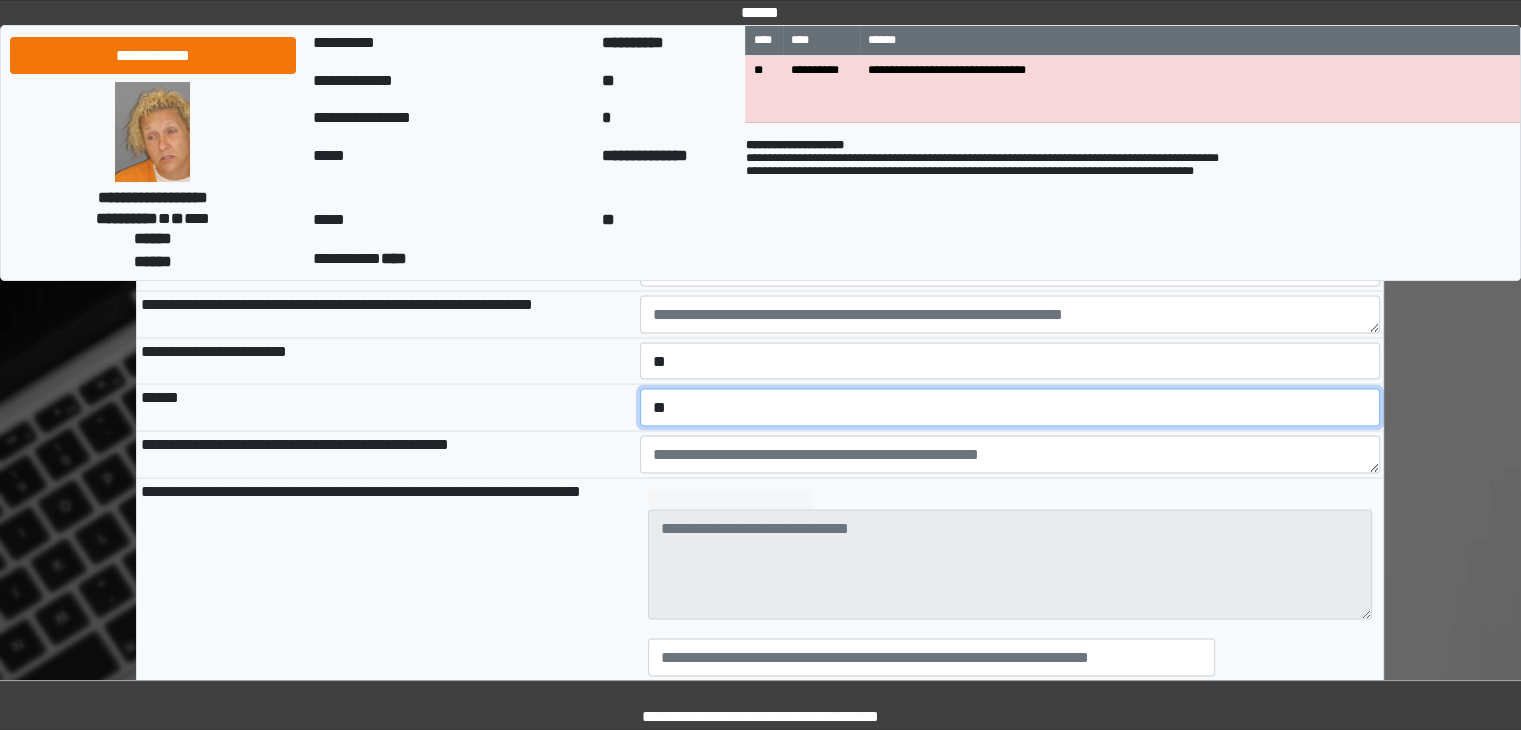 click on "**********" at bounding box center (1010, 407) 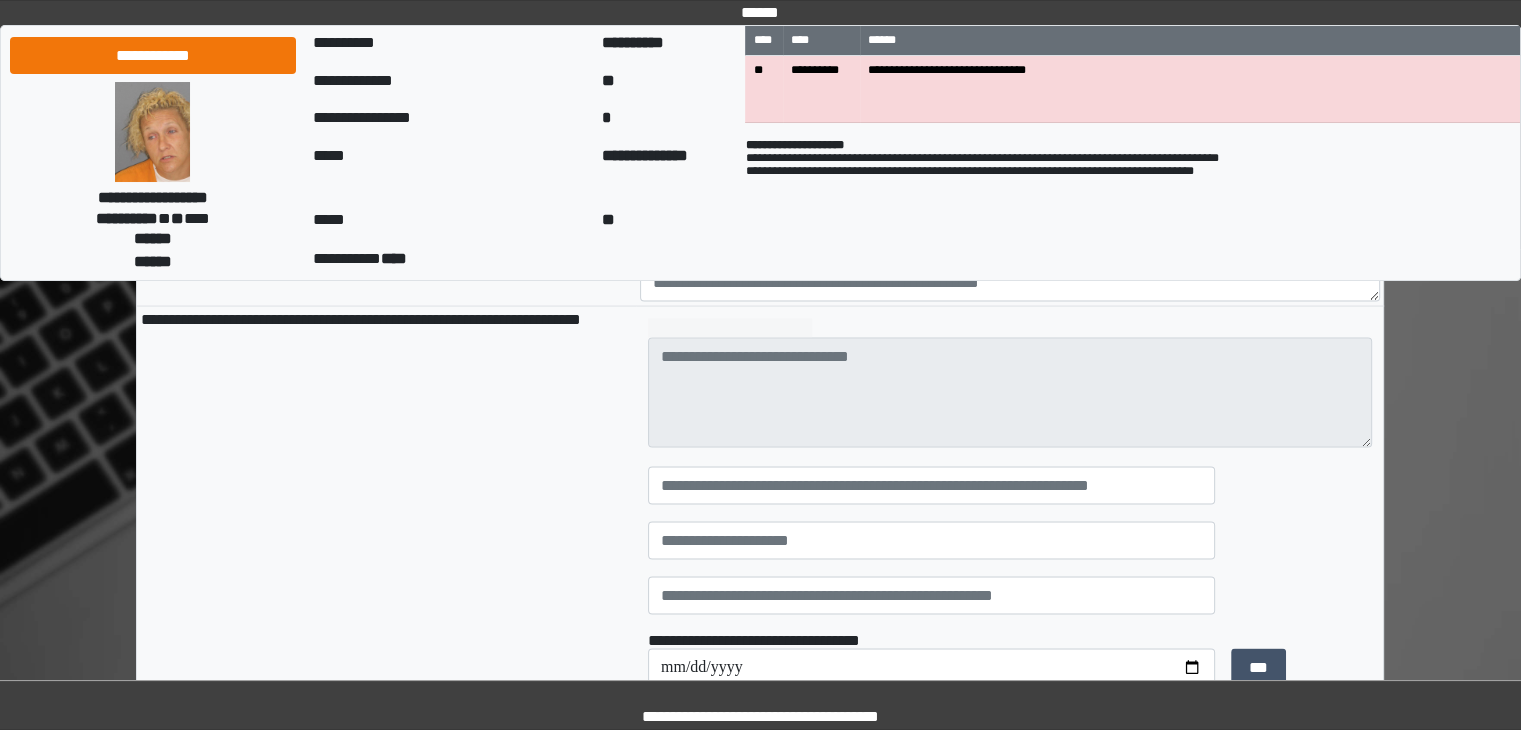 scroll, scrollTop: 3760, scrollLeft: 0, axis: vertical 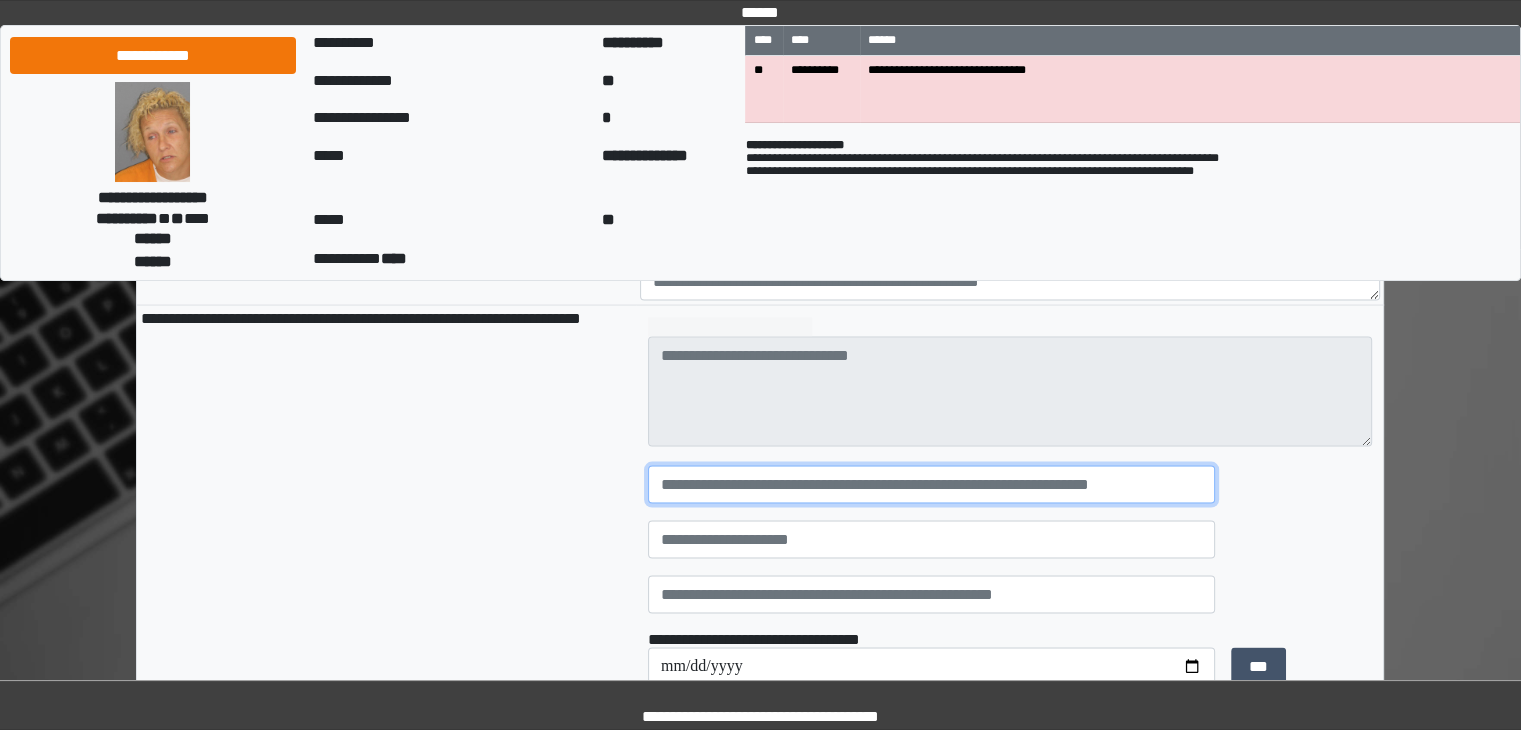 click at bounding box center (931, 484) 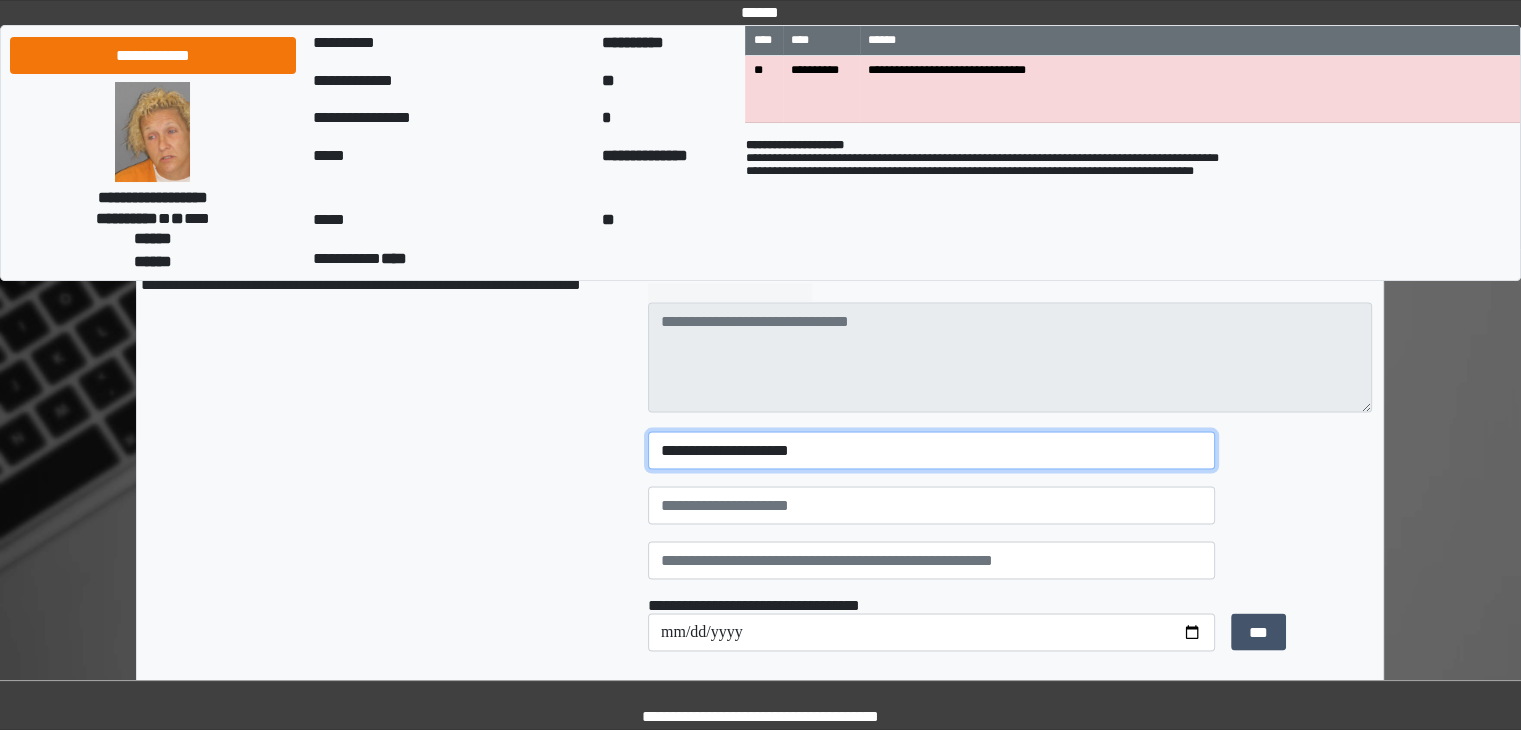 scroll, scrollTop: 3800, scrollLeft: 0, axis: vertical 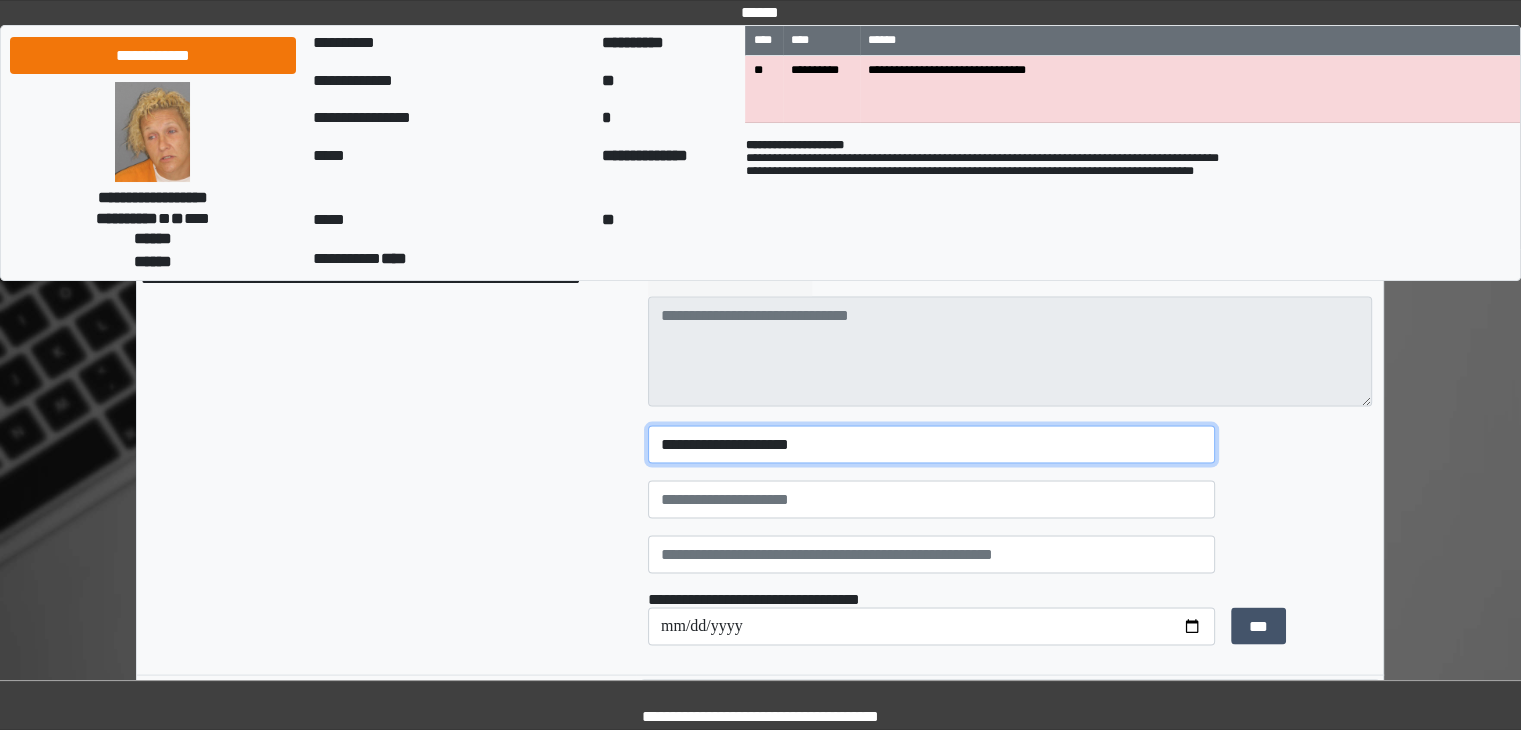 click on "**********" at bounding box center (931, 444) 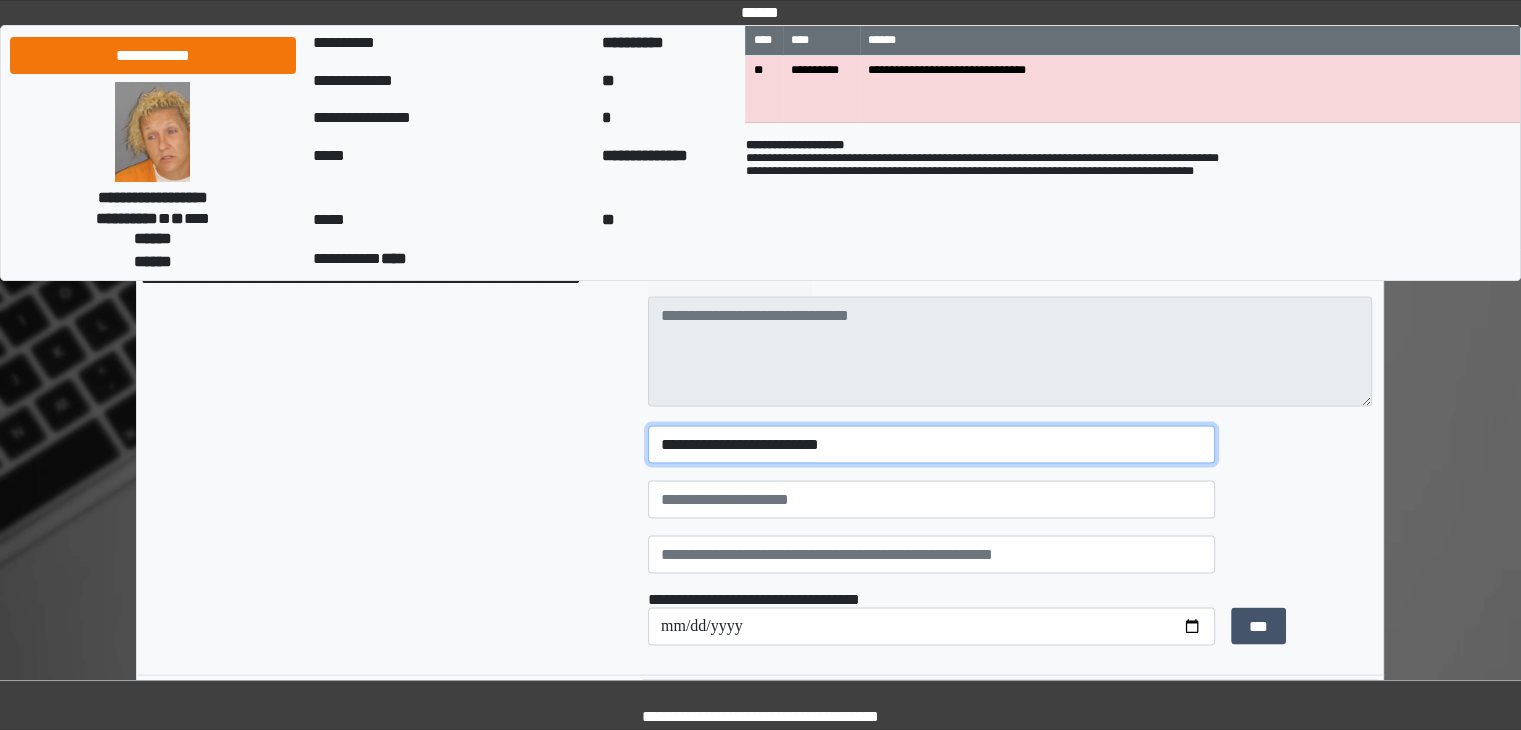 click on "**********" at bounding box center (931, 444) 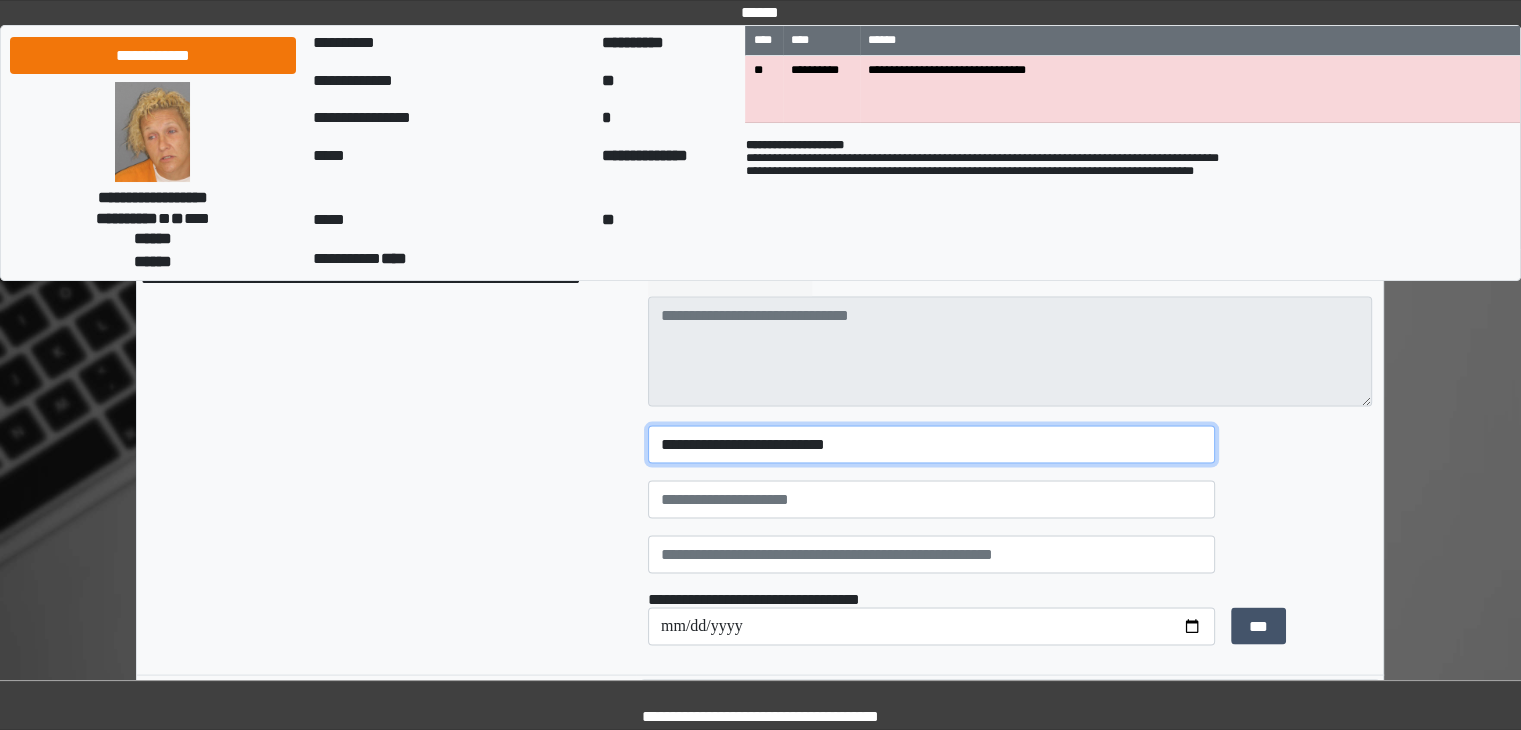 scroll, scrollTop: 3959, scrollLeft: 0, axis: vertical 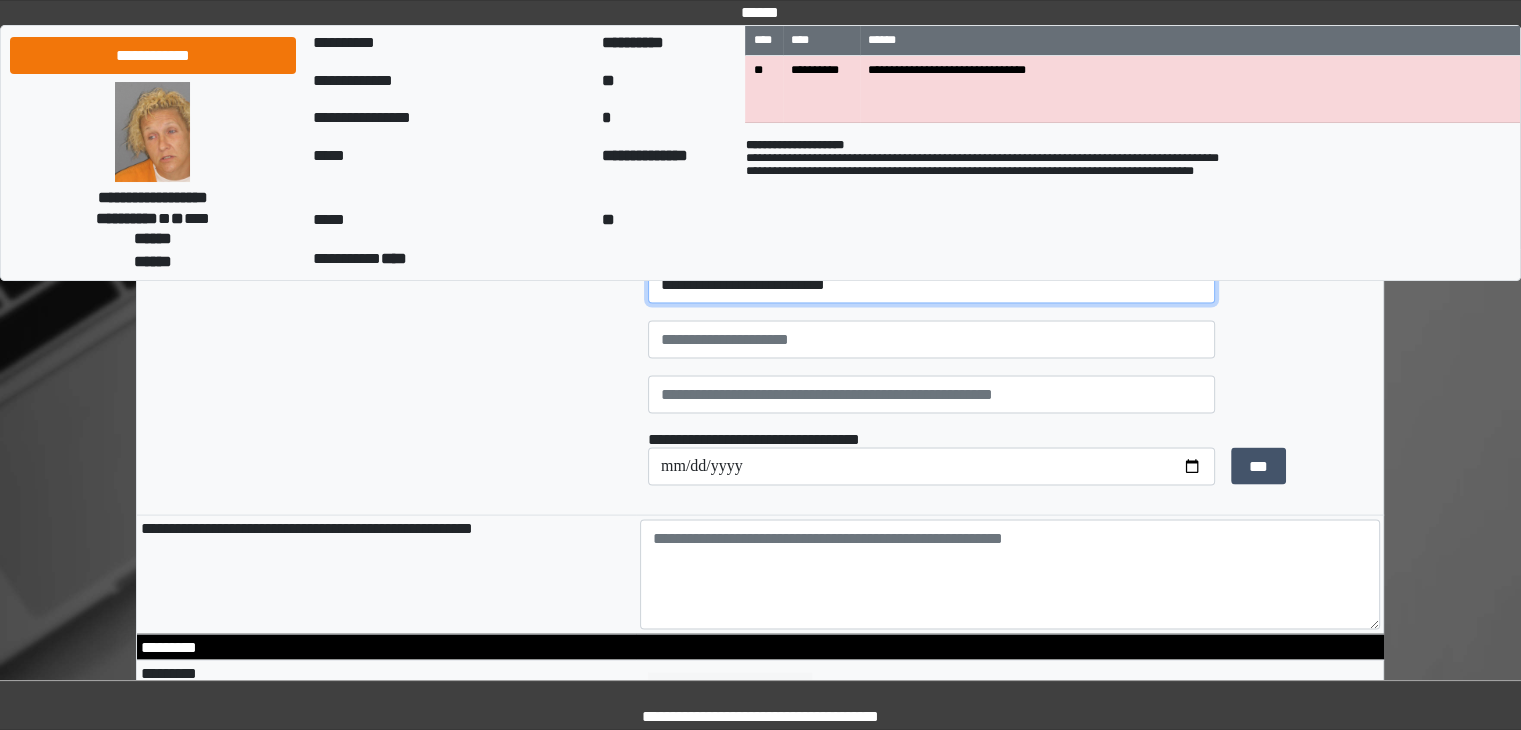 type on "**********" 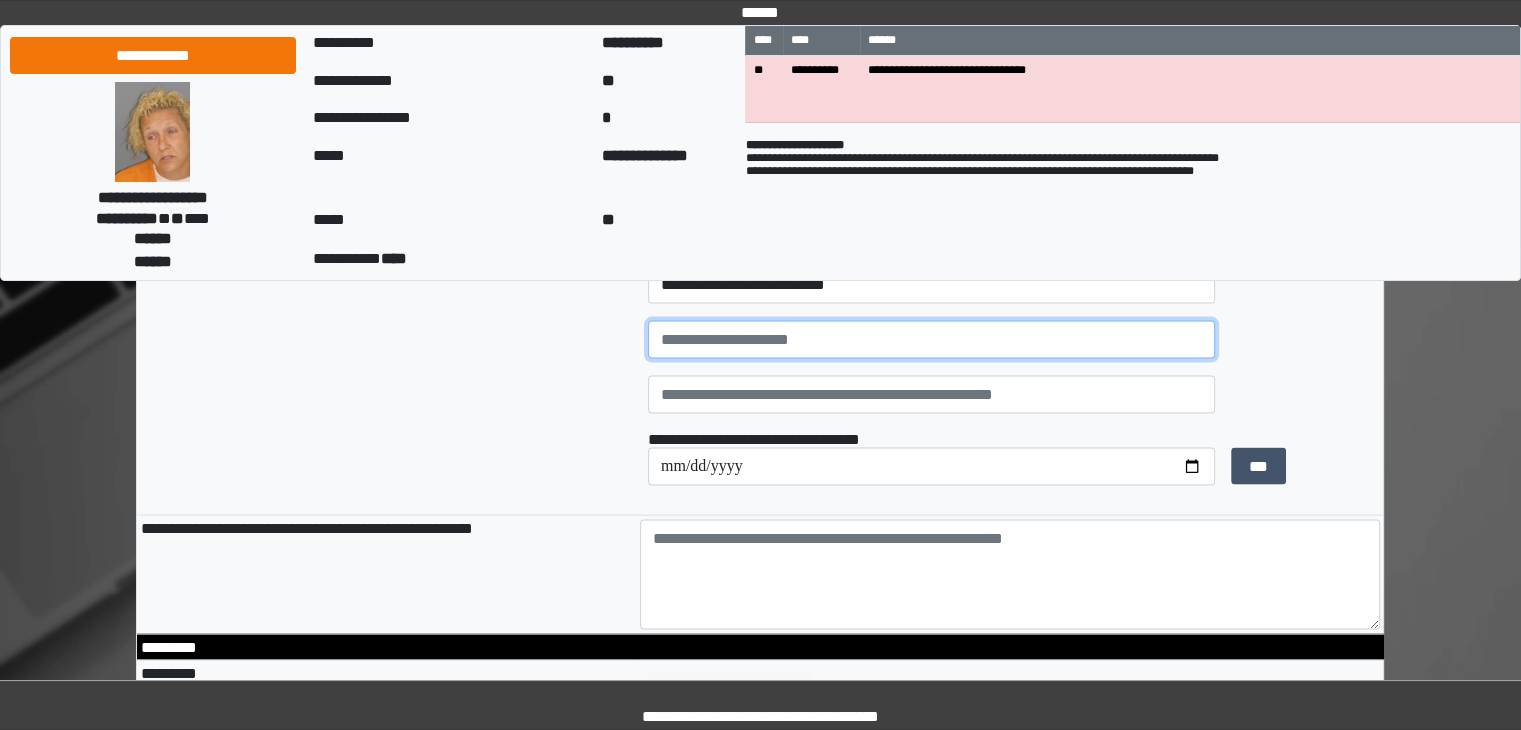 click at bounding box center (931, 340) 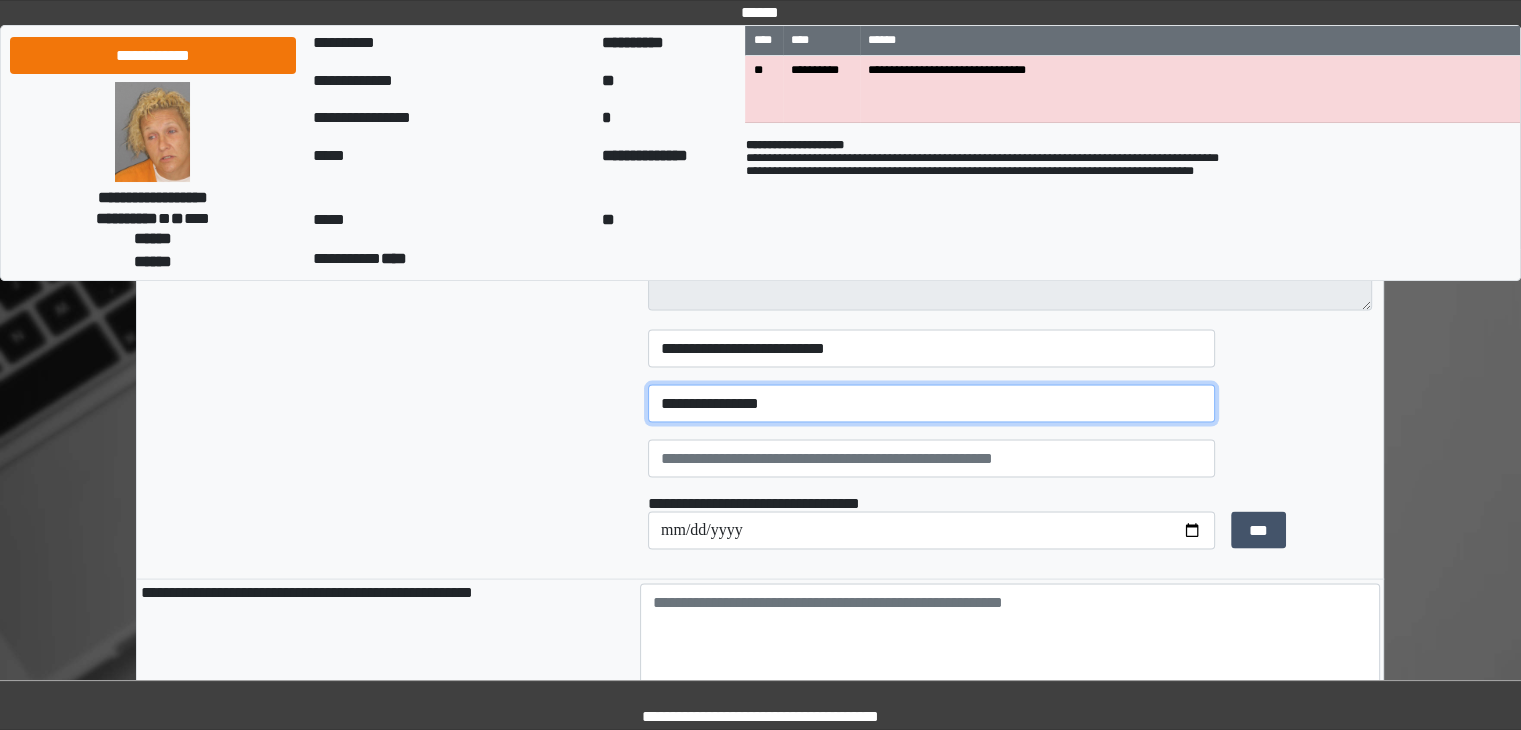 scroll, scrollTop: 3896, scrollLeft: 0, axis: vertical 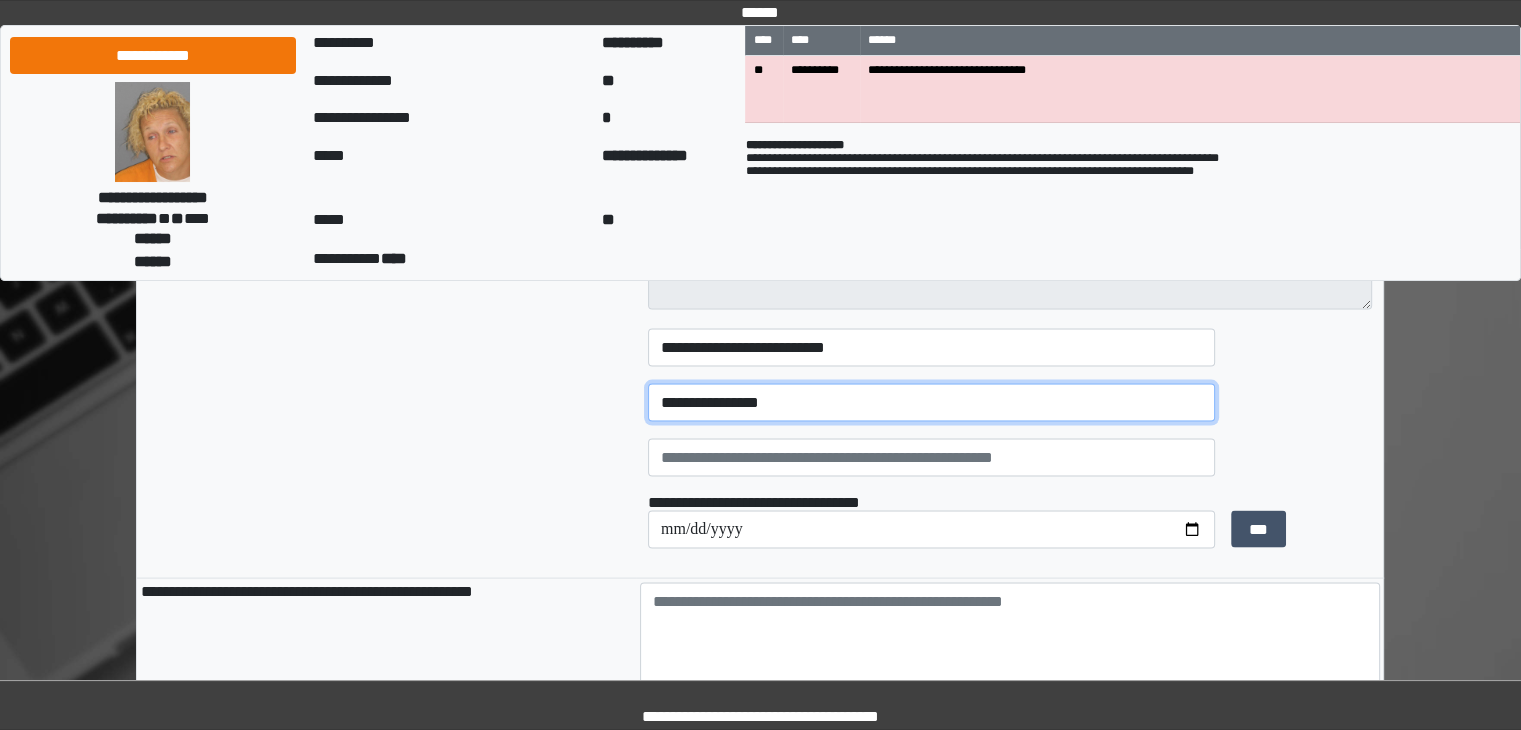 type on "**********" 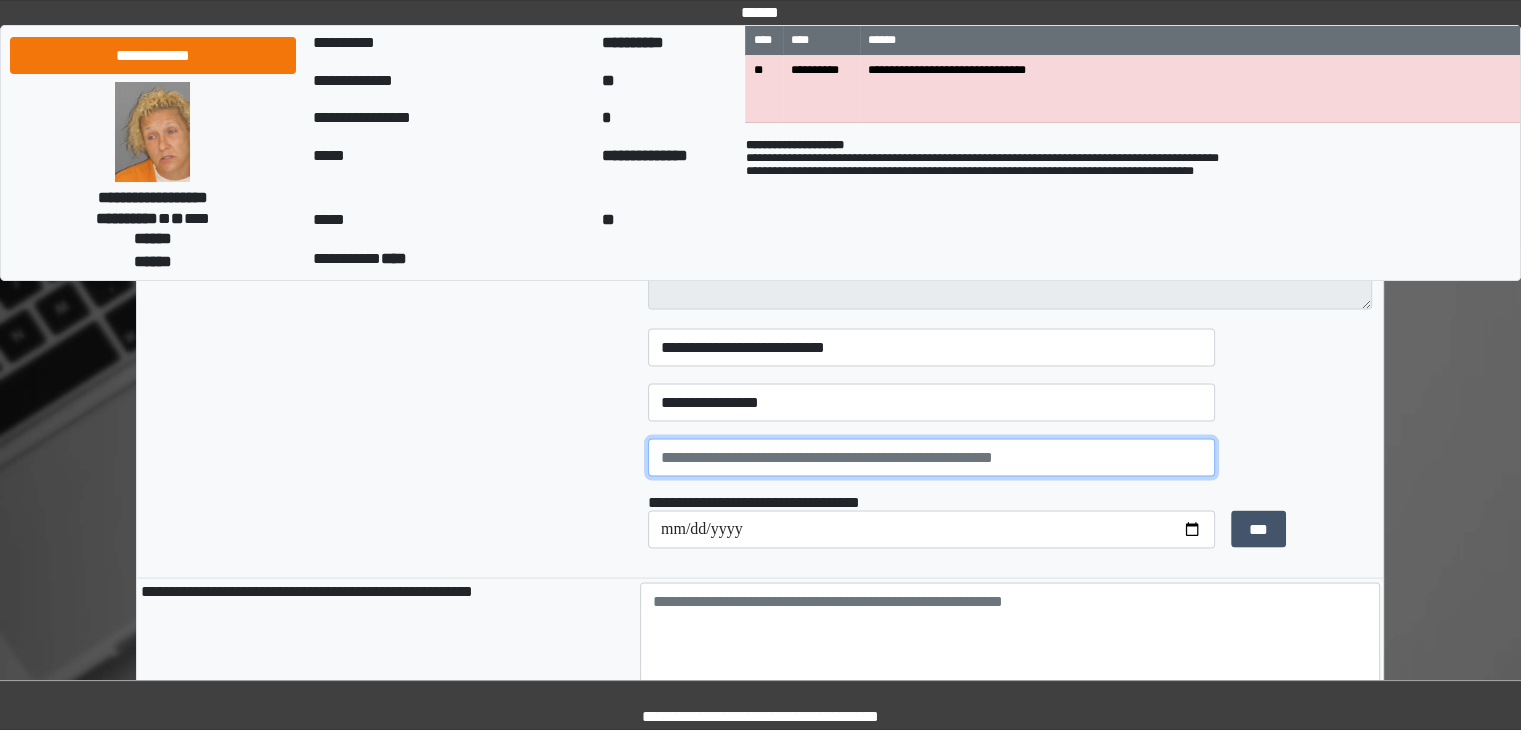 click at bounding box center [931, 458] 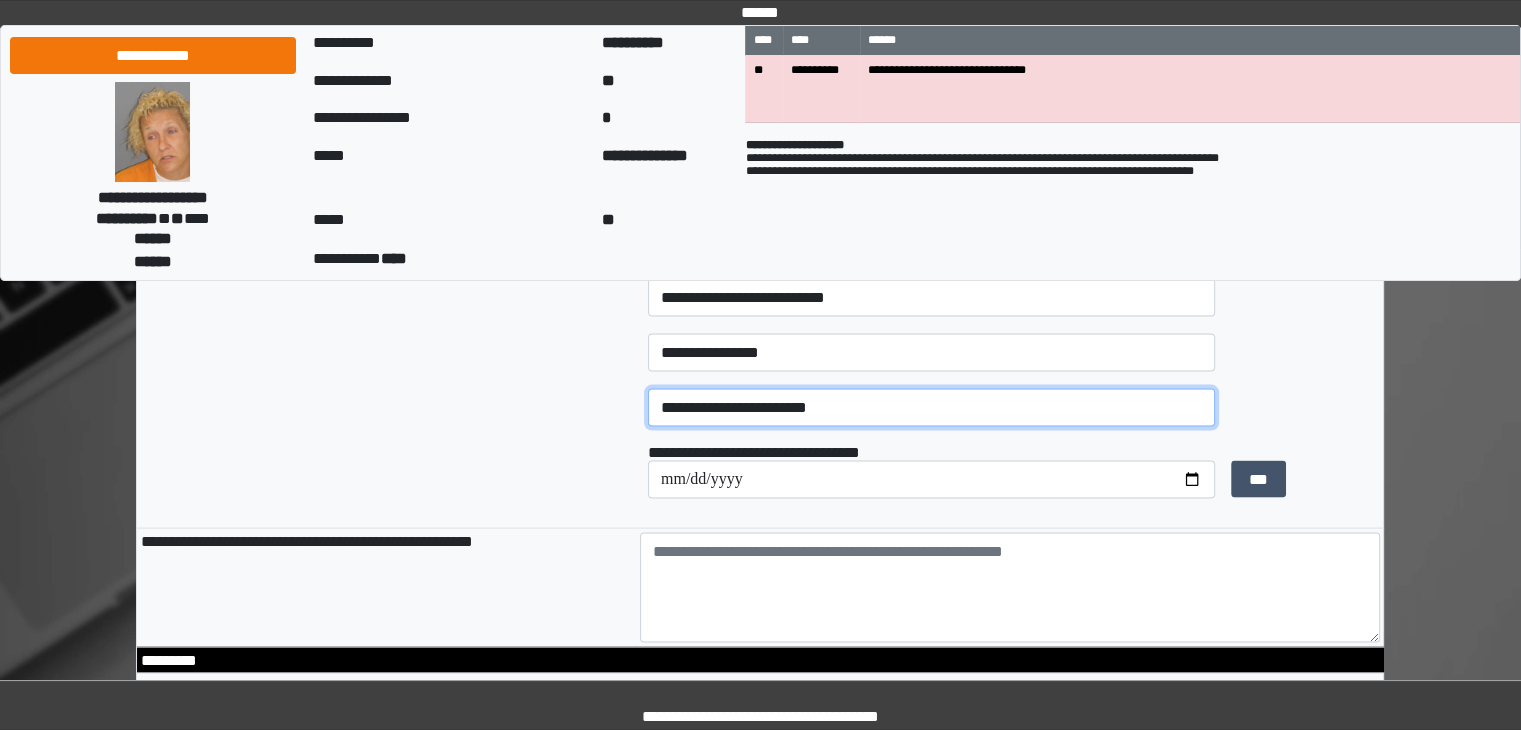 scroll, scrollTop: 3947, scrollLeft: 0, axis: vertical 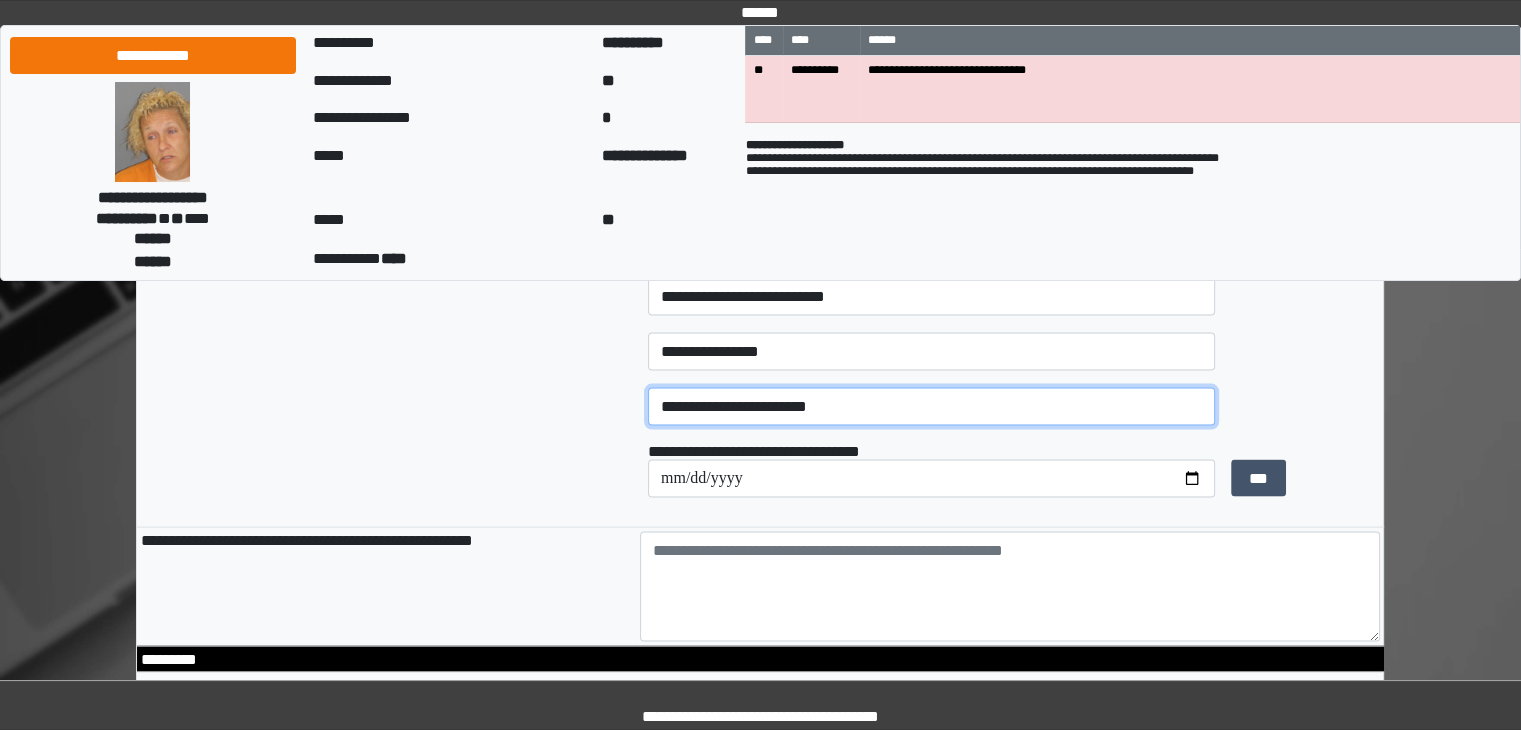 type on "**********" 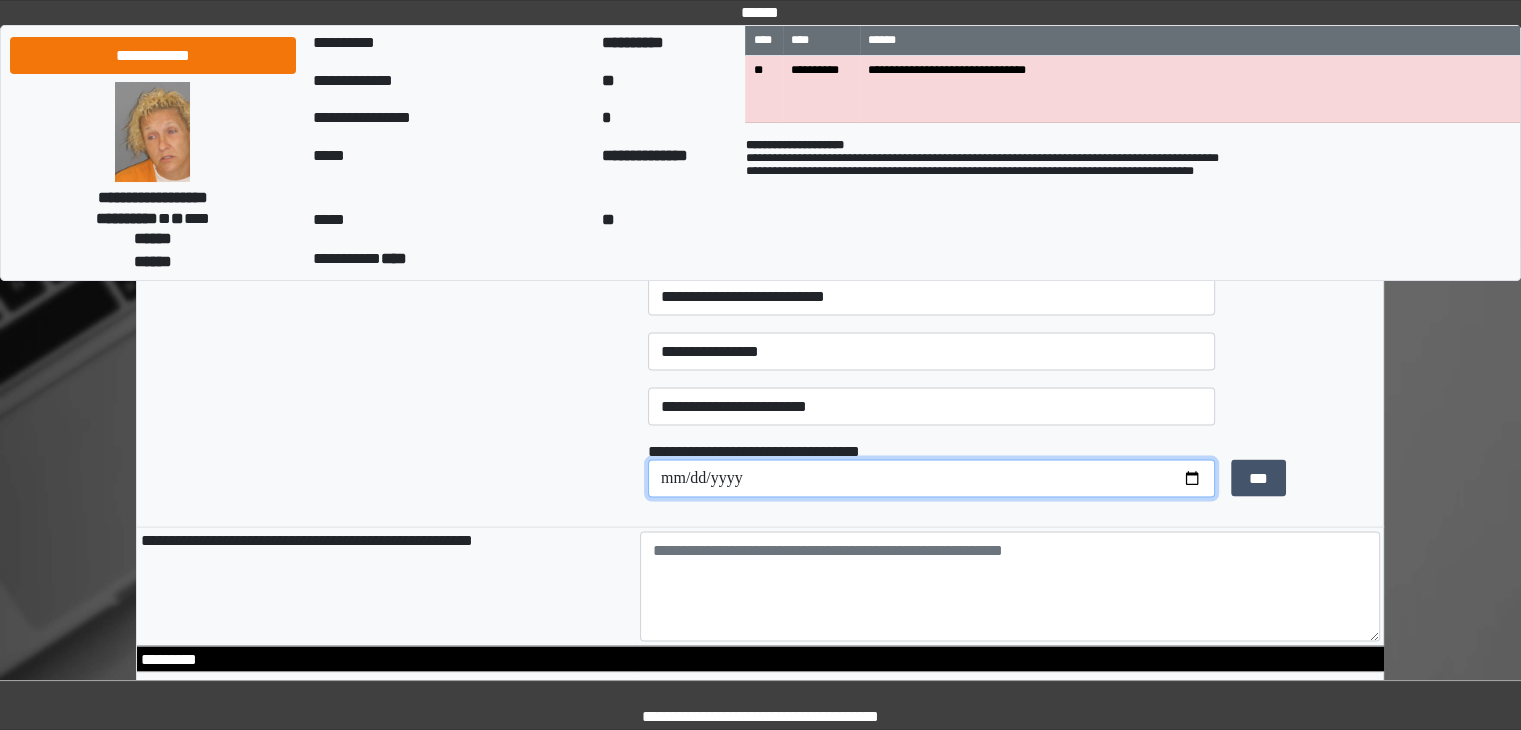 click at bounding box center (931, 479) 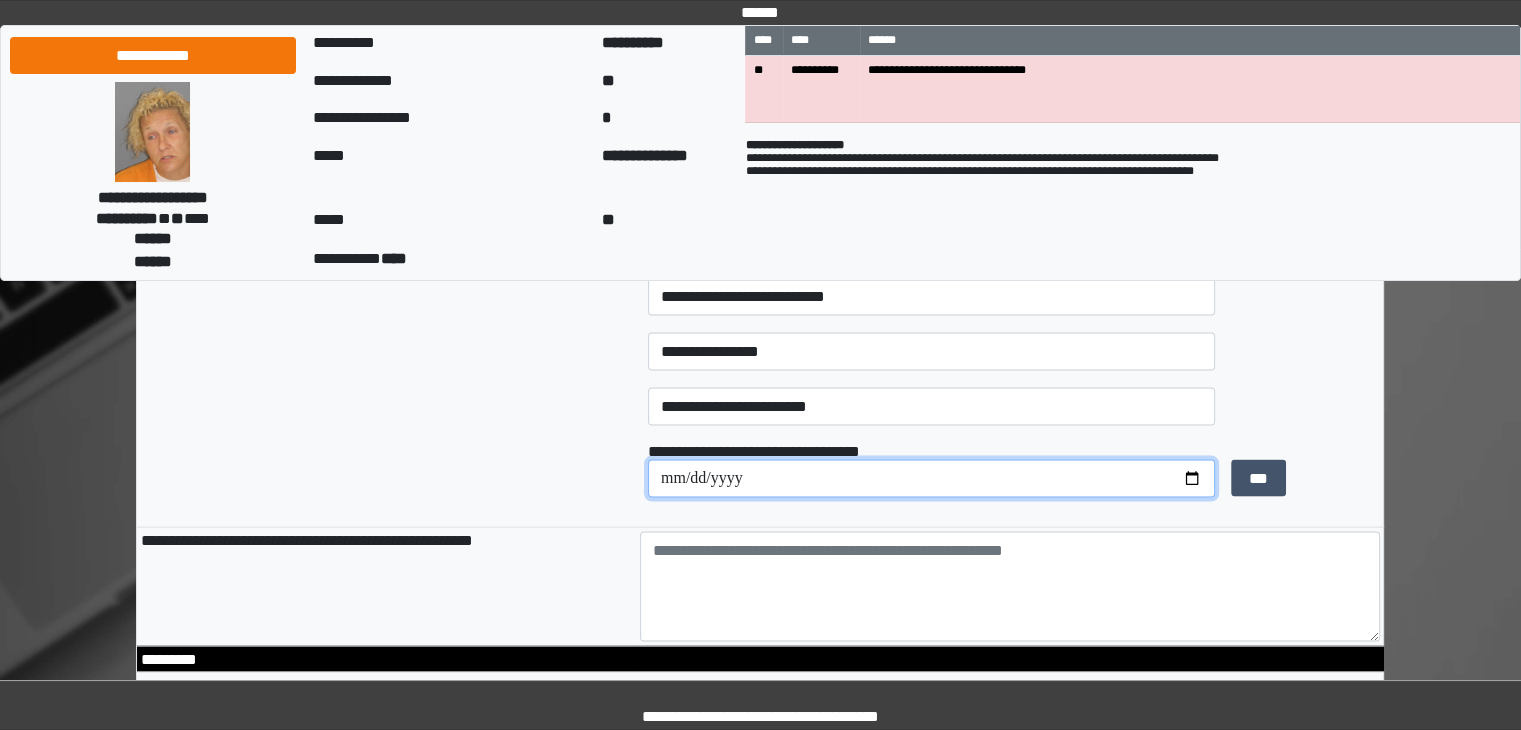 click at bounding box center (931, 479) 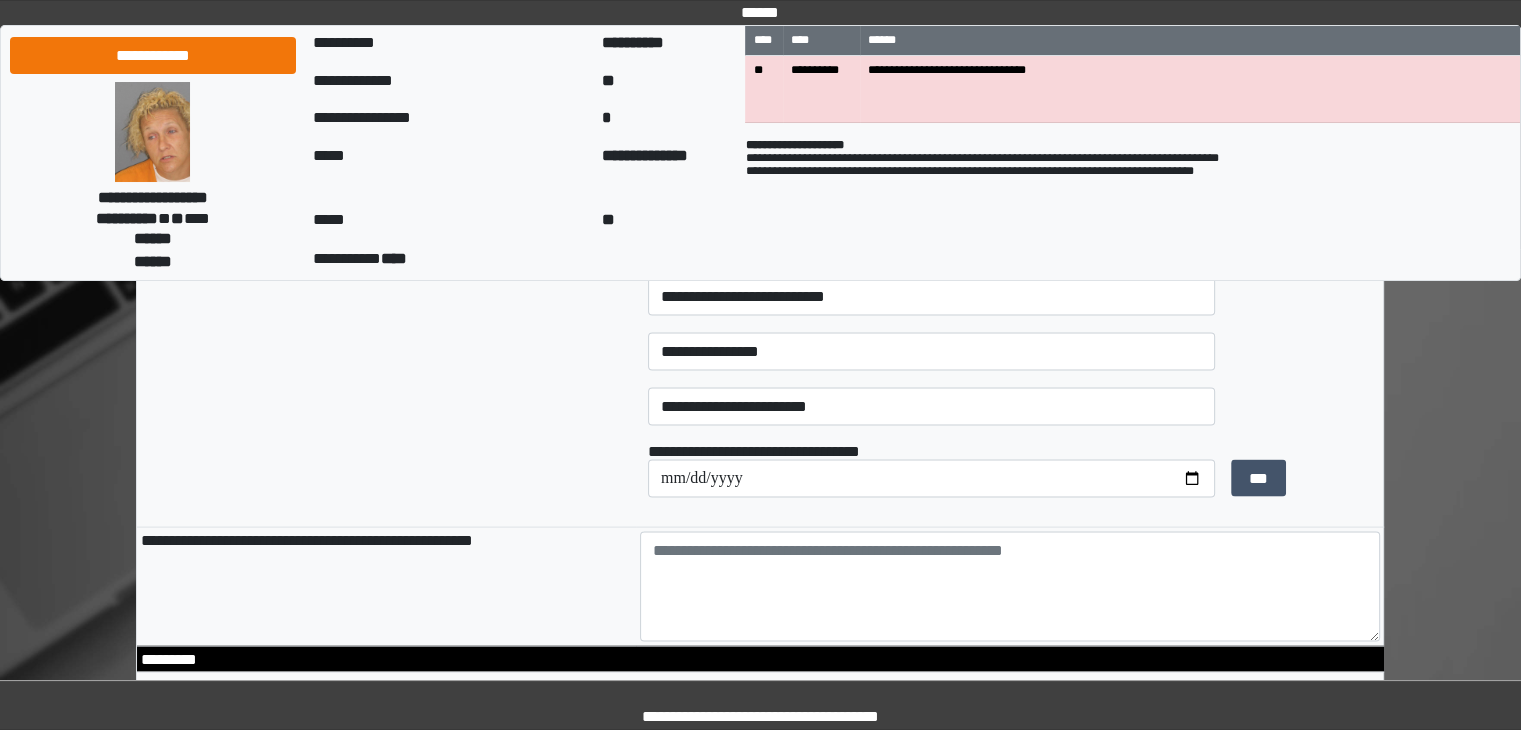 click on "**********" at bounding box center (386, 322) 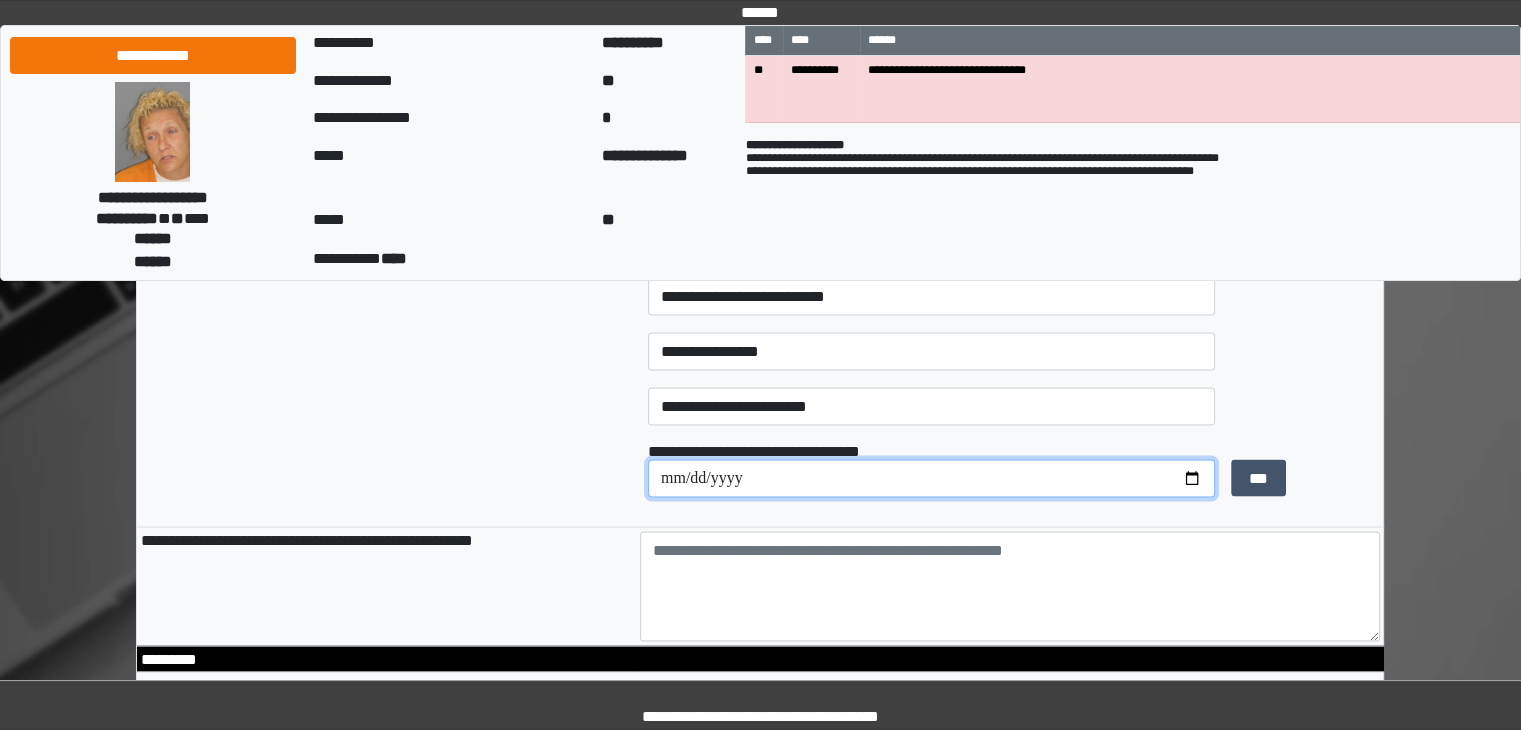 click at bounding box center (931, 479) 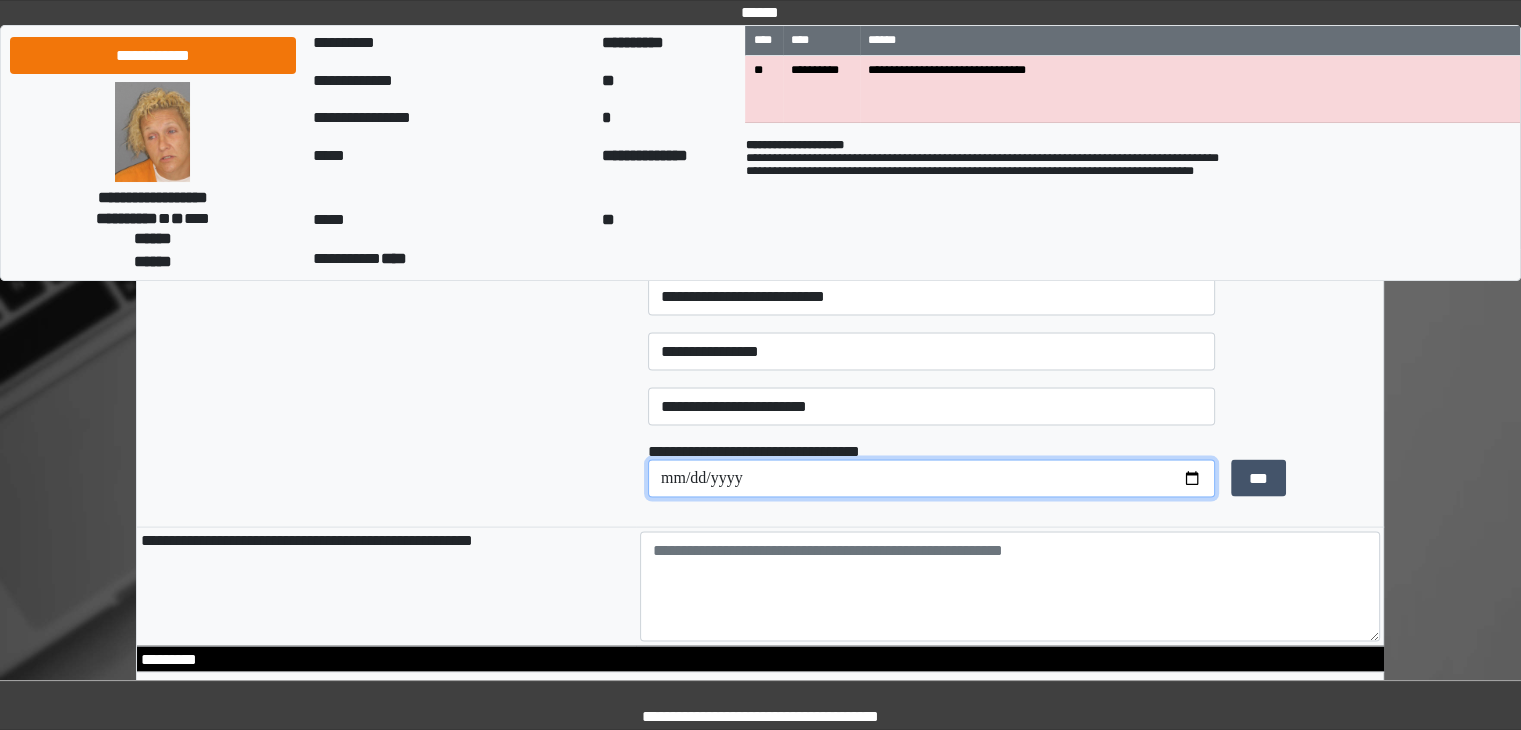 type on "**********" 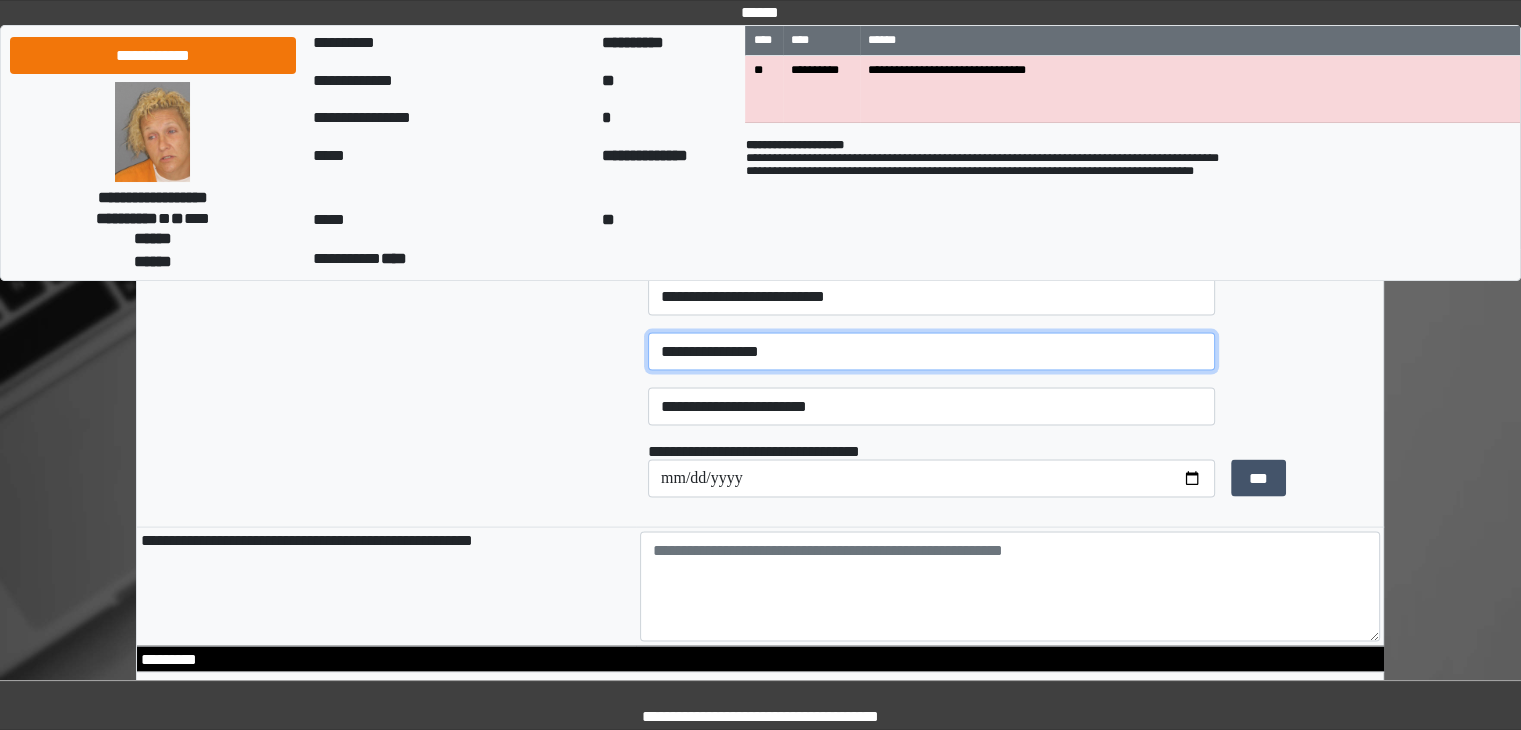 drag, startPoint x: 812, startPoint y: 401, endPoint x: 819, endPoint y: 453, distance: 52.46904 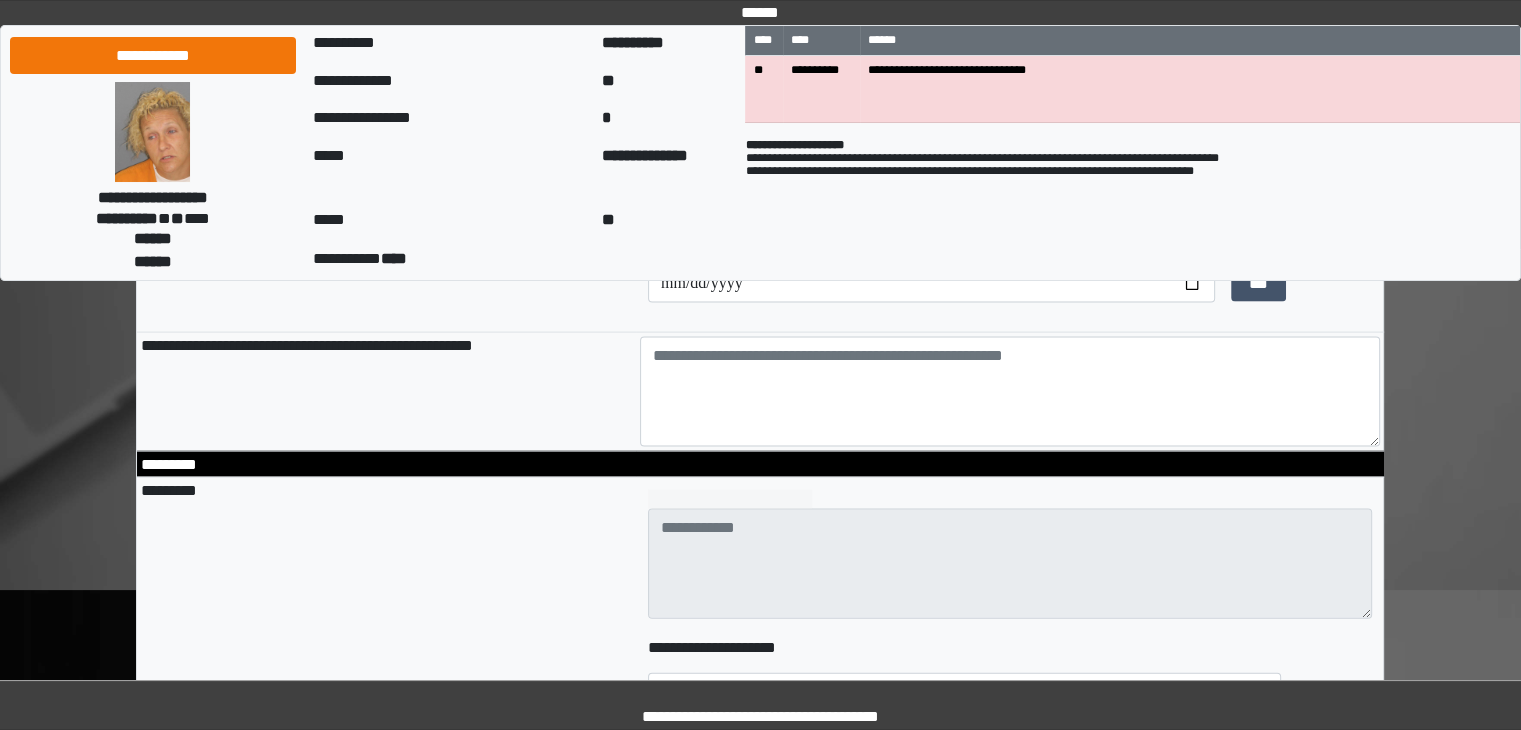 scroll, scrollTop: 4176, scrollLeft: 0, axis: vertical 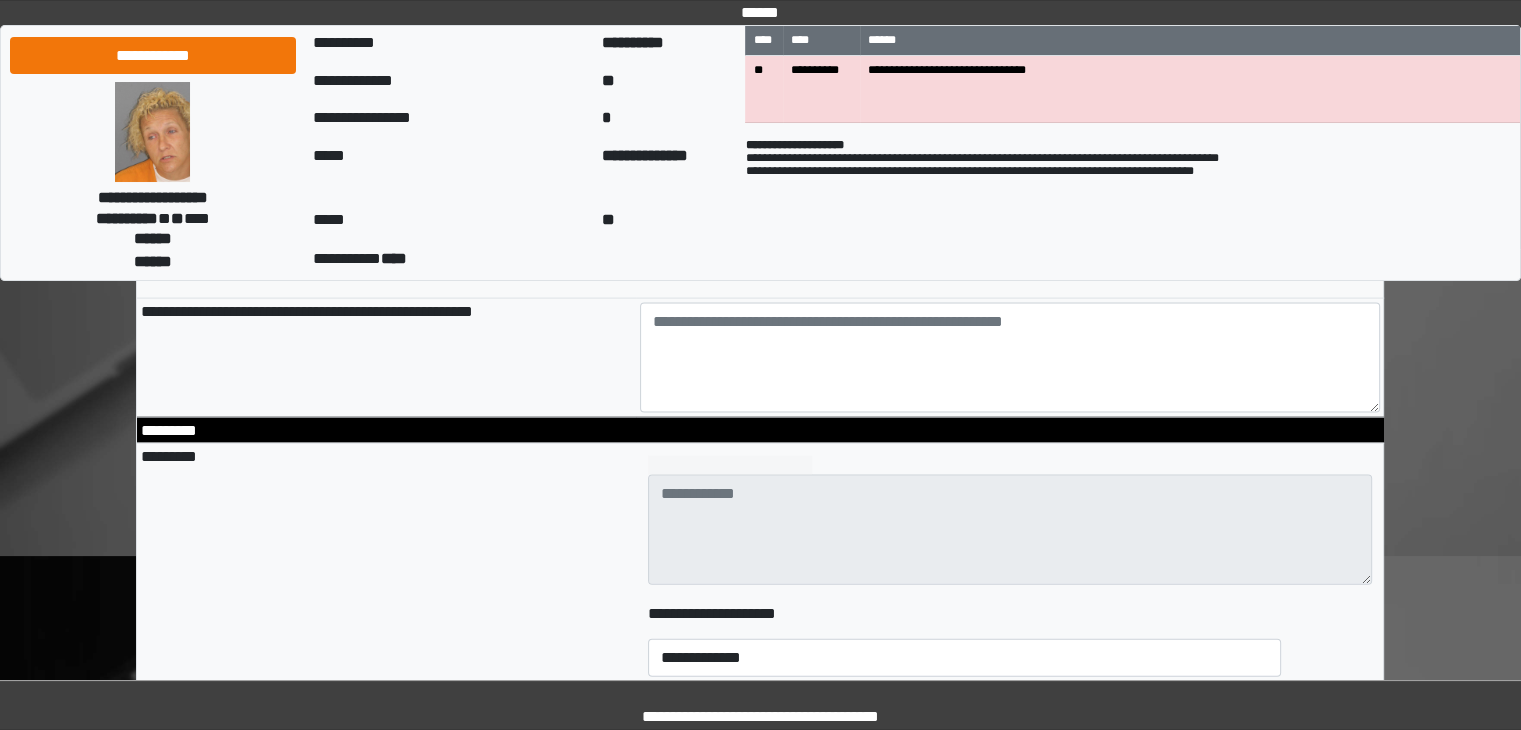 type on "**********" 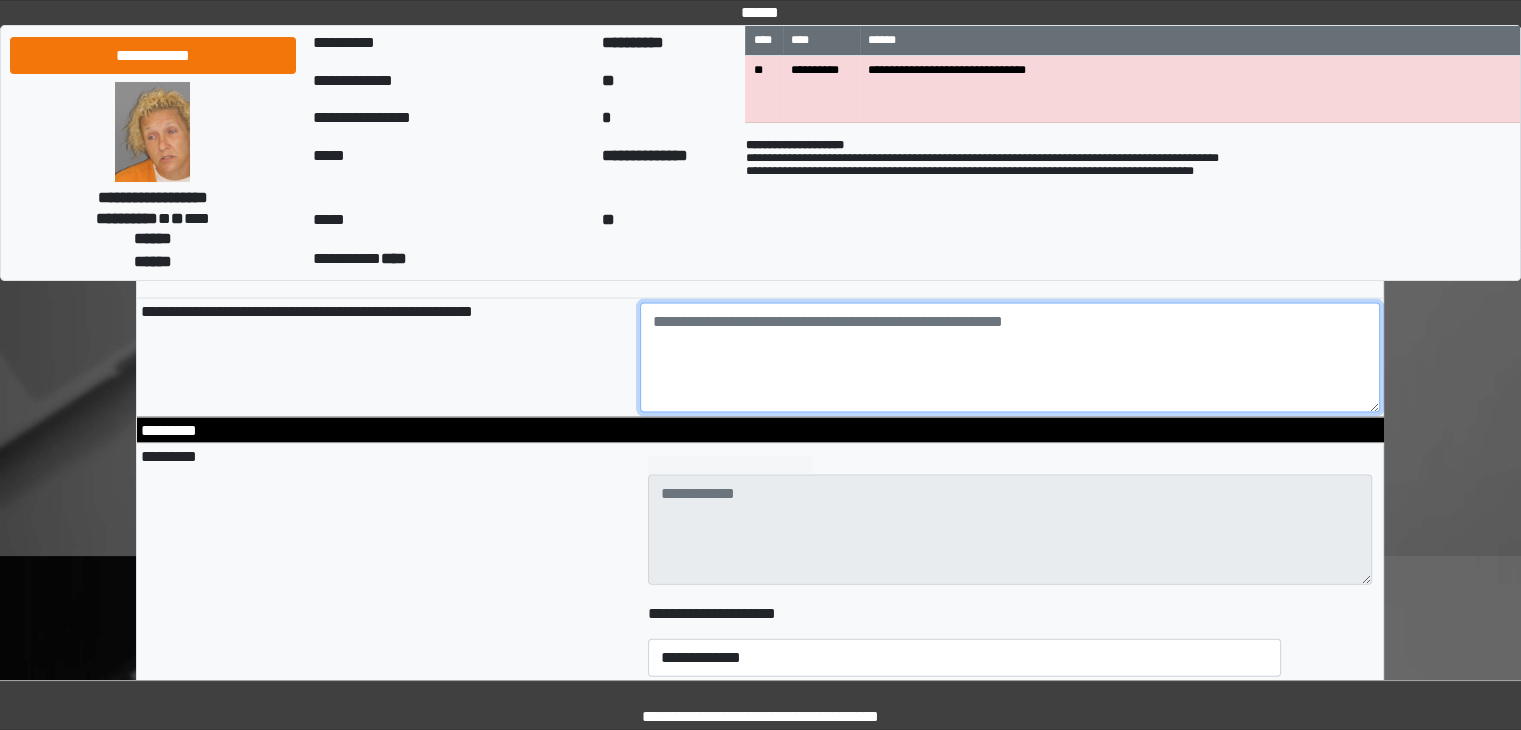 click at bounding box center (1010, 358) 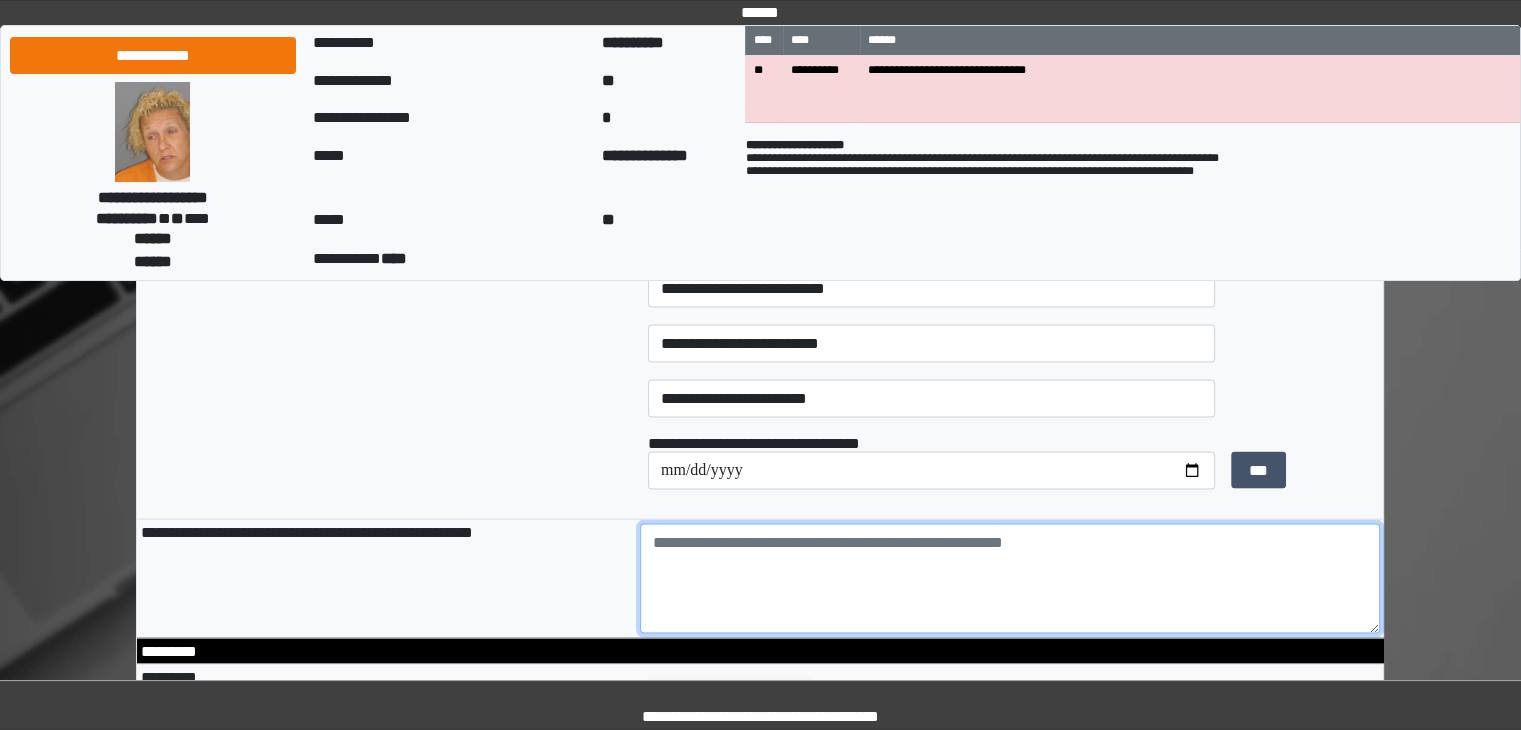 scroll, scrollTop: 3952, scrollLeft: 0, axis: vertical 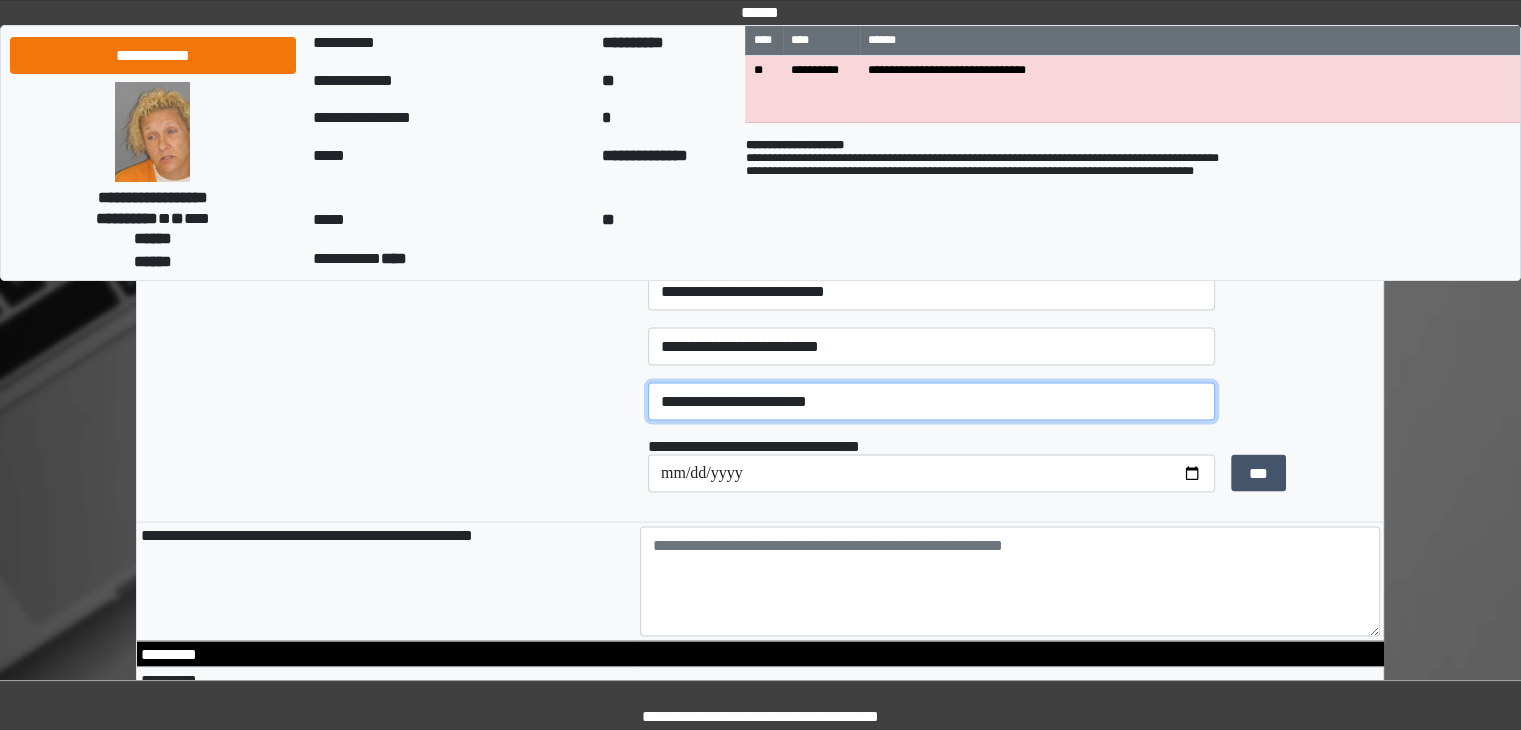 drag, startPoint x: 884, startPoint y: 441, endPoint x: 618, endPoint y: 393, distance: 270.29614 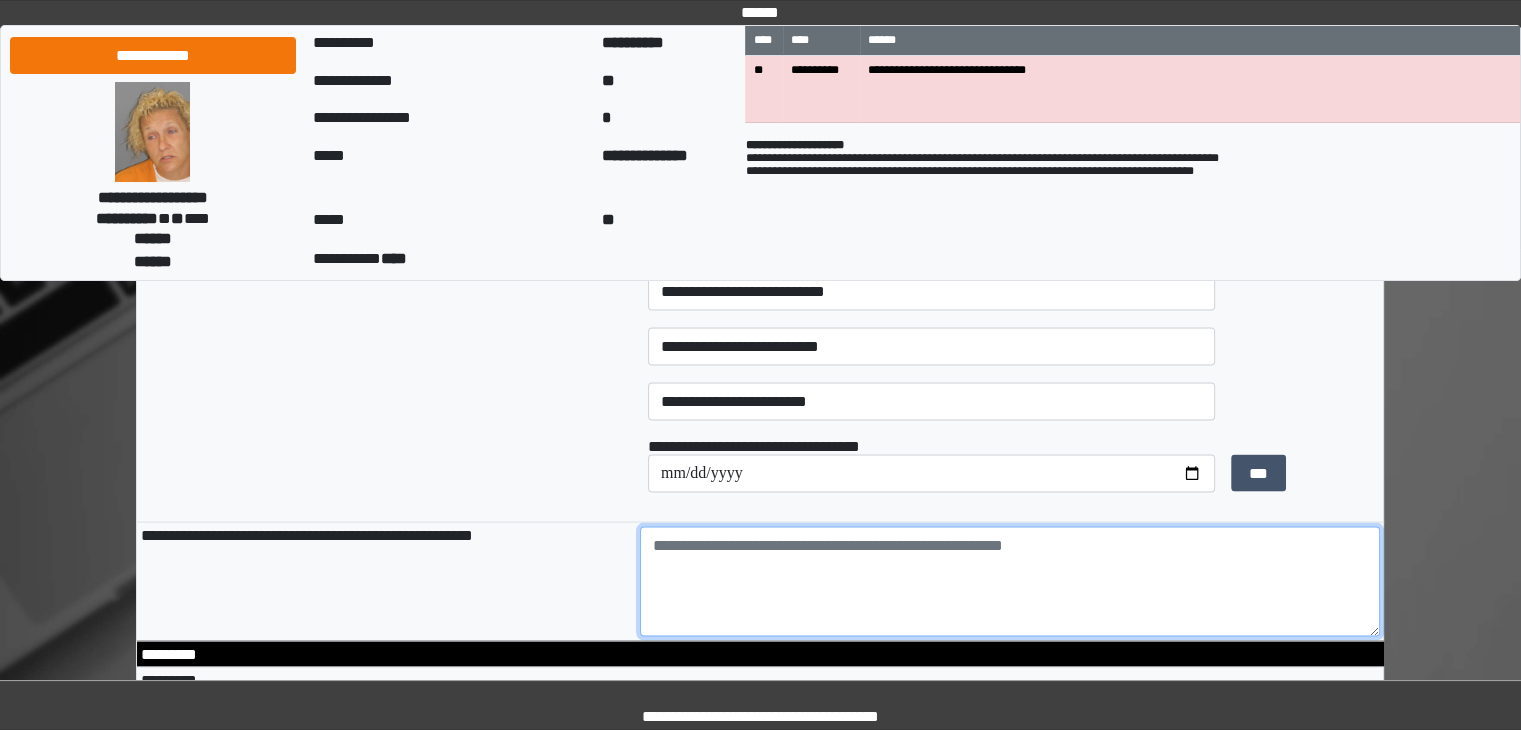 click at bounding box center [1010, 582] 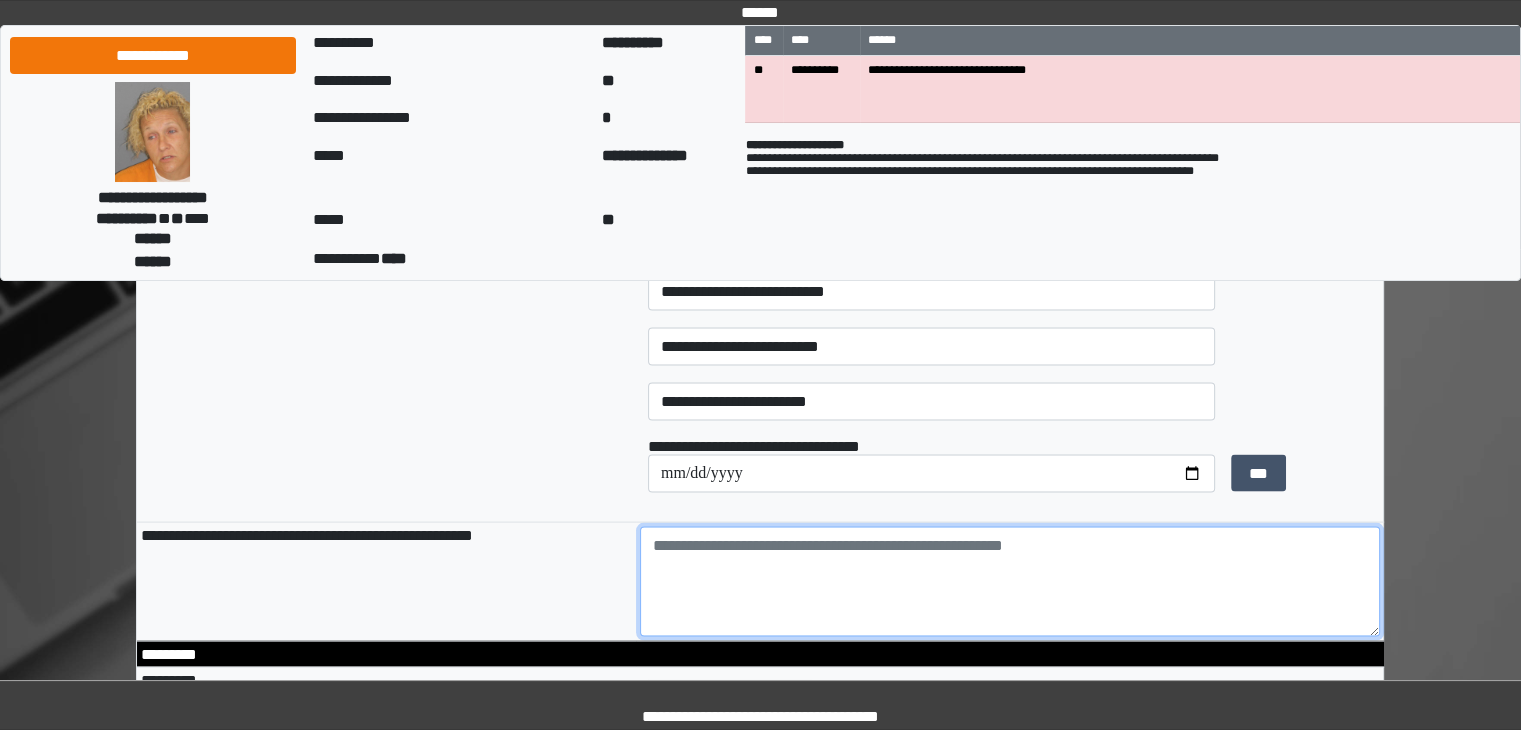 paste on "**********" 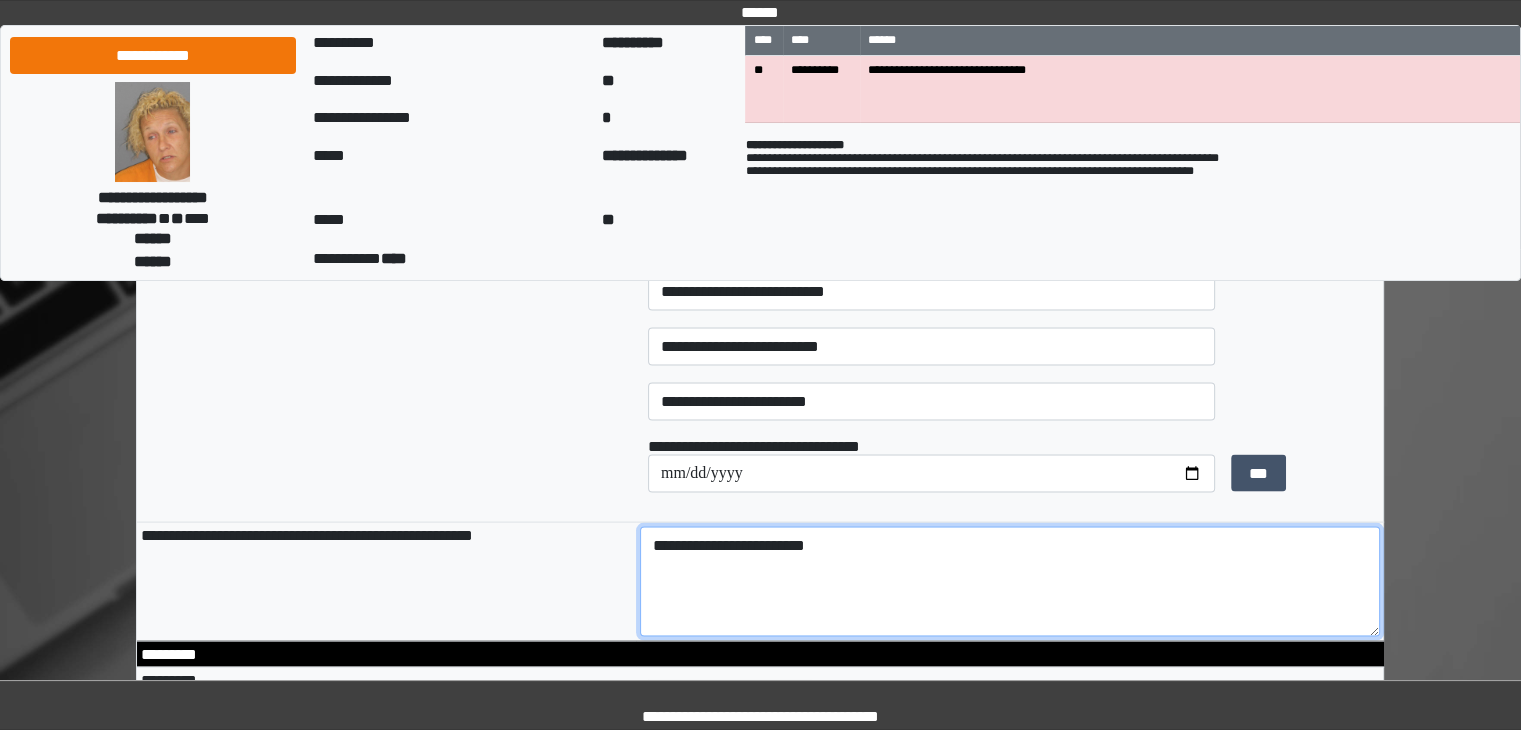 drag, startPoint x: 838, startPoint y: 608, endPoint x: 551, endPoint y: 500, distance: 306.648 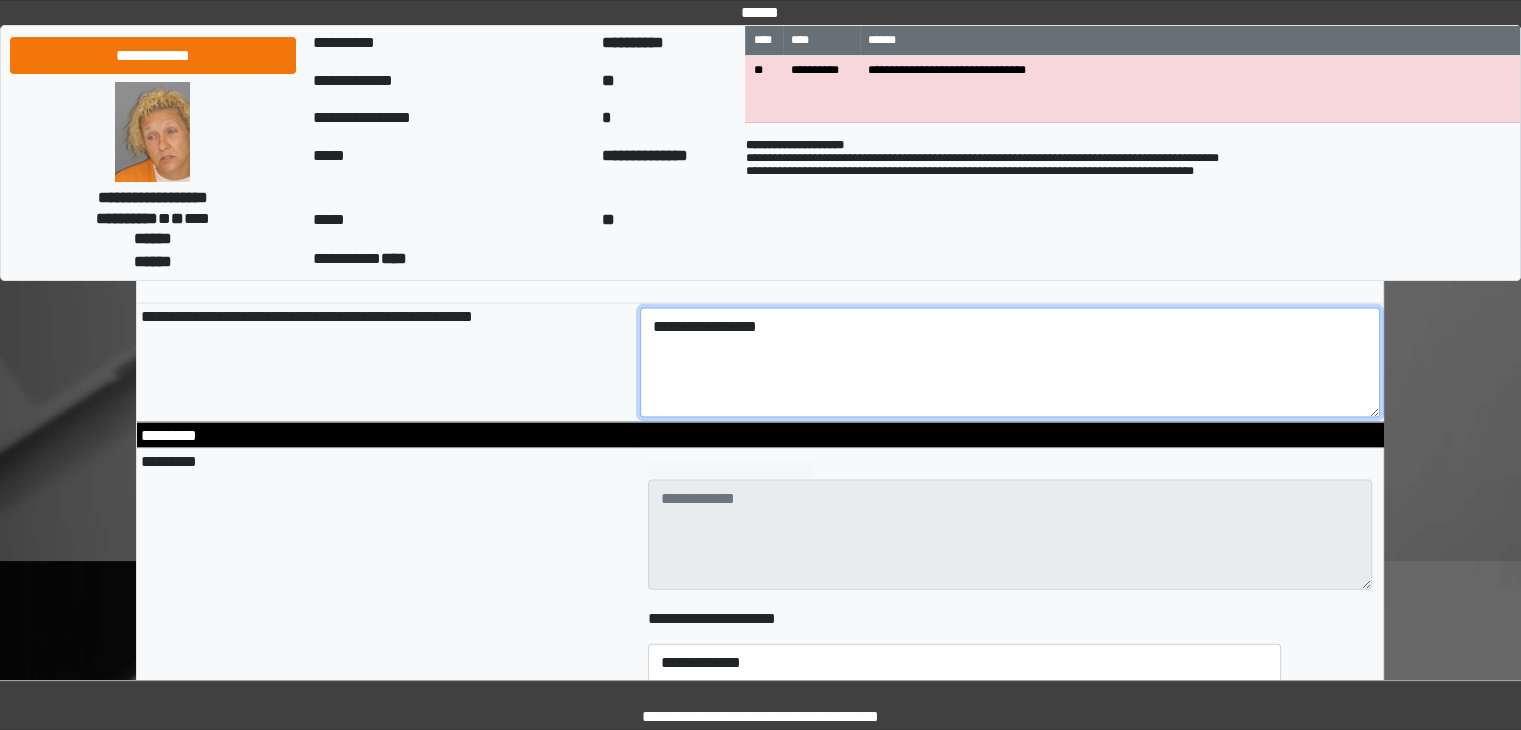 scroll, scrollTop: 4315, scrollLeft: 0, axis: vertical 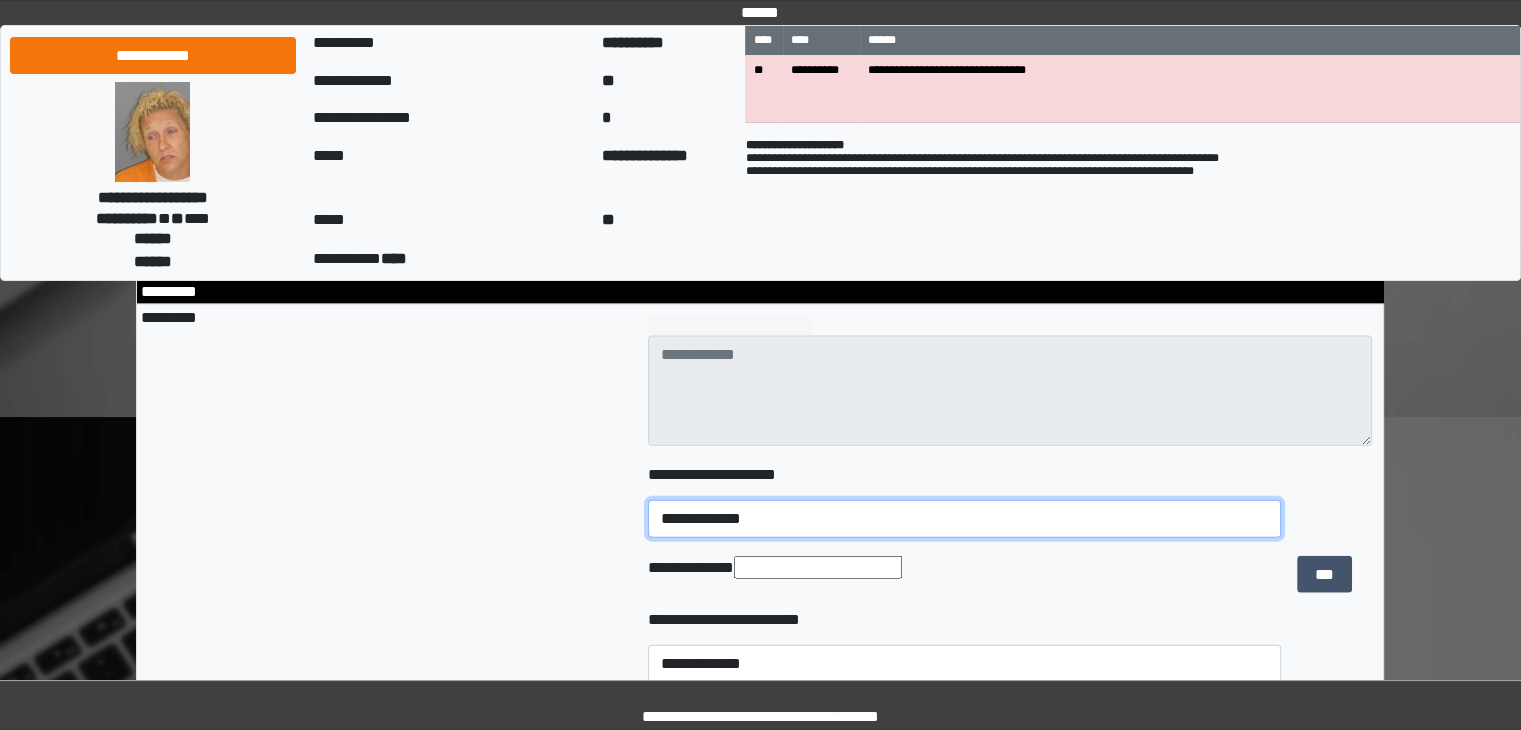 click on "**********" at bounding box center (965, 519) 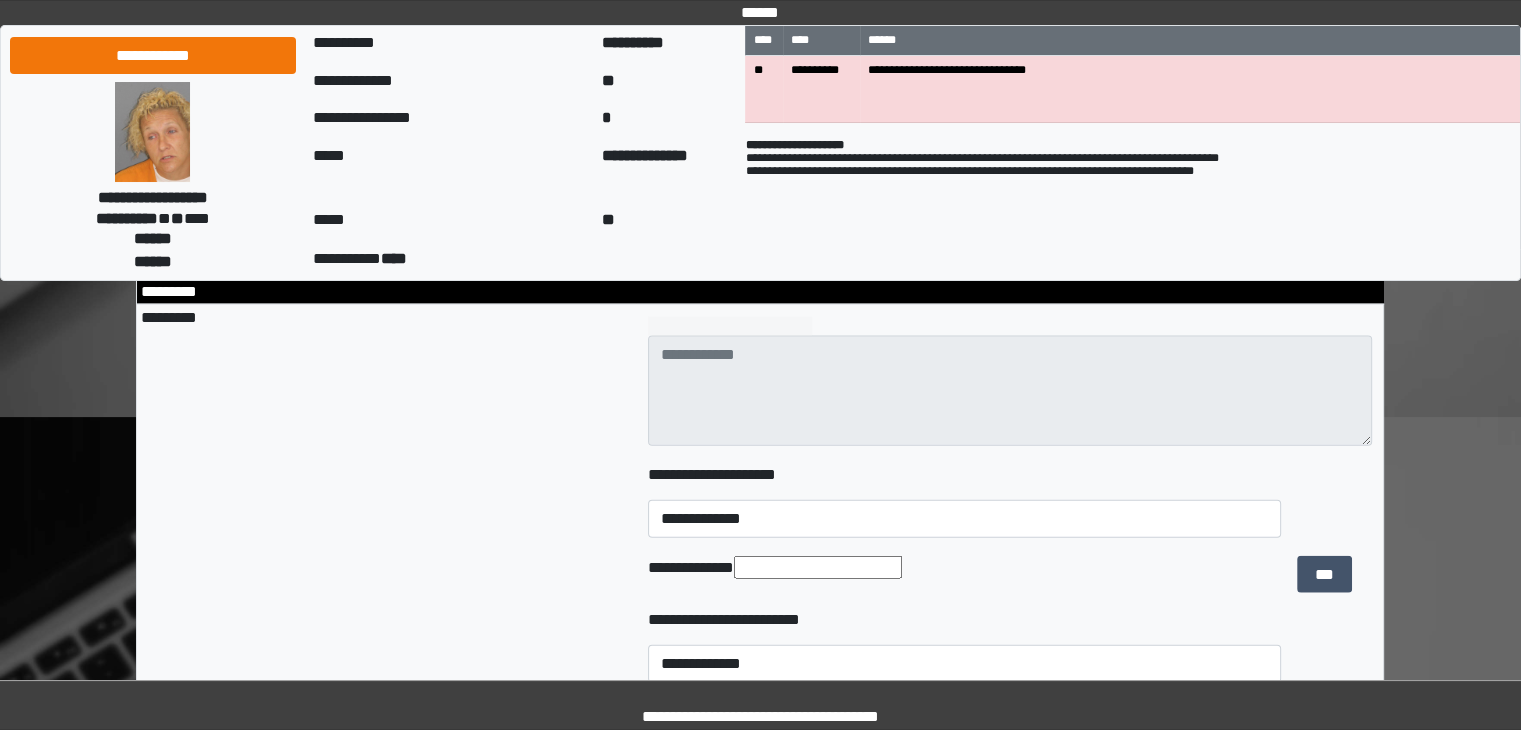 click on "*********" at bounding box center [386, 536] 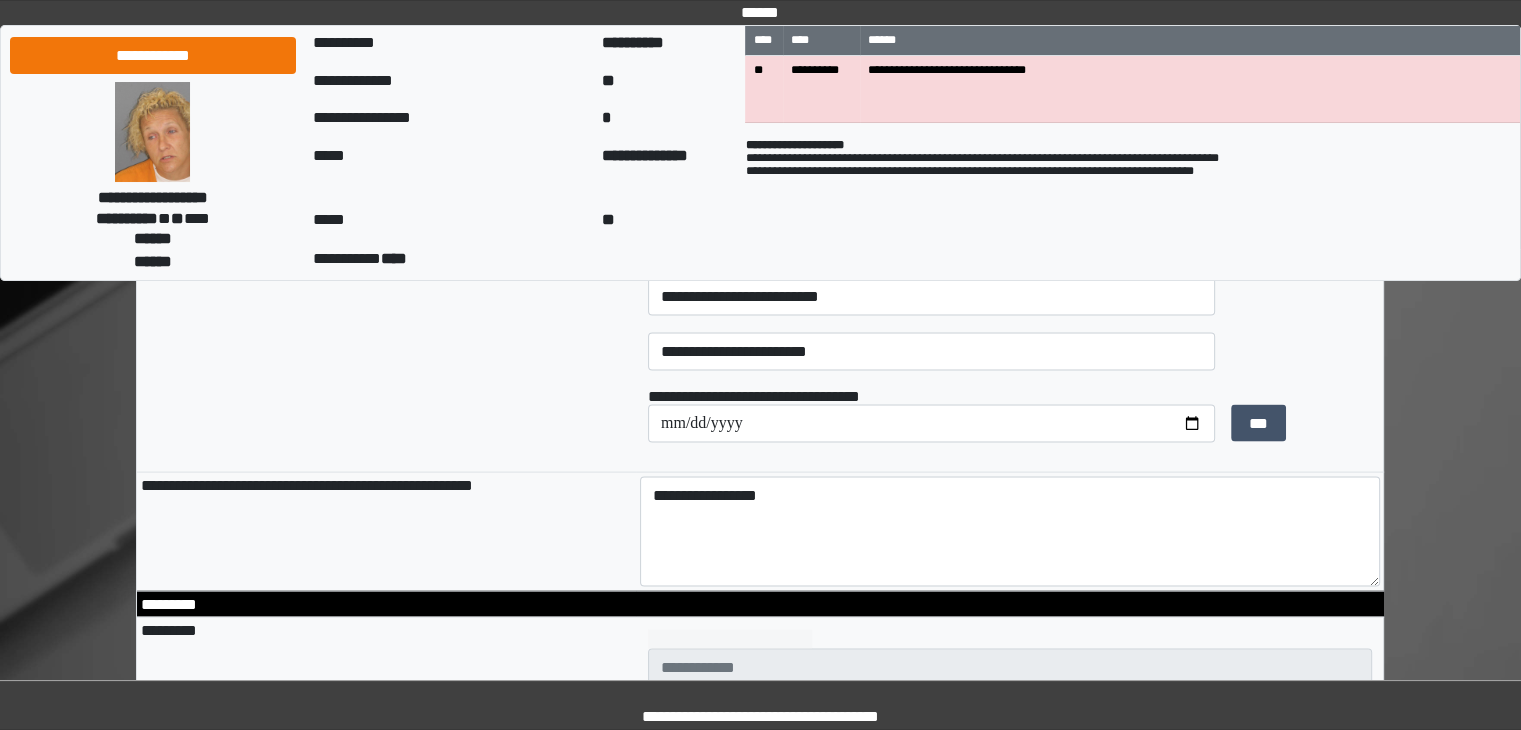 scroll, scrollTop: 4006, scrollLeft: 0, axis: vertical 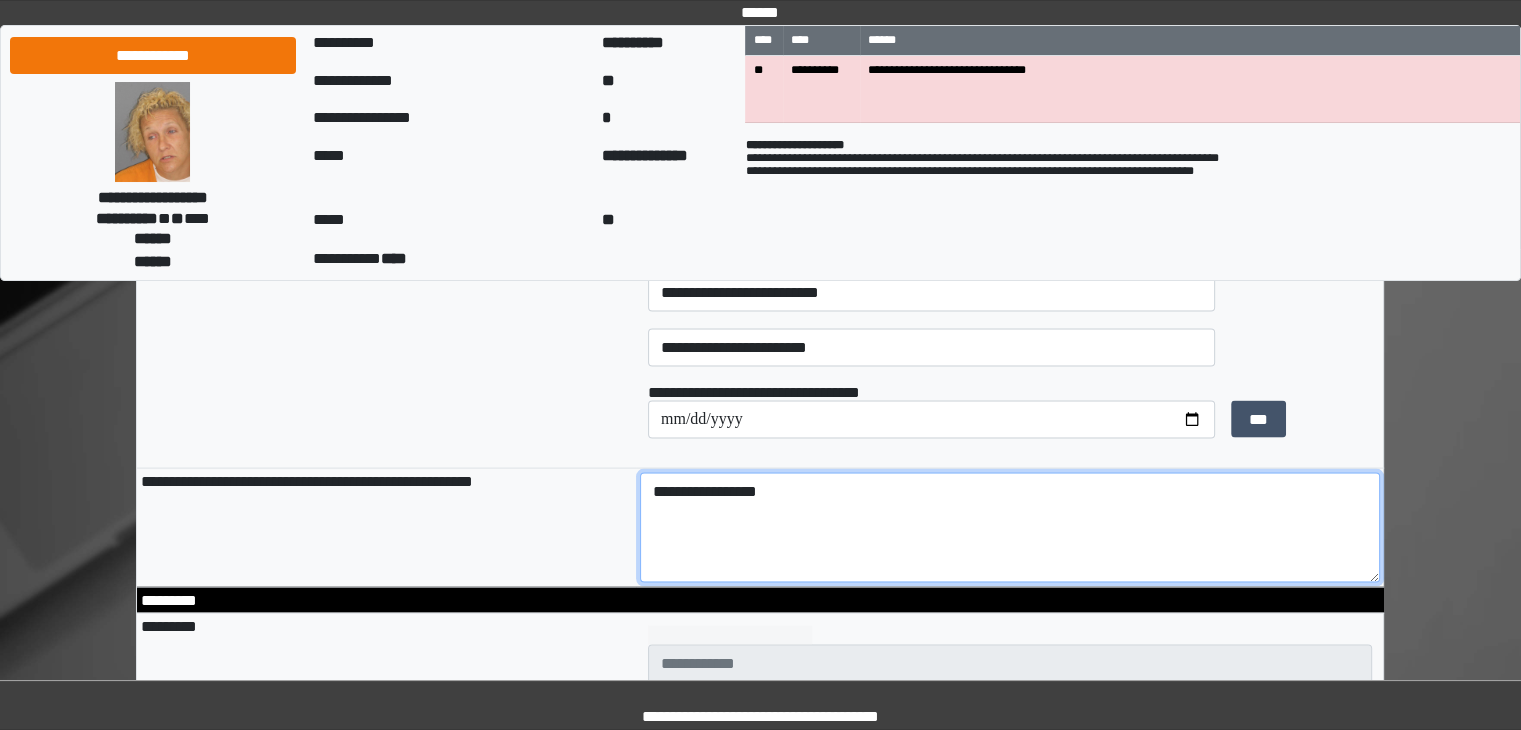 click on "**********" at bounding box center (1010, 528) 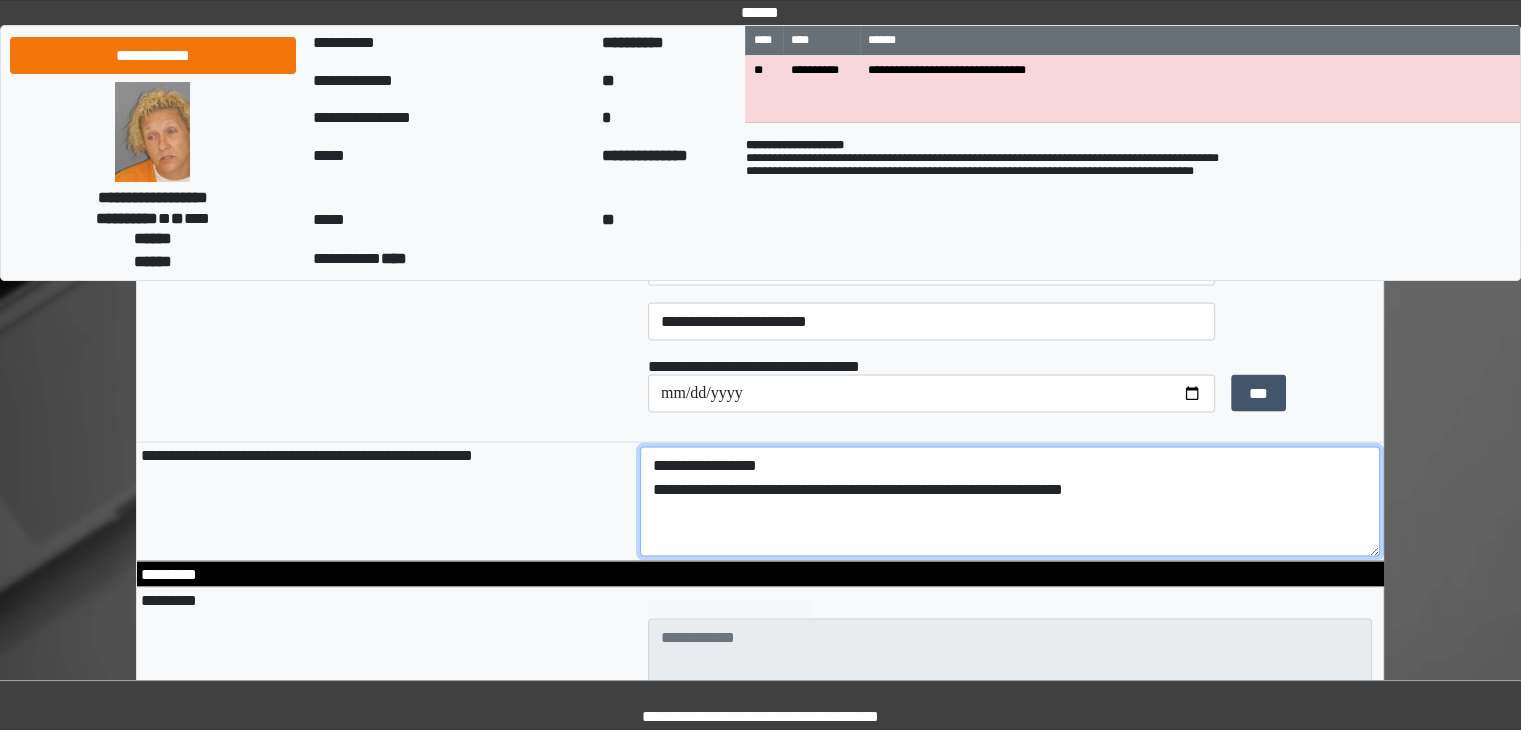 scroll, scrollTop: 4035, scrollLeft: 0, axis: vertical 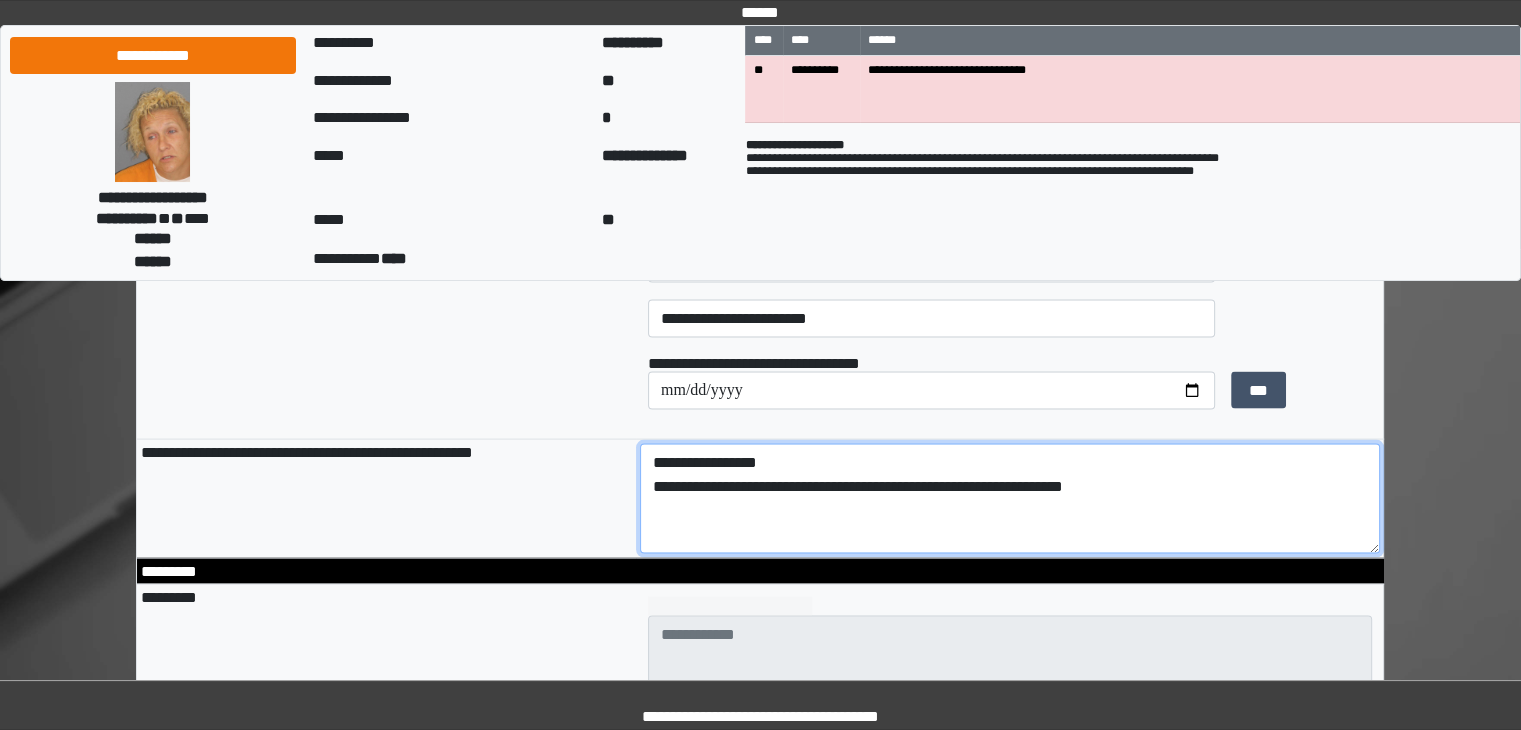 drag, startPoint x: 851, startPoint y: 570, endPoint x: 1226, endPoint y: 554, distance: 375.3412 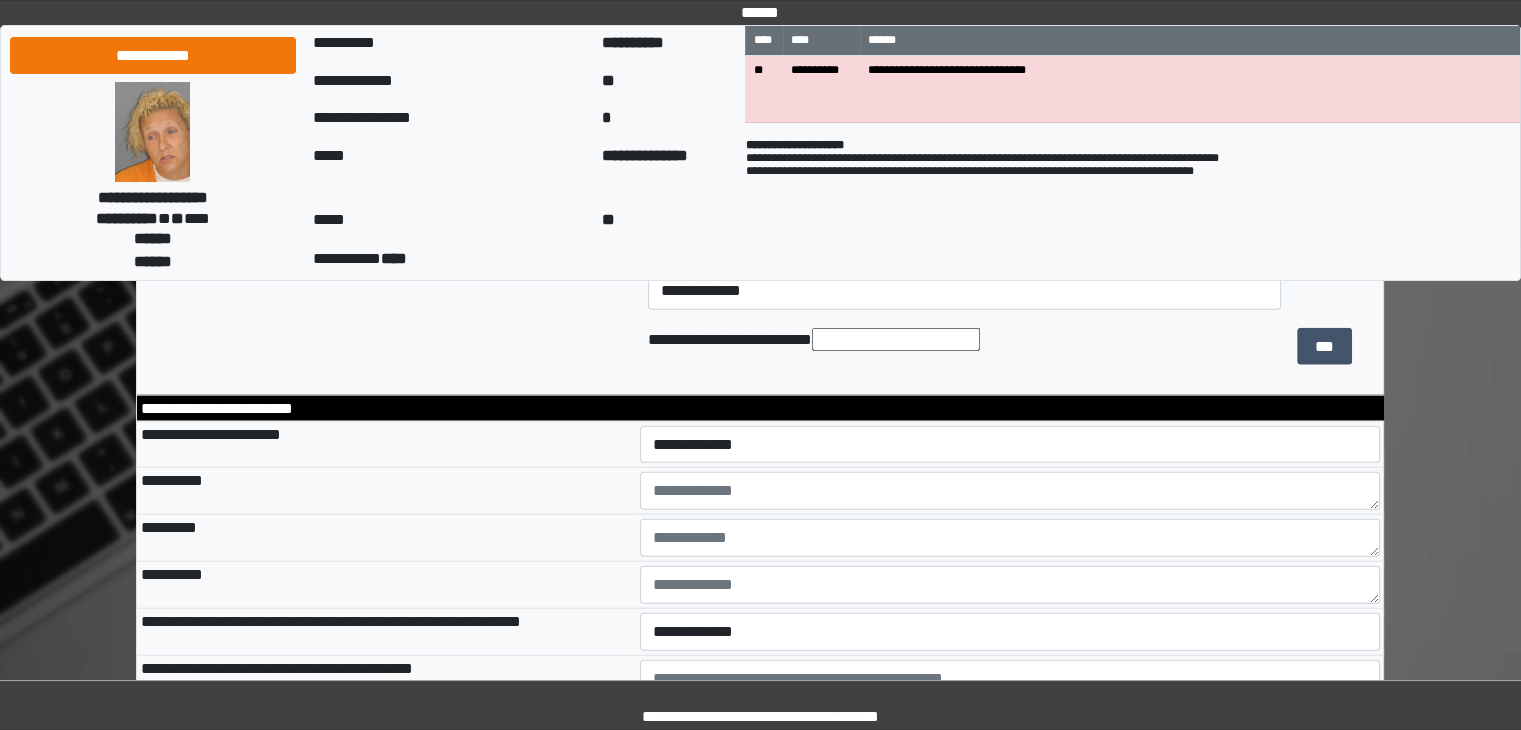 scroll, scrollTop: 4731, scrollLeft: 0, axis: vertical 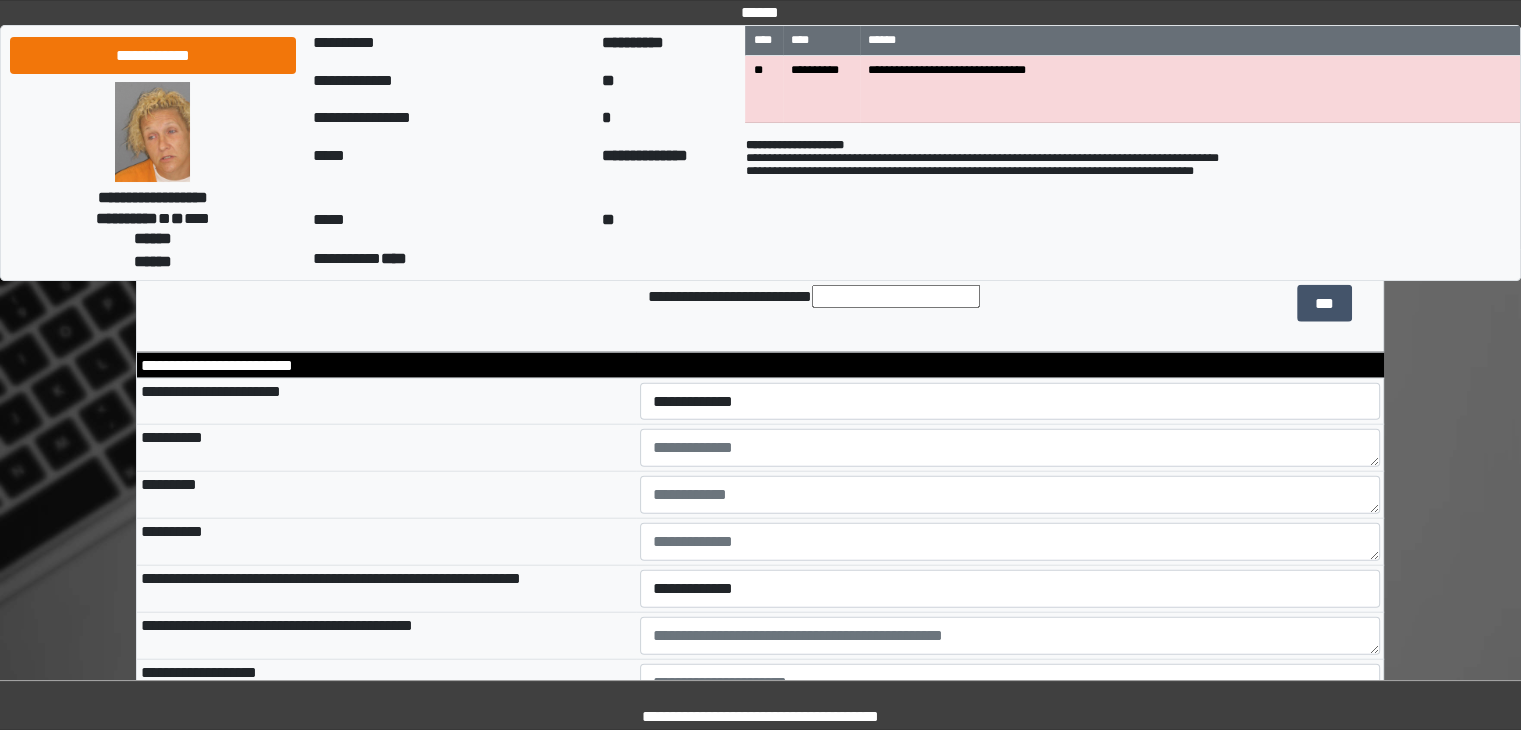type on "**********" 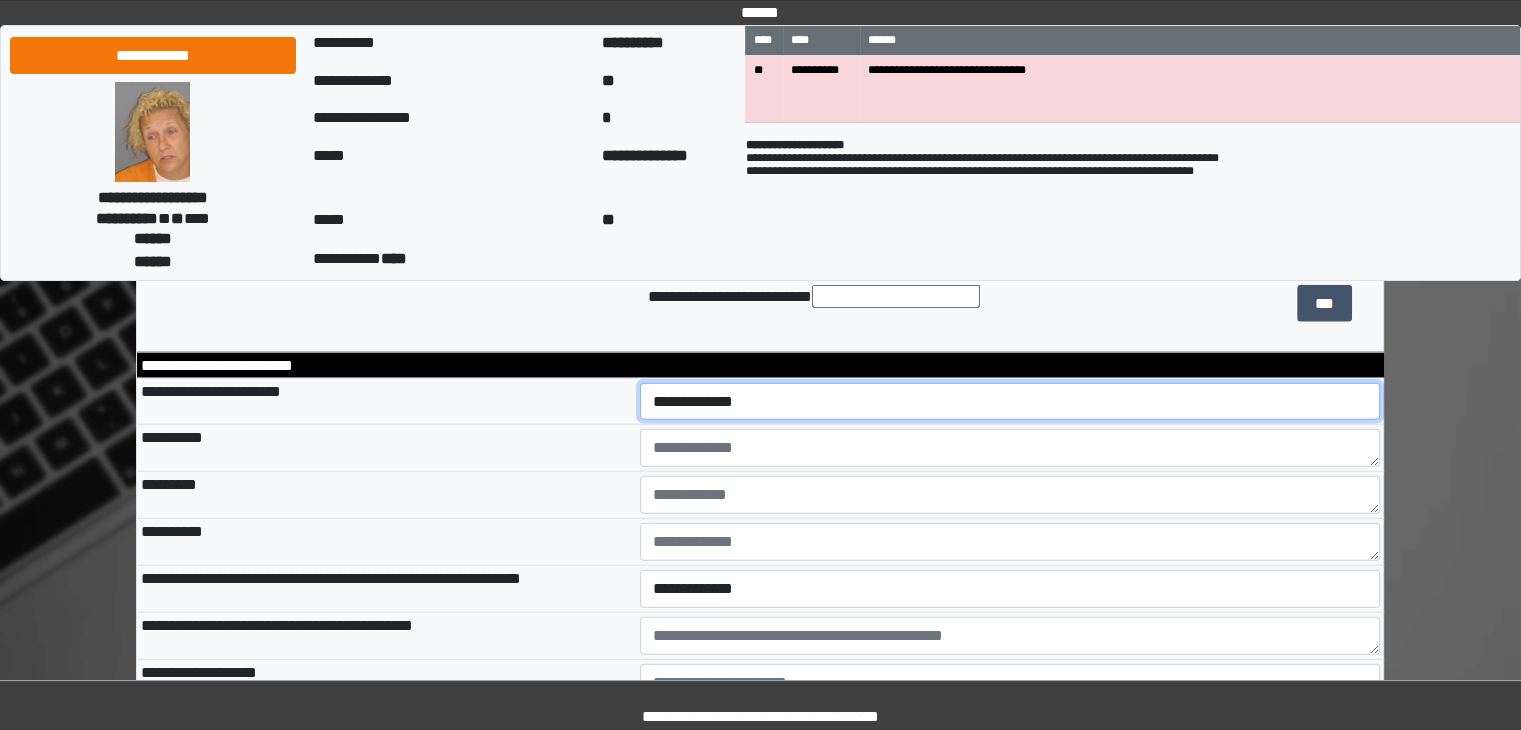 click on "**********" at bounding box center [1010, 402] 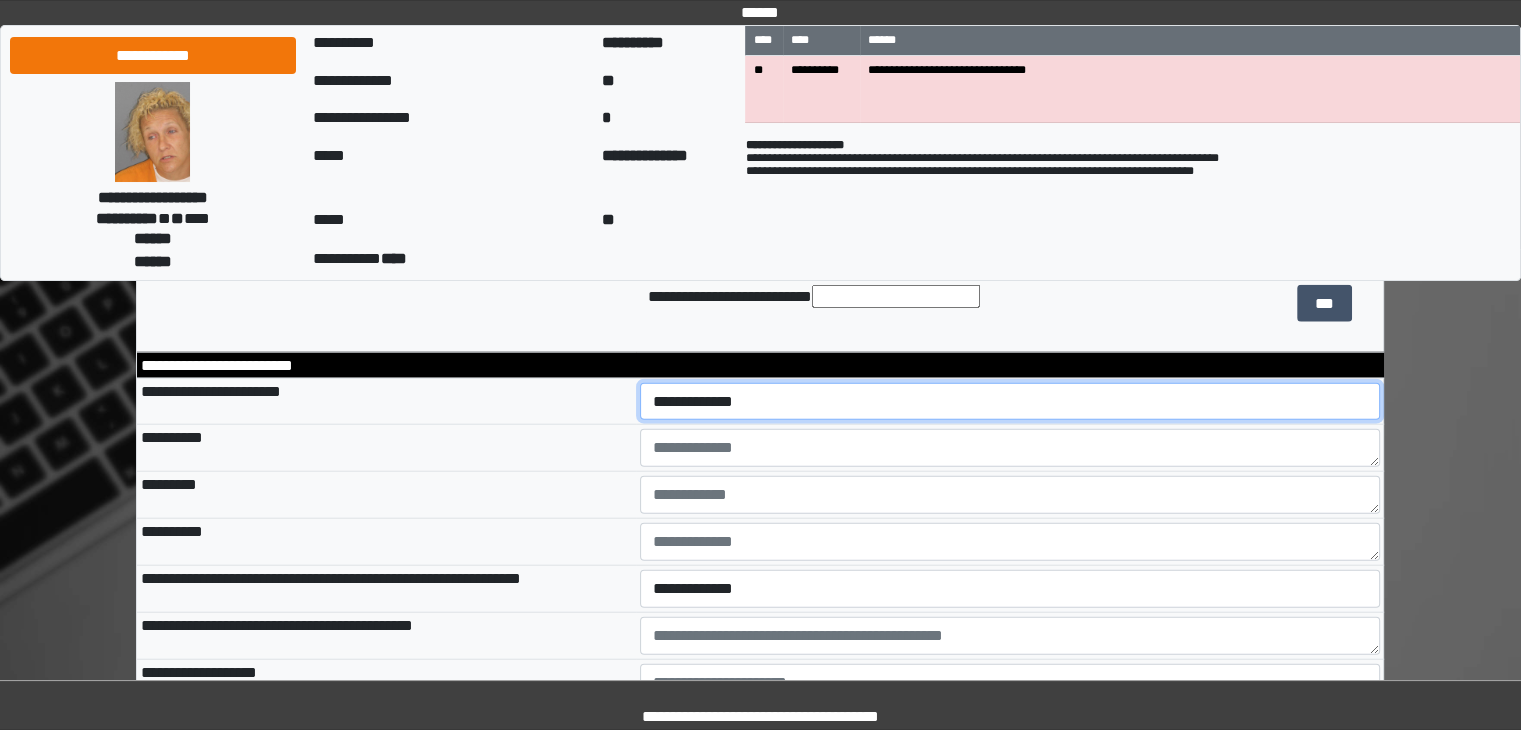 select on "*" 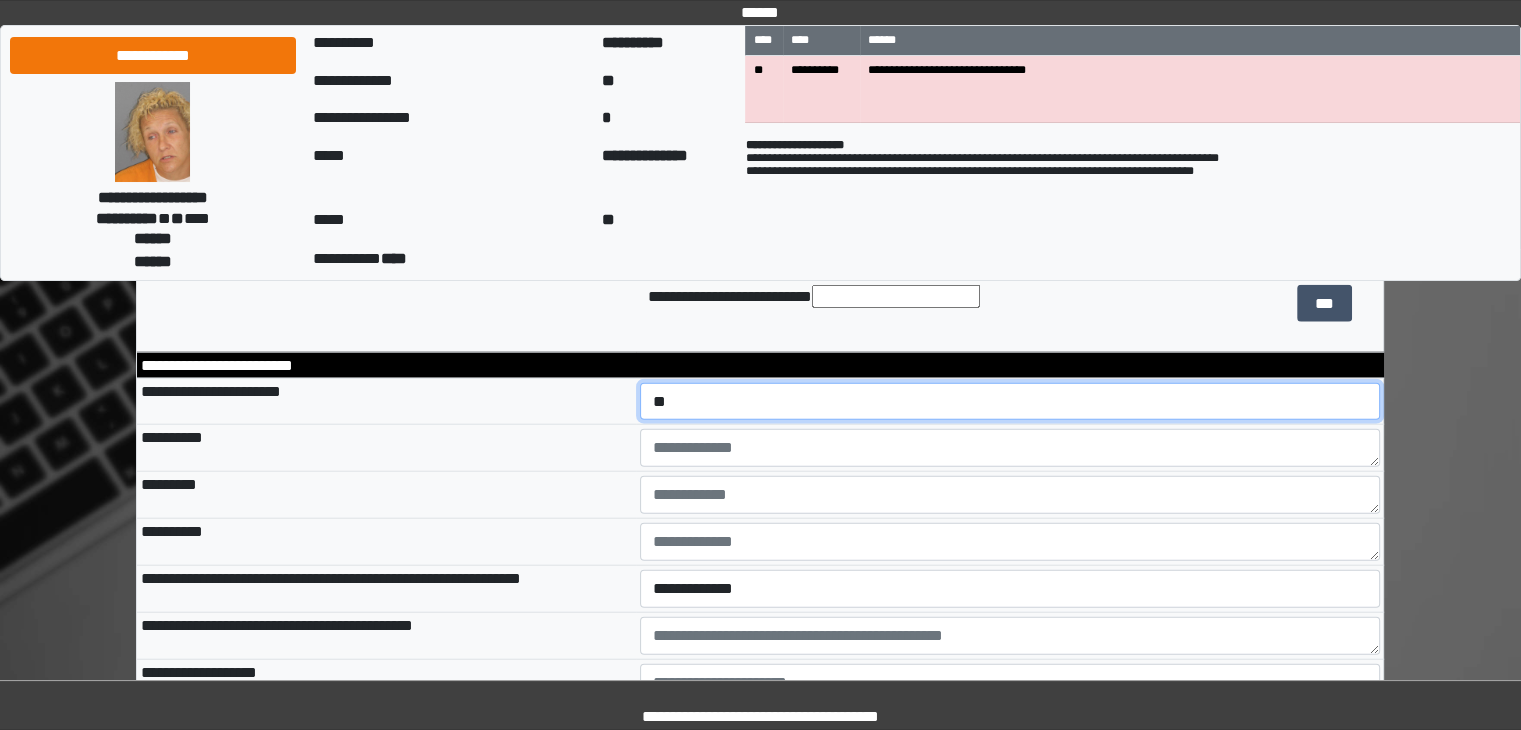 click on "**********" at bounding box center (1010, 402) 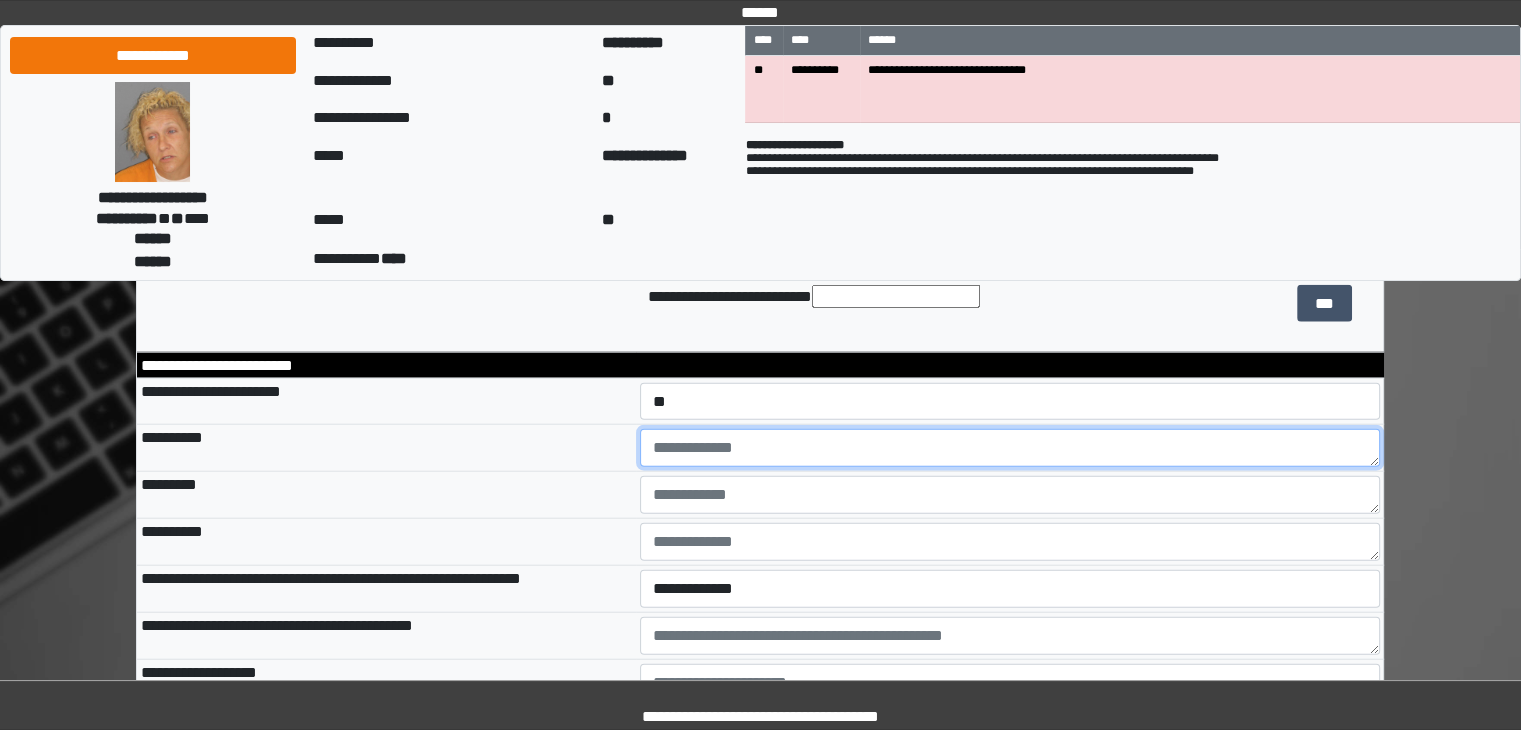click at bounding box center (1010, 448) 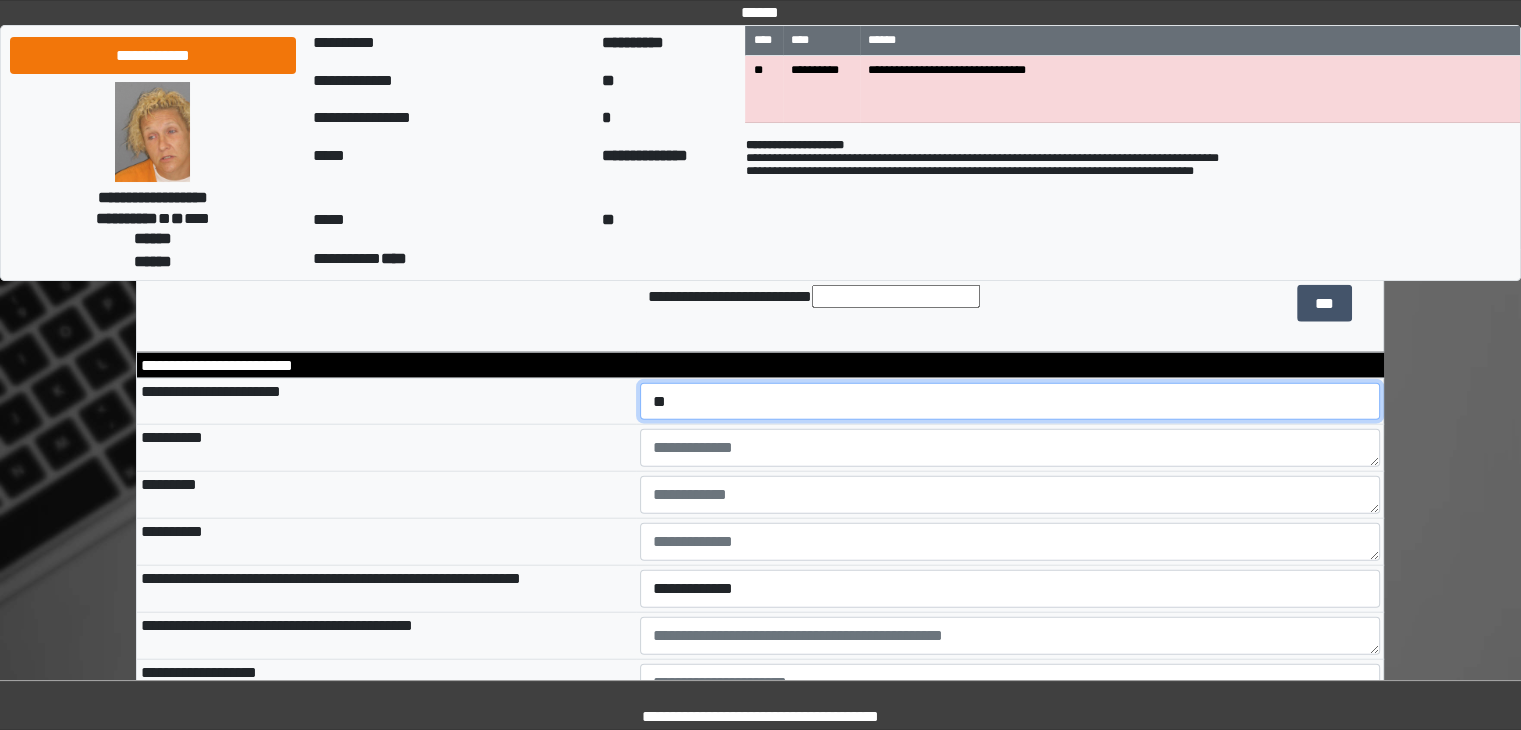 click on "**********" at bounding box center [1010, 402] 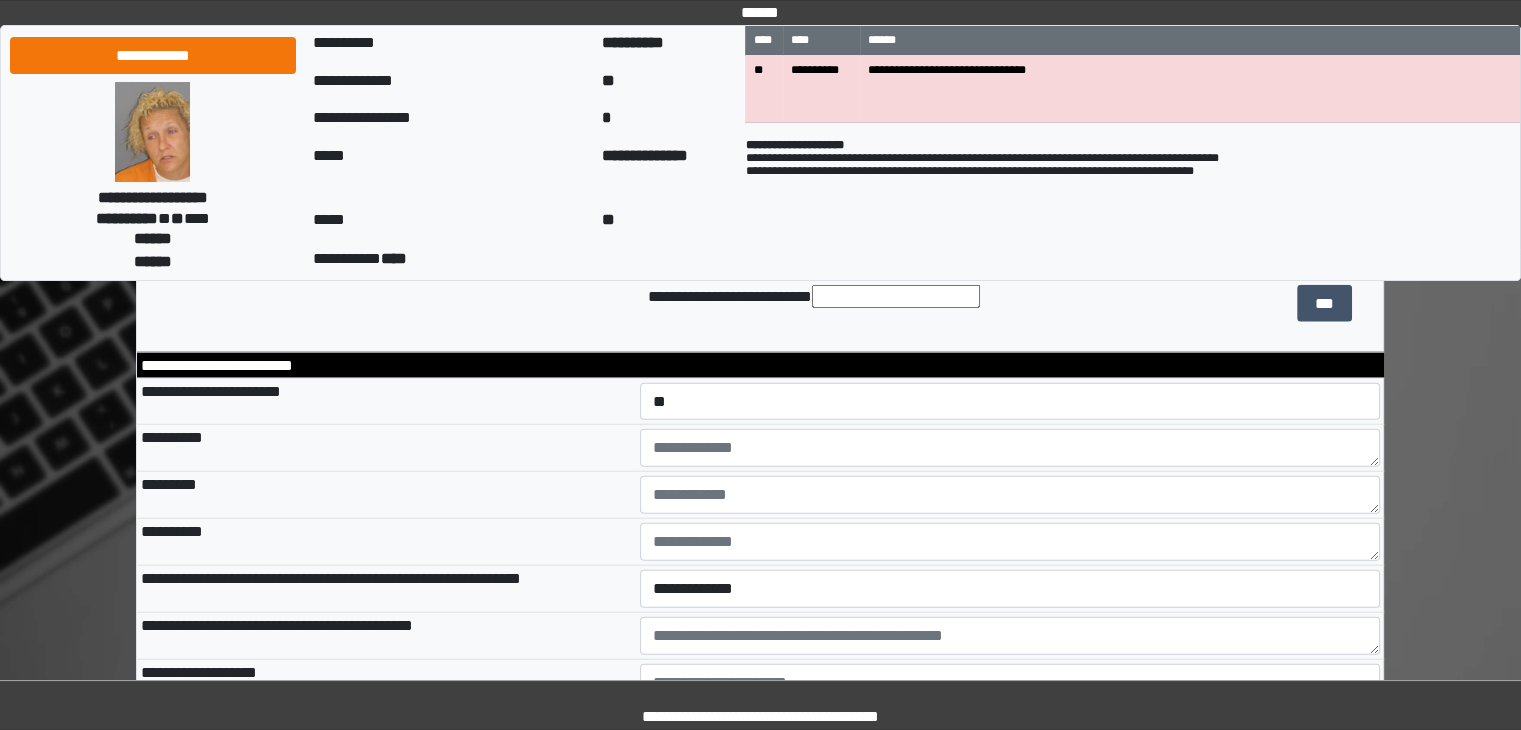 click on "**********" at bounding box center [386, 448] 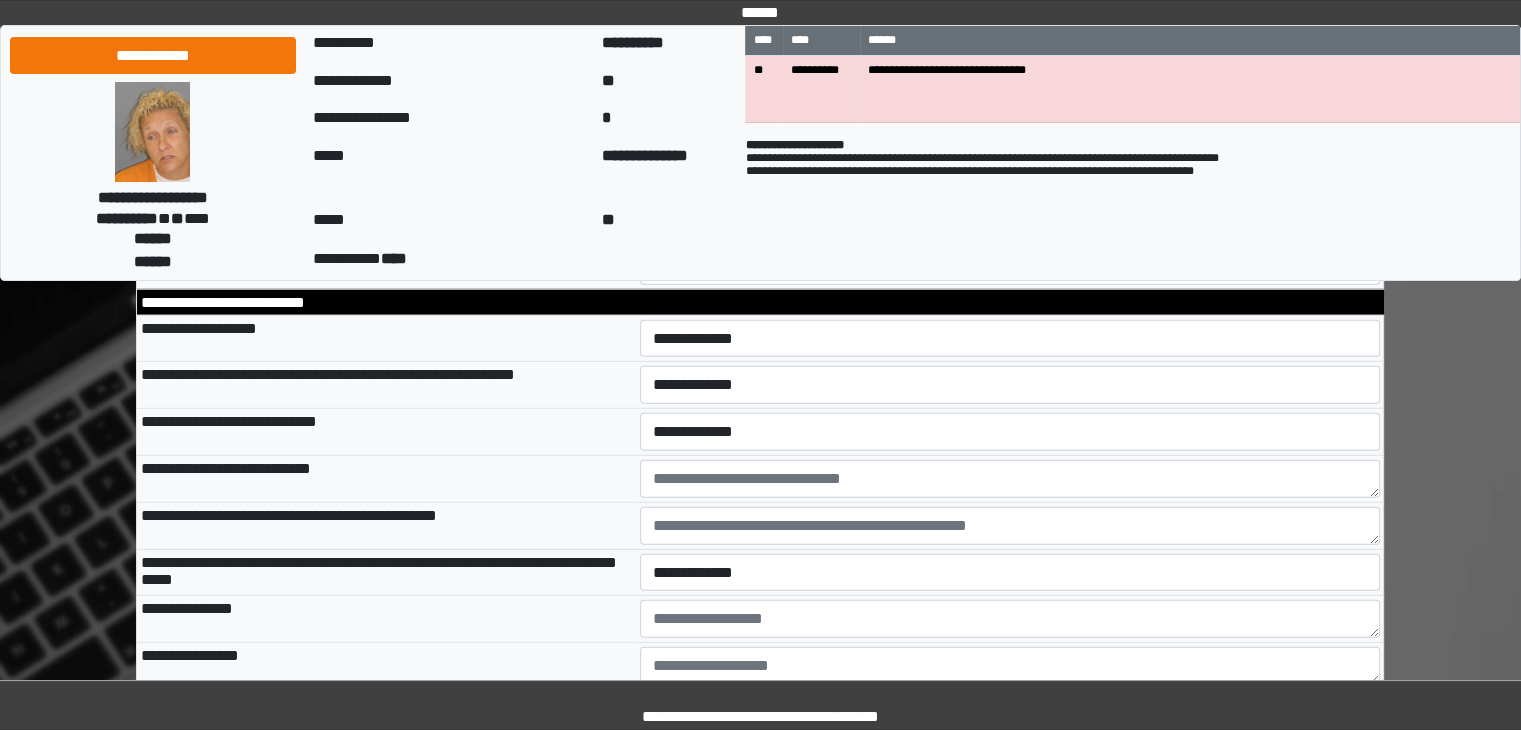 scroll, scrollTop: 5530, scrollLeft: 0, axis: vertical 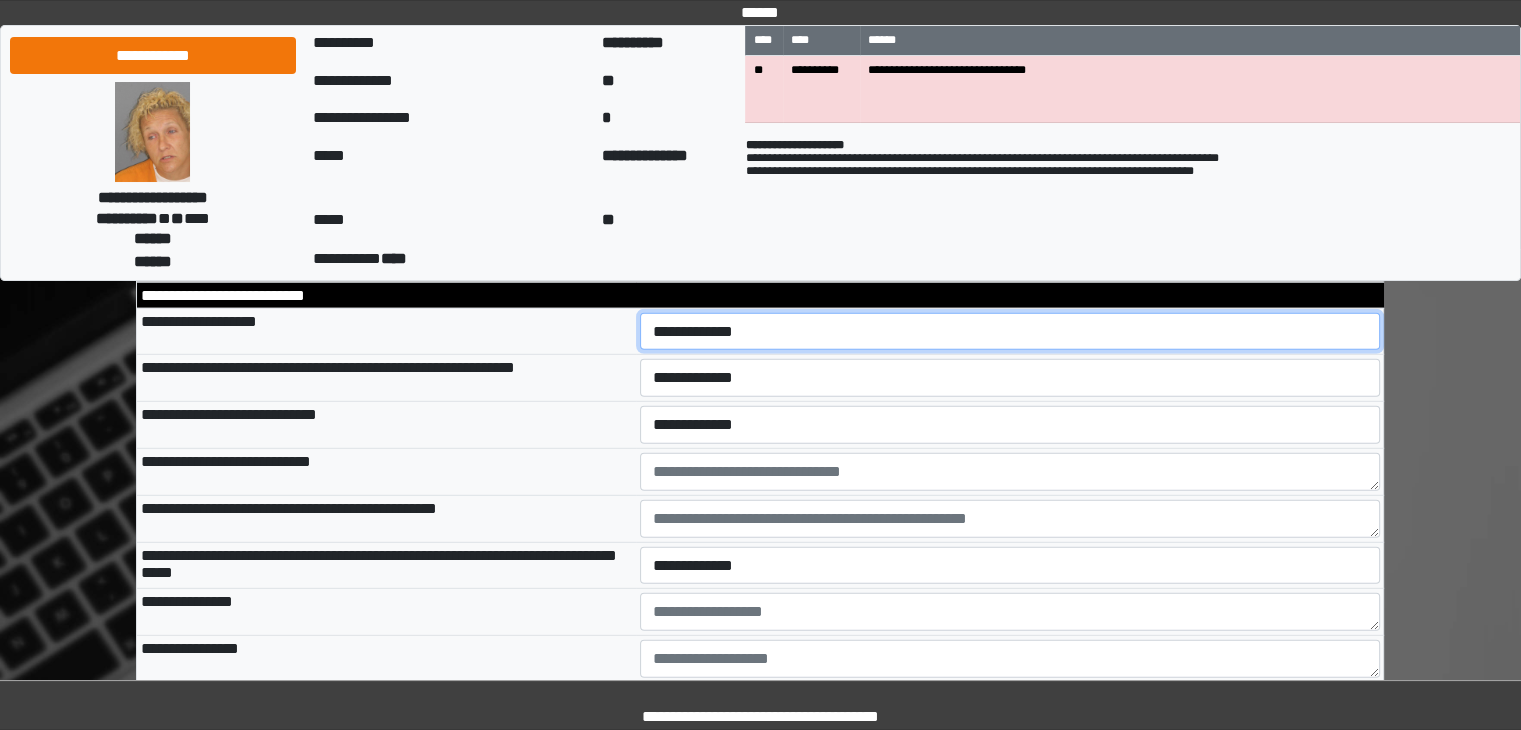 click on "**********" at bounding box center [1010, 332] 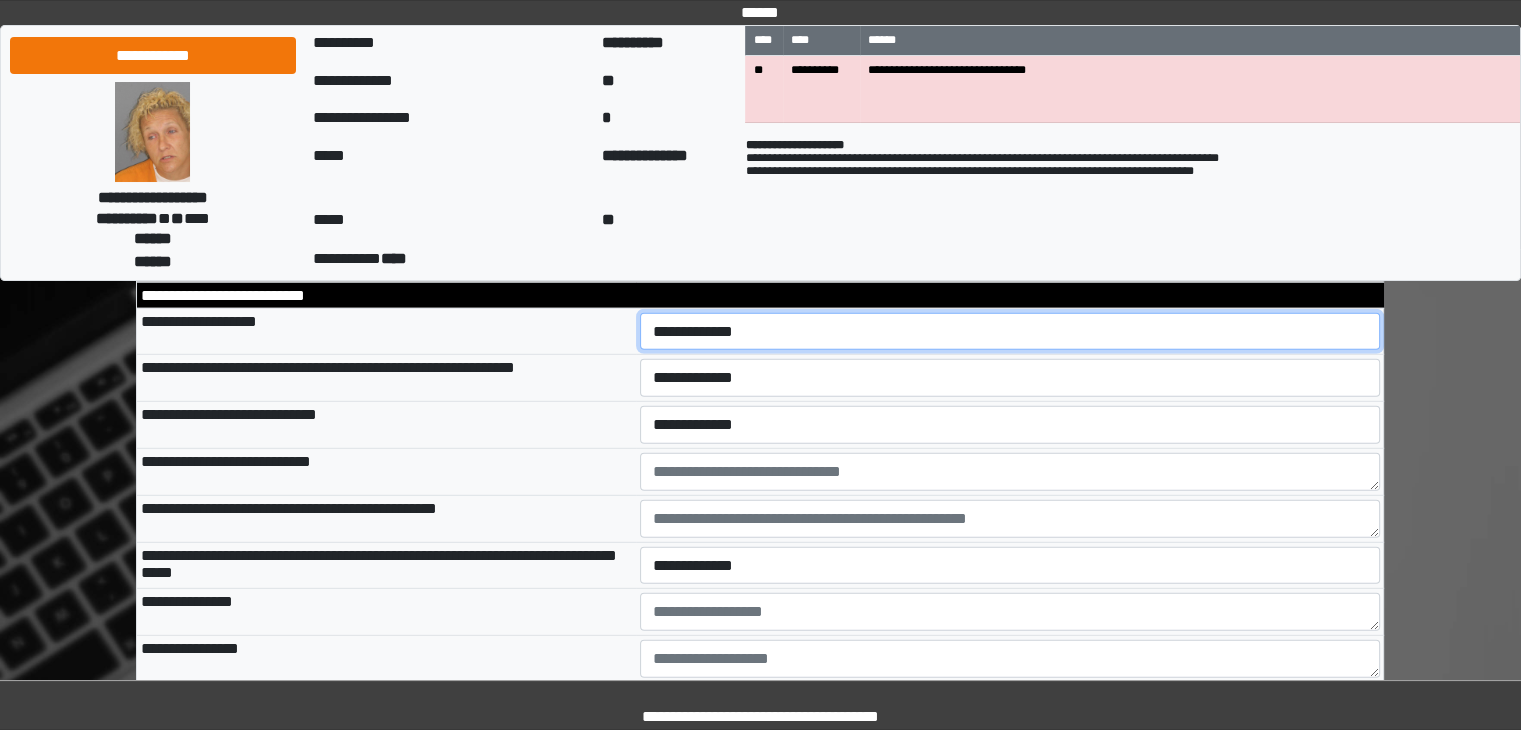 select on "*" 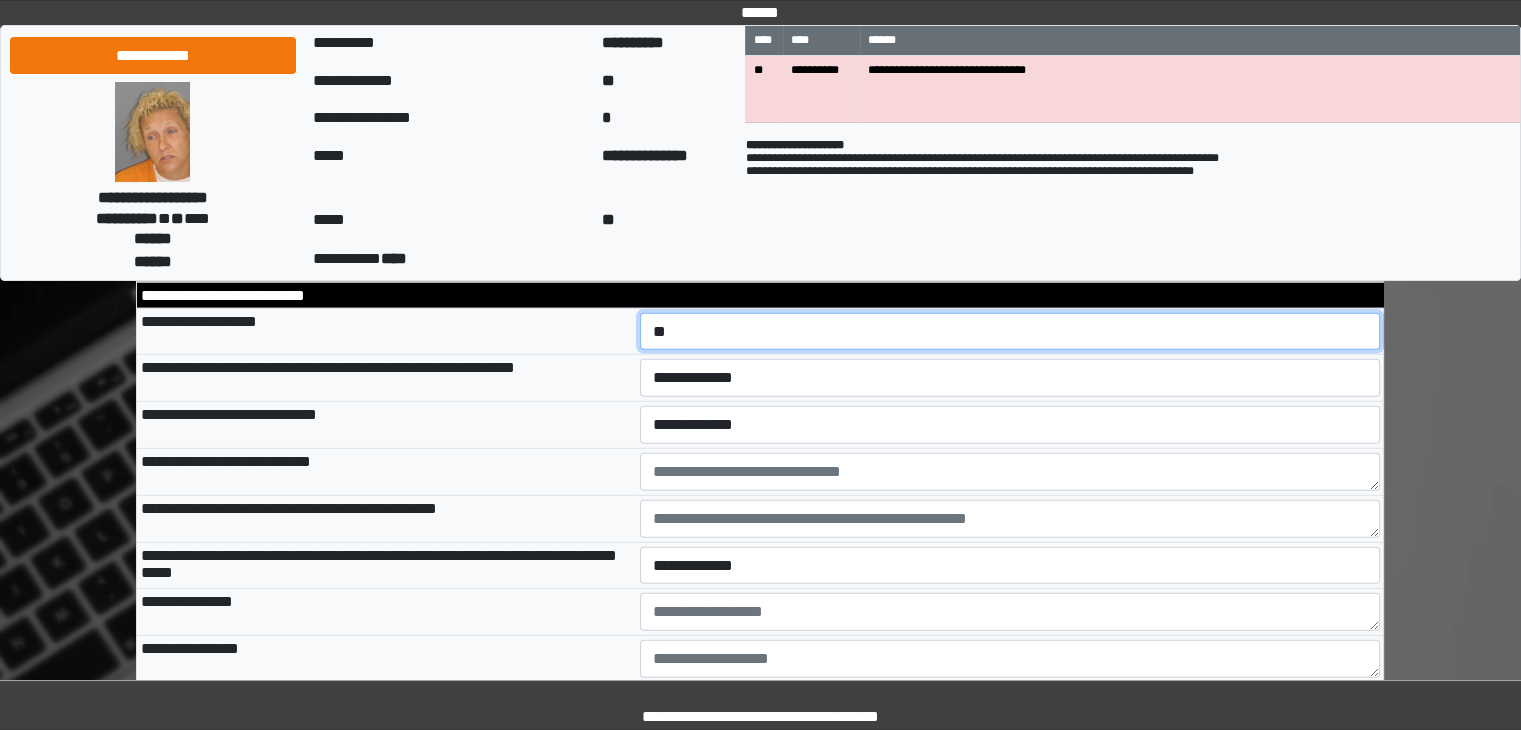 click on "**********" at bounding box center (1010, 332) 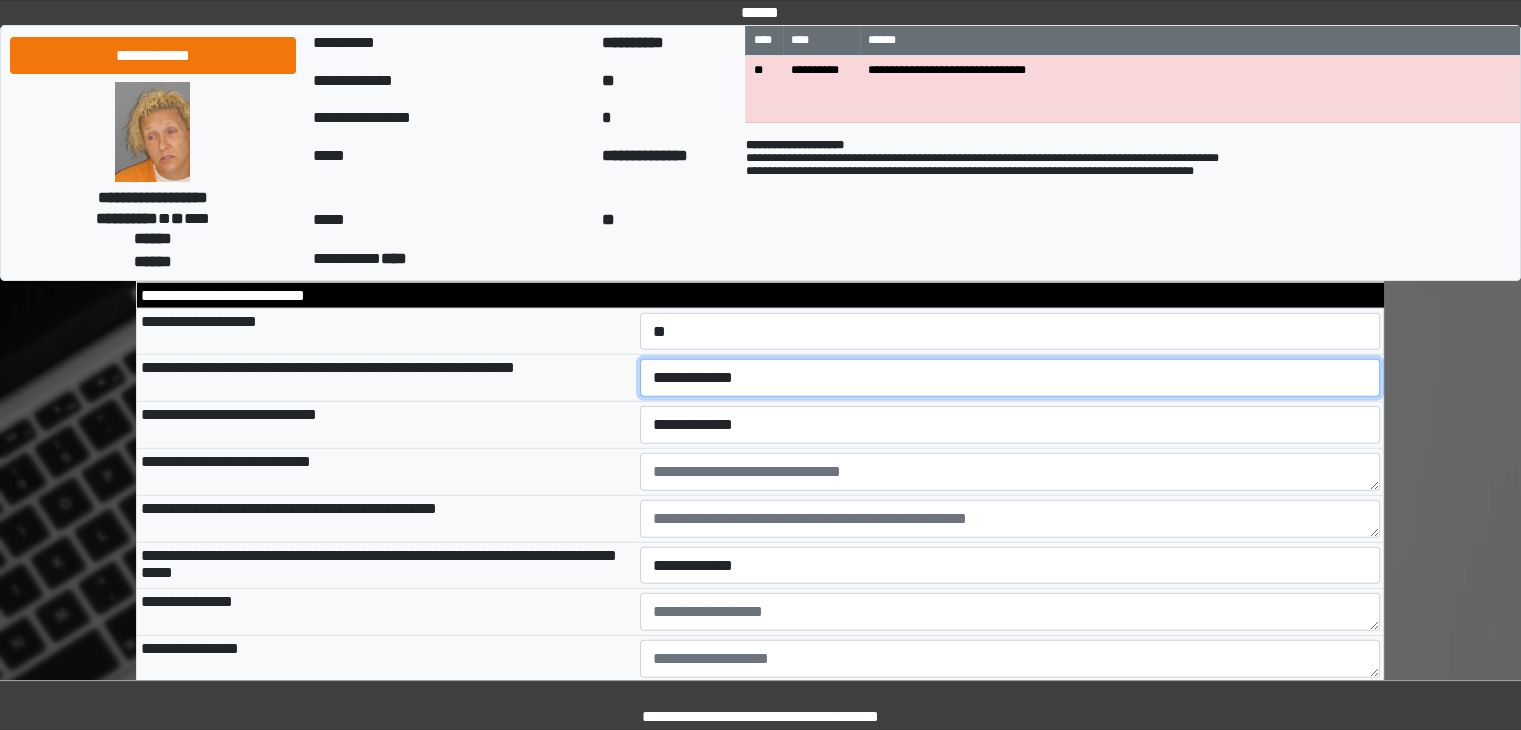 click on "**********" at bounding box center (1010, 378) 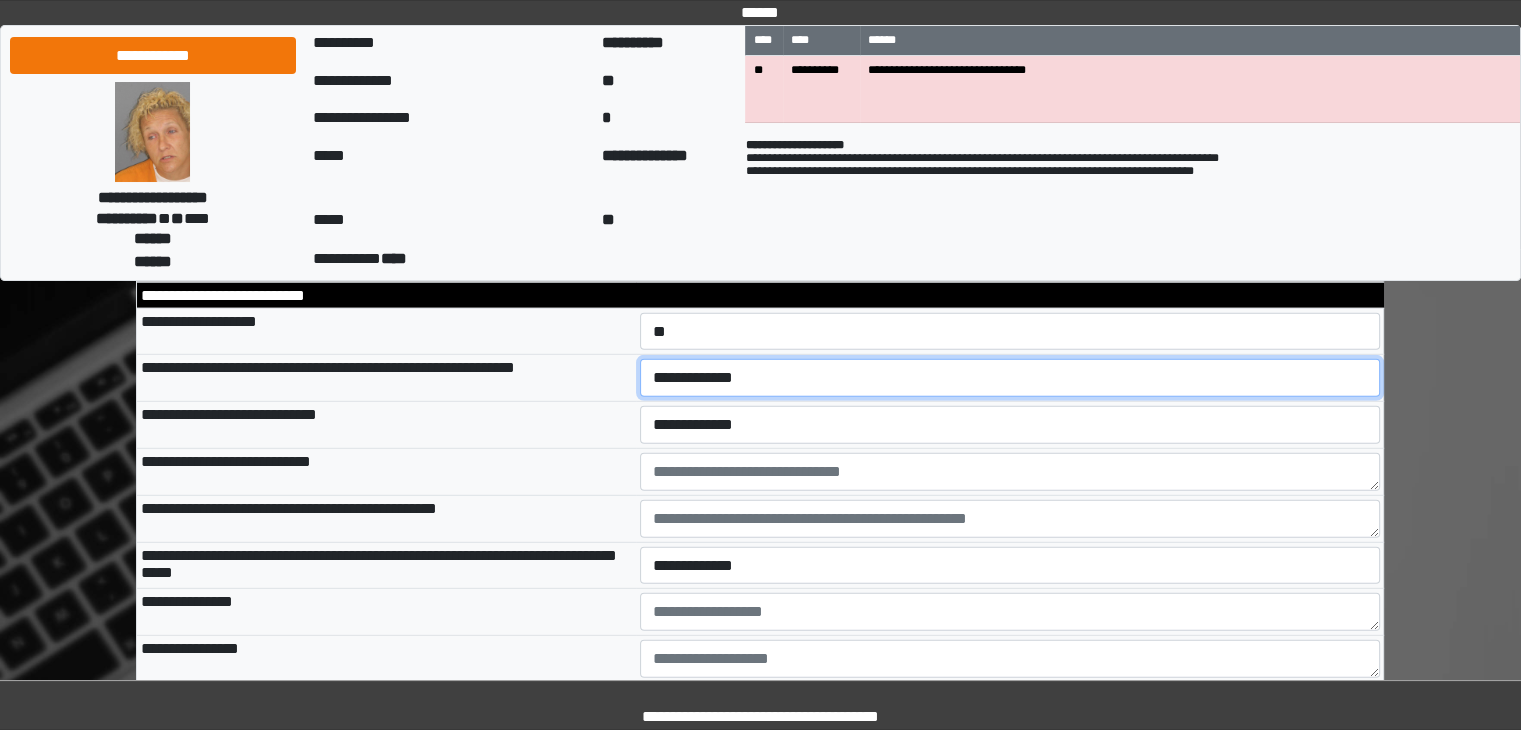 select on "*" 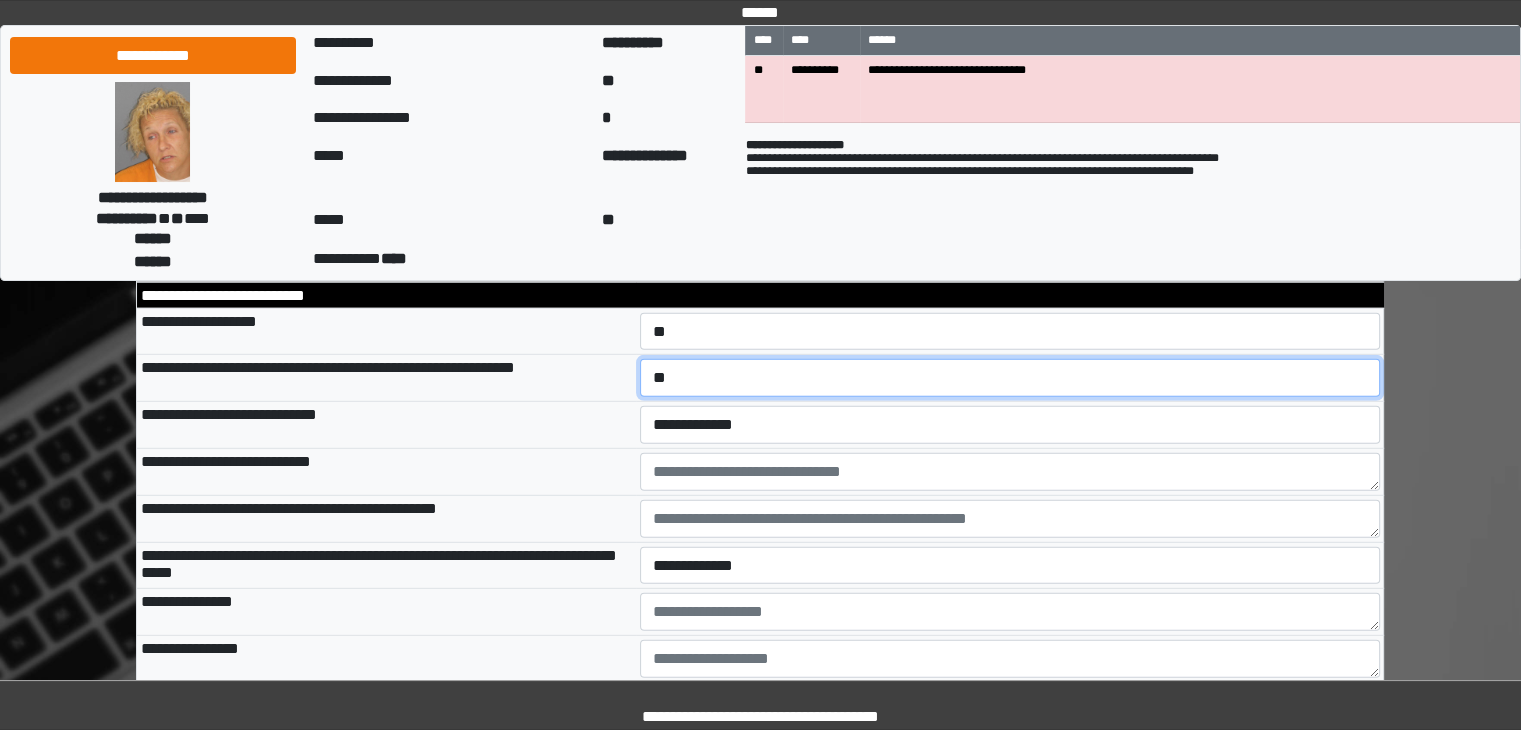 click on "**********" at bounding box center (1010, 378) 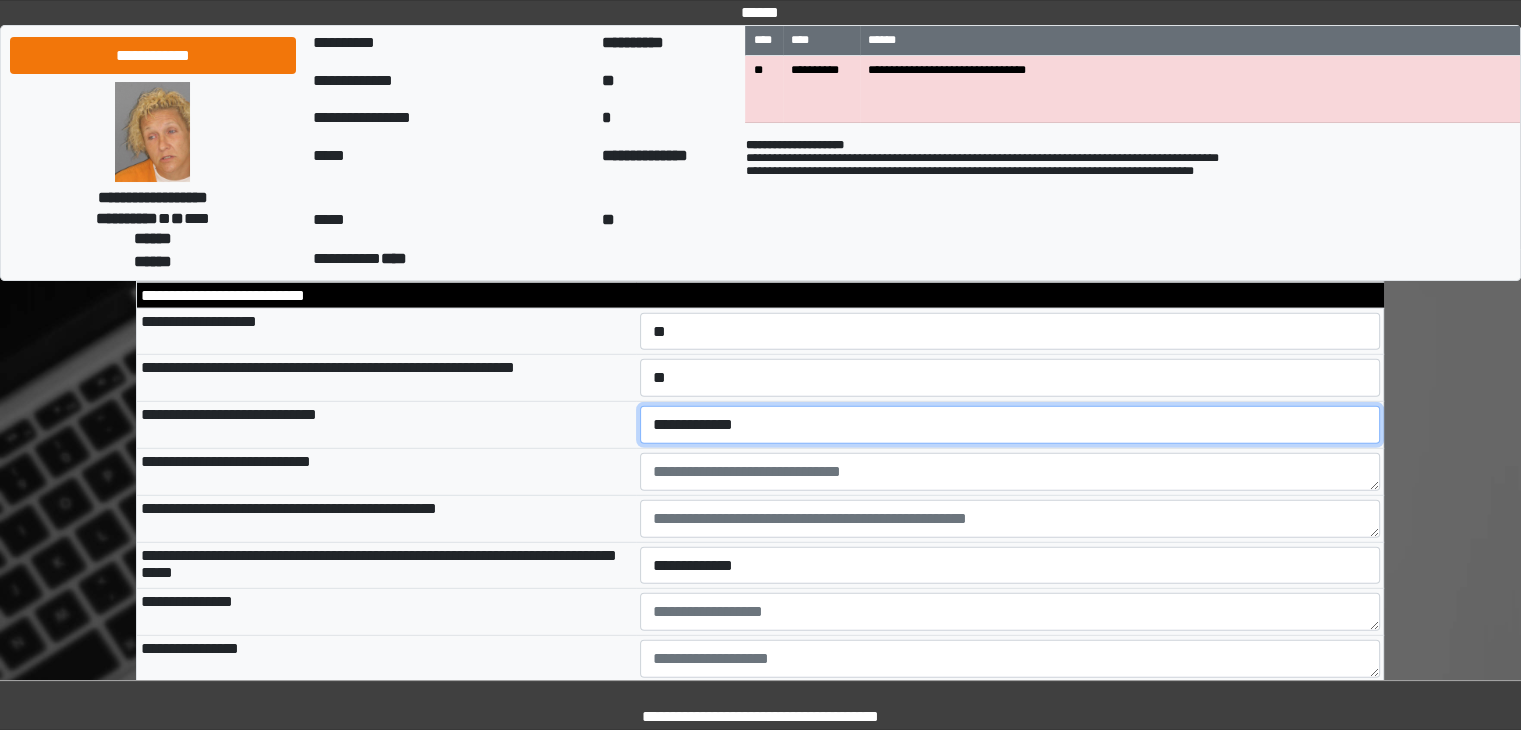 click on "**********" at bounding box center [1010, 425] 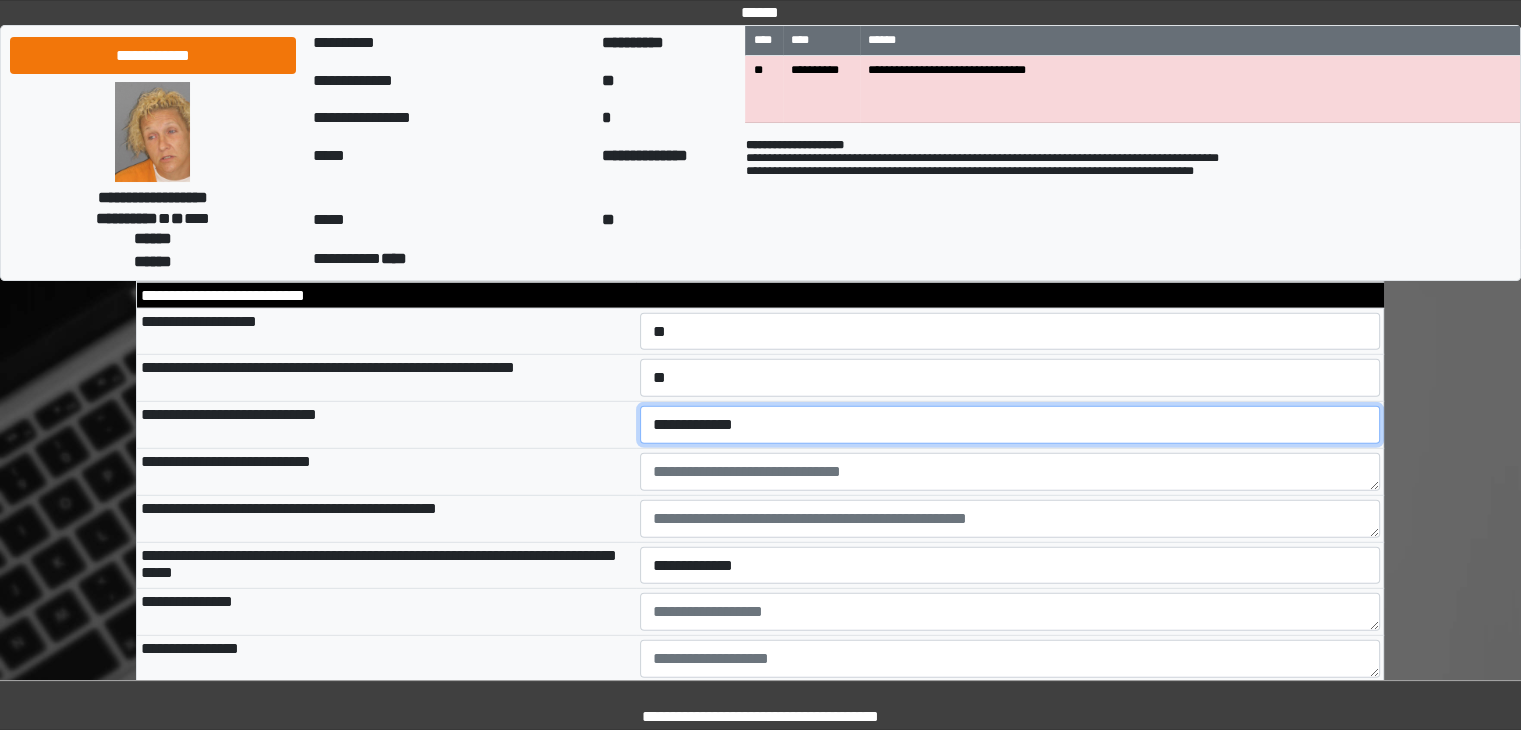 select on "*" 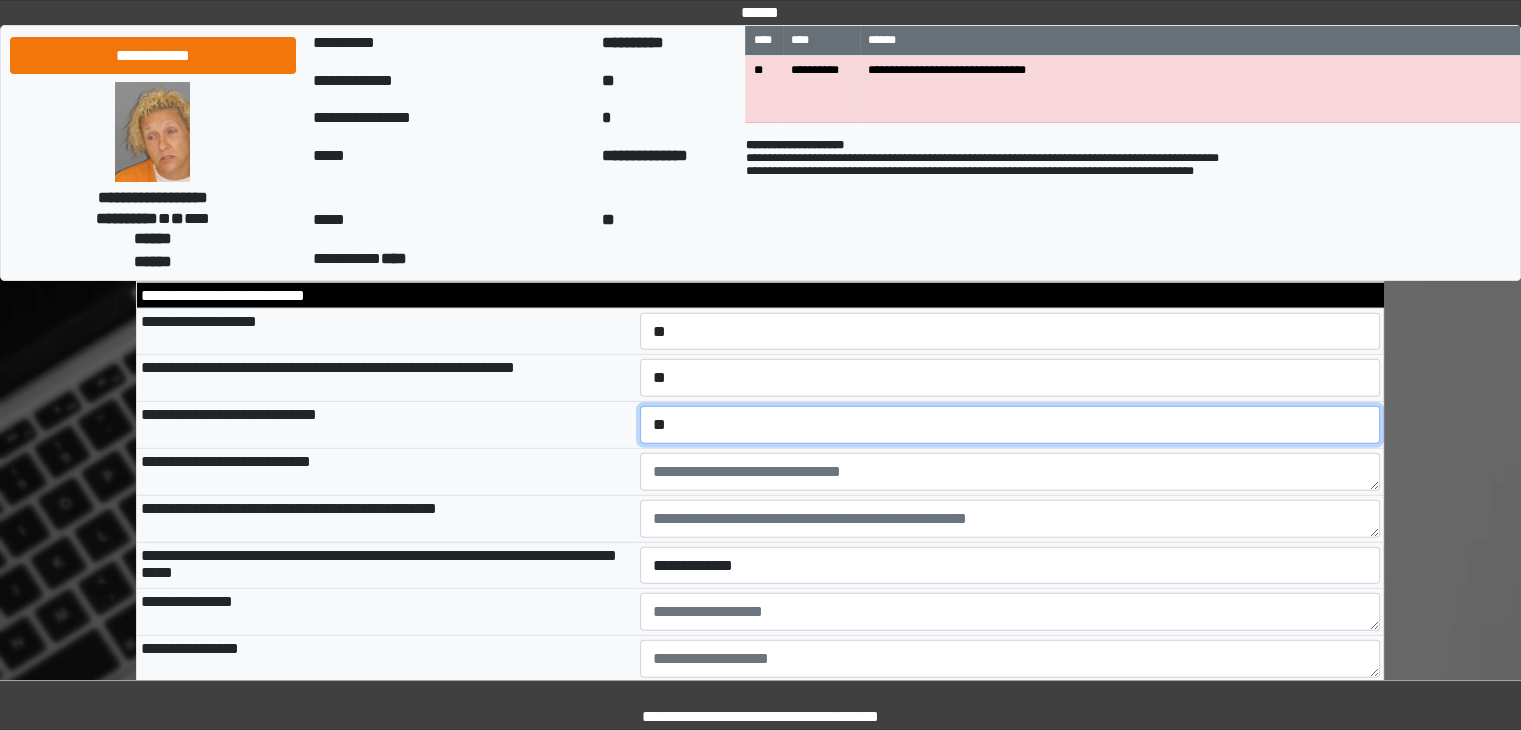 click on "**********" at bounding box center [1010, 425] 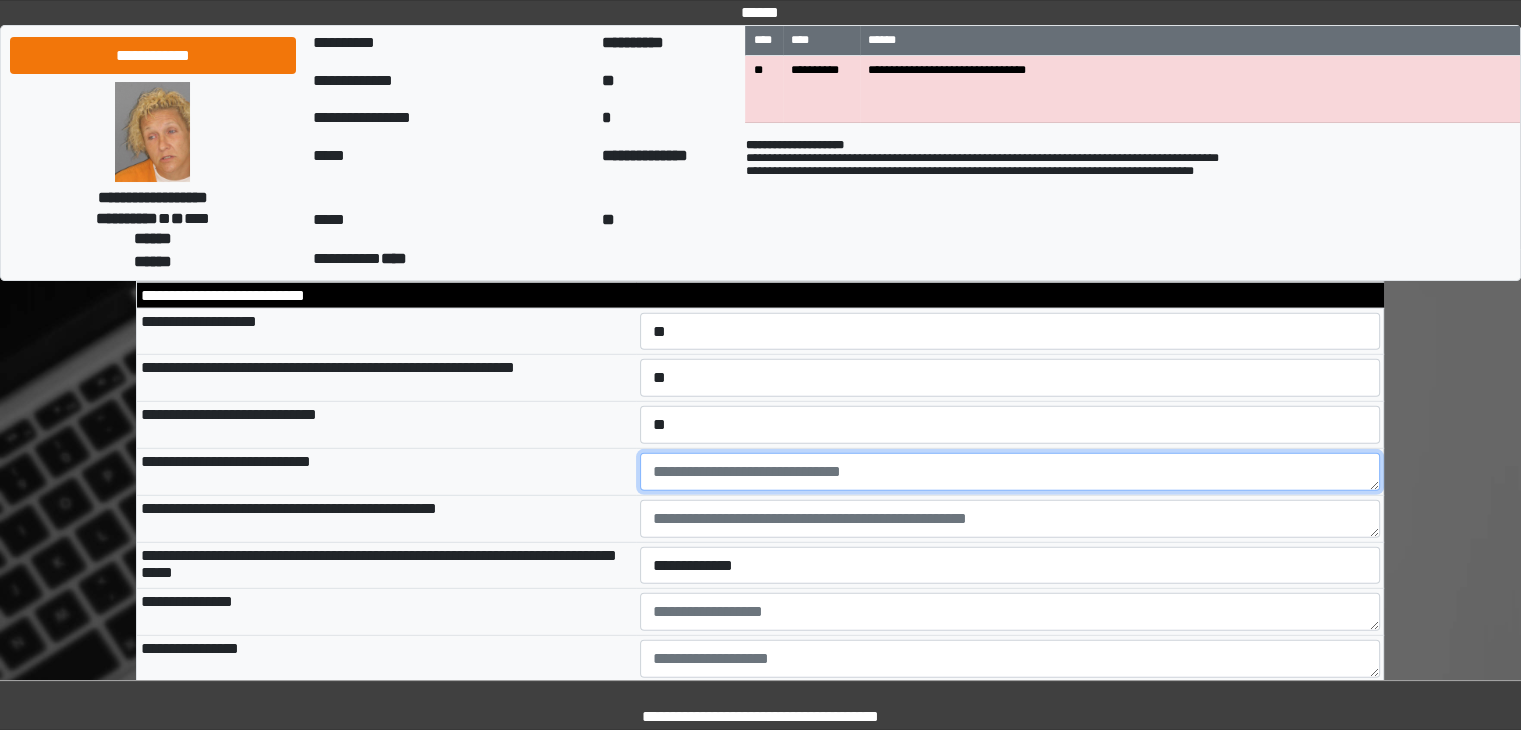 click at bounding box center (1010, 472) 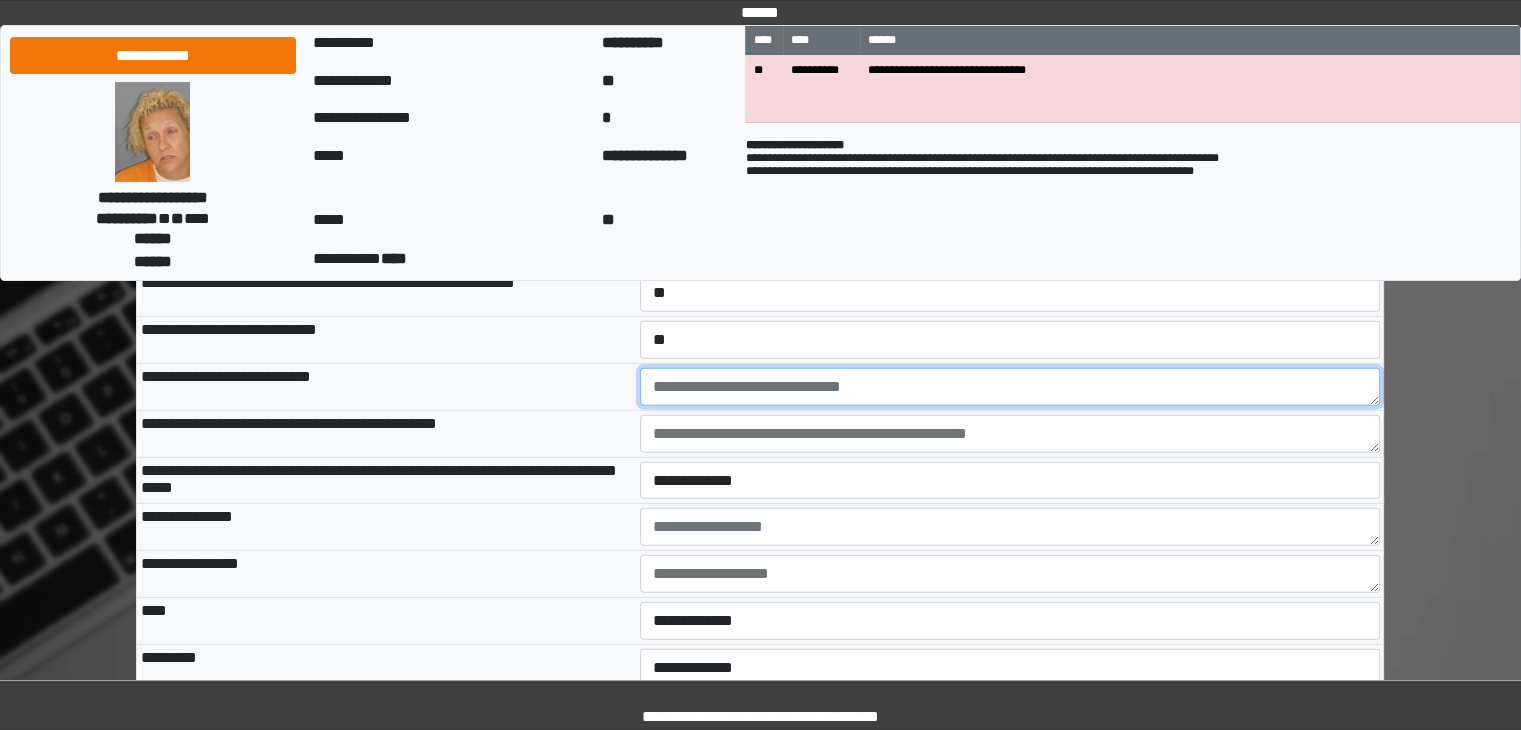 scroll, scrollTop: 5618, scrollLeft: 0, axis: vertical 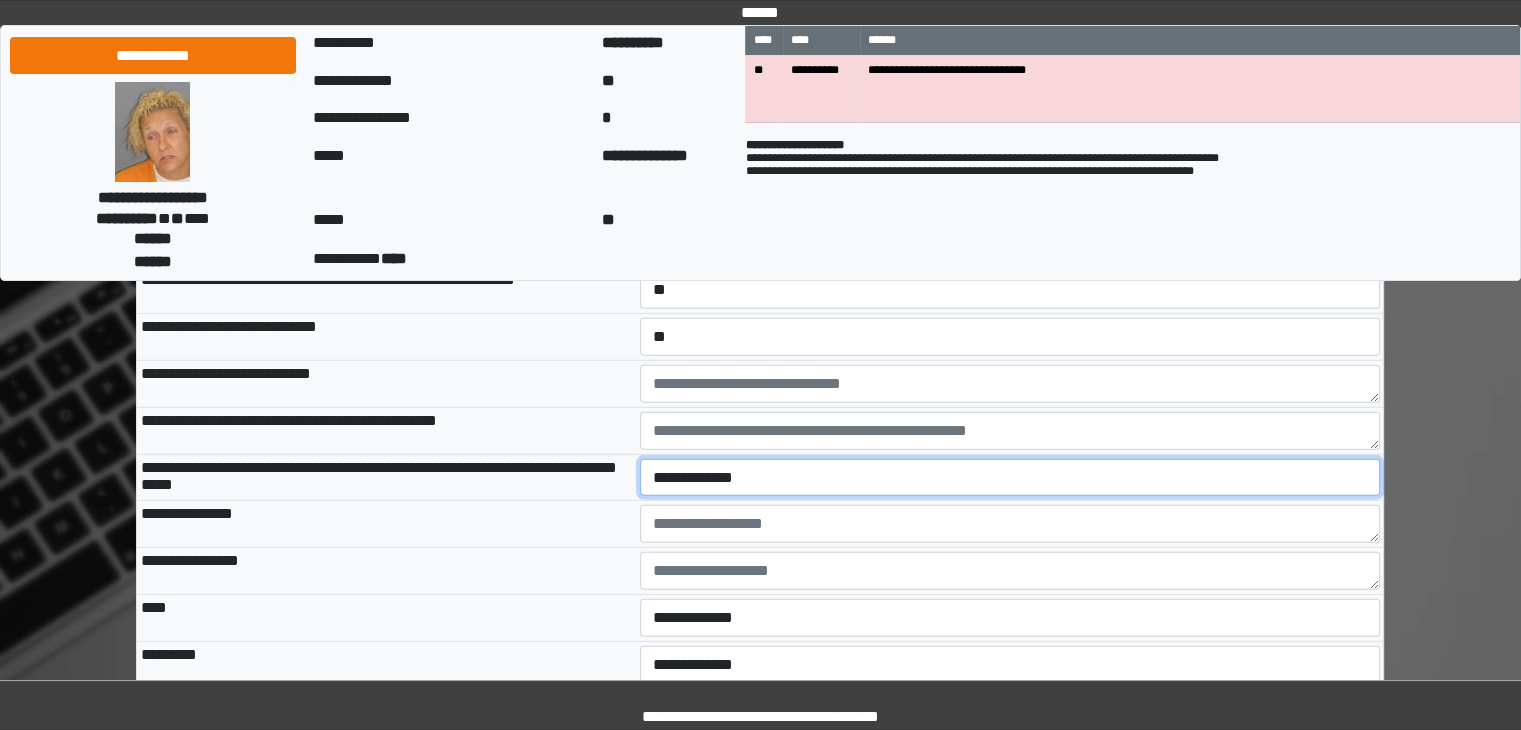 click on "**********" at bounding box center [1010, 478] 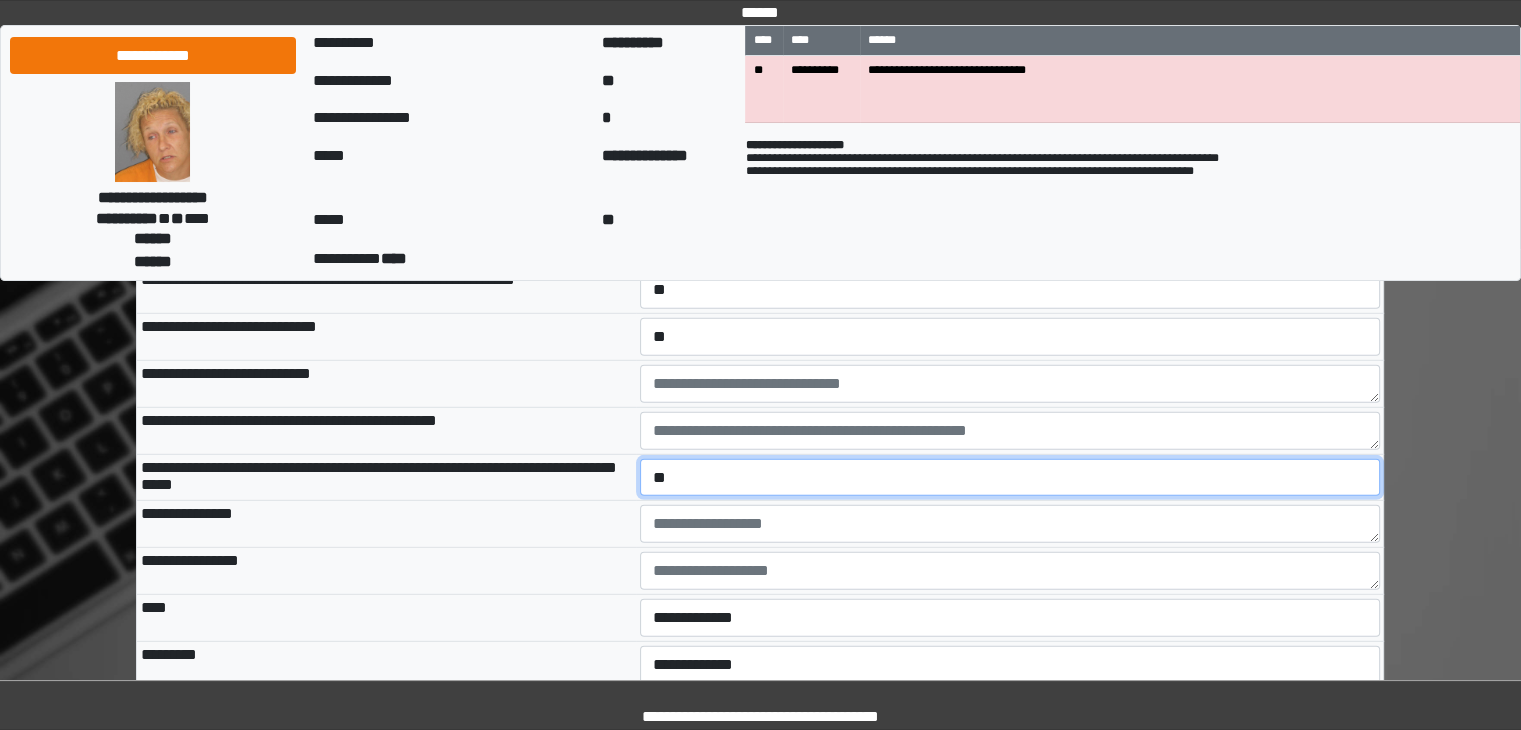 click on "**********" at bounding box center (1010, 478) 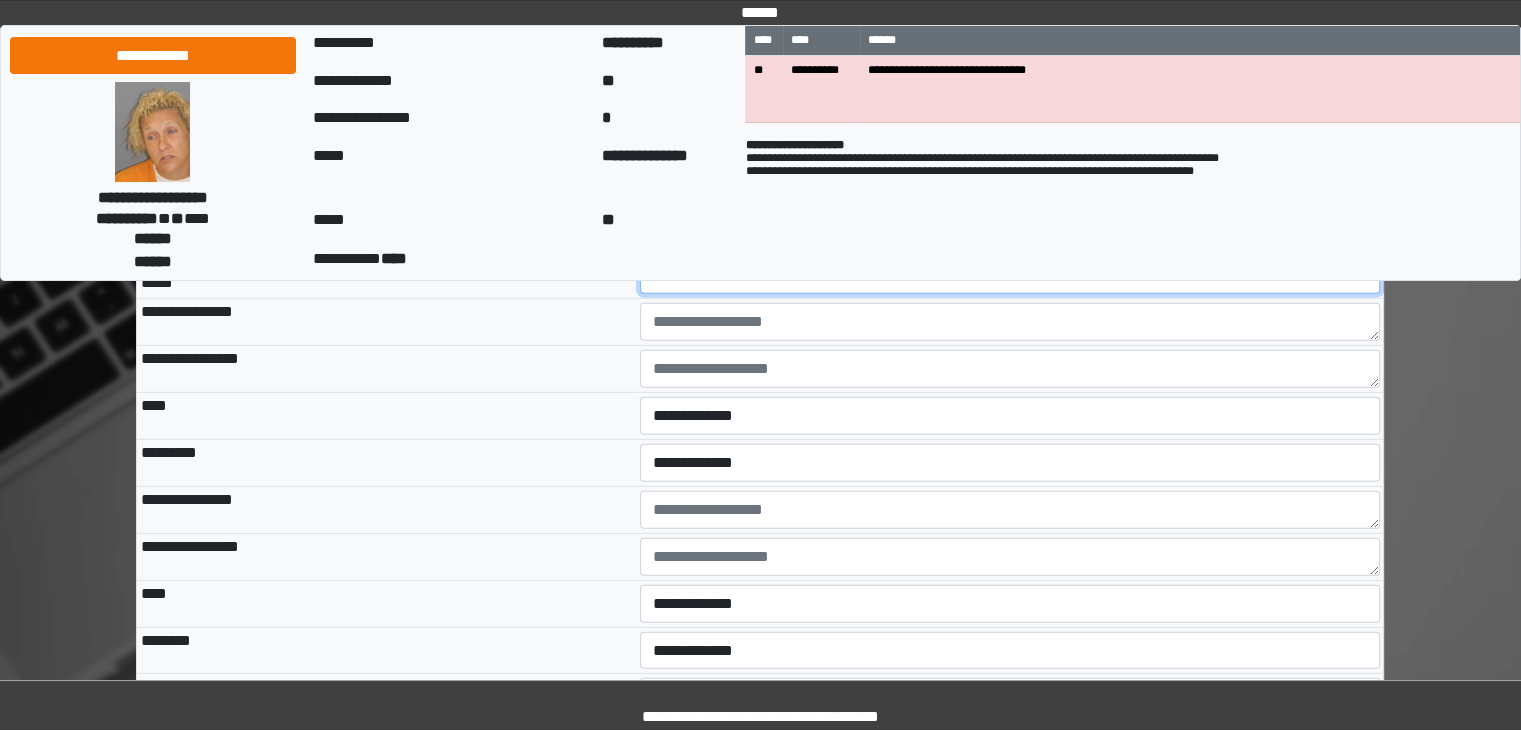 scroll, scrollTop: 5826, scrollLeft: 0, axis: vertical 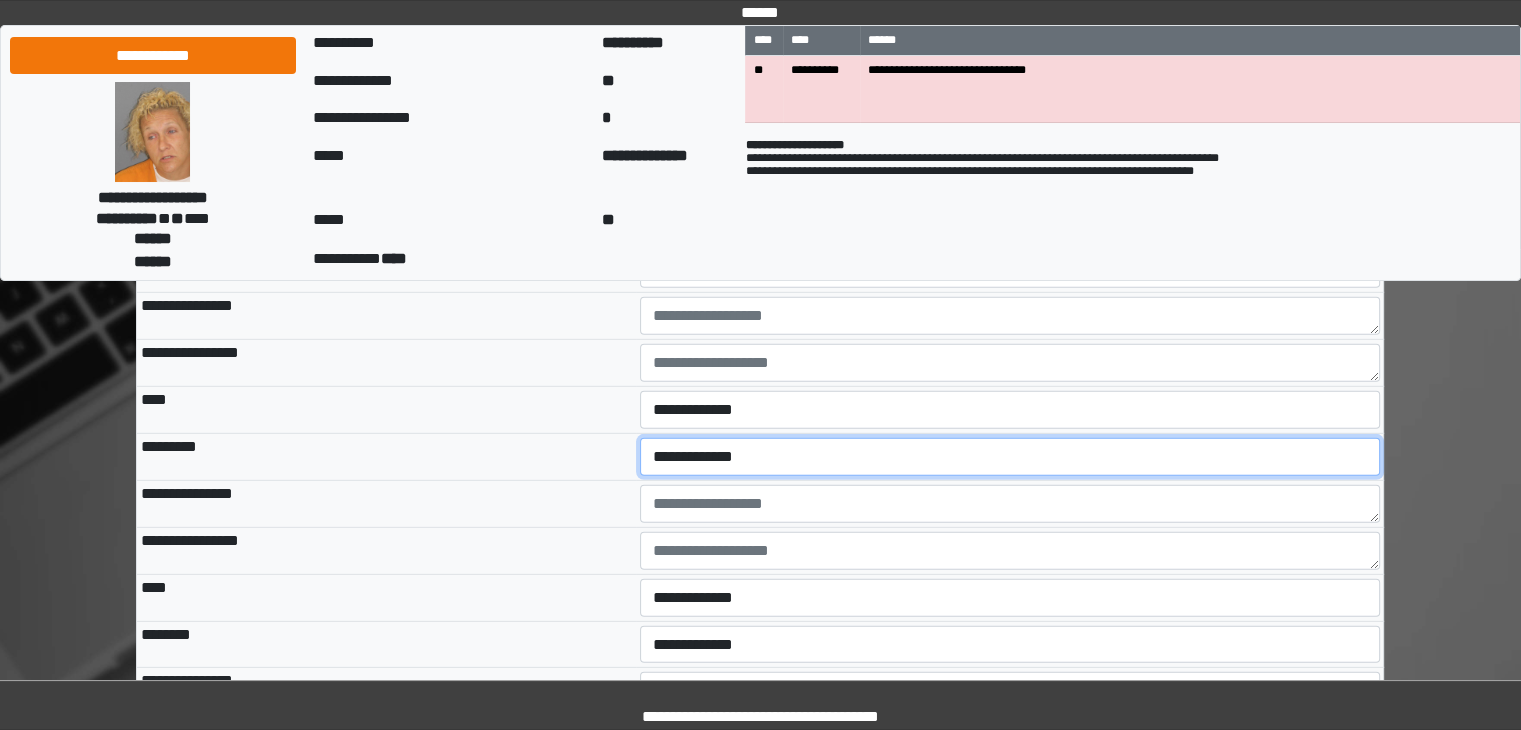 click on "**********" at bounding box center (1010, 457) 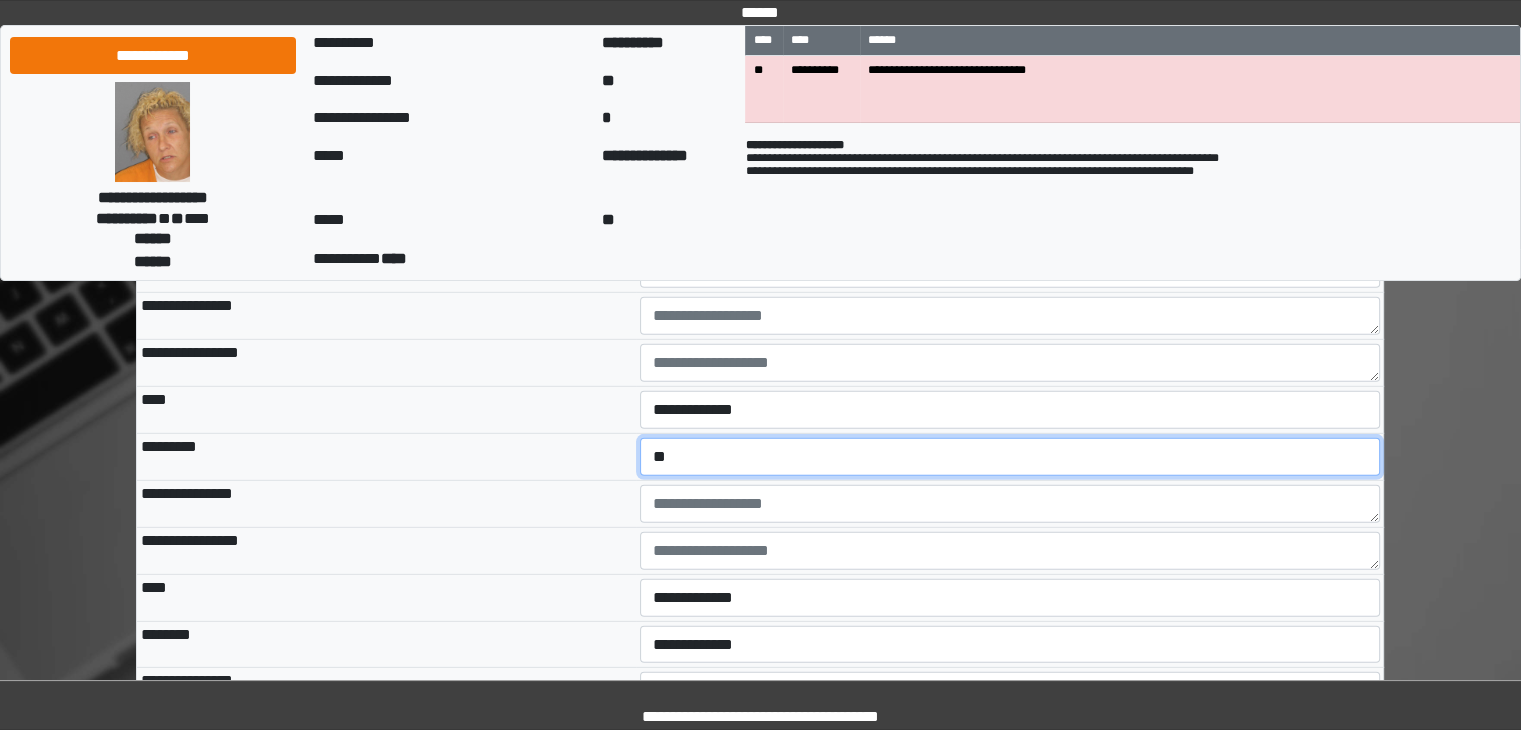 click on "**********" at bounding box center (1010, 457) 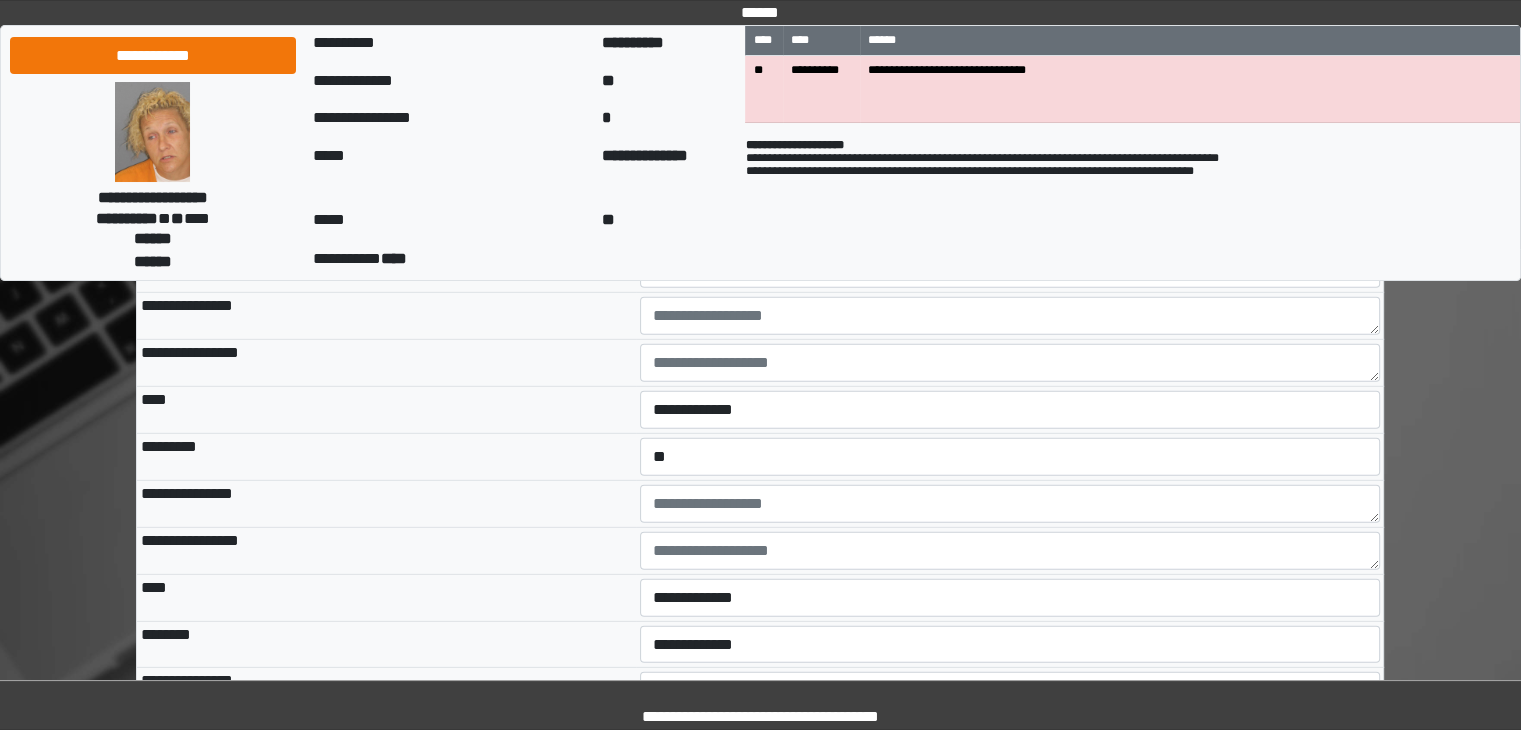click on "**********" at bounding box center [386, 503] 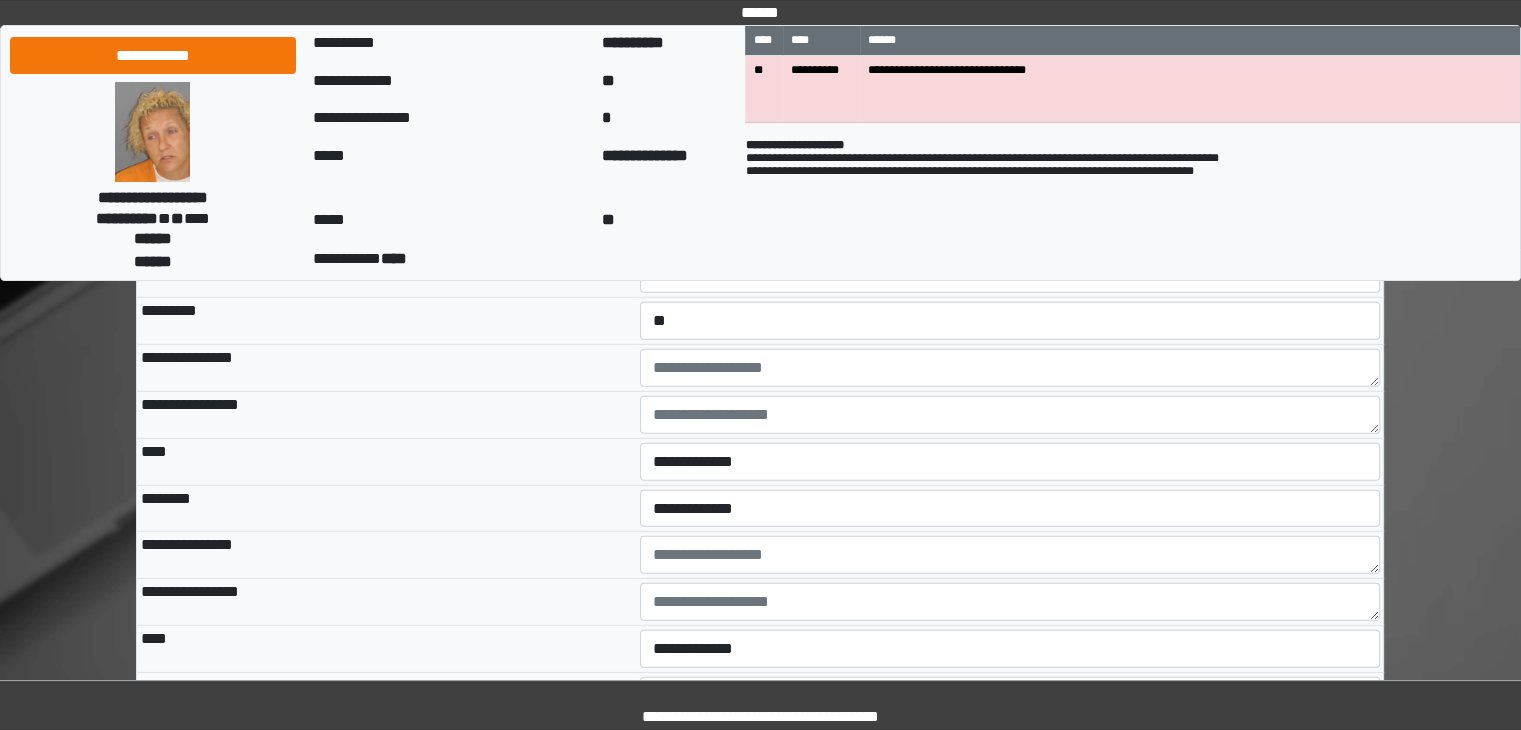 scroll, scrollTop: 5976, scrollLeft: 0, axis: vertical 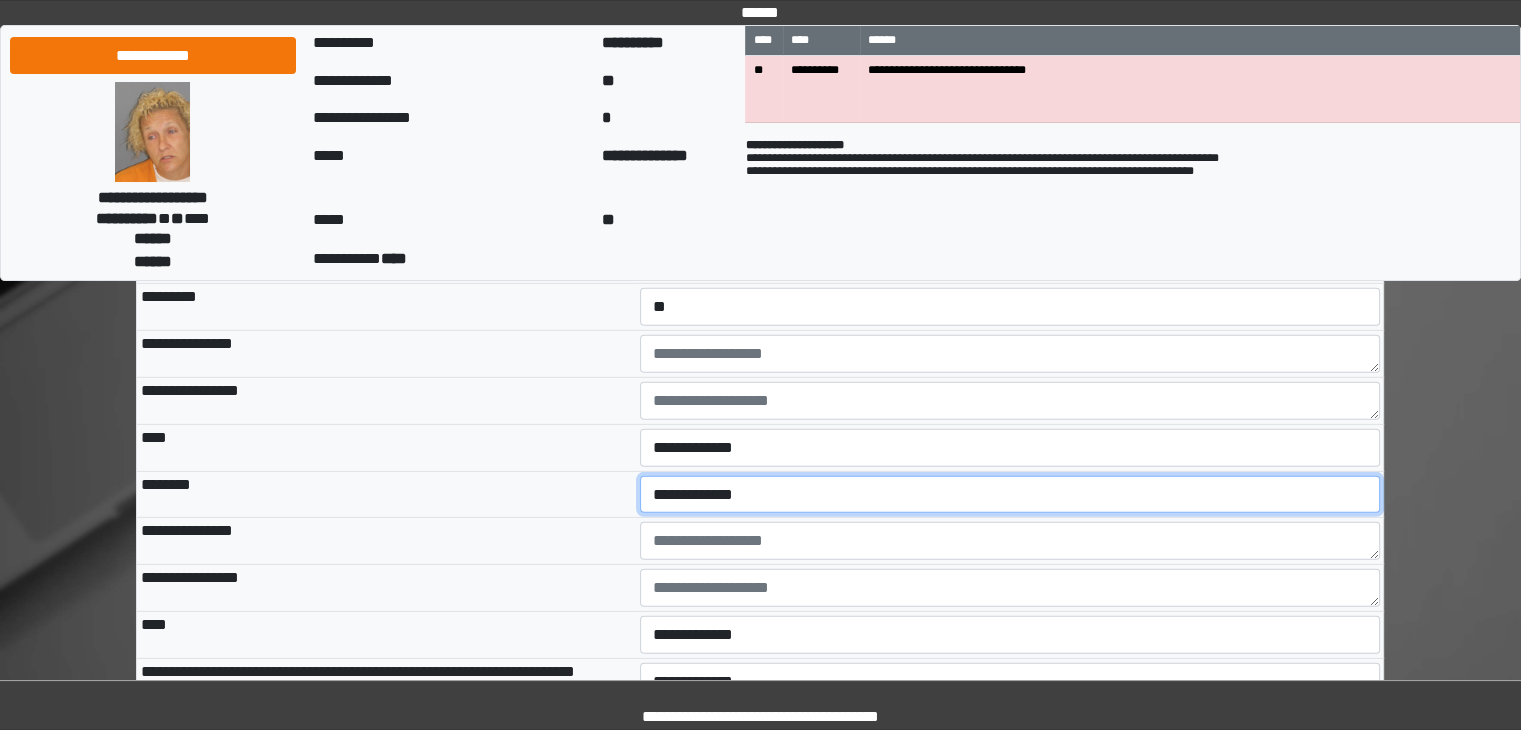 click on "**********" at bounding box center (1010, 495) 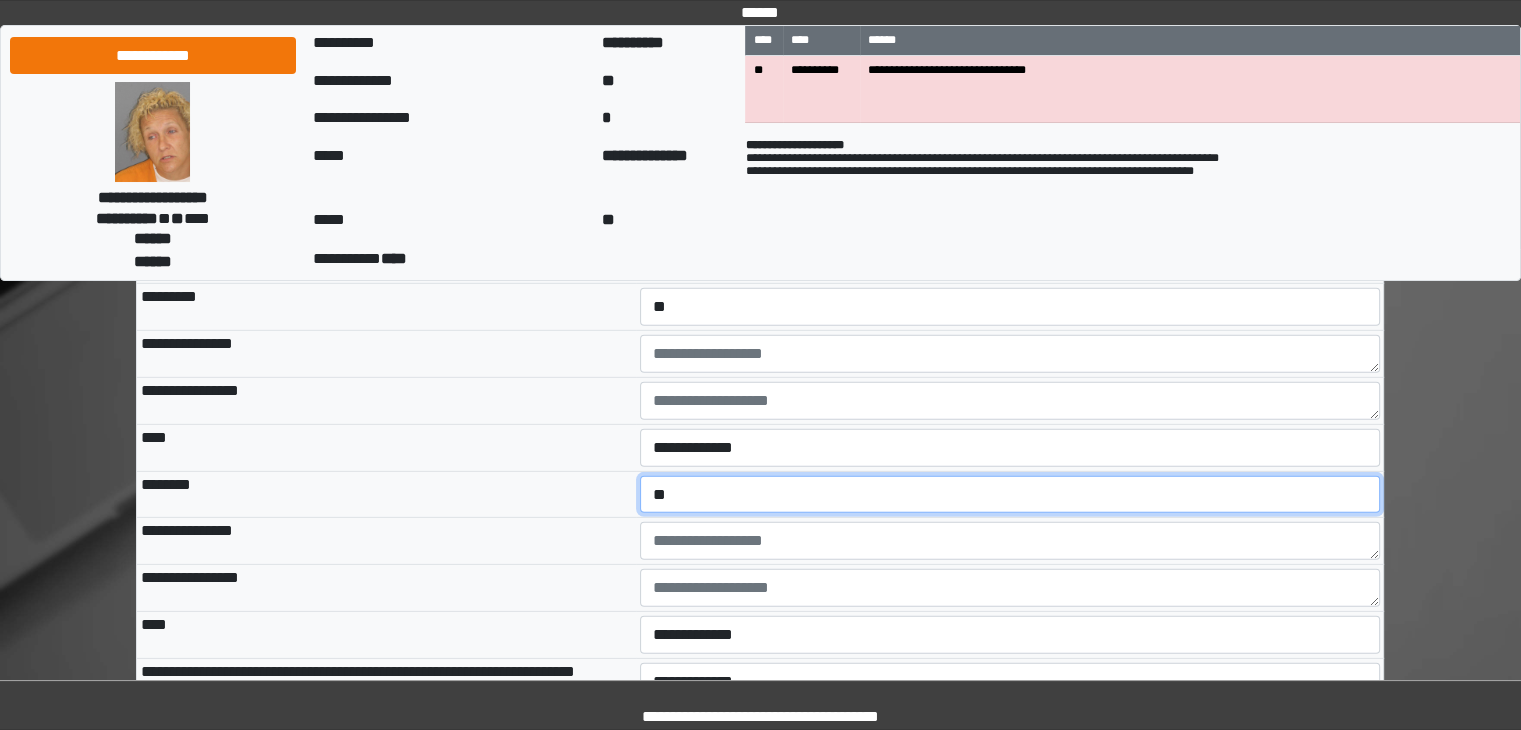 click on "**********" at bounding box center (1010, 495) 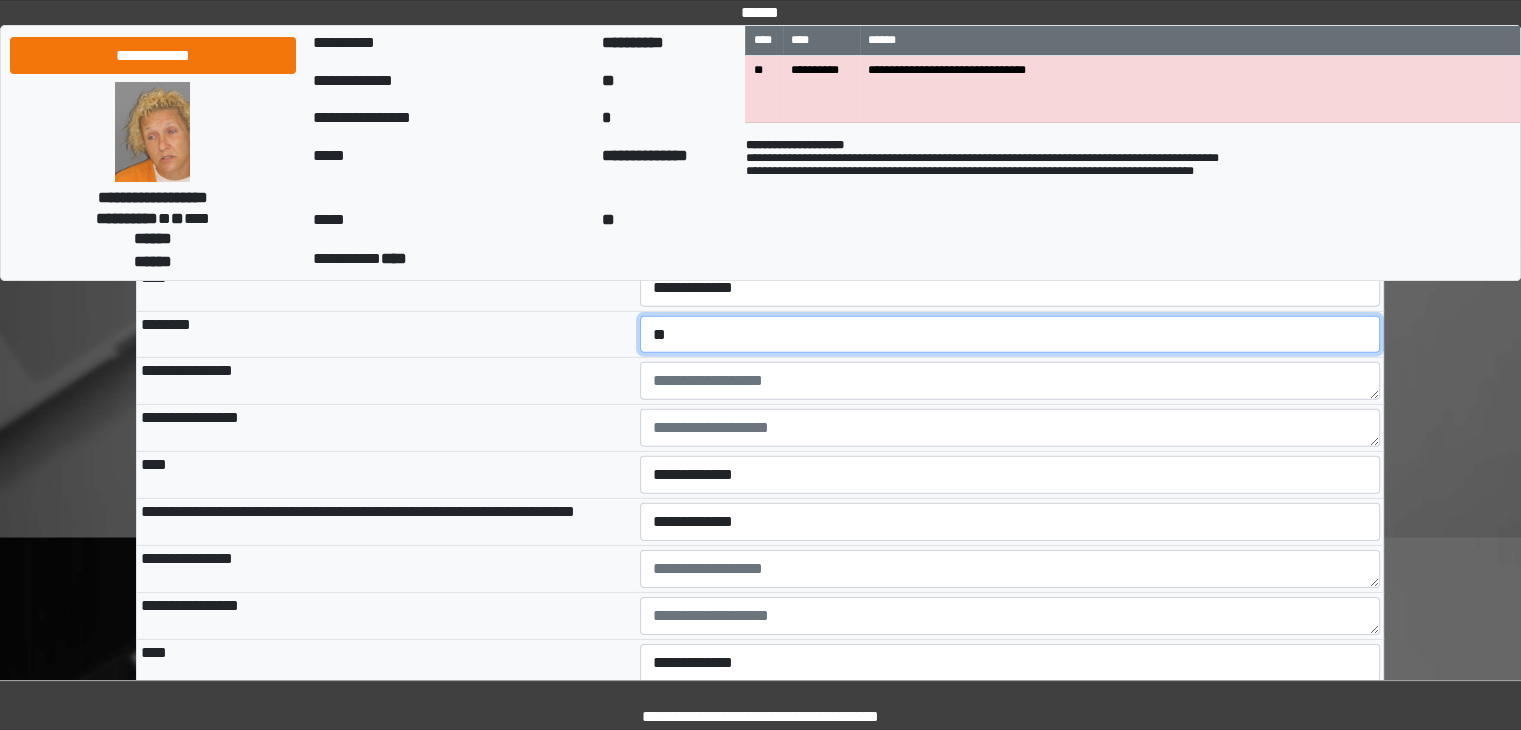 scroll, scrollTop: 6138, scrollLeft: 0, axis: vertical 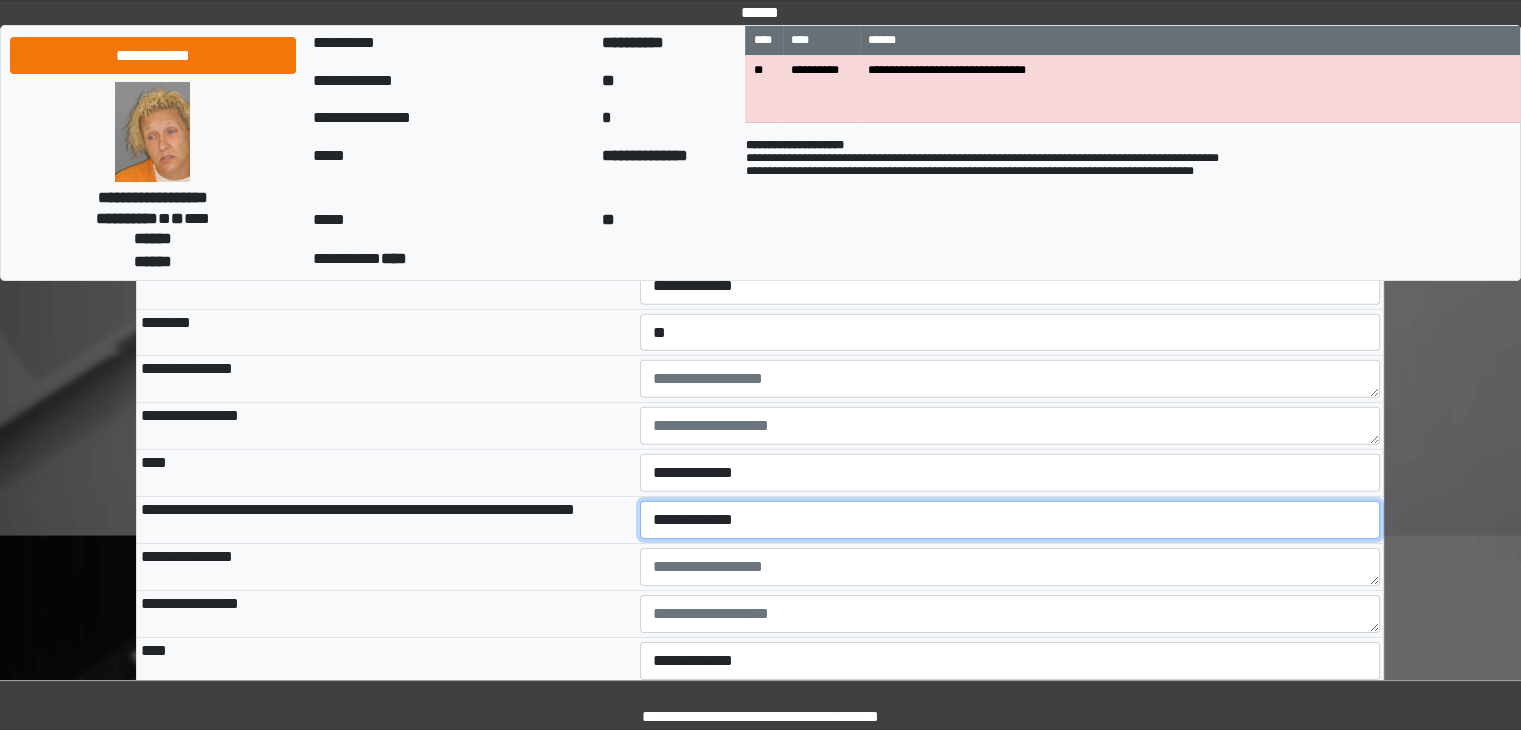 click on "**********" at bounding box center (1010, 520) 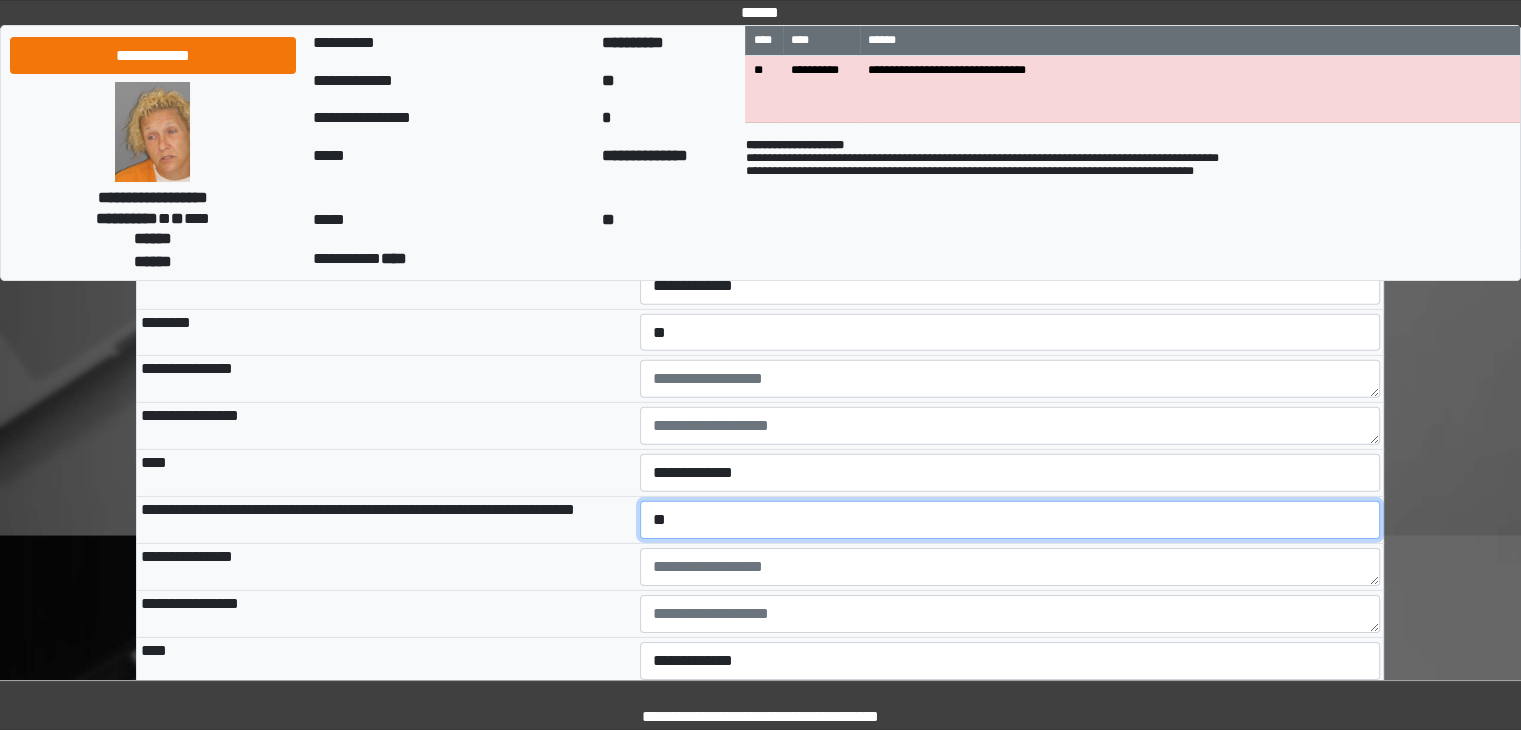 click on "**********" at bounding box center [1010, 520] 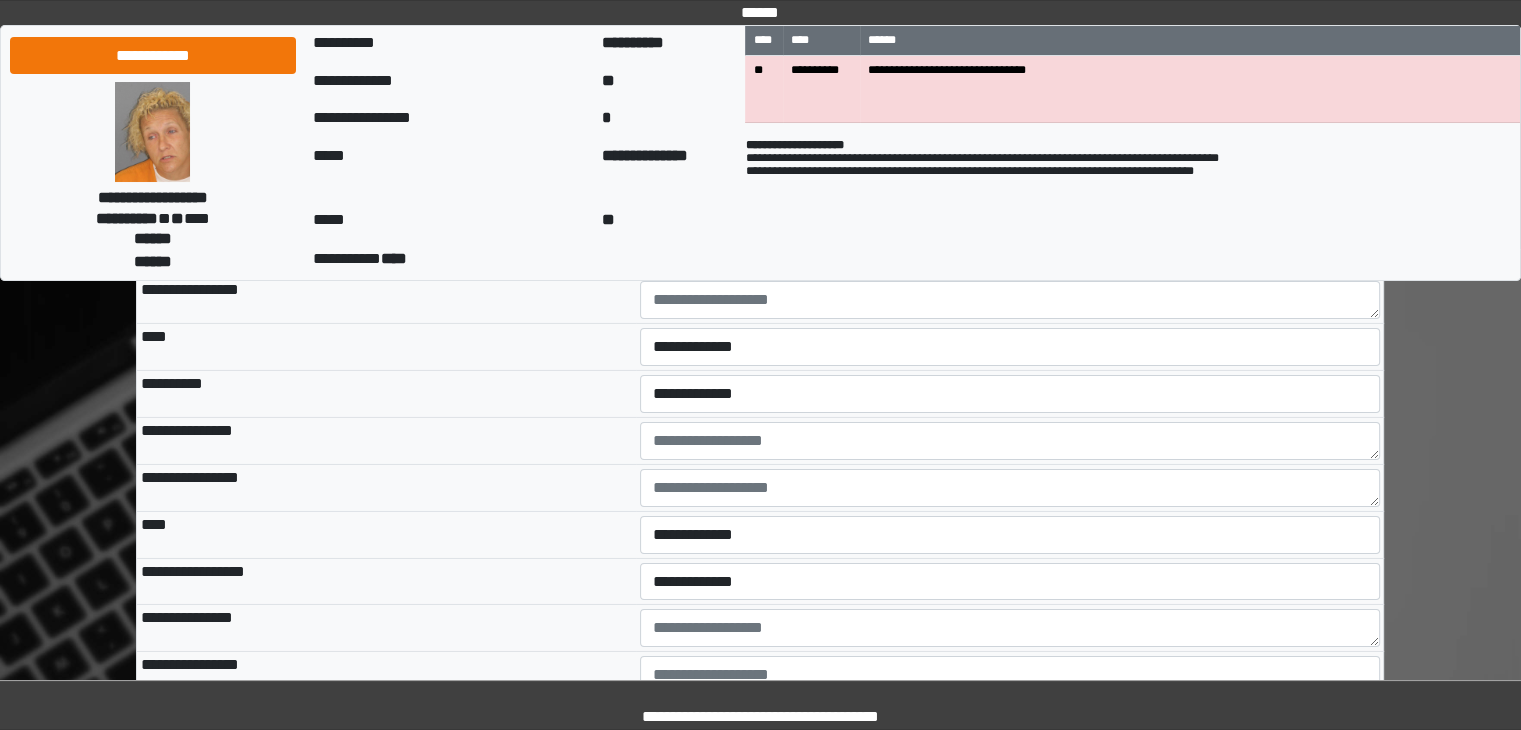 scroll, scrollTop: 6463, scrollLeft: 0, axis: vertical 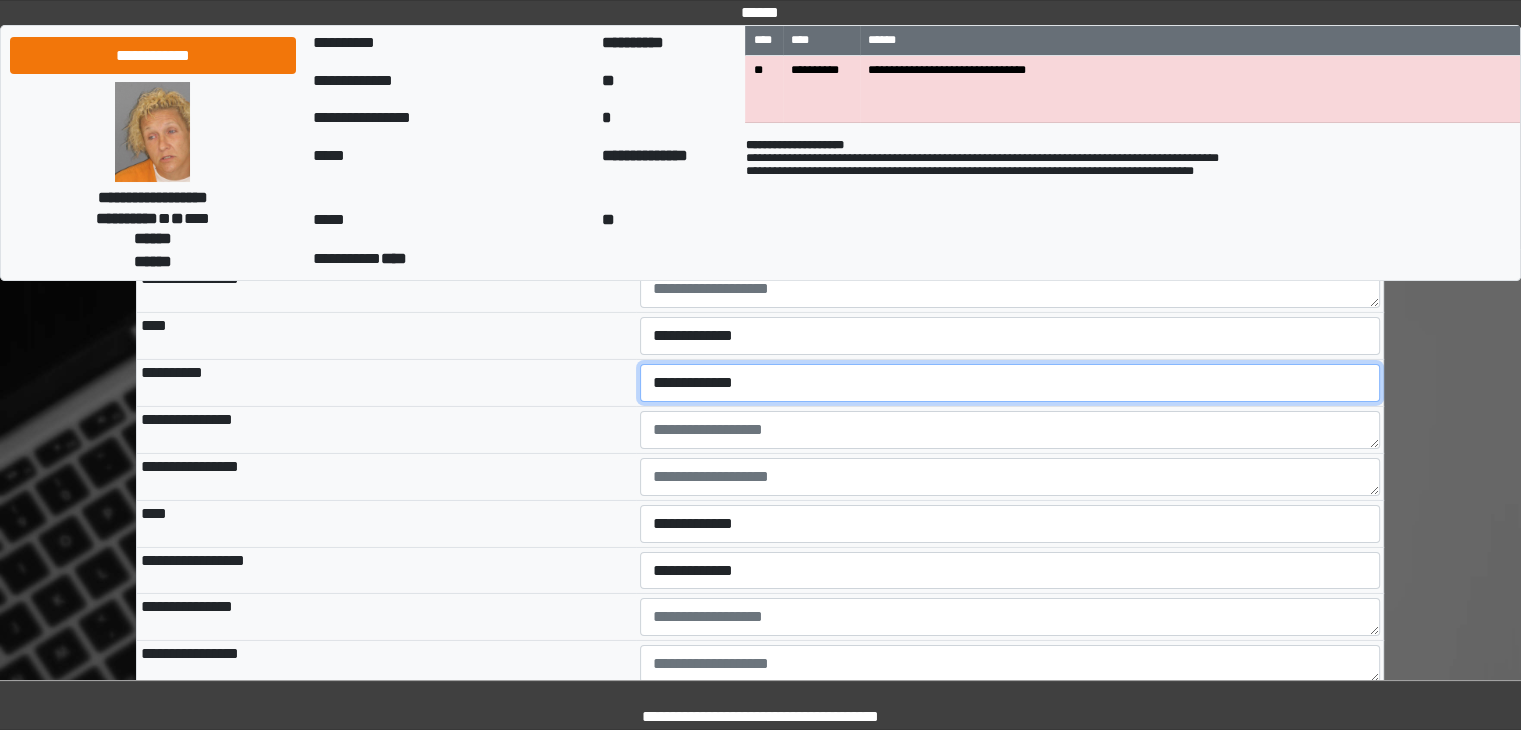 click on "**********" at bounding box center (1010, 383) 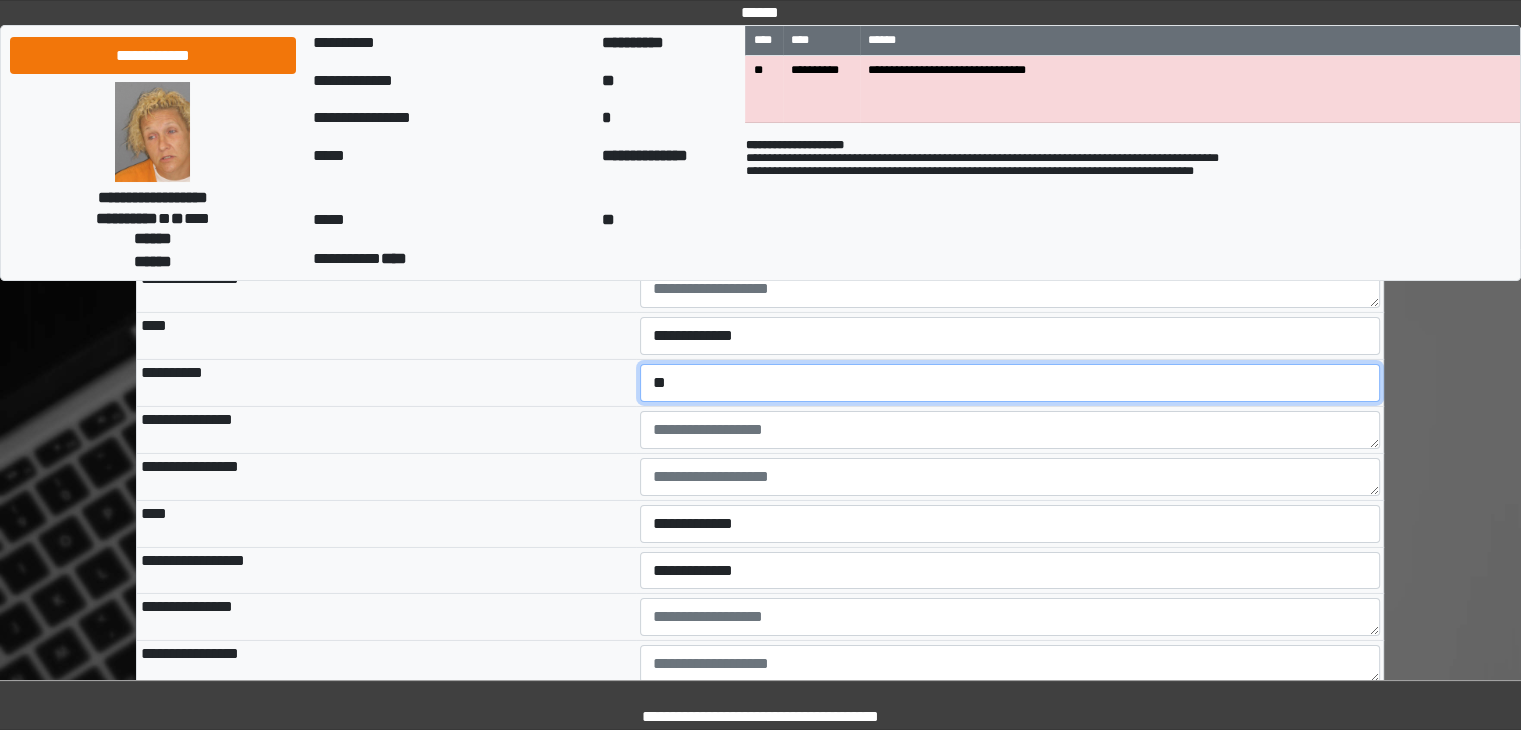 click on "**********" at bounding box center (1010, 383) 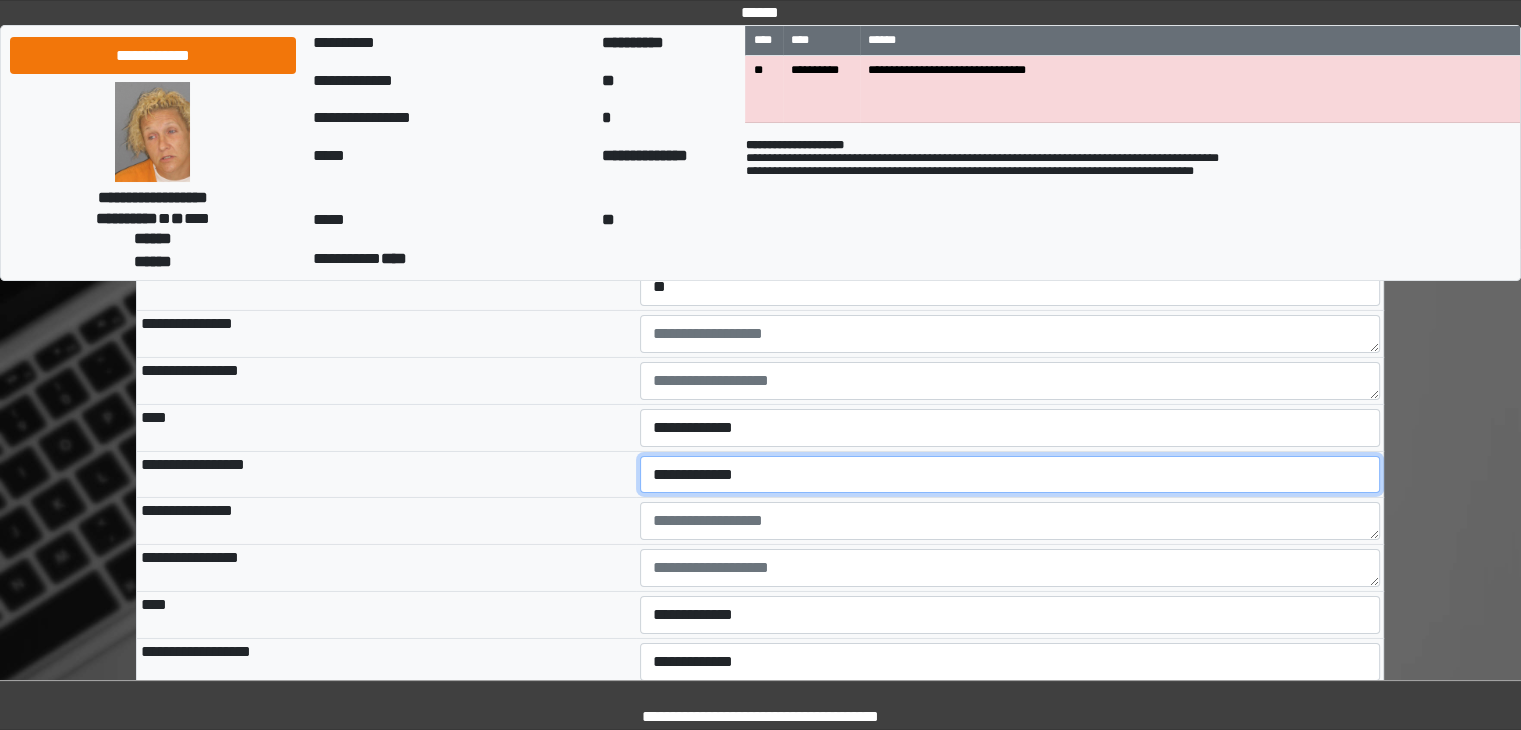 click on "**********" at bounding box center [1010, 475] 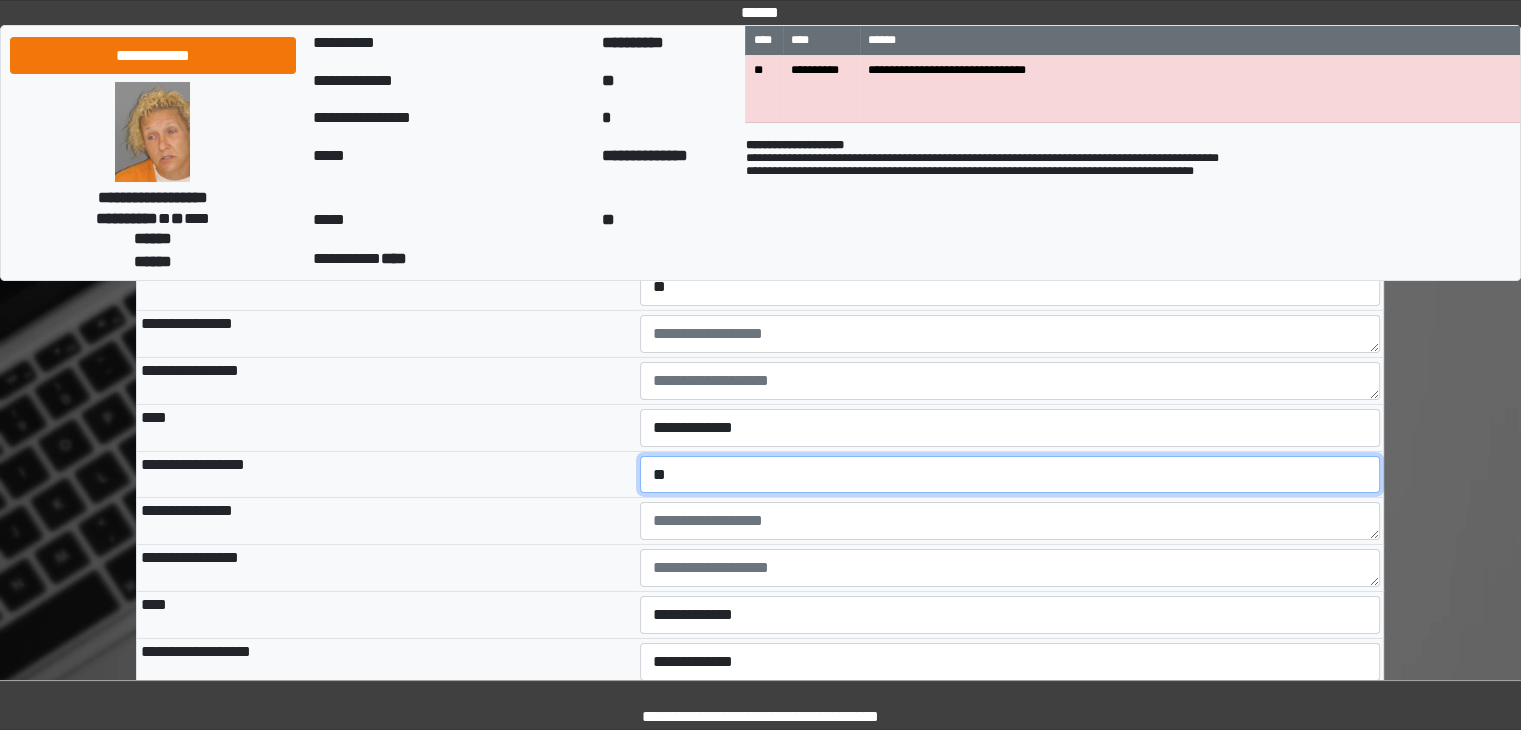 click on "**********" at bounding box center [1010, 475] 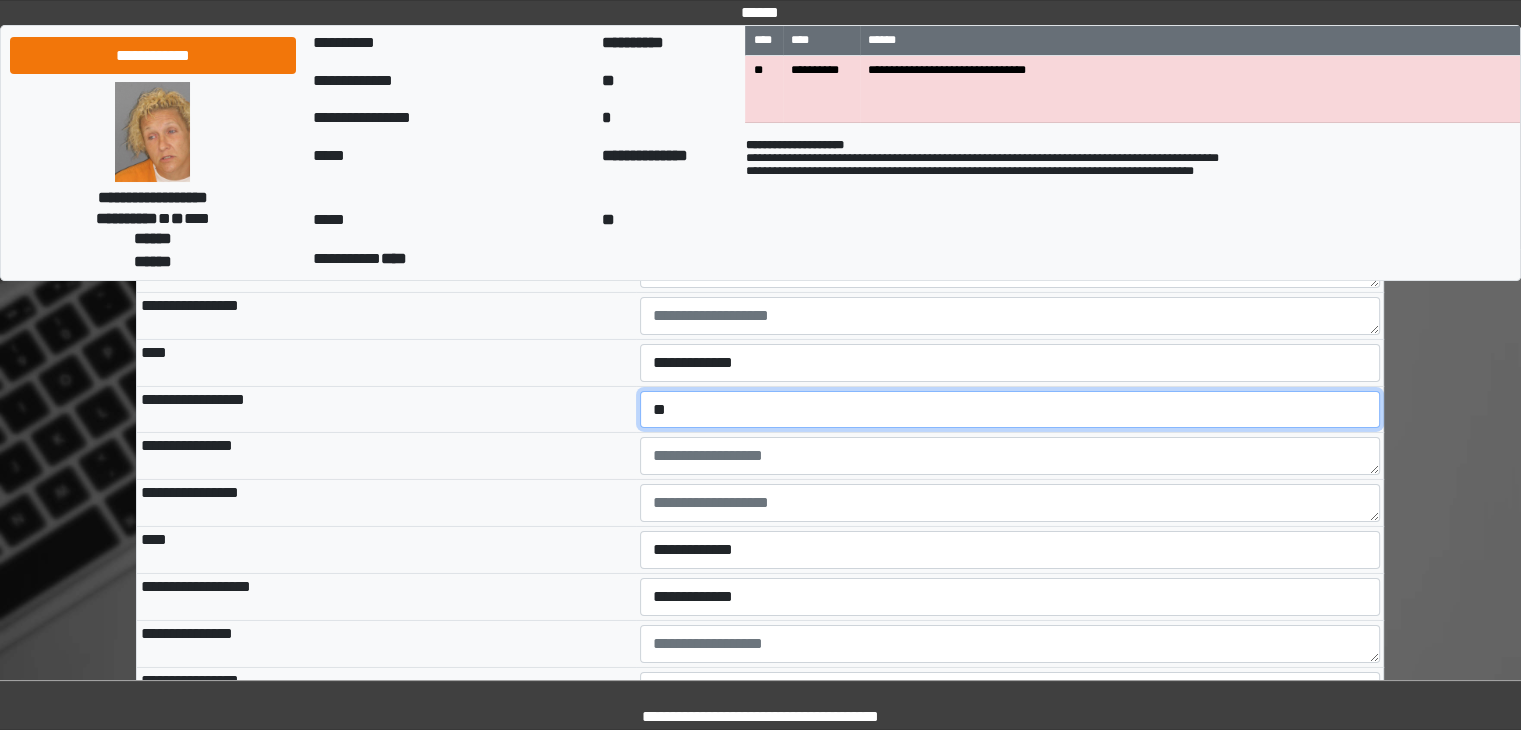 scroll, scrollTop: 6628, scrollLeft: 0, axis: vertical 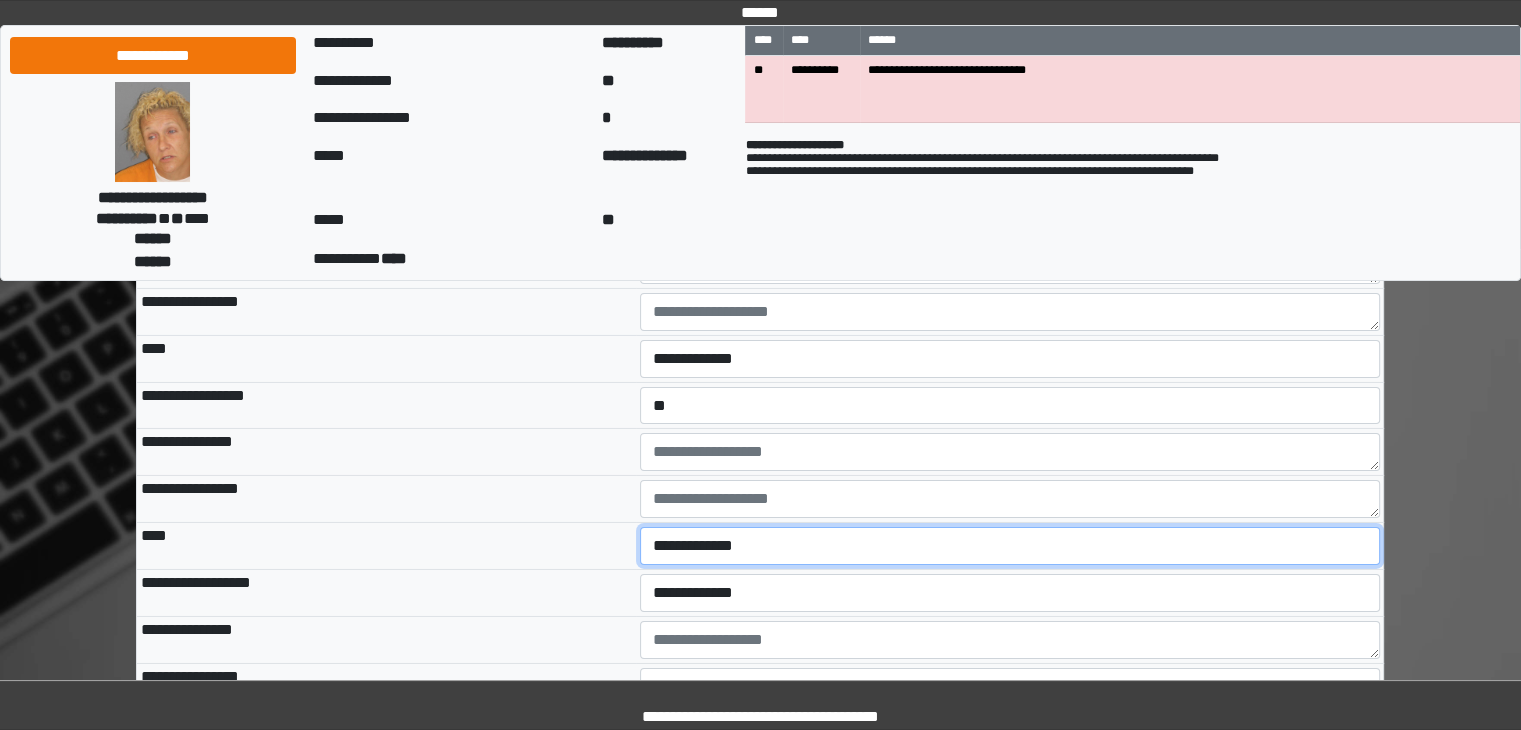 click on "**********" at bounding box center [1010, 546] 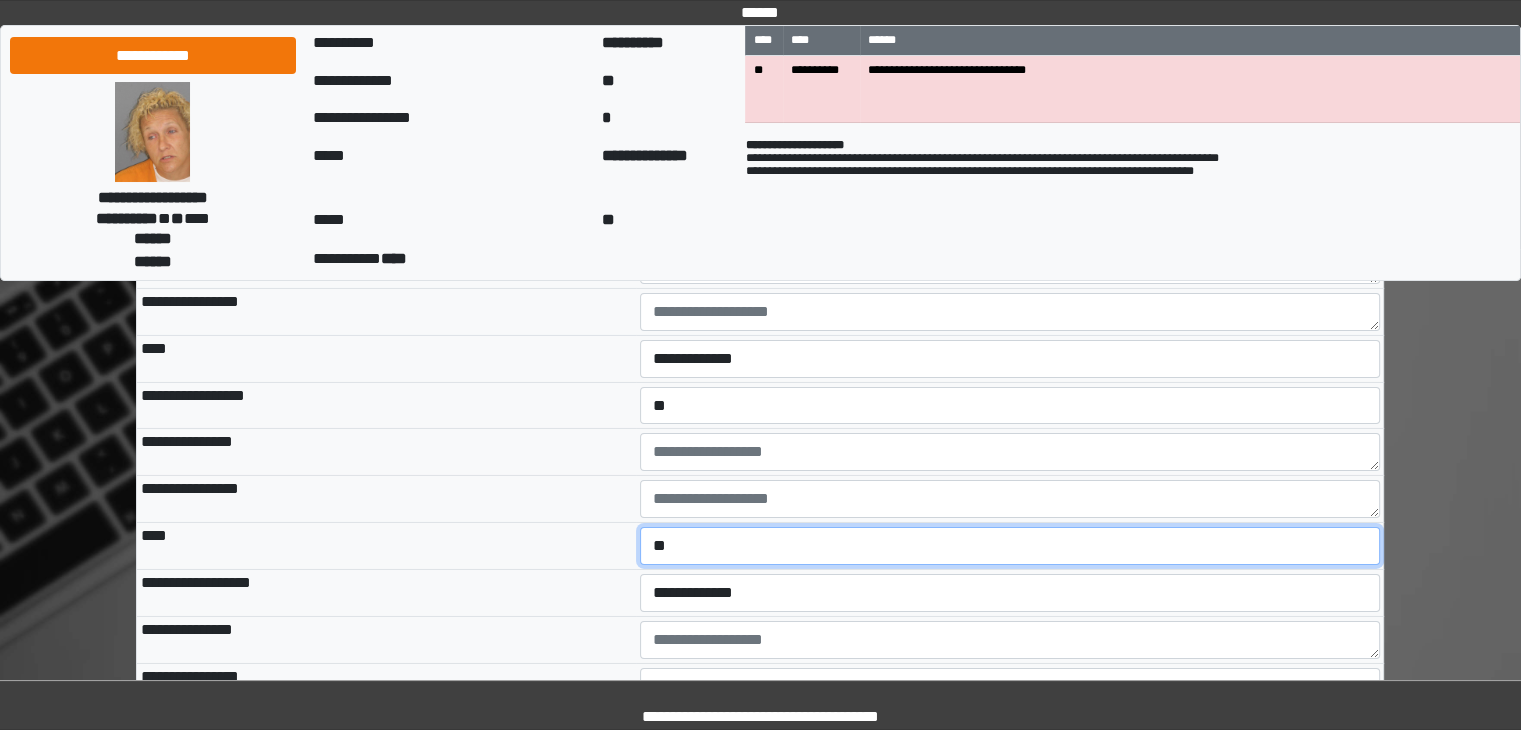 click on "**********" at bounding box center [1010, 546] 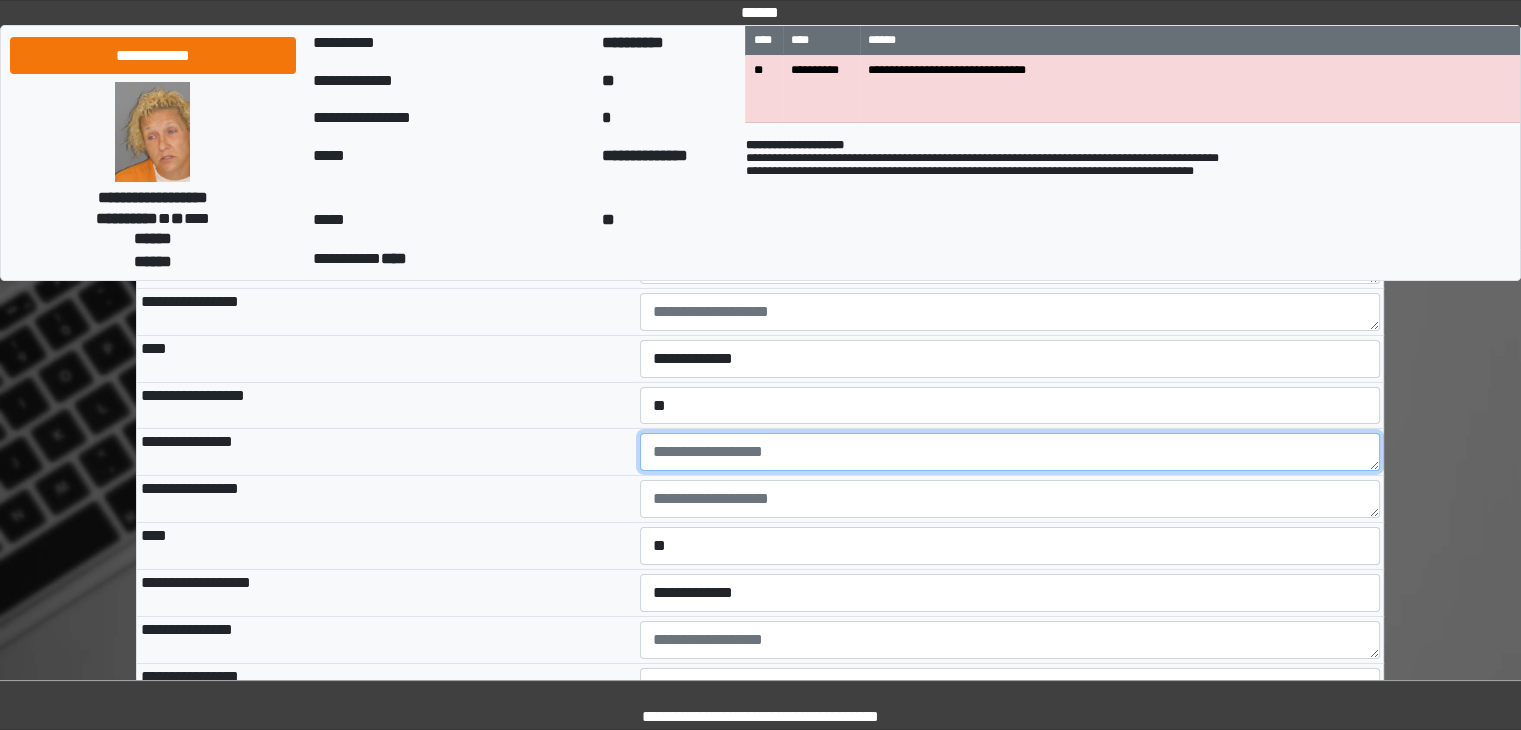 click at bounding box center [1010, 452] 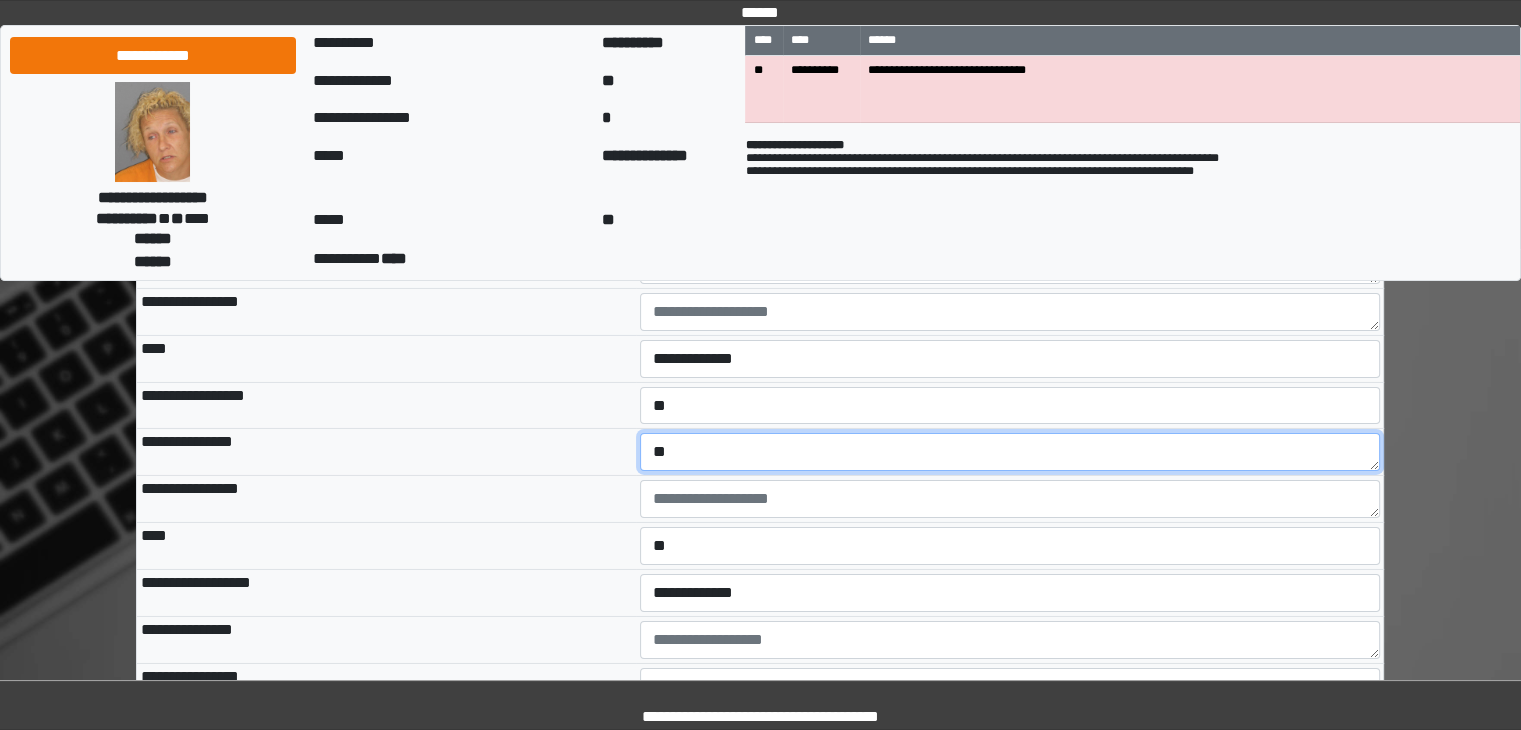 type on "*" 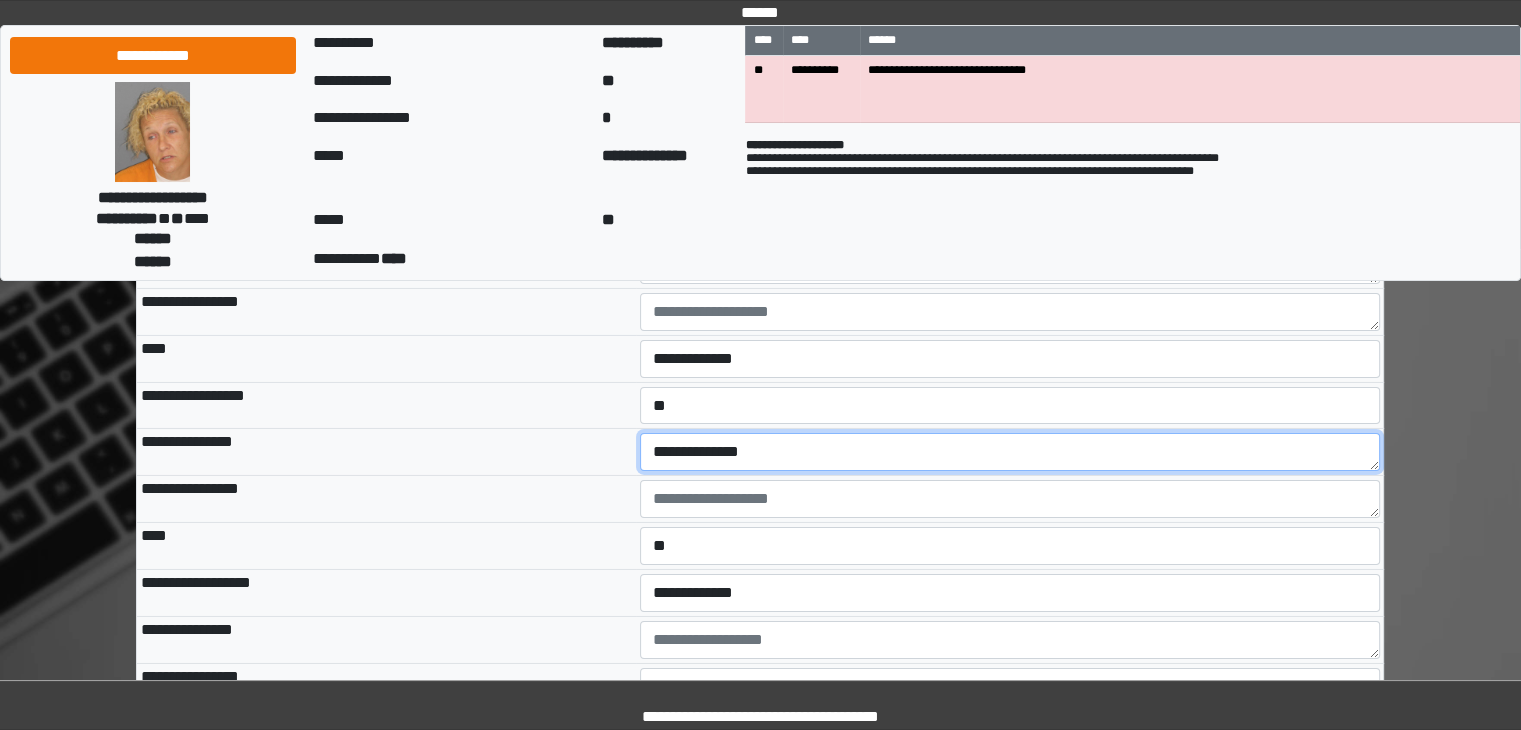 type on "**********" 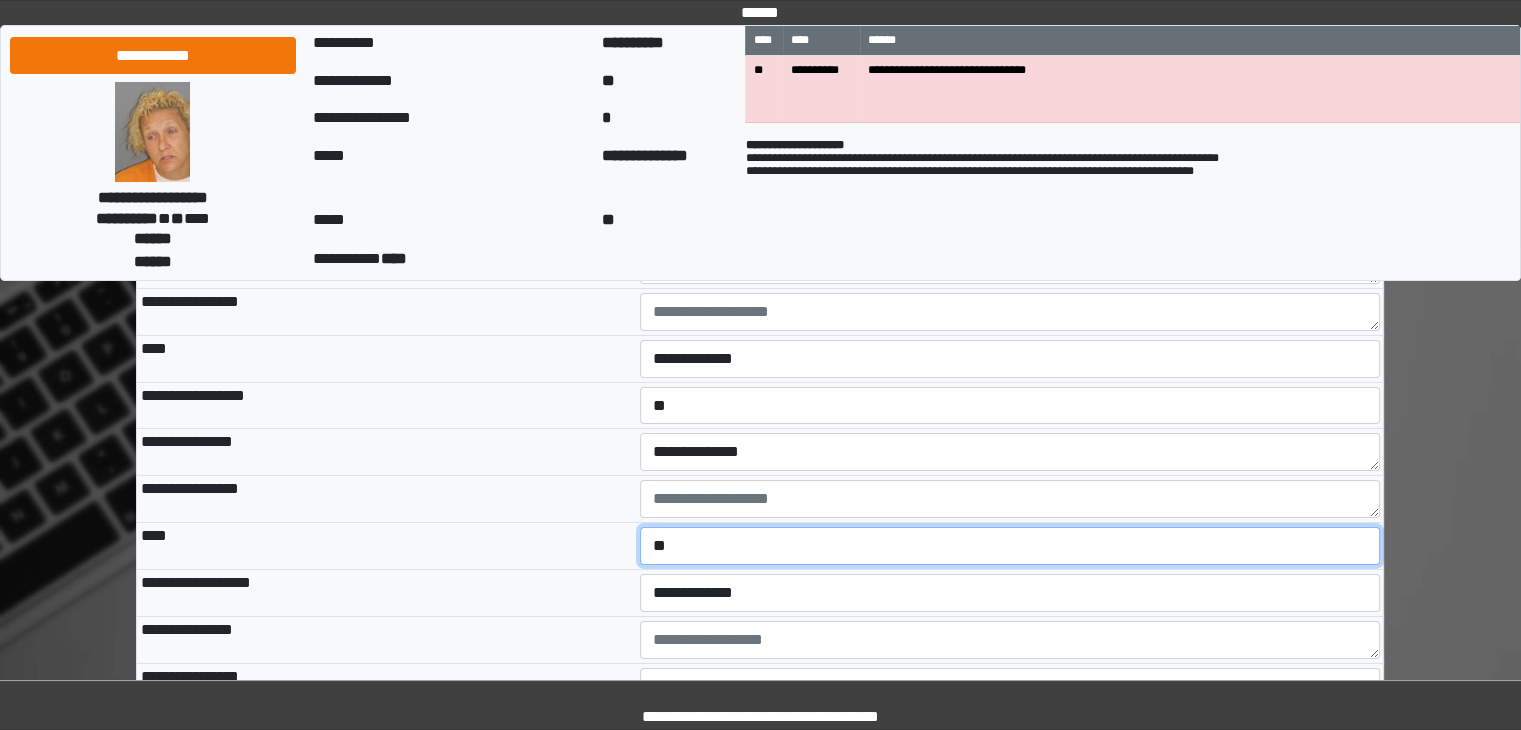 click on "**********" at bounding box center (1010, 546) 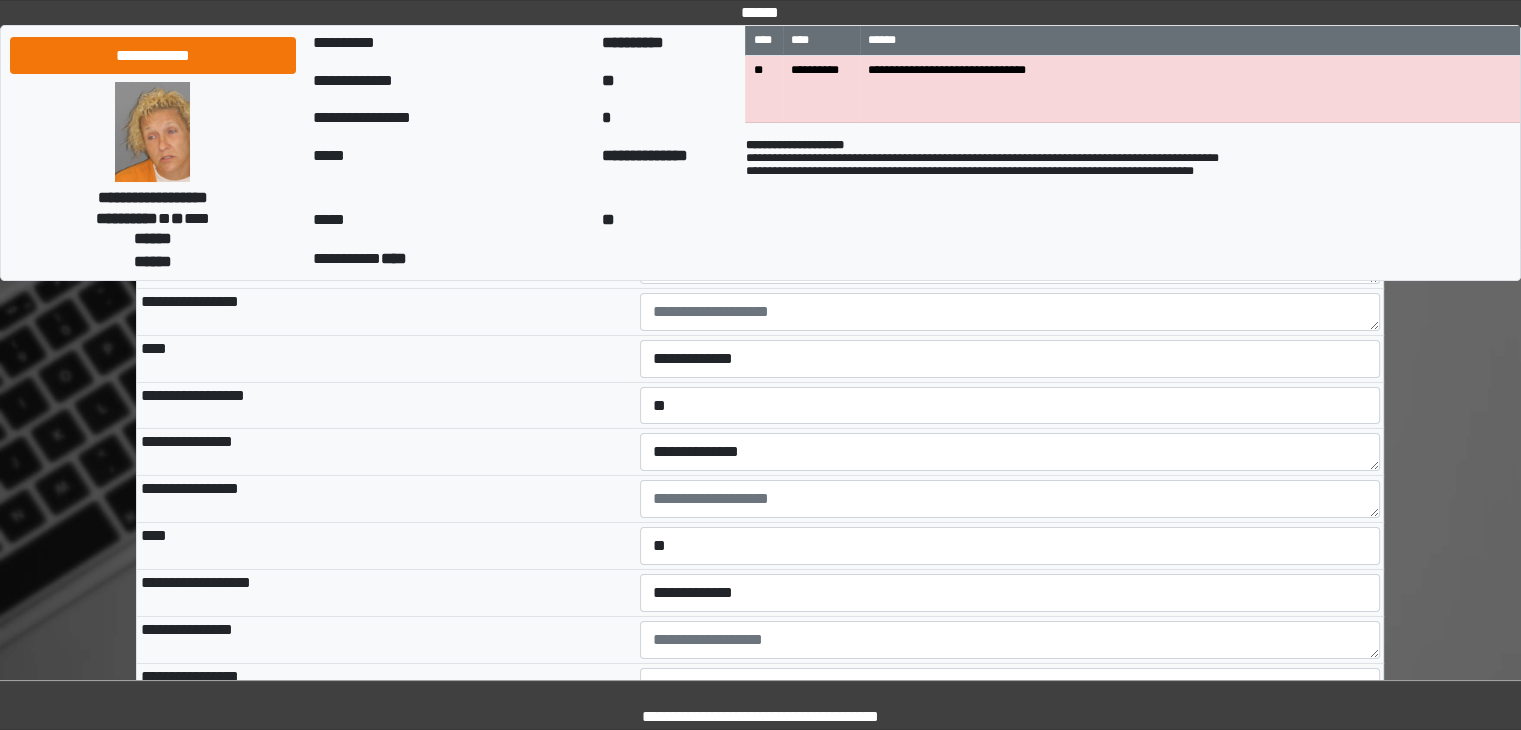 click on "**********" at bounding box center [386, 499] 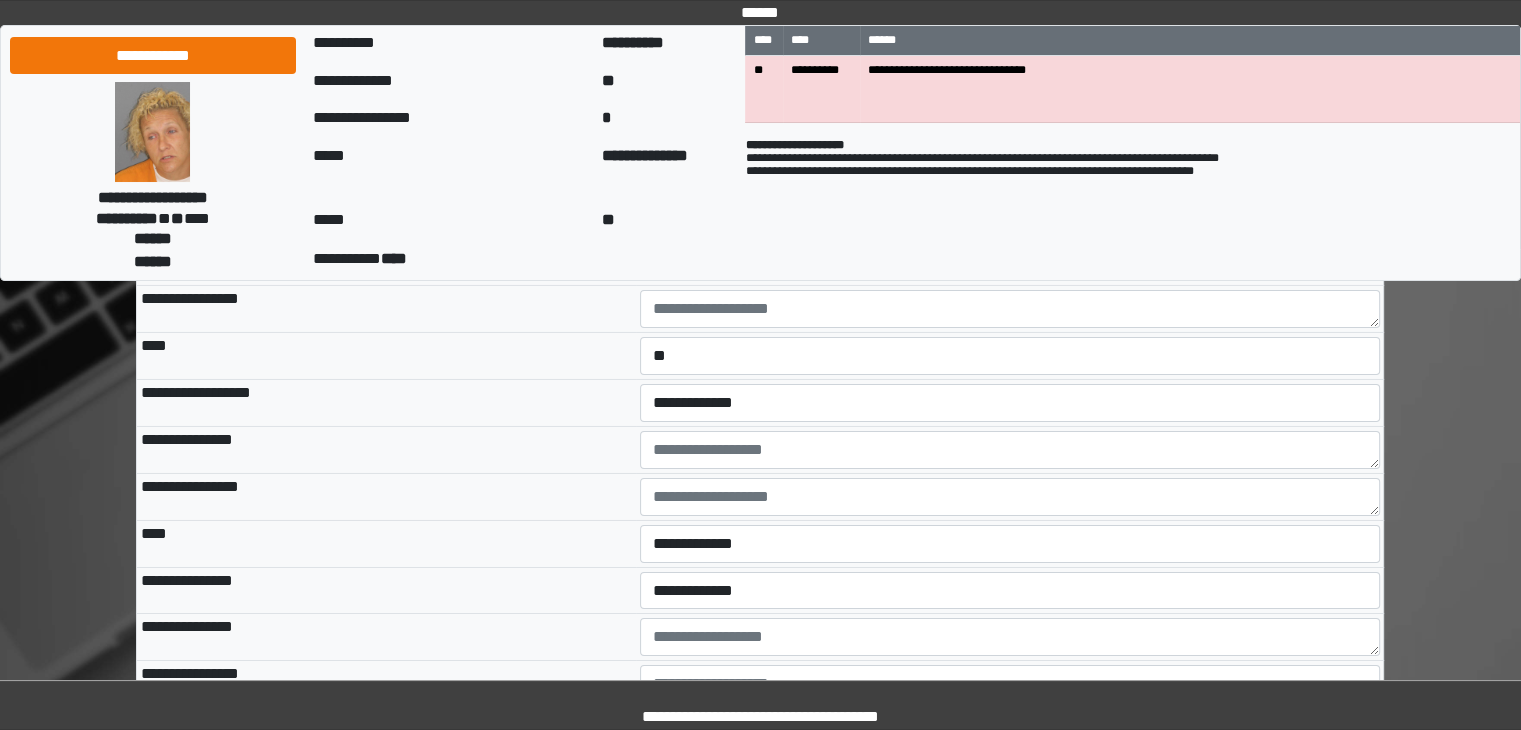scroll, scrollTop: 6819, scrollLeft: 0, axis: vertical 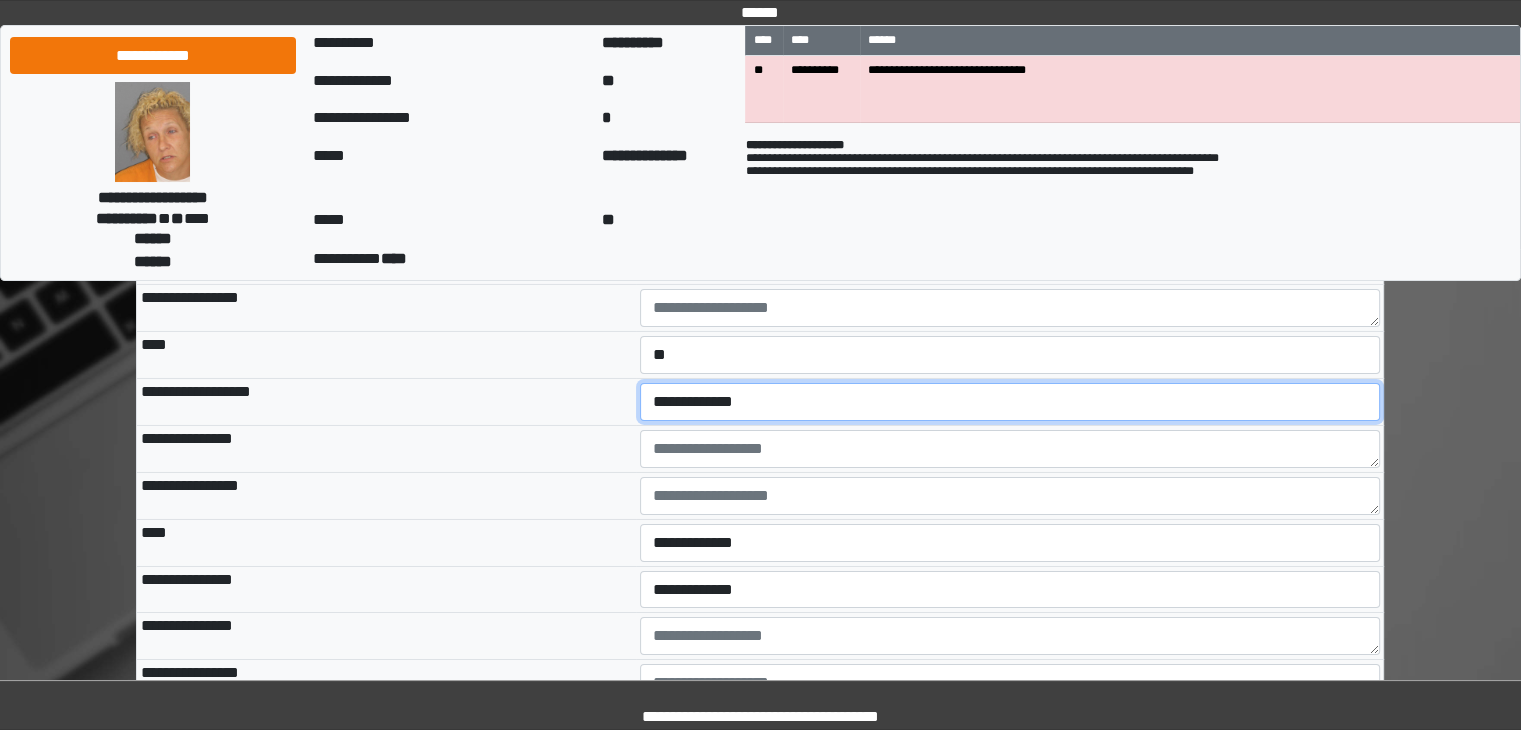 click on "**********" at bounding box center (1010, 402) 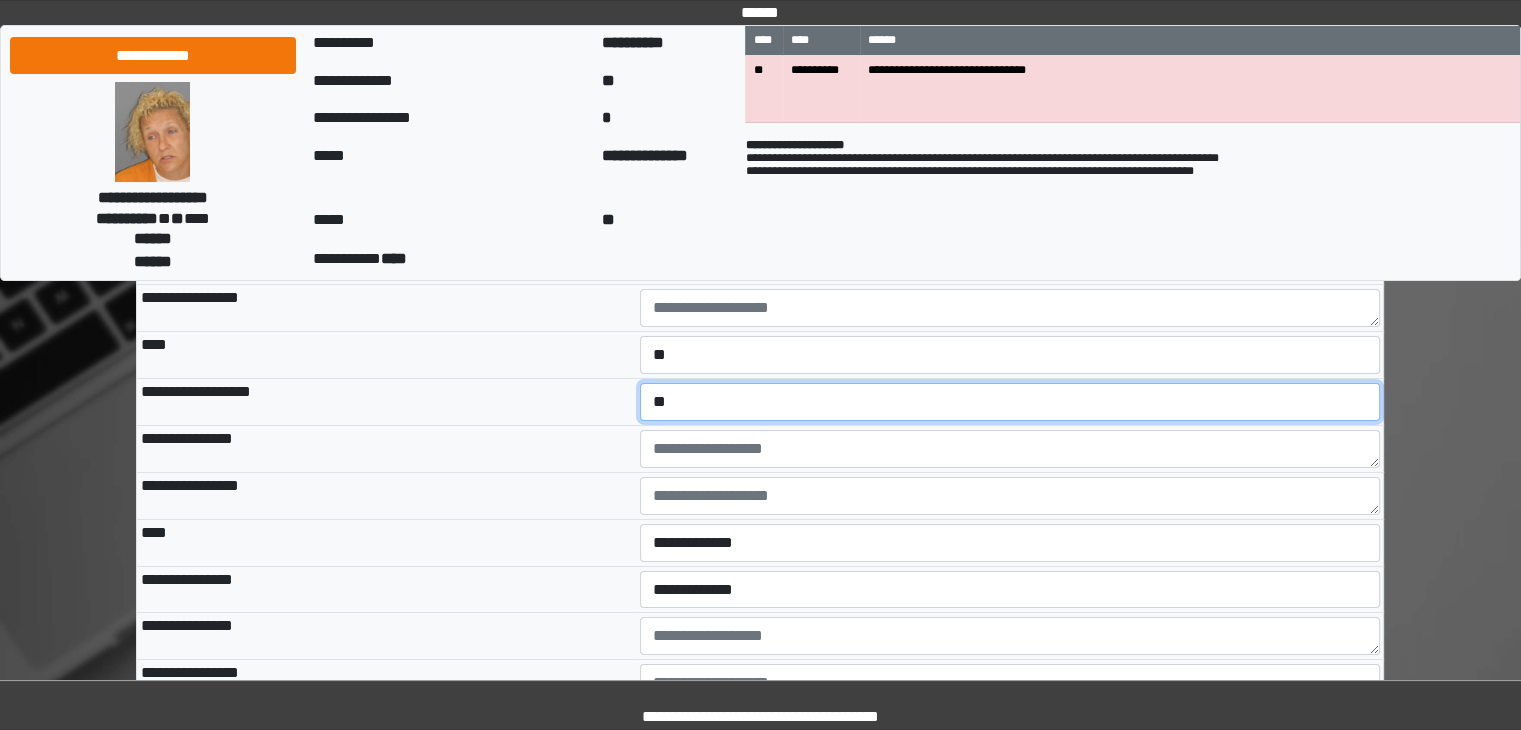 click on "**********" at bounding box center [1010, 402] 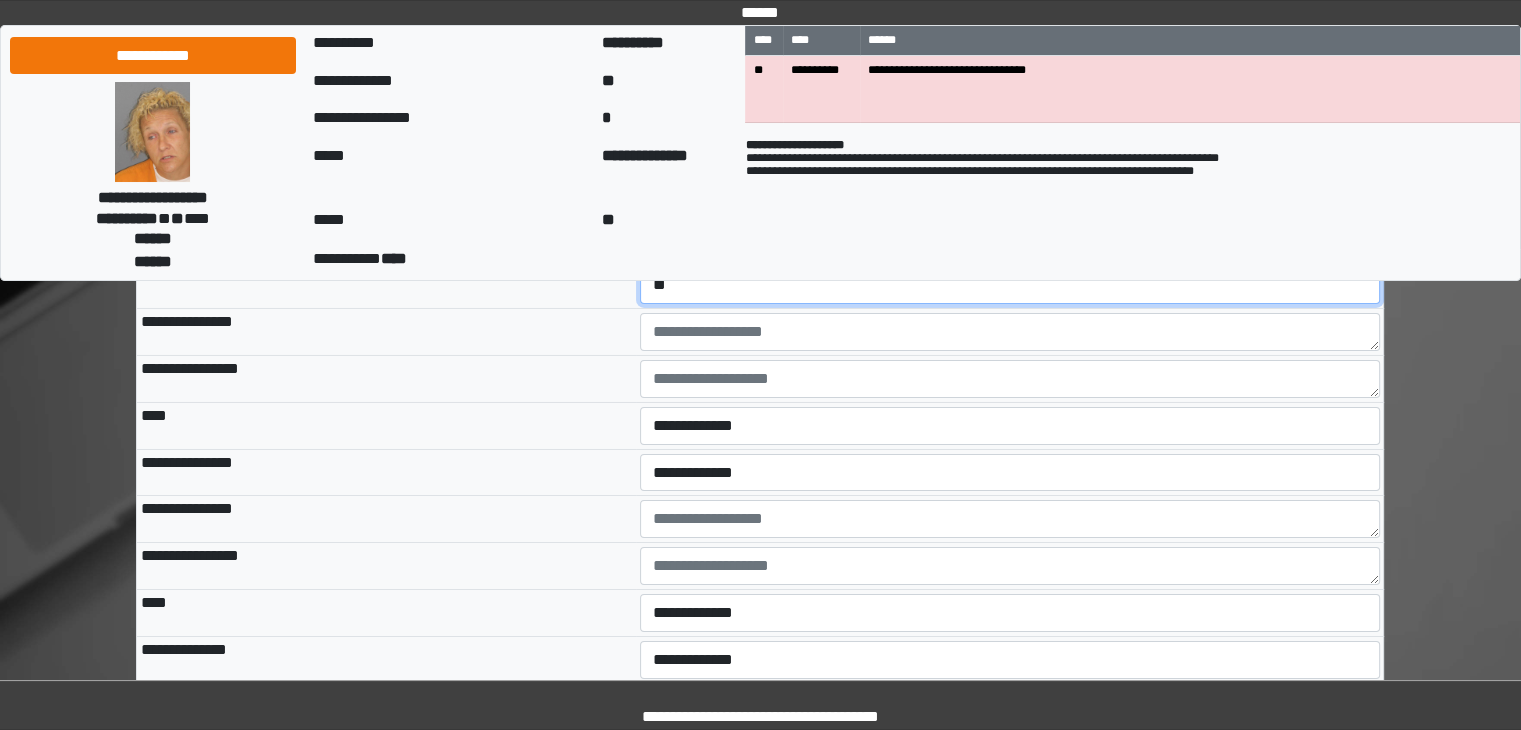 scroll, scrollTop: 6940, scrollLeft: 0, axis: vertical 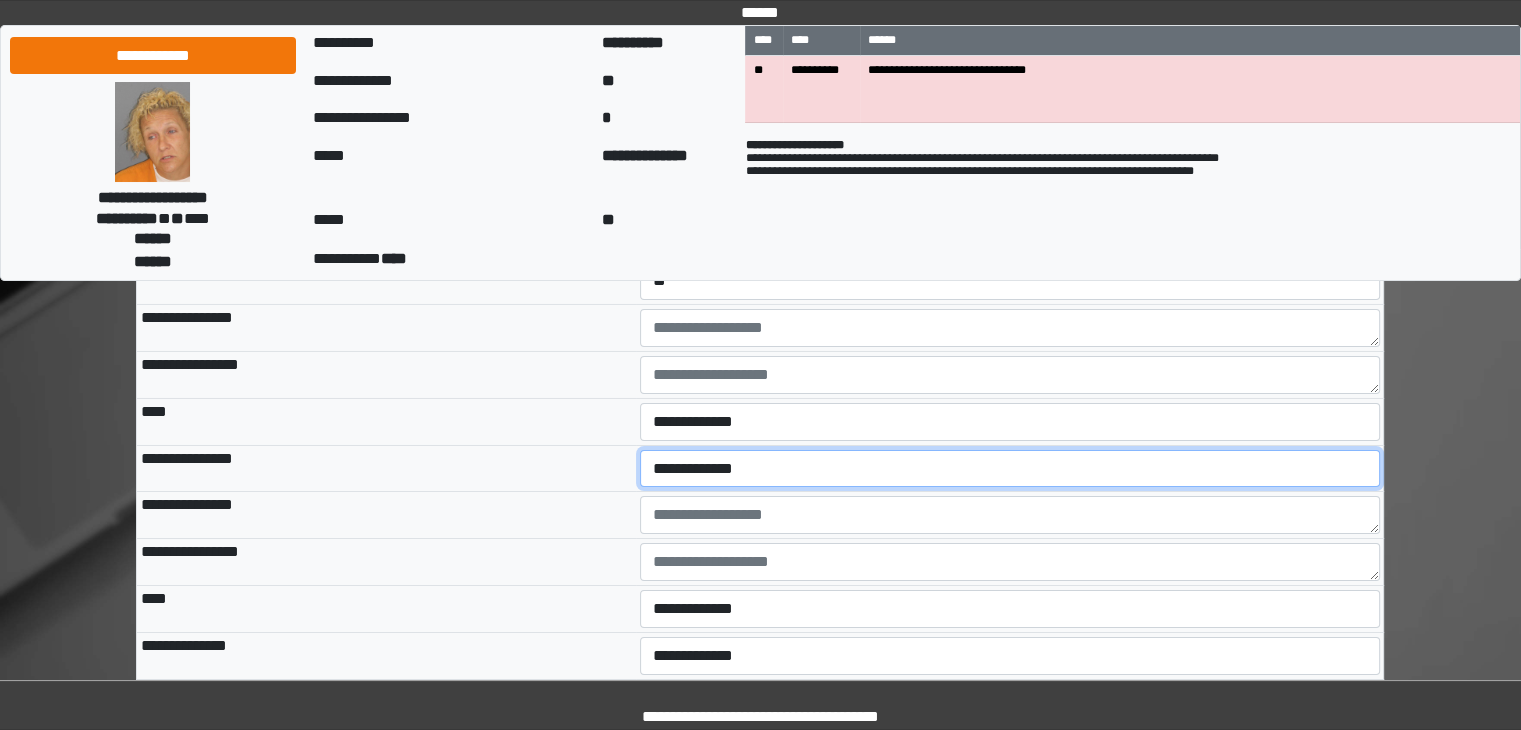 click on "**********" at bounding box center (1010, 469) 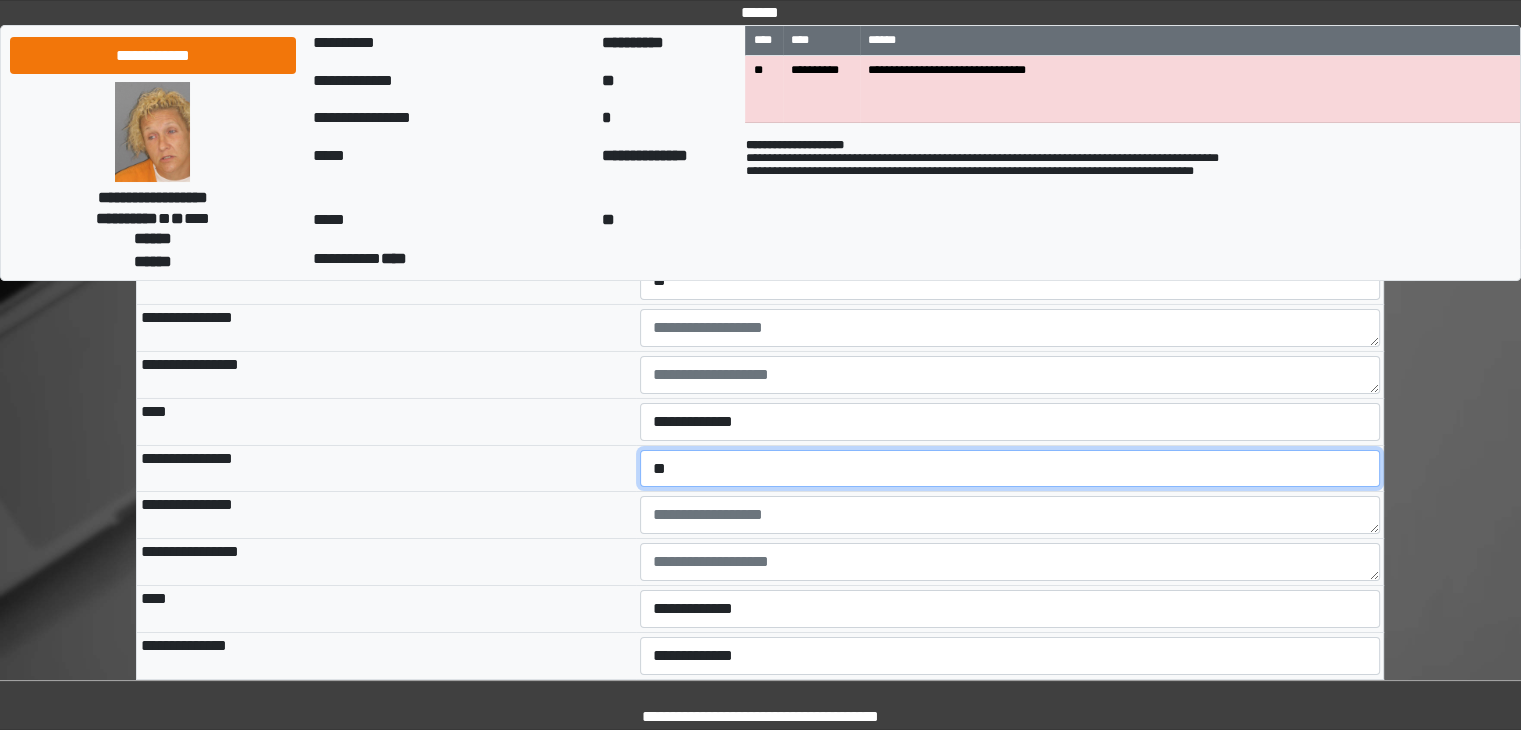 click on "**********" at bounding box center (1010, 469) 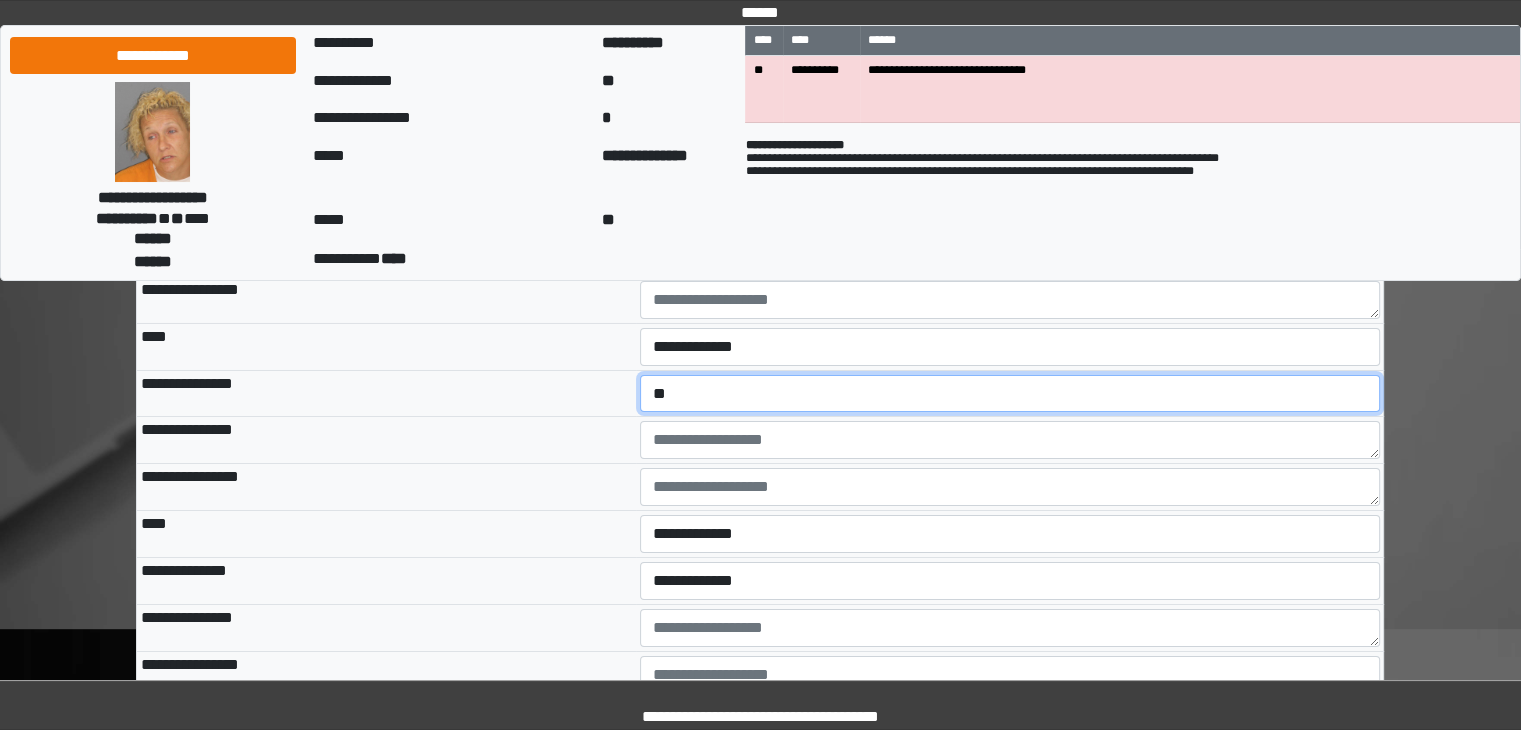 scroll, scrollTop: 7016, scrollLeft: 0, axis: vertical 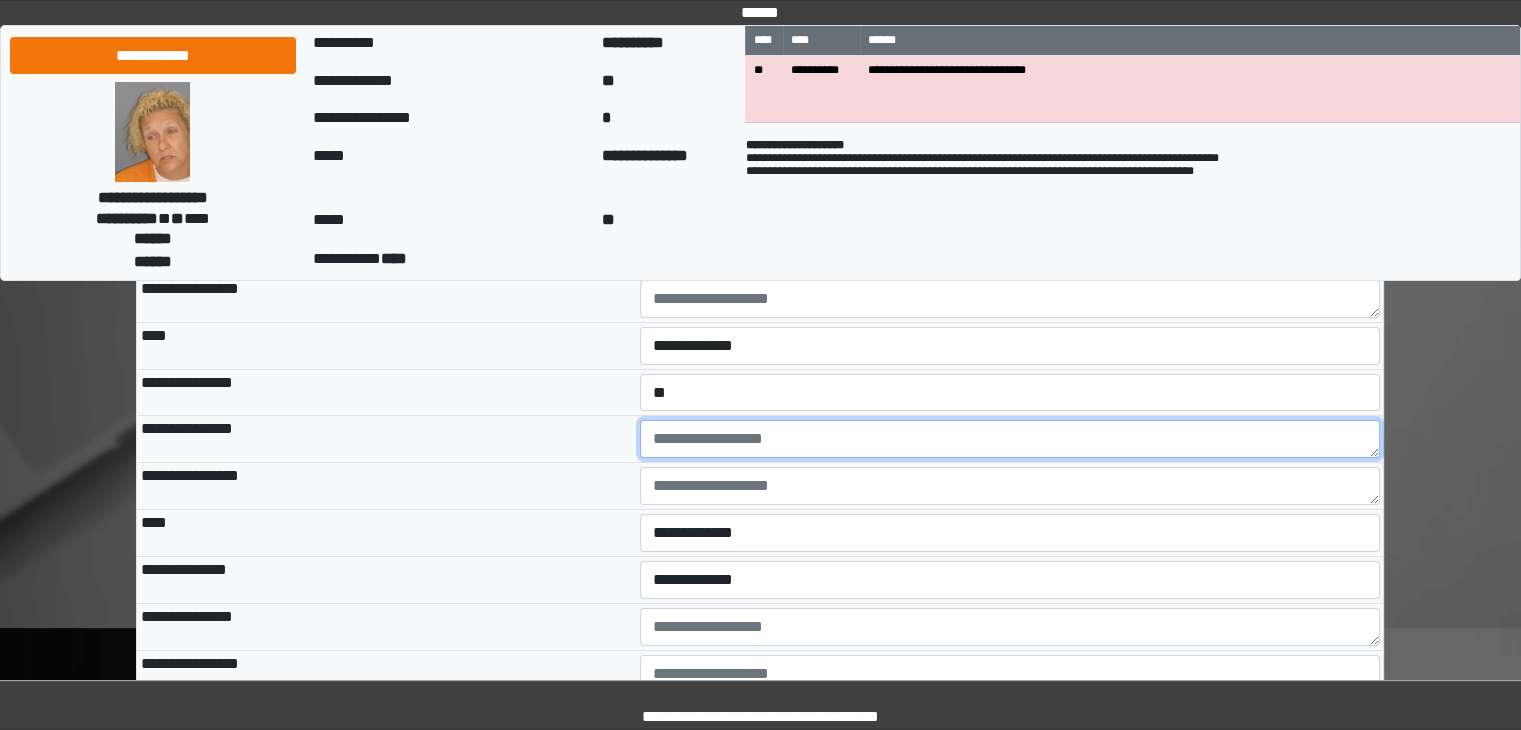 click at bounding box center [1010, 439] 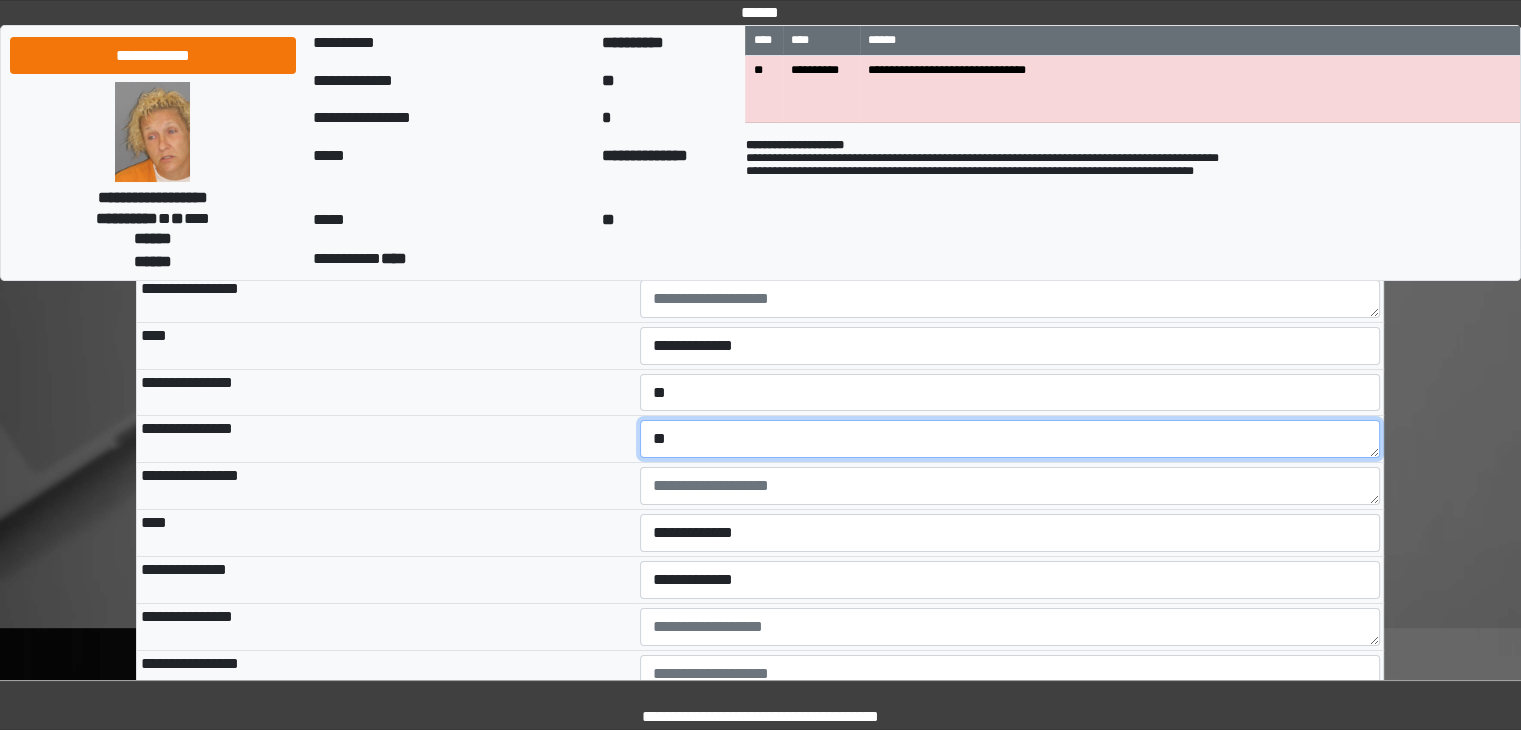 type on "*" 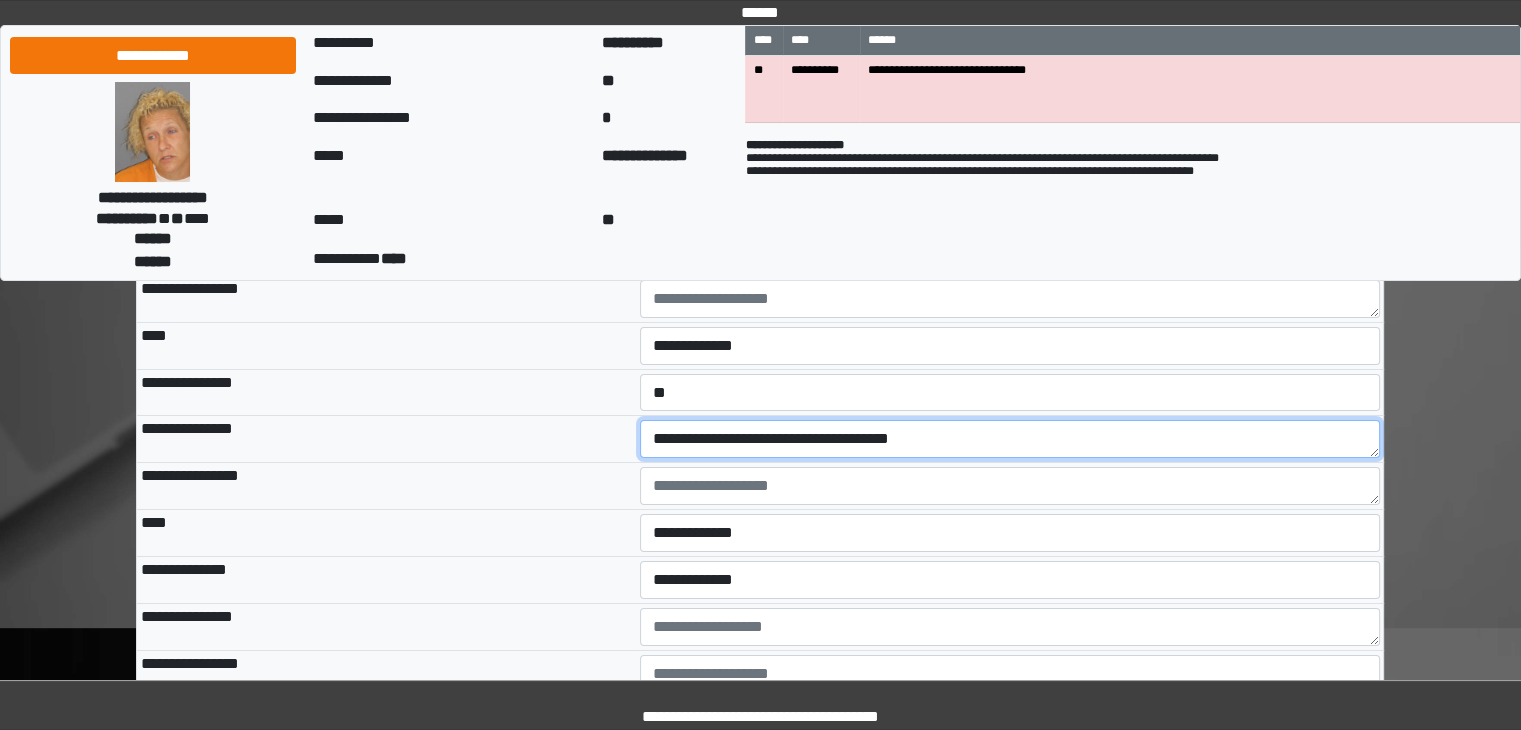 click on "**********" at bounding box center (1010, 439) 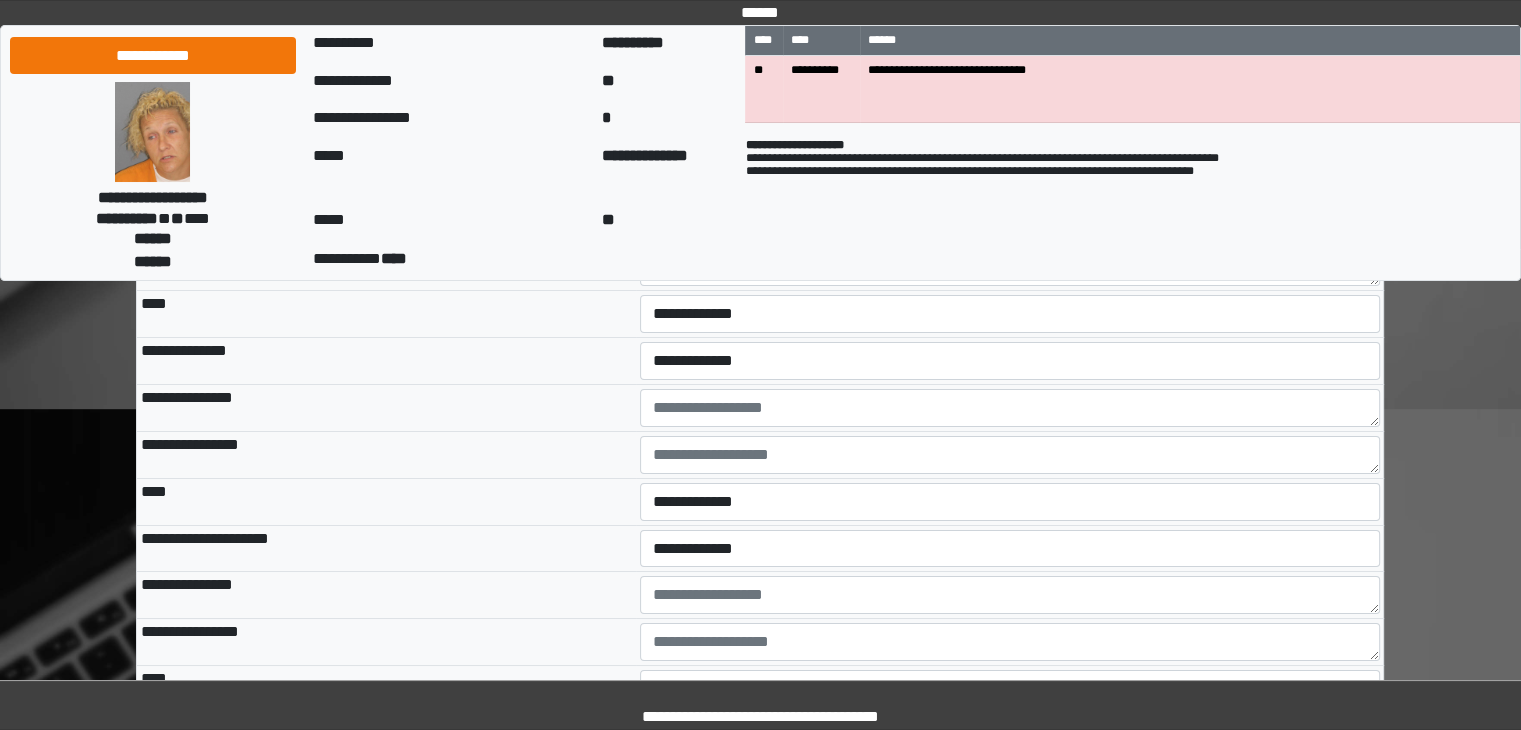 scroll, scrollTop: 7236, scrollLeft: 0, axis: vertical 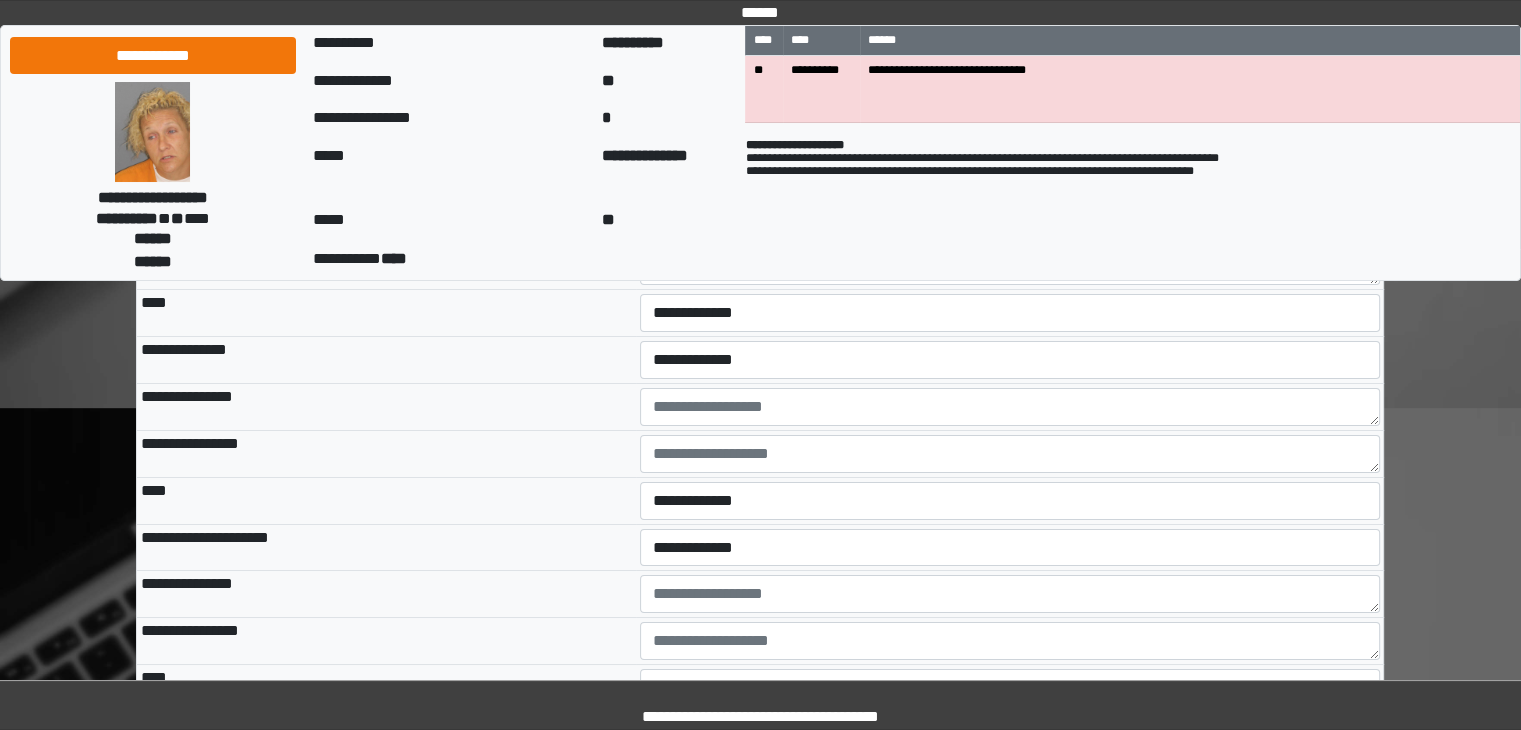 type on "**********" 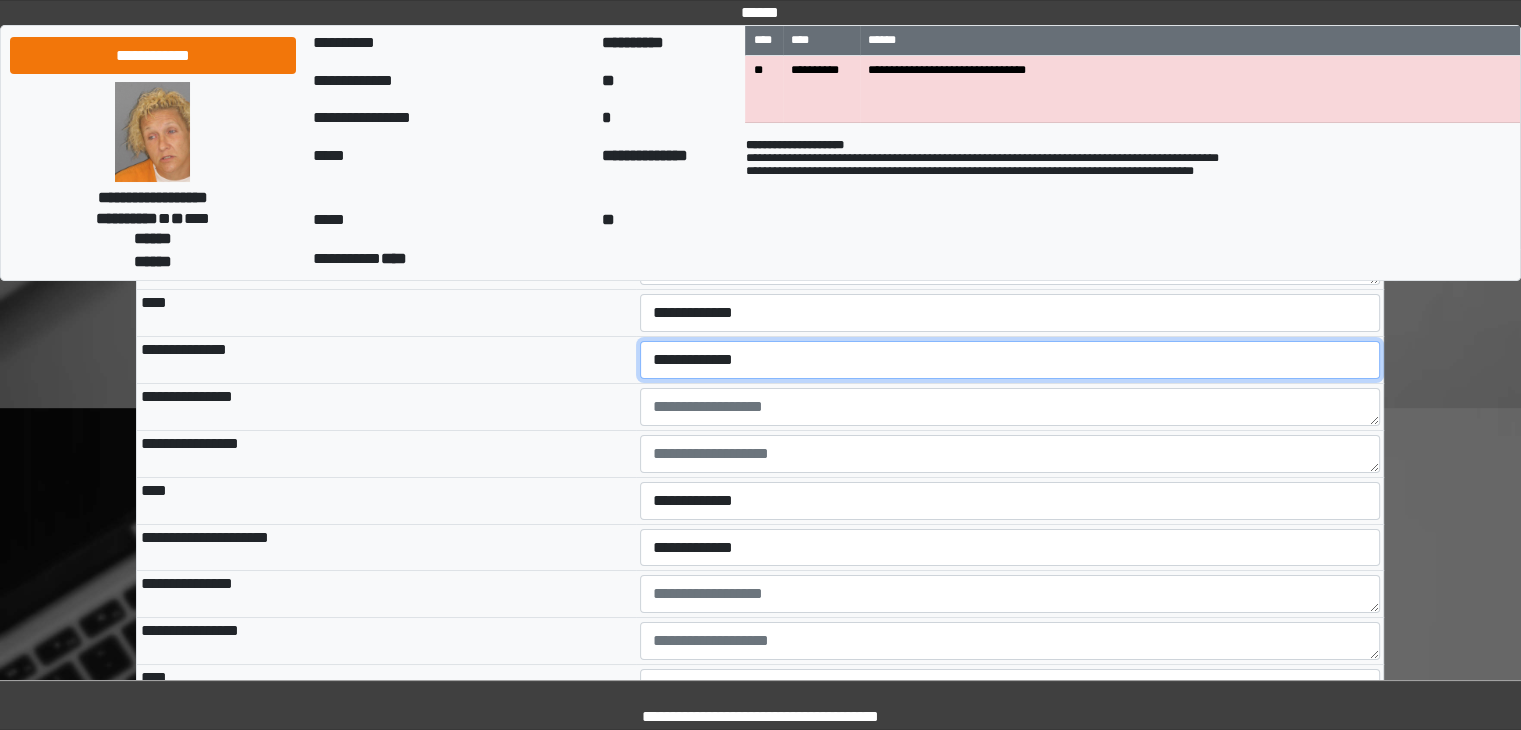 click on "**********" at bounding box center (1010, 360) 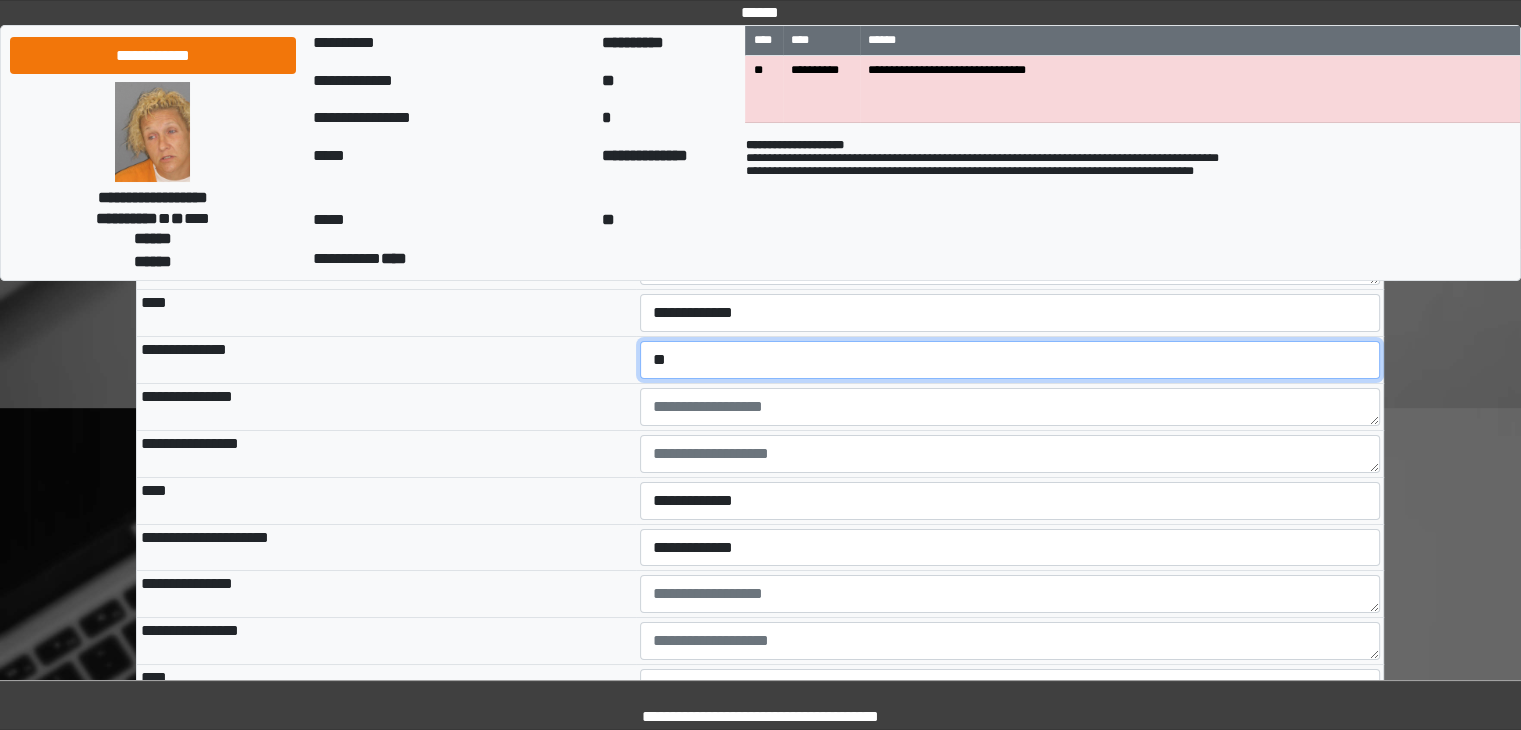 click on "**********" at bounding box center [1010, 360] 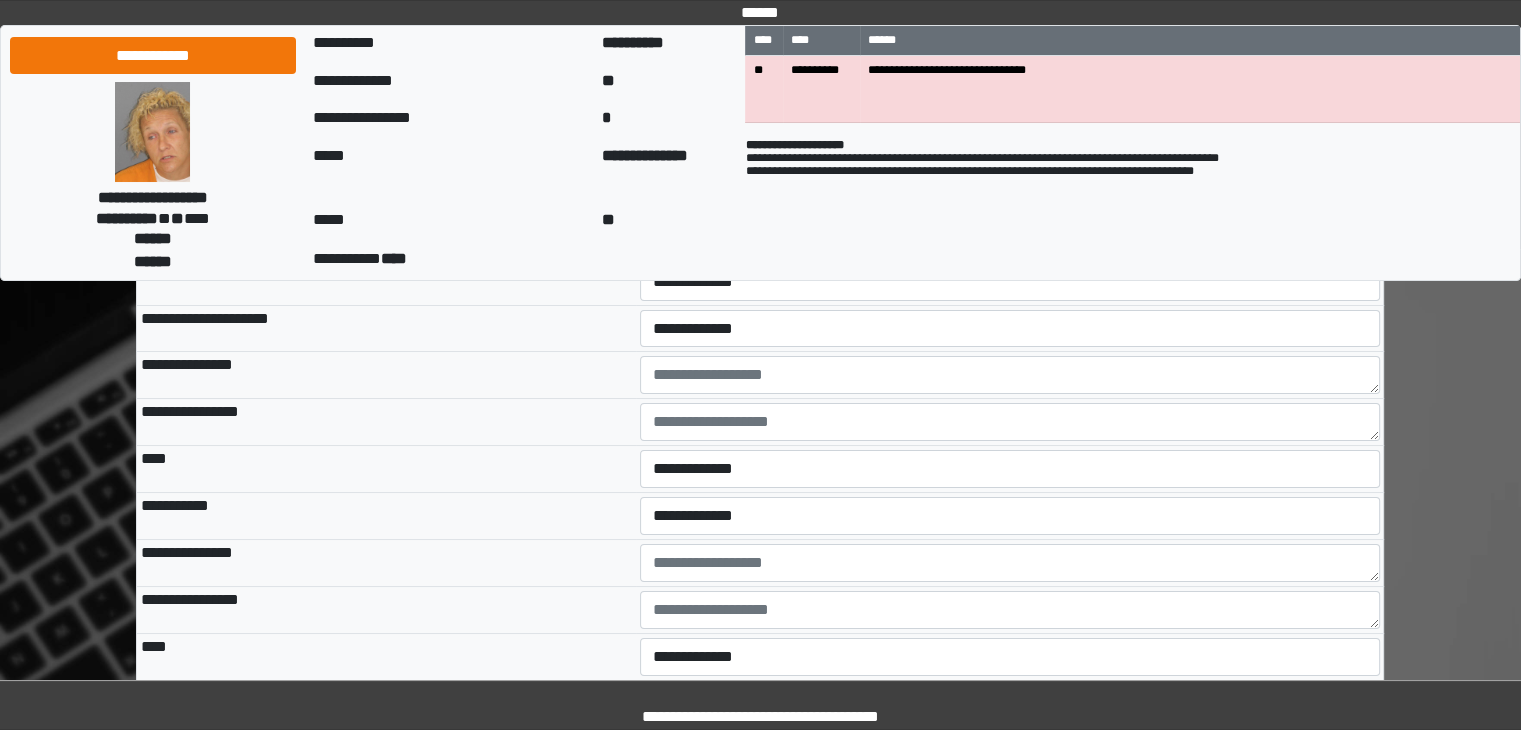 scroll, scrollTop: 7454, scrollLeft: 0, axis: vertical 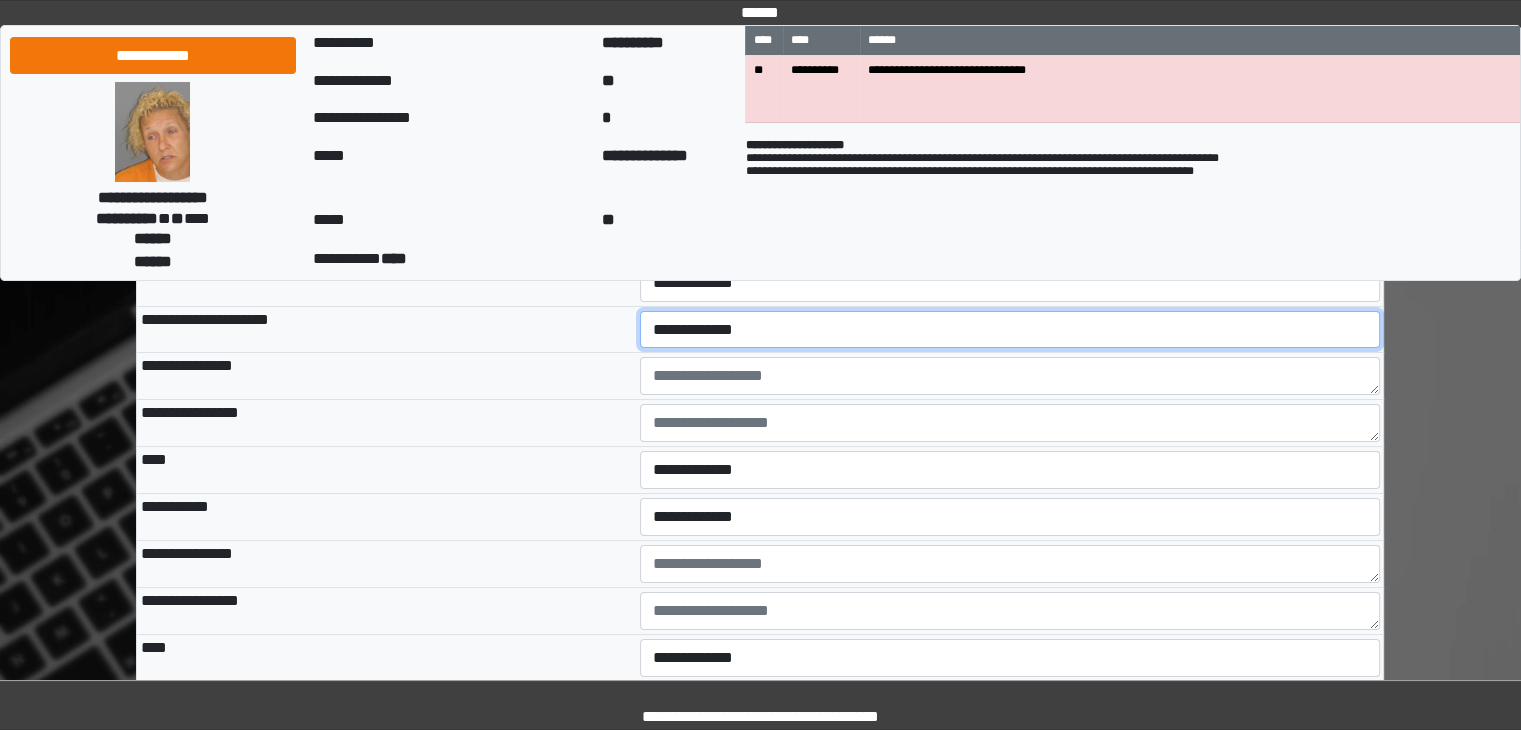 click on "**********" at bounding box center [1010, 330] 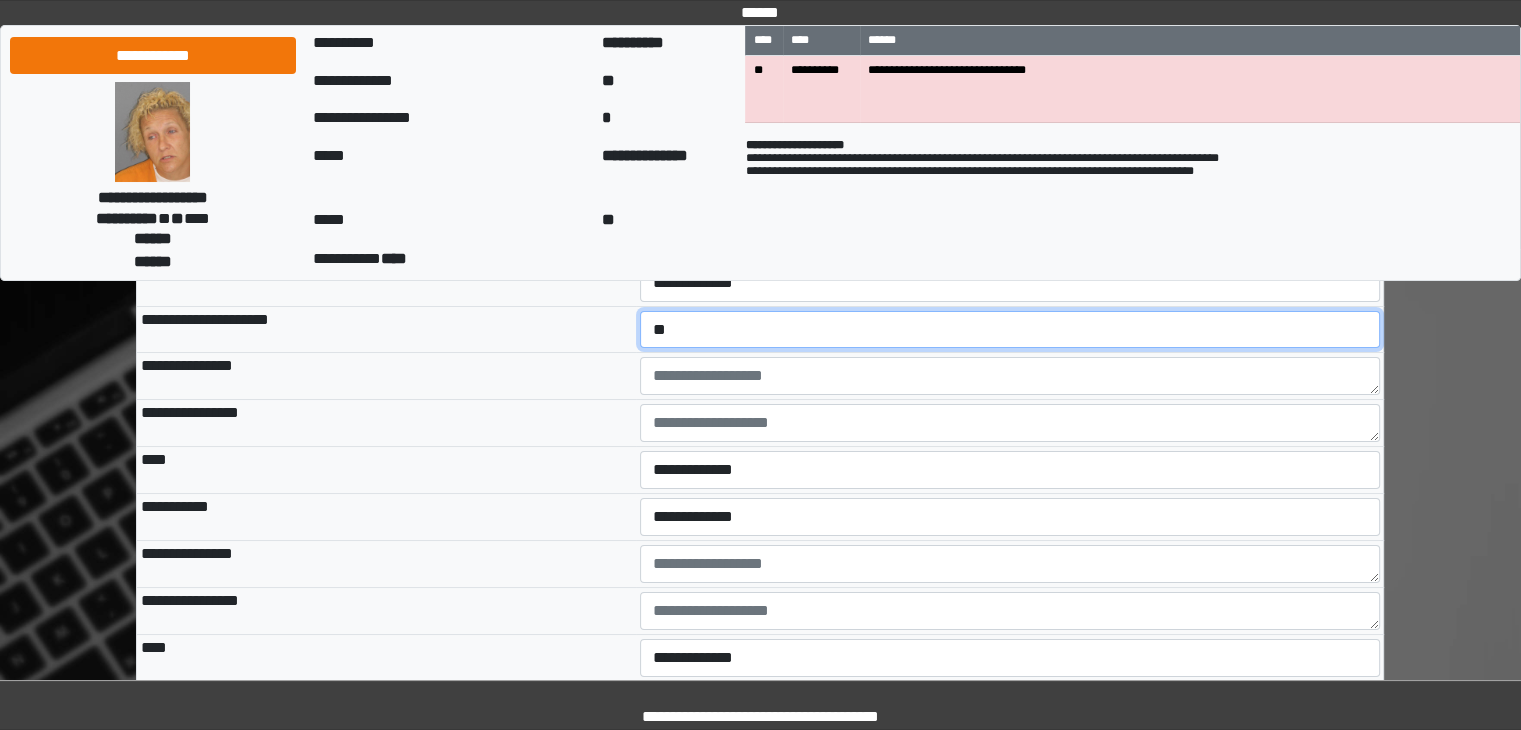 click on "**********" at bounding box center (1010, 330) 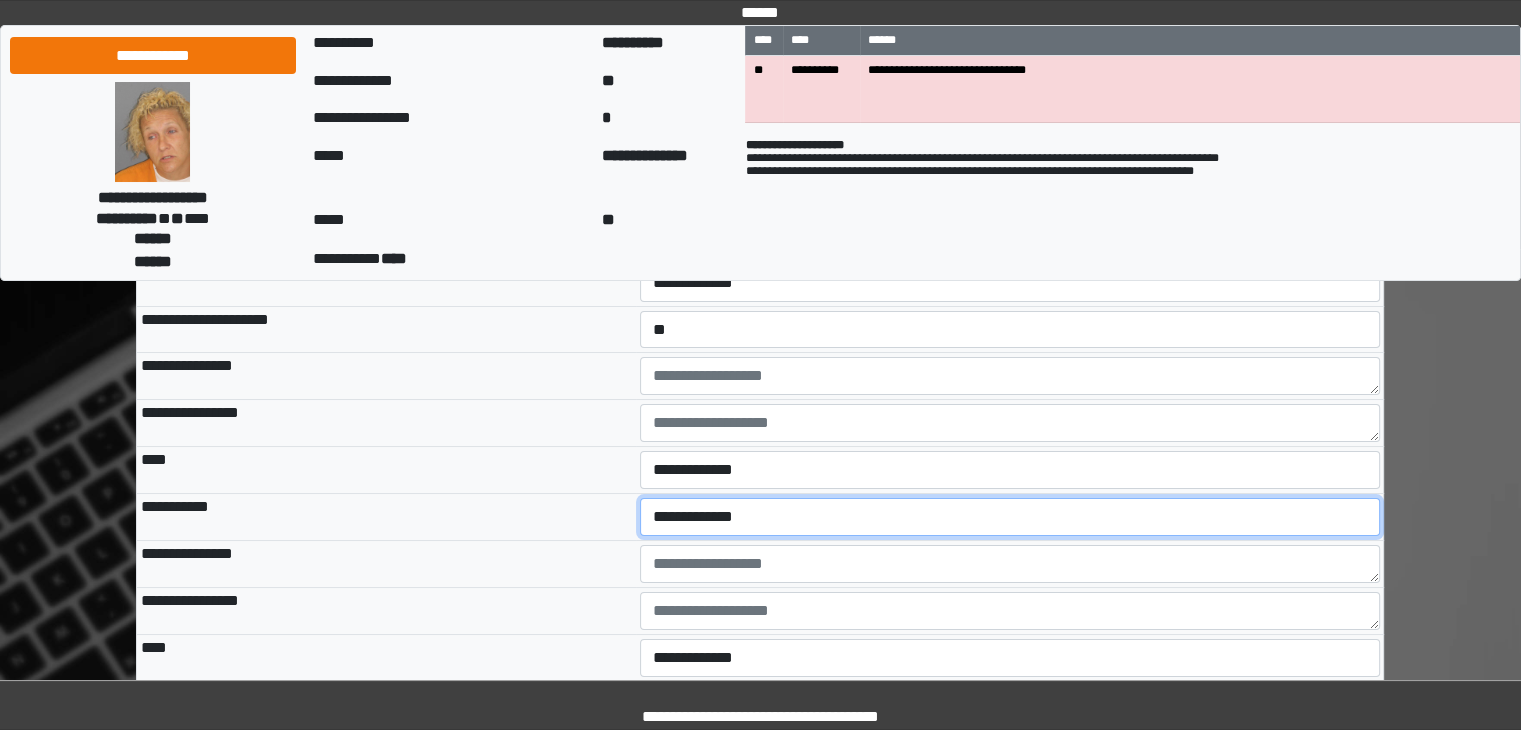 click on "**********" at bounding box center [1010, 517] 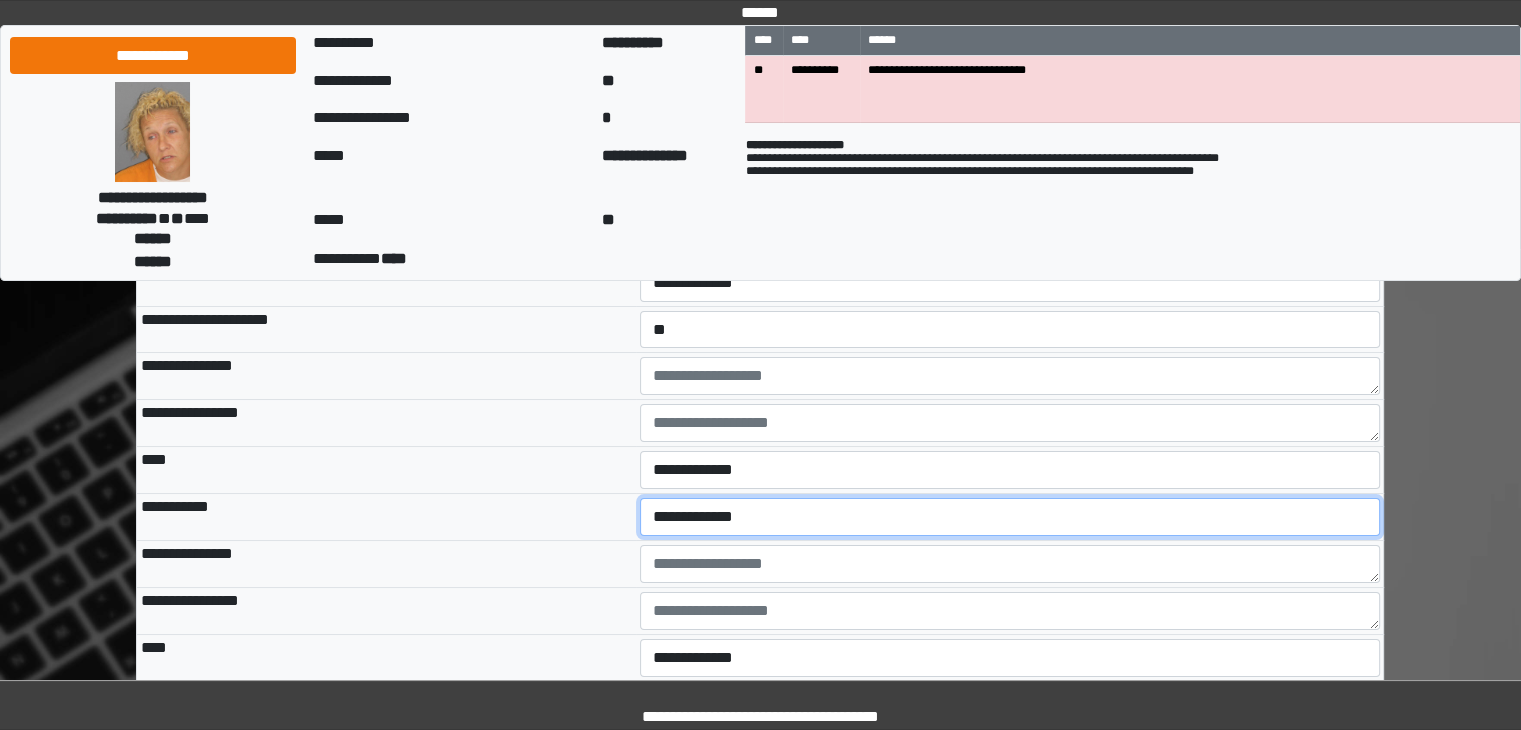 select on "*" 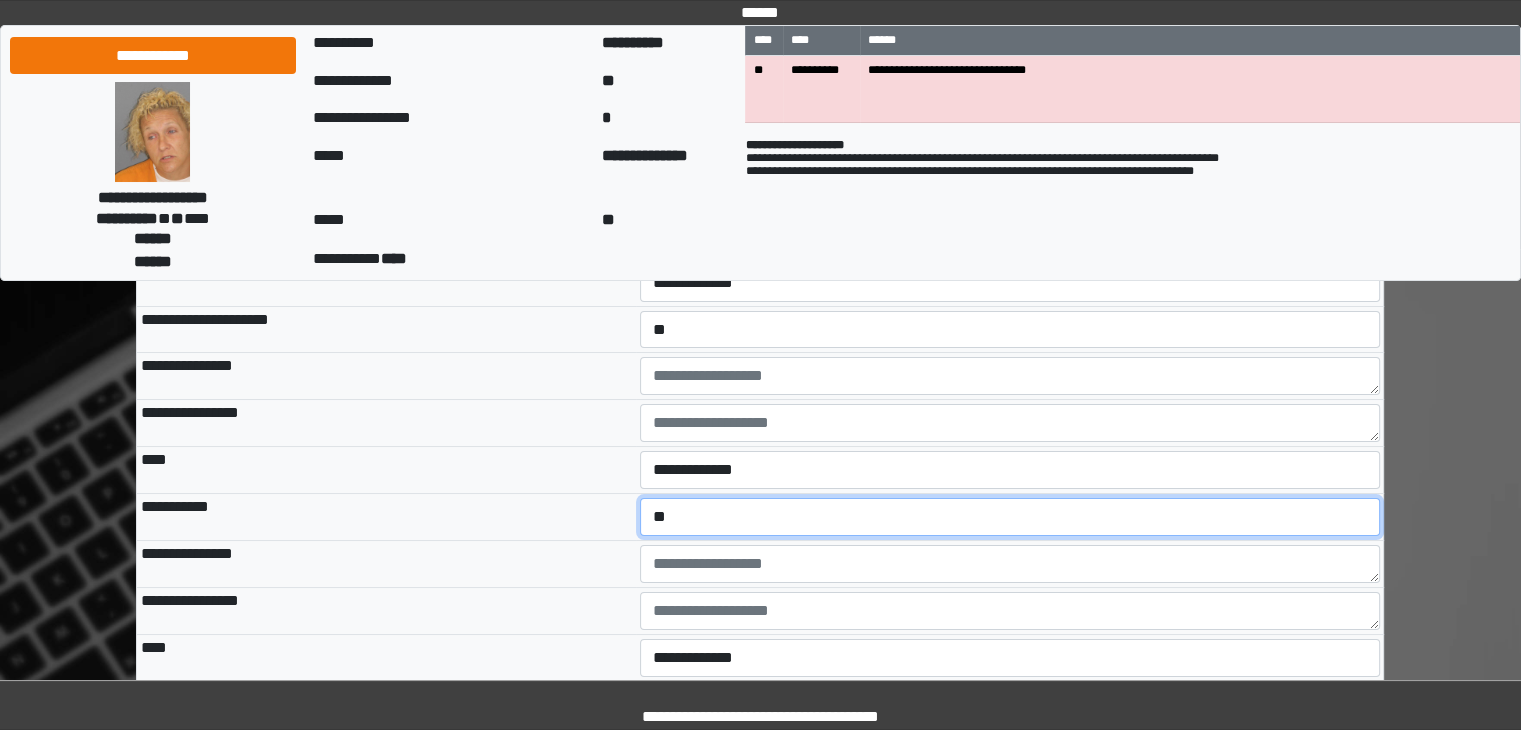 click on "**********" at bounding box center (1010, 517) 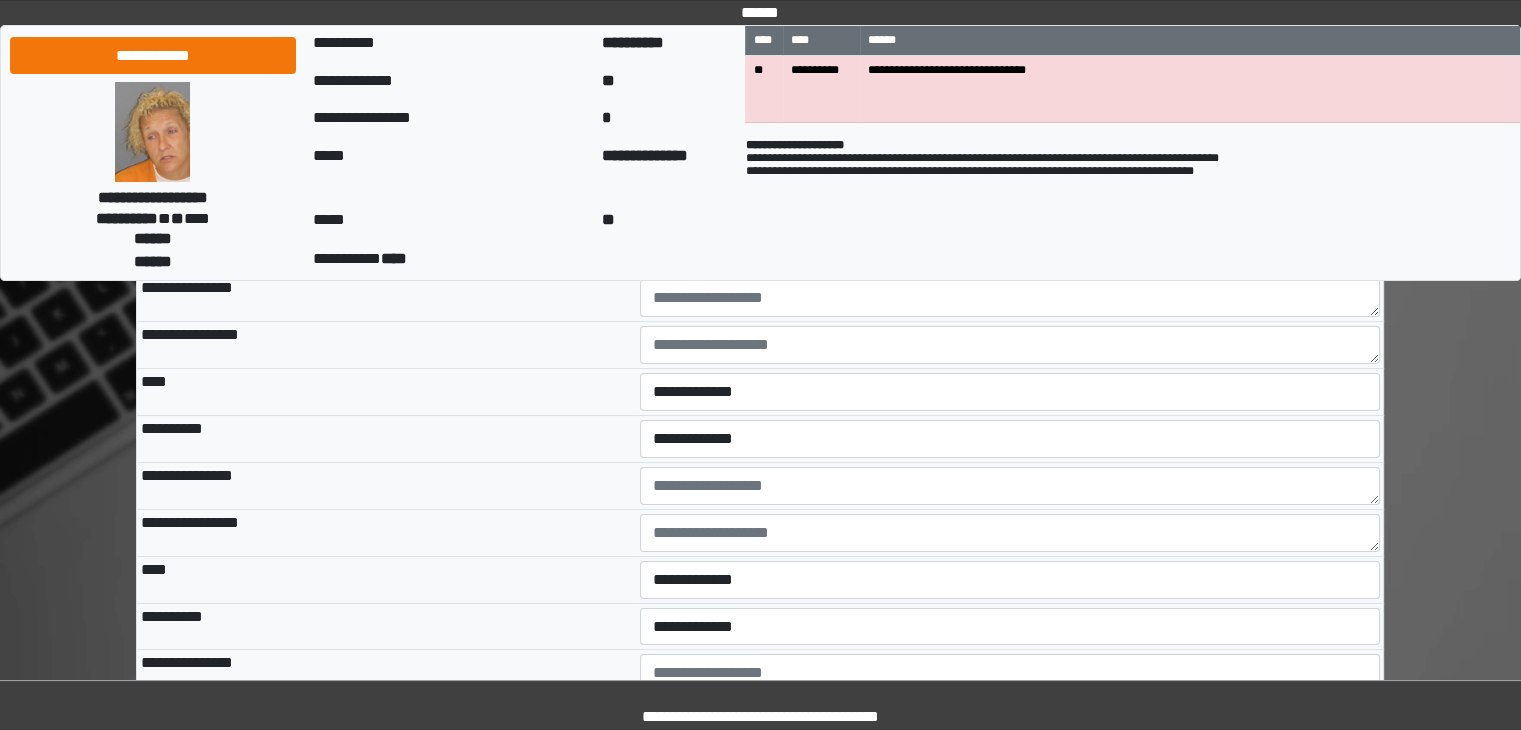 scroll, scrollTop: 7722, scrollLeft: 0, axis: vertical 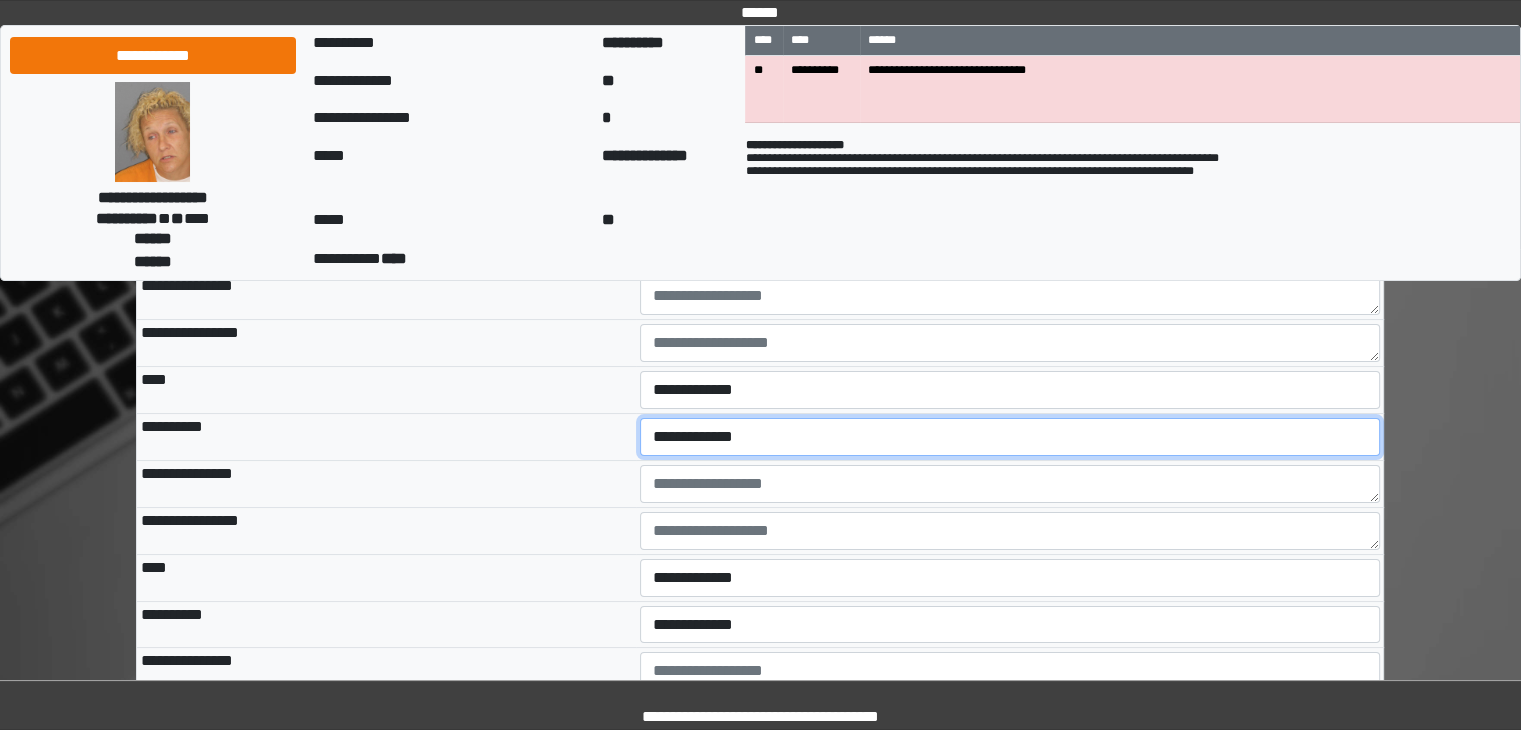 click on "**********" at bounding box center (1010, 437) 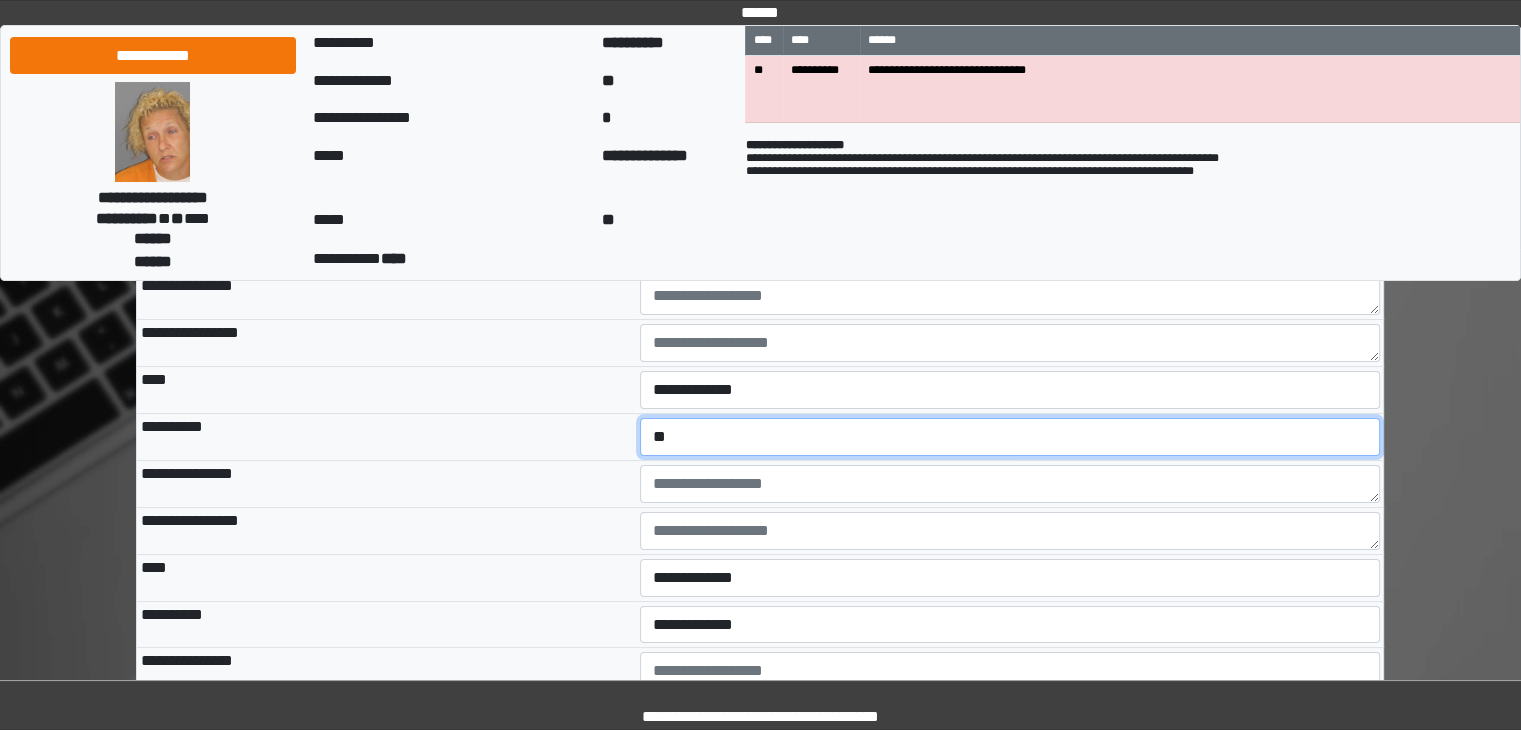 click on "**********" at bounding box center [1010, 437] 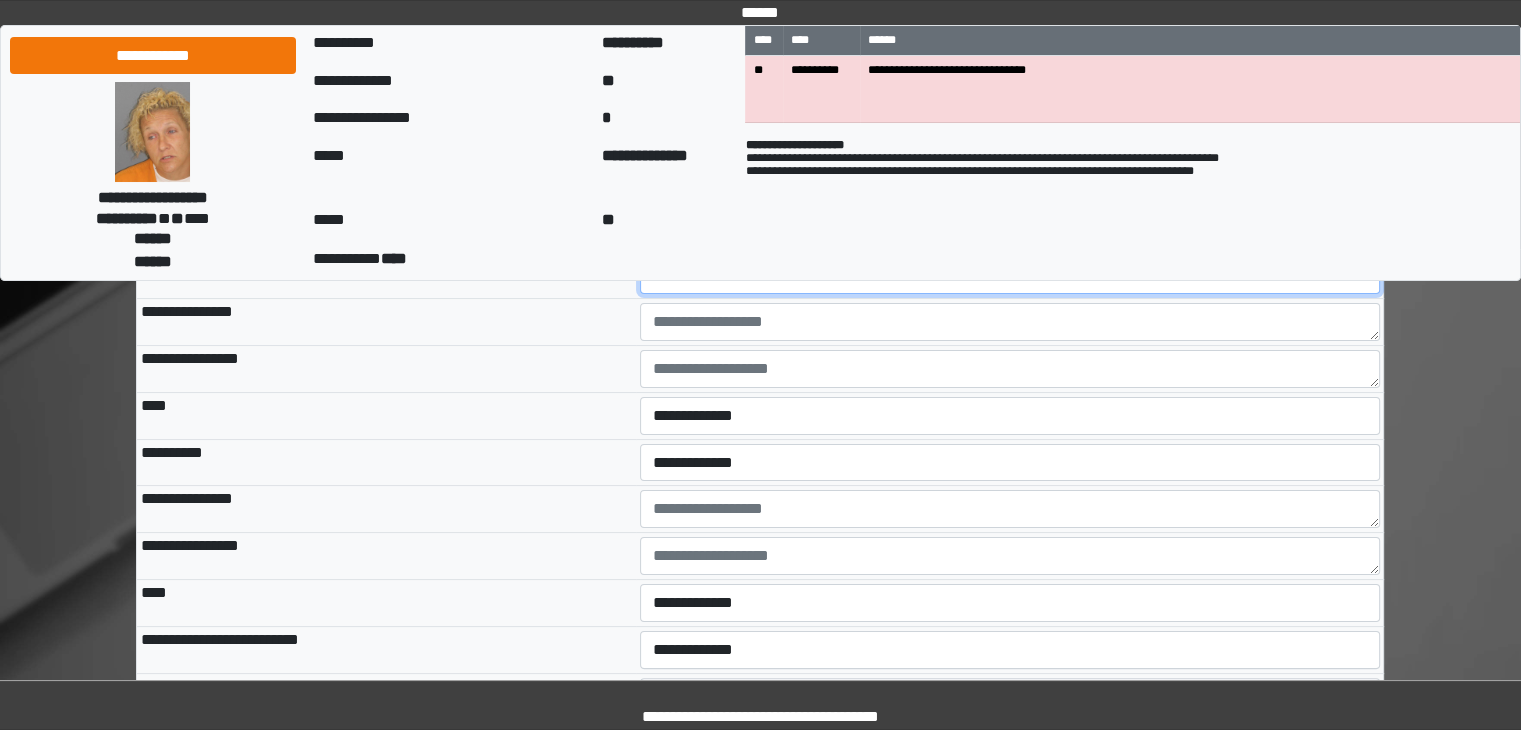 scroll, scrollTop: 7884, scrollLeft: 0, axis: vertical 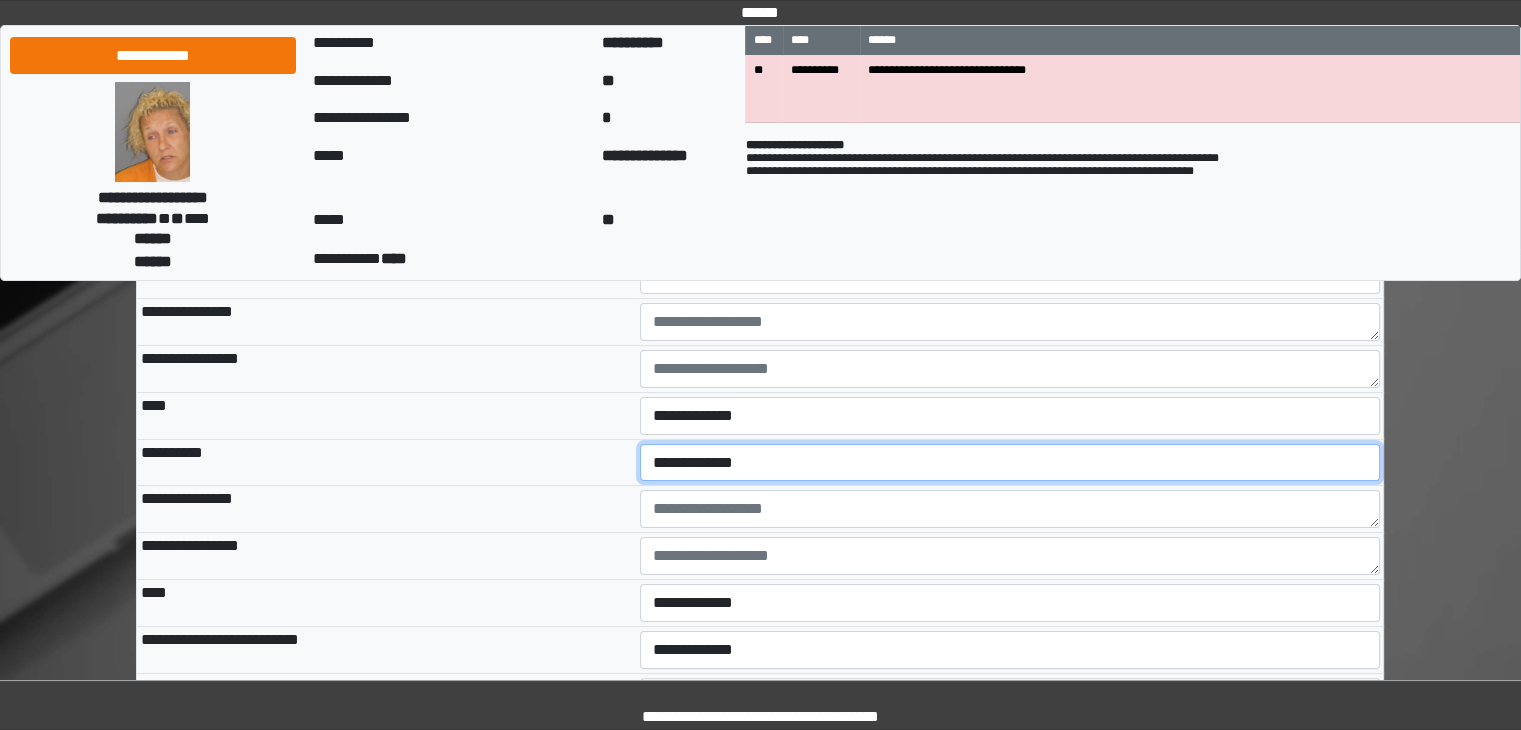 click on "**********" at bounding box center (1010, 463) 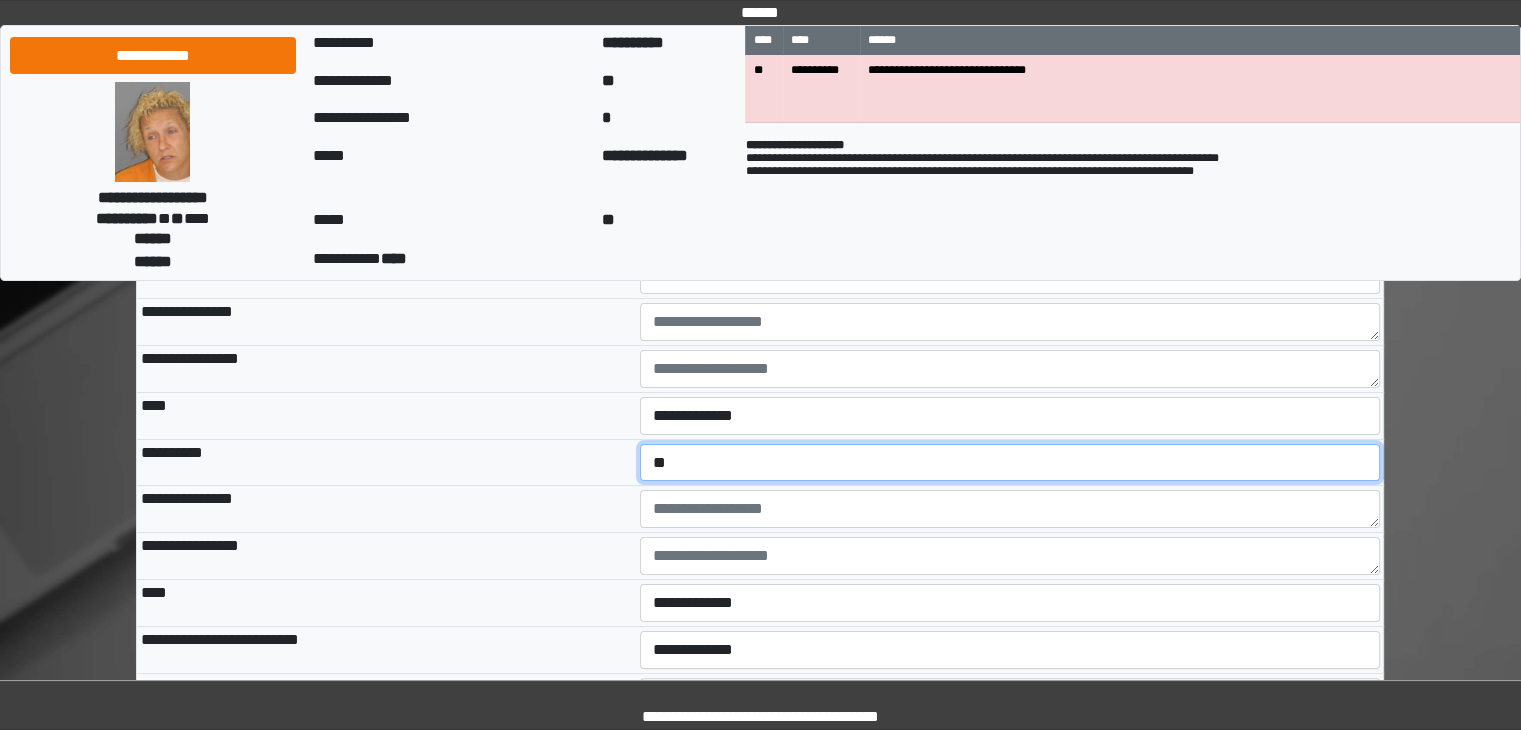 click on "**********" at bounding box center [1010, 463] 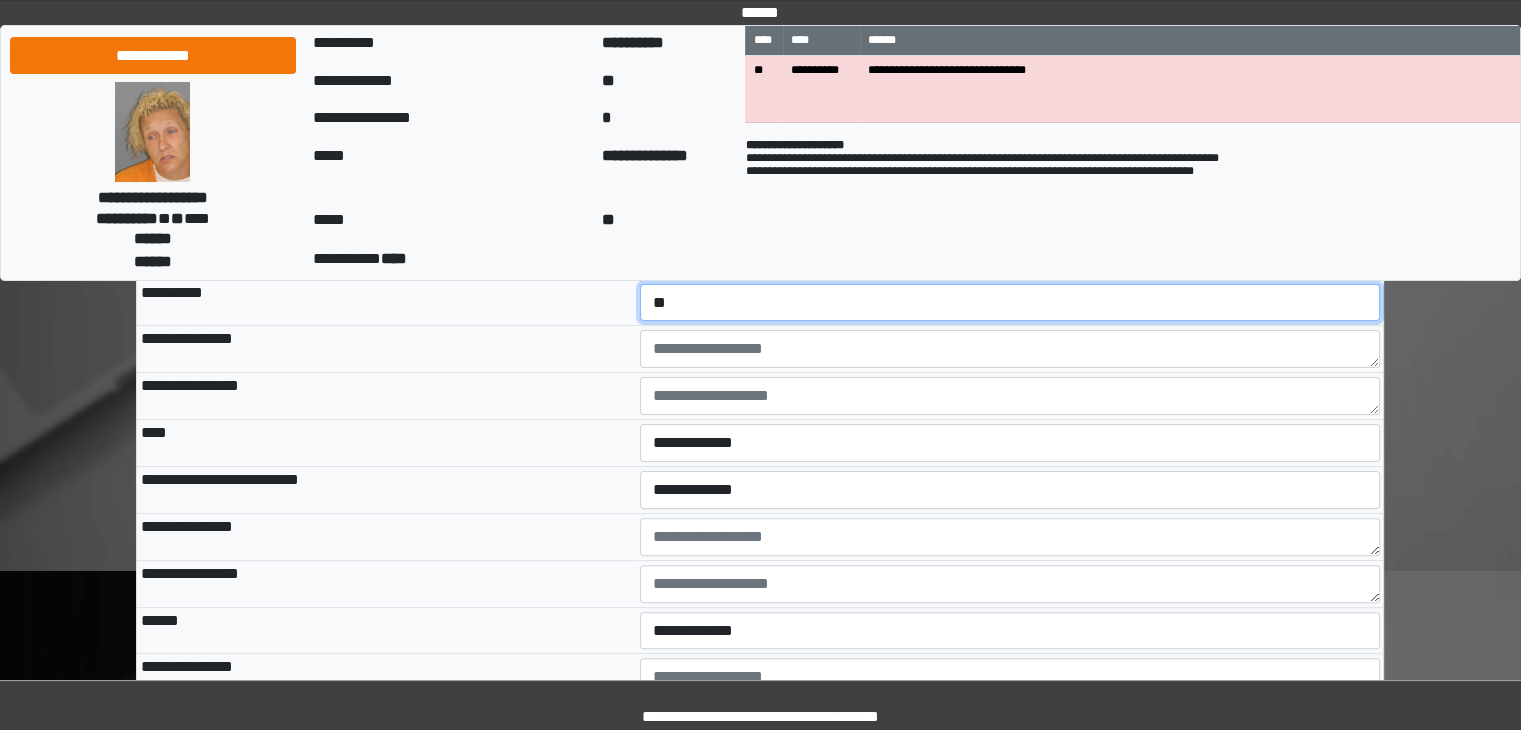 scroll, scrollTop: 8074, scrollLeft: 0, axis: vertical 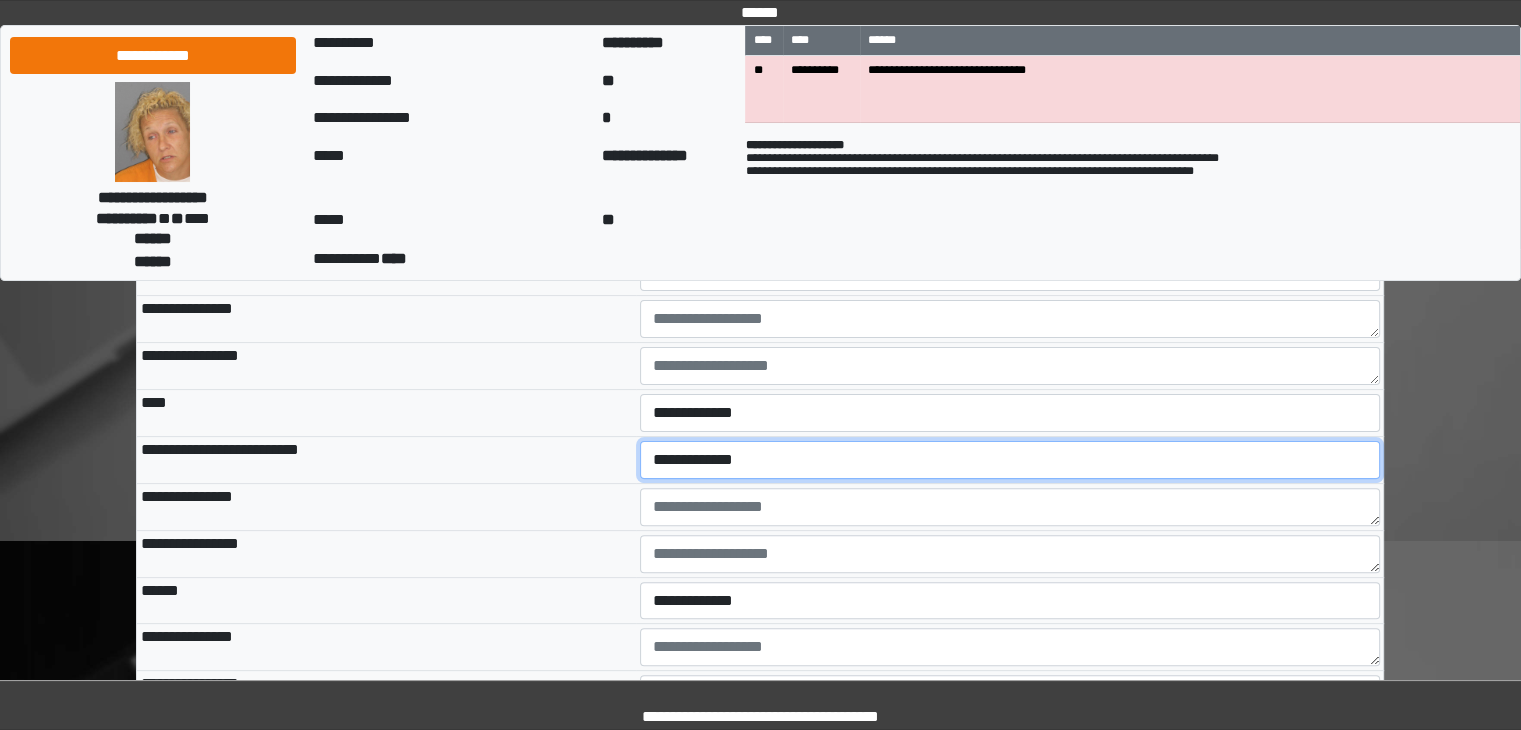 click on "**********" at bounding box center (1010, 460) 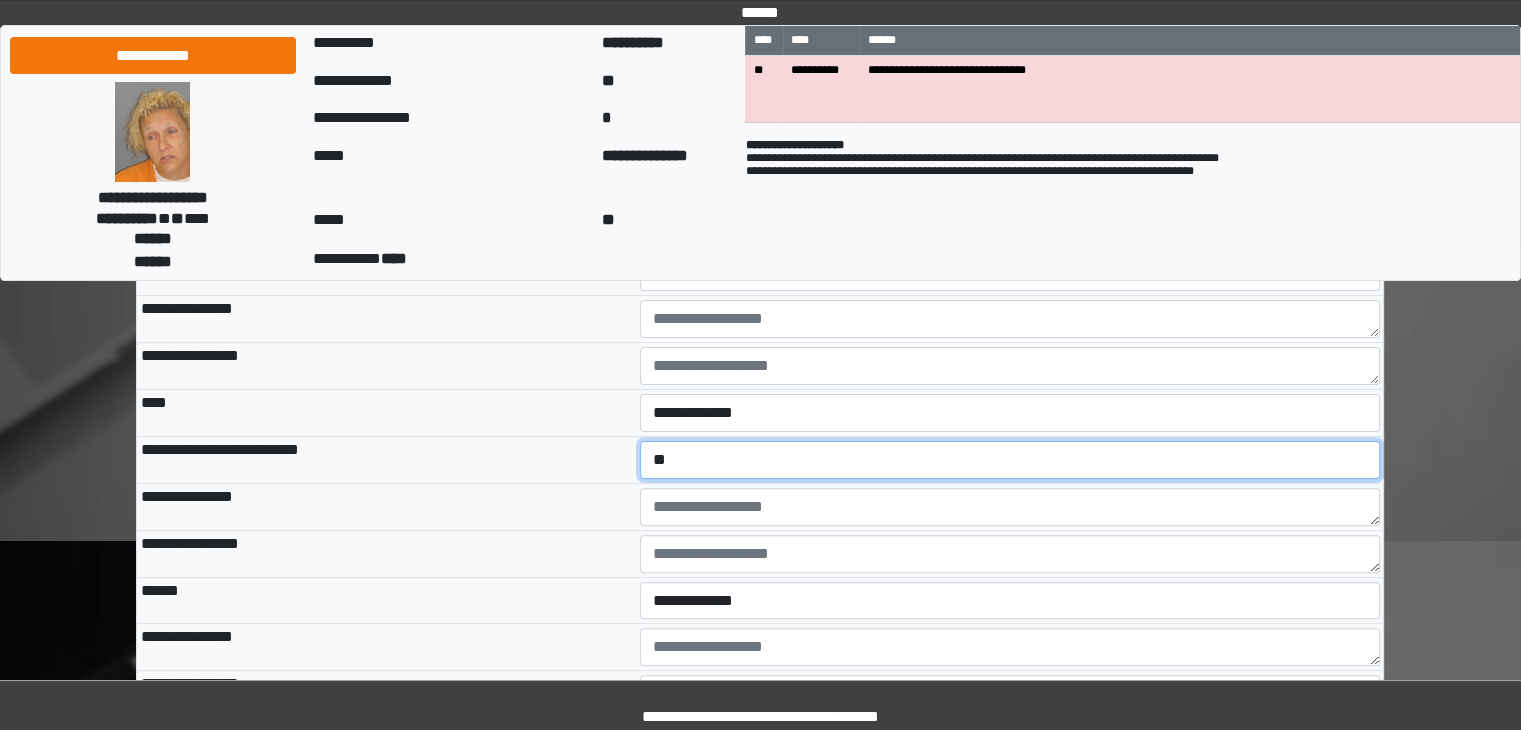 click on "**********" at bounding box center (1010, 460) 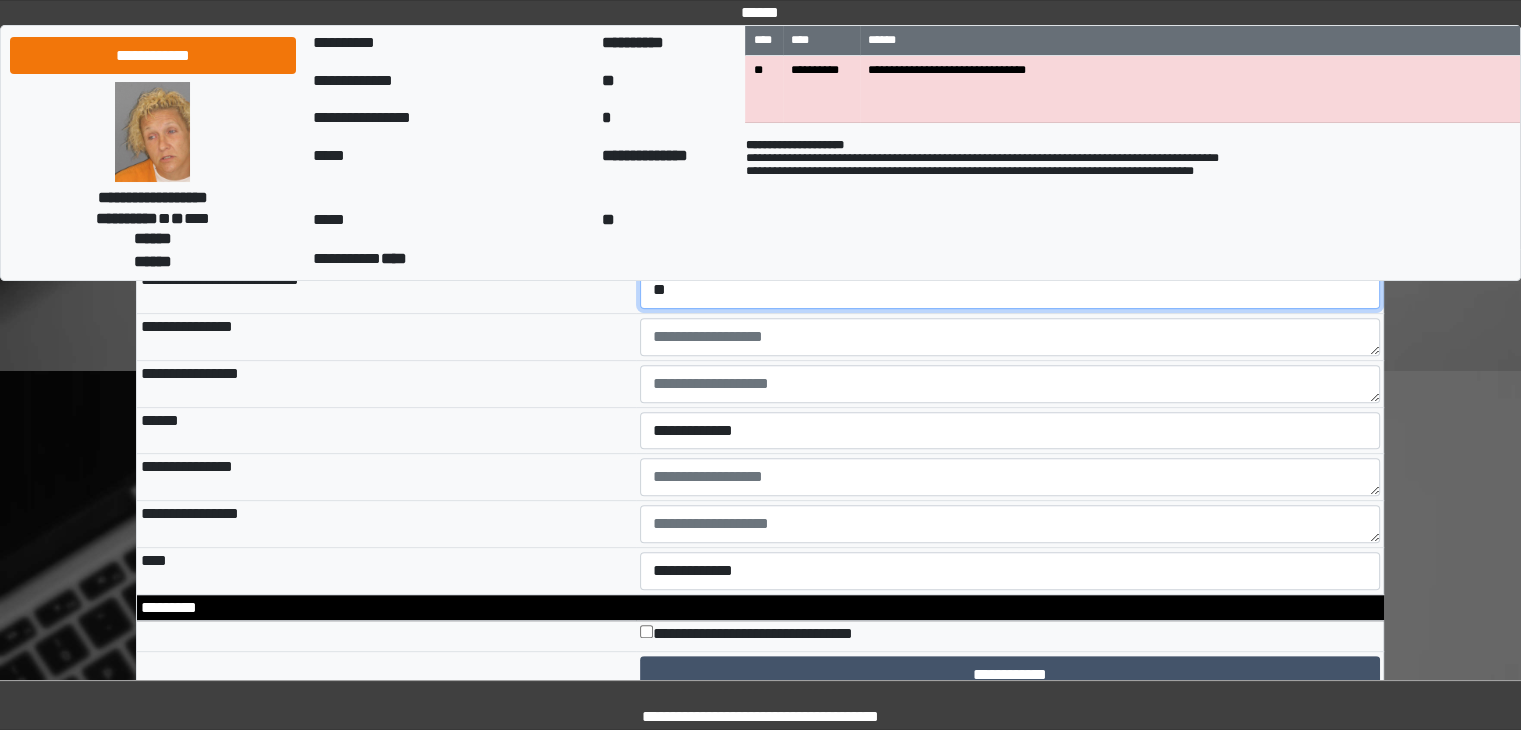 scroll, scrollTop: 8246, scrollLeft: 0, axis: vertical 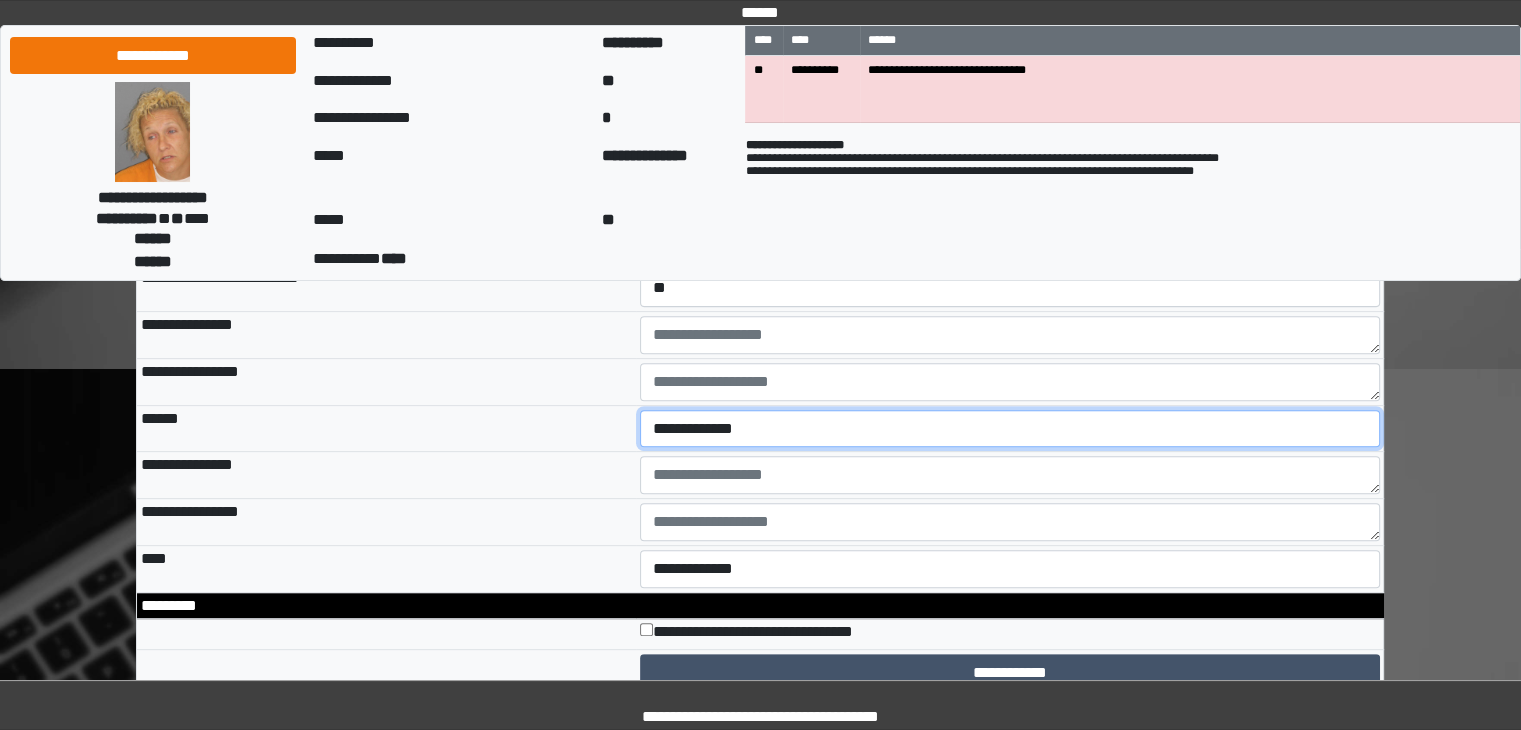click on "**********" at bounding box center [1010, 429] 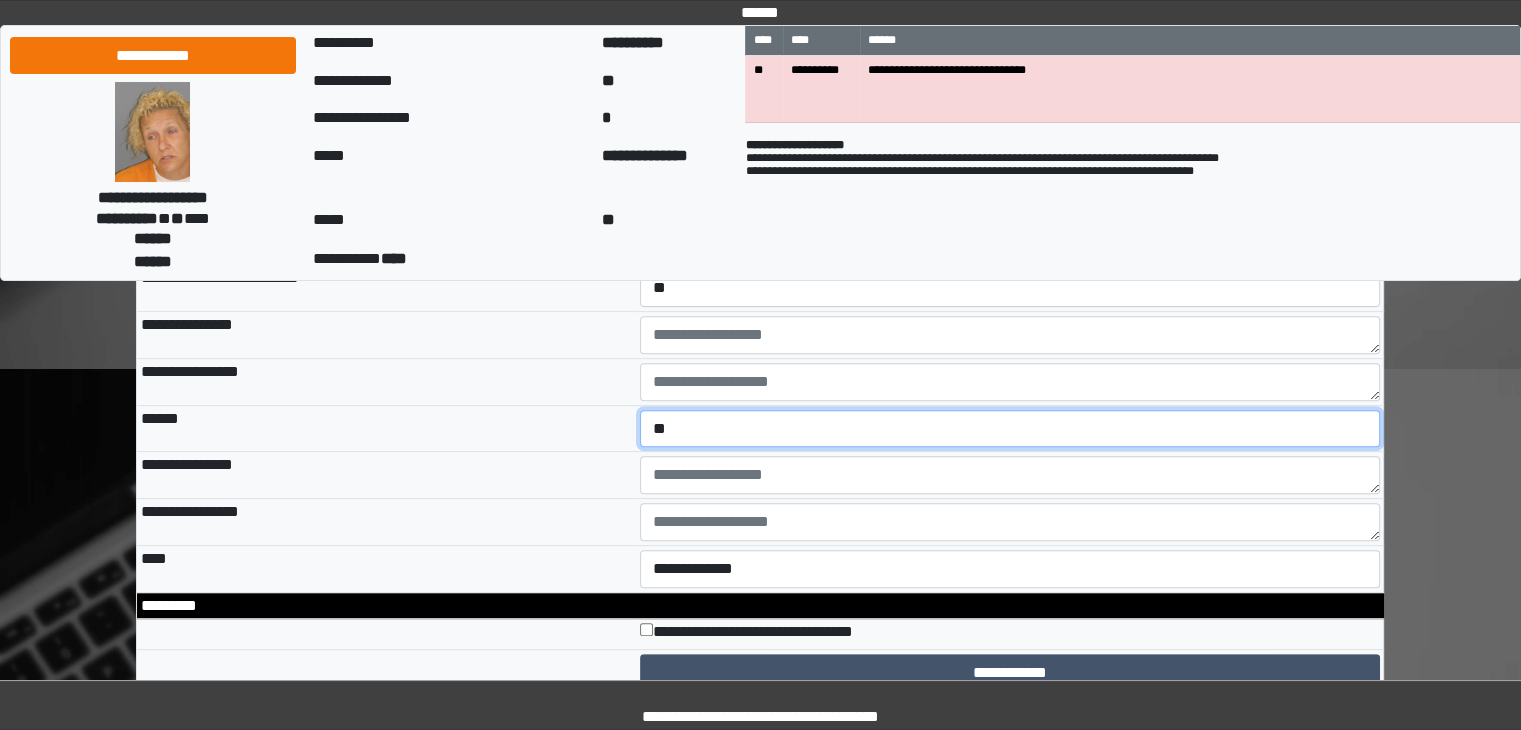 click on "**********" at bounding box center [1010, 429] 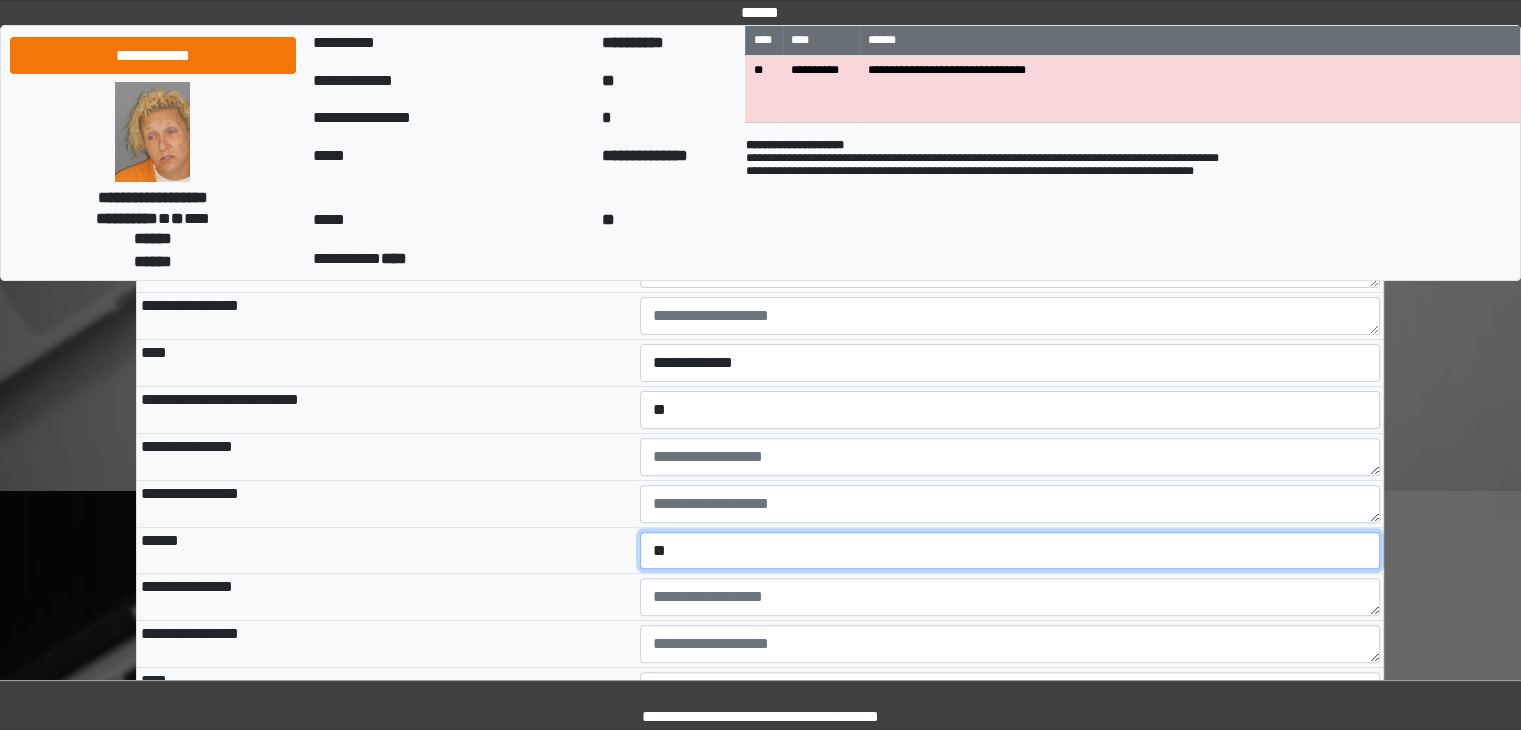 scroll, scrollTop: 8123, scrollLeft: 0, axis: vertical 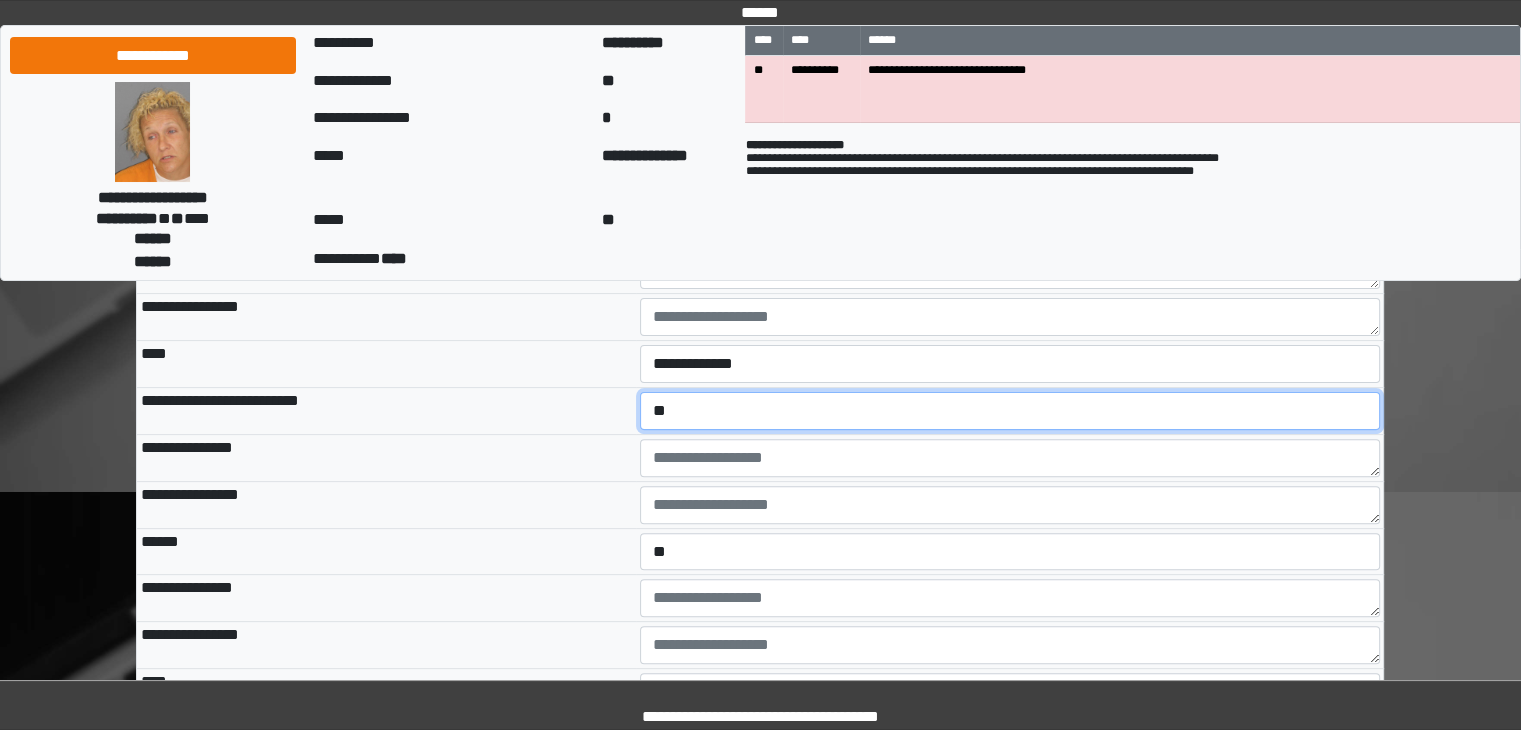 drag, startPoint x: 709, startPoint y: 556, endPoint x: 661, endPoint y: 473, distance: 95.880135 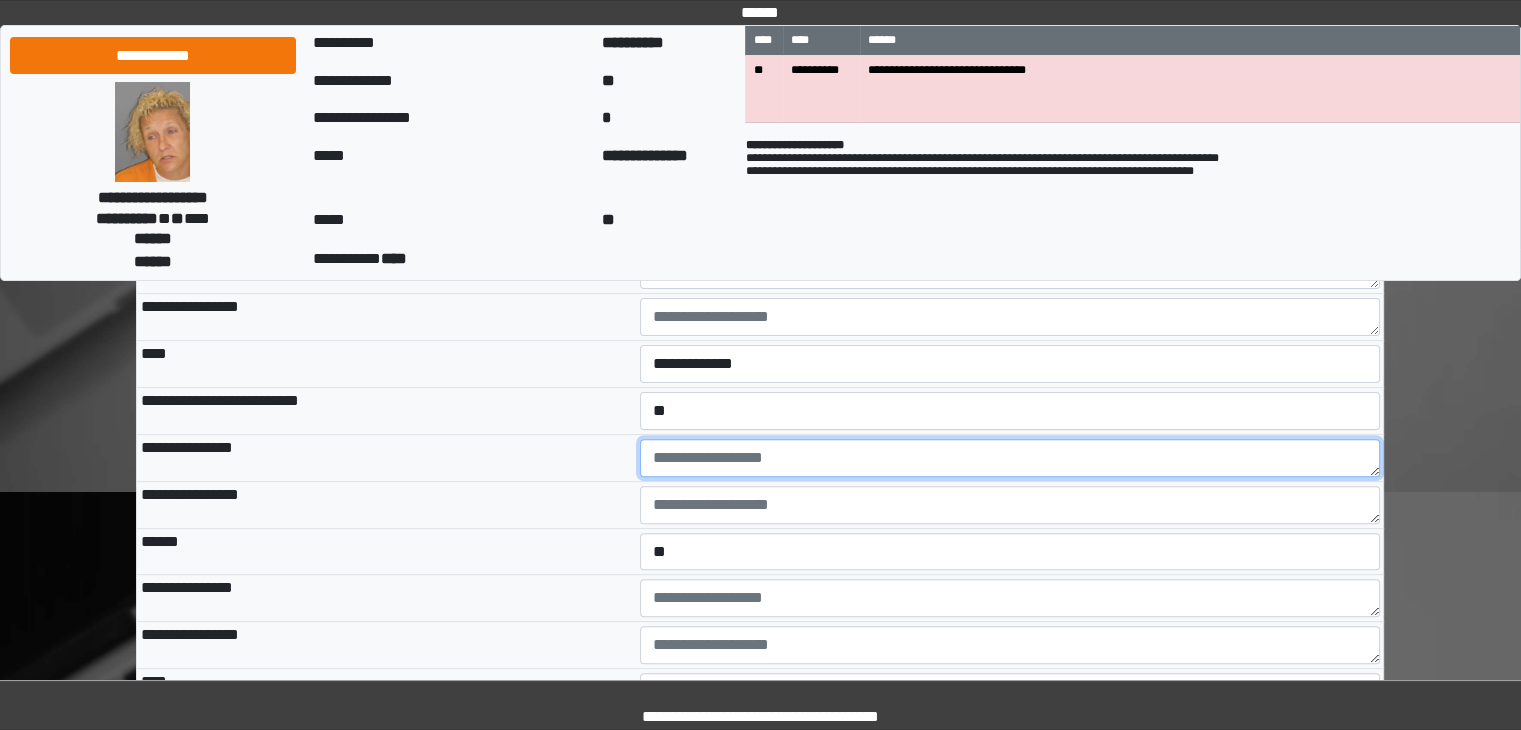 click at bounding box center [1010, 458] 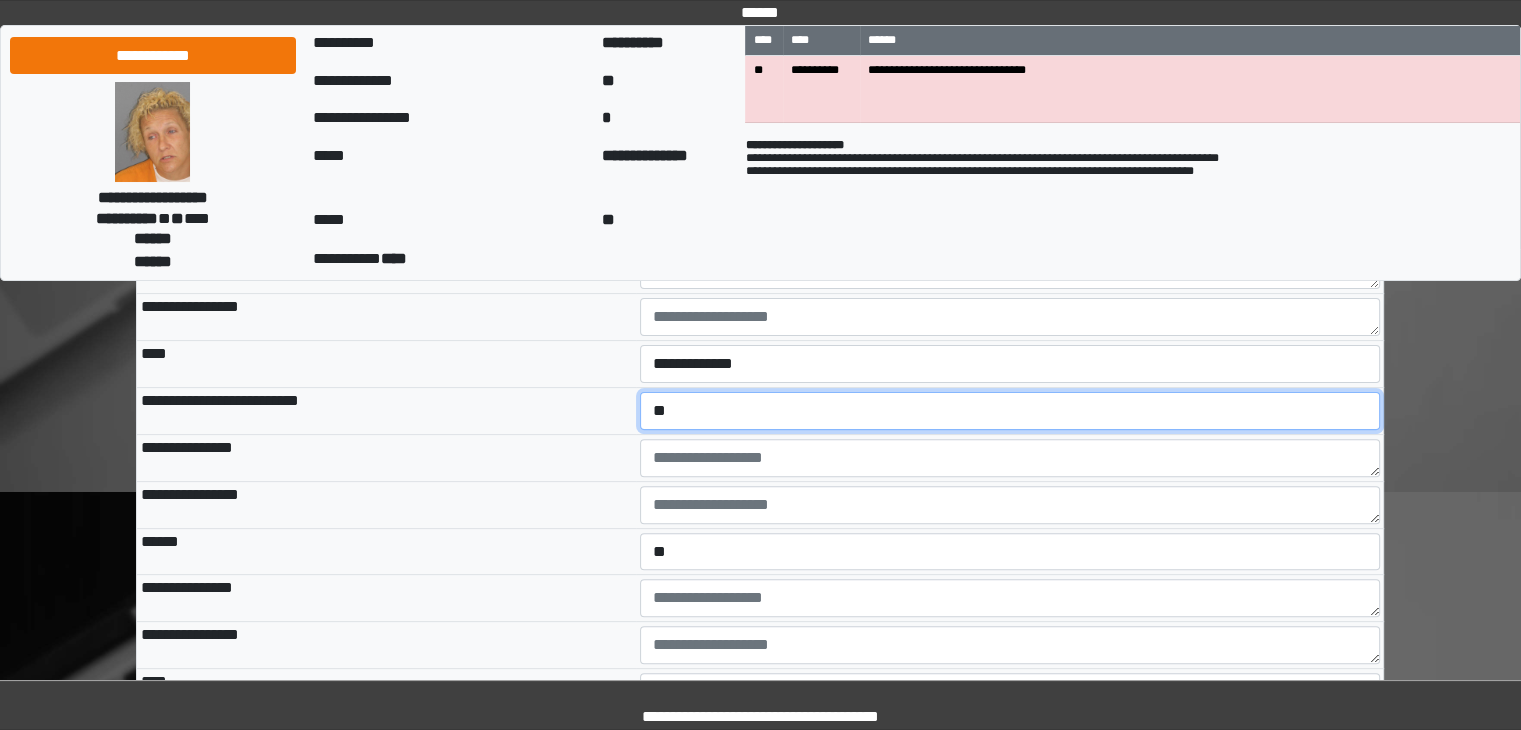 click on "**********" at bounding box center (1010, 411) 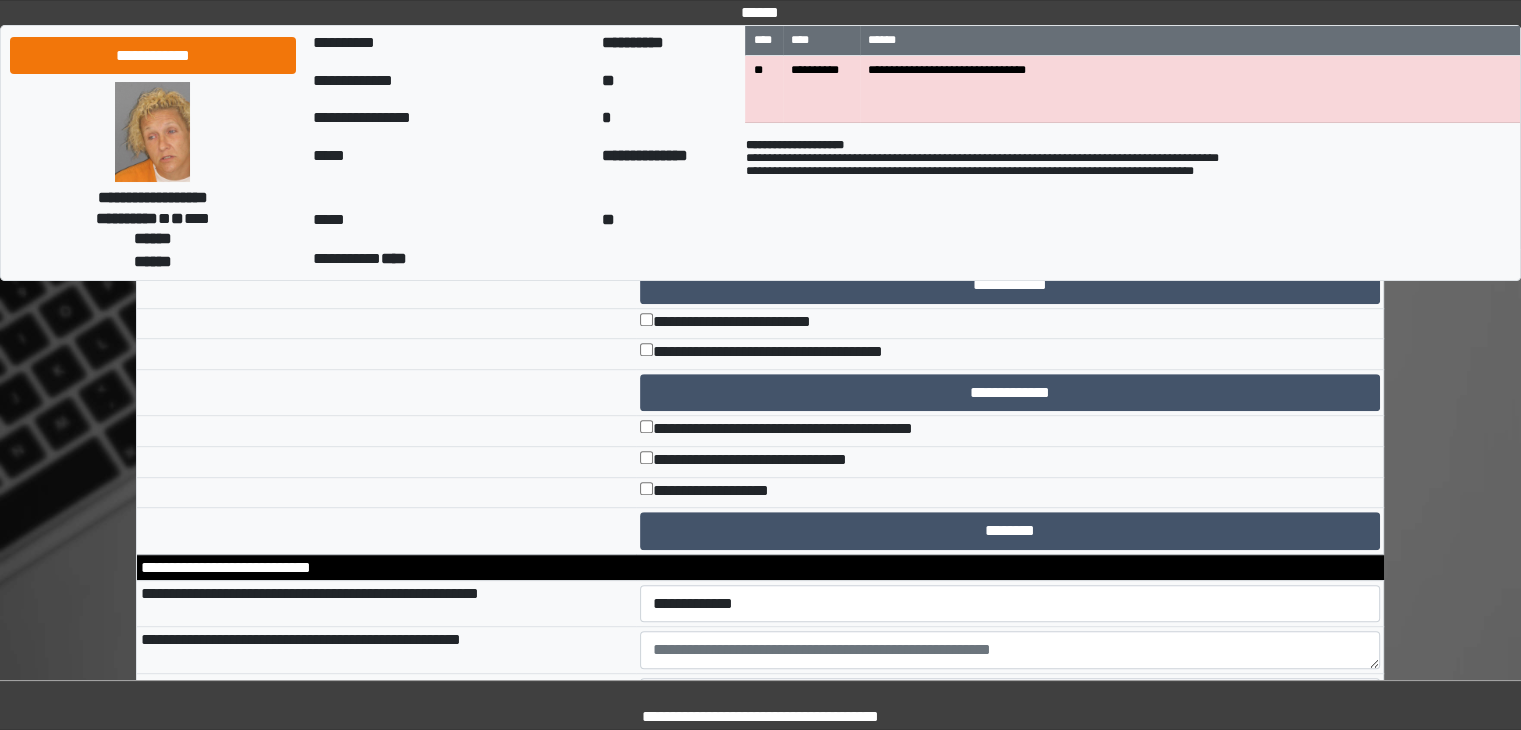 scroll, scrollTop: 8636, scrollLeft: 0, axis: vertical 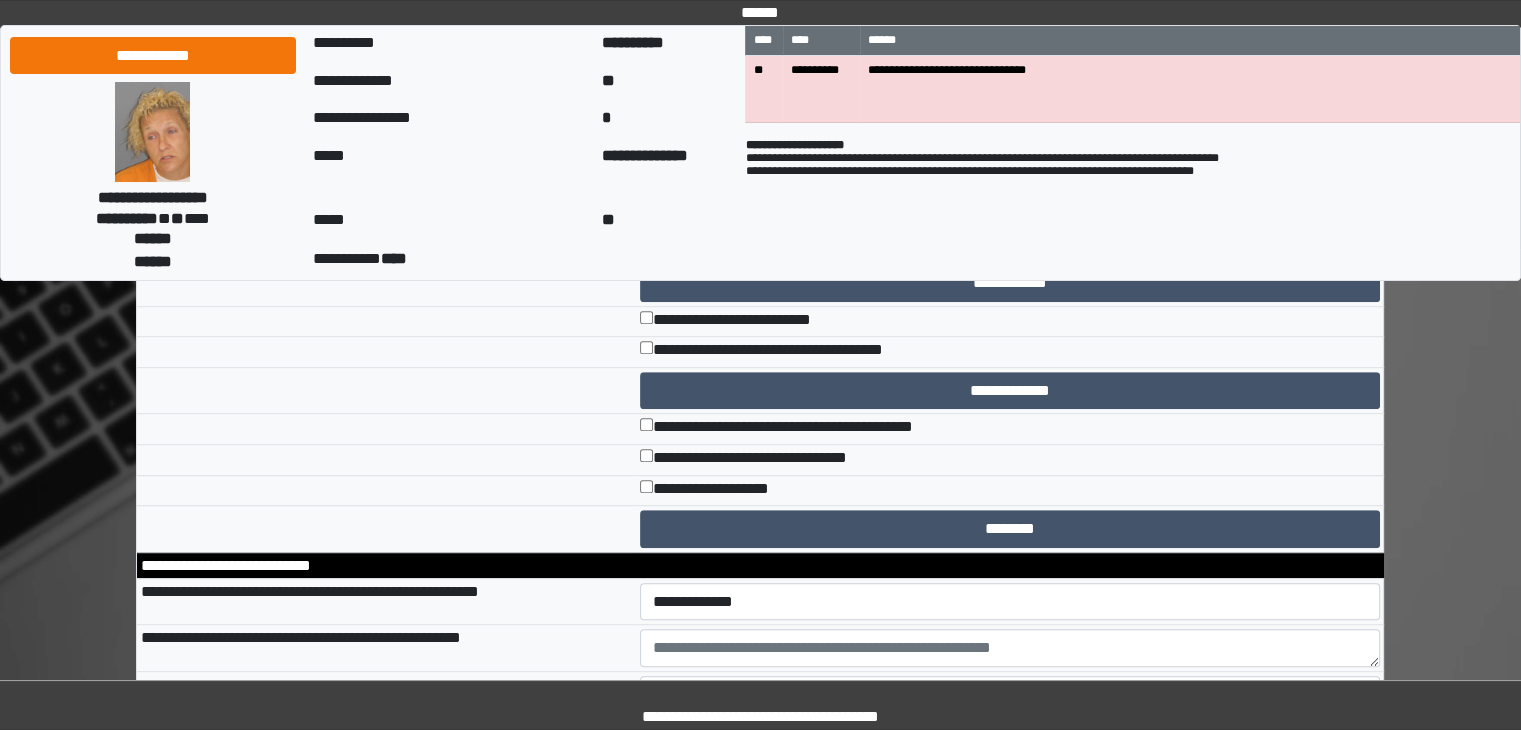 click on "**********" at bounding box center [1010, 490] 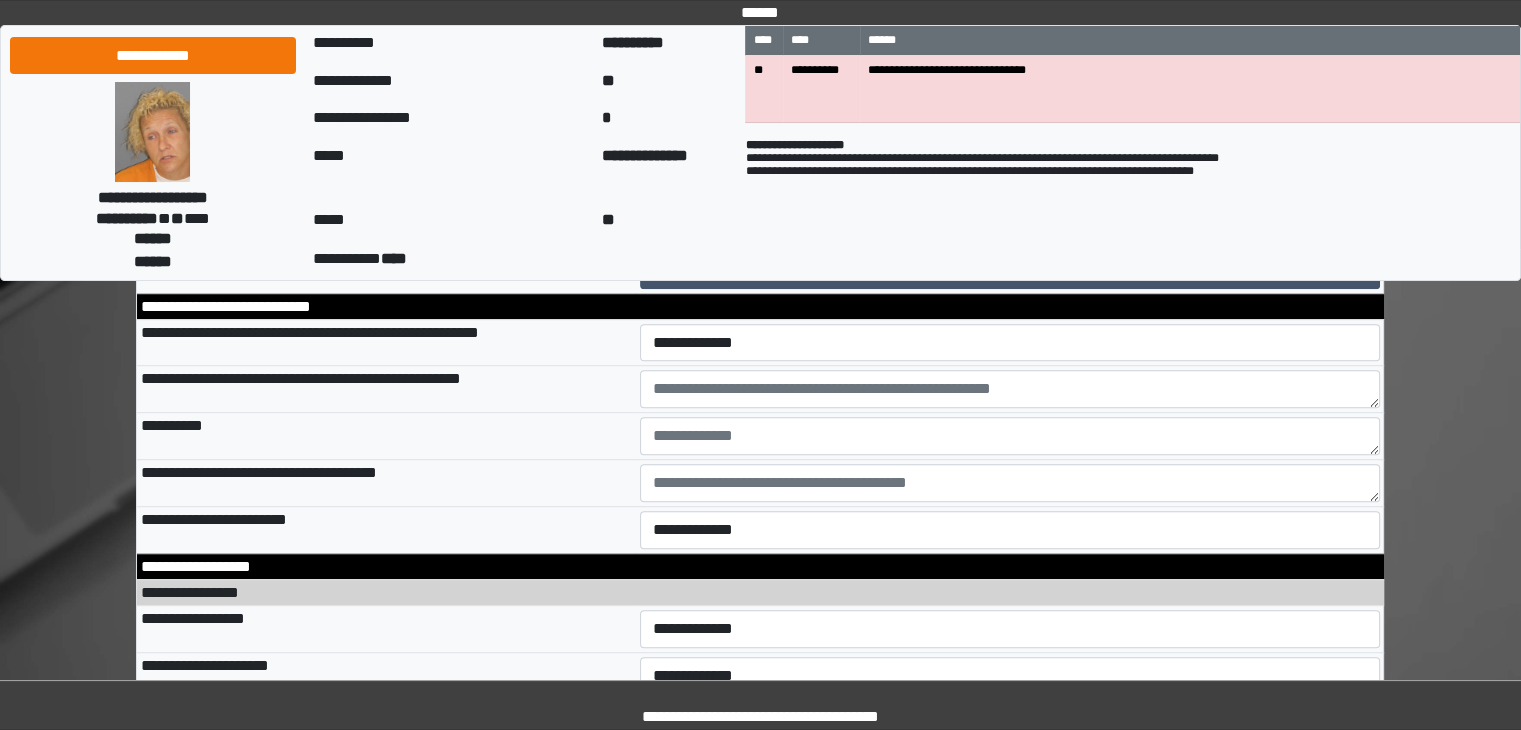 scroll, scrollTop: 8896, scrollLeft: 0, axis: vertical 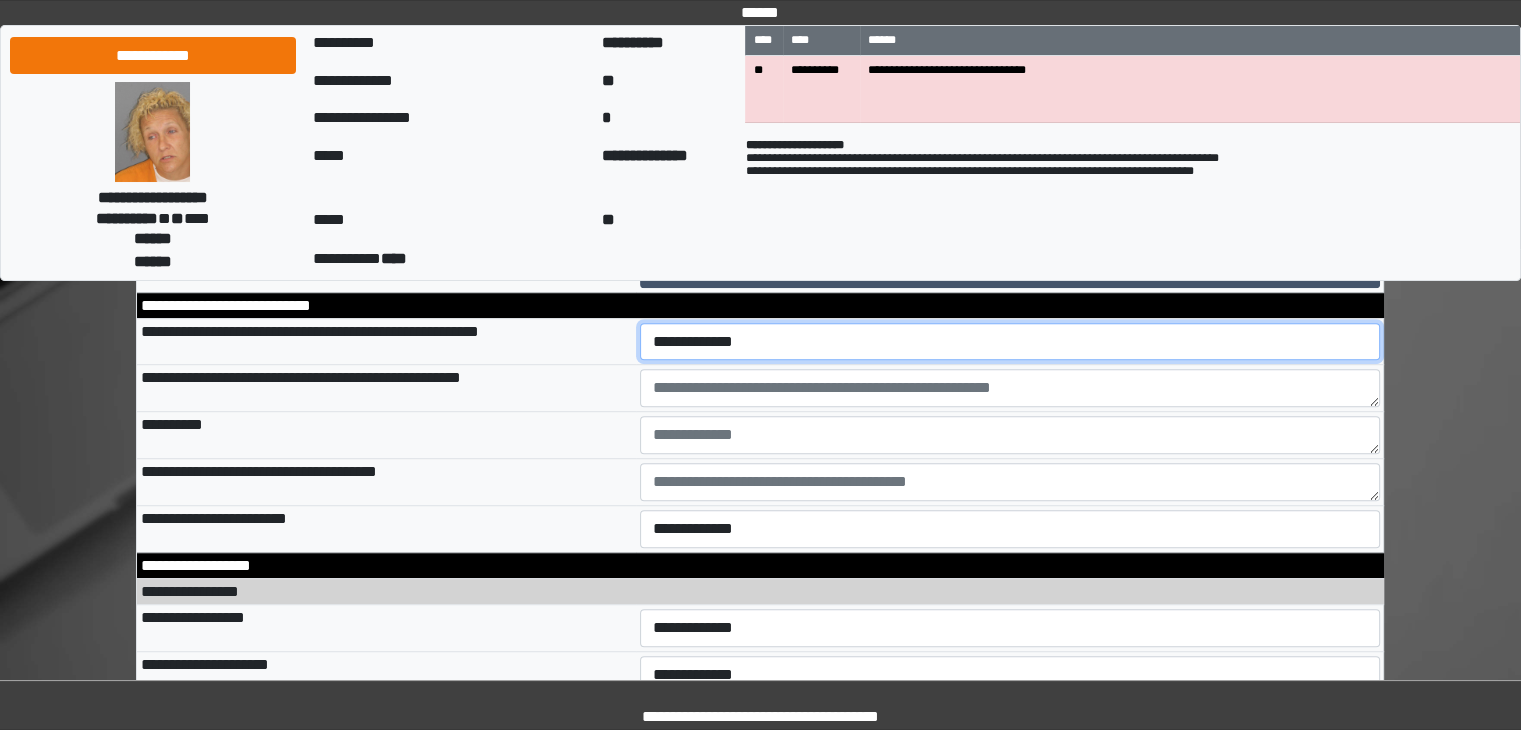 click on "**********" at bounding box center (1010, 342) 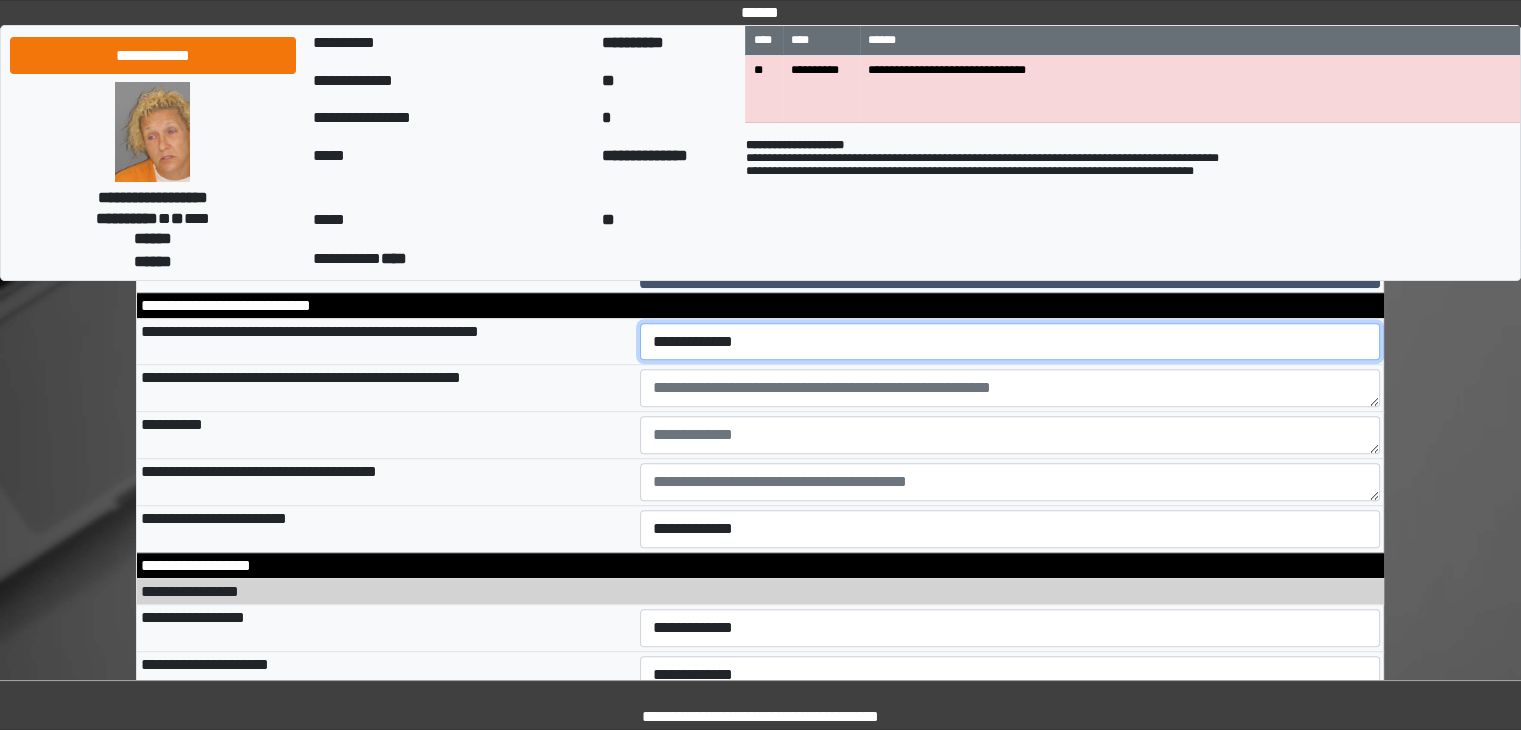 select on "*" 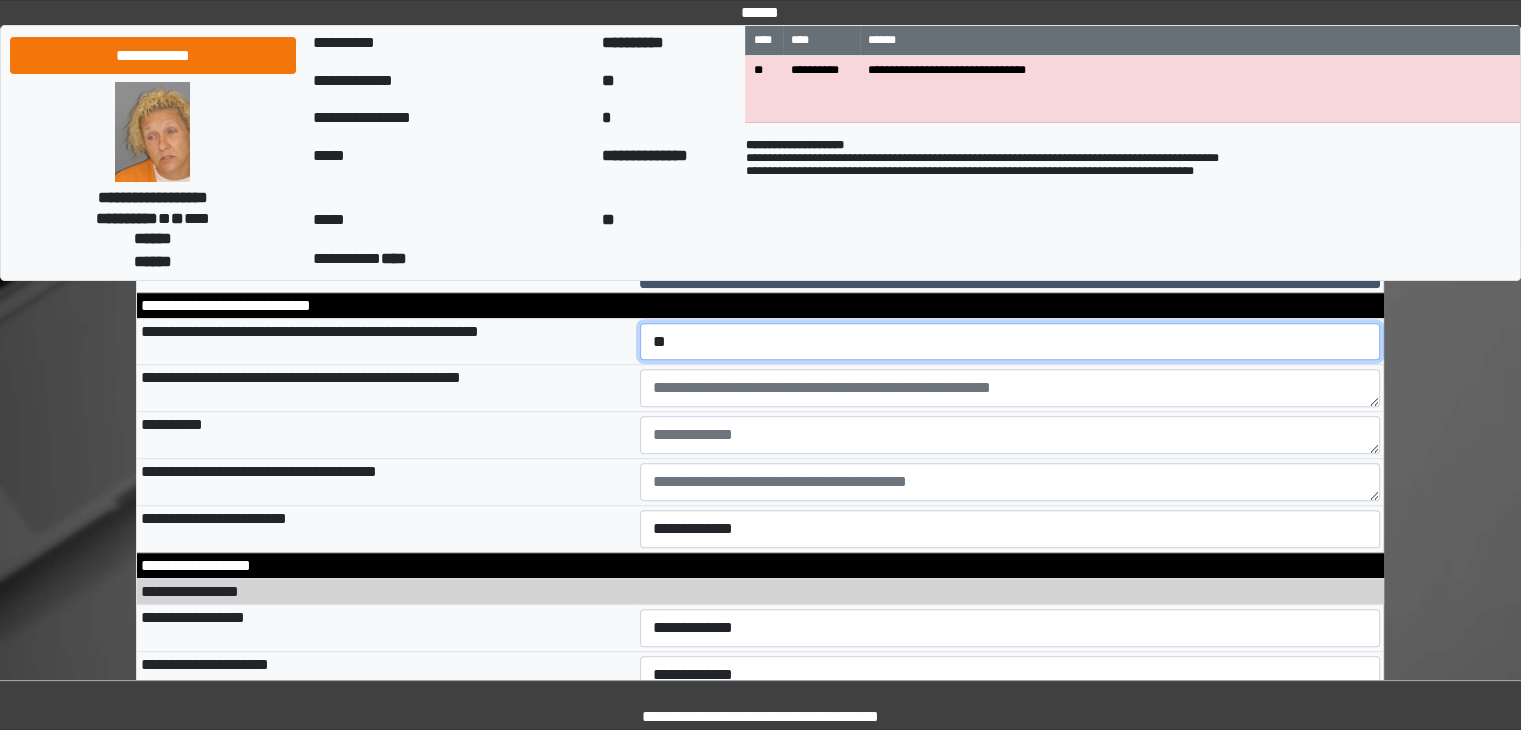 click on "**********" at bounding box center [1010, 342] 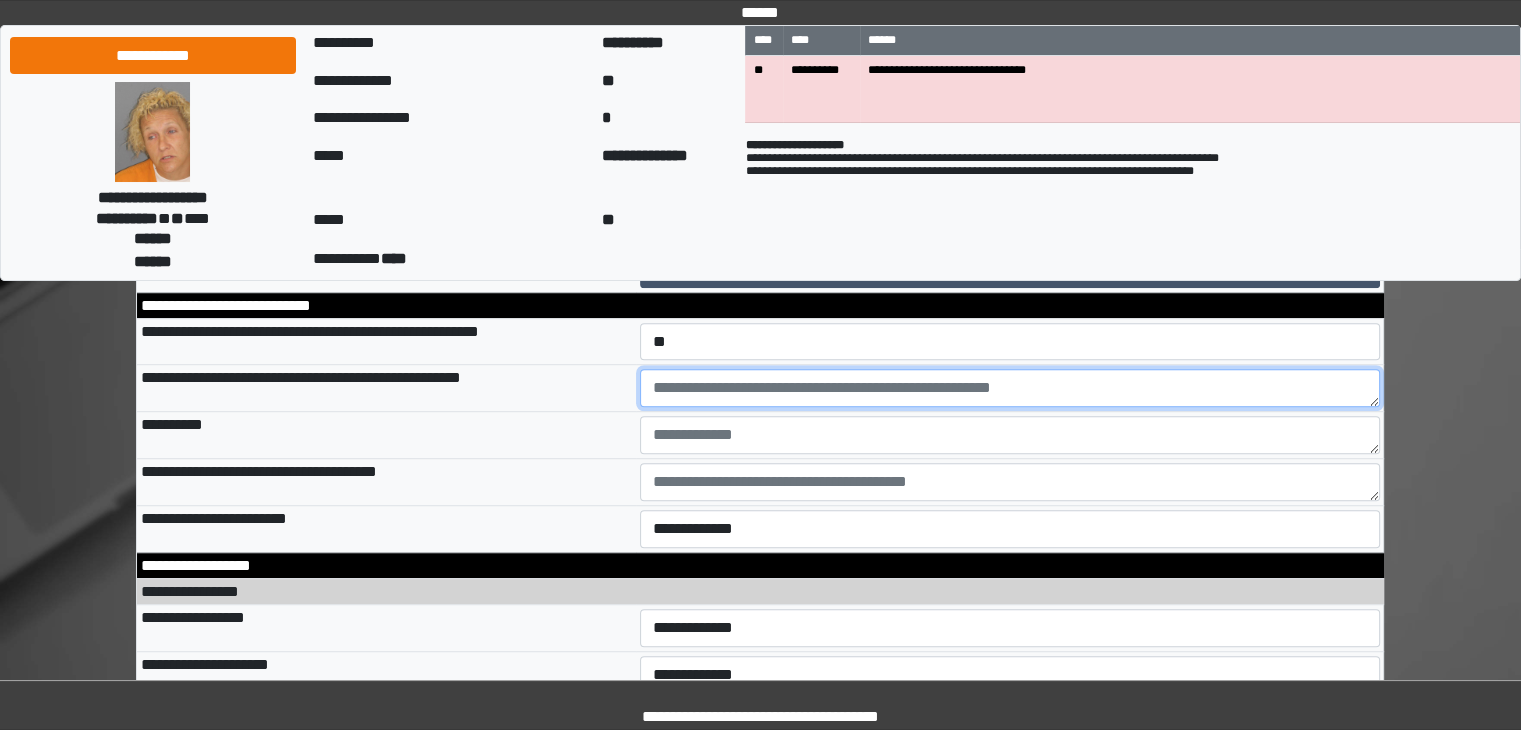 click at bounding box center [1010, 388] 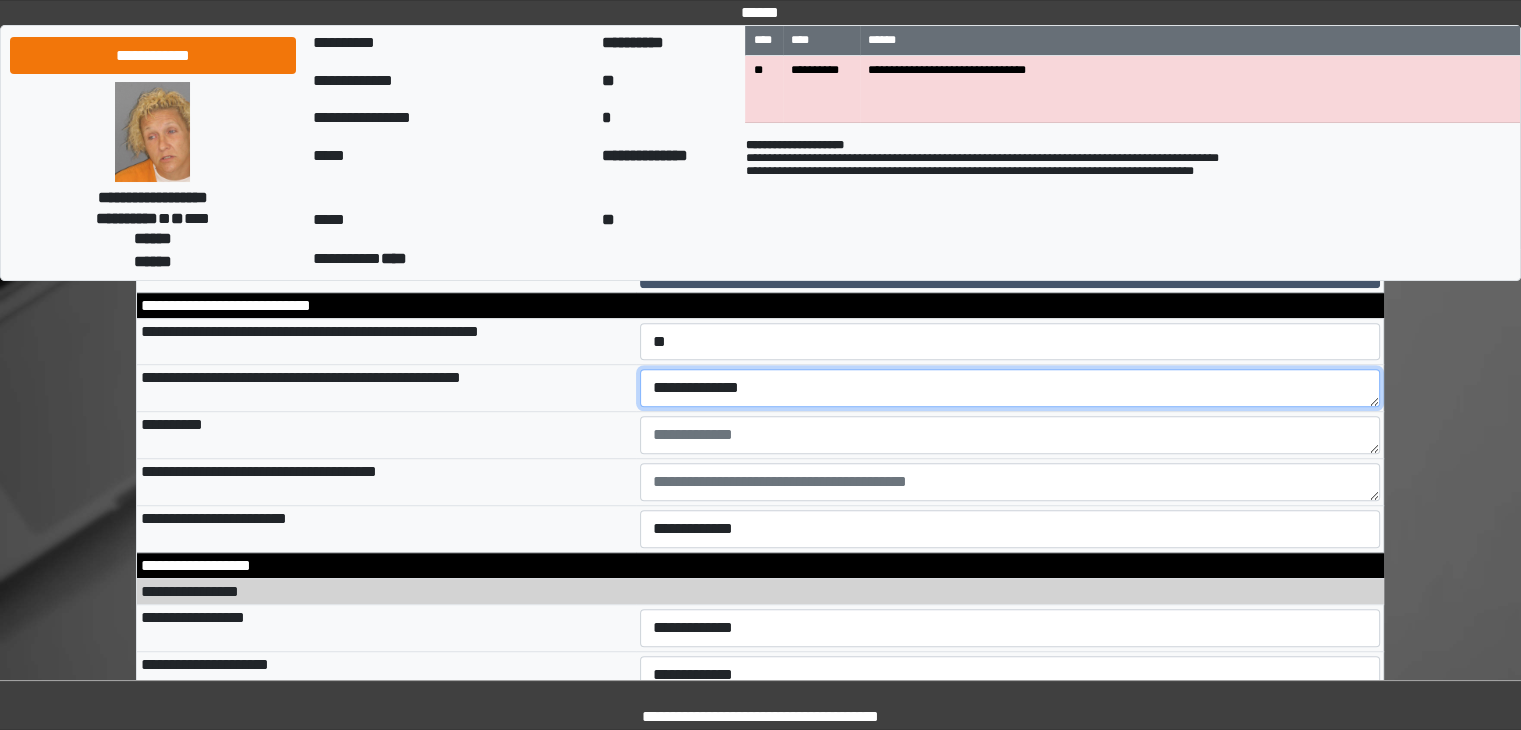 type on "**********" 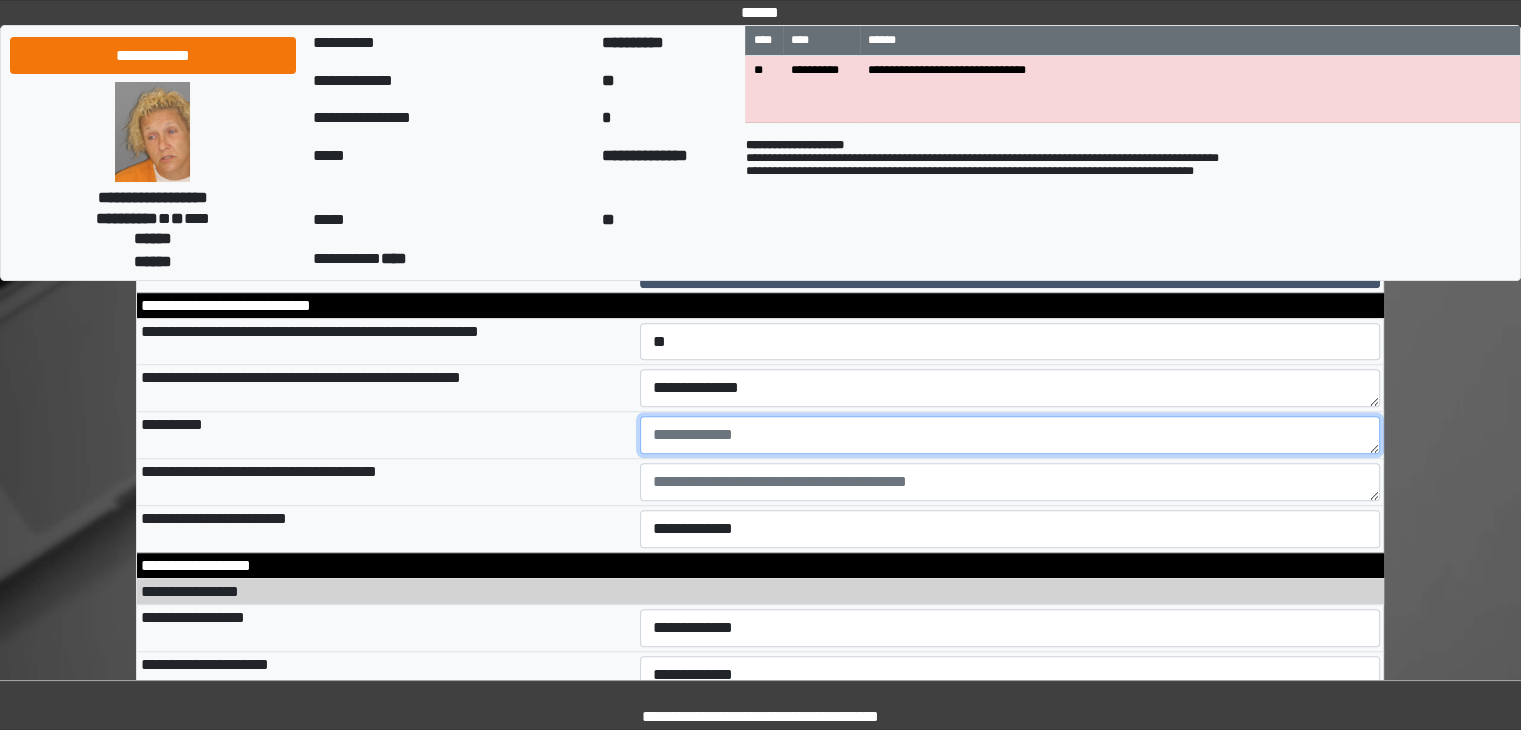 click at bounding box center (1010, 435) 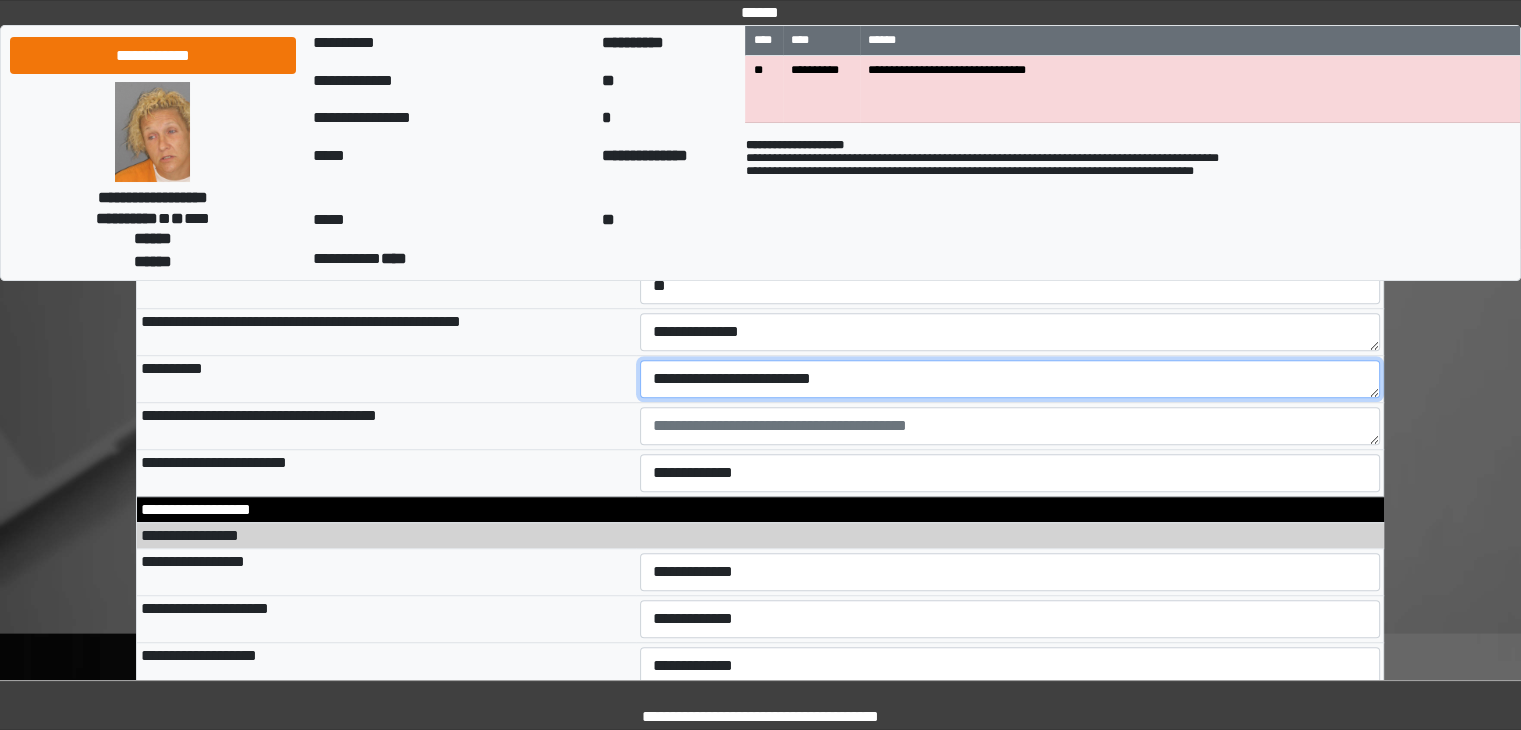 scroll, scrollTop: 8958, scrollLeft: 0, axis: vertical 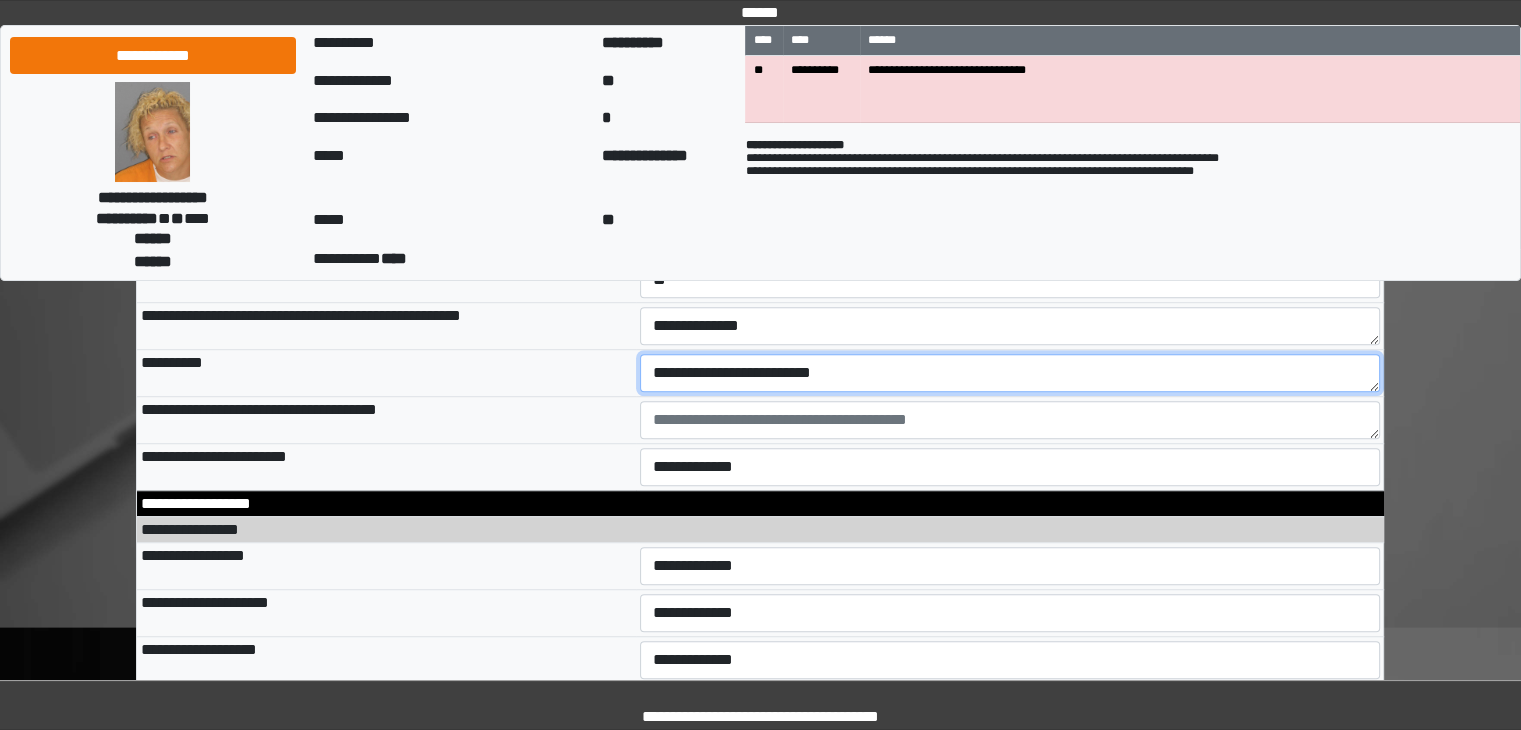 type on "**********" 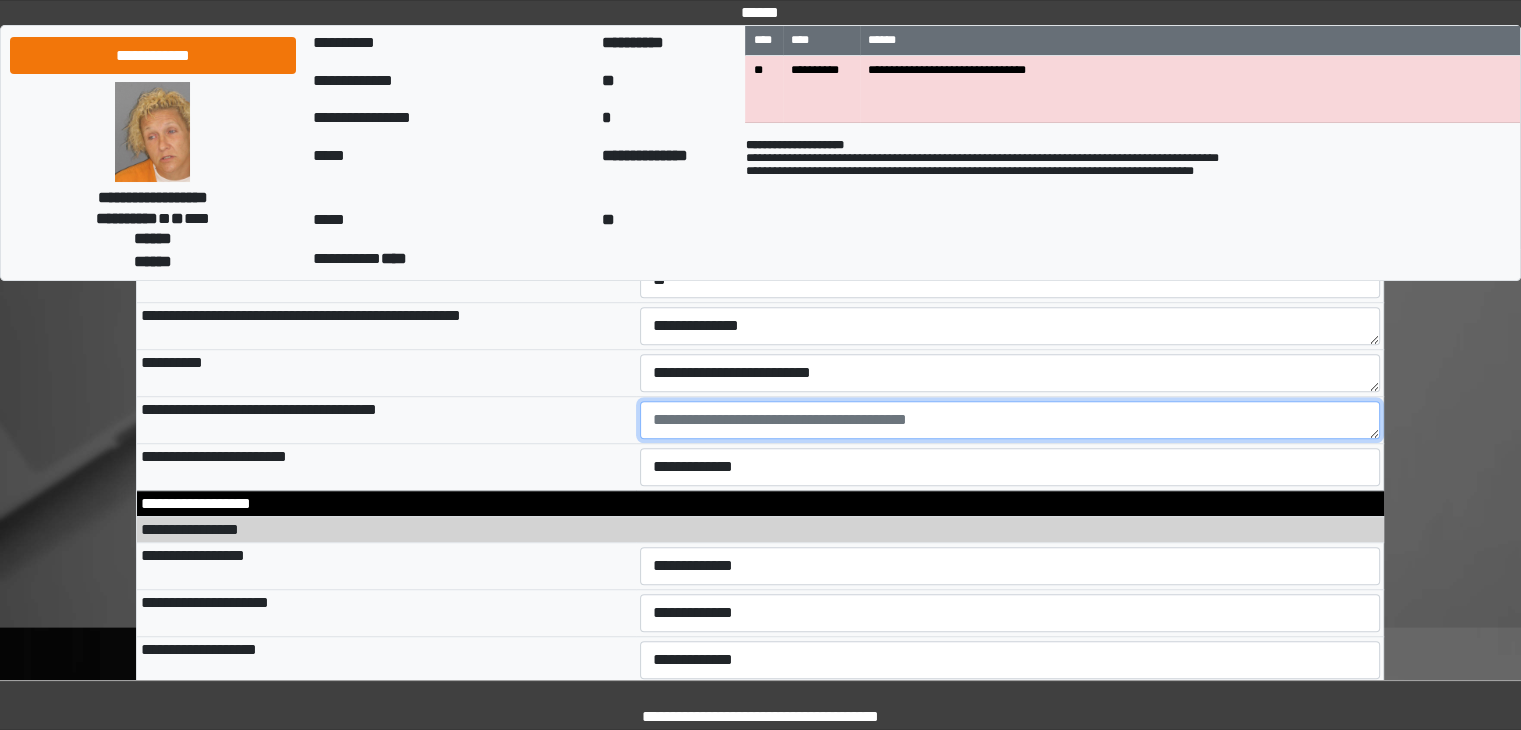 click at bounding box center [1010, 420] 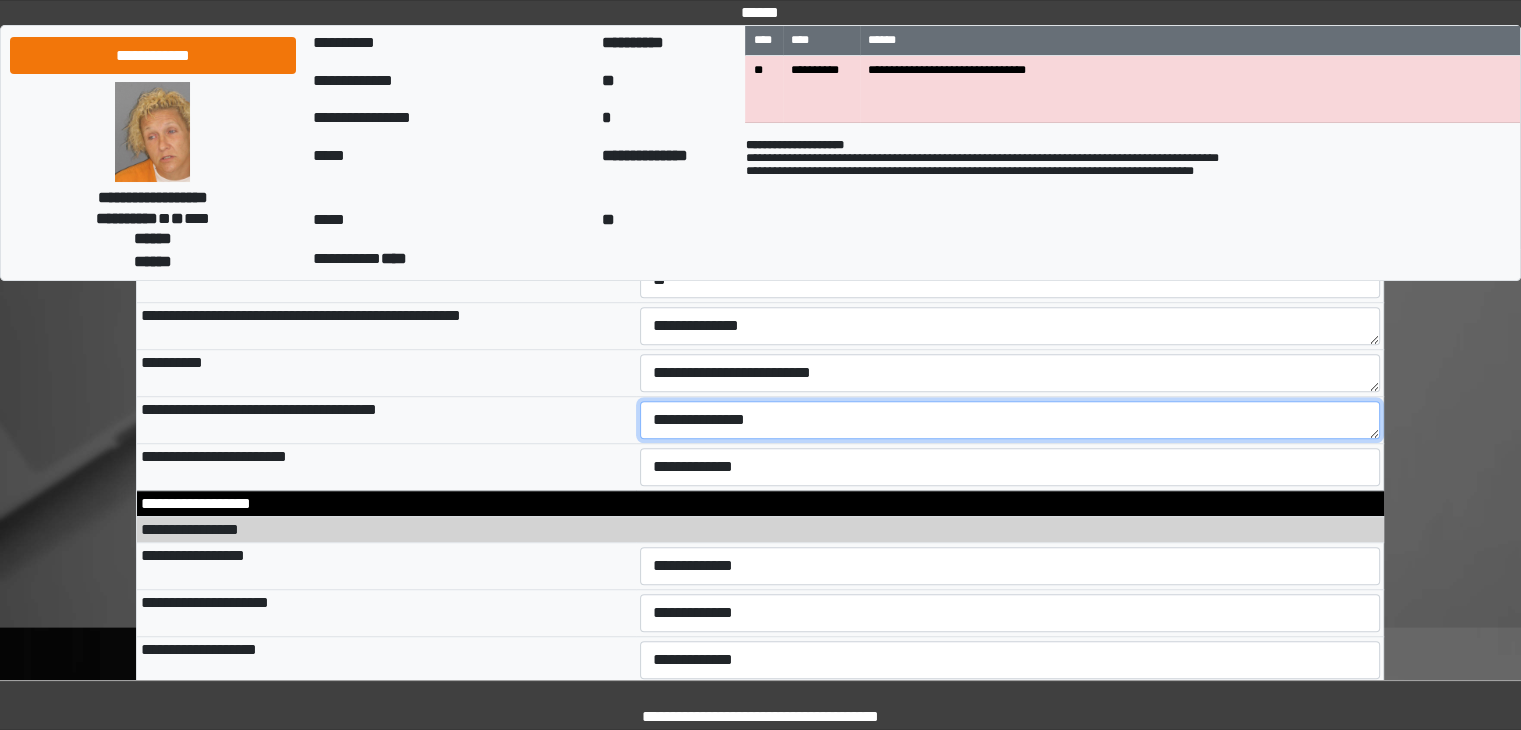 type on "**********" 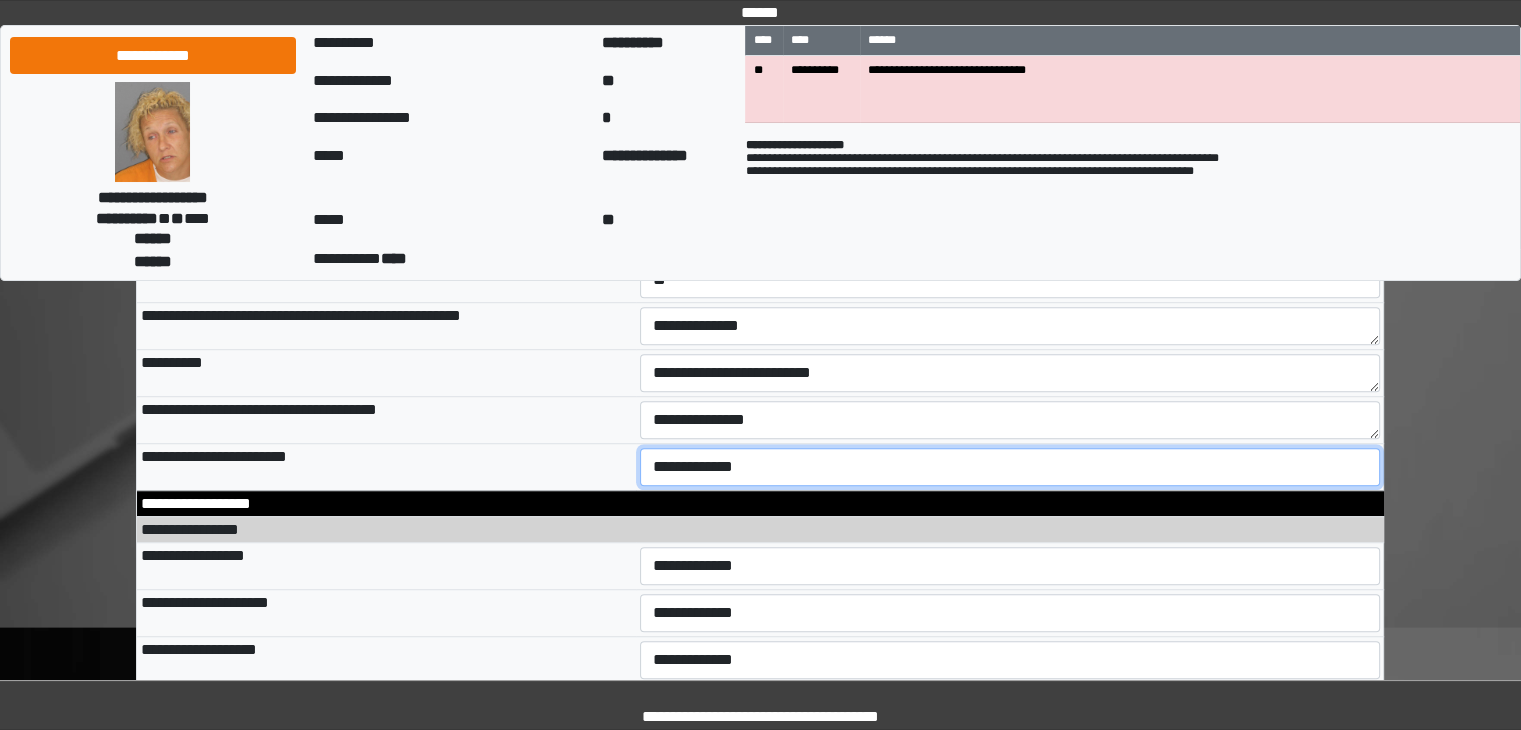 click on "**********" at bounding box center [1010, 467] 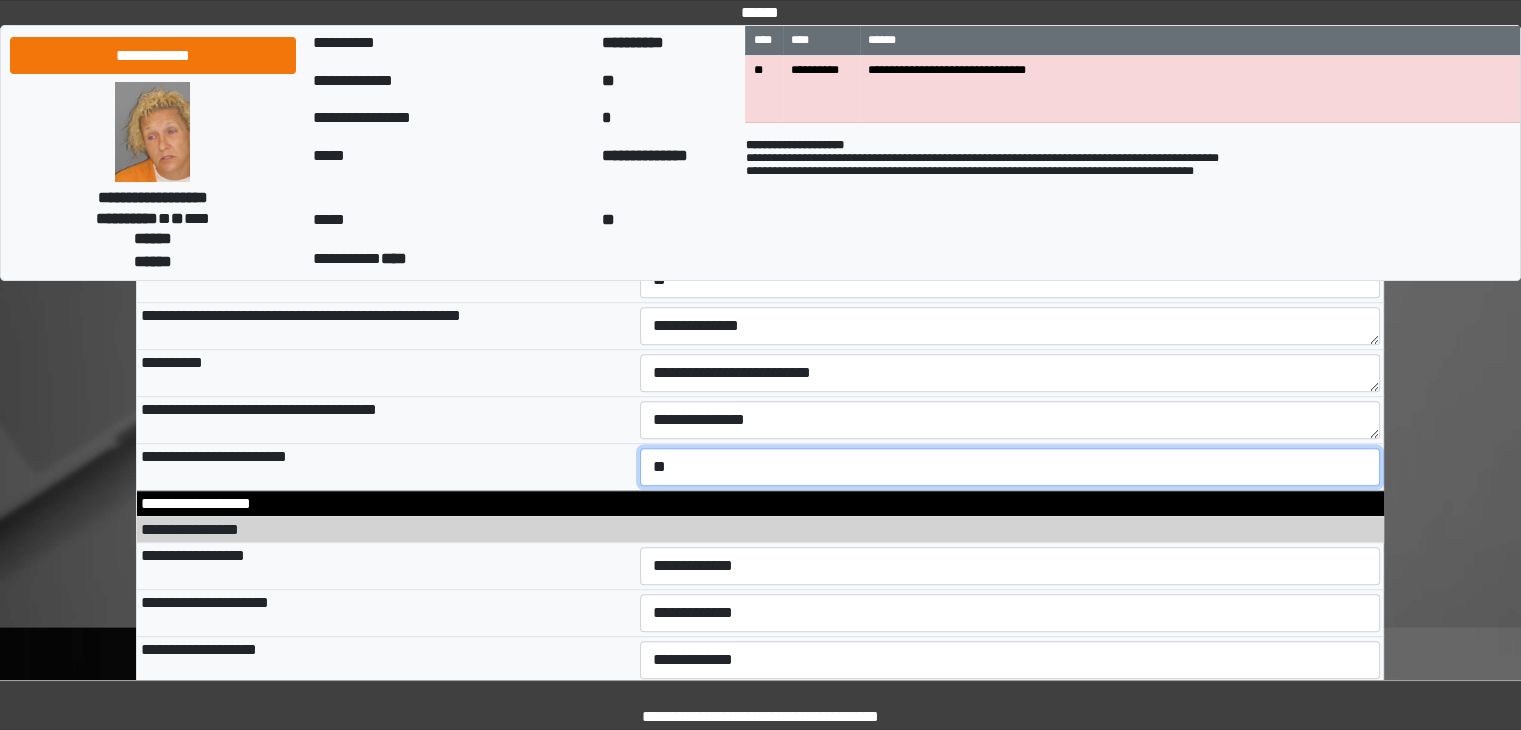 click on "**********" at bounding box center (1010, 467) 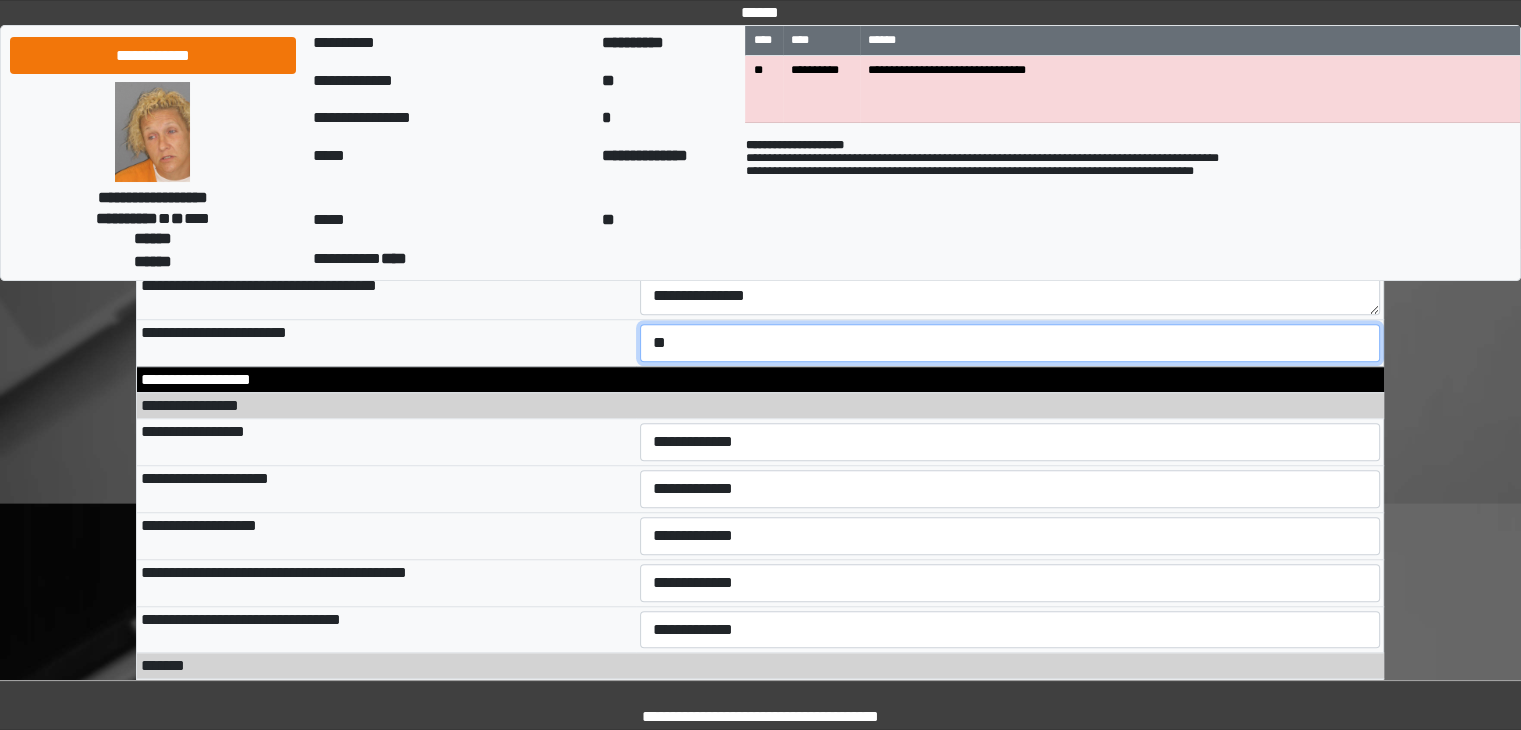 scroll, scrollTop: 9195, scrollLeft: 0, axis: vertical 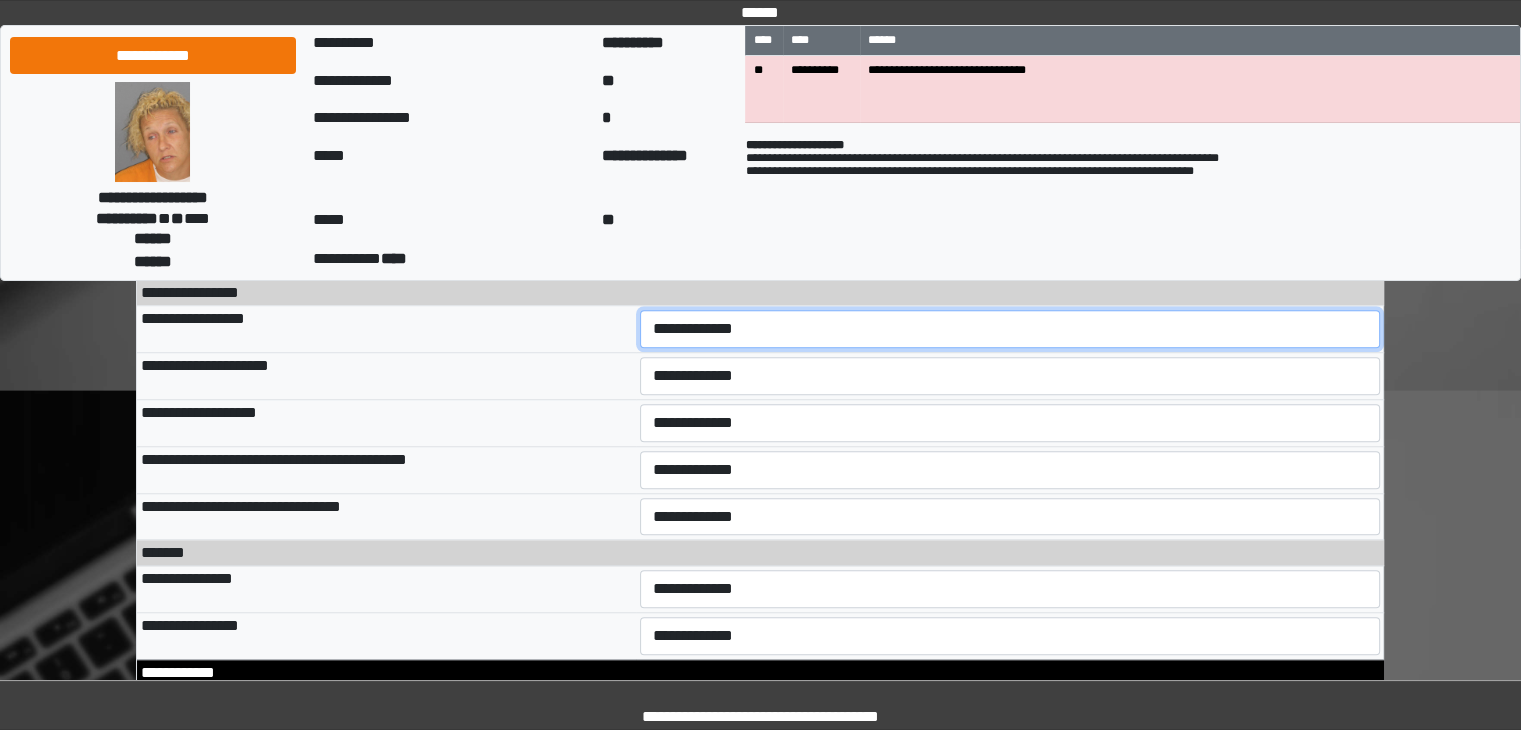 click on "**********" at bounding box center (1010, 329) 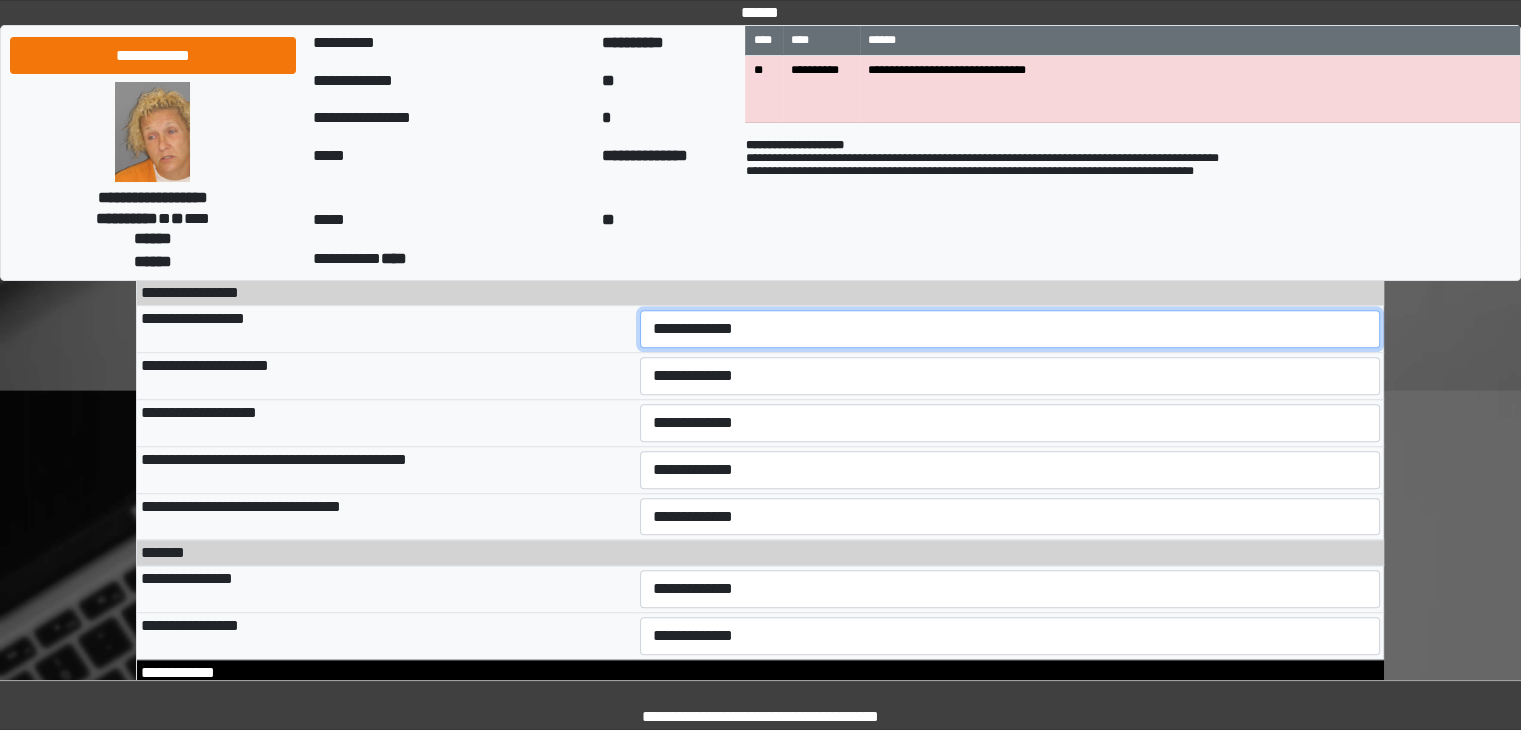 select on "*" 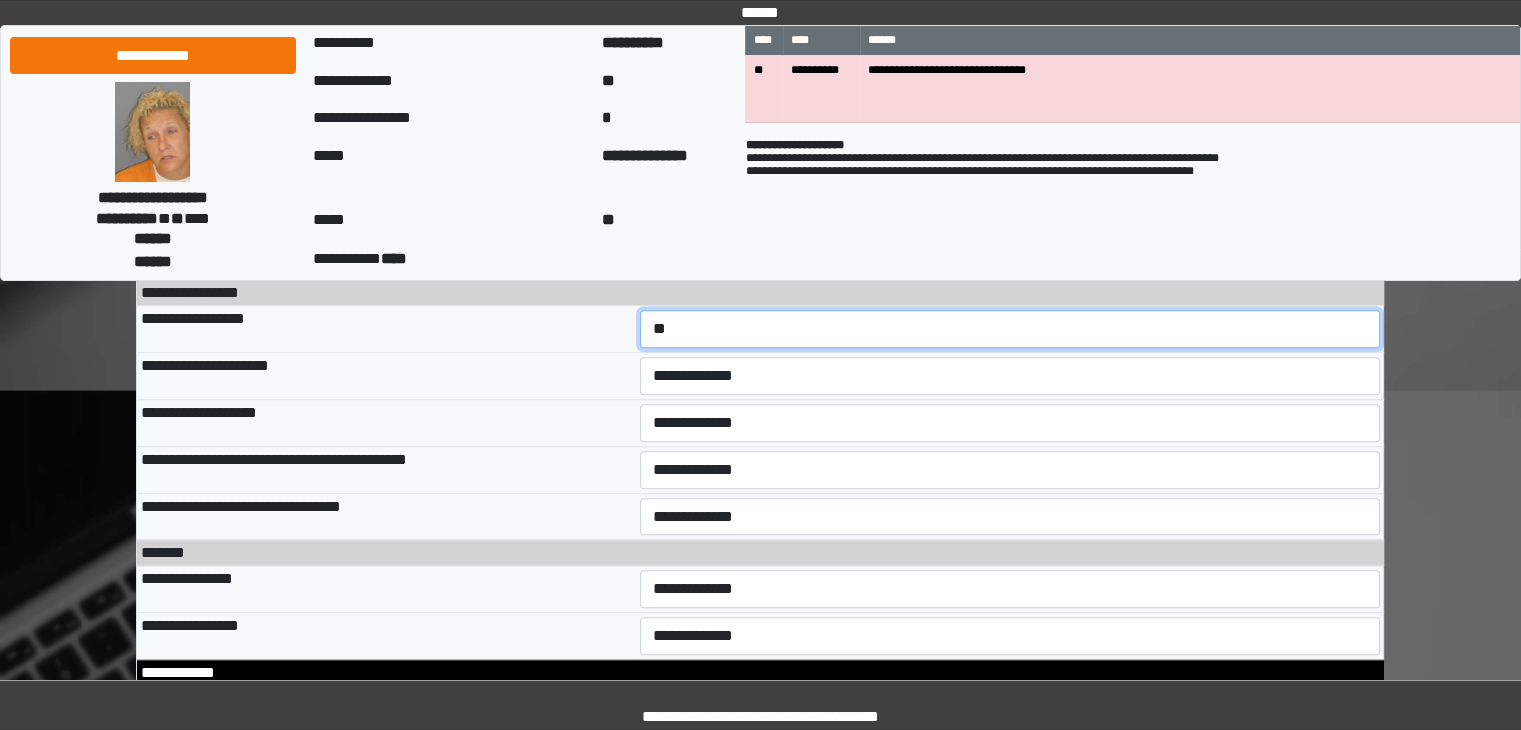click on "**********" at bounding box center (1010, 329) 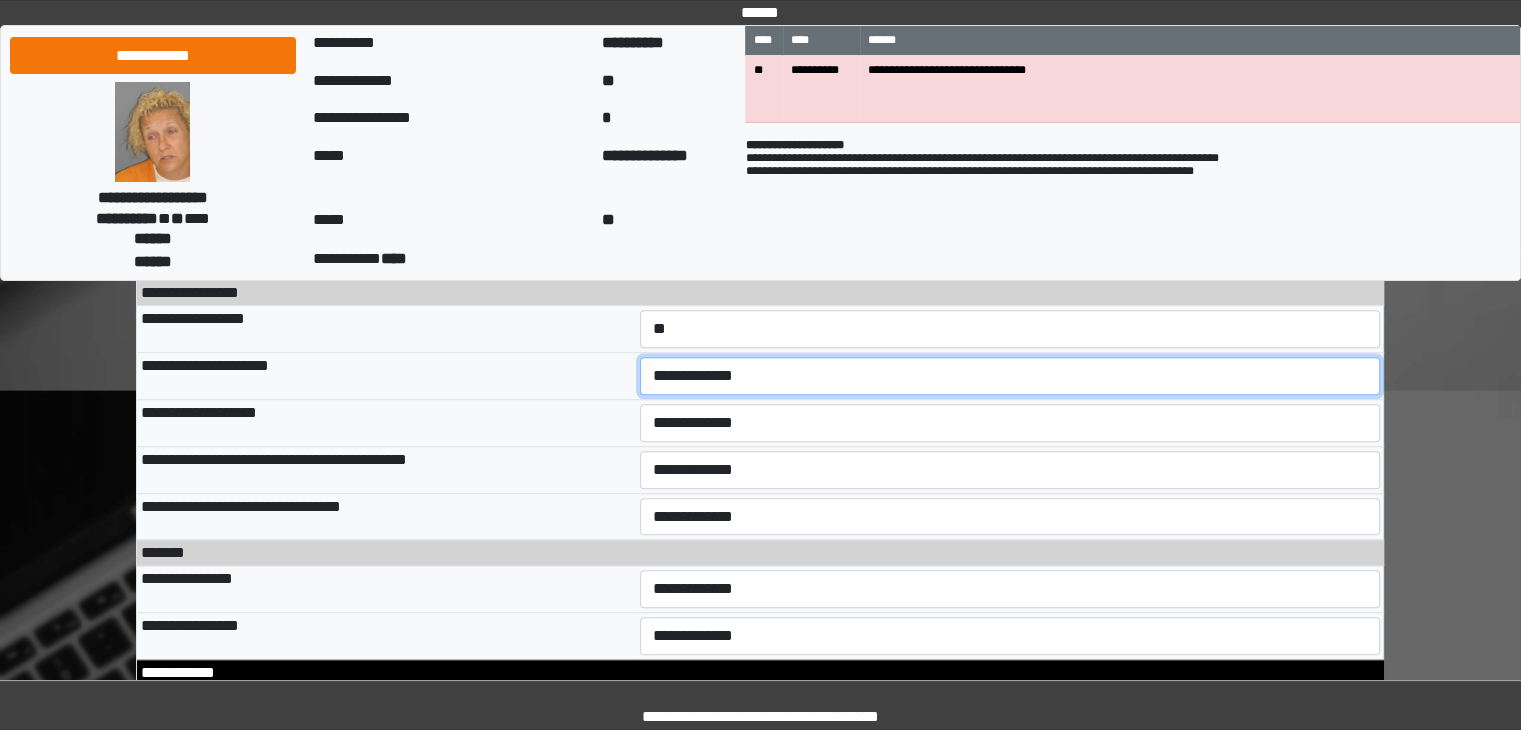 click on "**********" at bounding box center [1010, 376] 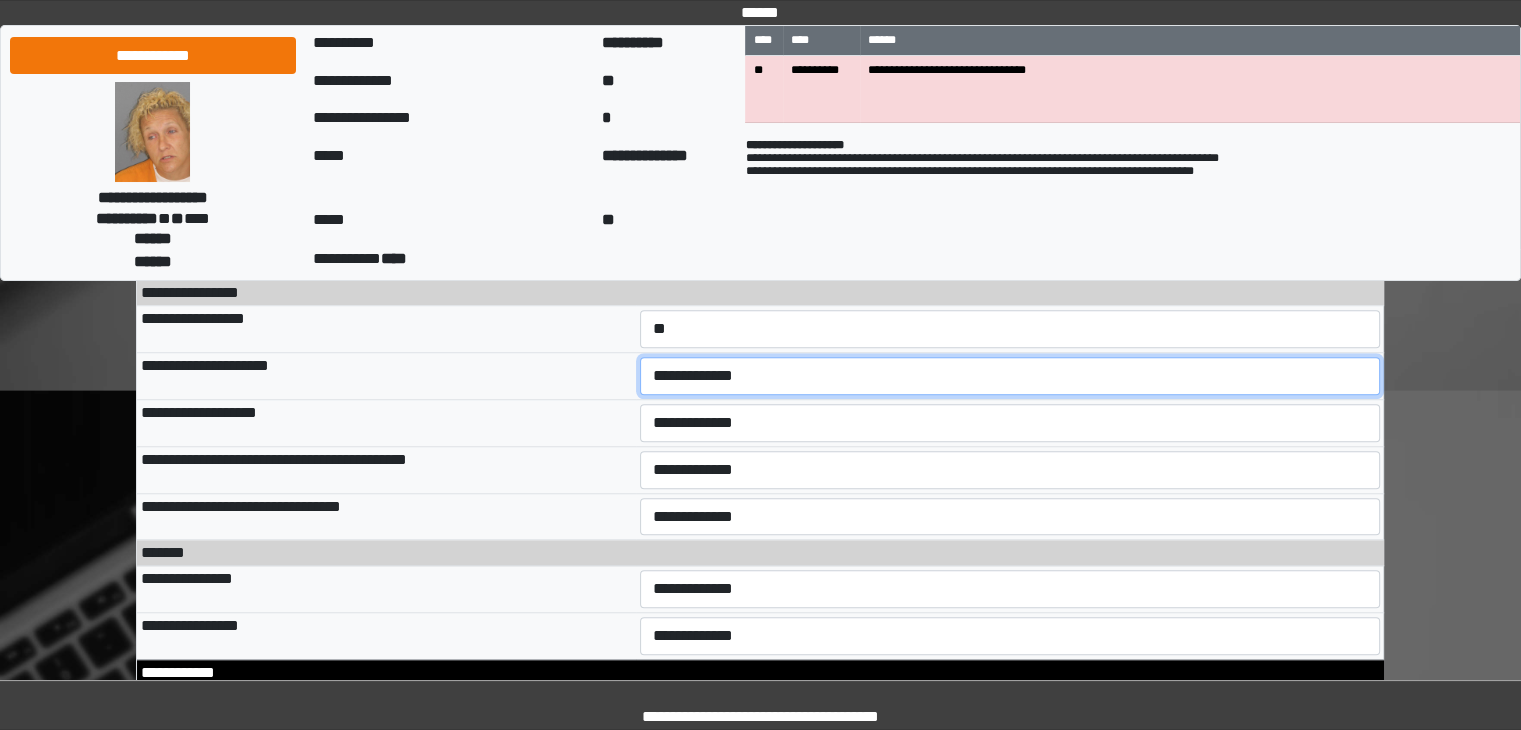 select on "**" 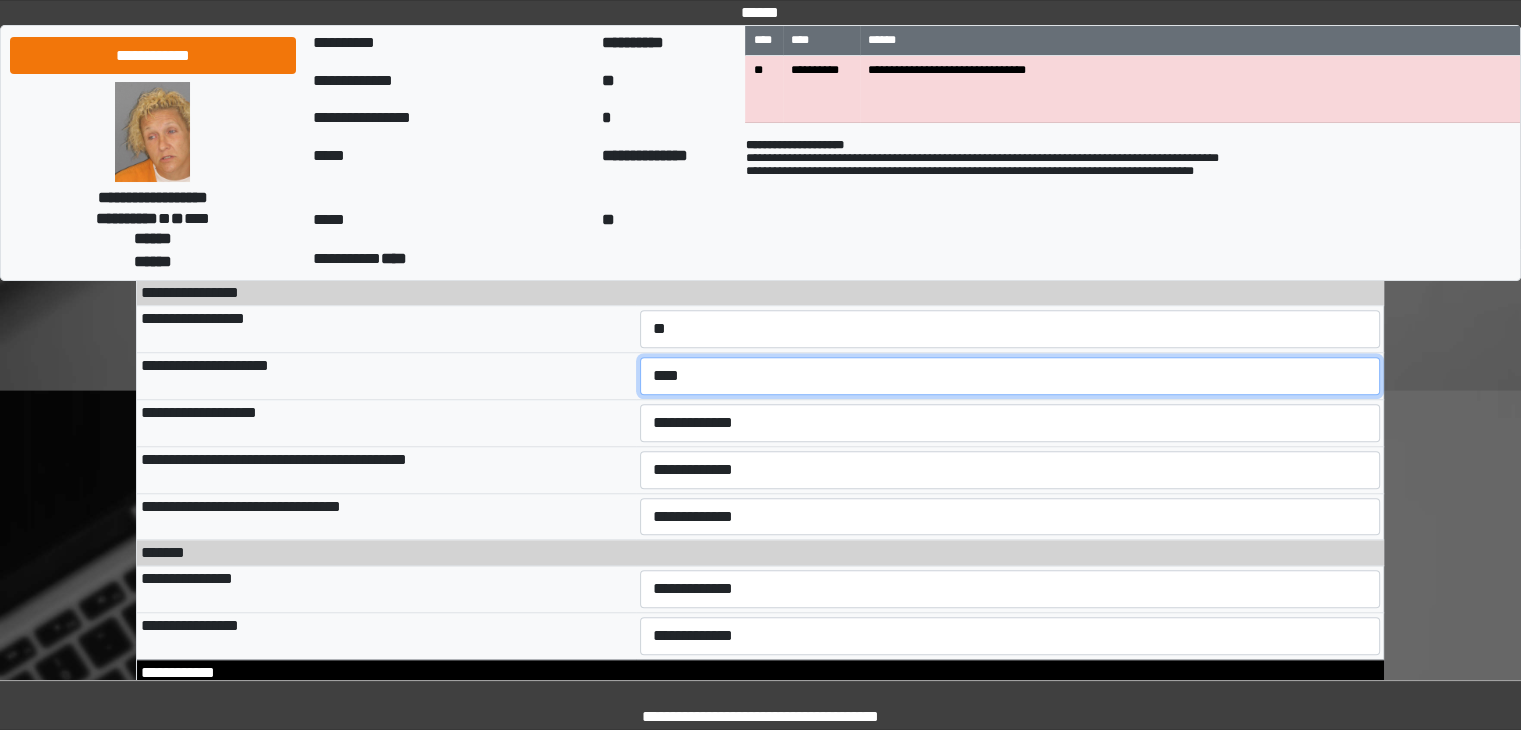 click on "**********" at bounding box center [1010, 376] 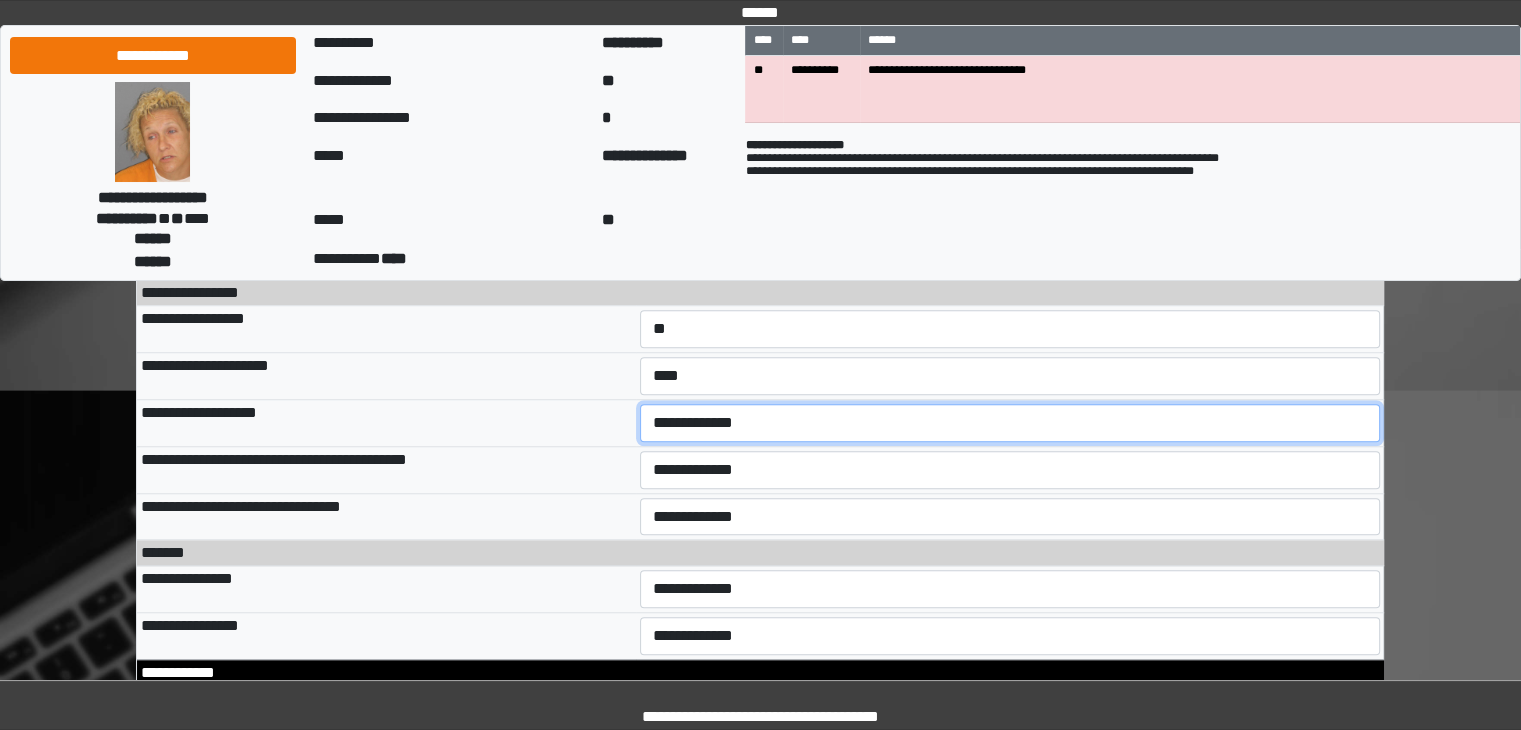 click on "**********" at bounding box center [1010, 423] 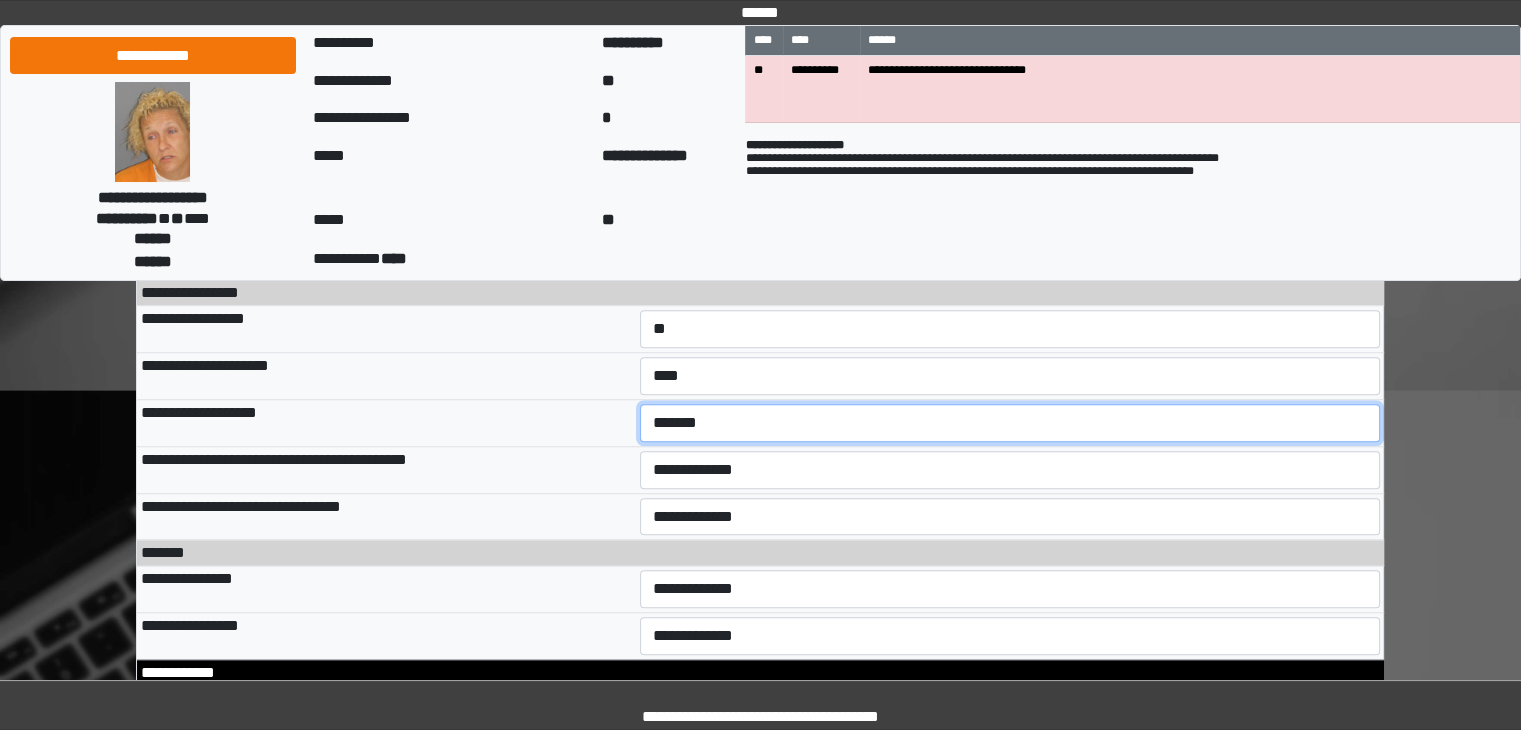 click on "**********" at bounding box center [1010, 423] 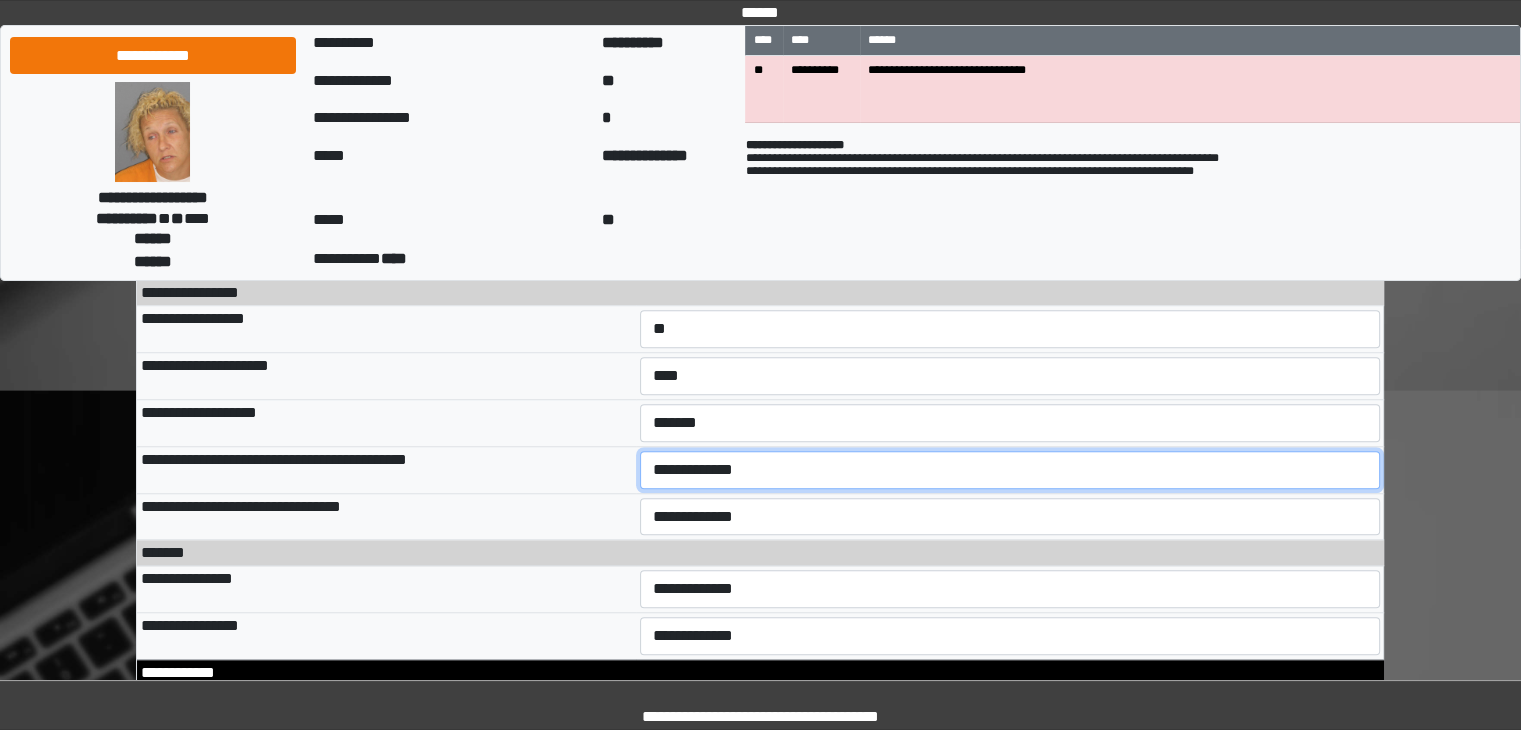click on "**********" at bounding box center [1010, 470] 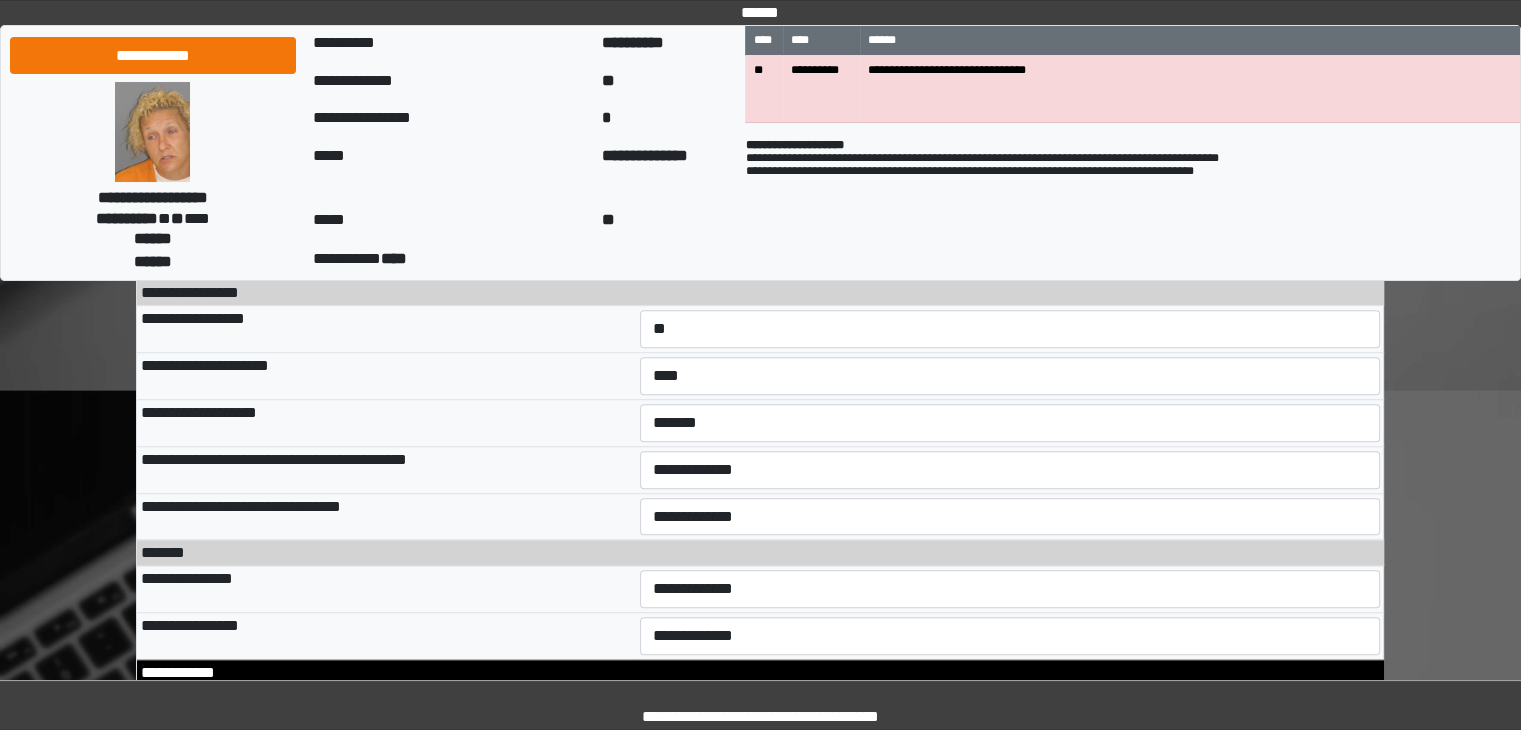 click on "**********" at bounding box center [386, 469] 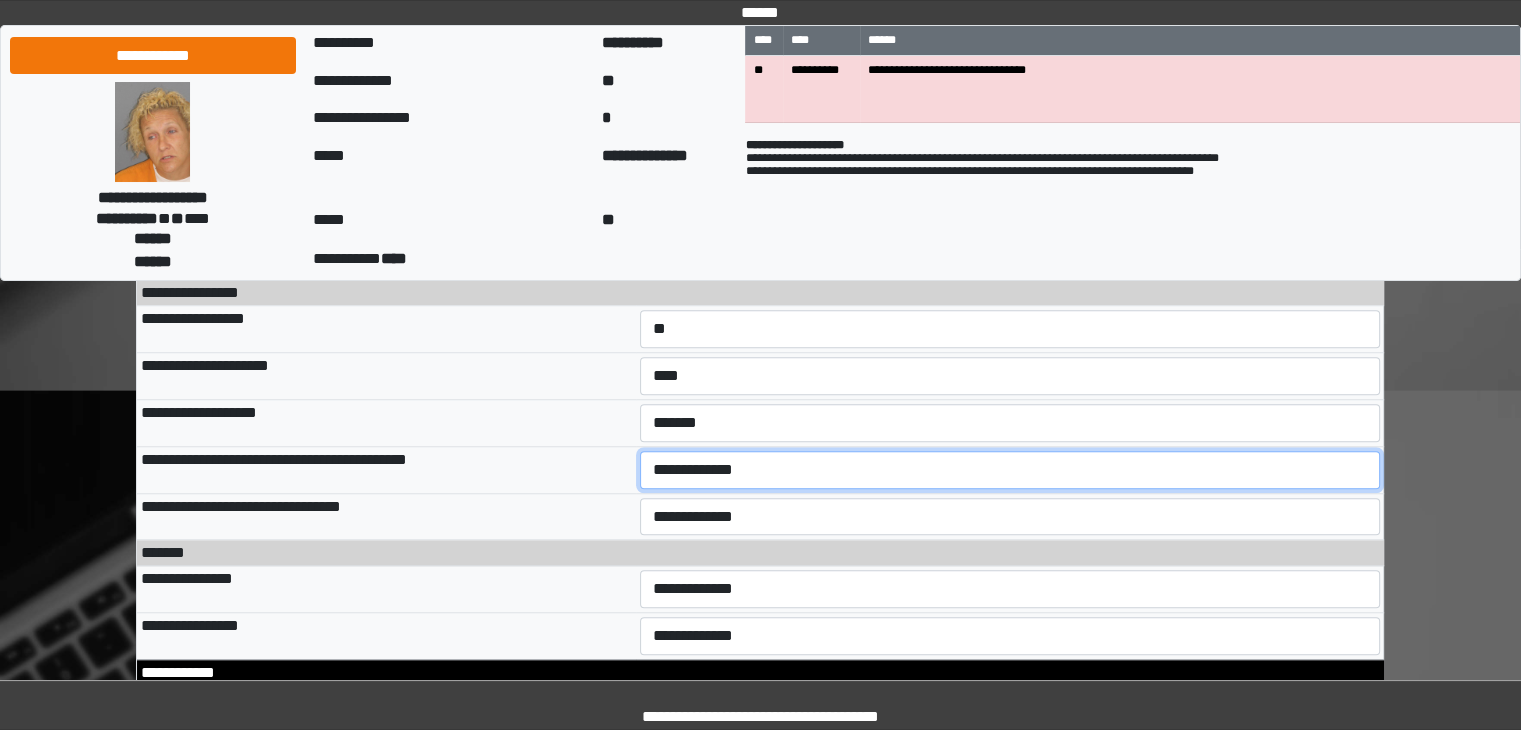 click on "**********" at bounding box center (1010, 470) 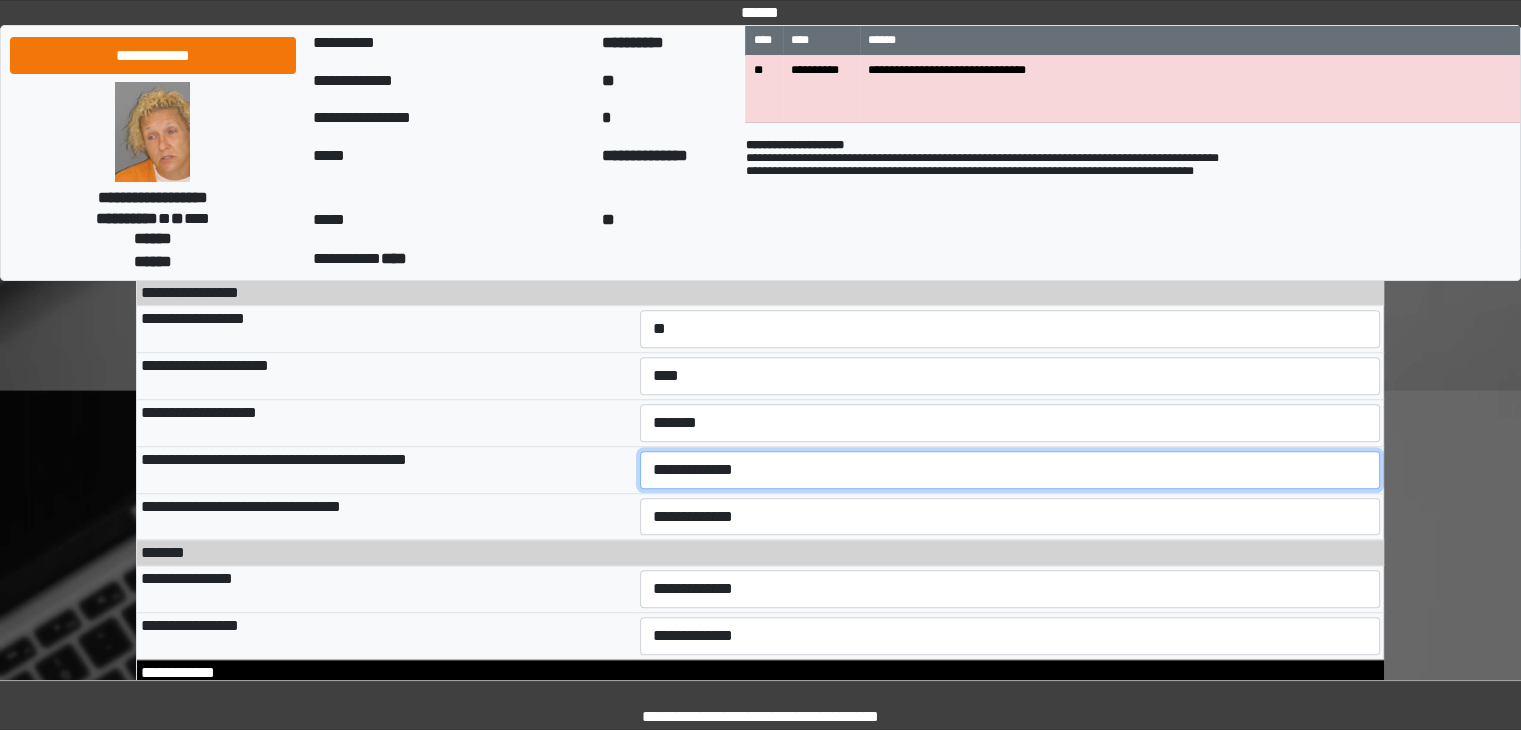 select on "**" 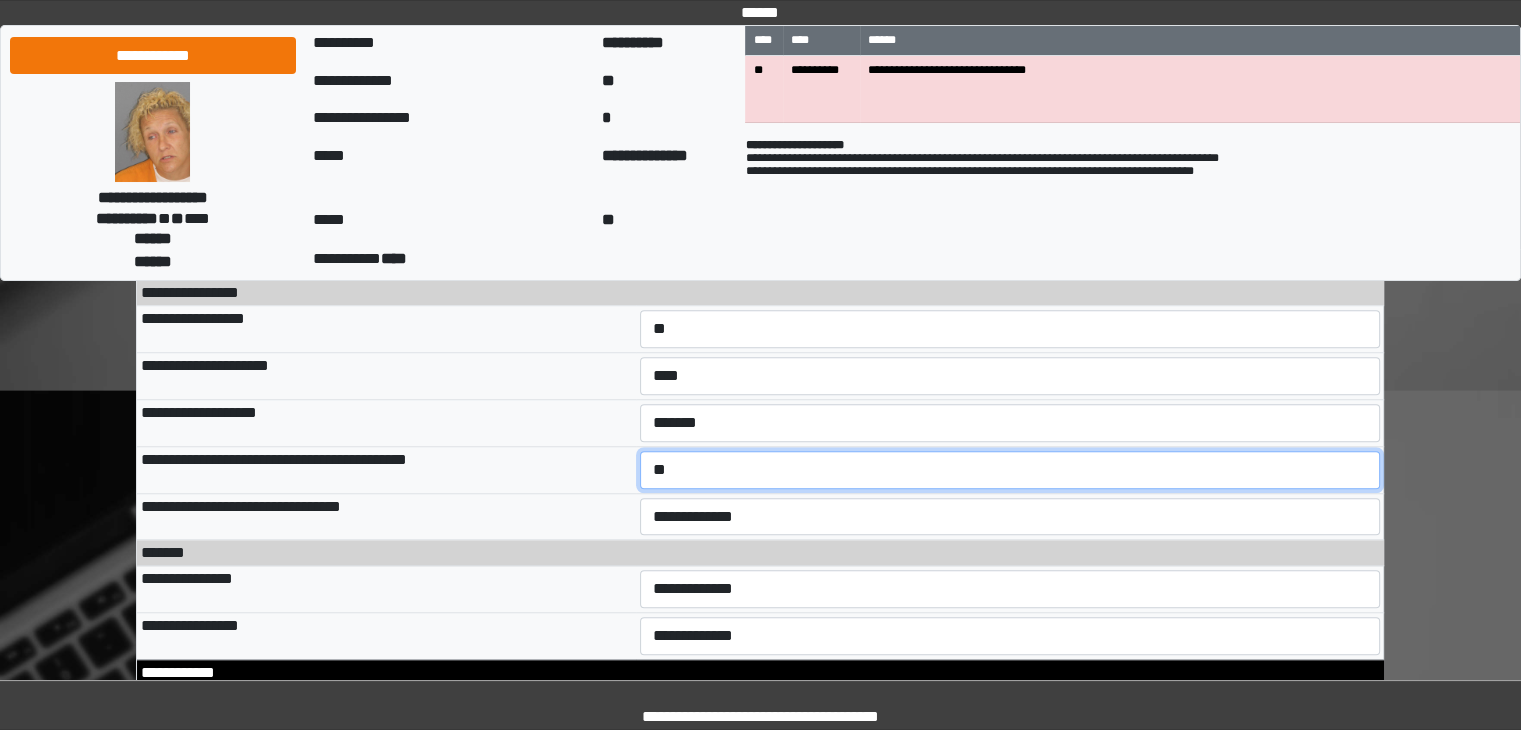 click on "**********" at bounding box center (1010, 470) 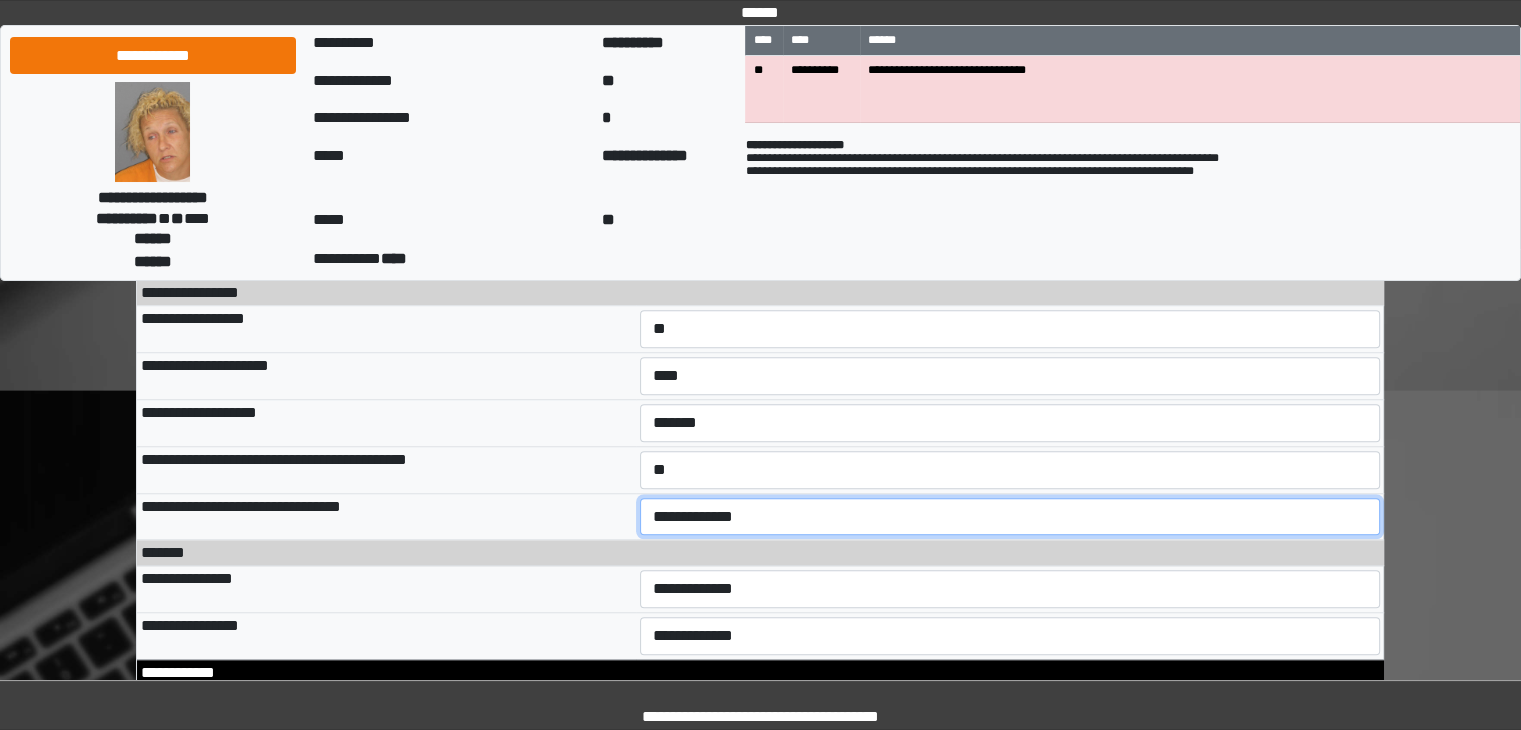 click on "**********" at bounding box center [1010, 517] 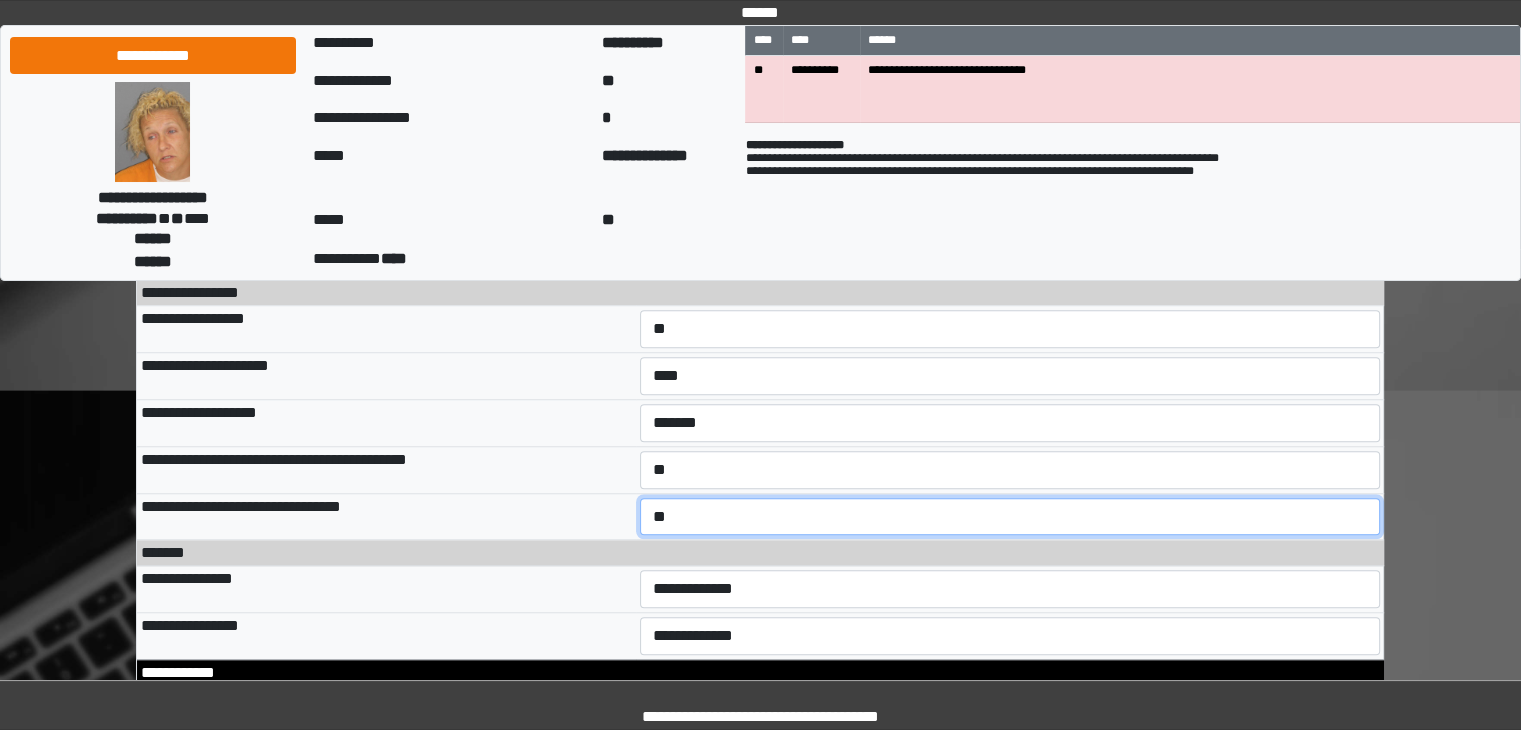 click on "**********" at bounding box center (1010, 517) 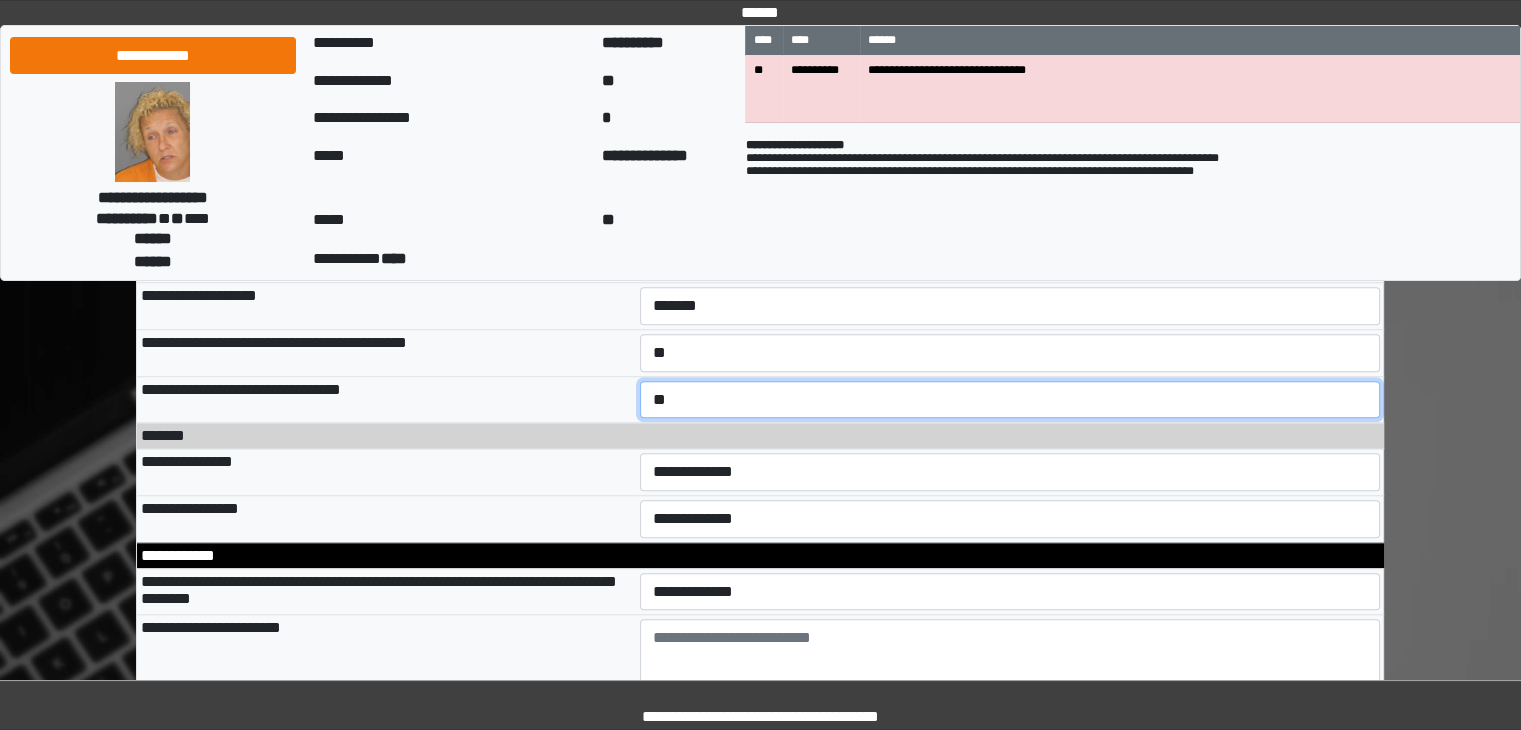 scroll, scrollTop: 9347, scrollLeft: 0, axis: vertical 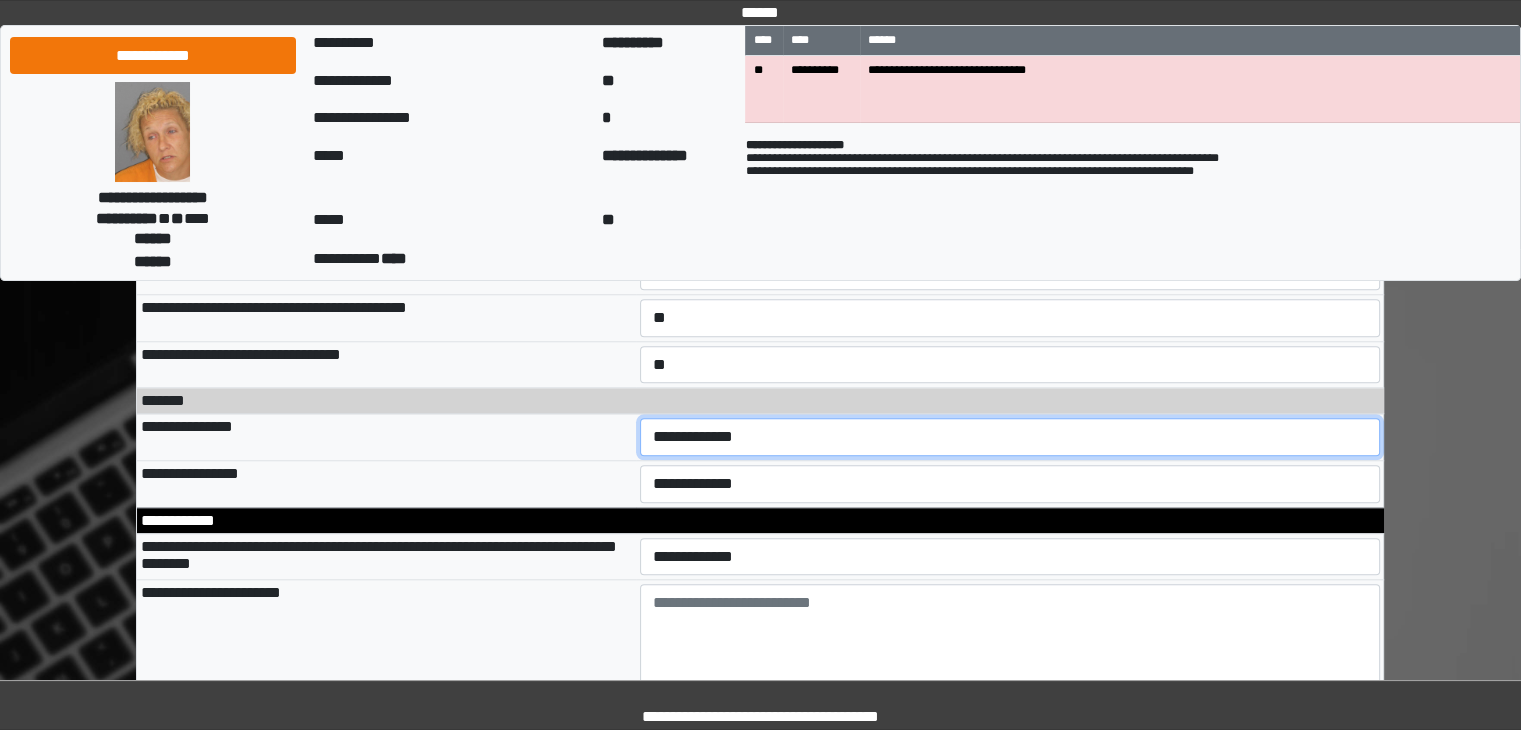 click on "**********" at bounding box center (1010, 437) 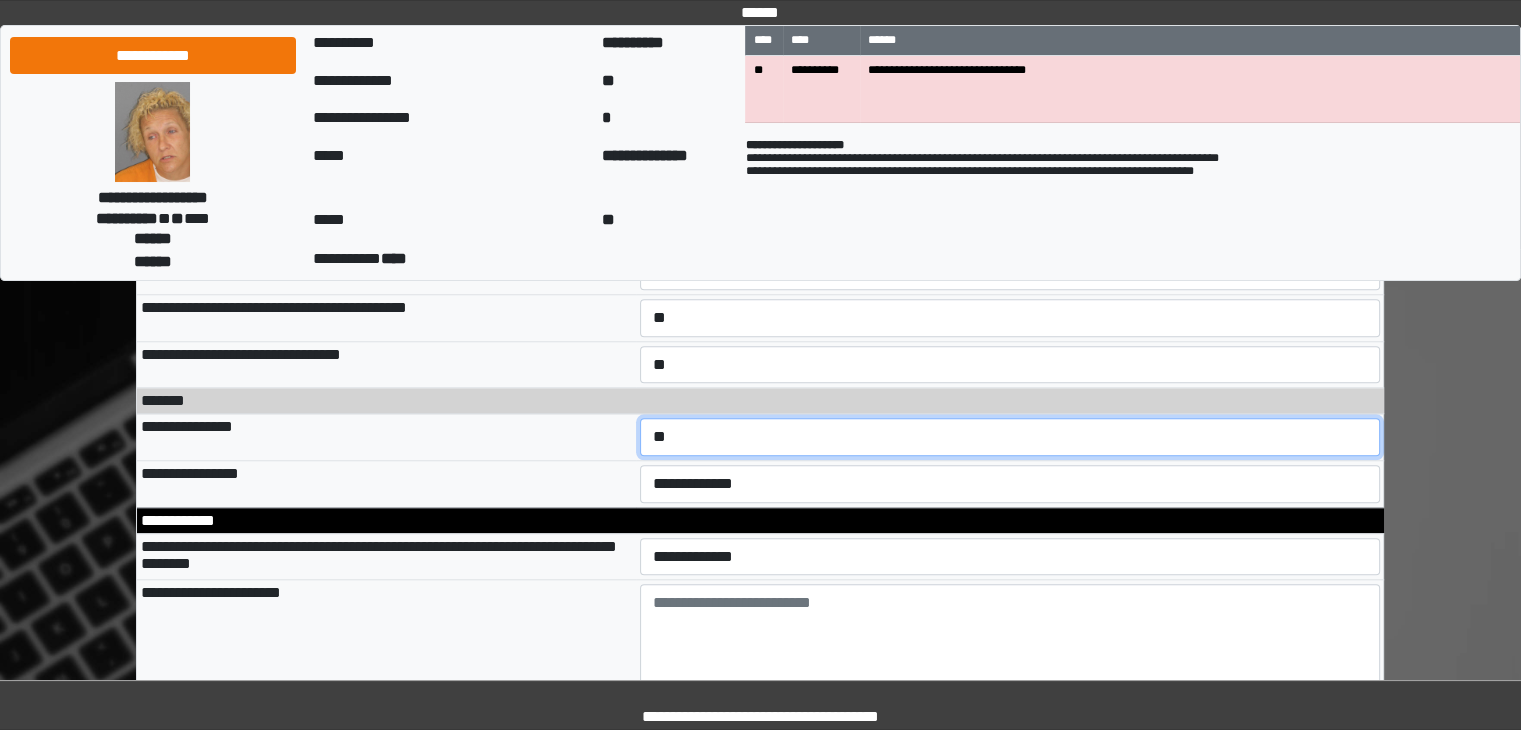 click on "**********" at bounding box center [1010, 437] 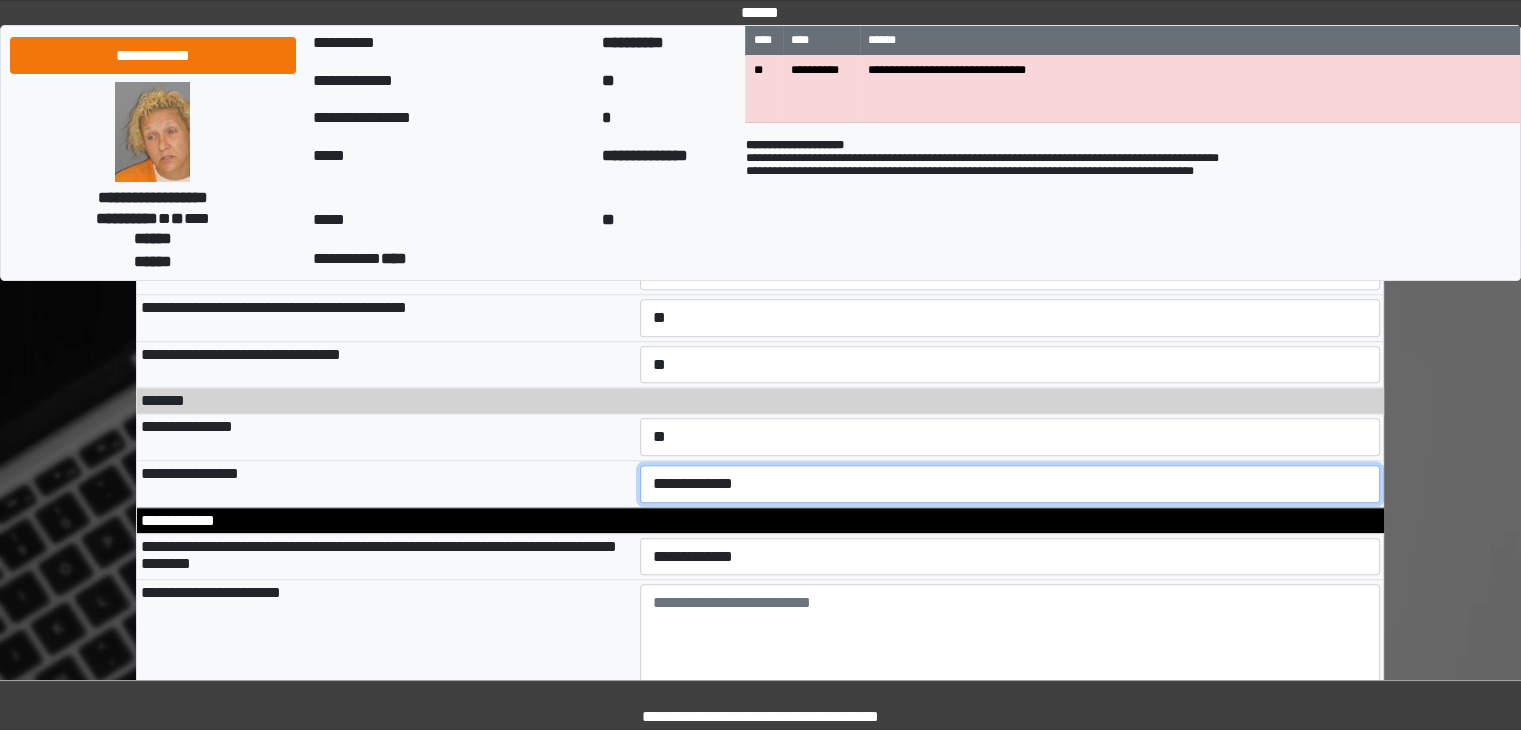 click on "**********" at bounding box center [1010, 484] 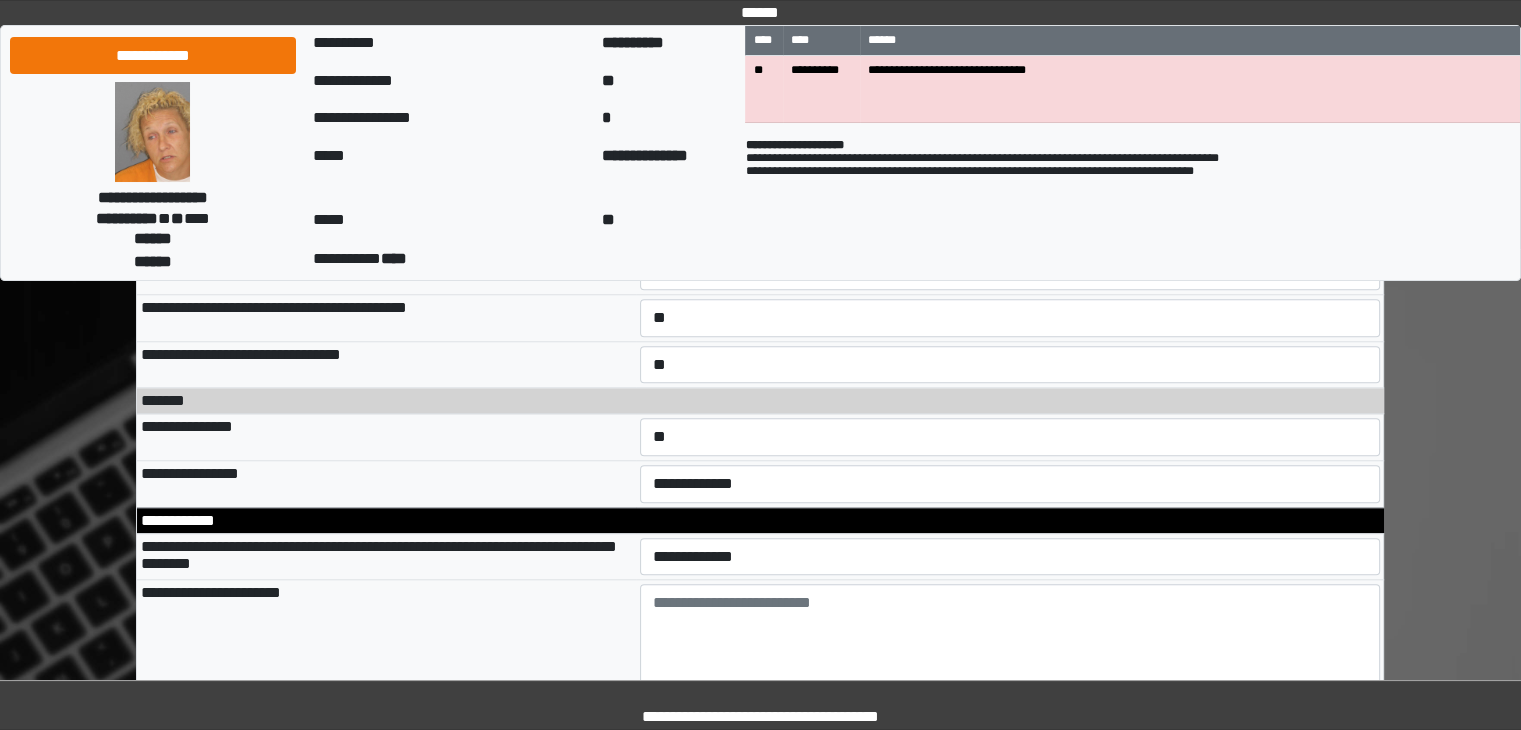click on "**********" at bounding box center (386, 483) 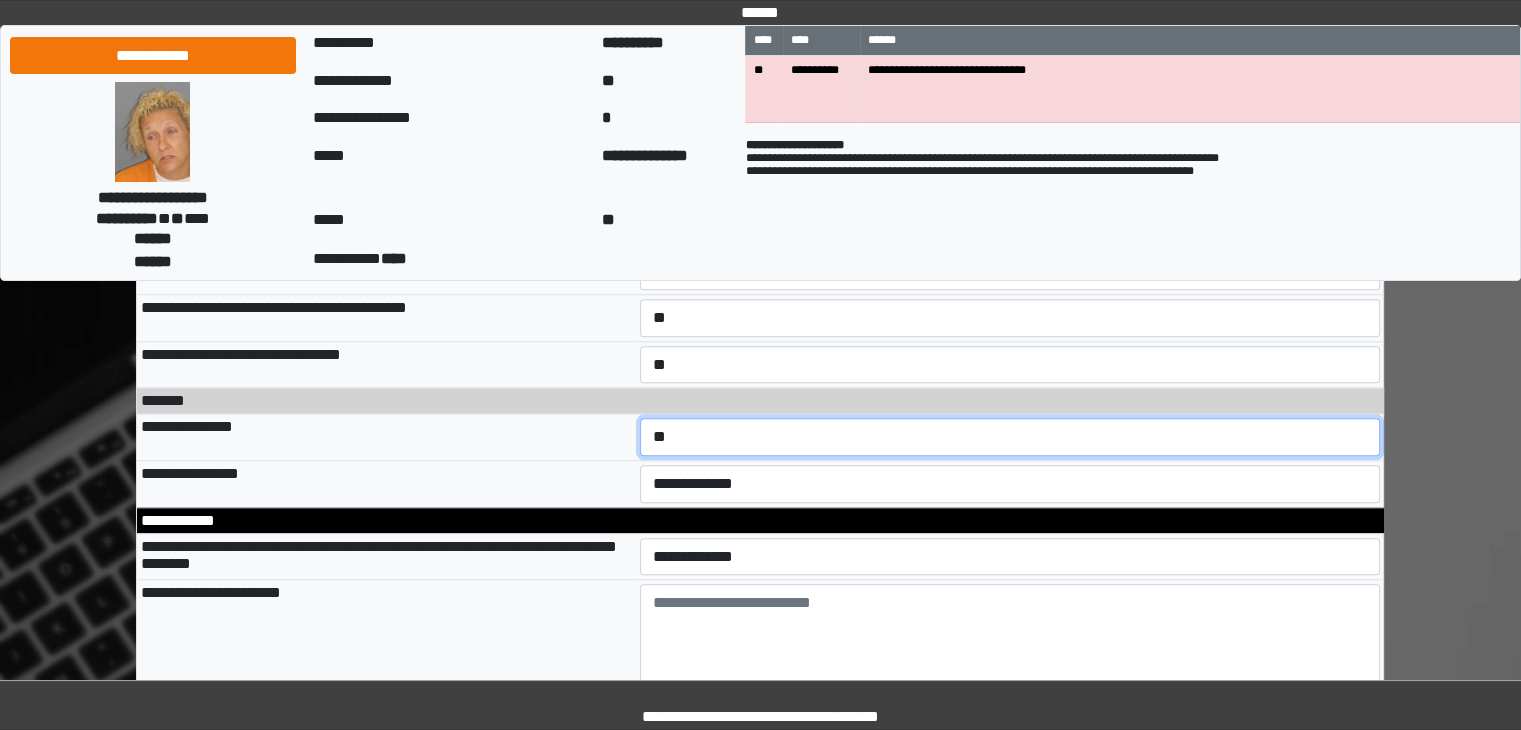 click on "**********" at bounding box center [1010, 437] 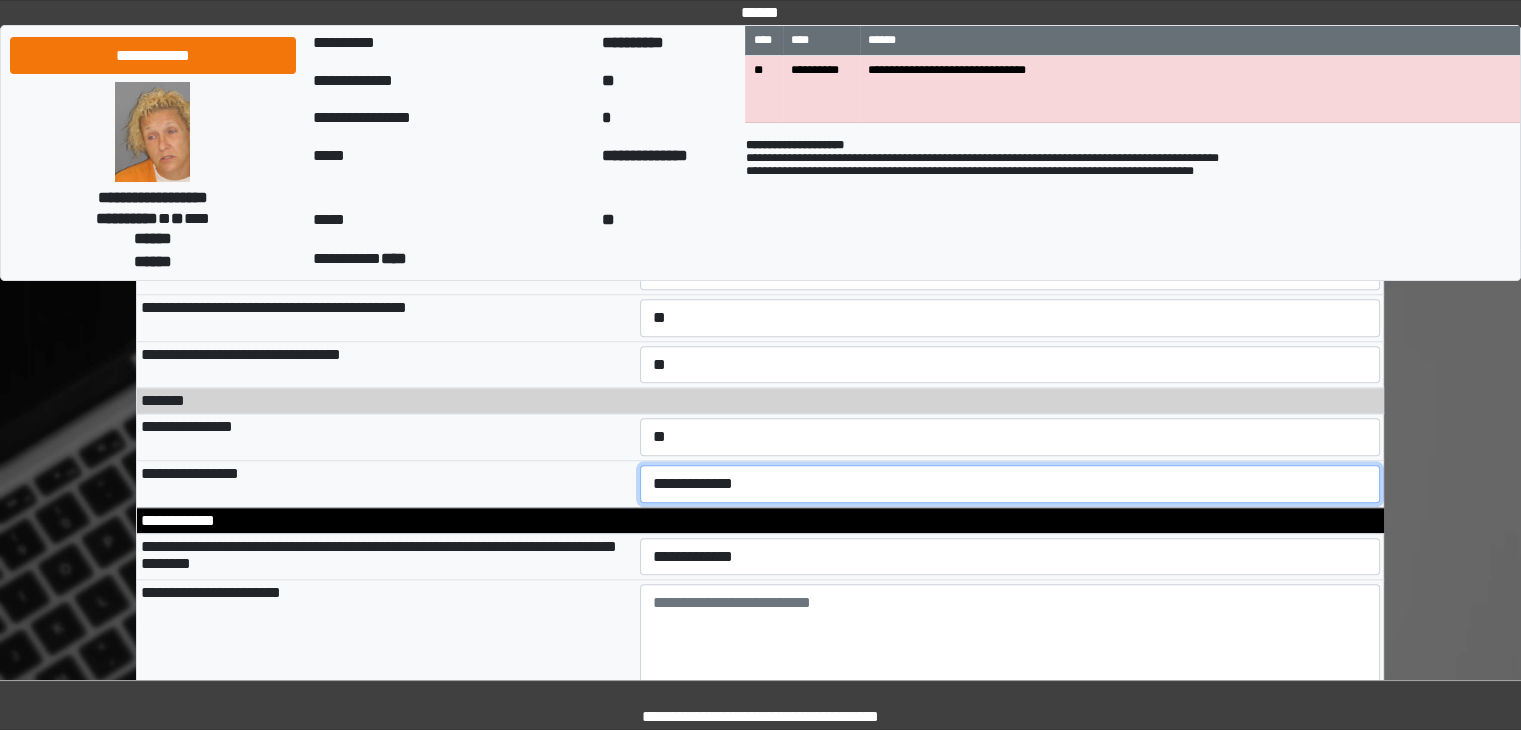 click on "**********" at bounding box center (1010, 484) 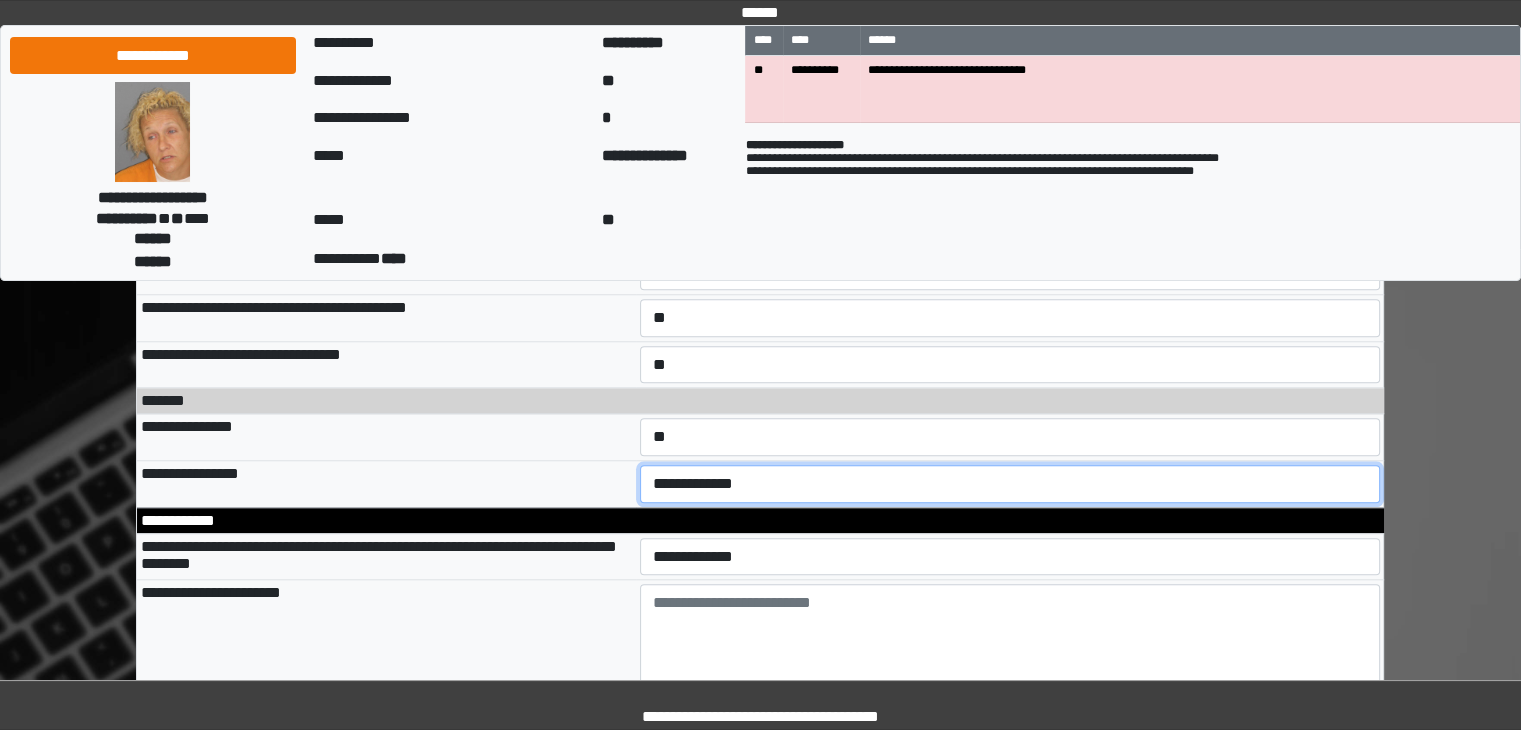 select on "**" 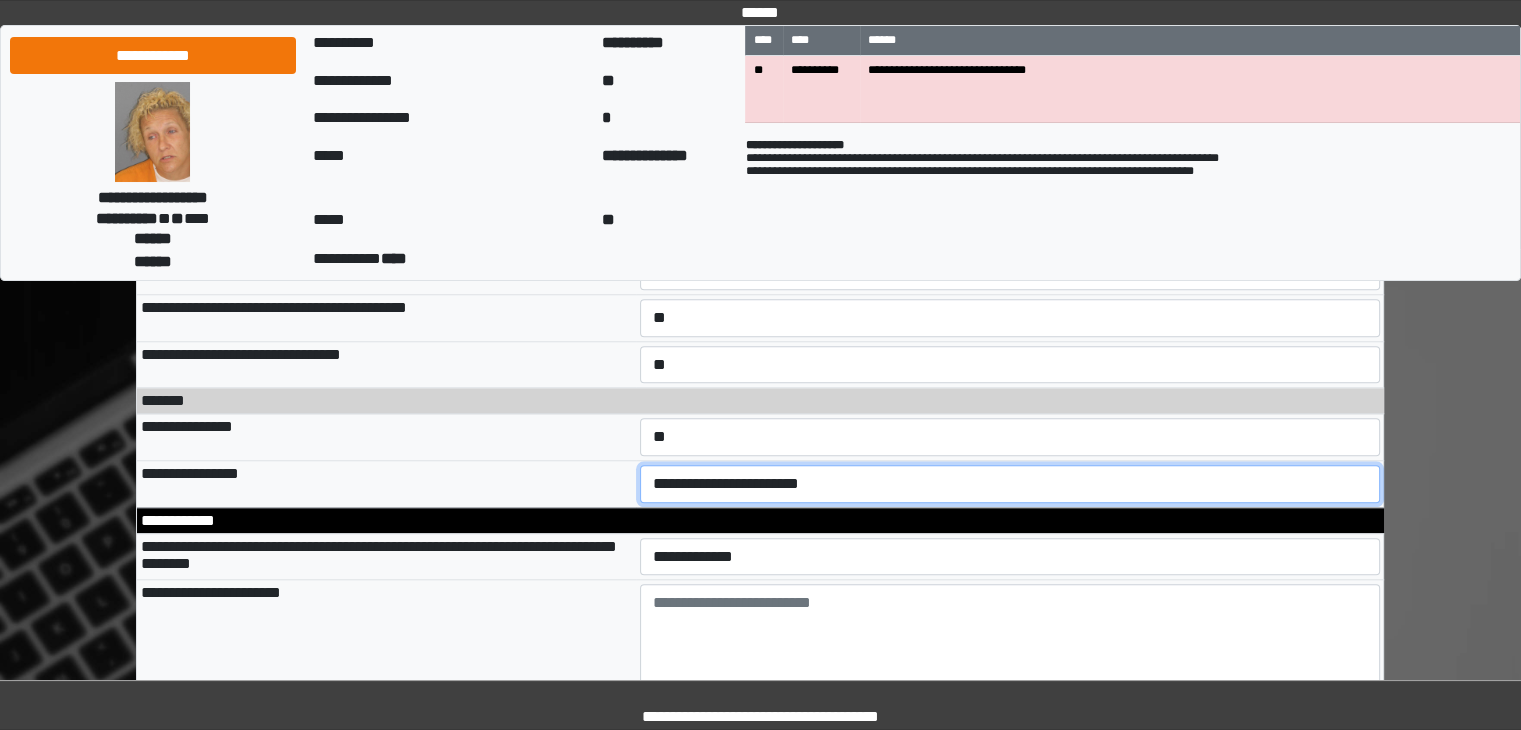 click on "**********" at bounding box center [1010, 484] 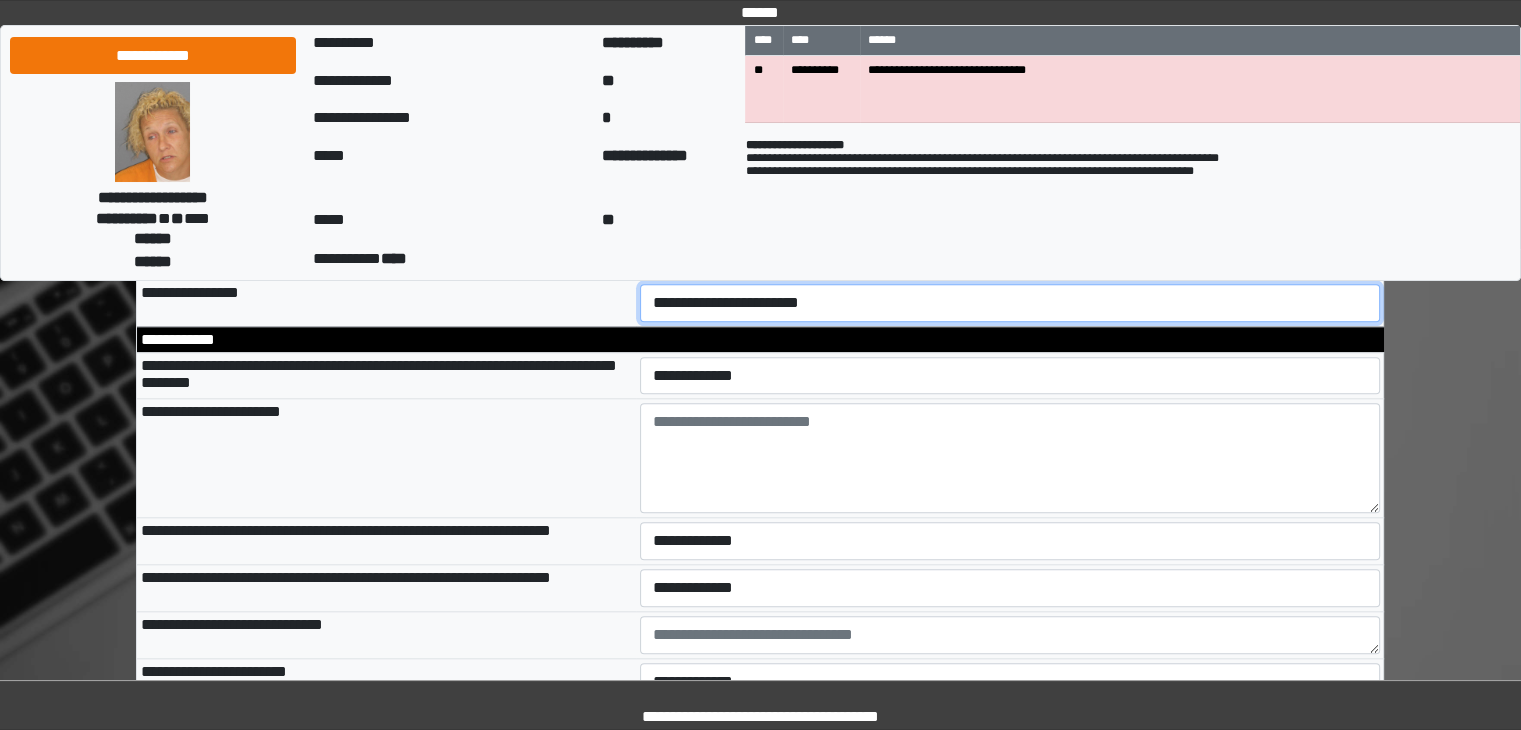 scroll, scrollTop: 9530, scrollLeft: 0, axis: vertical 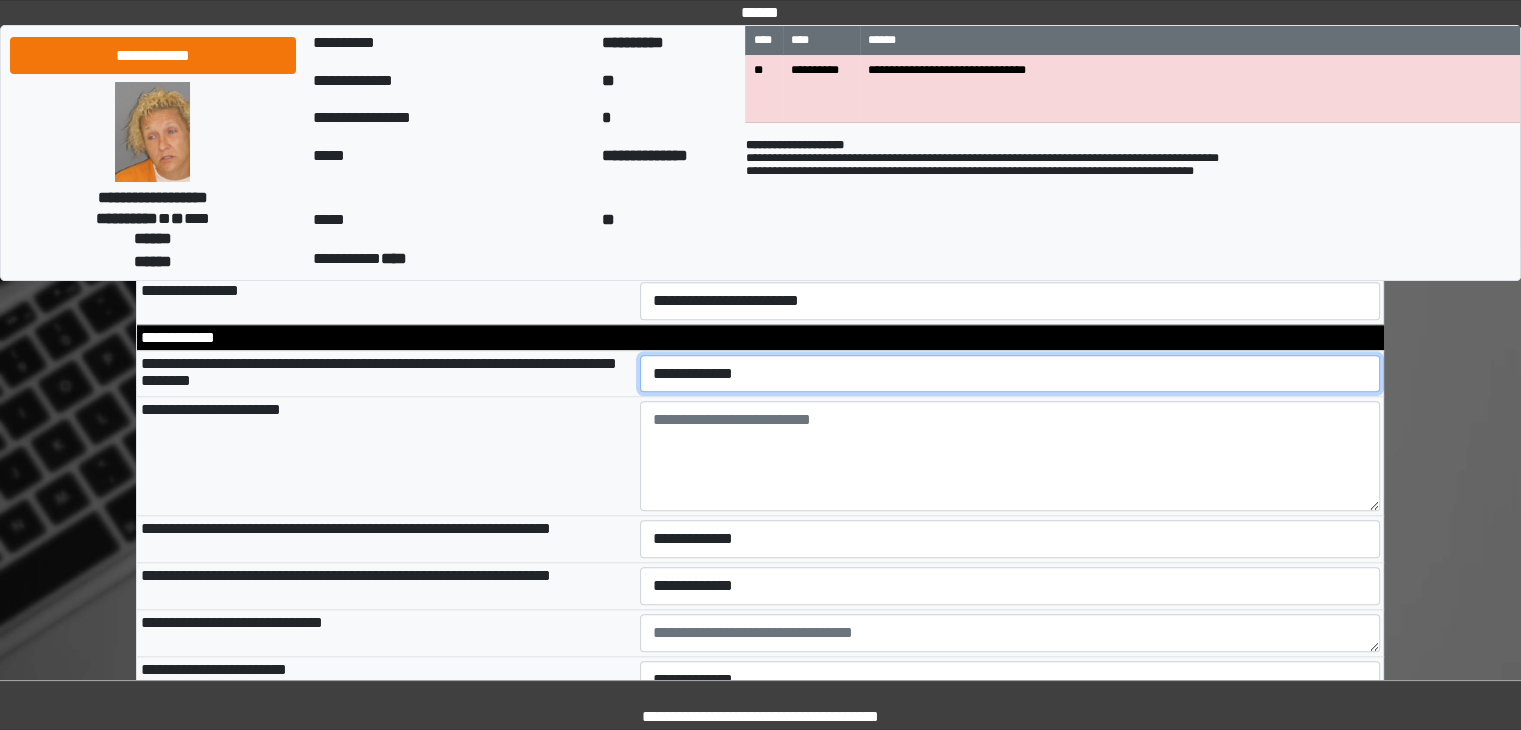 click on "**********" at bounding box center (1010, 374) 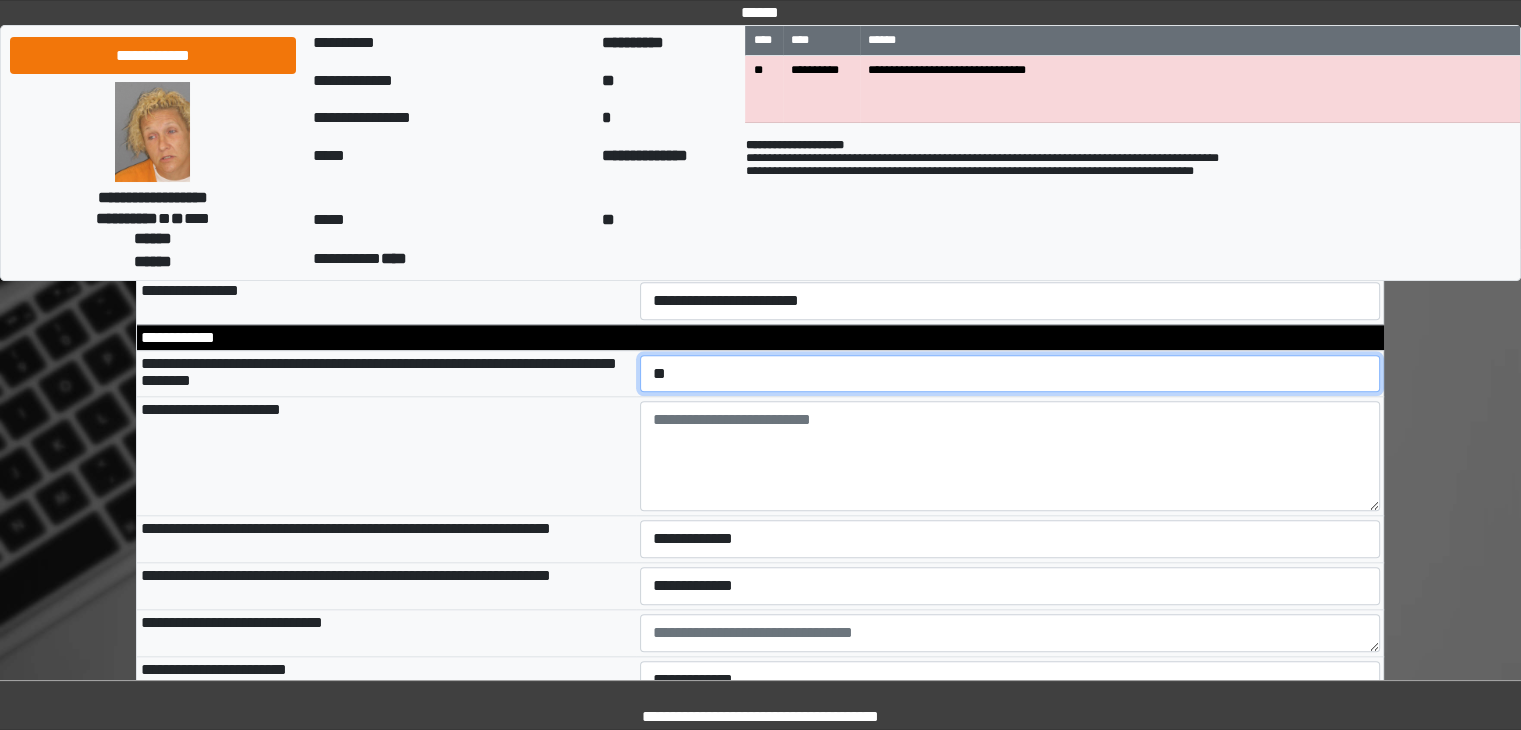 click on "**********" at bounding box center [1010, 374] 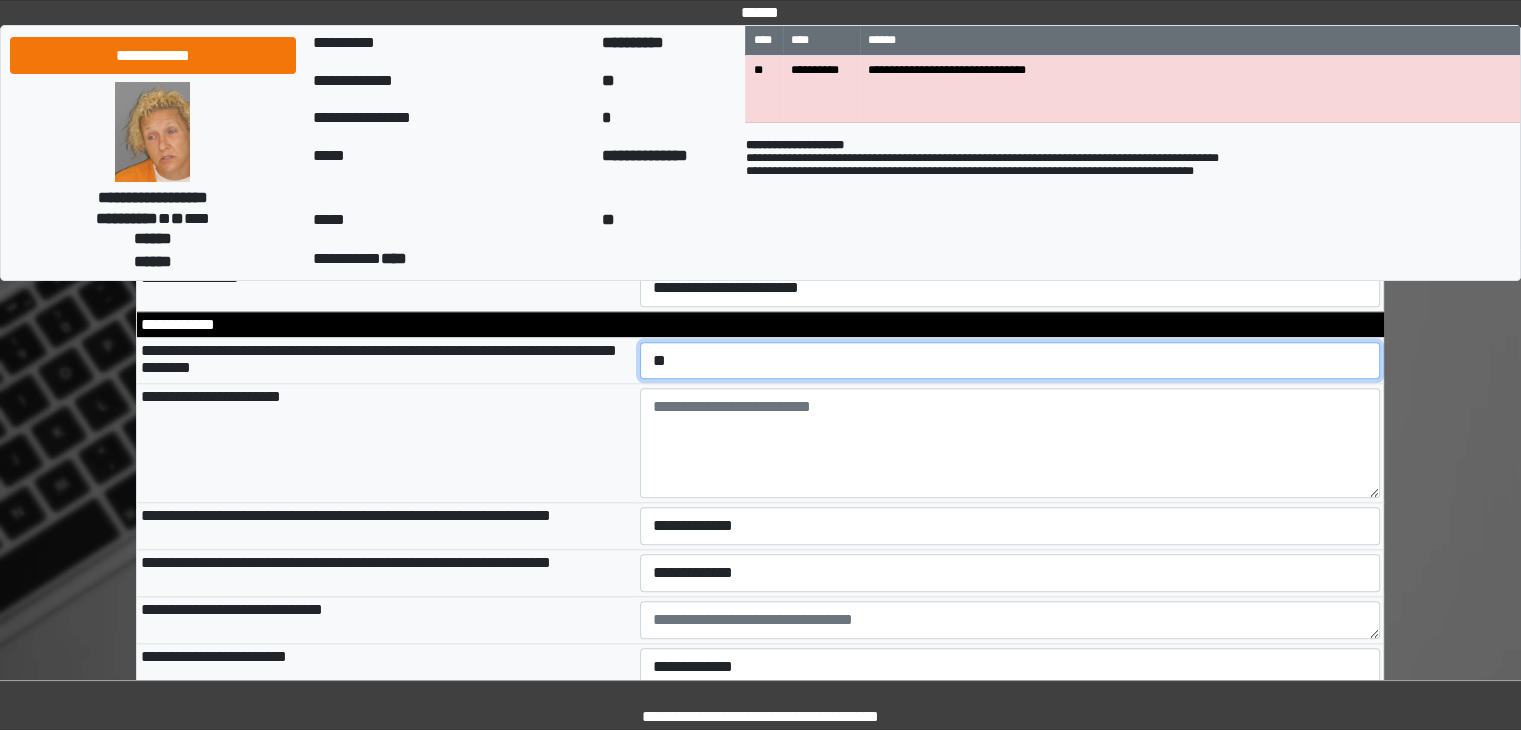 scroll, scrollTop: 9534, scrollLeft: 0, axis: vertical 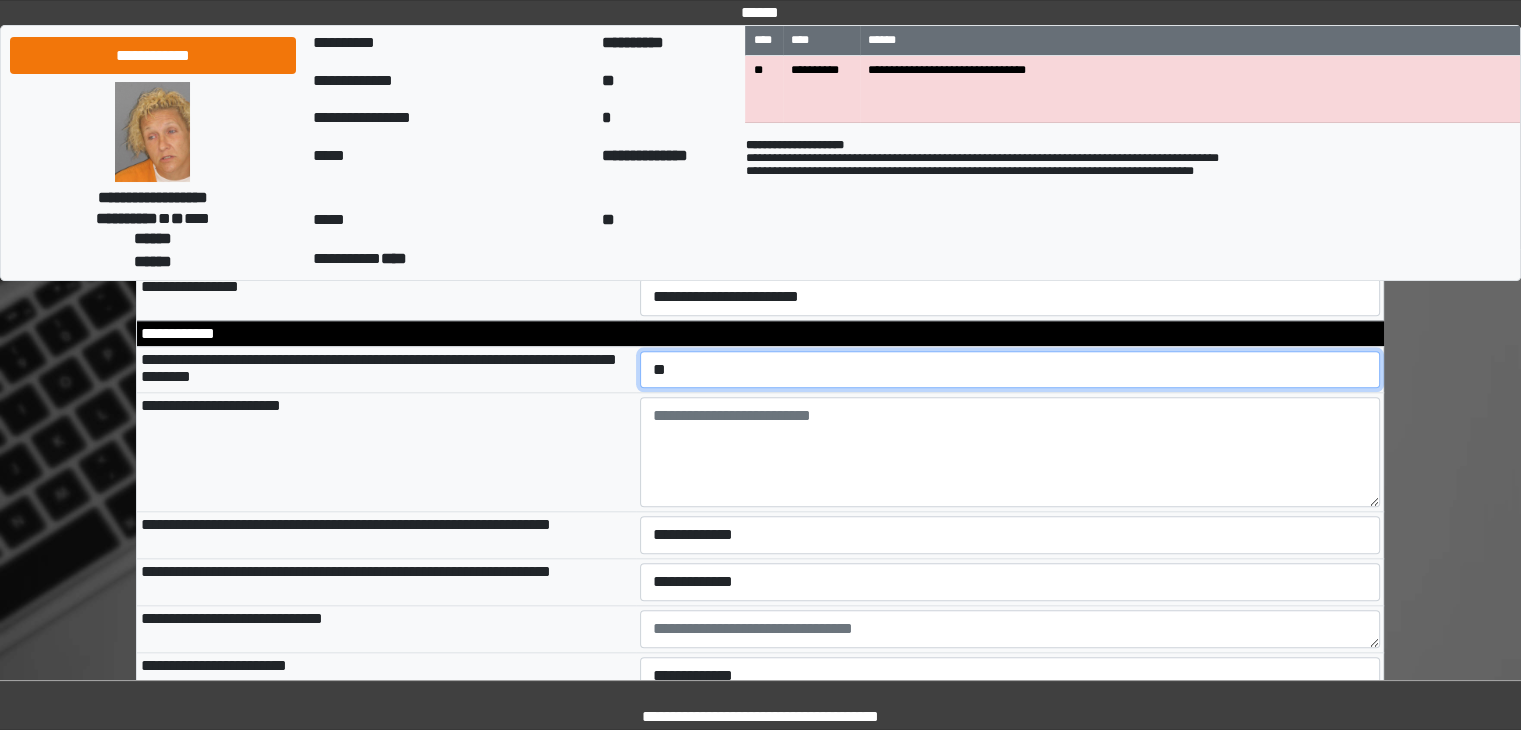 click on "**********" at bounding box center (1010, 370) 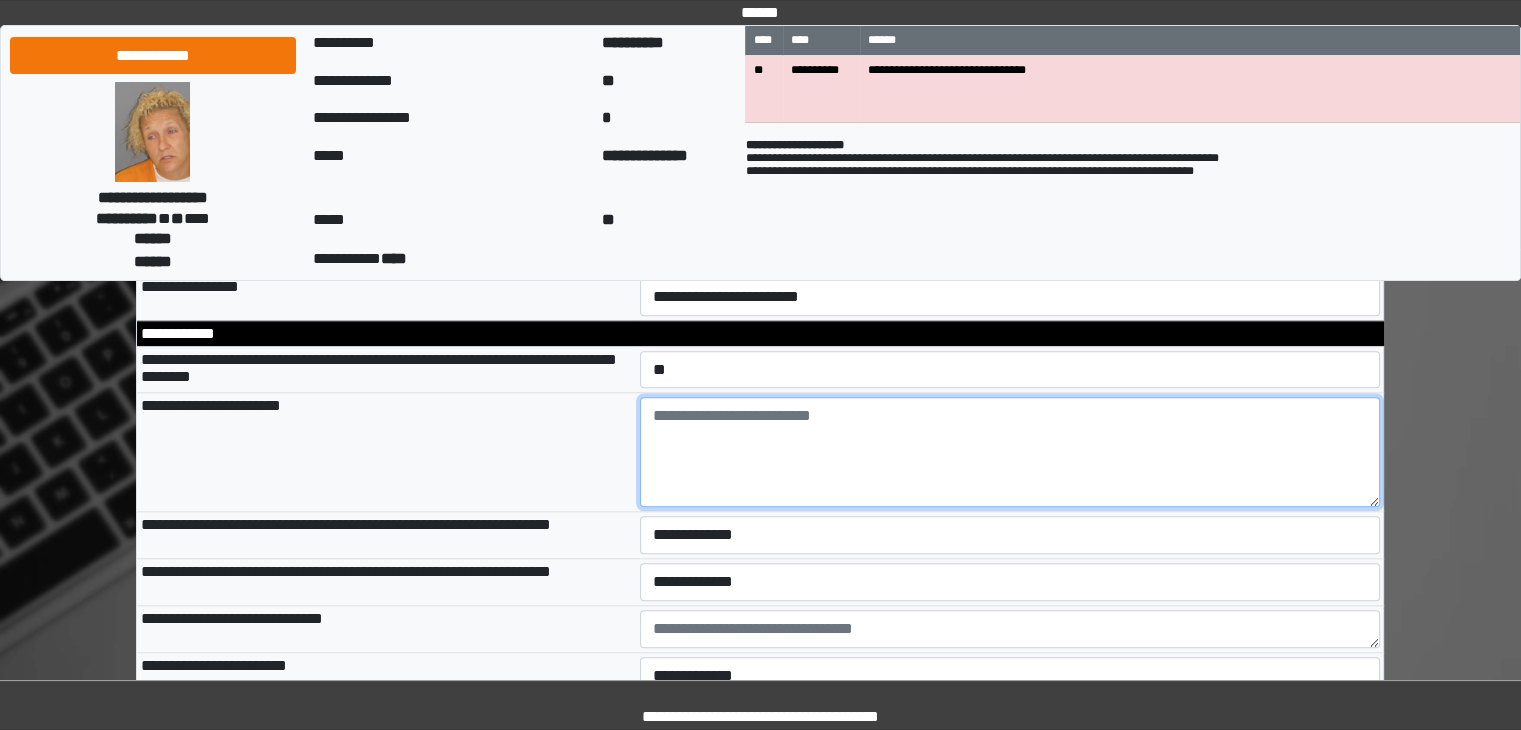 click at bounding box center [1010, 452] 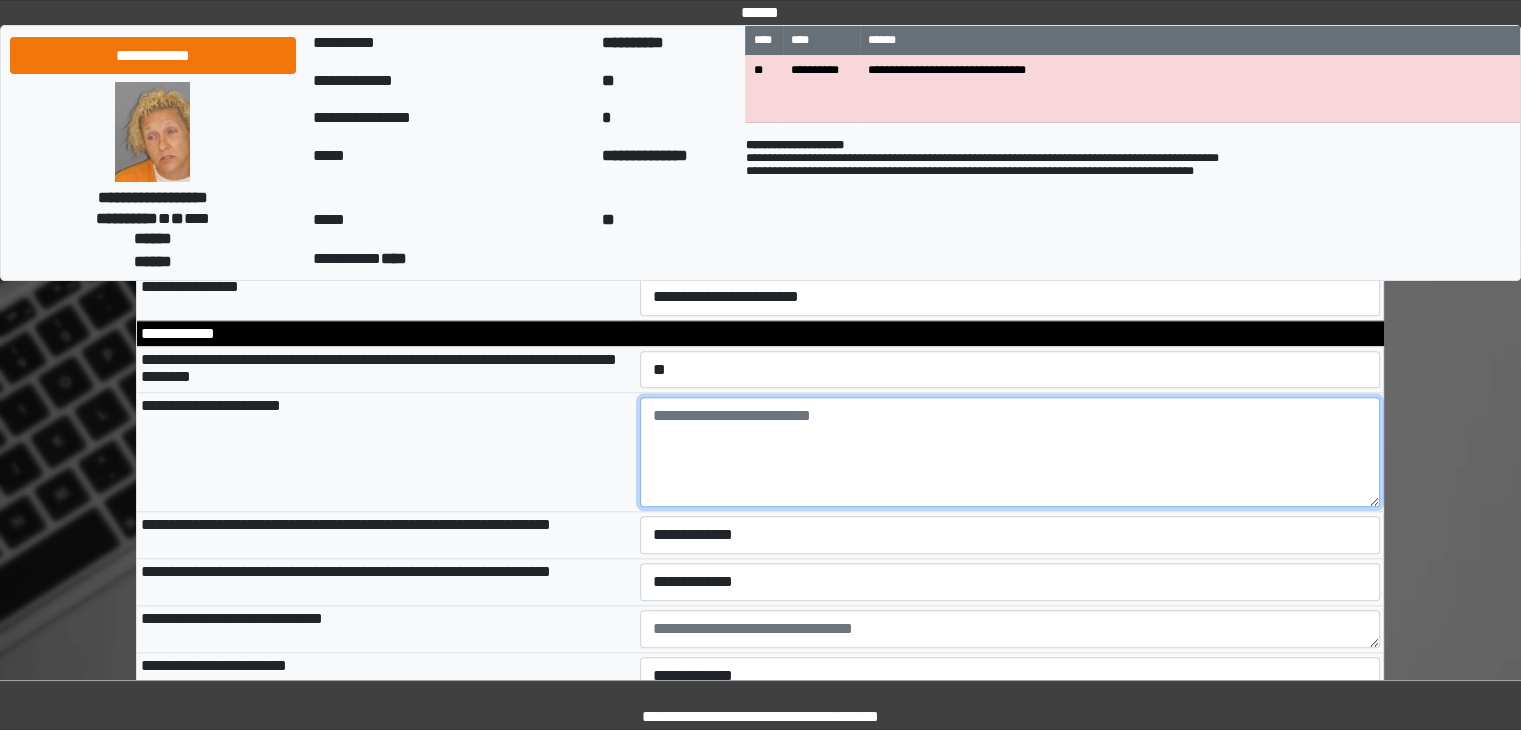 type on "*" 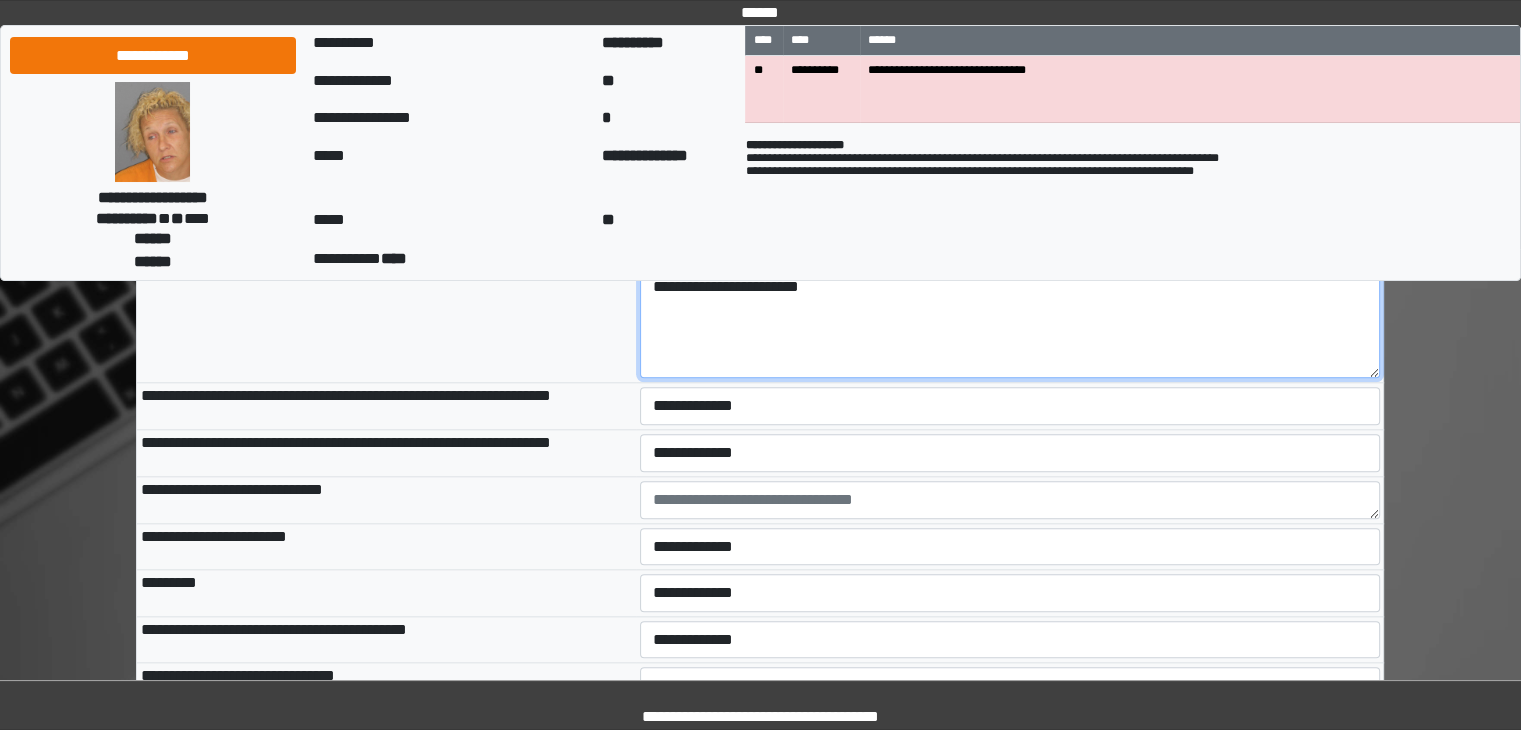 scroll, scrollTop: 9664, scrollLeft: 0, axis: vertical 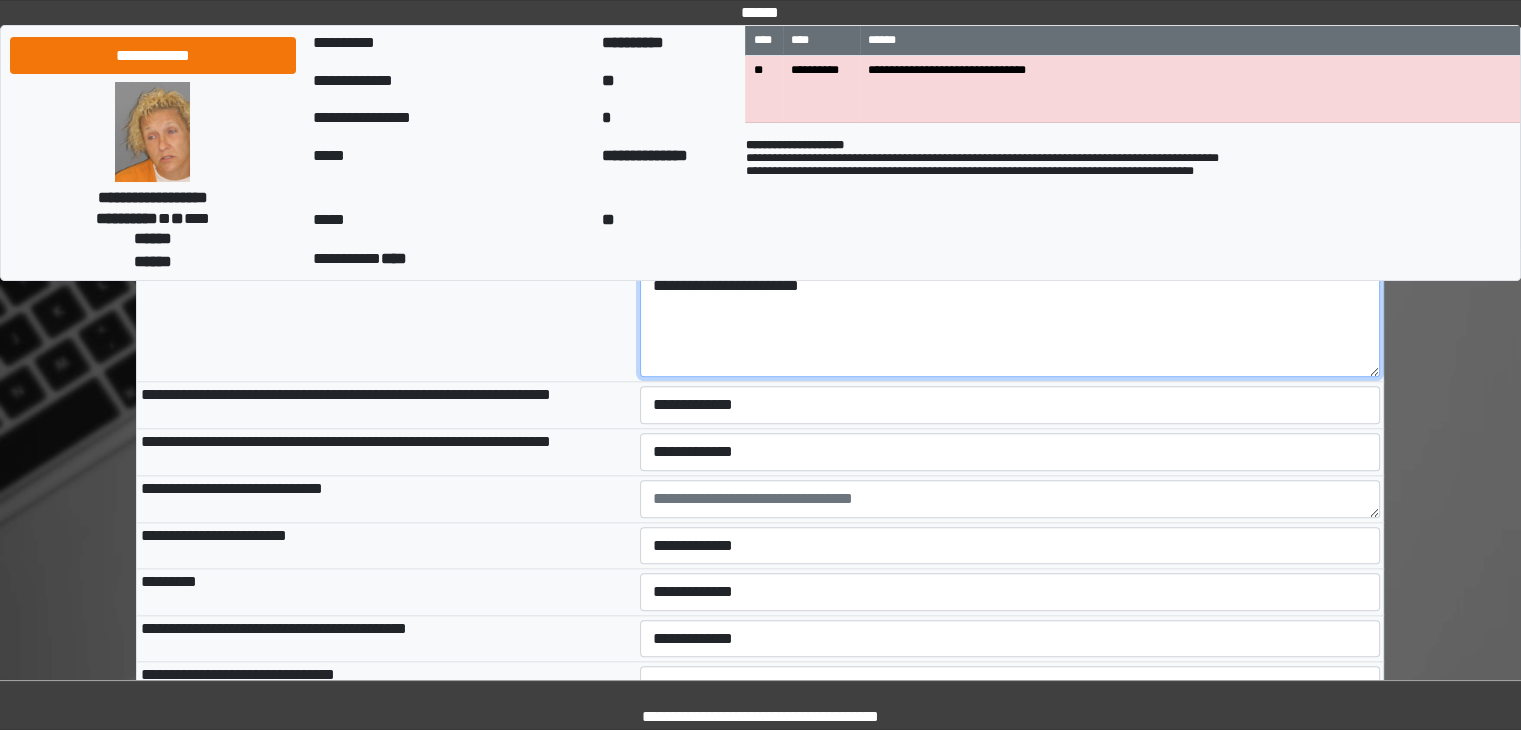 type on "**********" 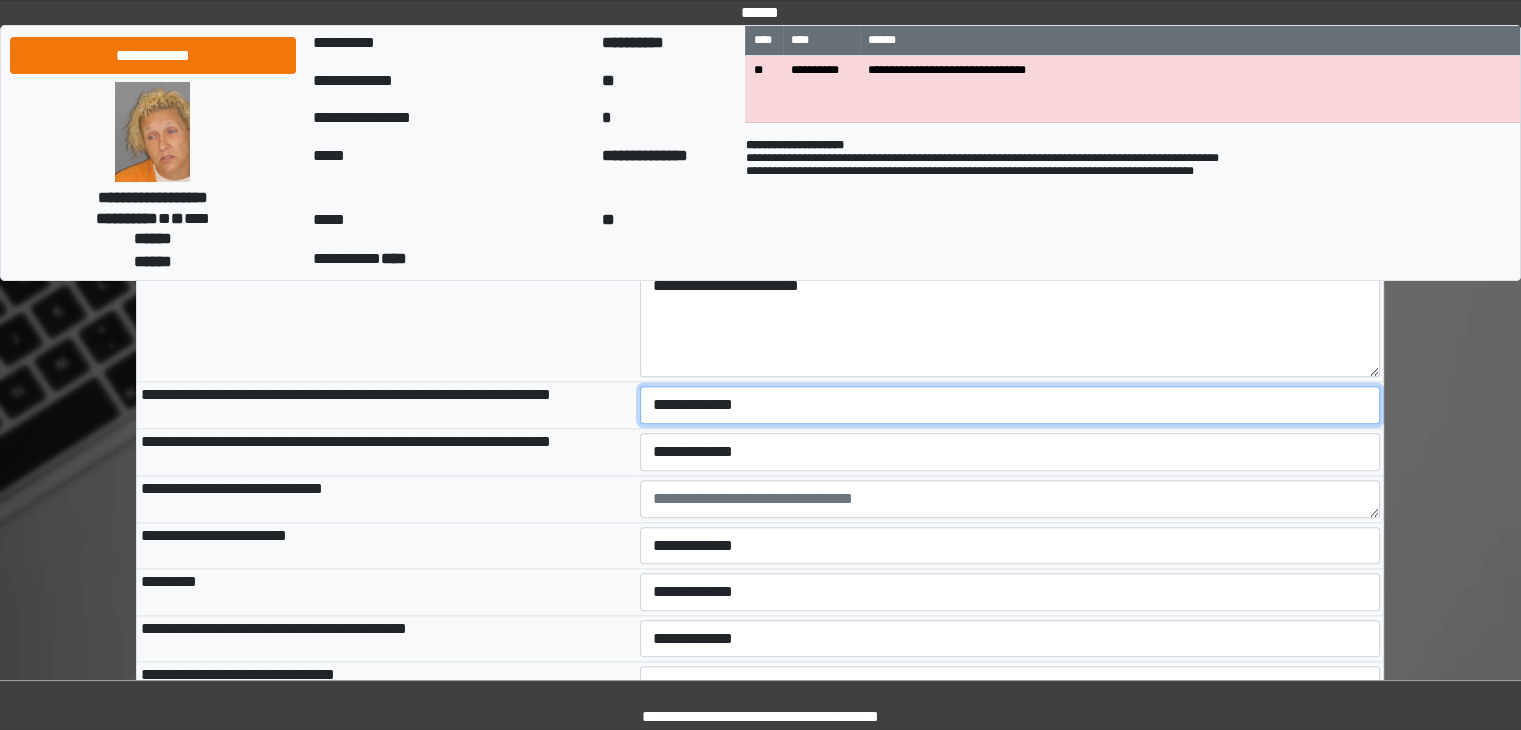click on "**********" at bounding box center (1010, 405) 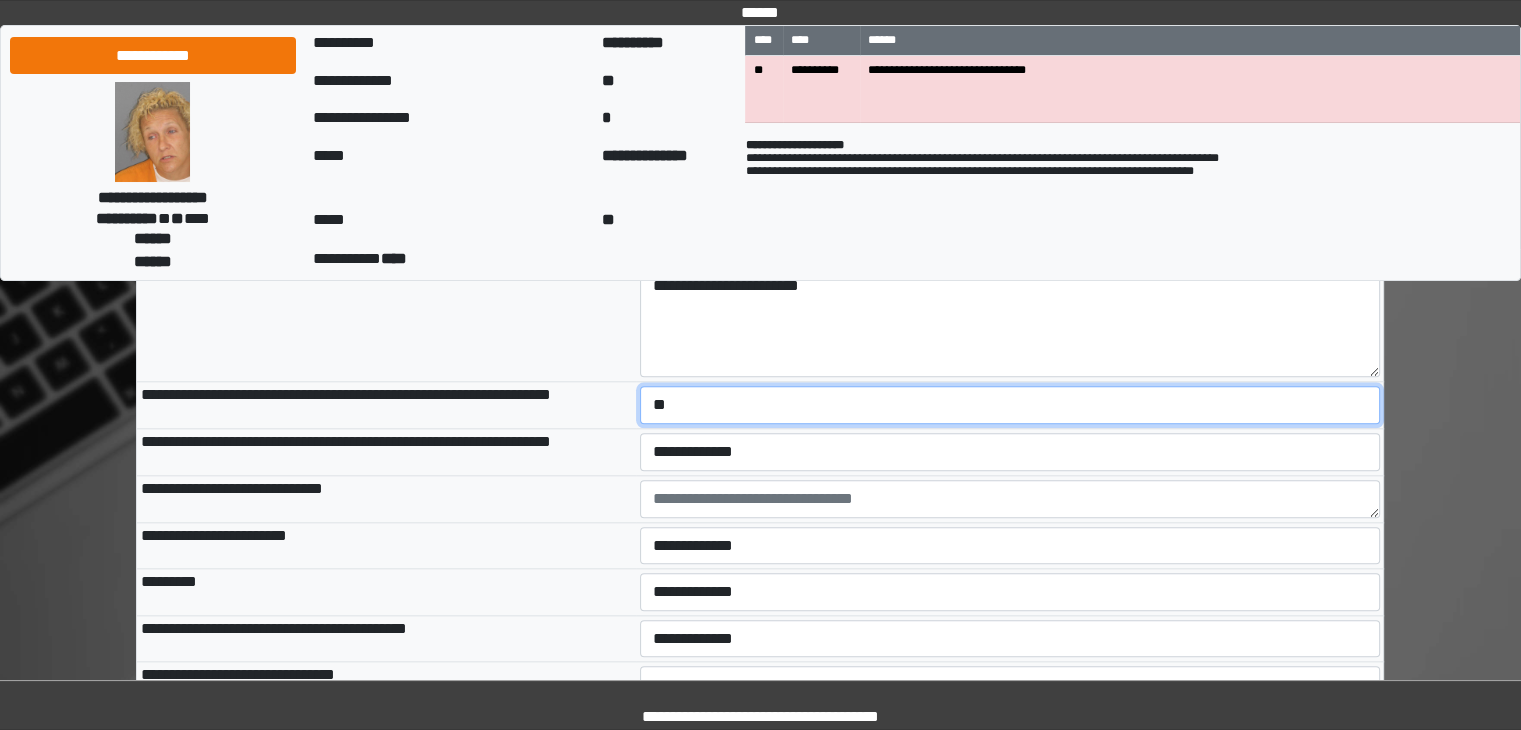 click on "**********" at bounding box center [1010, 405] 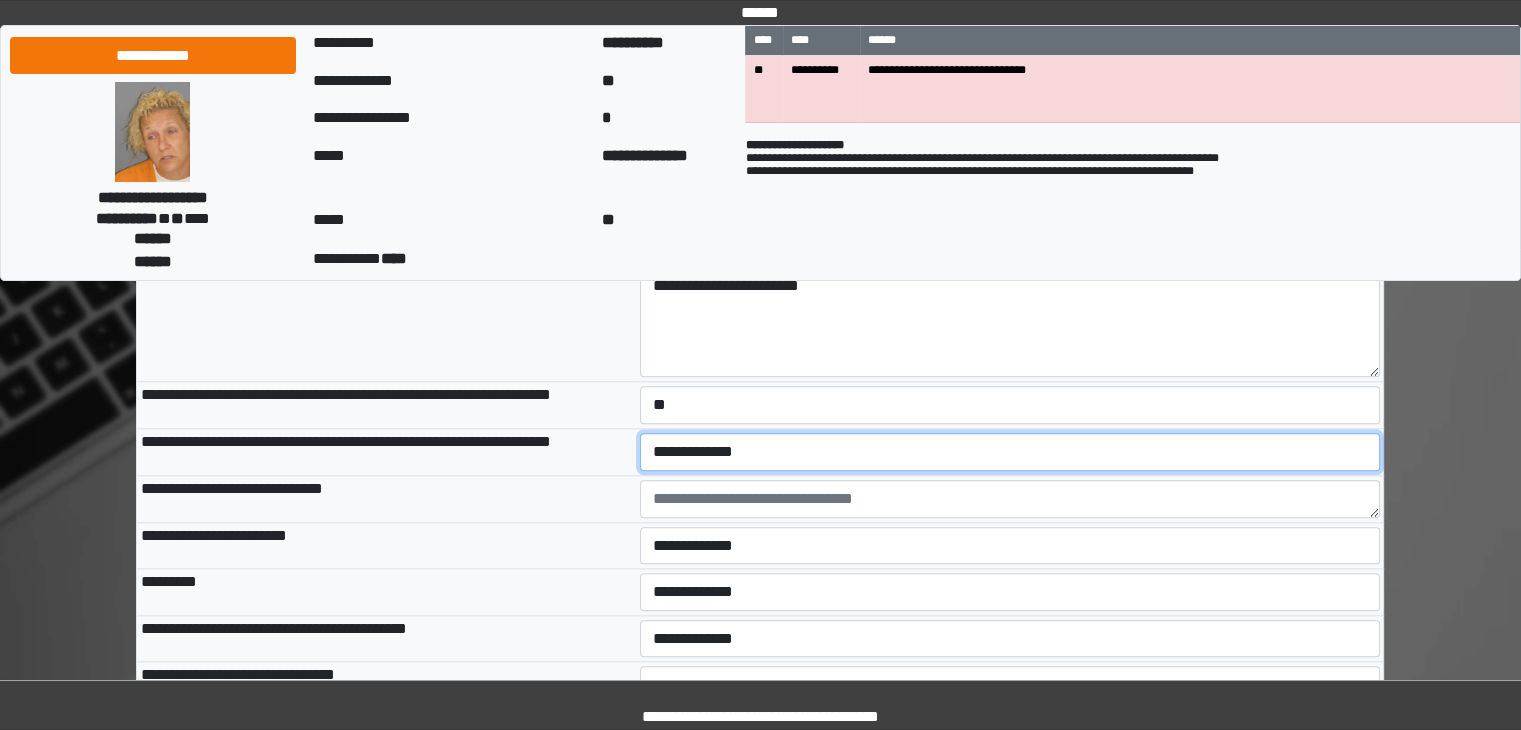 click on "**********" at bounding box center [1010, 452] 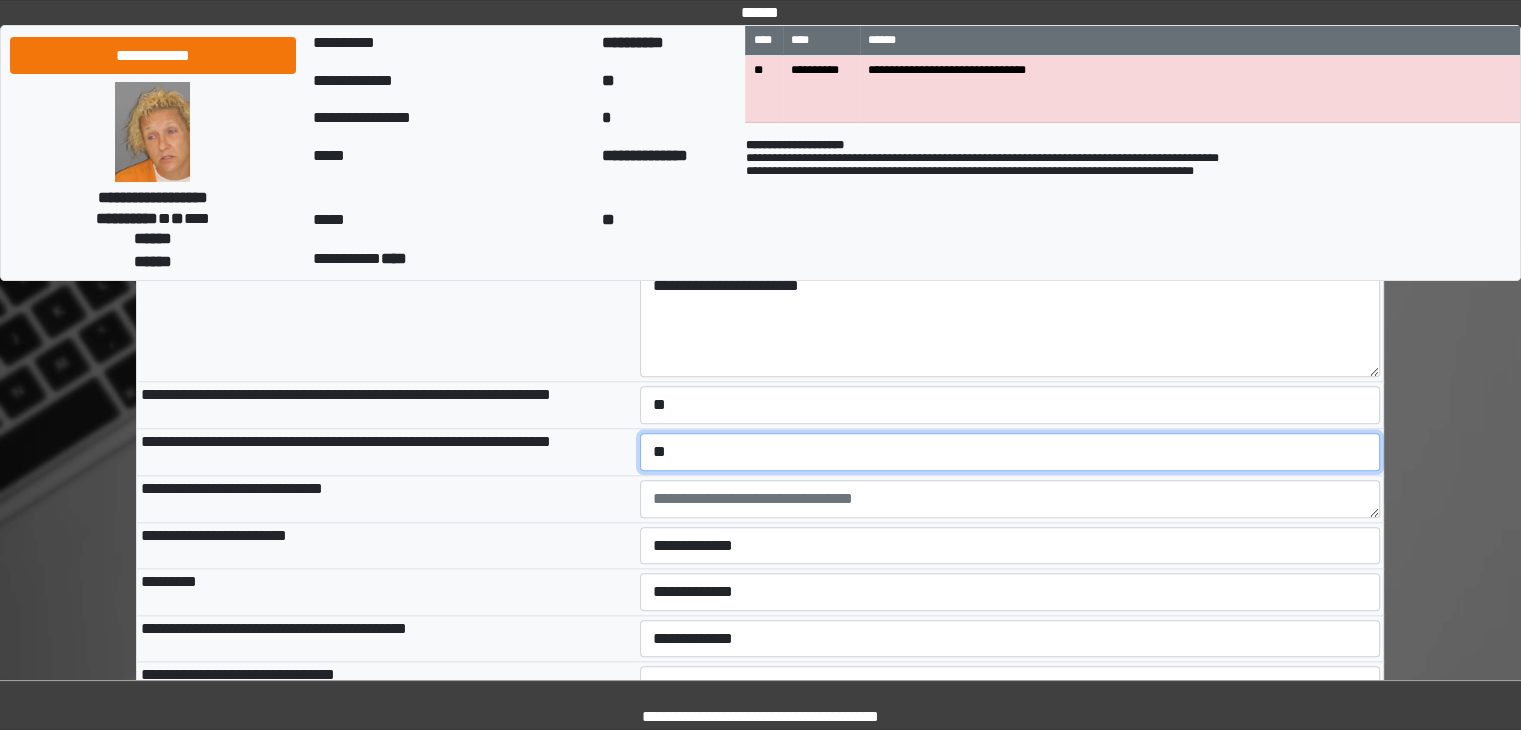 click on "**********" at bounding box center [1010, 452] 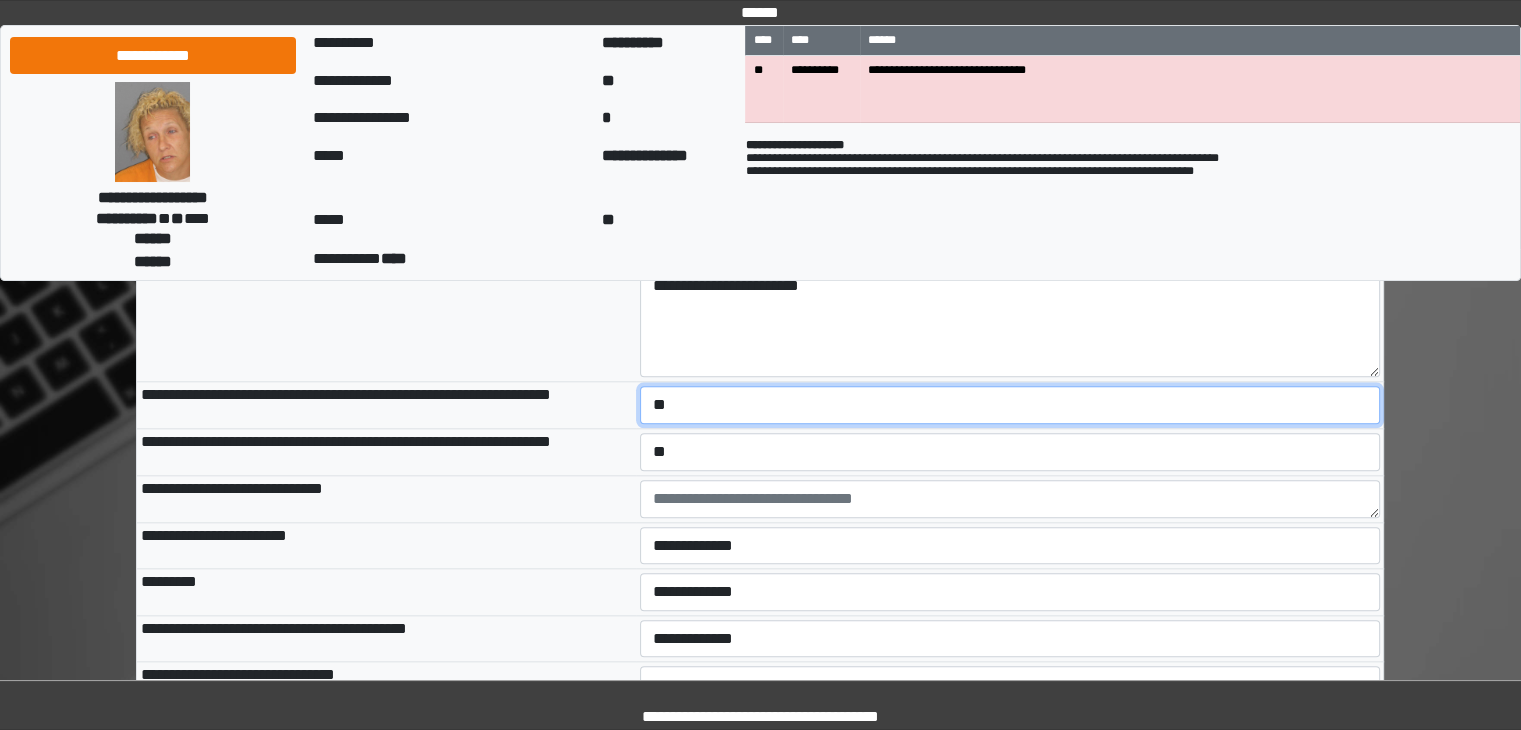 click on "**********" at bounding box center (1010, 405) 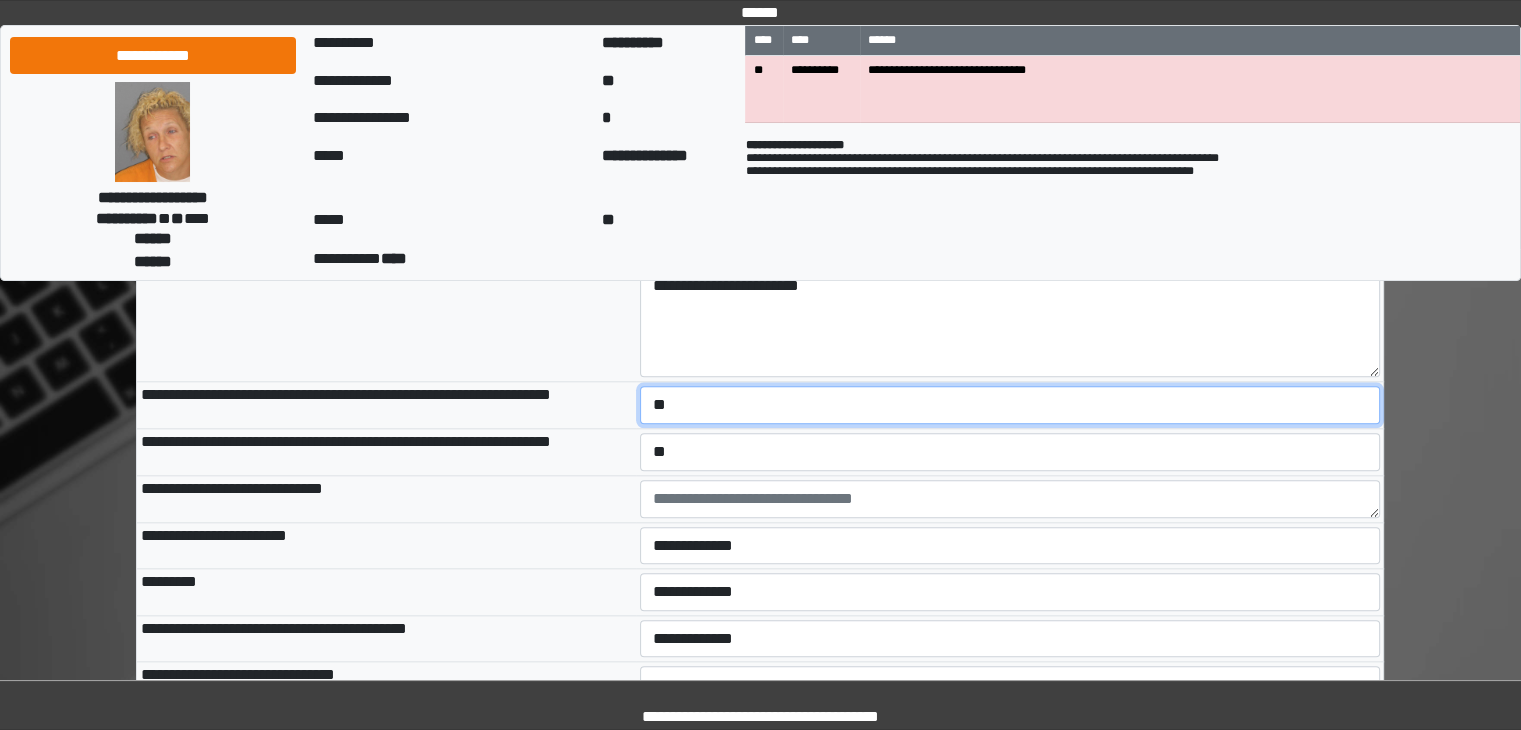 select on "*" 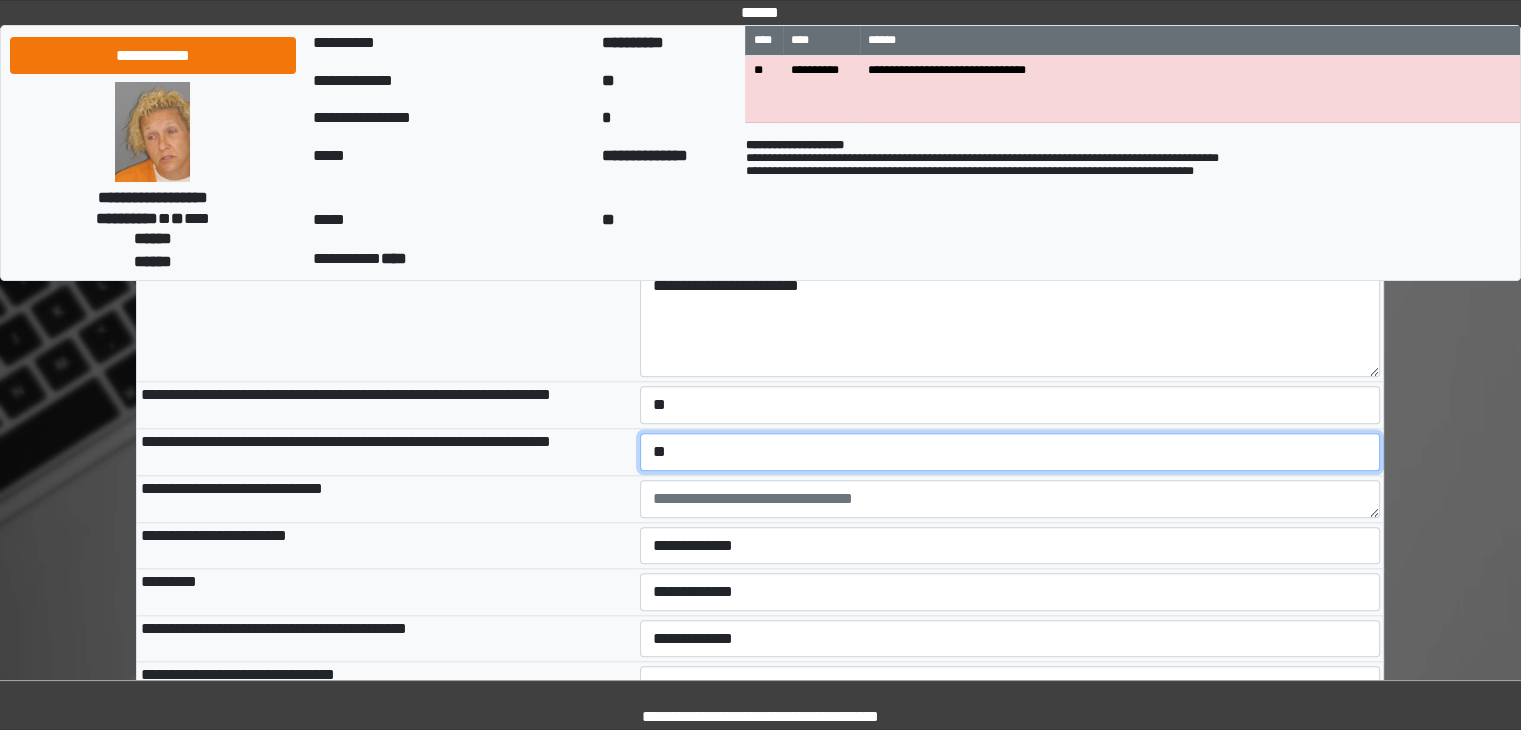 click on "**********" at bounding box center [1010, 452] 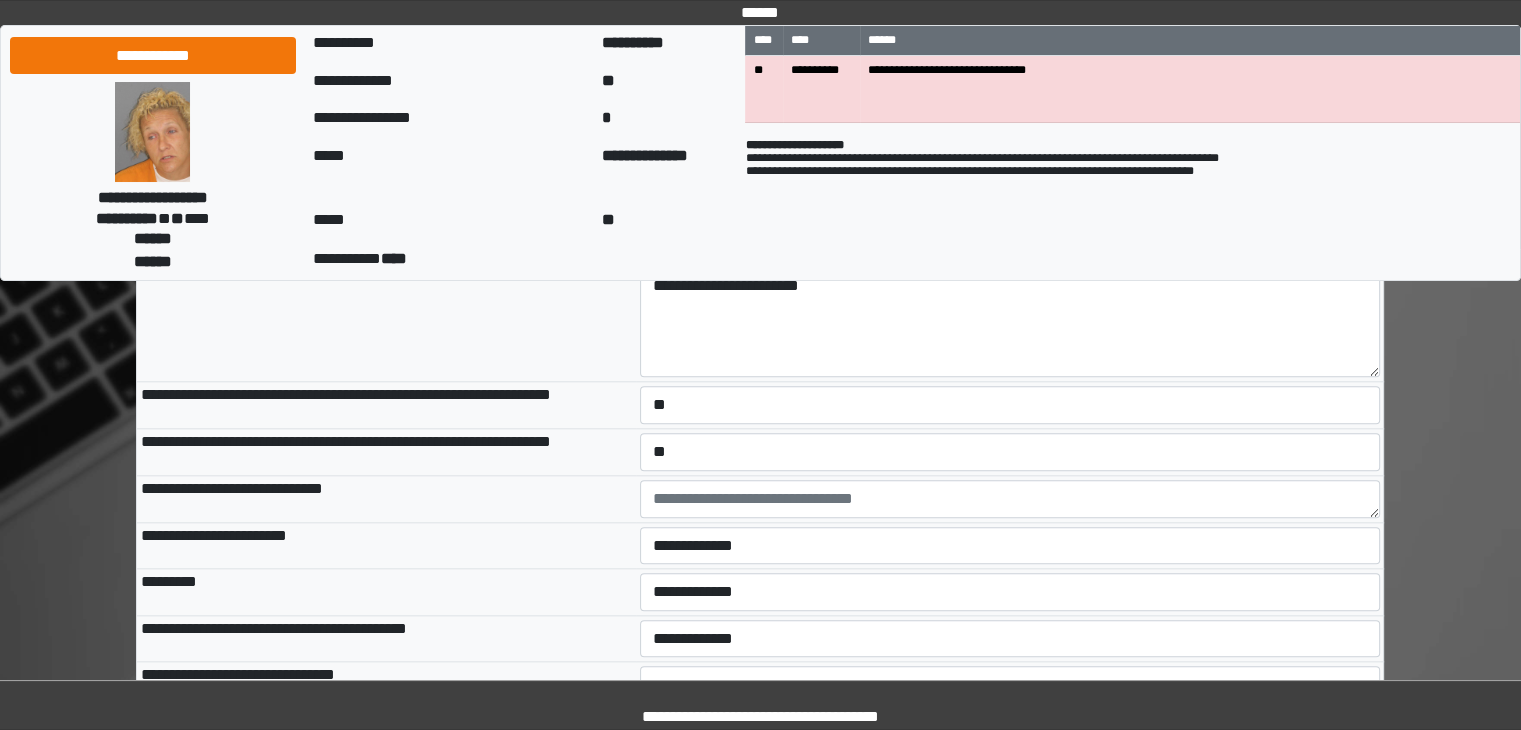 click on "**********" at bounding box center (386, 498) 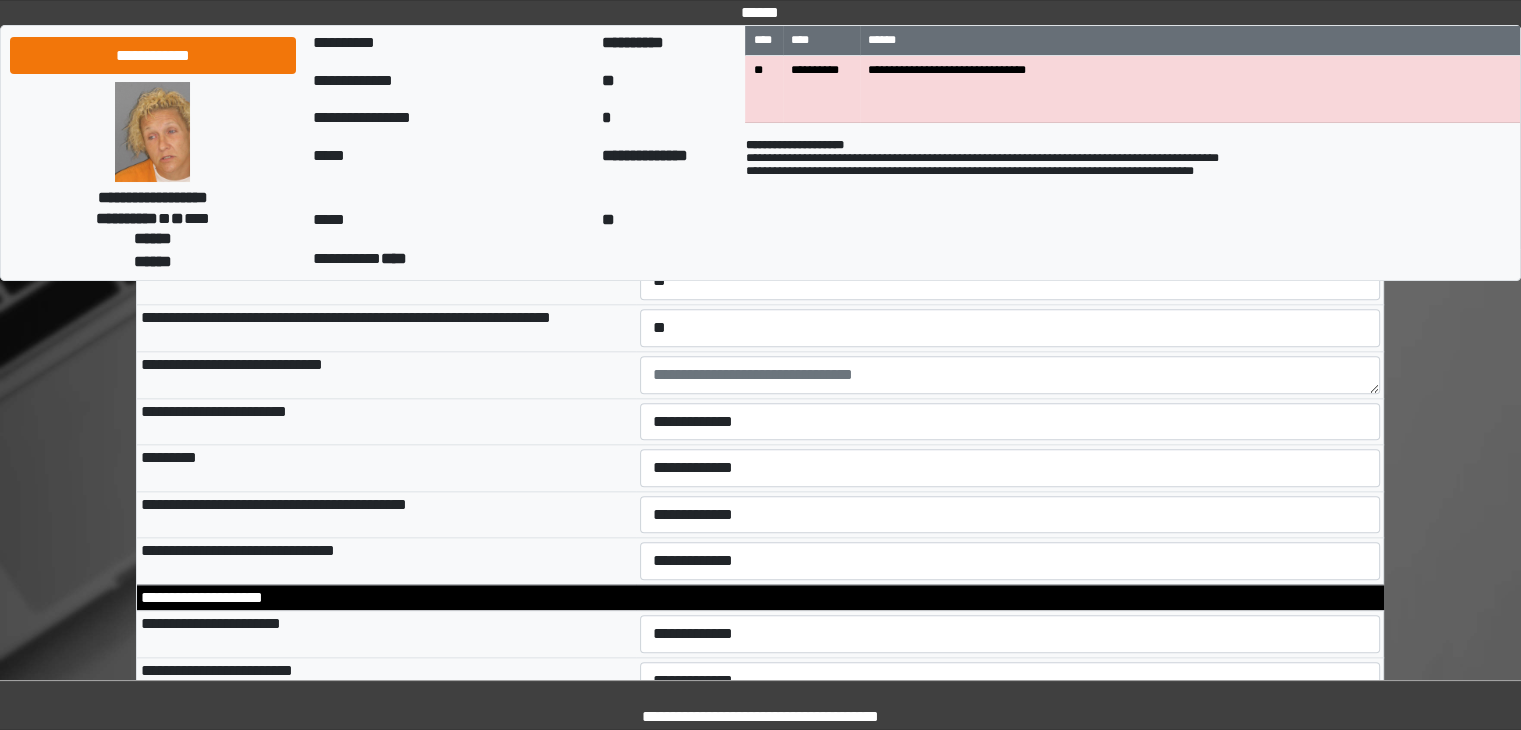 scroll, scrollTop: 9790, scrollLeft: 0, axis: vertical 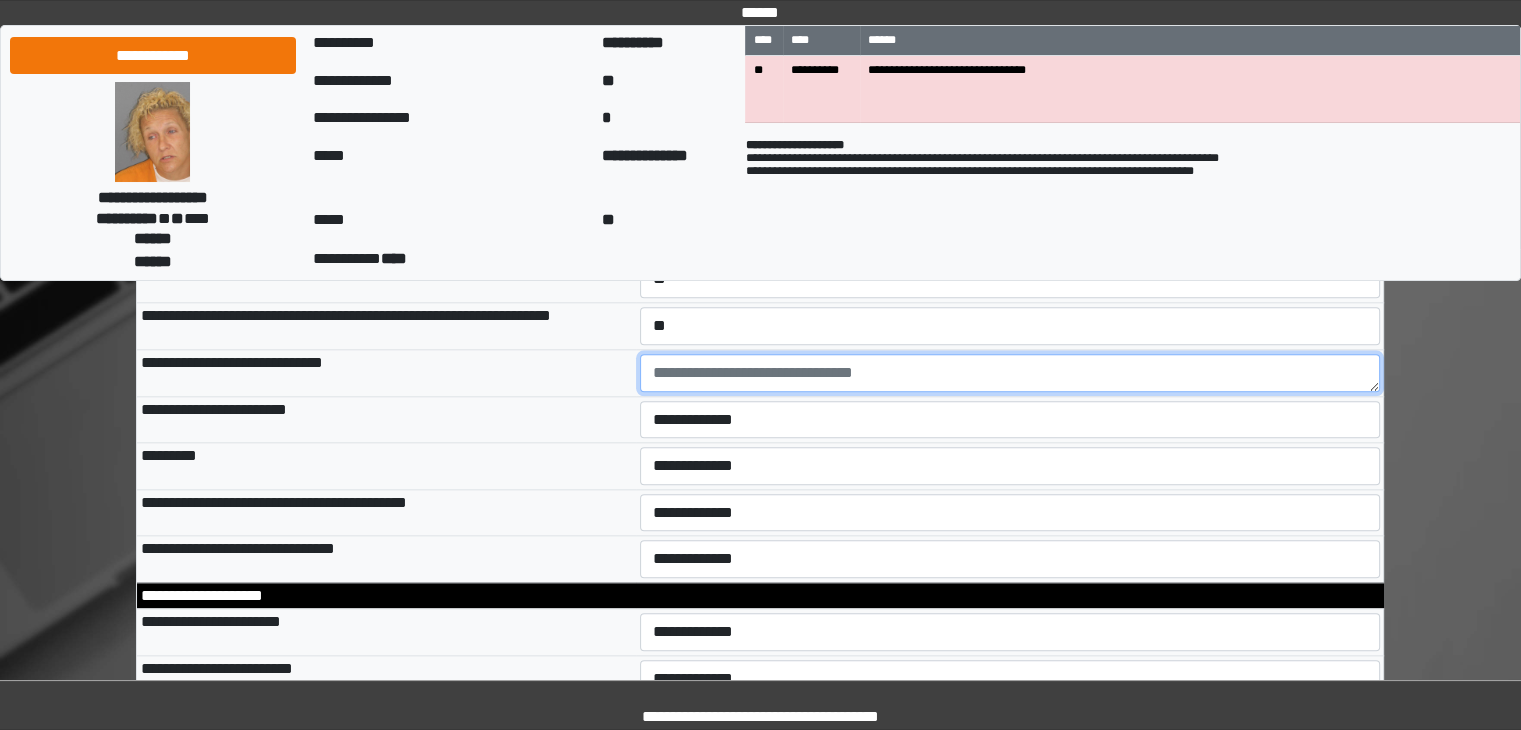 click at bounding box center (1010, 373) 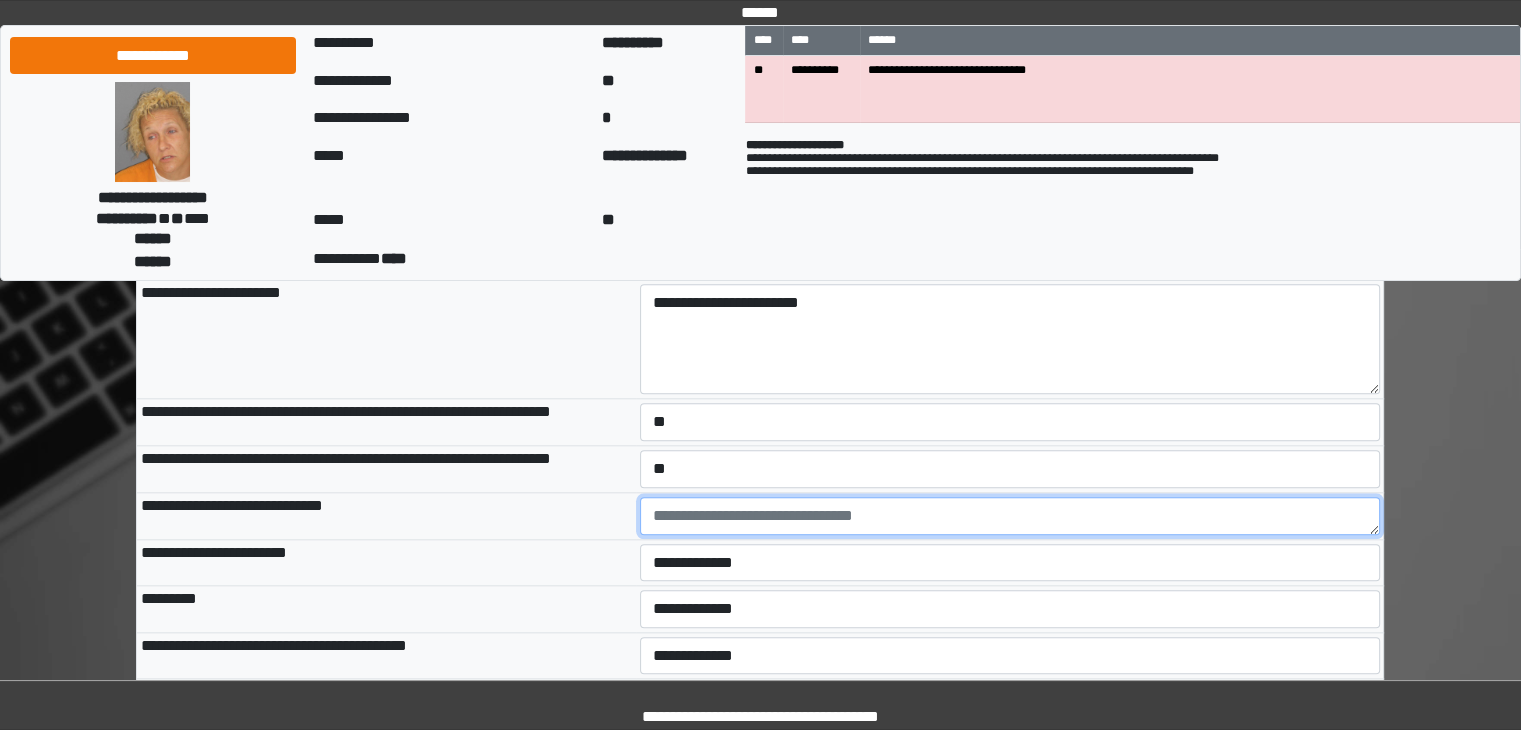scroll, scrollTop: 9648, scrollLeft: 0, axis: vertical 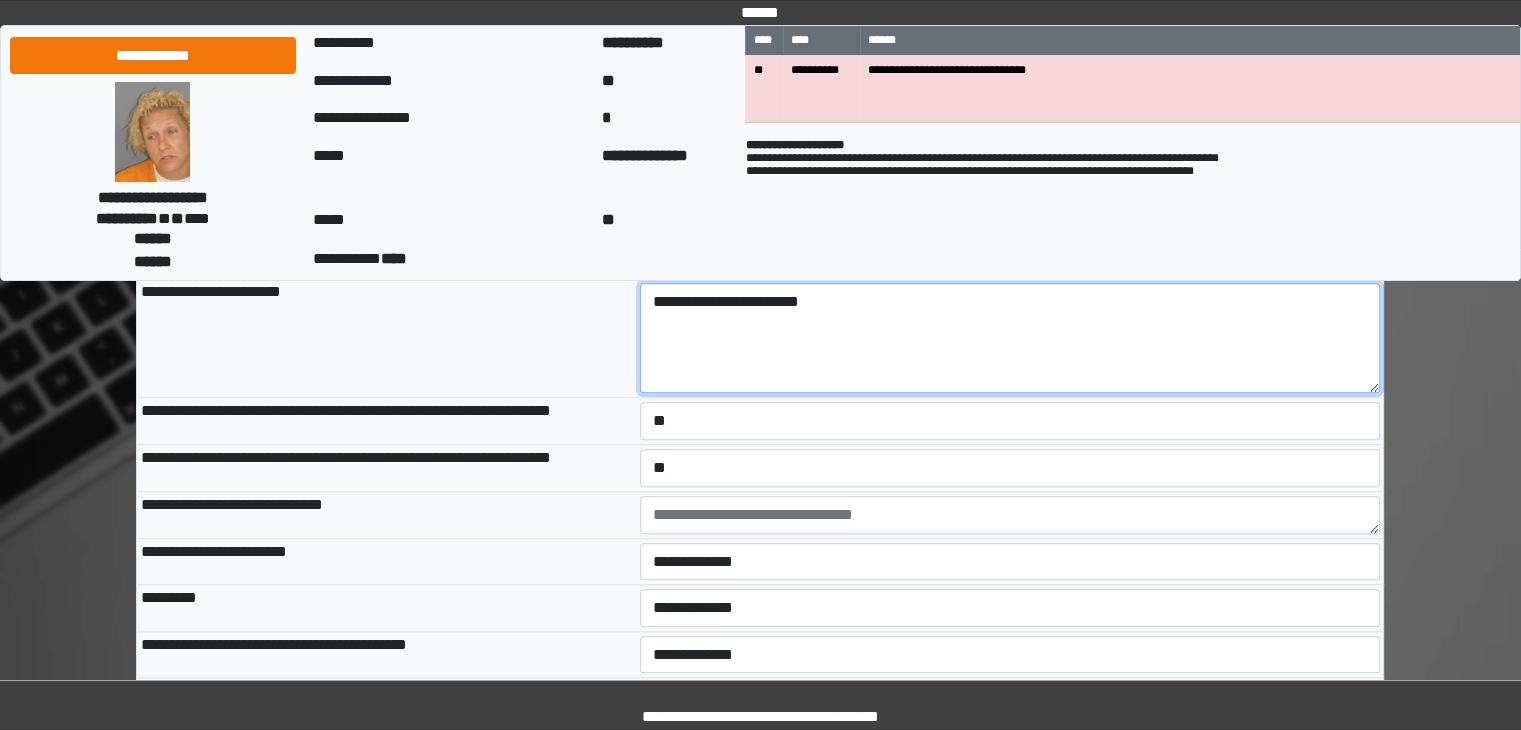 drag, startPoint x: 849, startPoint y: 393, endPoint x: 584, endPoint y: 414, distance: 265.83078 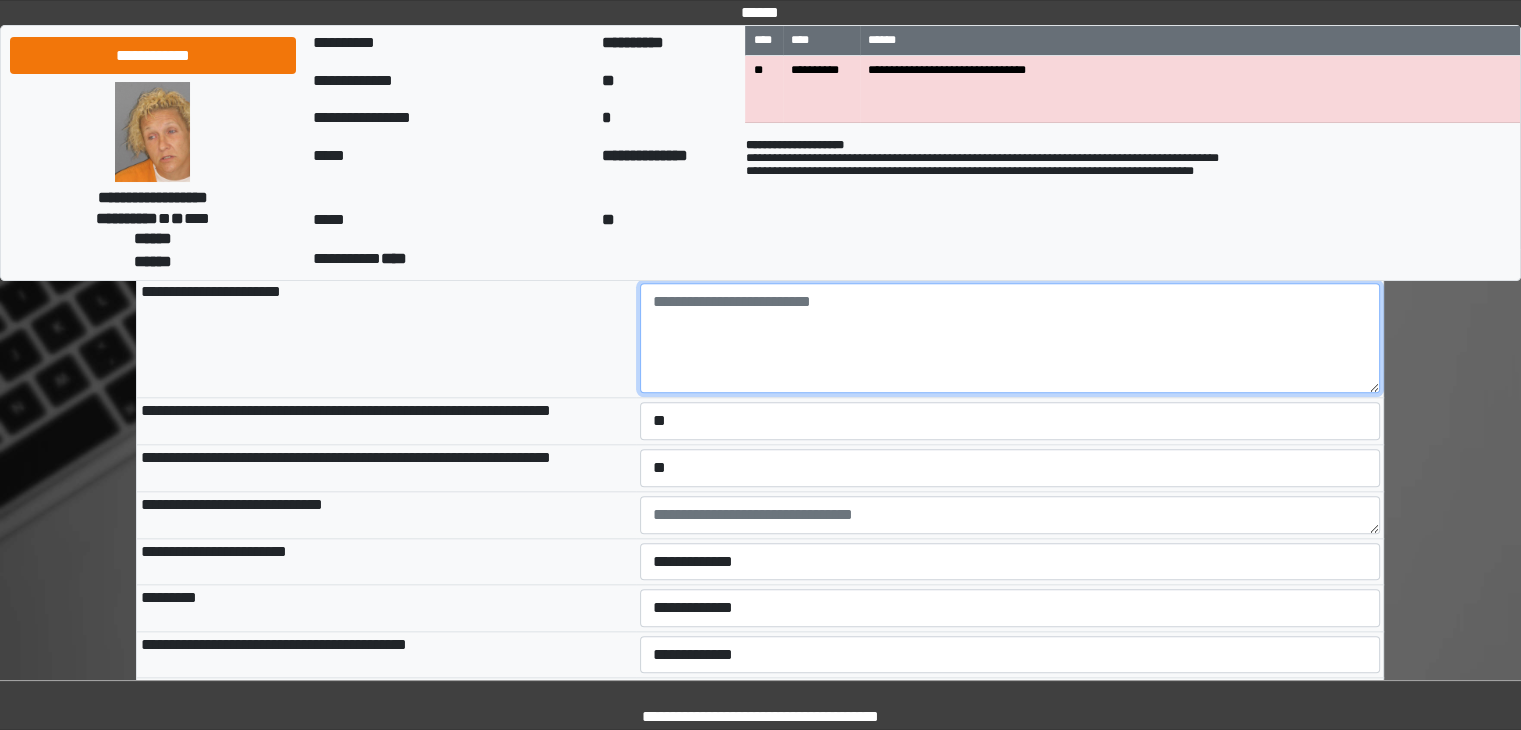 type 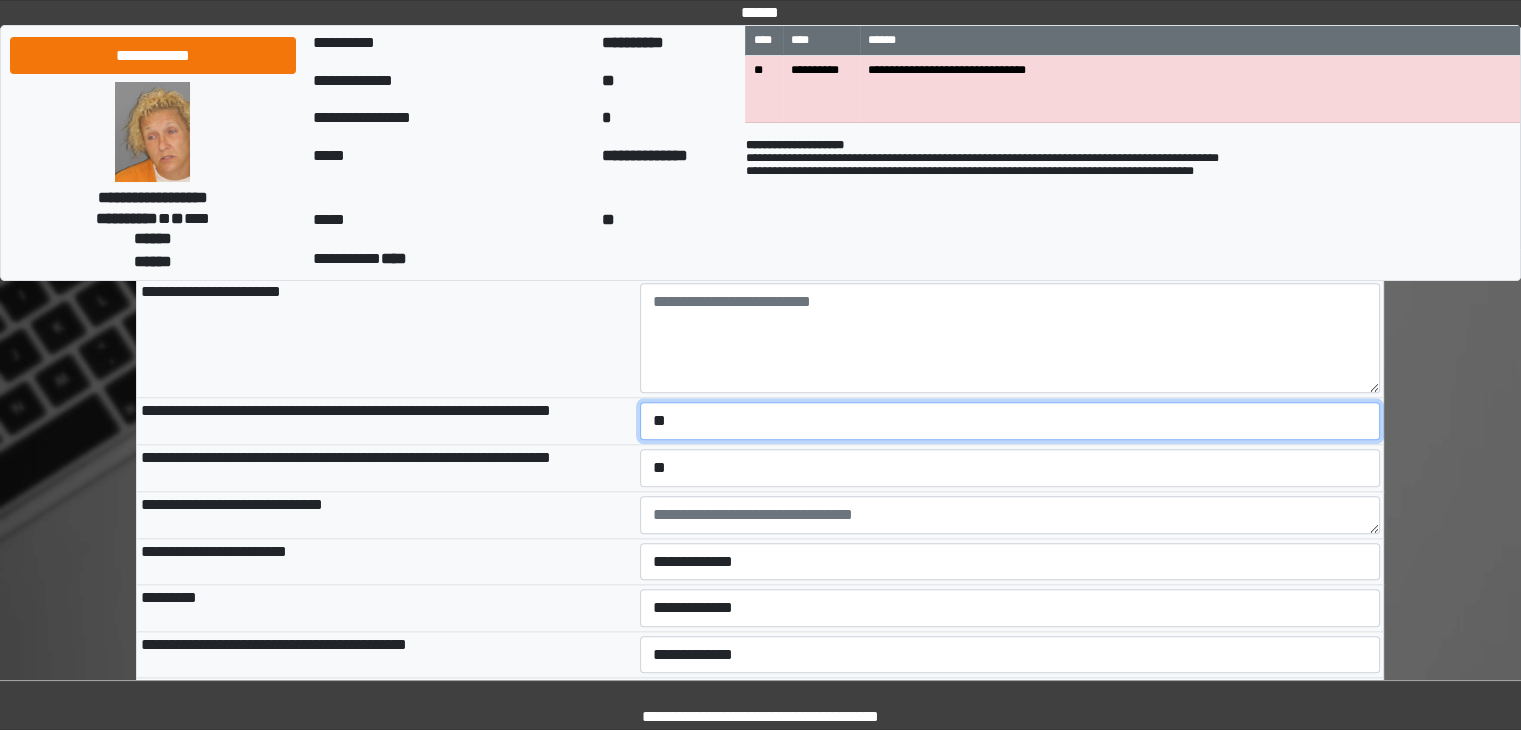 click on "**********" at bounding box center [1010, 421] 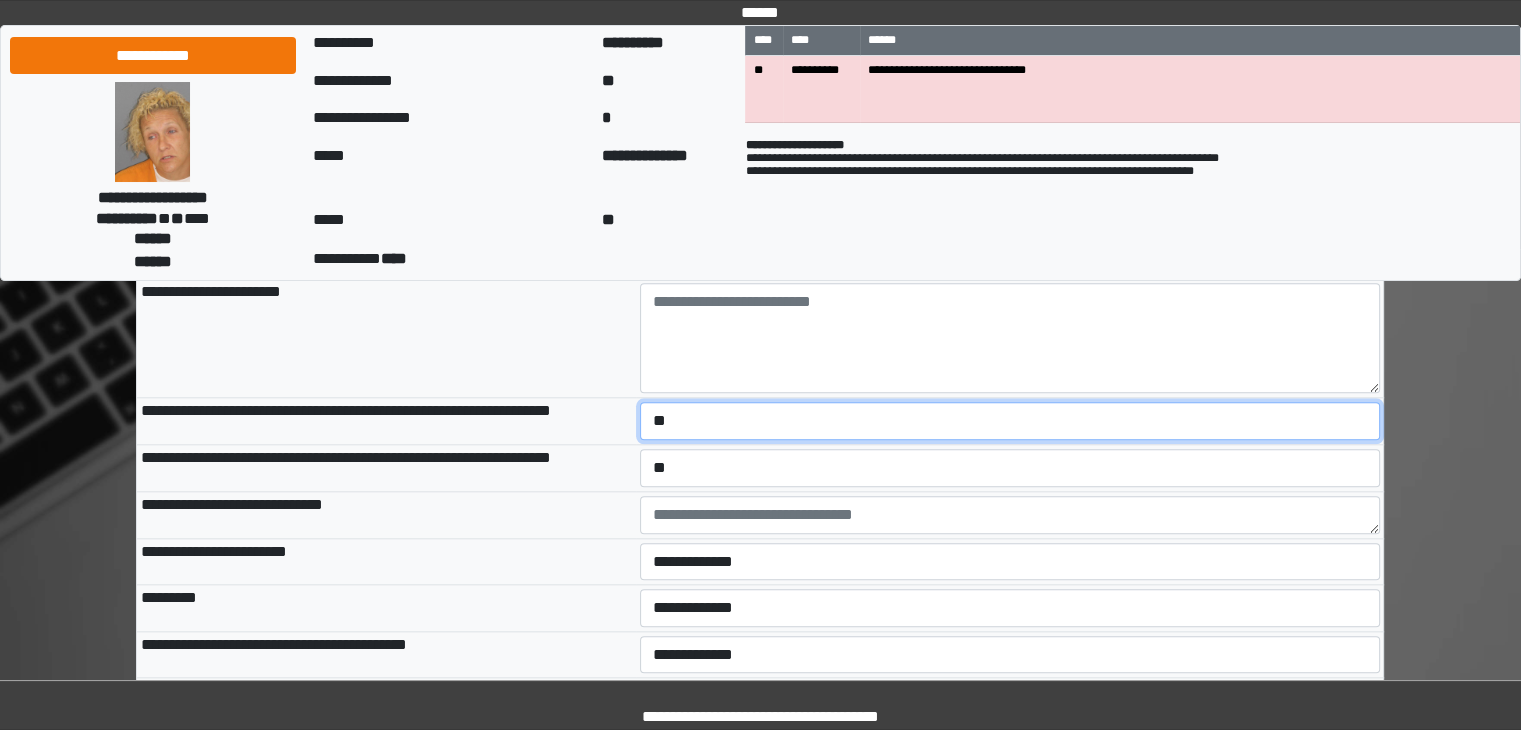 select on "*" 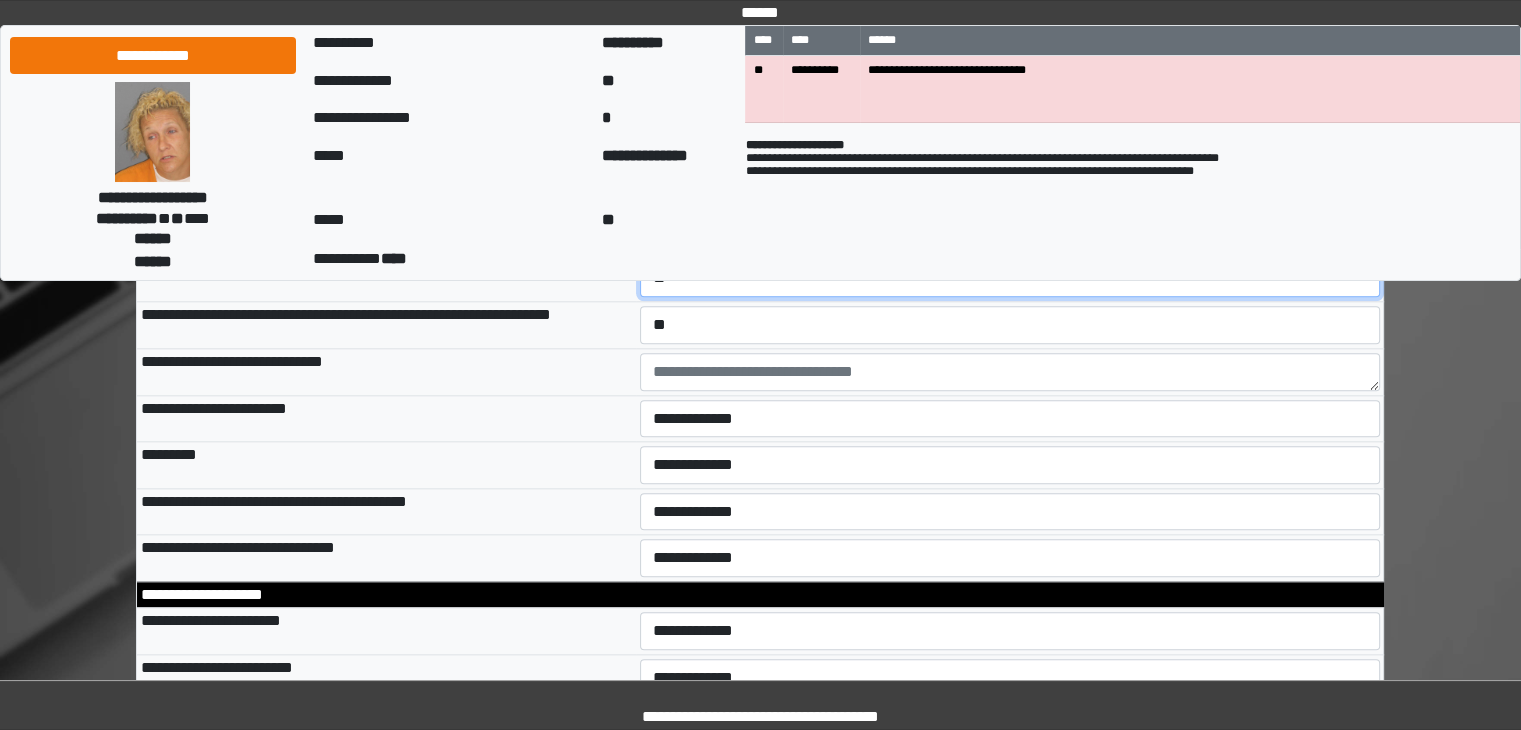scroll, scrollTop: 9826, scrollLeft: 0, axis: vertical 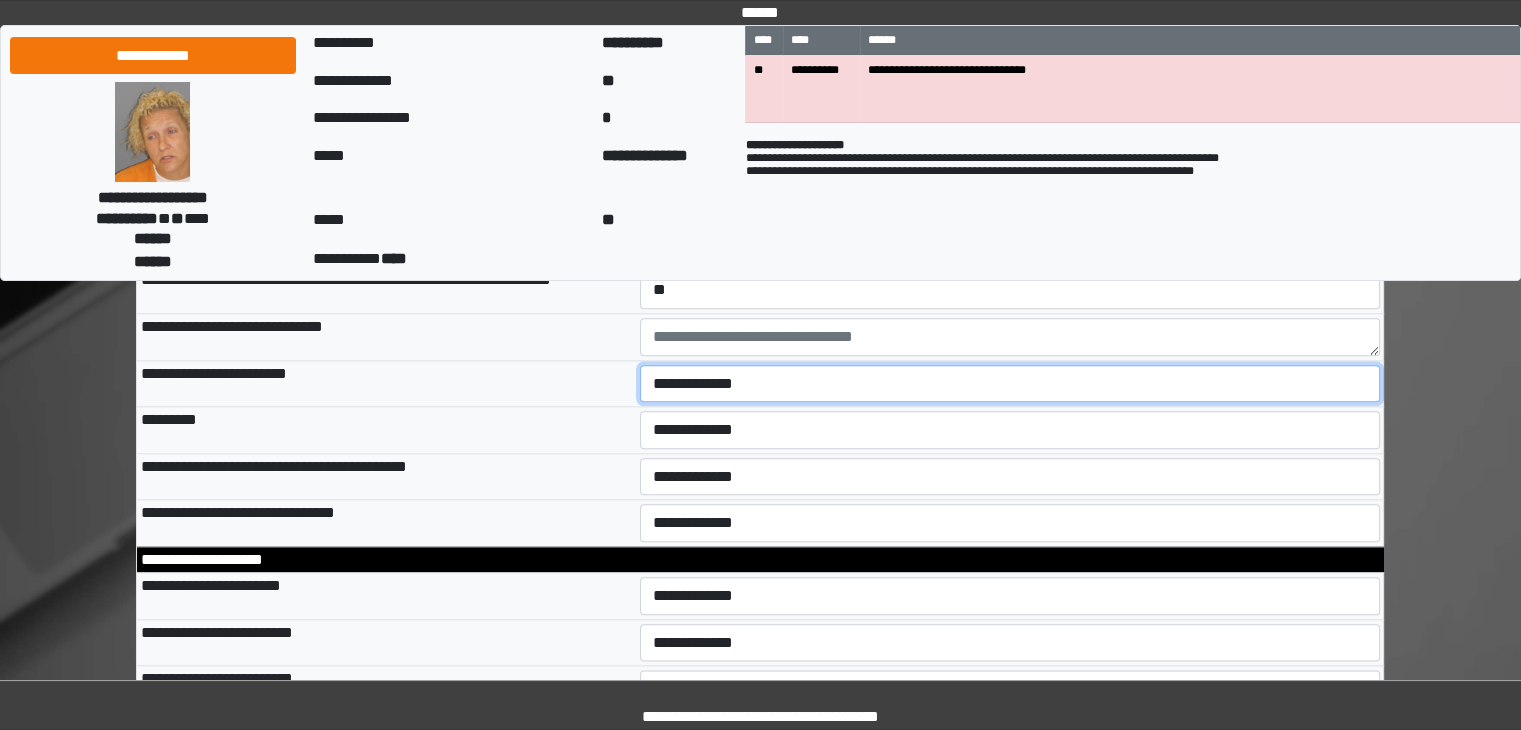 click on "**********" at bounding box center [1010, 384] 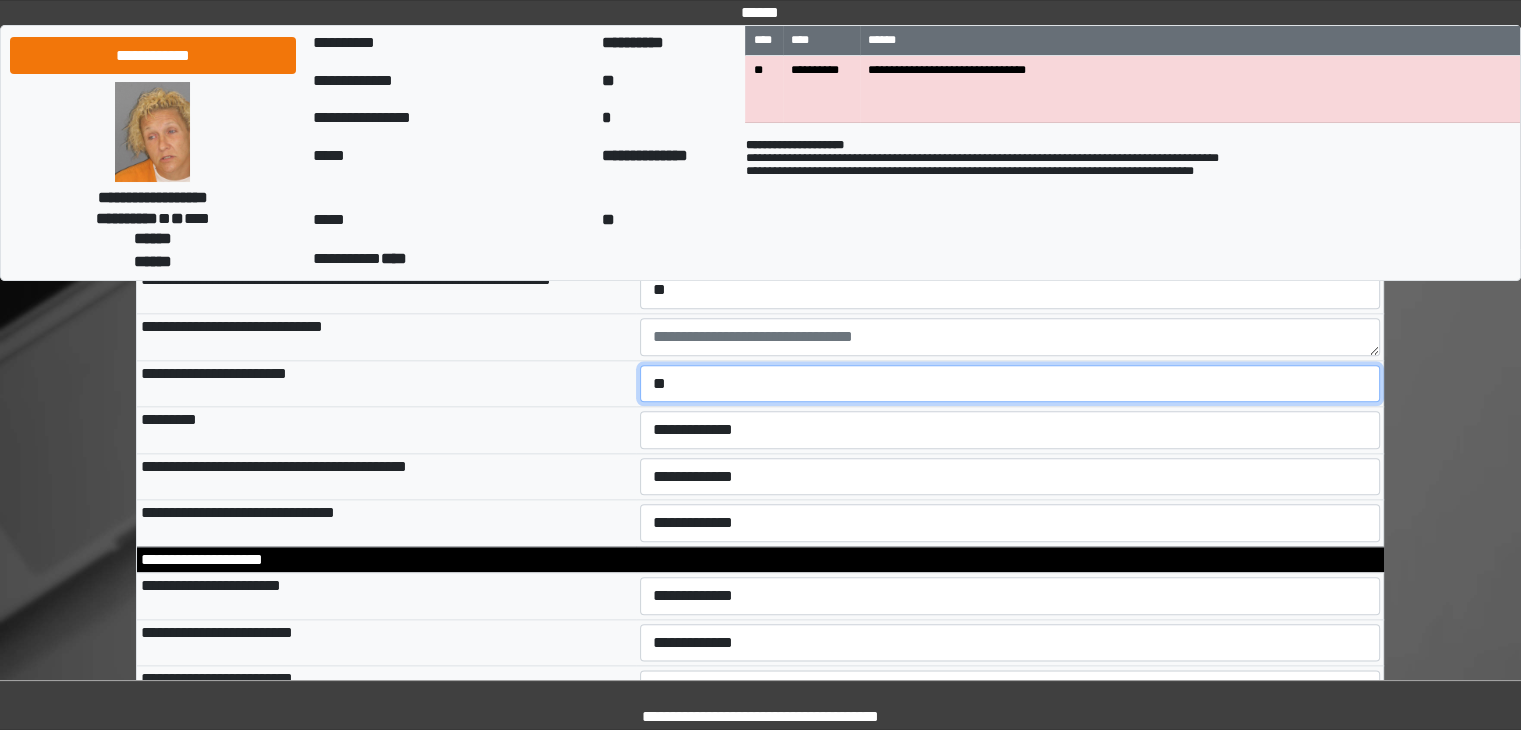 click on "**********" at bounding box center (1010, 384) 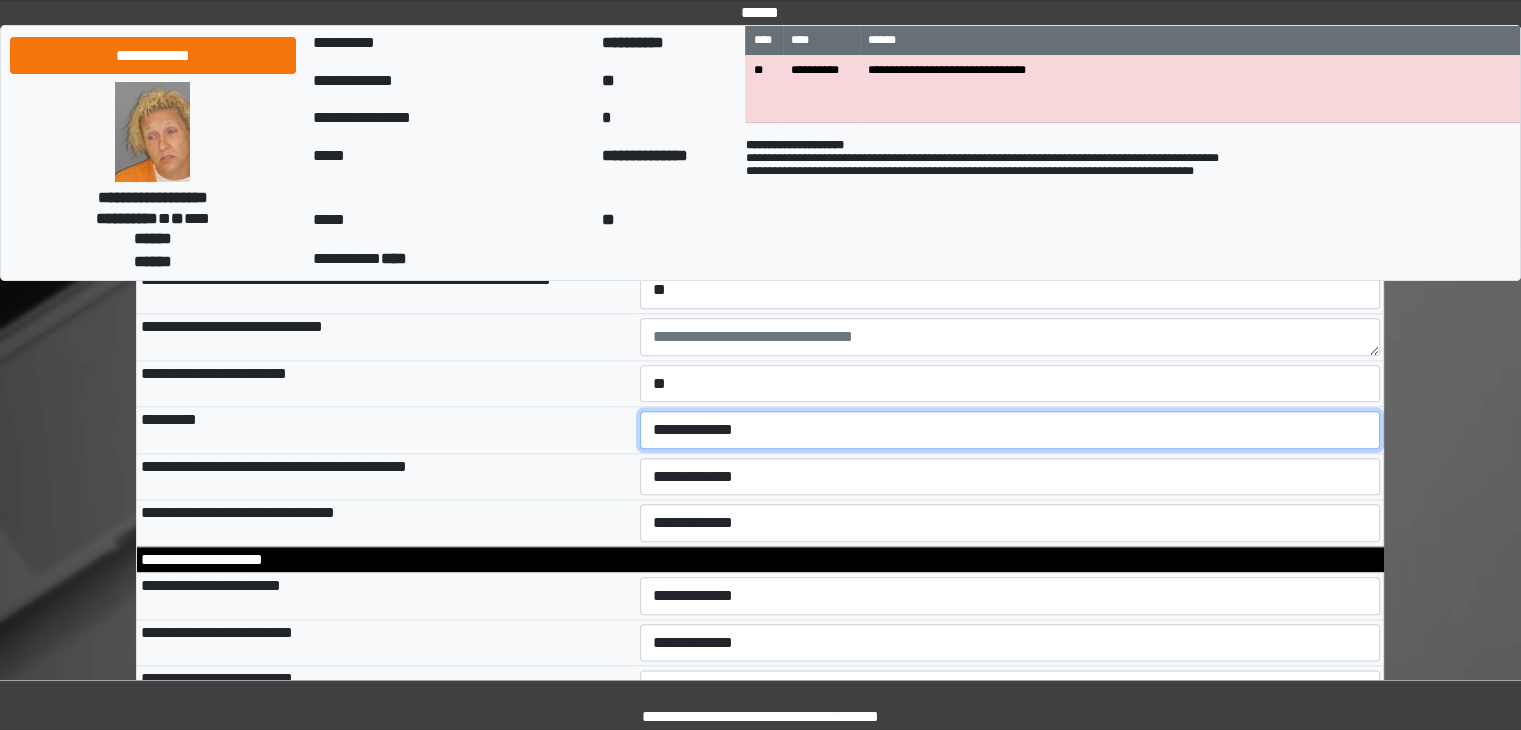 click on "**********" at bounding box center [1010, 430] 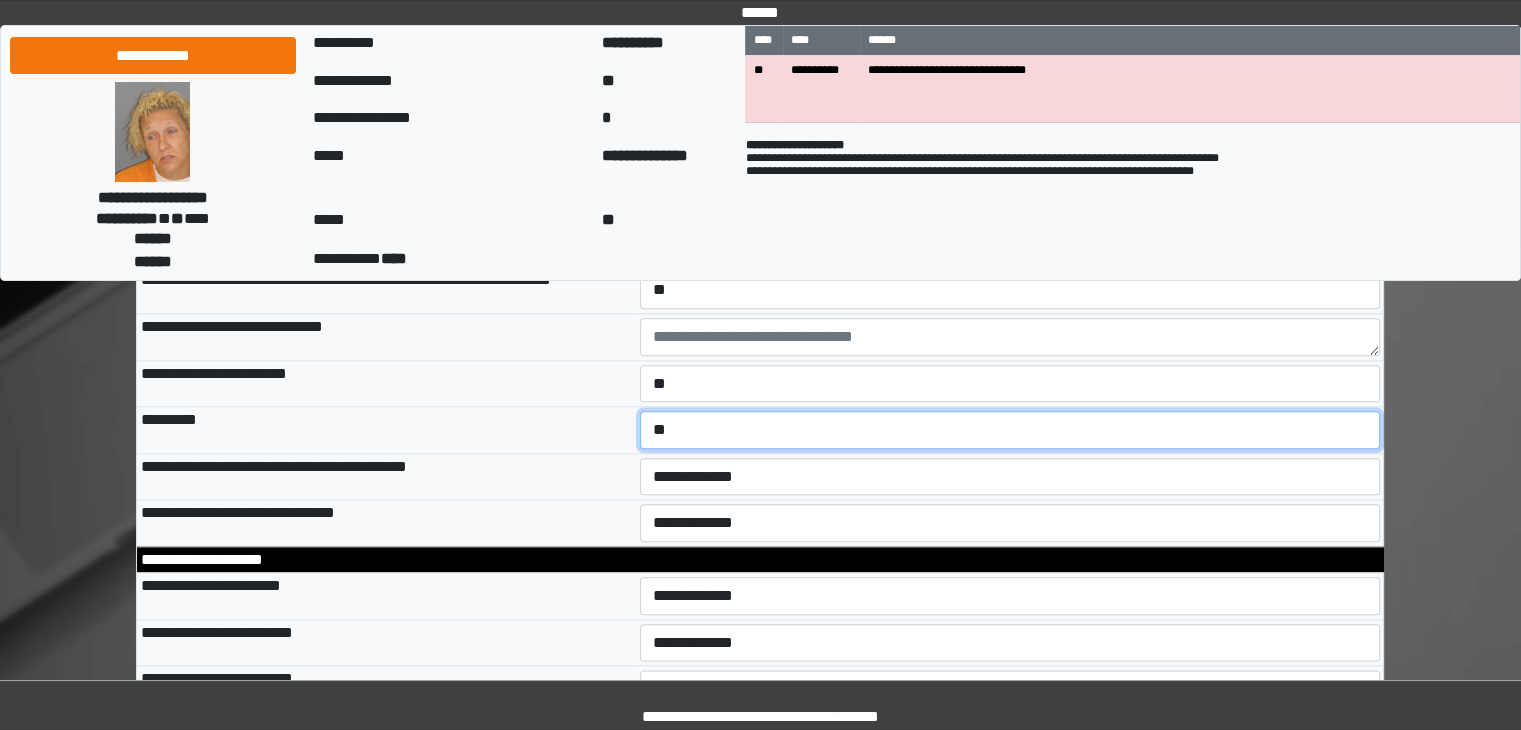 click on "**********" at bounding box center (1010, 430) 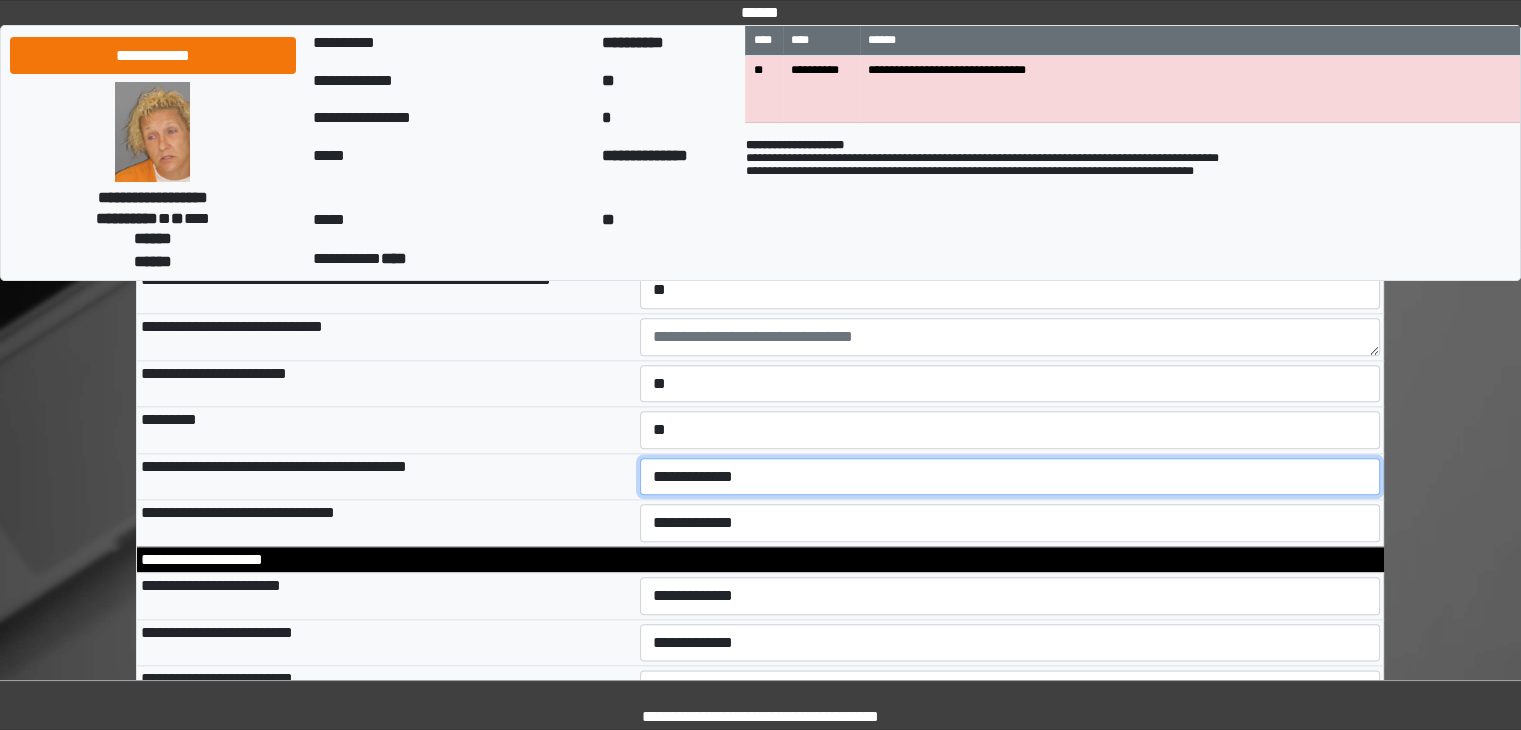 click on "**********" at bounding box center (1010, 477) 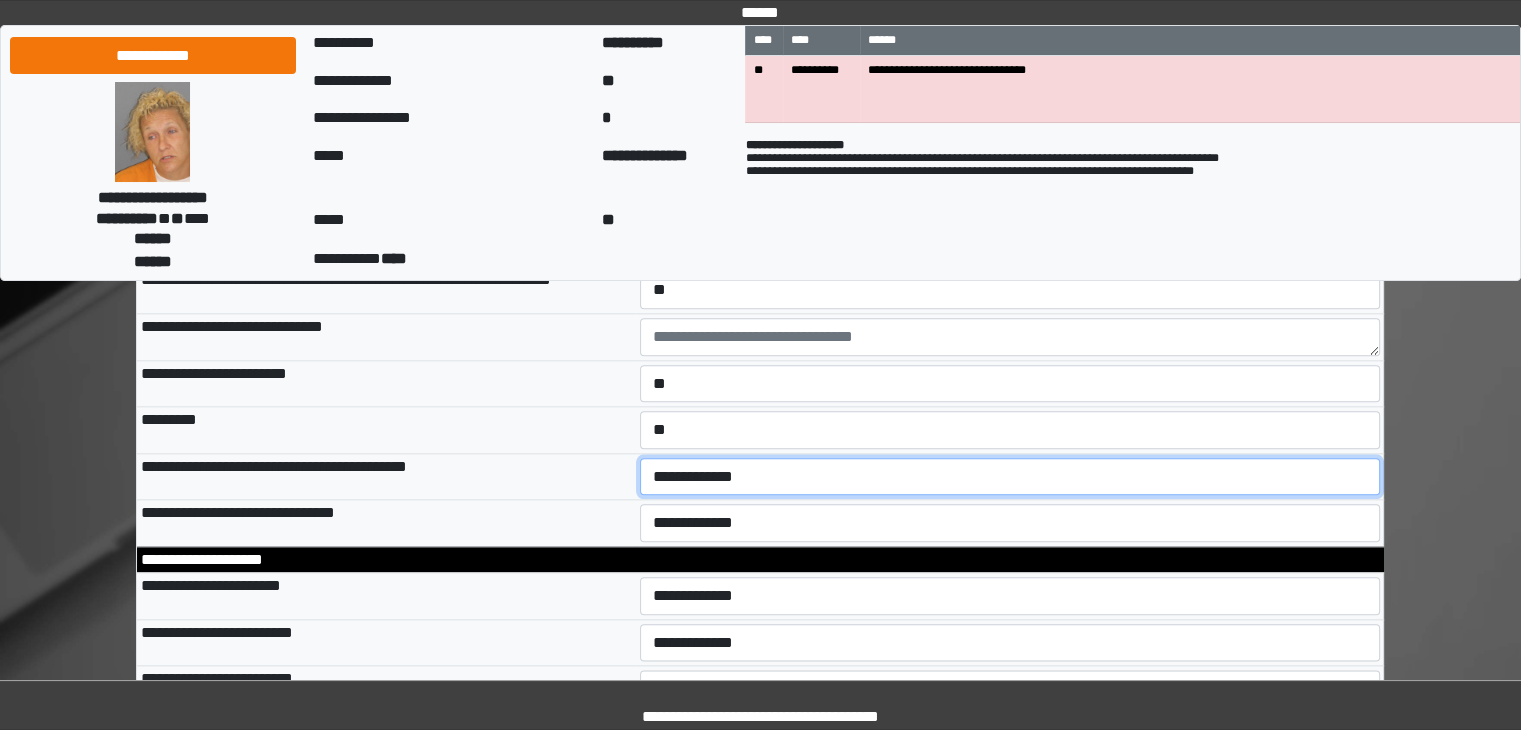 select on "*" 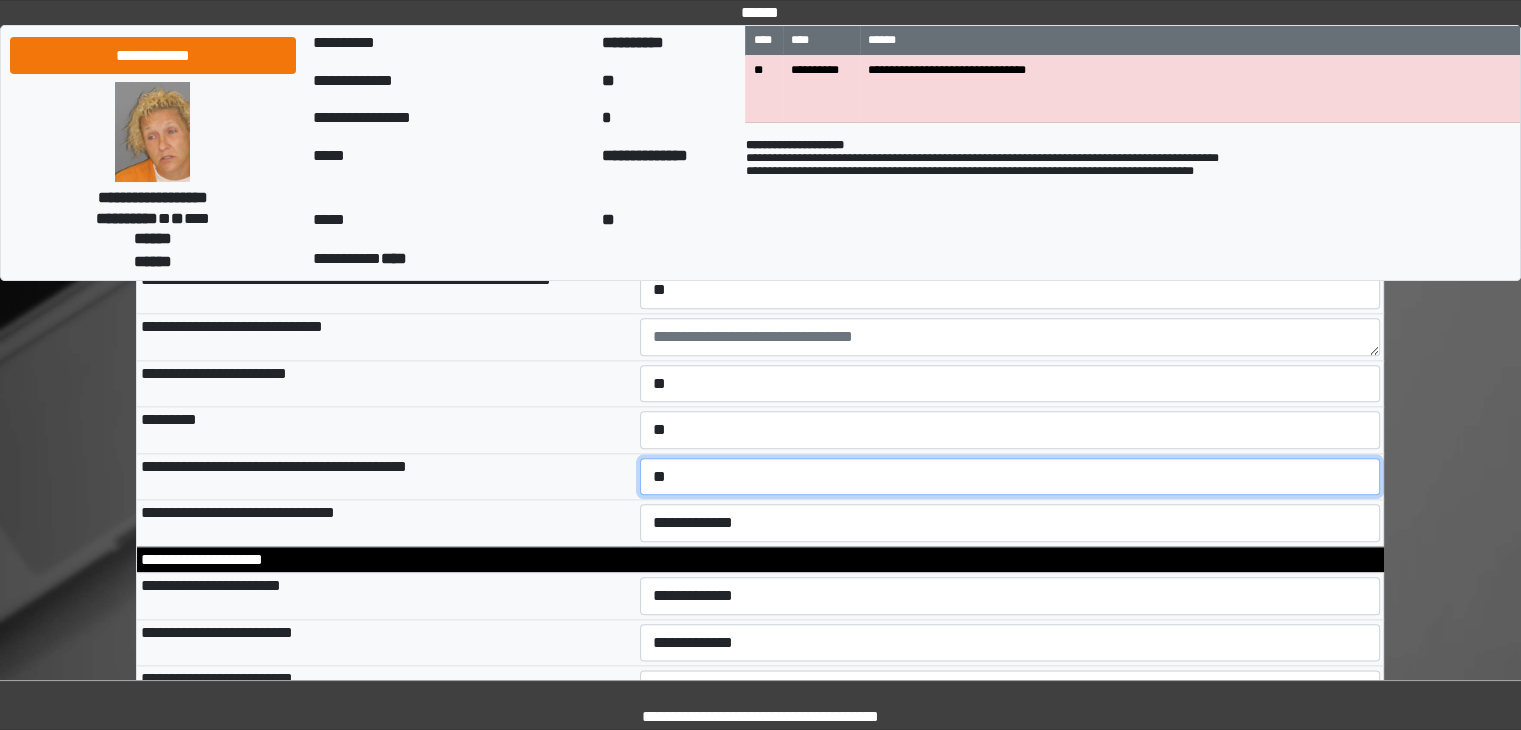 click on "**********" at bounding box center [1010, 477] 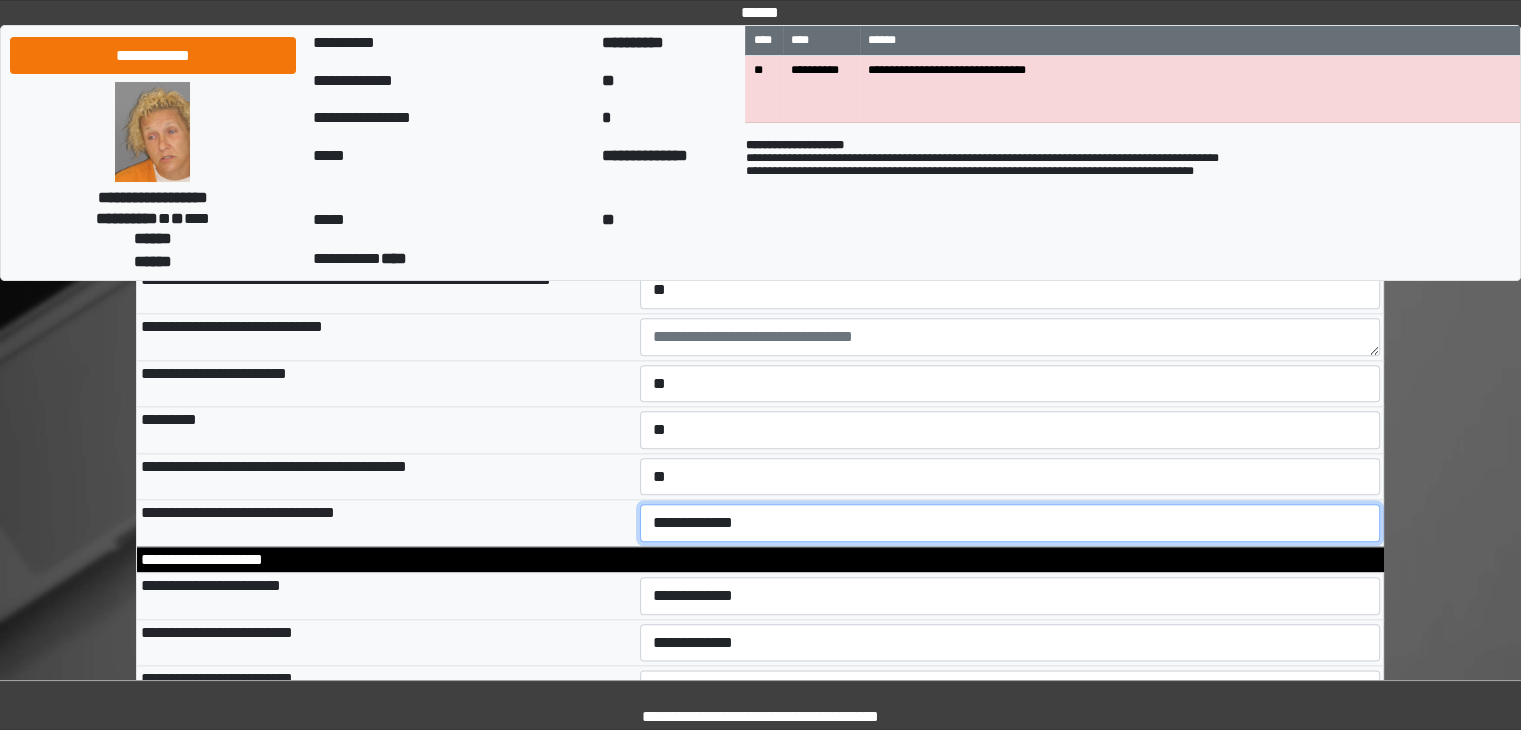 click on "**********" at bounding box center (1010, 523) 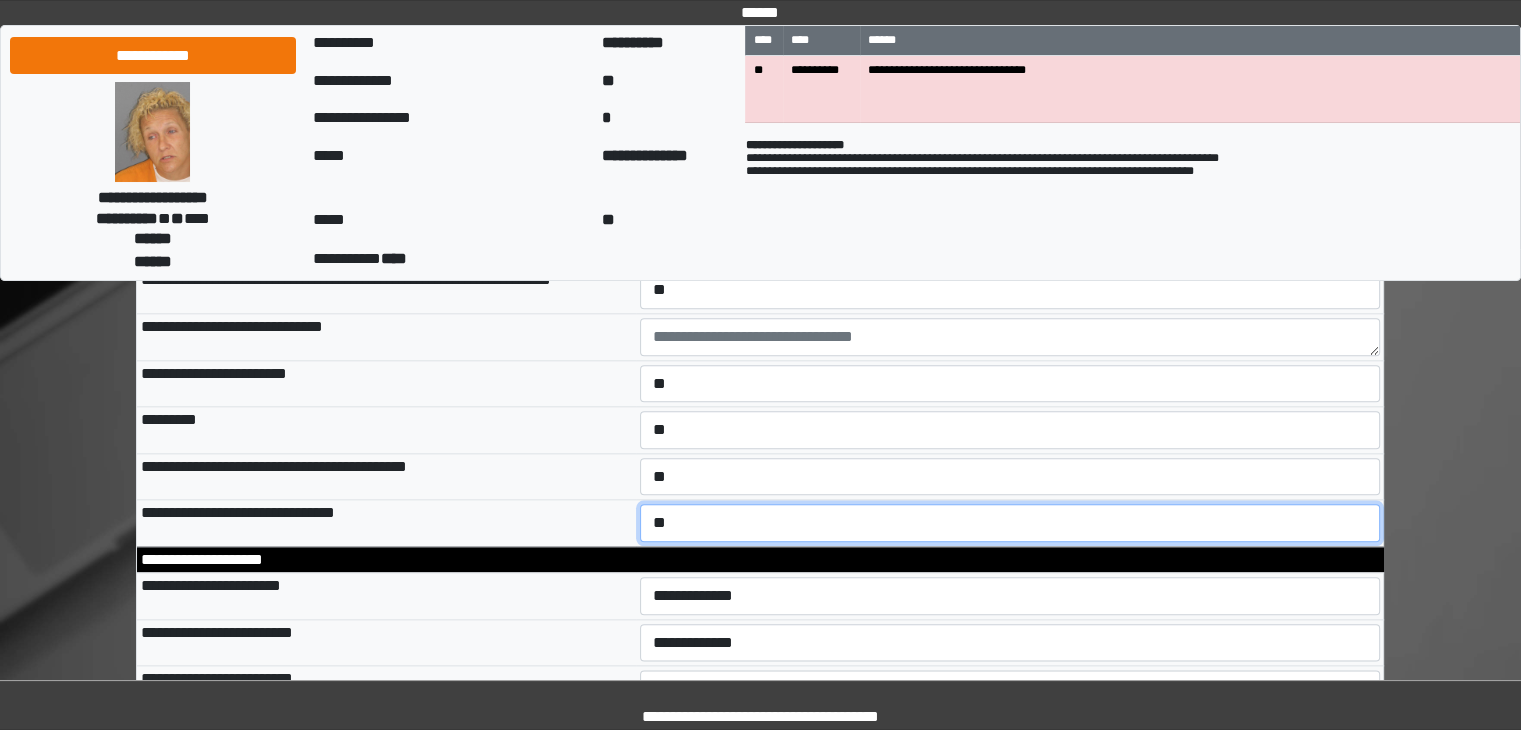 click on "**********" at bounding box center [1010, 523] 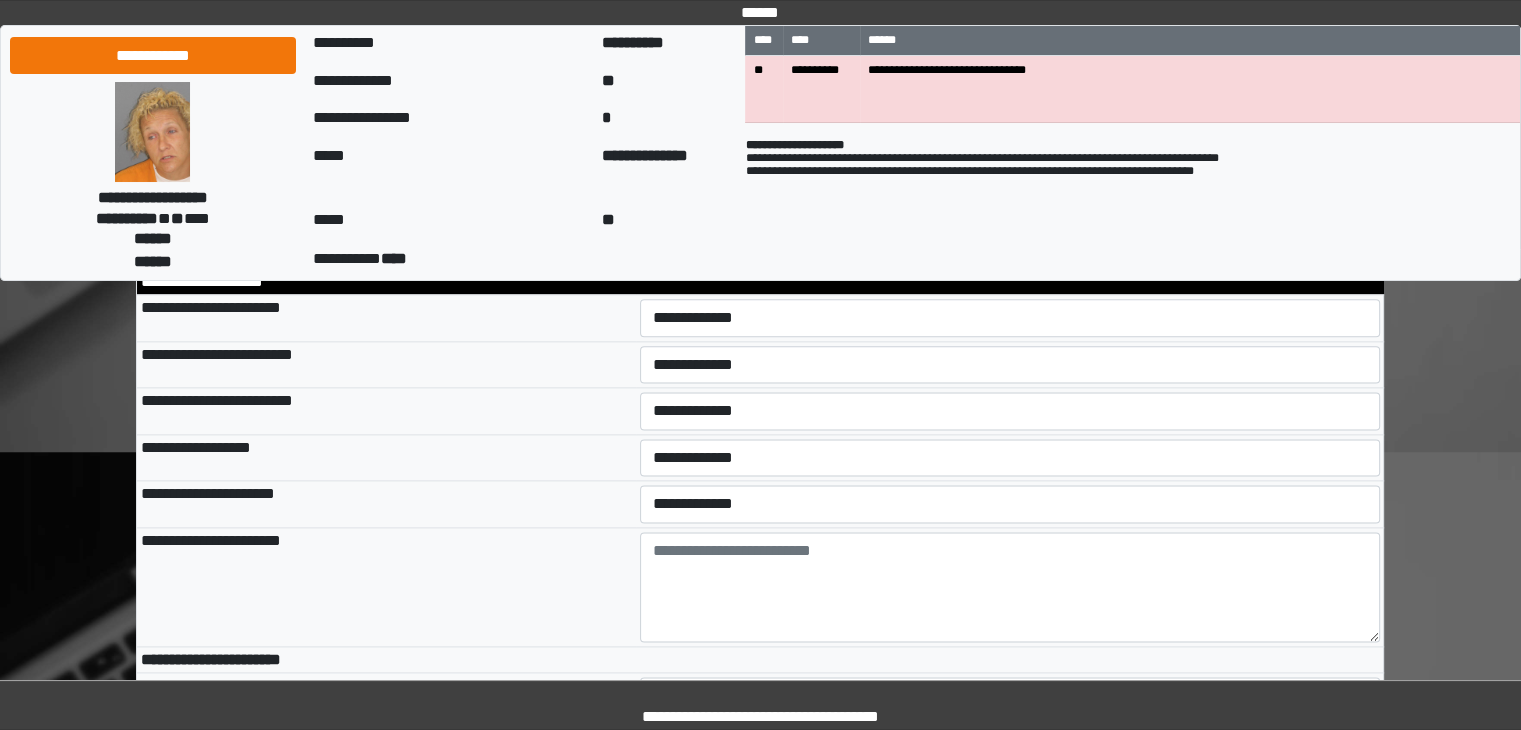 scroll, scrollTop: 10124, scrollLeft: 0, axis: vertical 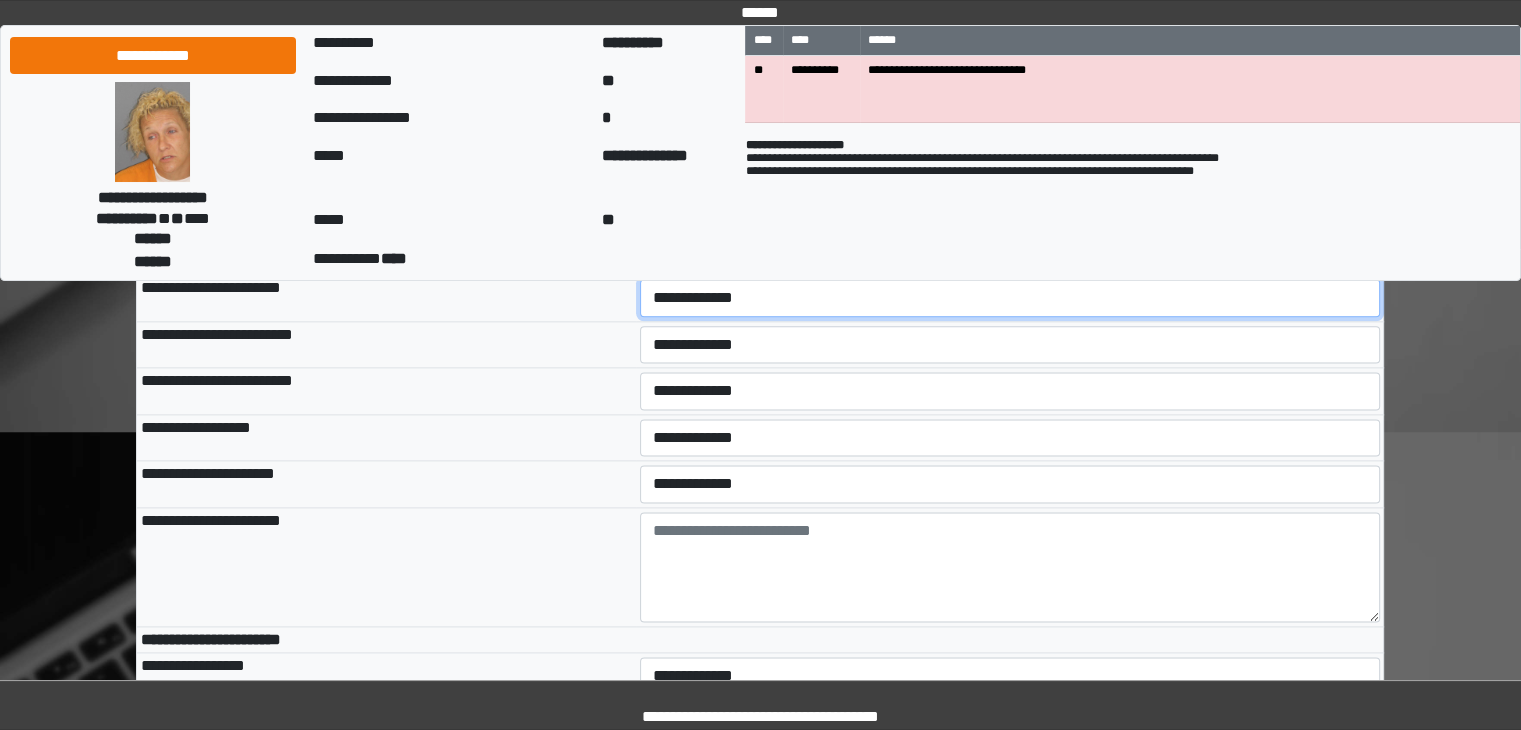 click on "**********" at bounding box center (1010, 298) 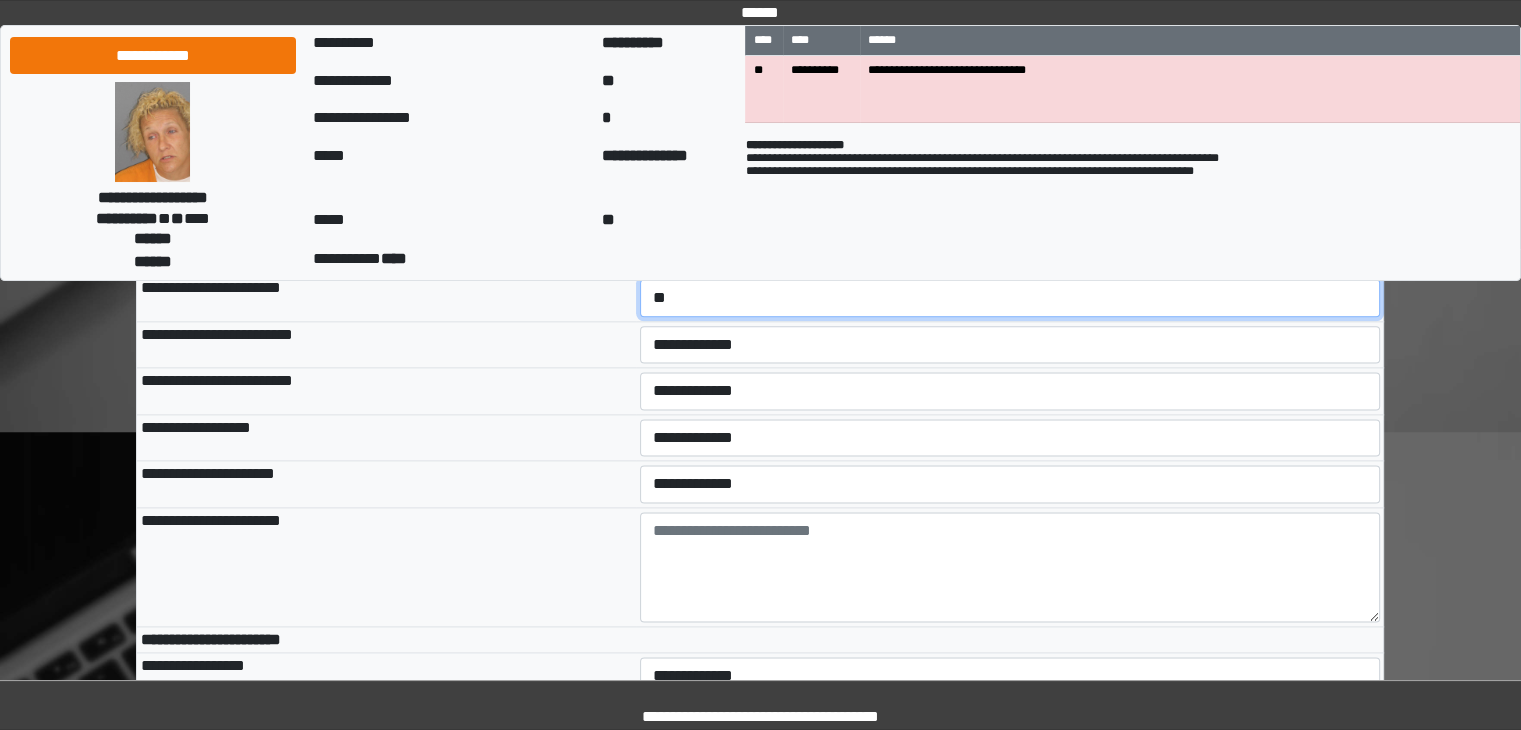 click on "**********" at bounding box center [1010, 298] 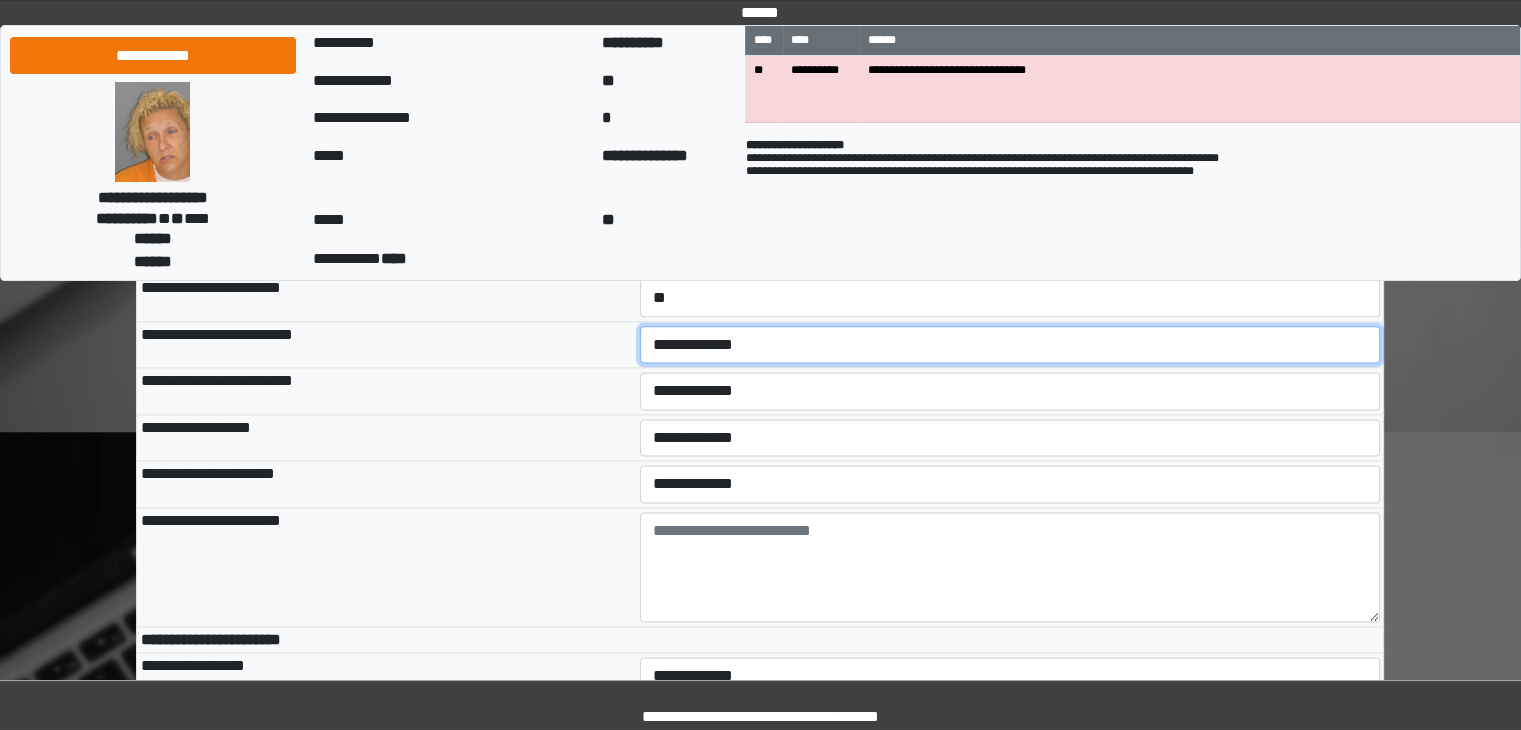 click on "**********" at bounding box center [1010, 345] 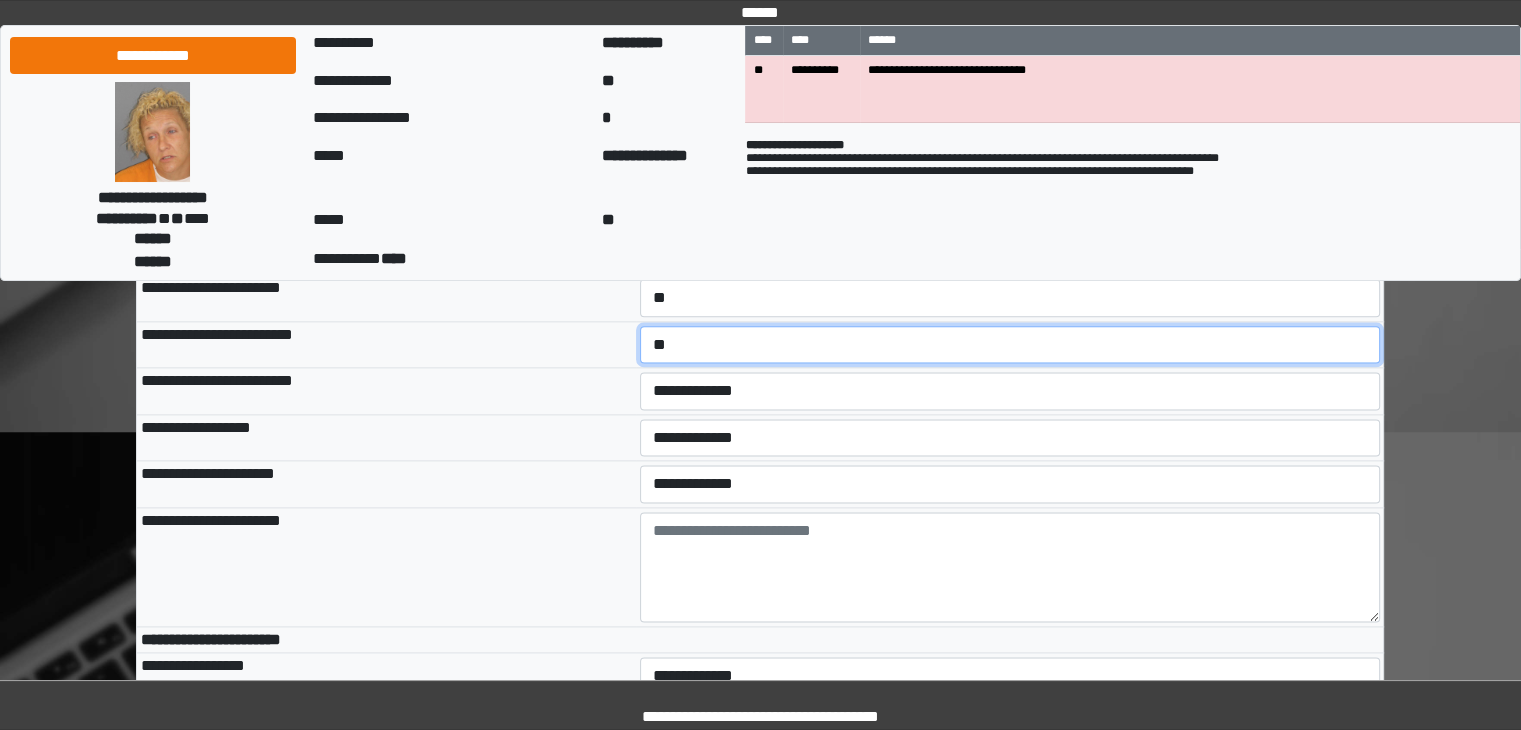 click on "**********" at bounding box center (1010, 345) 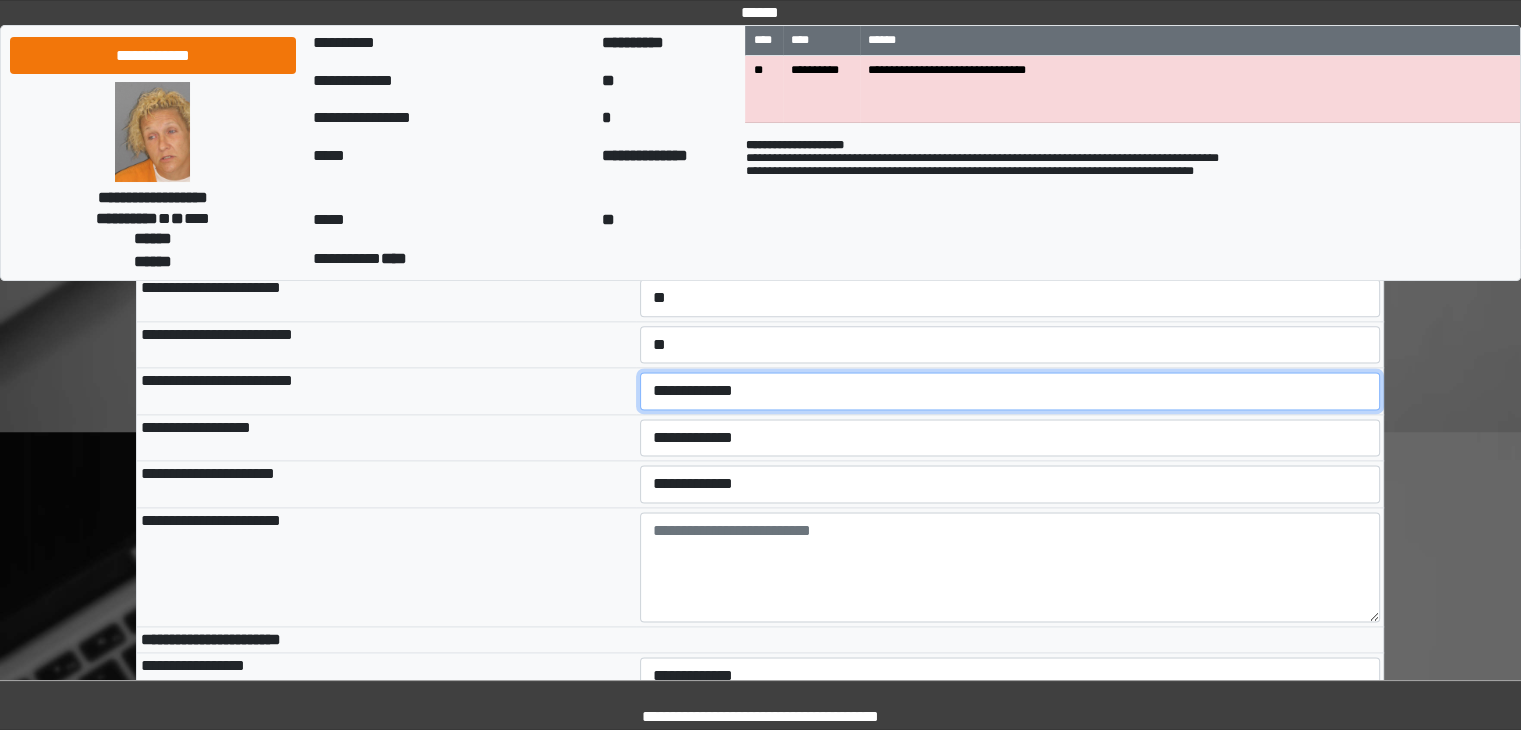 click on "**********" at bounding box center [1010, 391] 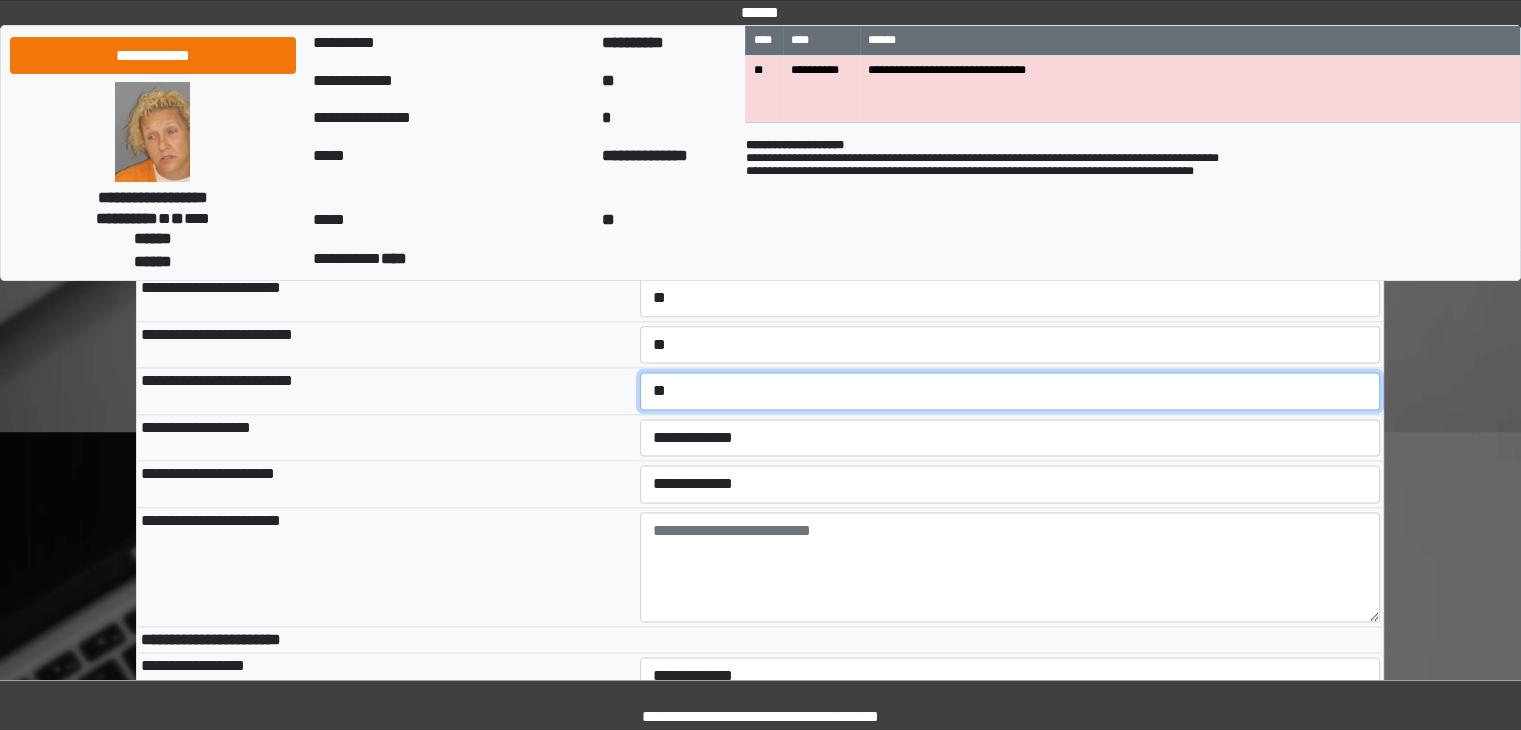 click on "**********" at bounding box center (1010, 391) 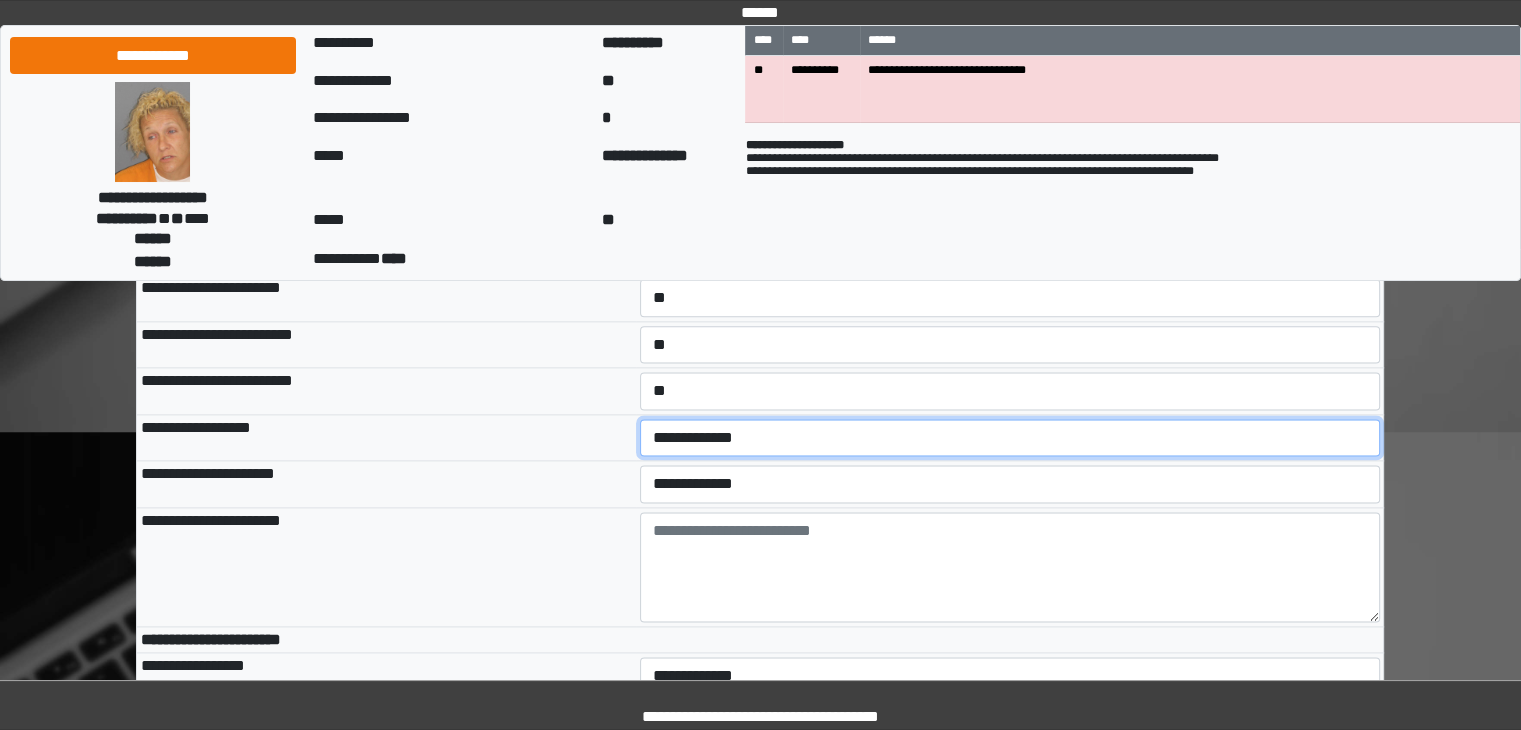 click on "**********" at bounding box center [1010, 438] 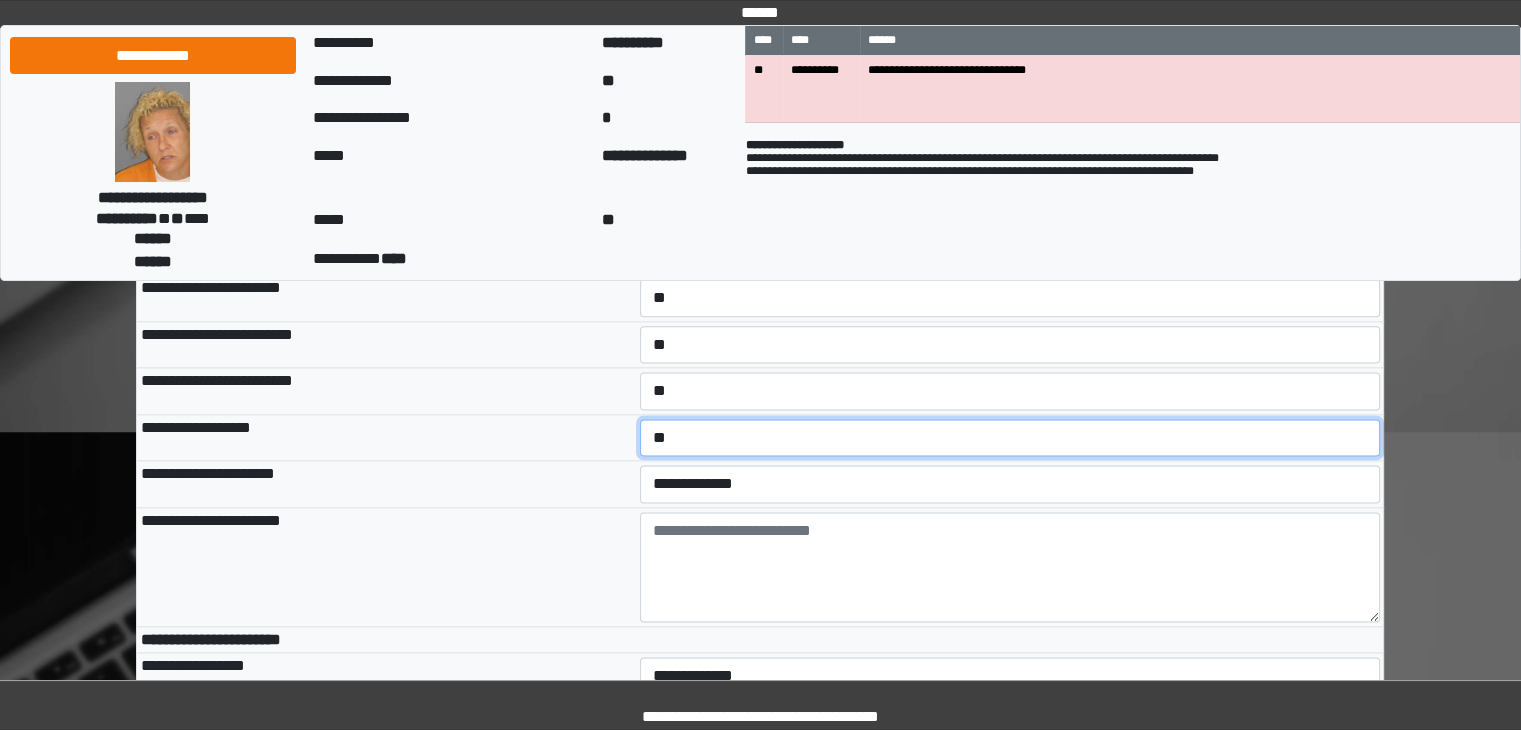 click on "**********" at bounding box center [1010, 438] 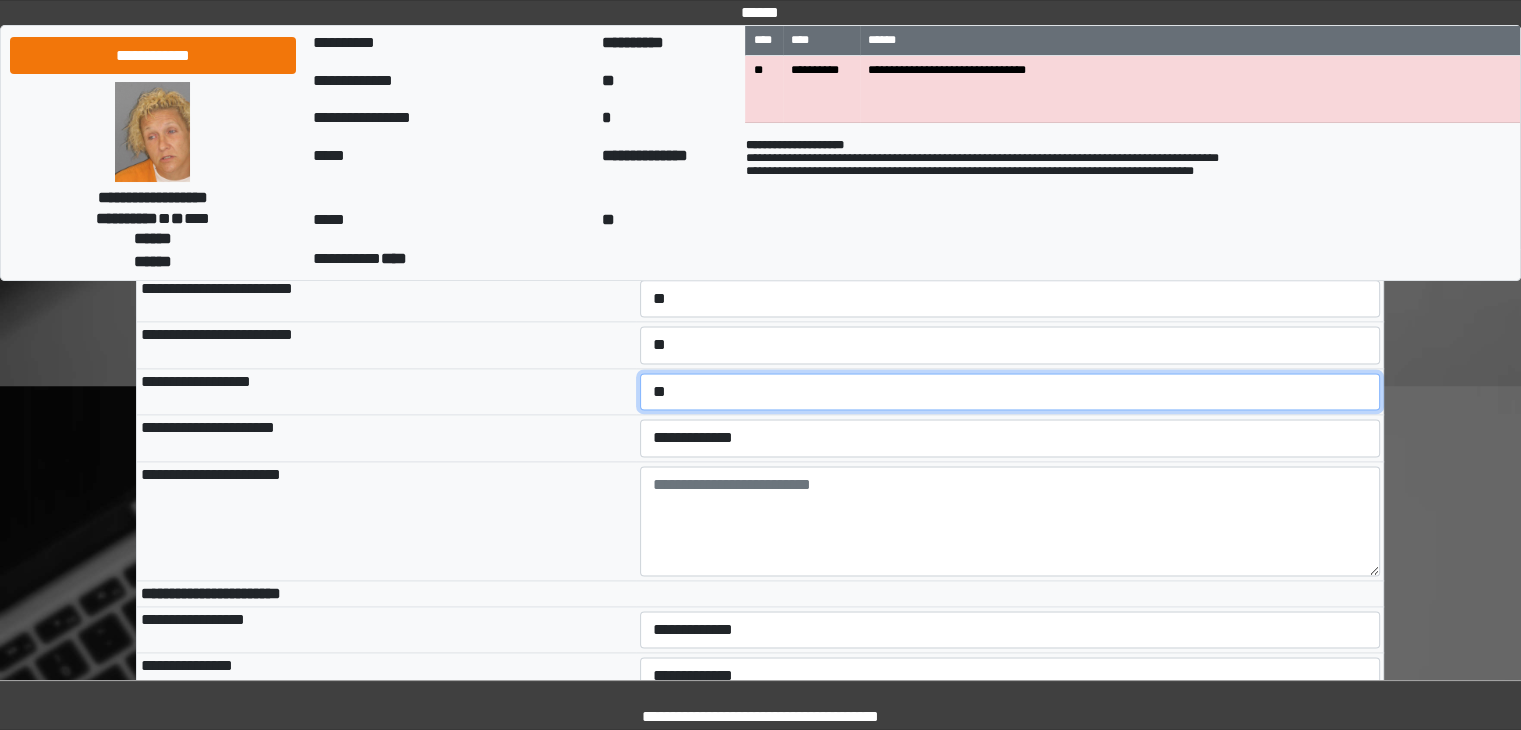 scroll, scrollTop: 10180, scrollLeft: 0, axis: vertical 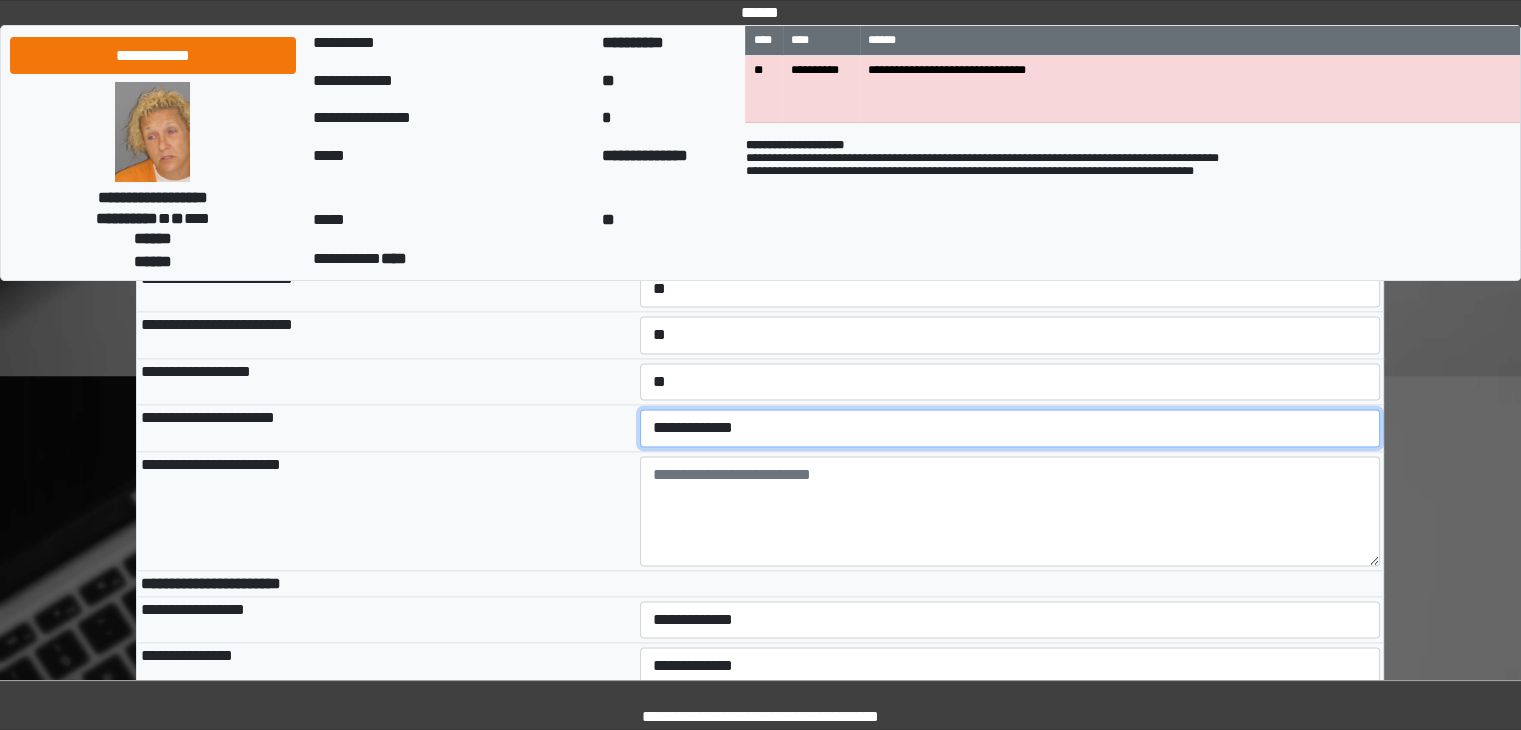 click on "**********" at bounding box center (1010, 428) 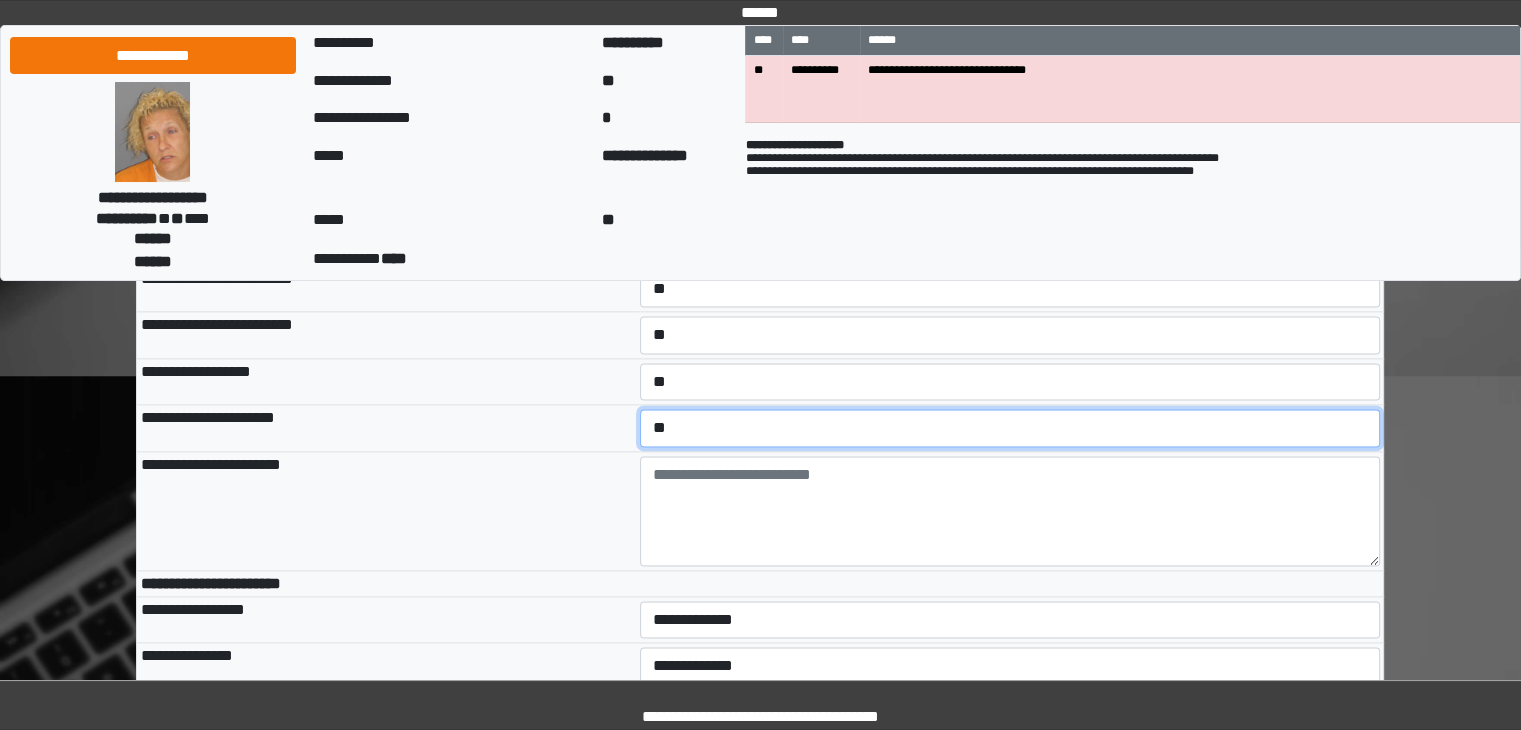 click on "**********" at bounding box center [1010, 428] 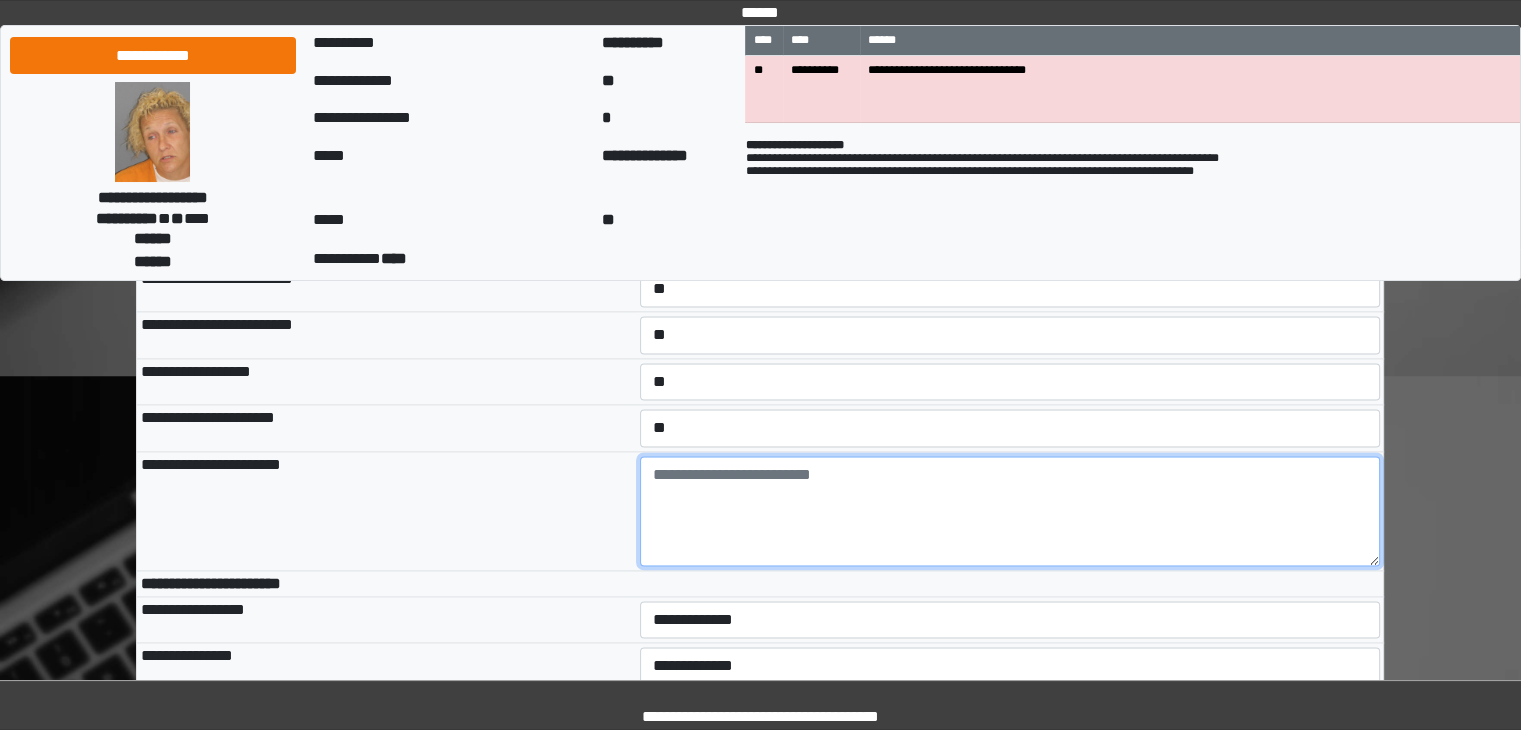 click at bounding box center (1010, 511) 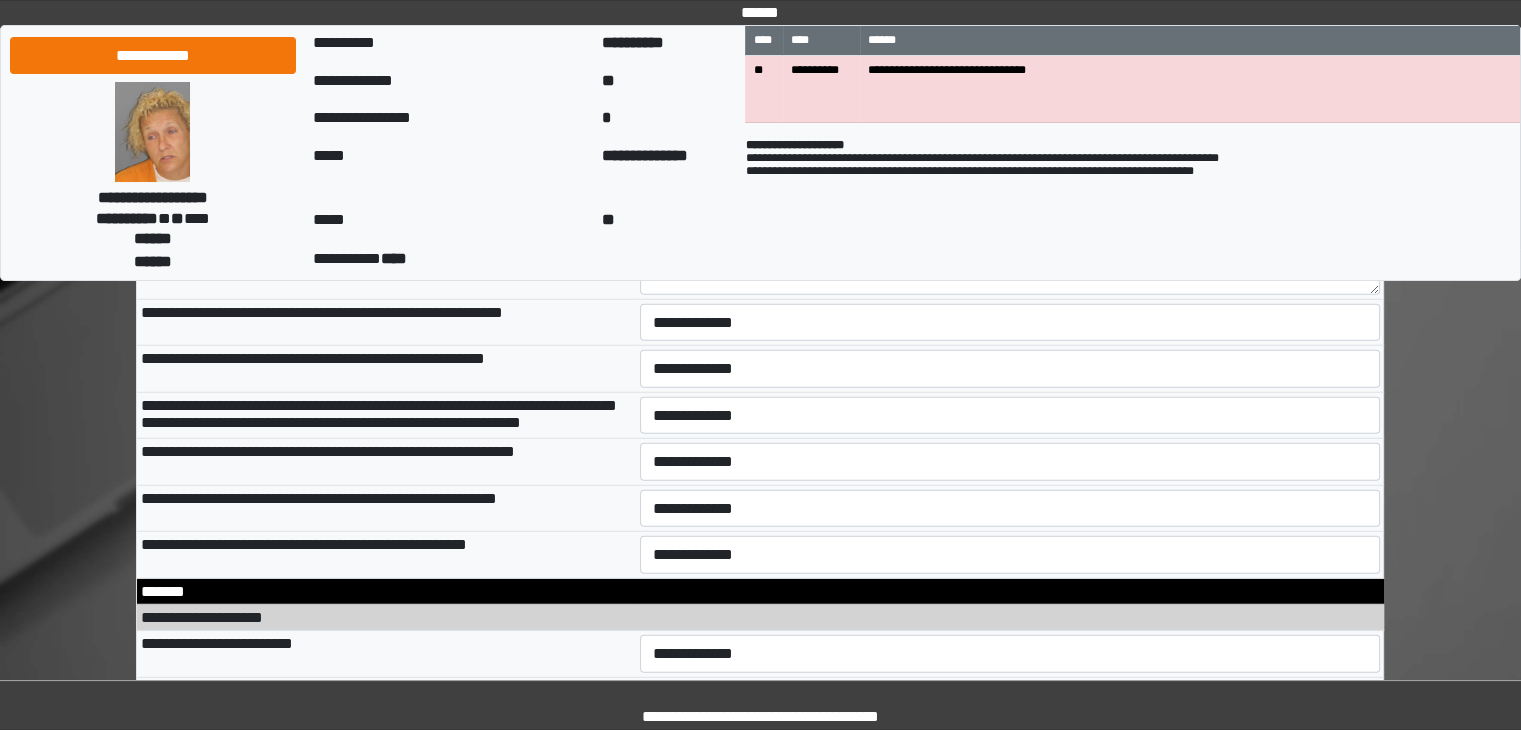 scroll, scrollTop: 12780, scrollLeft: 0, axis: vertical 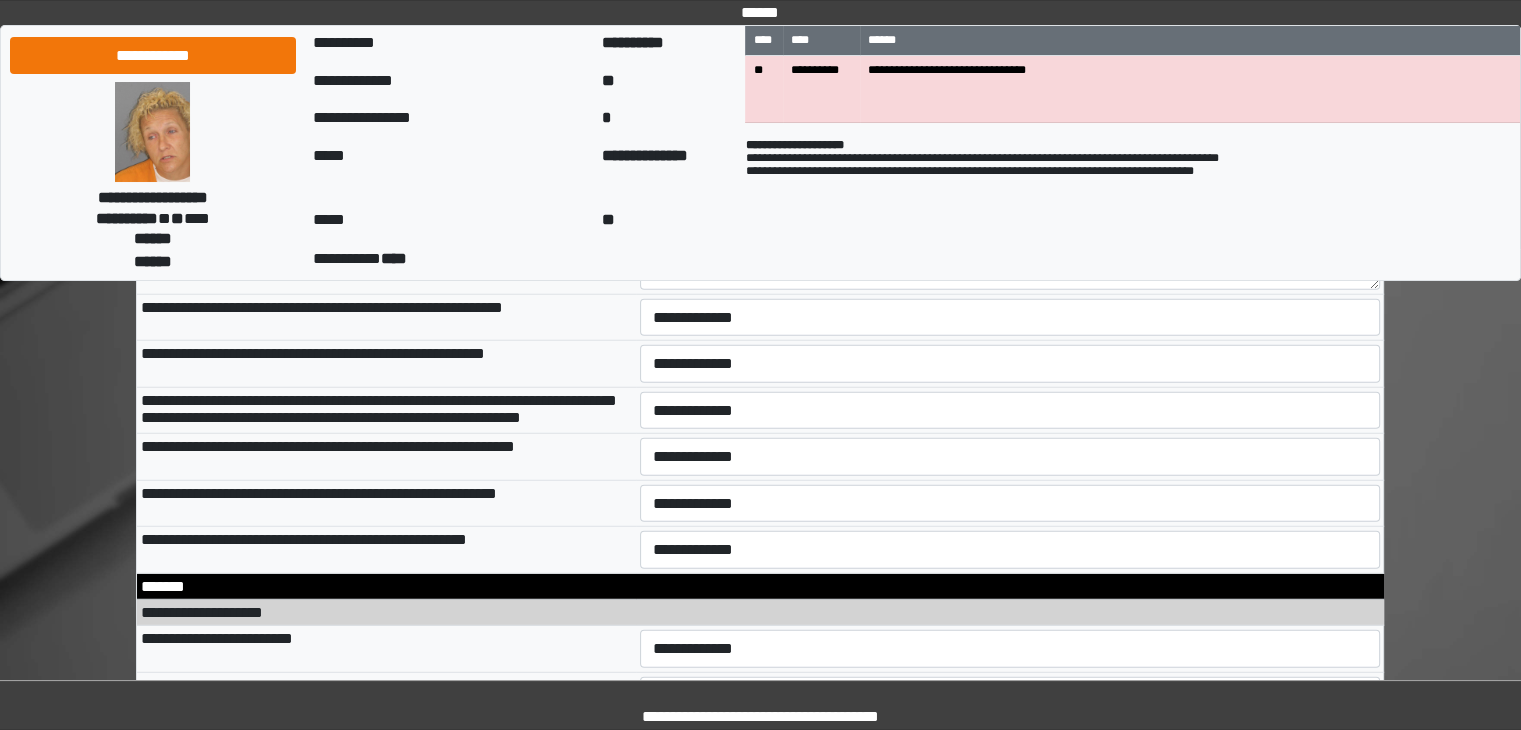 type on "**********" 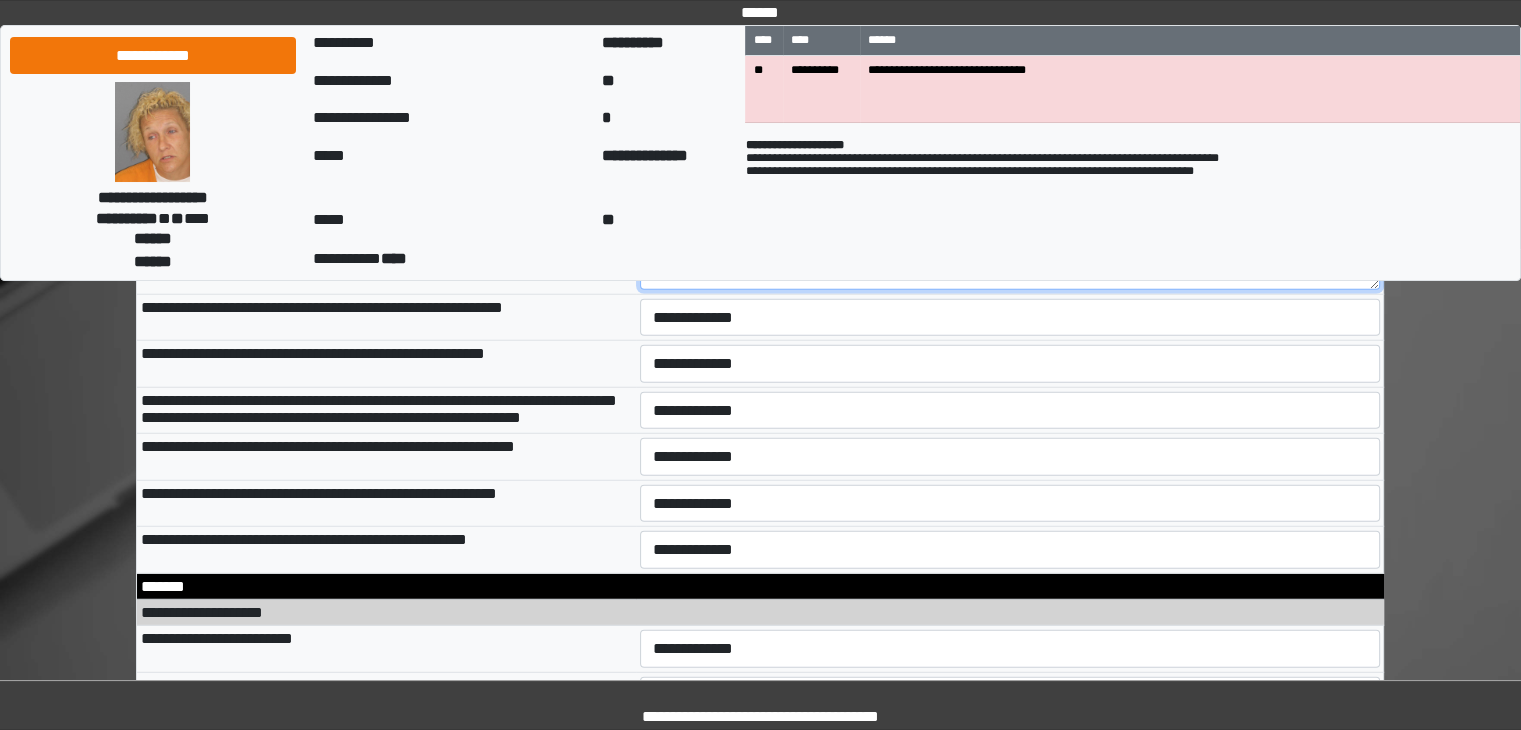 click at bounding box center [1010, 271] 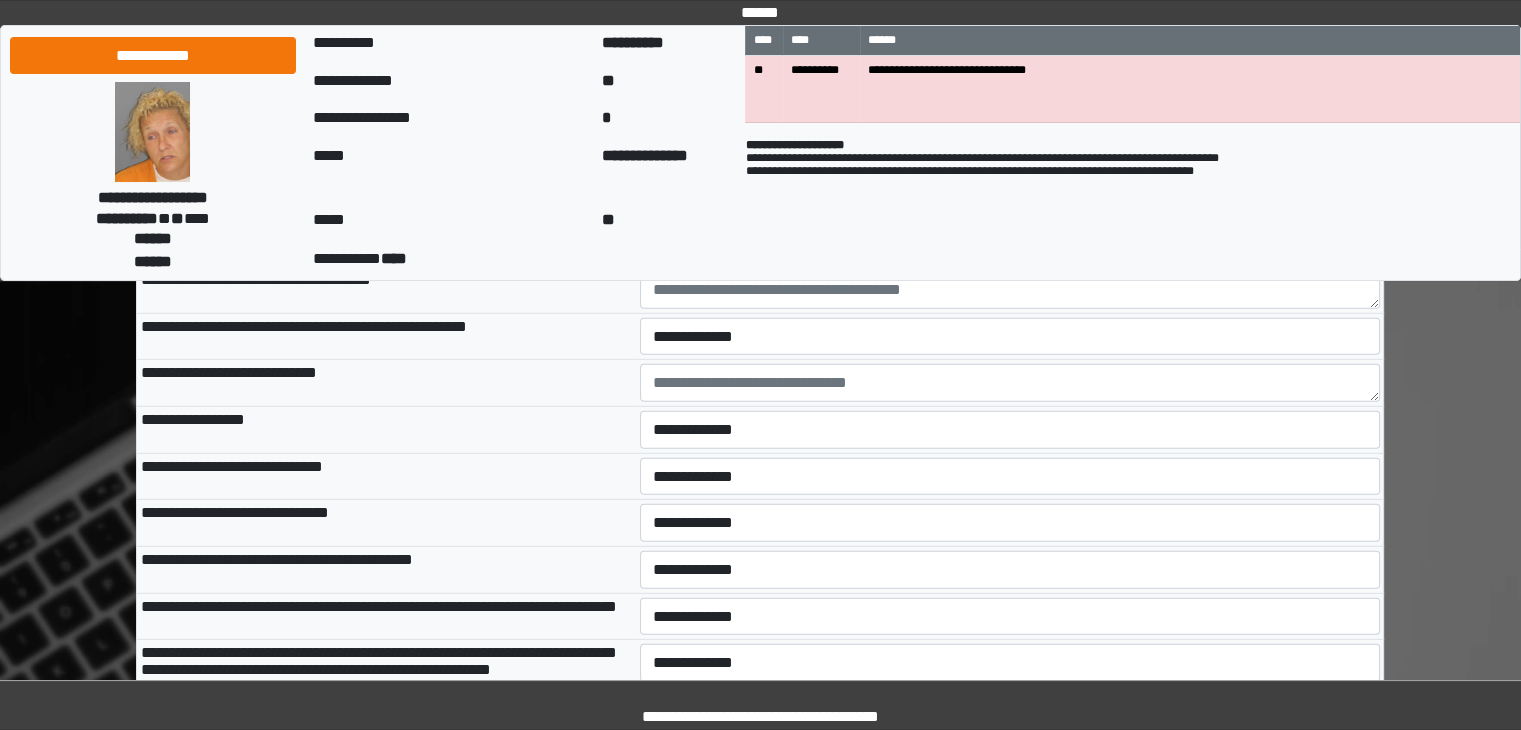 scroll, scrollTop: 13210, scrollLeft: 0, axis: vertical 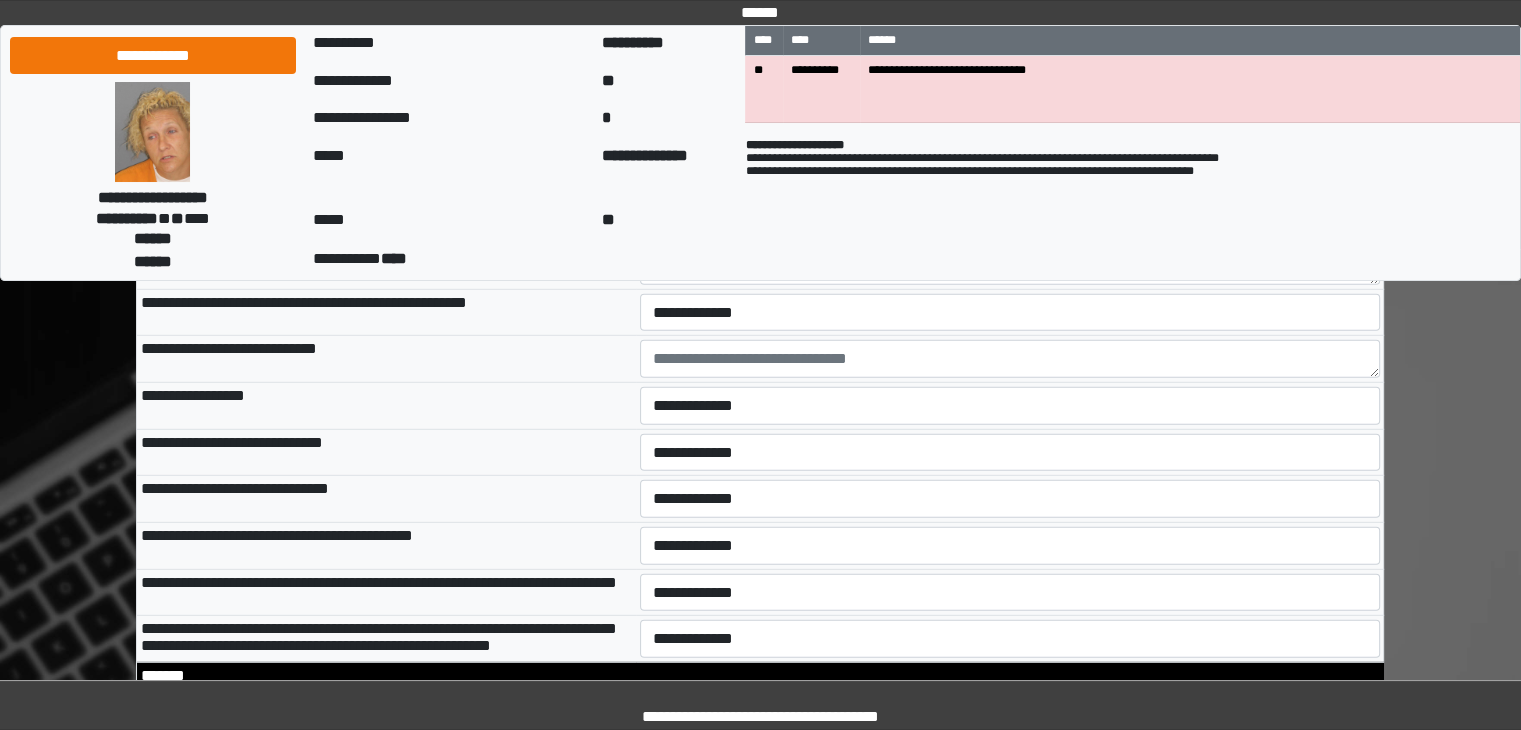 type on "**********" 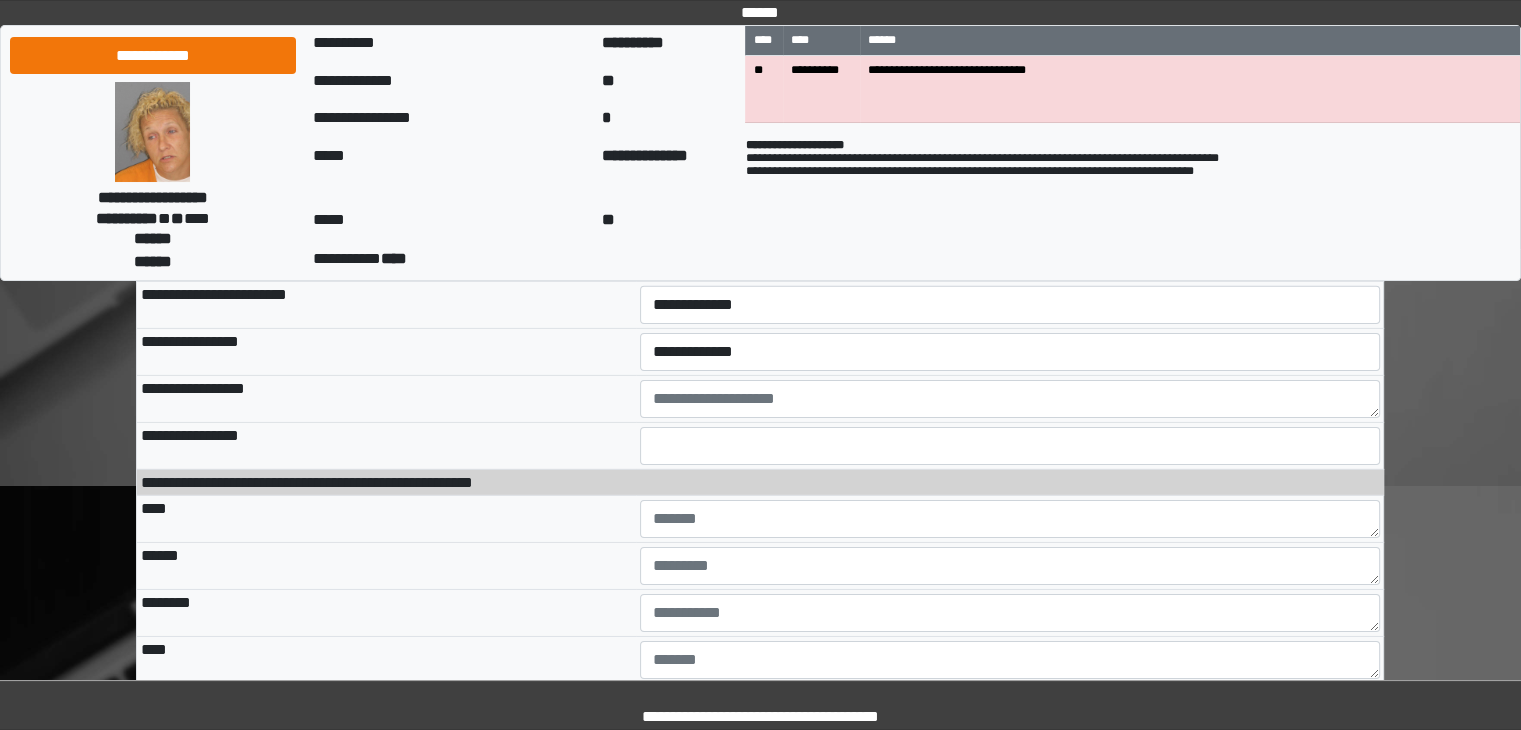scroll, scrollTop: 13952, scrollLeft: 0, axis: vertical 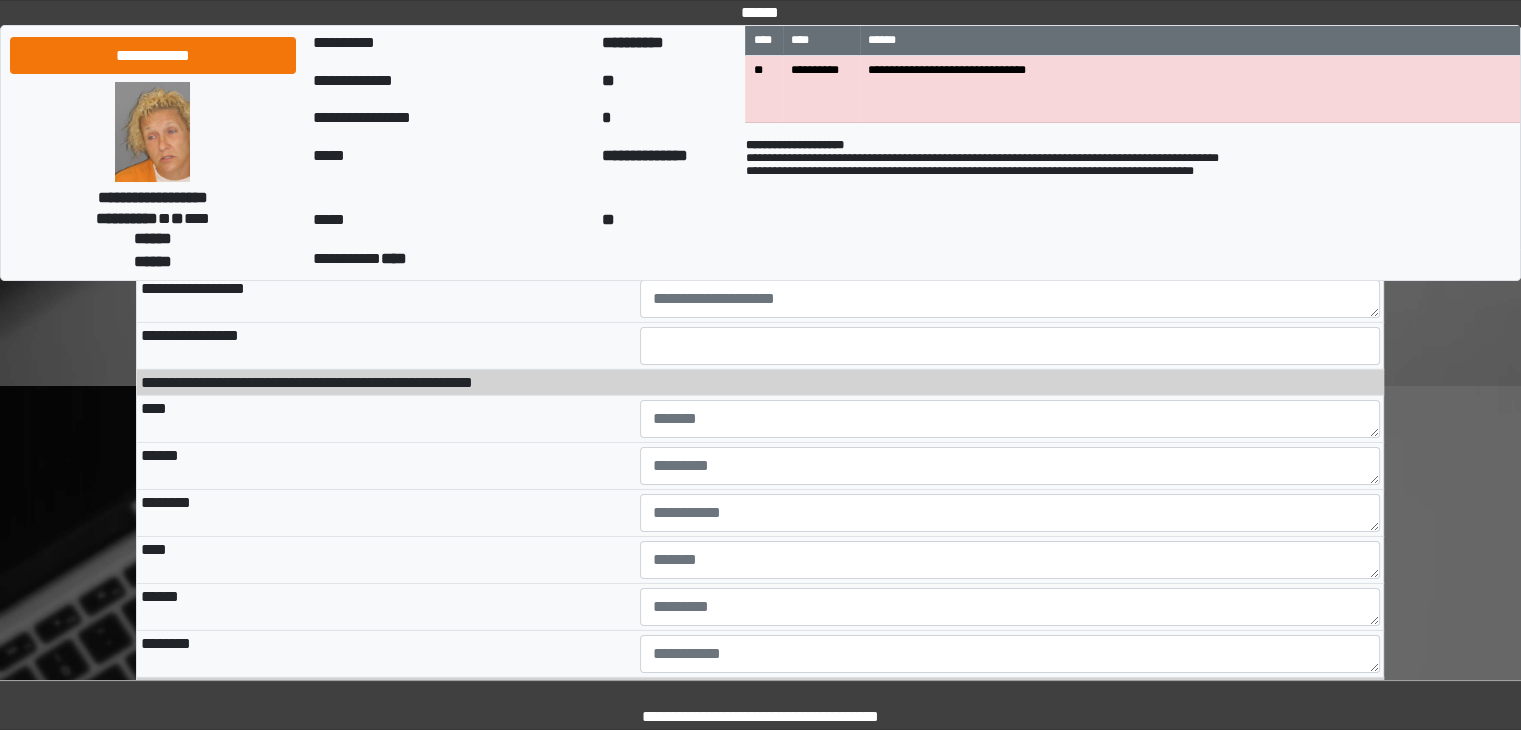 click on "**********" at bounding box center [1010, 205] 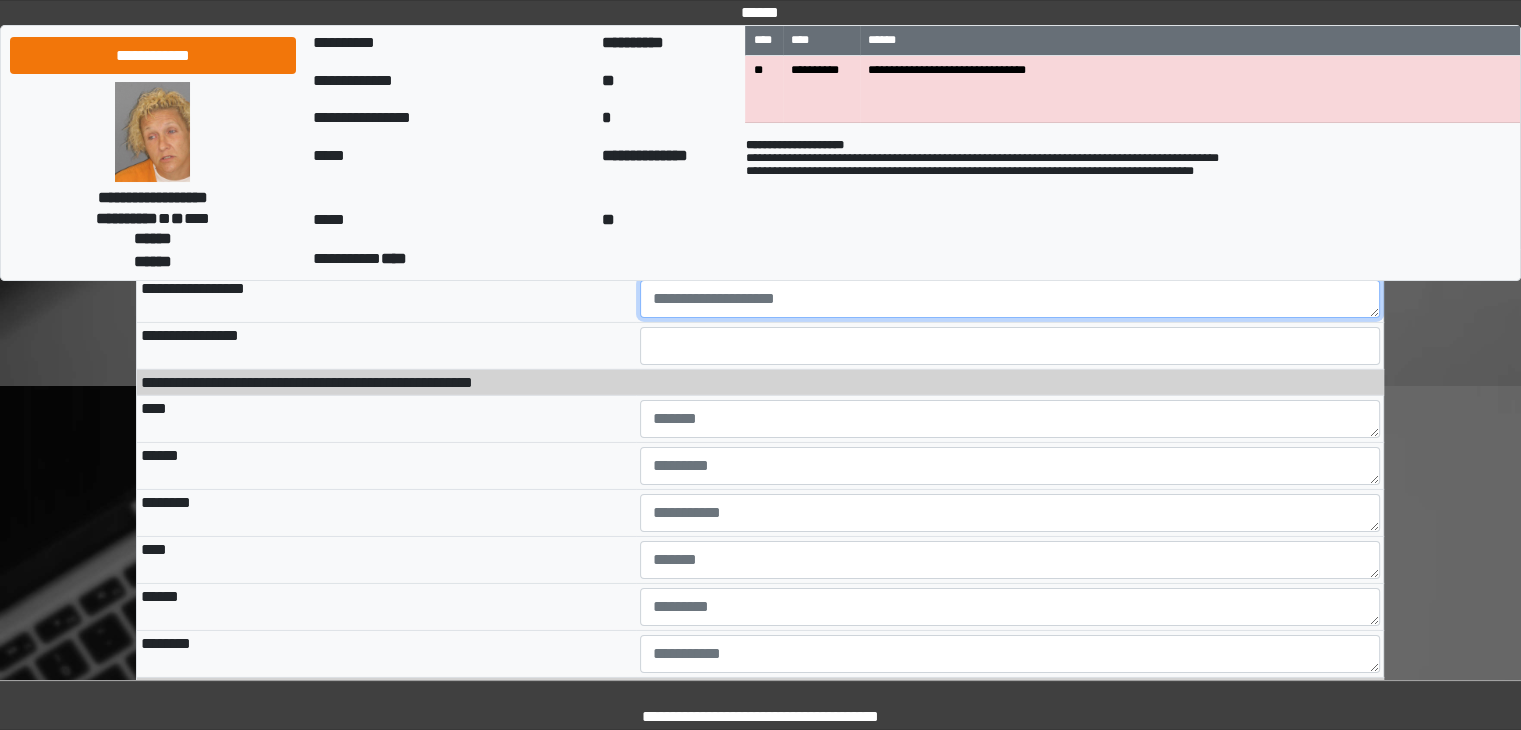 click at bounding box center (1010, 299) 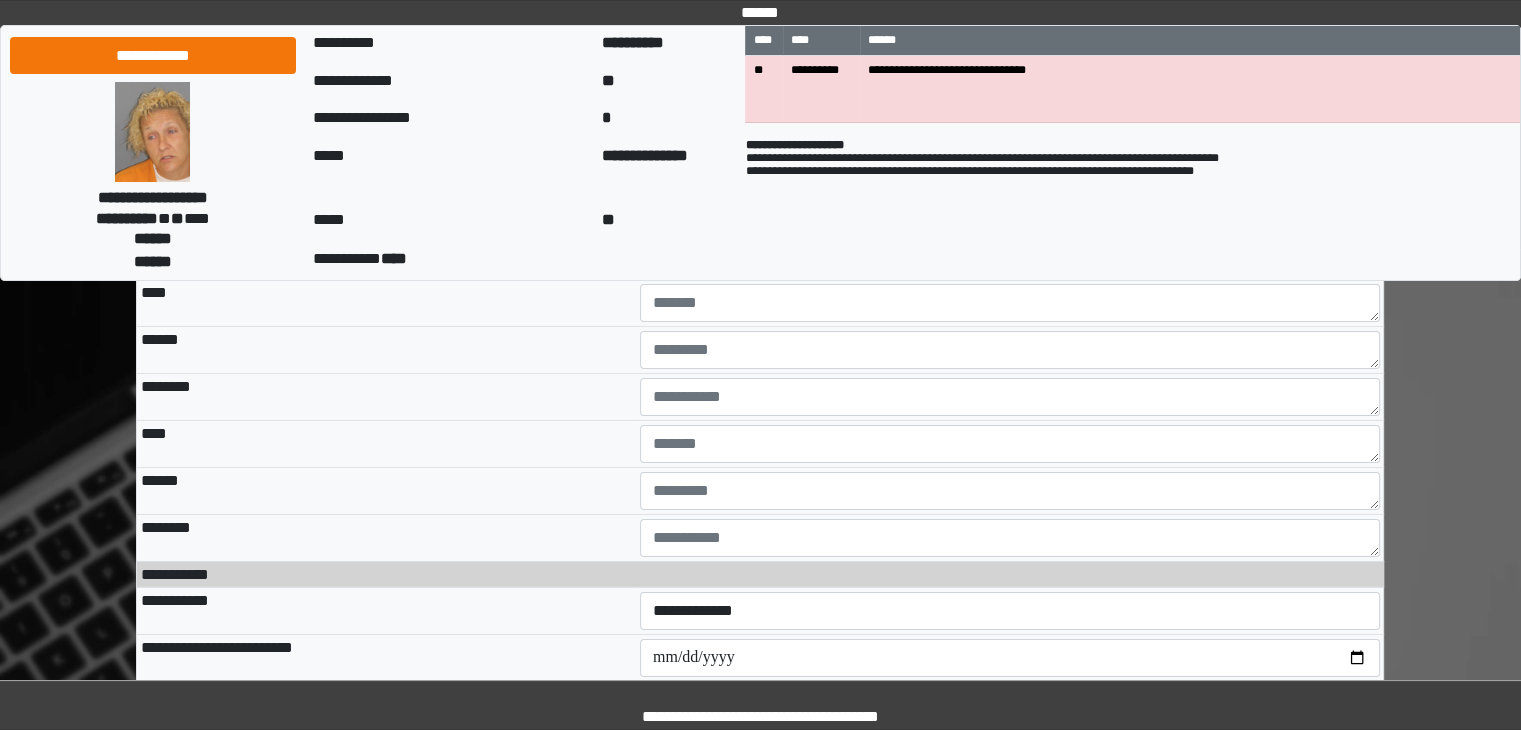 scroll, scrollTop: 14288, scrollLeft: 0, axis: vertical 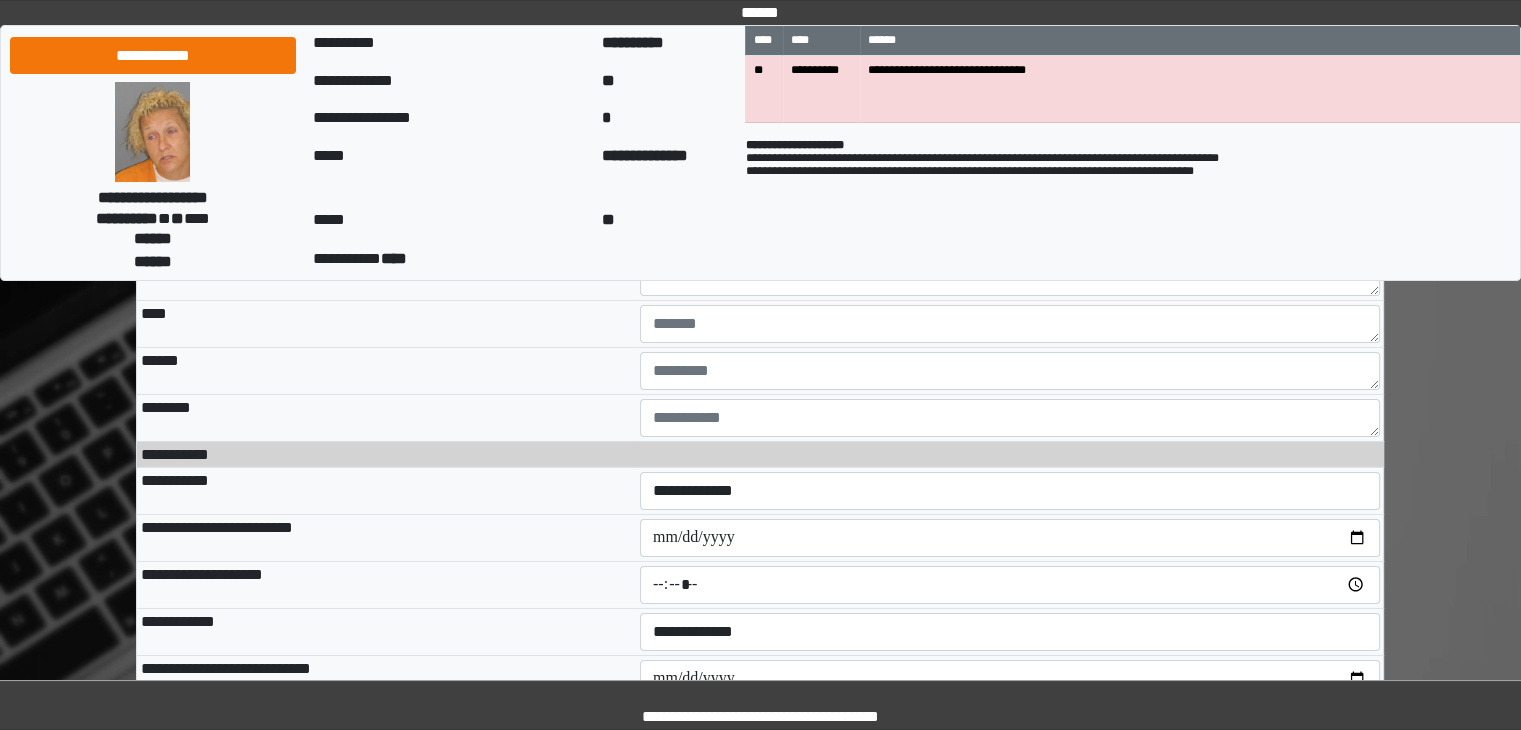 type on "**********" 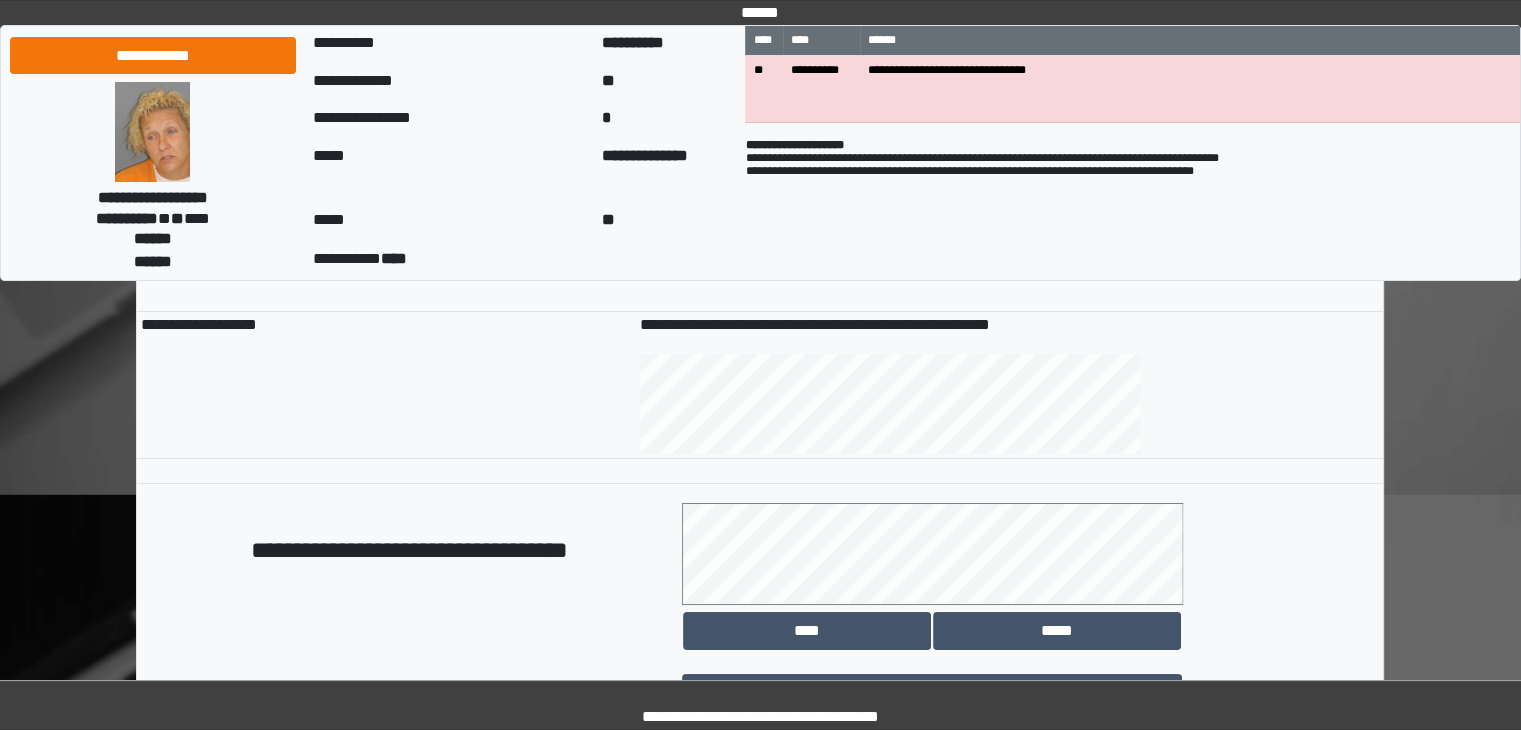 scroll, scrollTop: 15280, scrollLeft: 0, axis: vertical 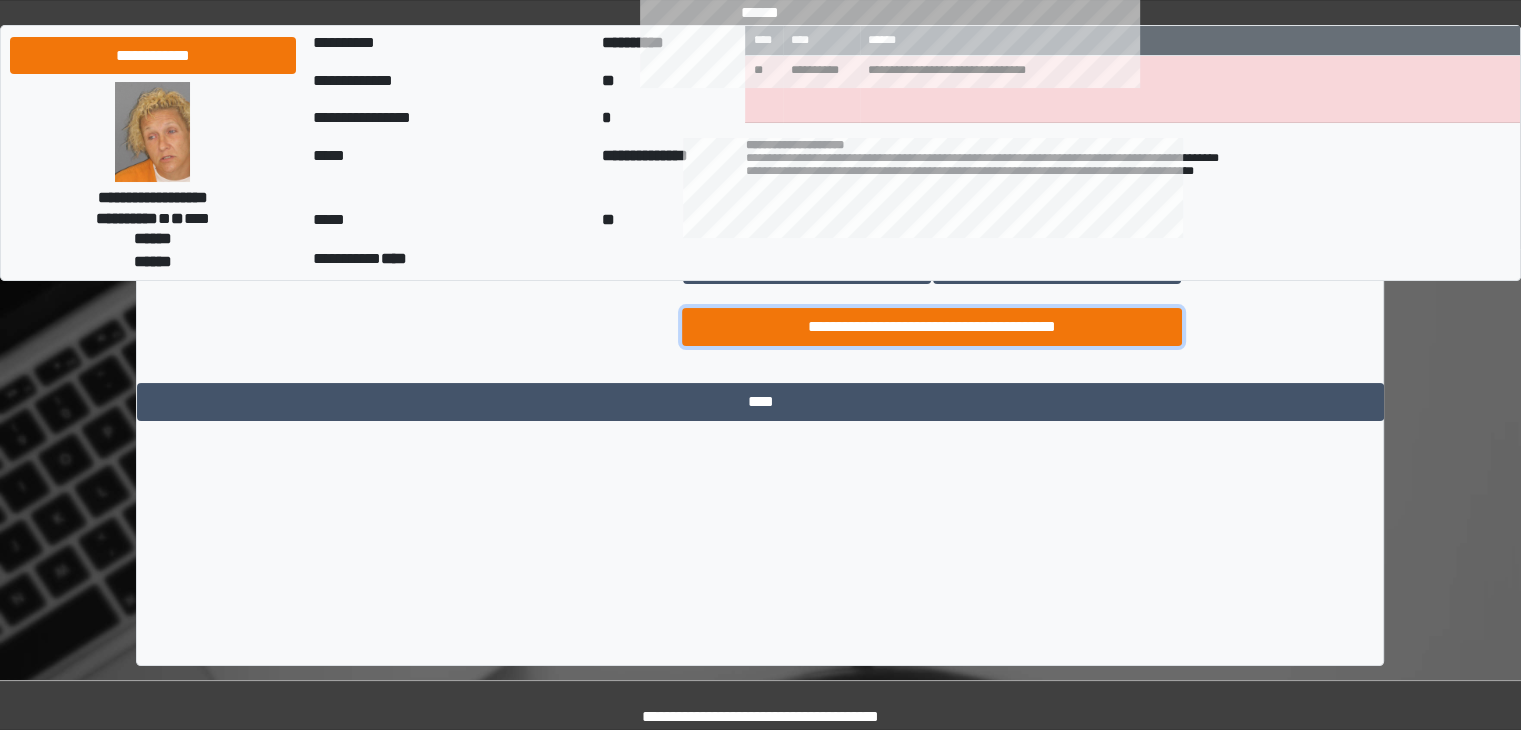 click on "**********" at bounding box center [932, 327] 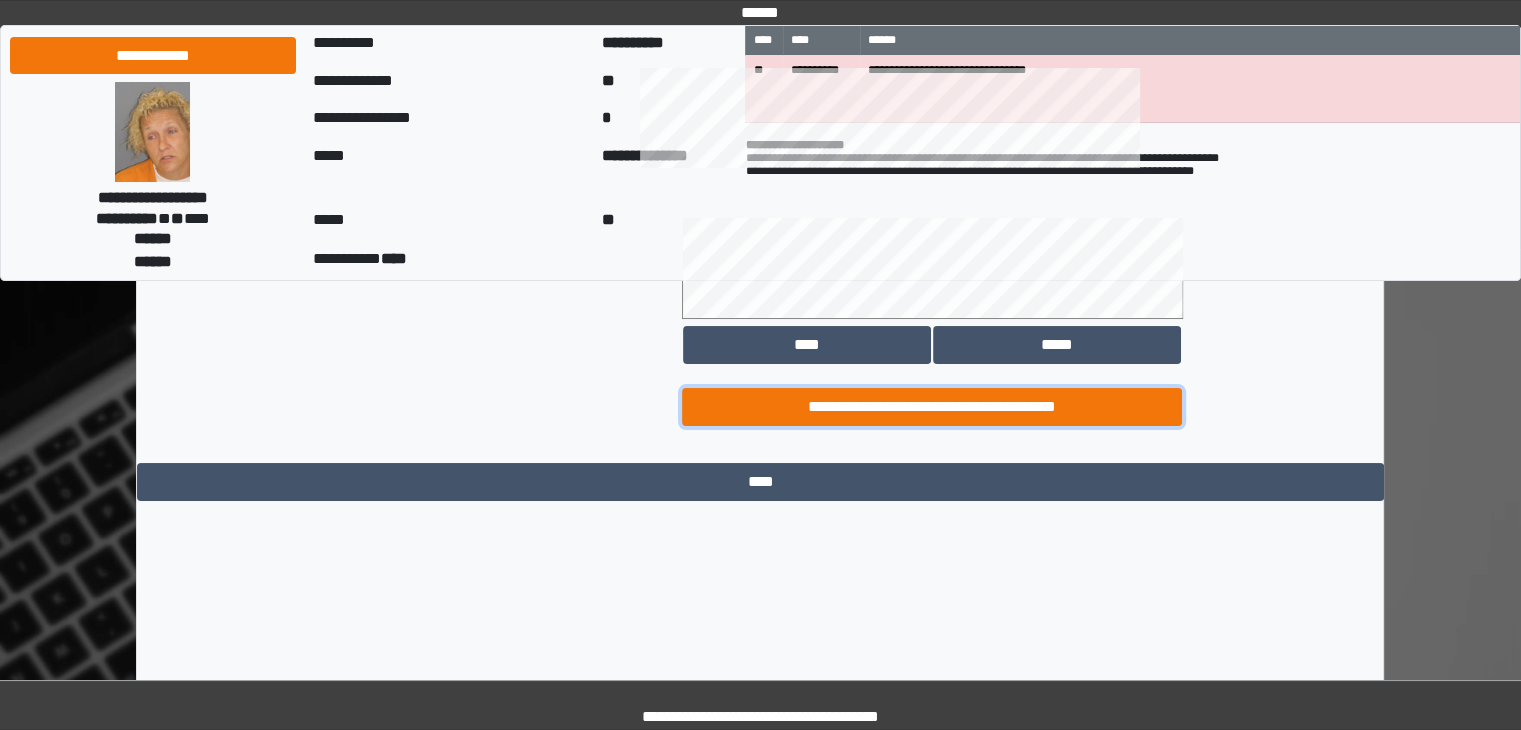 scroll, scrollTop: 15210, scrollLeft: 0, axis: vertical 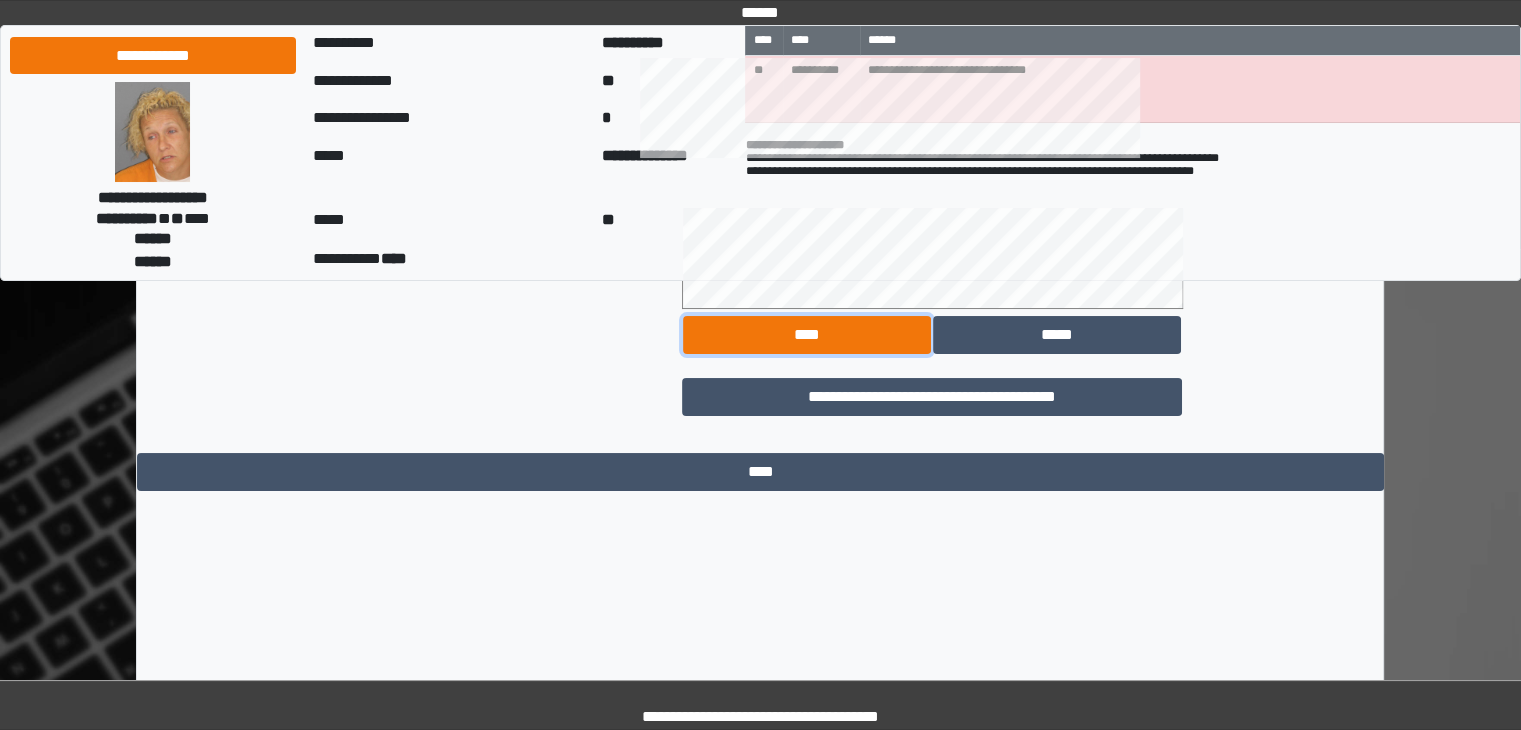click on "****" at bounding box center [807, 335] 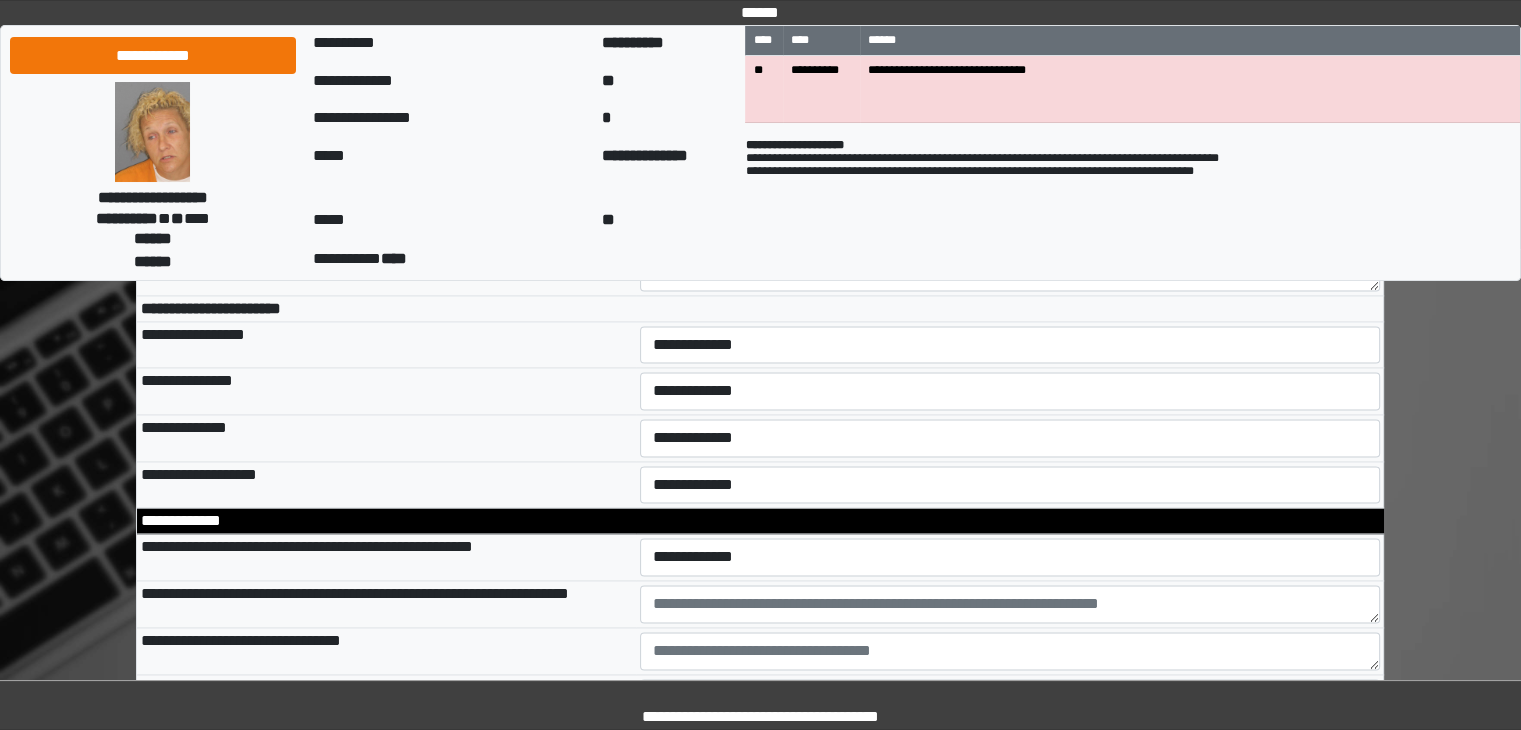 scroll, scrollTop: 10453, scrollLeft: 0, axis: vertical 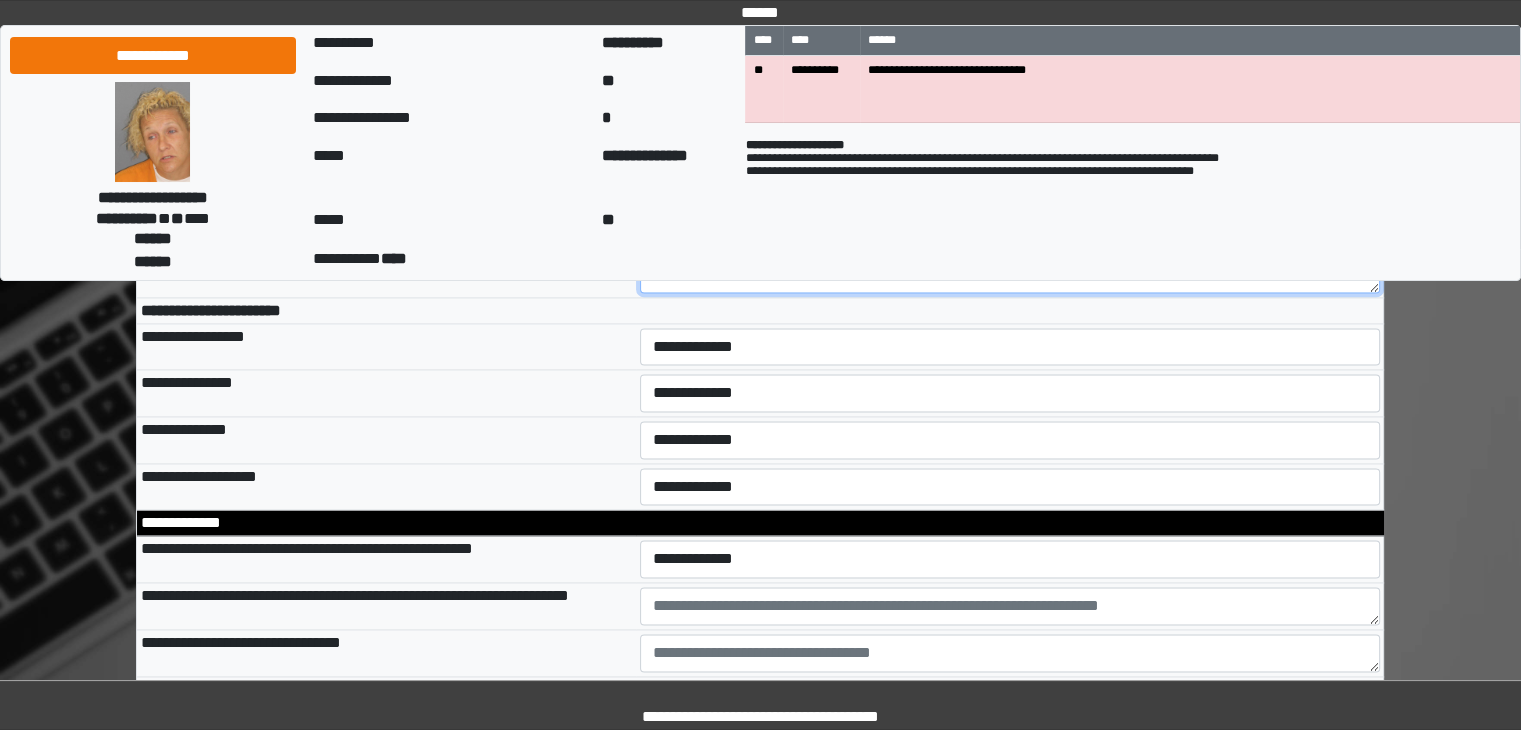 click on "**********" at bounding box center (1010, 238) 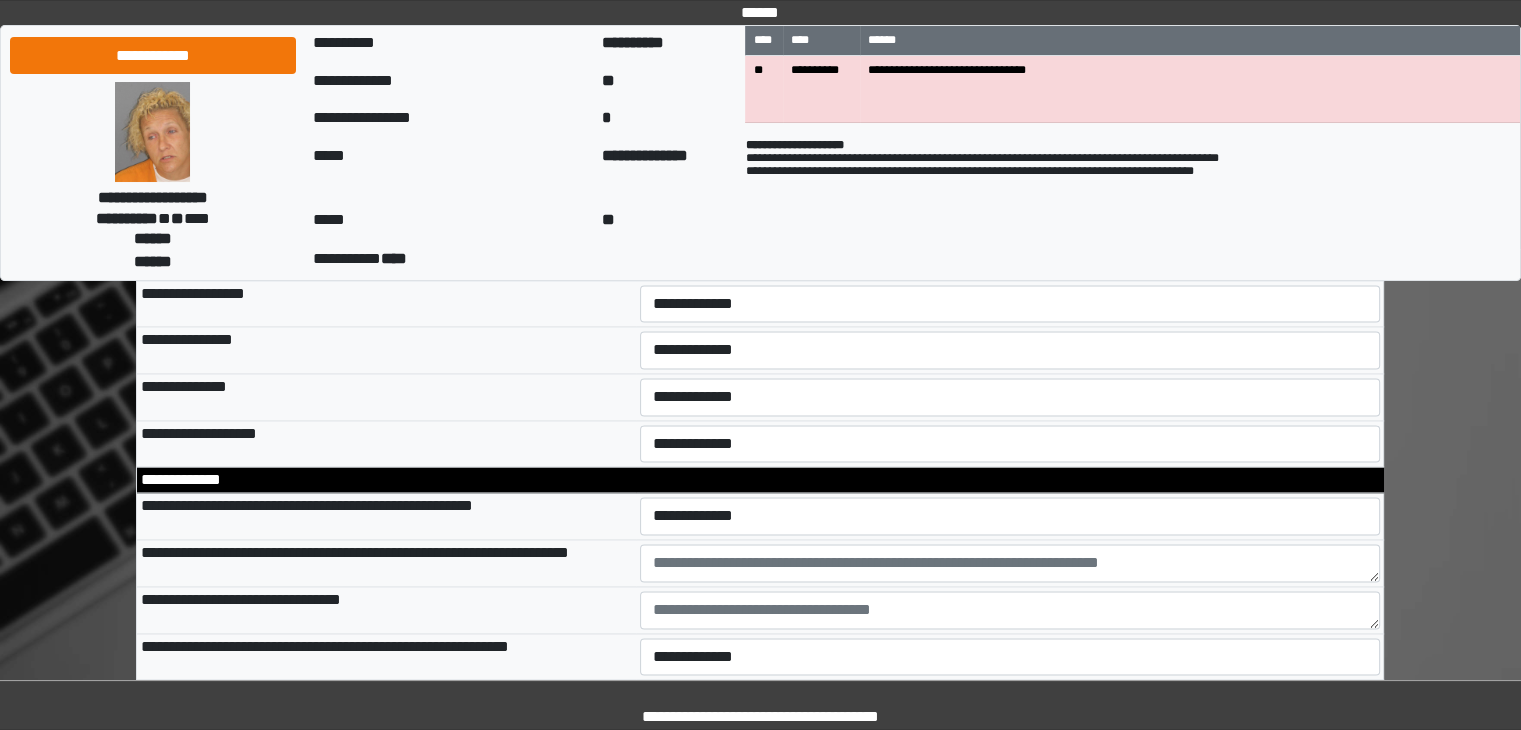 scroll, scrollTop: 10503, scrollLeft: 0, axis: vertical 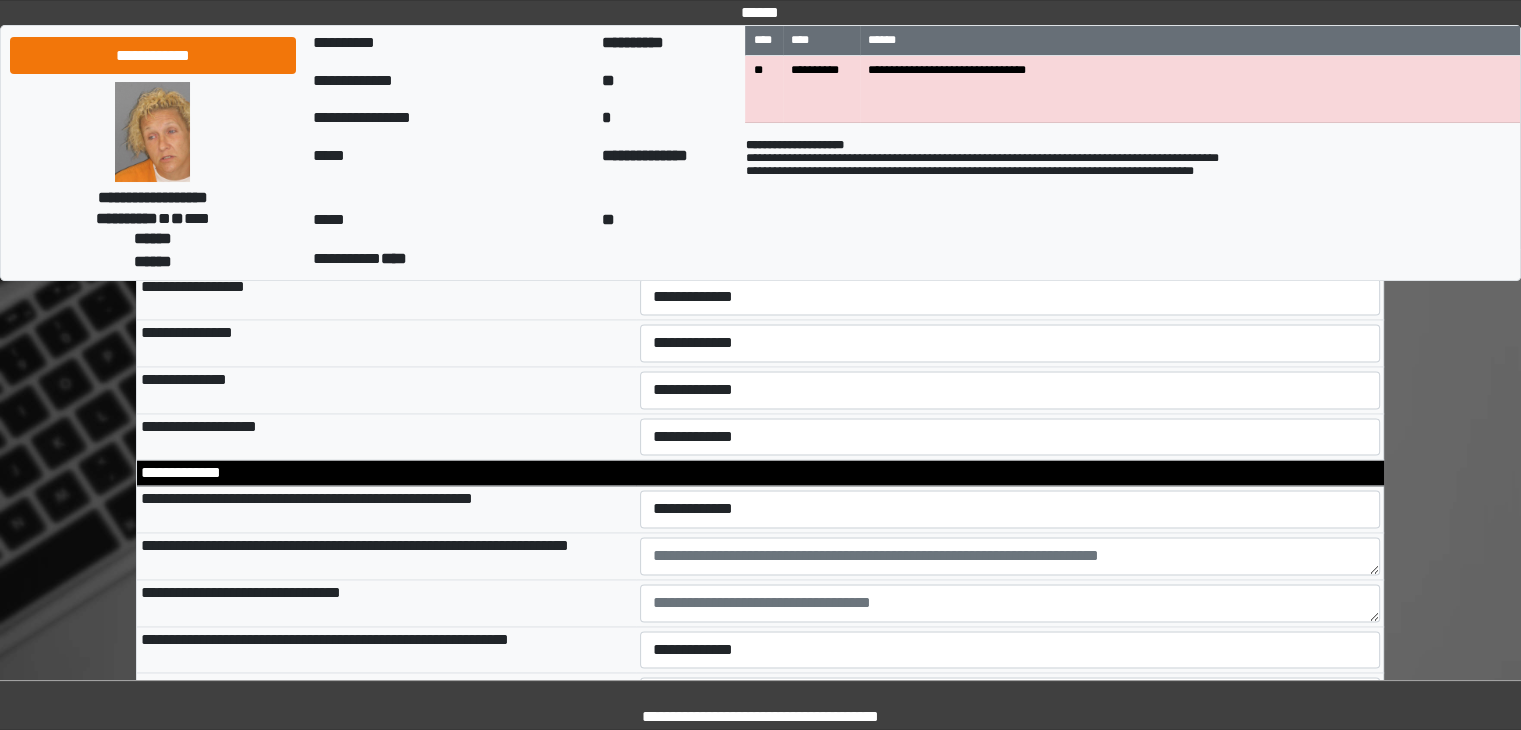 type on "**********" 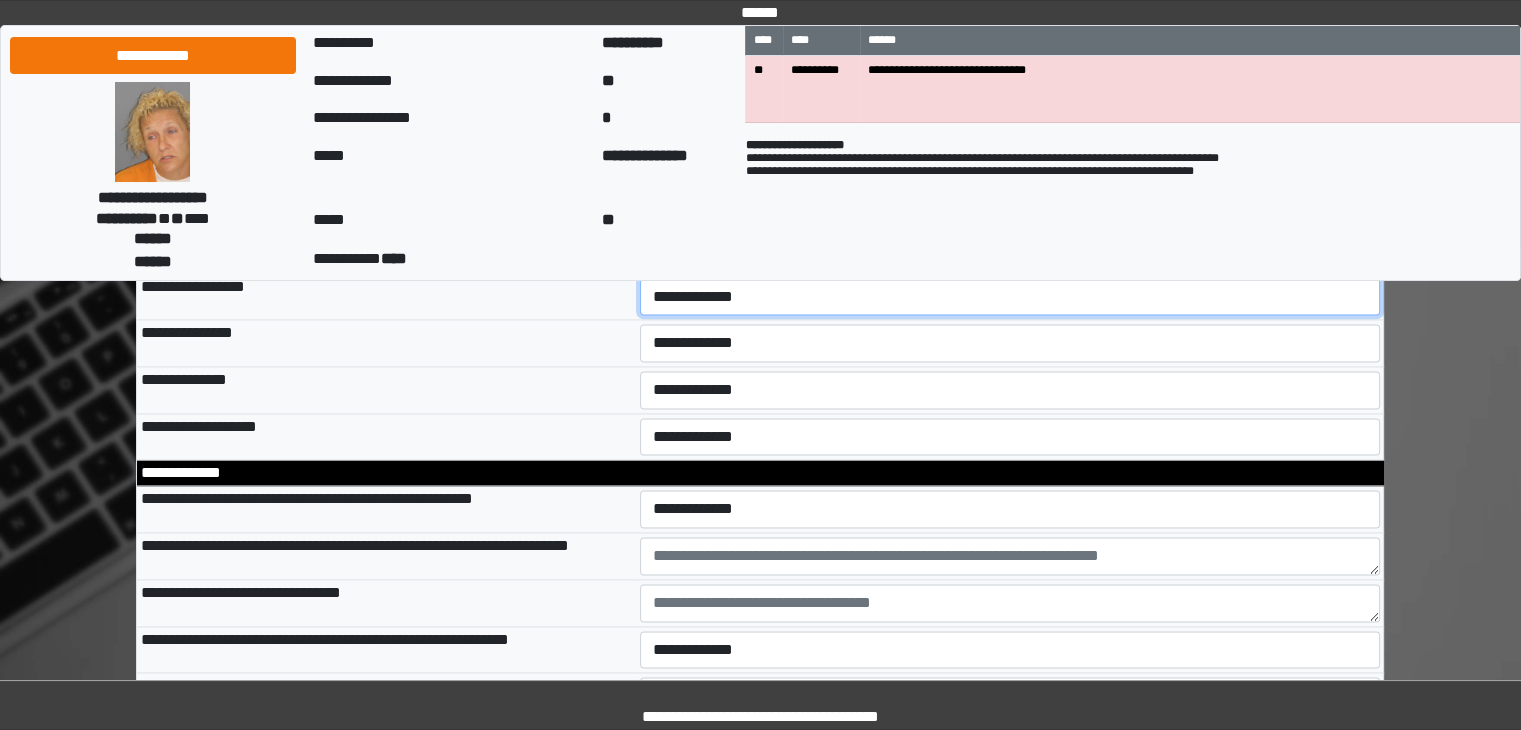 click on "**********" at bounding box center [1010, 297] 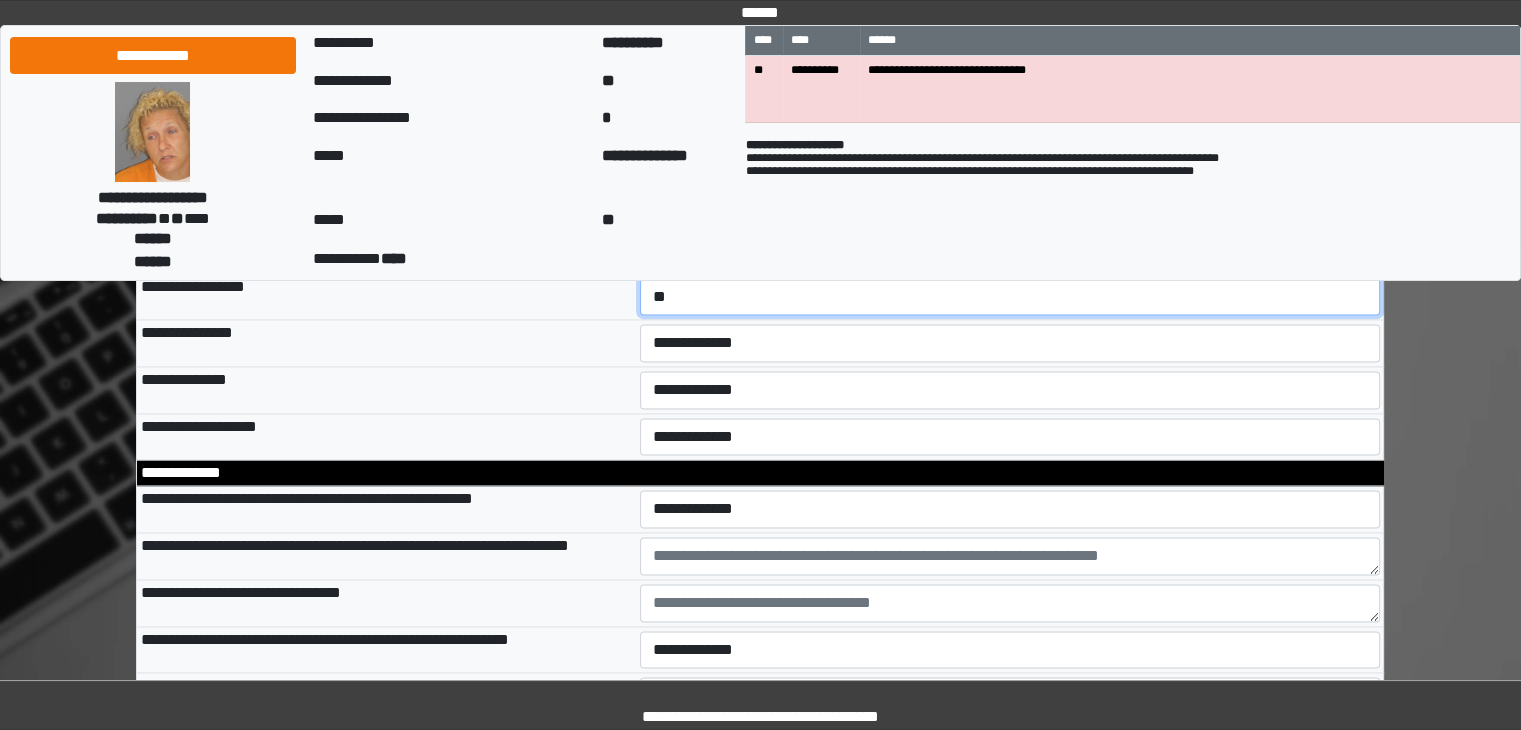click on "**********" at bounding box center [1010, 297] 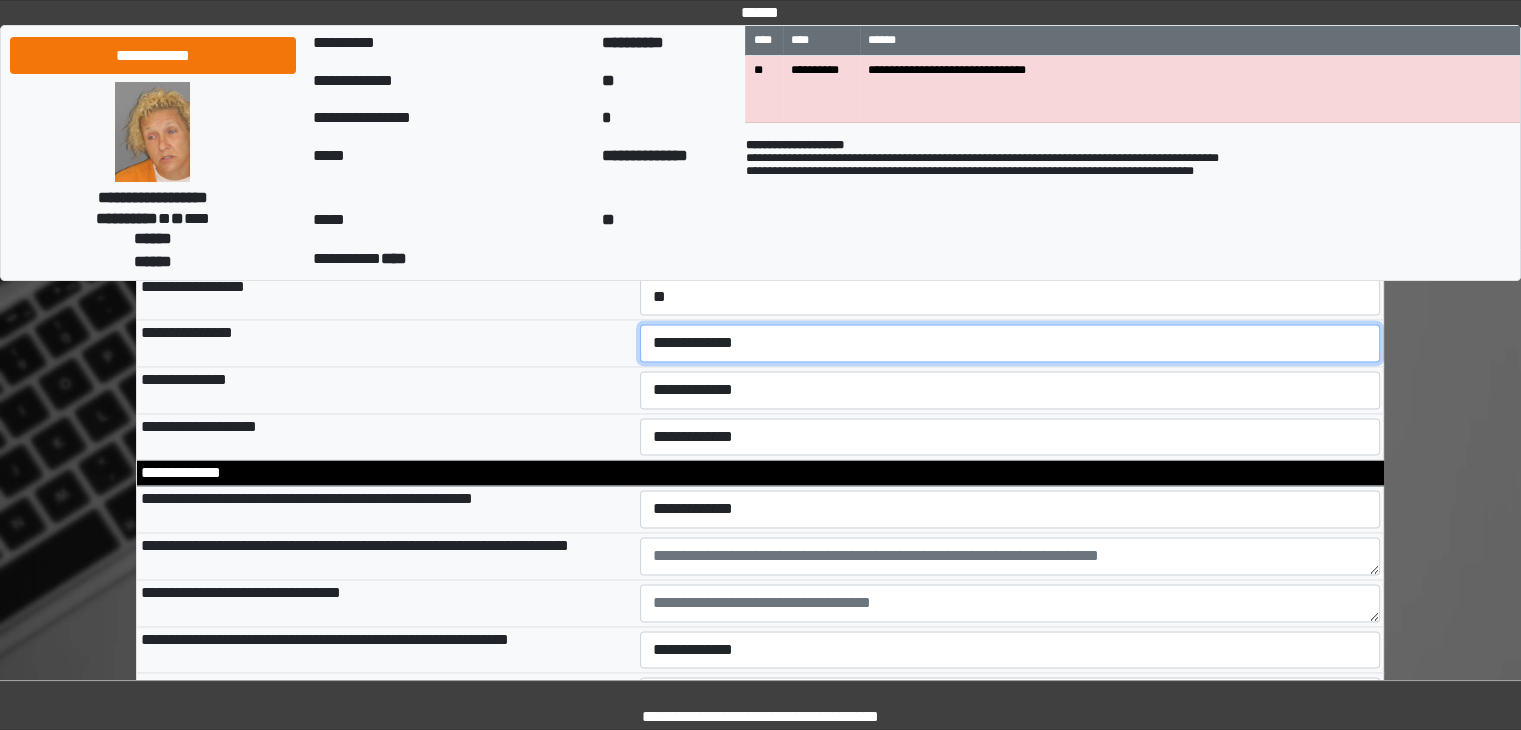 click on "**********" at bounding box center (1010, 343) 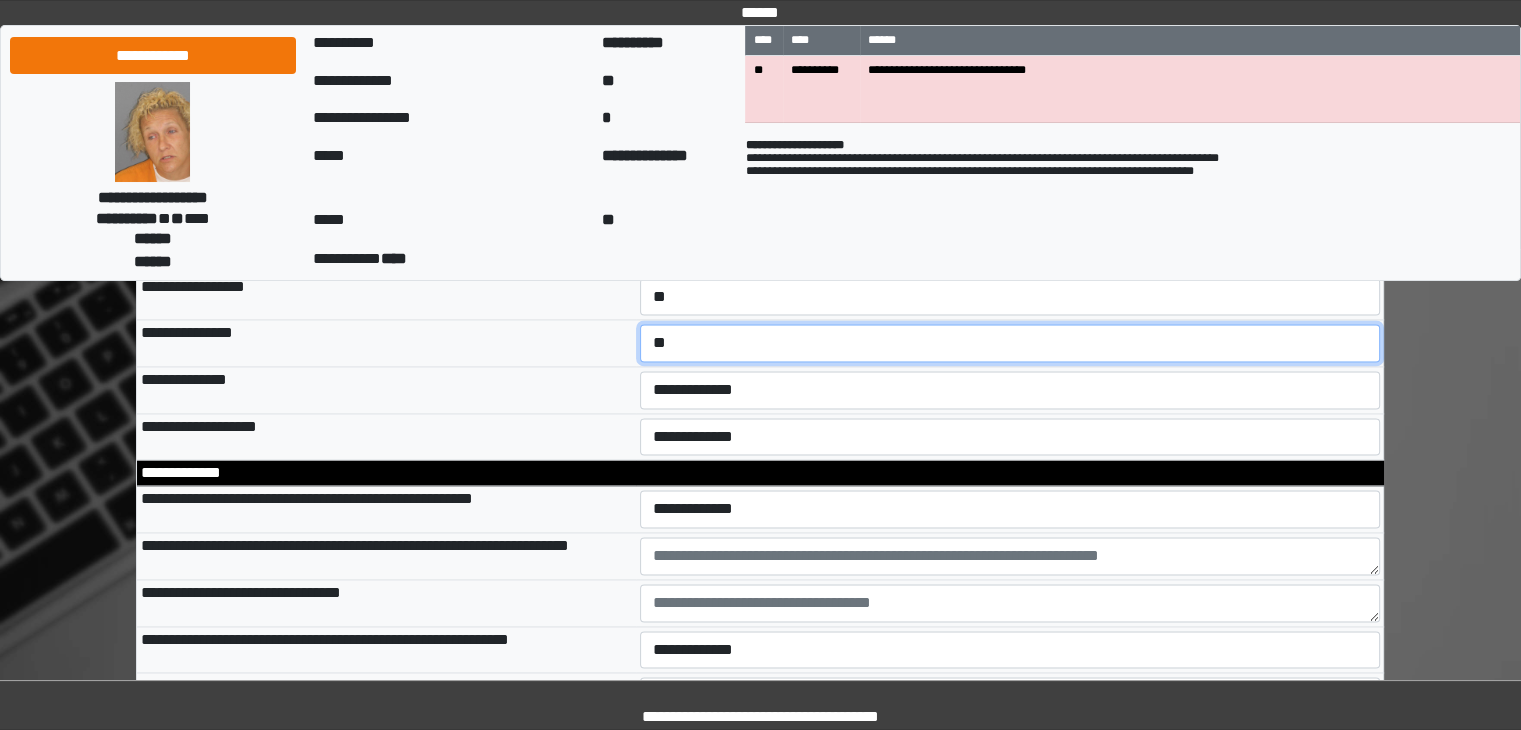 click on "**********" at bounding box center [1010, 343] 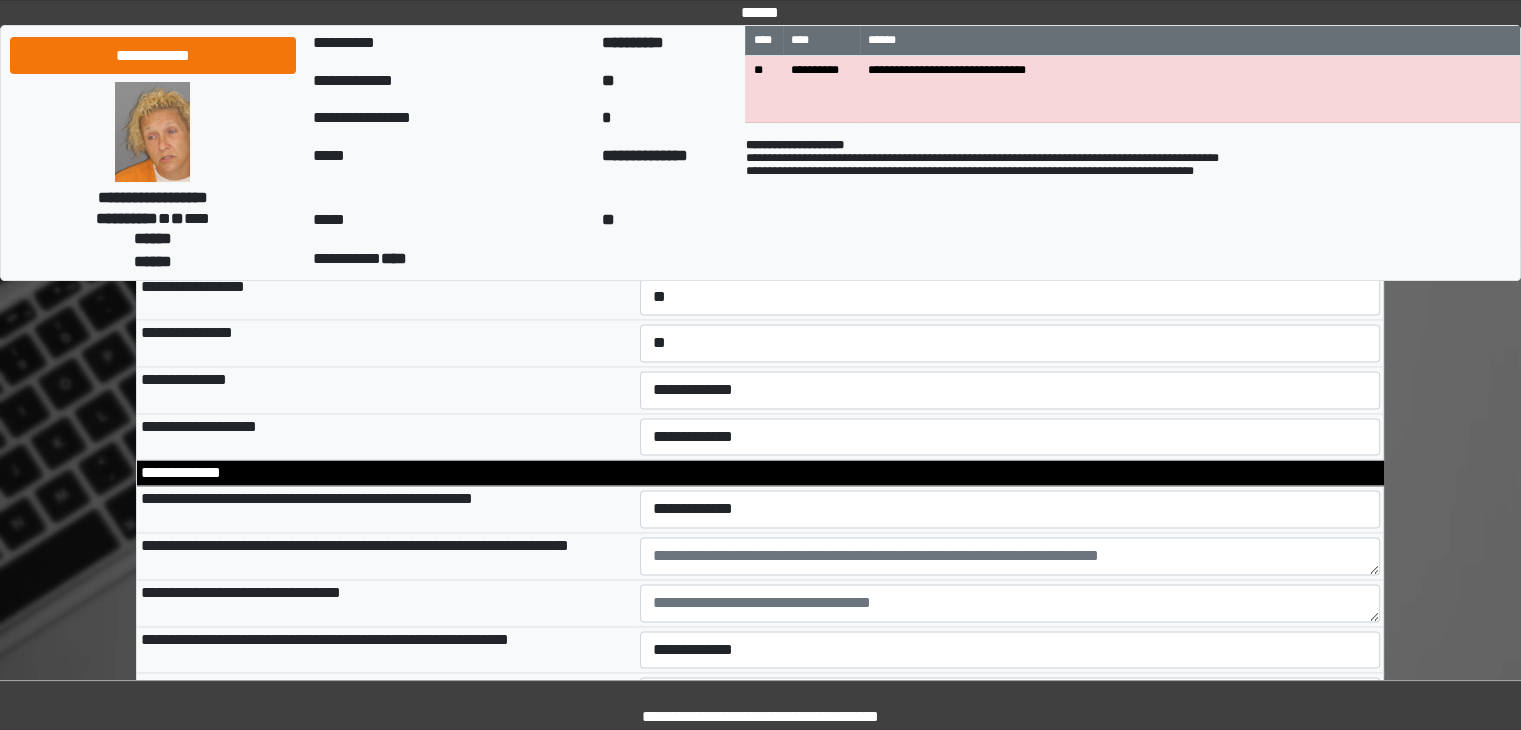 click on "**********" at bounding box center (1010, 390) 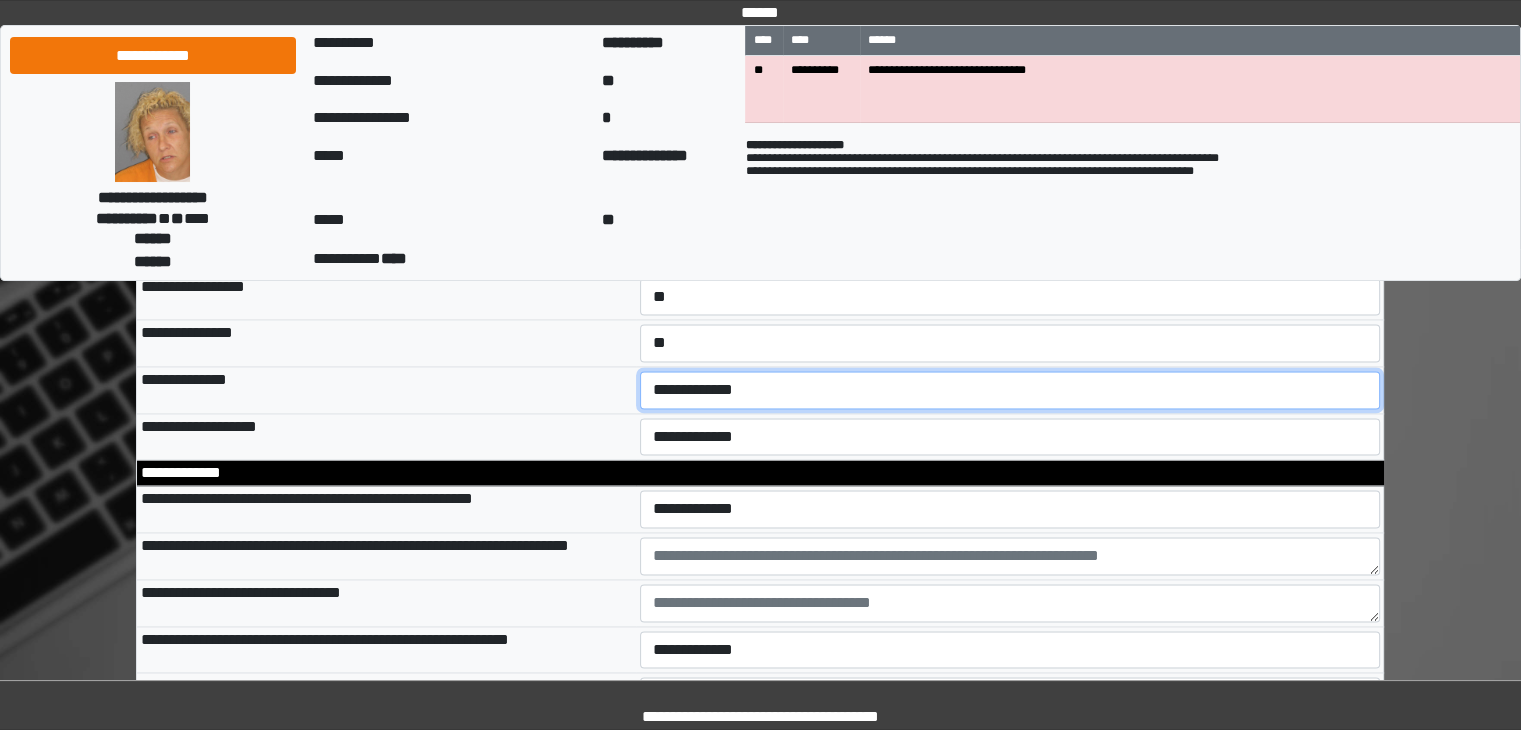 click on "**********" at bounding box center [1010, 390] 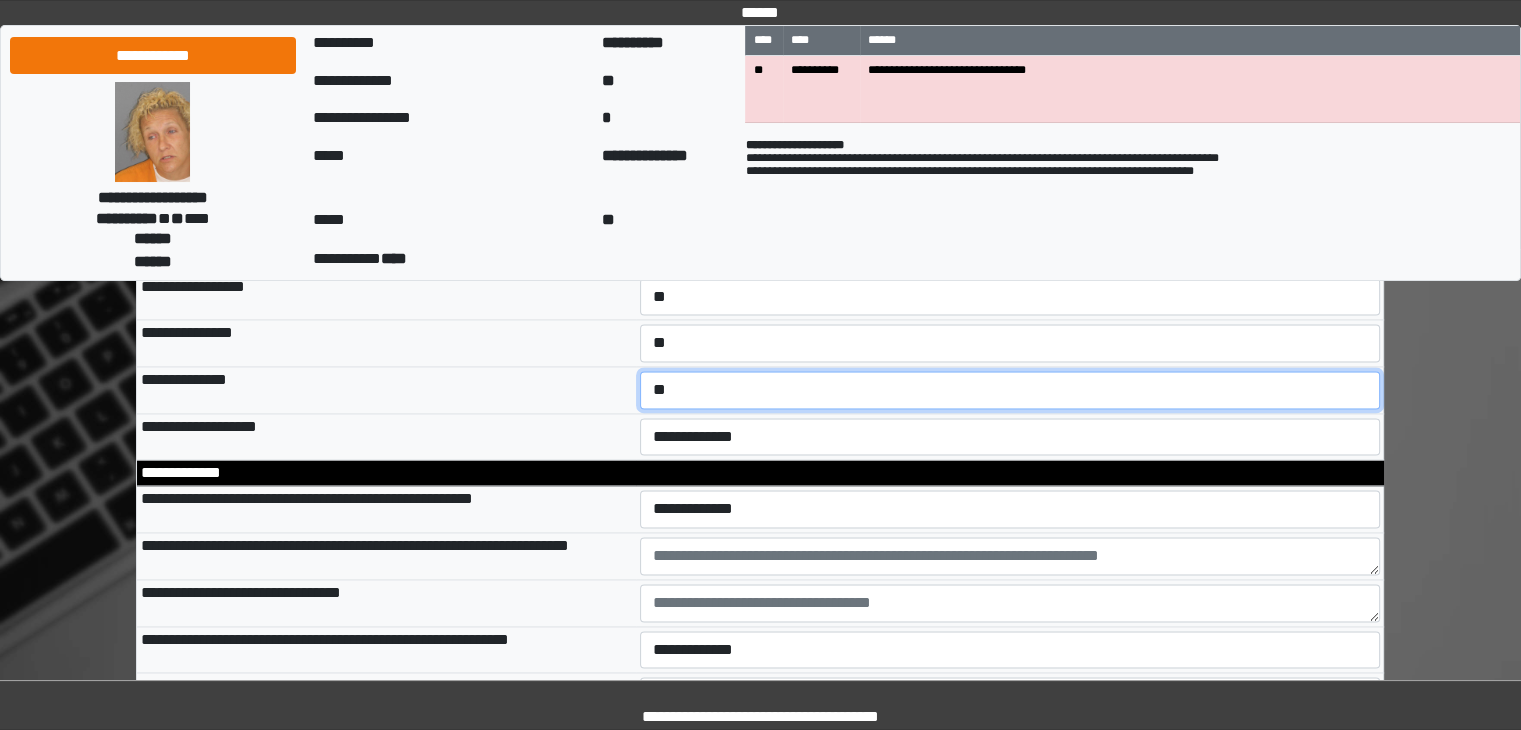 click on "**********" at bounding box center [1010, 390] 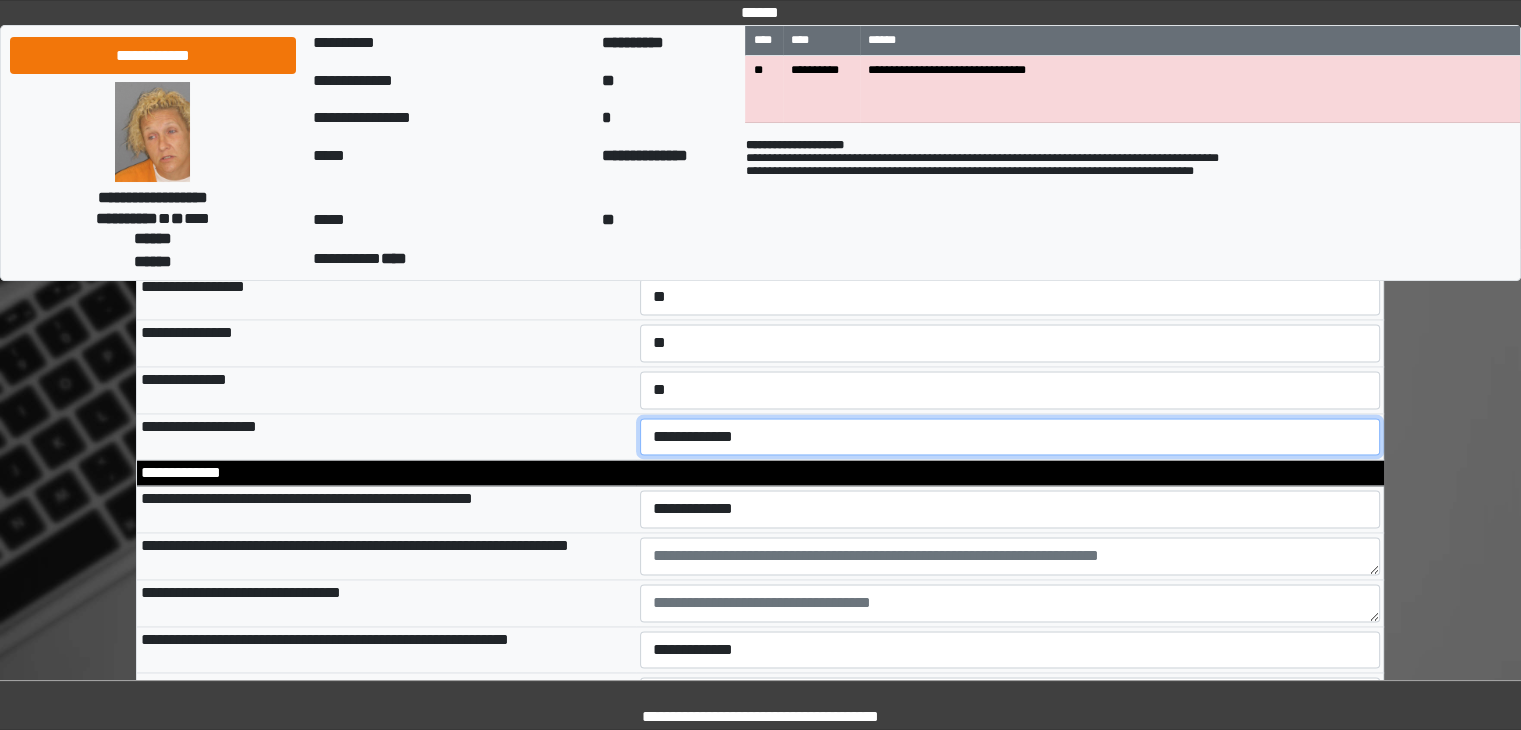 click on "**********" at bounding box center [1010, 437] 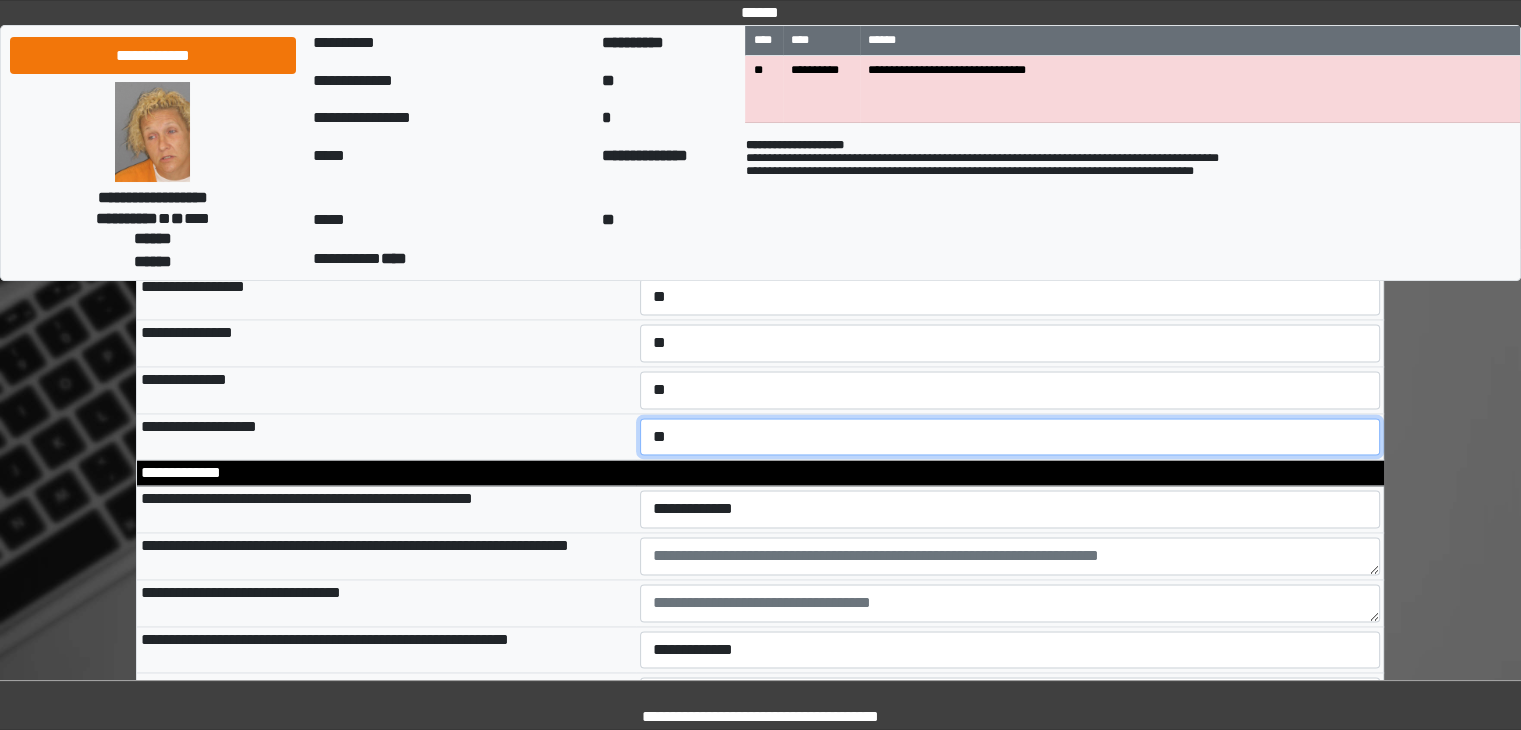 click on "**********" at bounding box center (1010, 437) 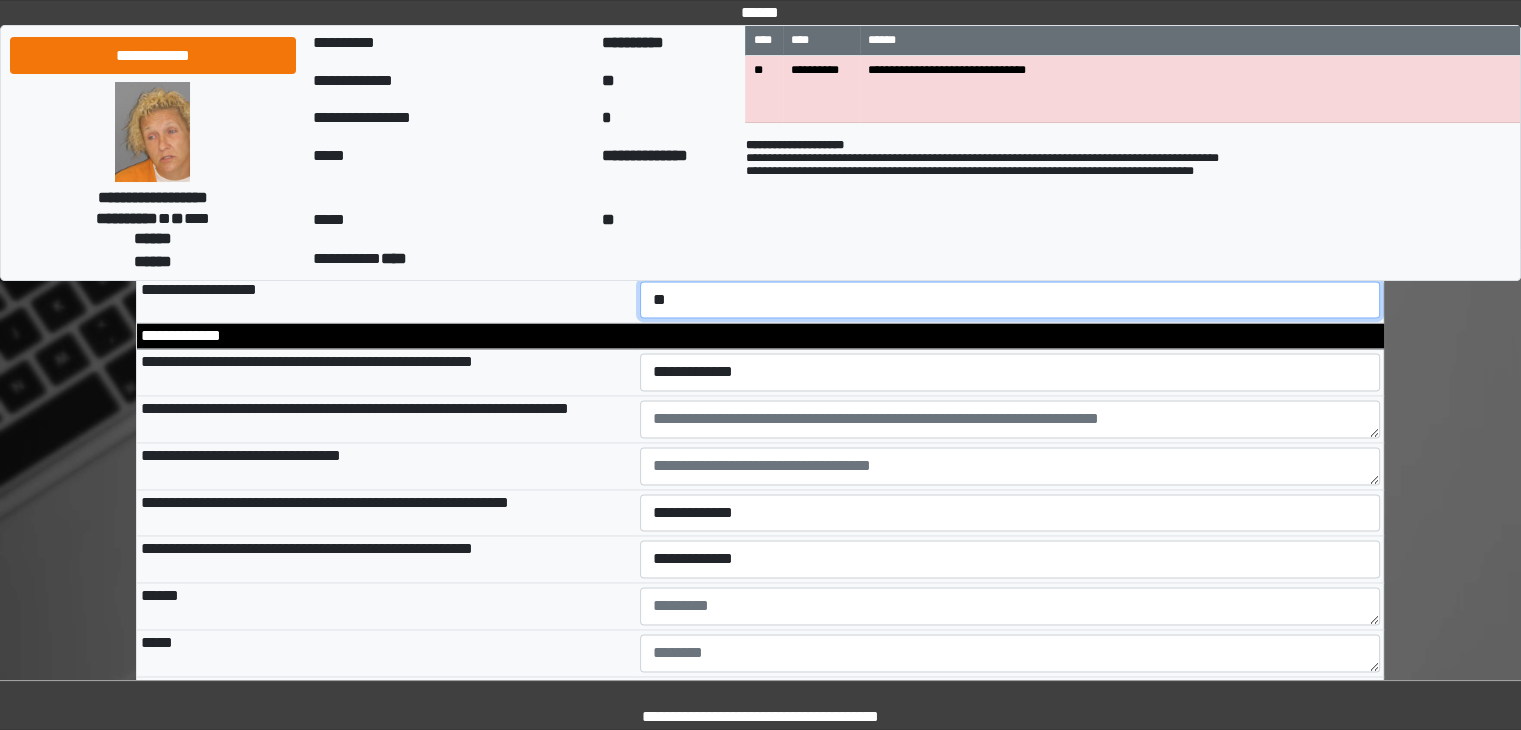 scroll, scrollTop: 10717, scrollLeft: 0, axis: vertical 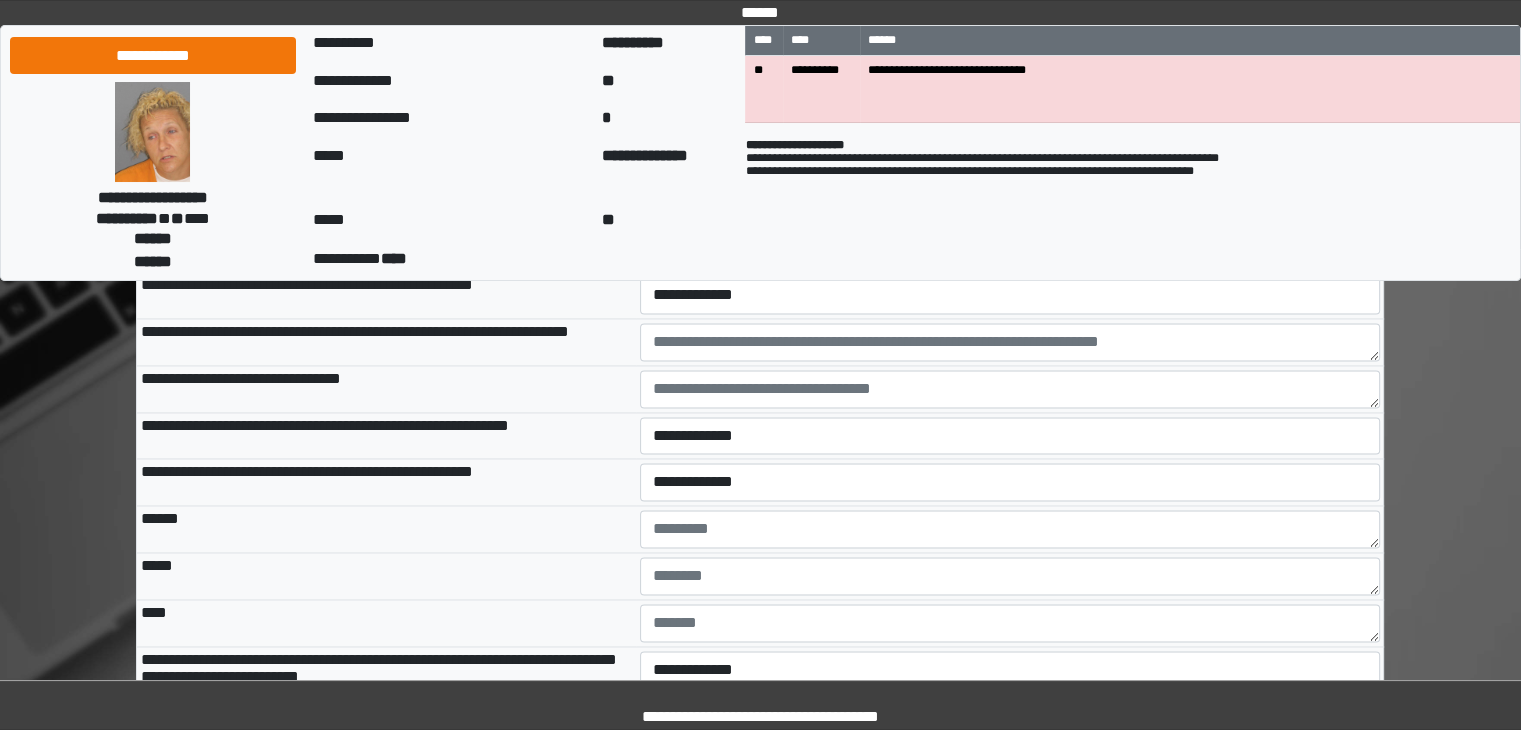 click on "**********" at bounding box center (1010, 295) 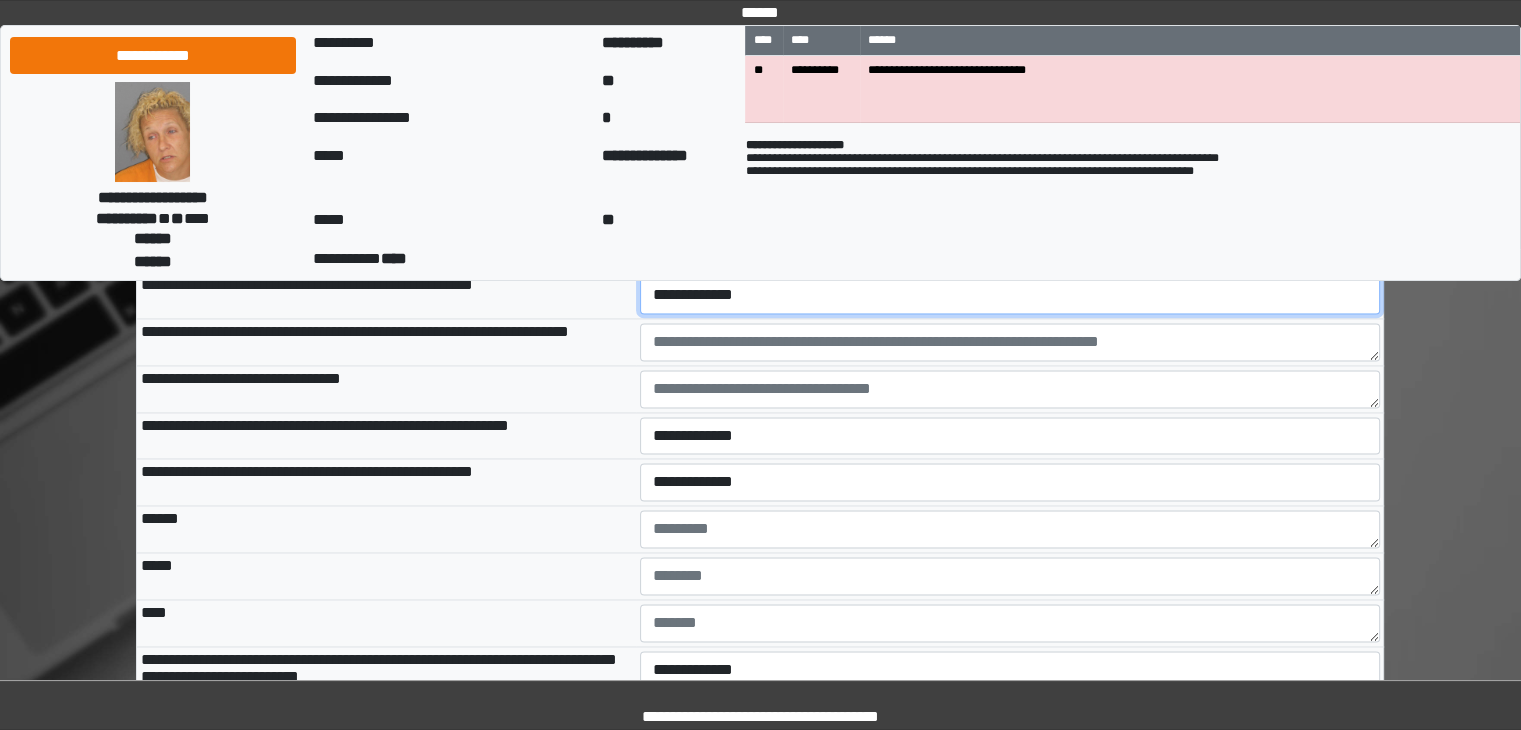click on "**********" at bounding box center [1010, 295] 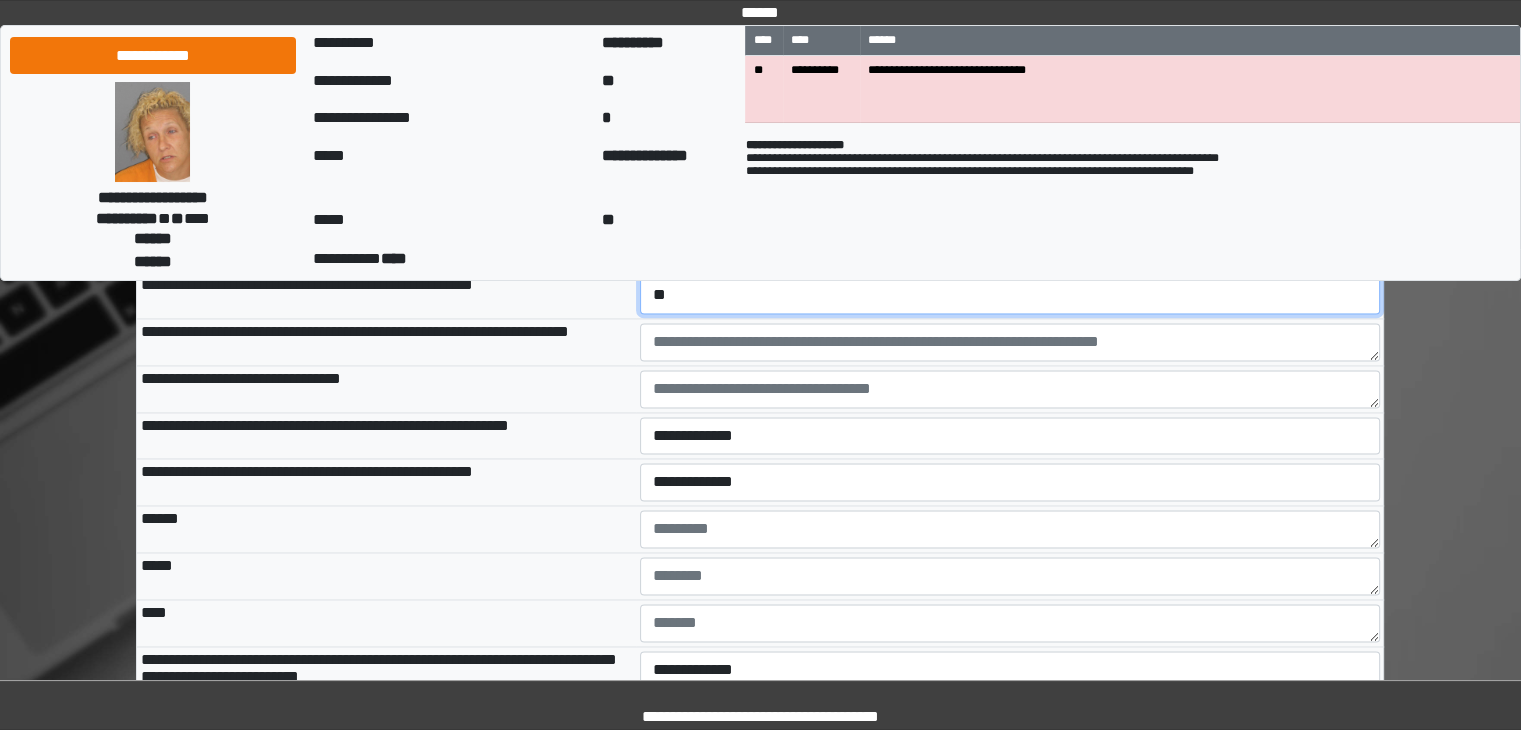 click on "**********" at bounding box center (1010, 295) 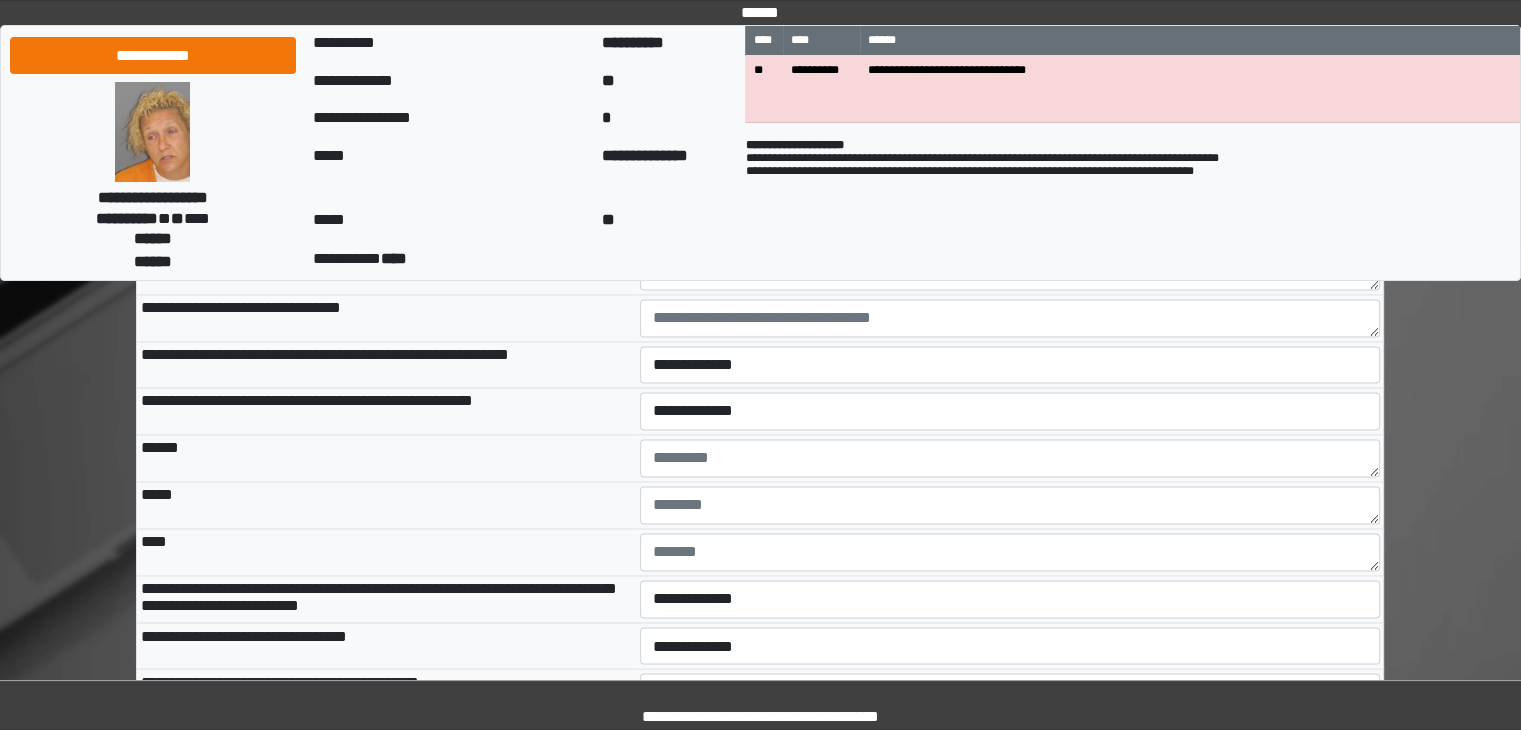 scroll, scrollTop: 10789, scrollLeft: 0, axis: vertical 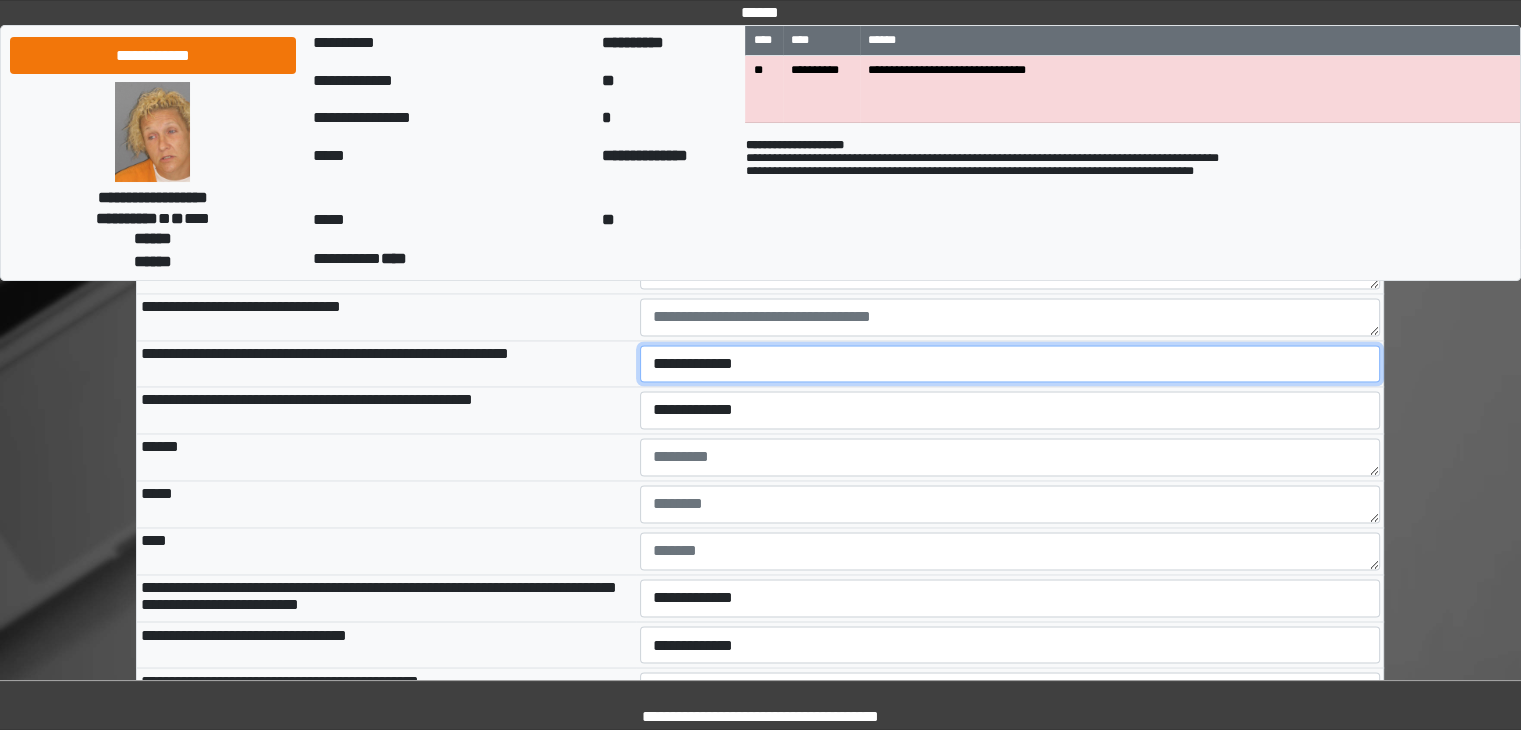 click on "**********" at bounding box center [1010, 364] 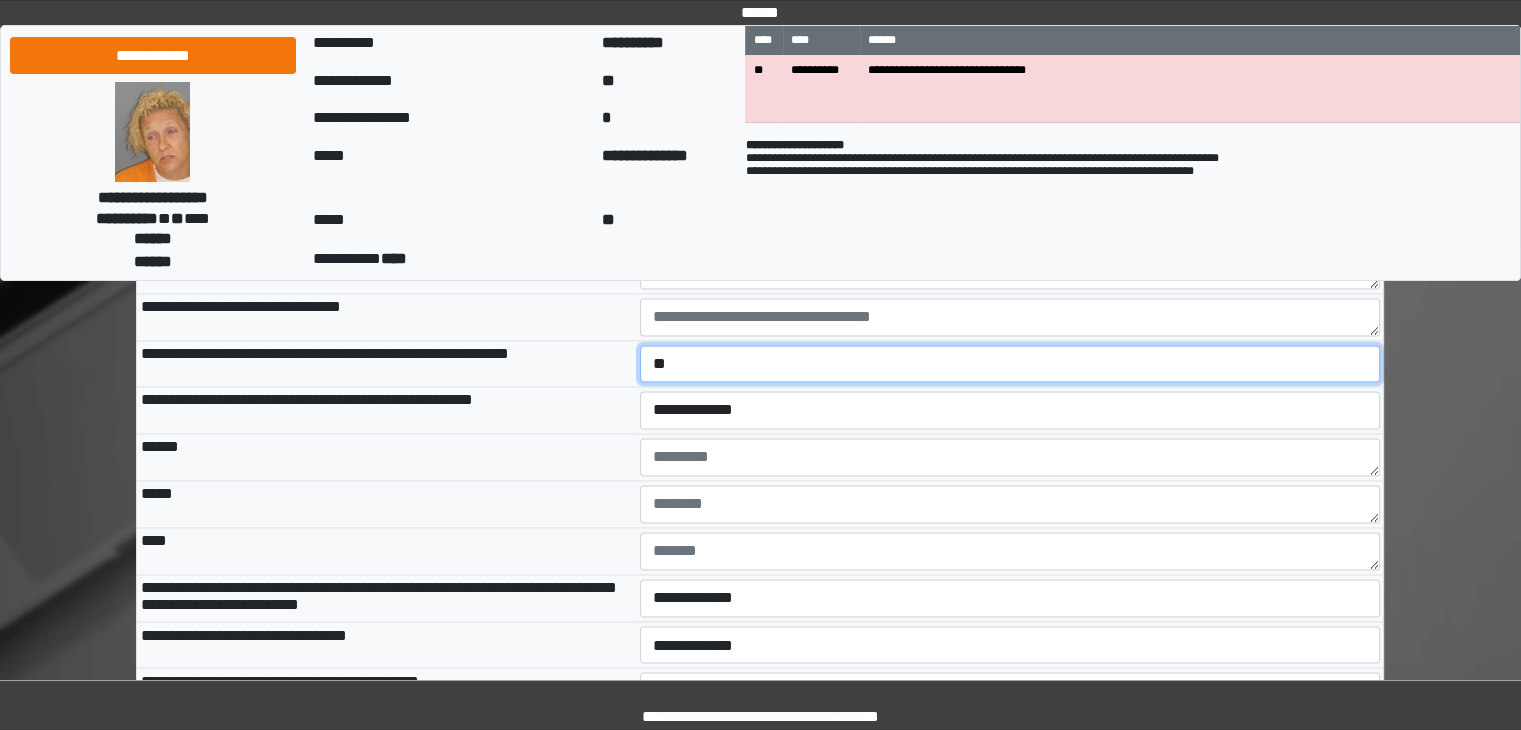 click on "**********" at bounding box center (1010, 364) 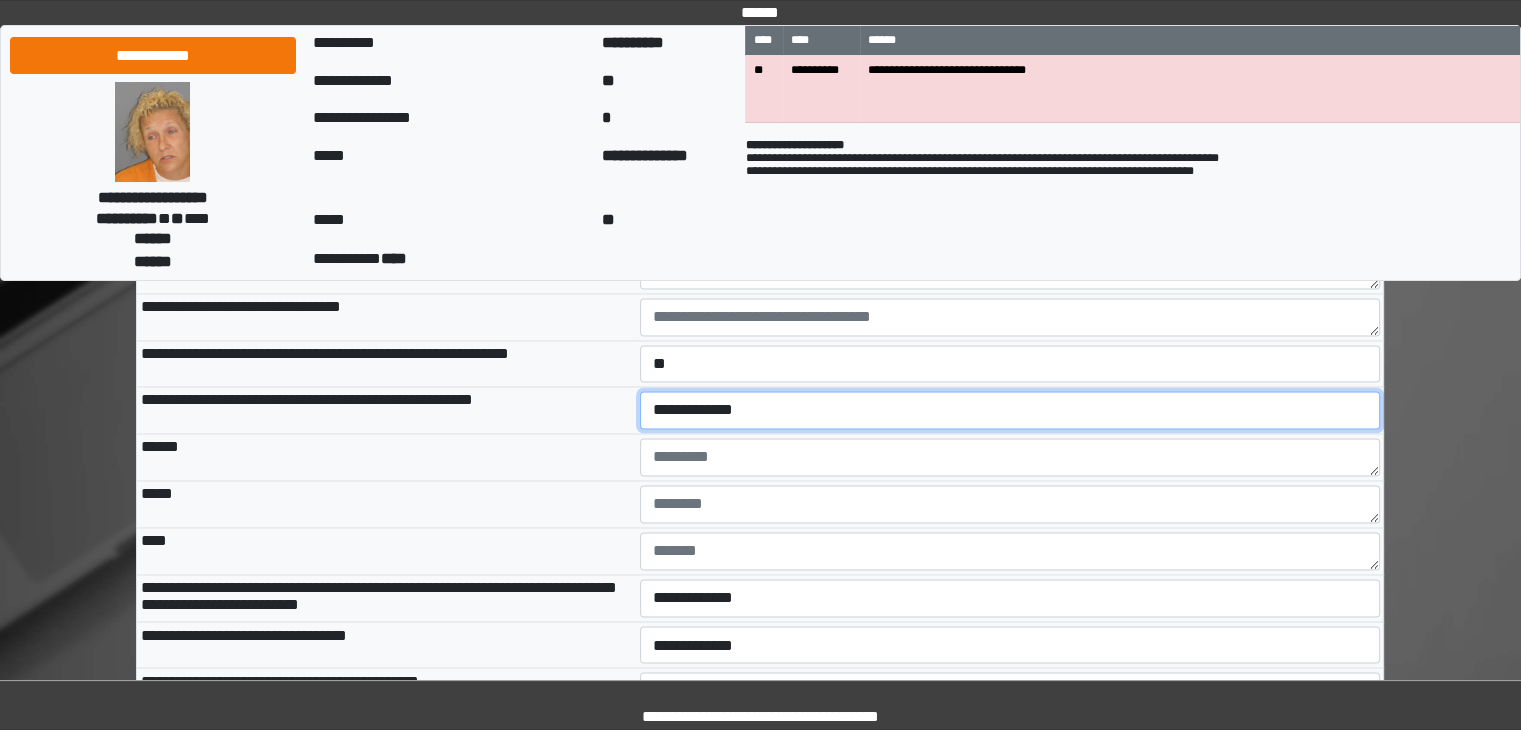 click on "**********" at bounding box center [1010, 410] 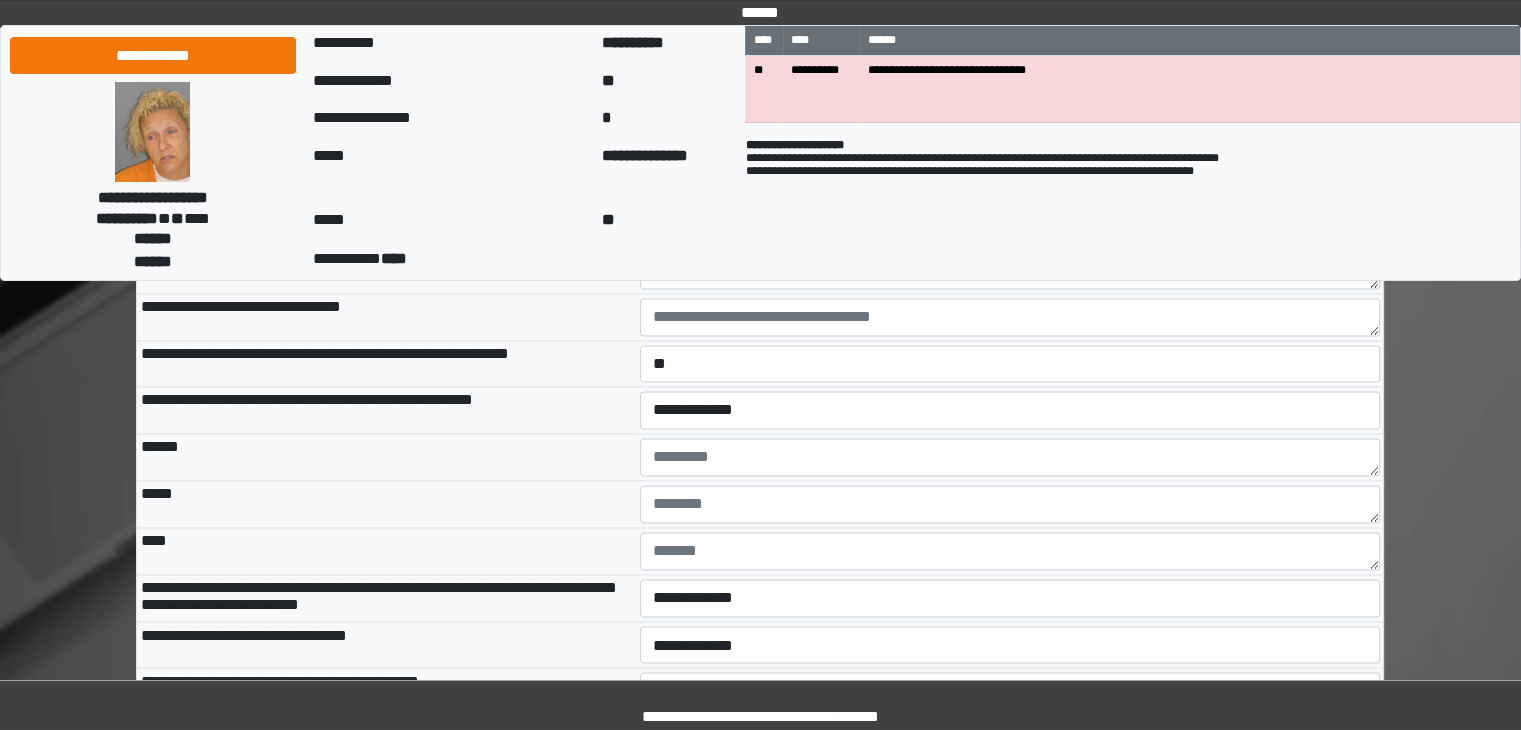 click on "**********" at bounding box center [386, 410] 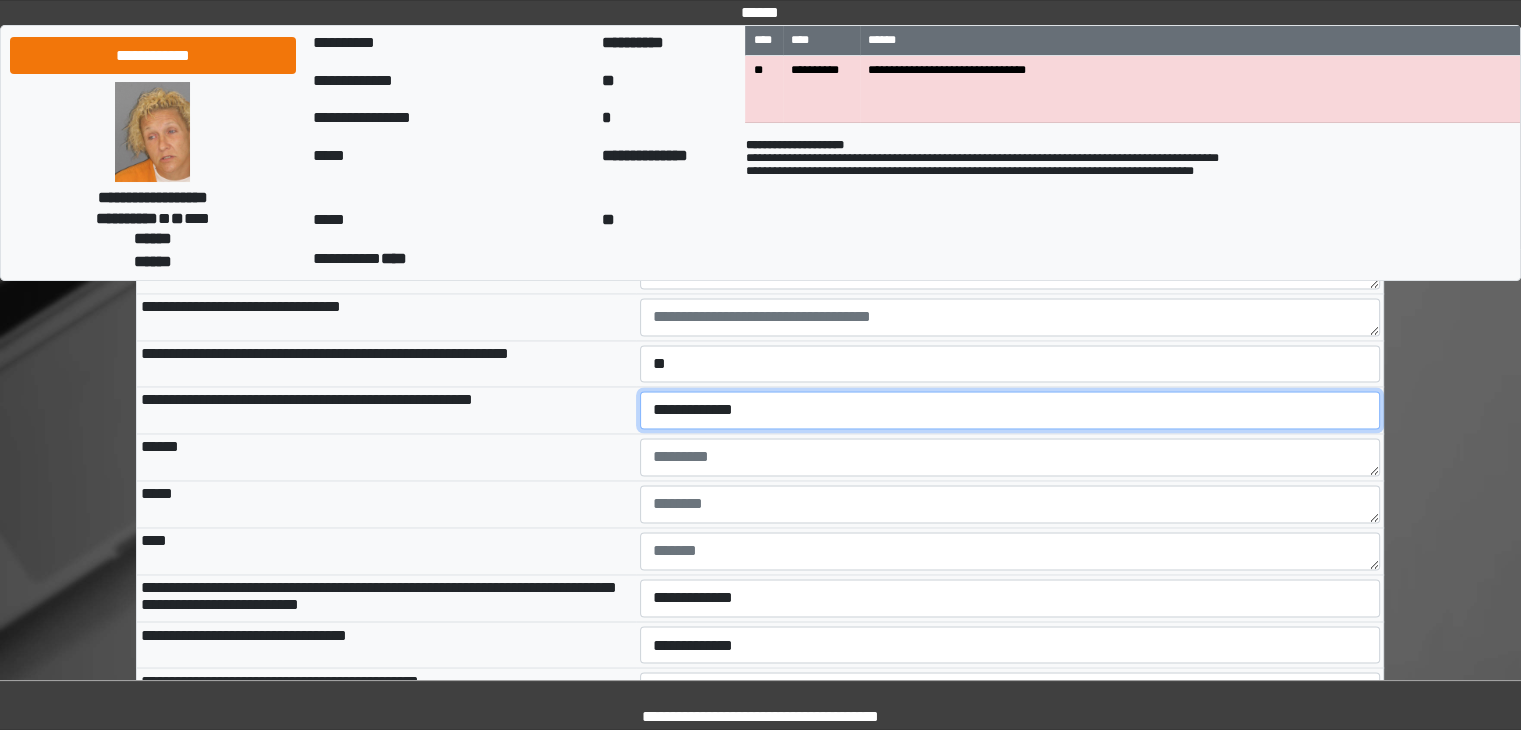 click on "**********" at bounding box center (1010, 410) 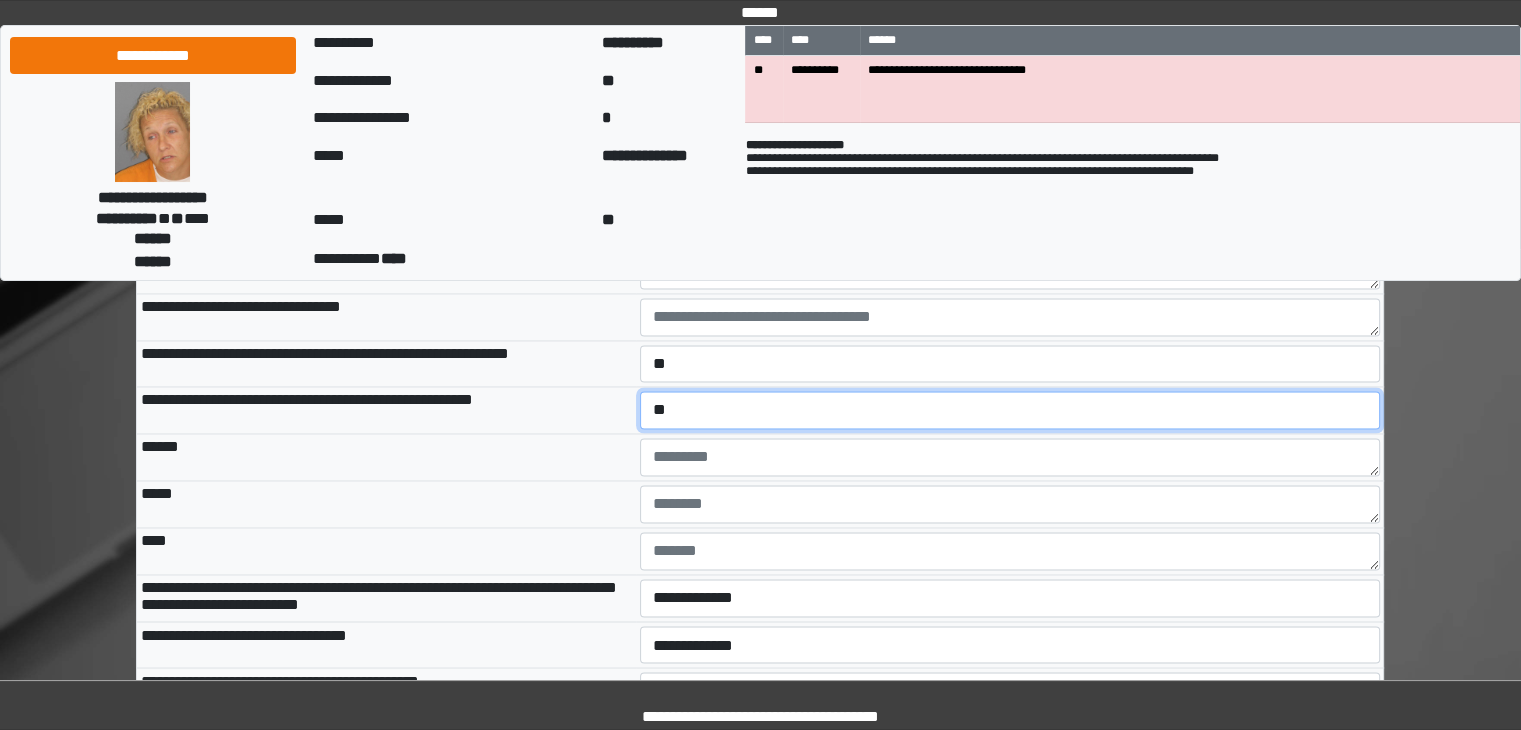click on "**********" at bounding box center (1010, 410) 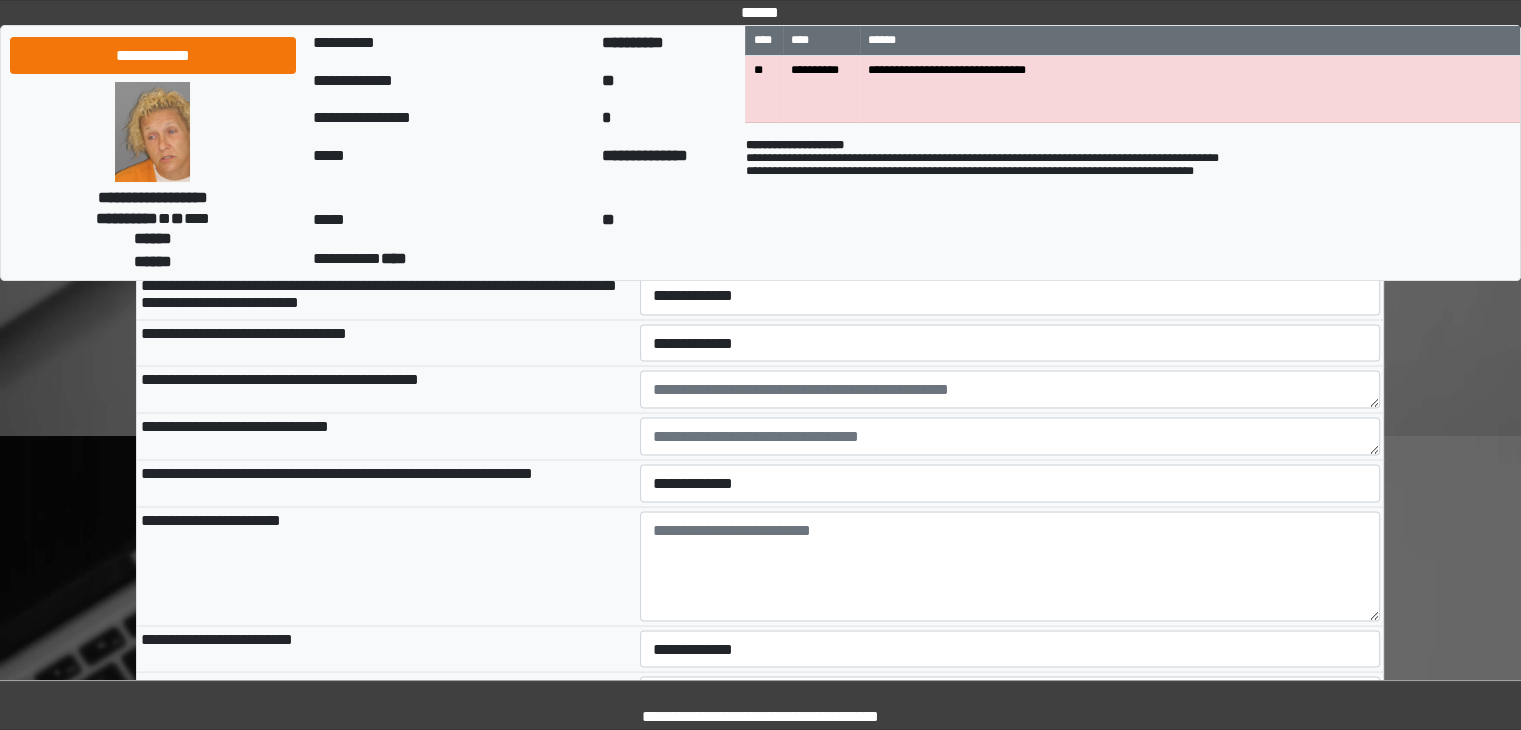 scroll, scrollTop: 11092, scrollLeft: 0, axis: vertical 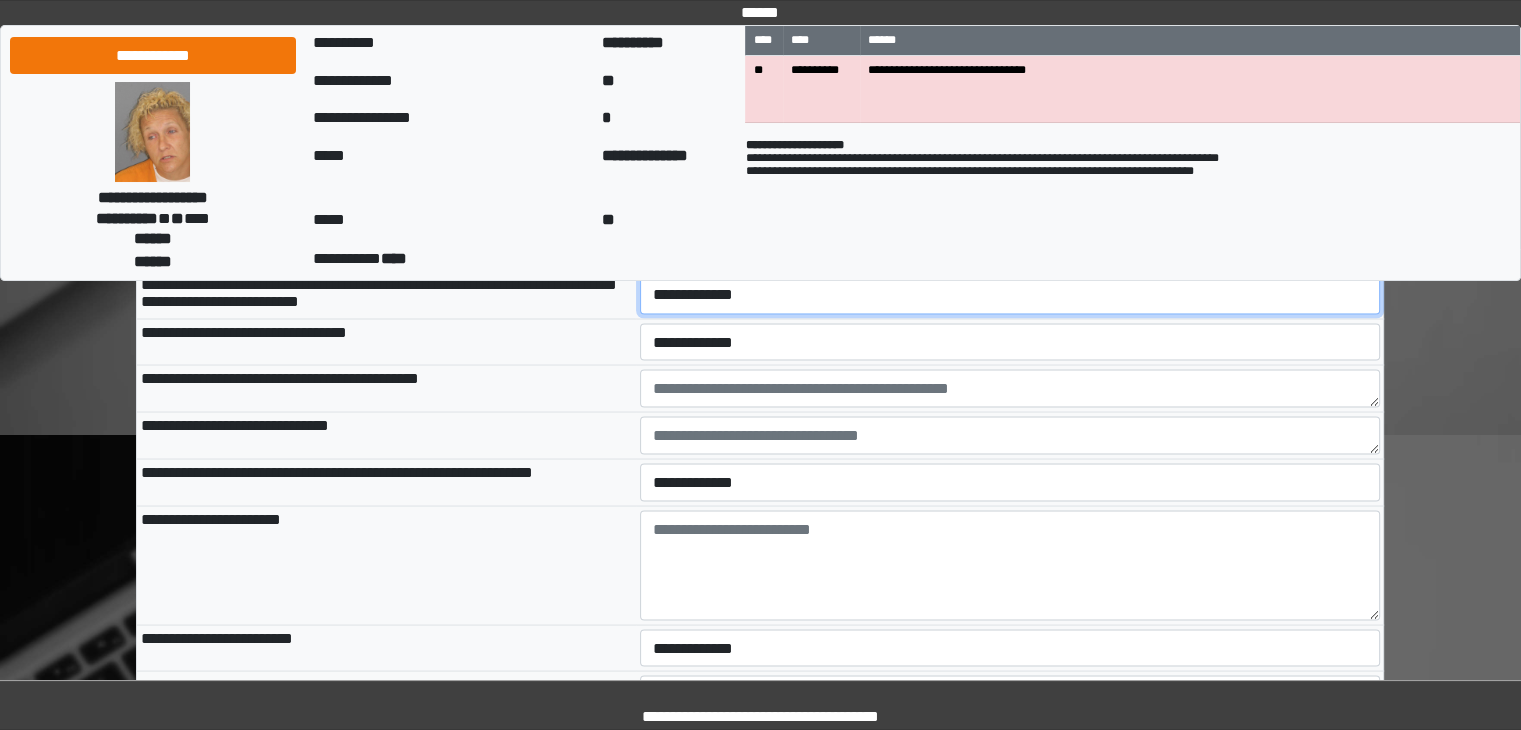 click on "**********" at bounding box center [1010, 295] 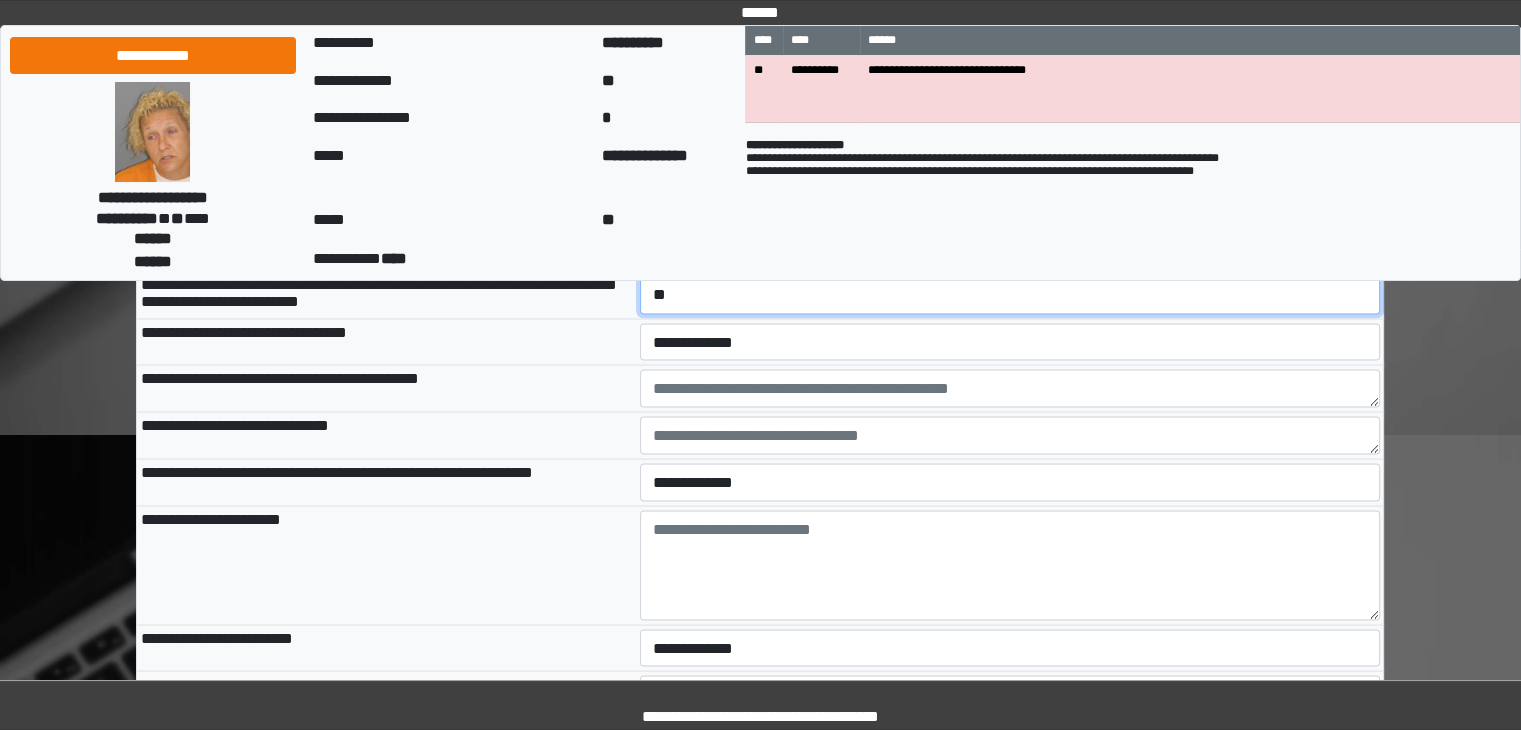 click on "**********" at bounding box center (1010, 295) 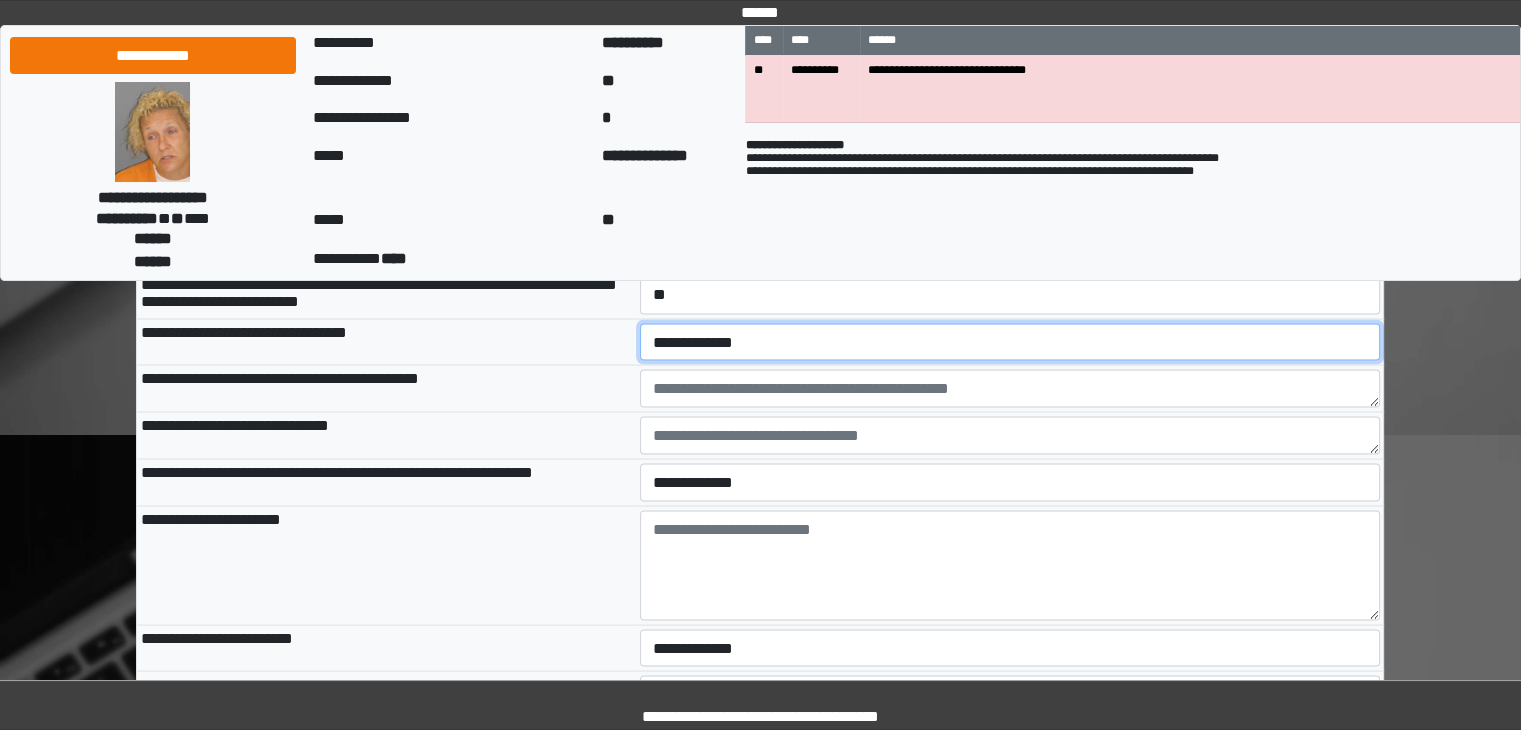 click on "**********" at bounding box center (1010, 342) 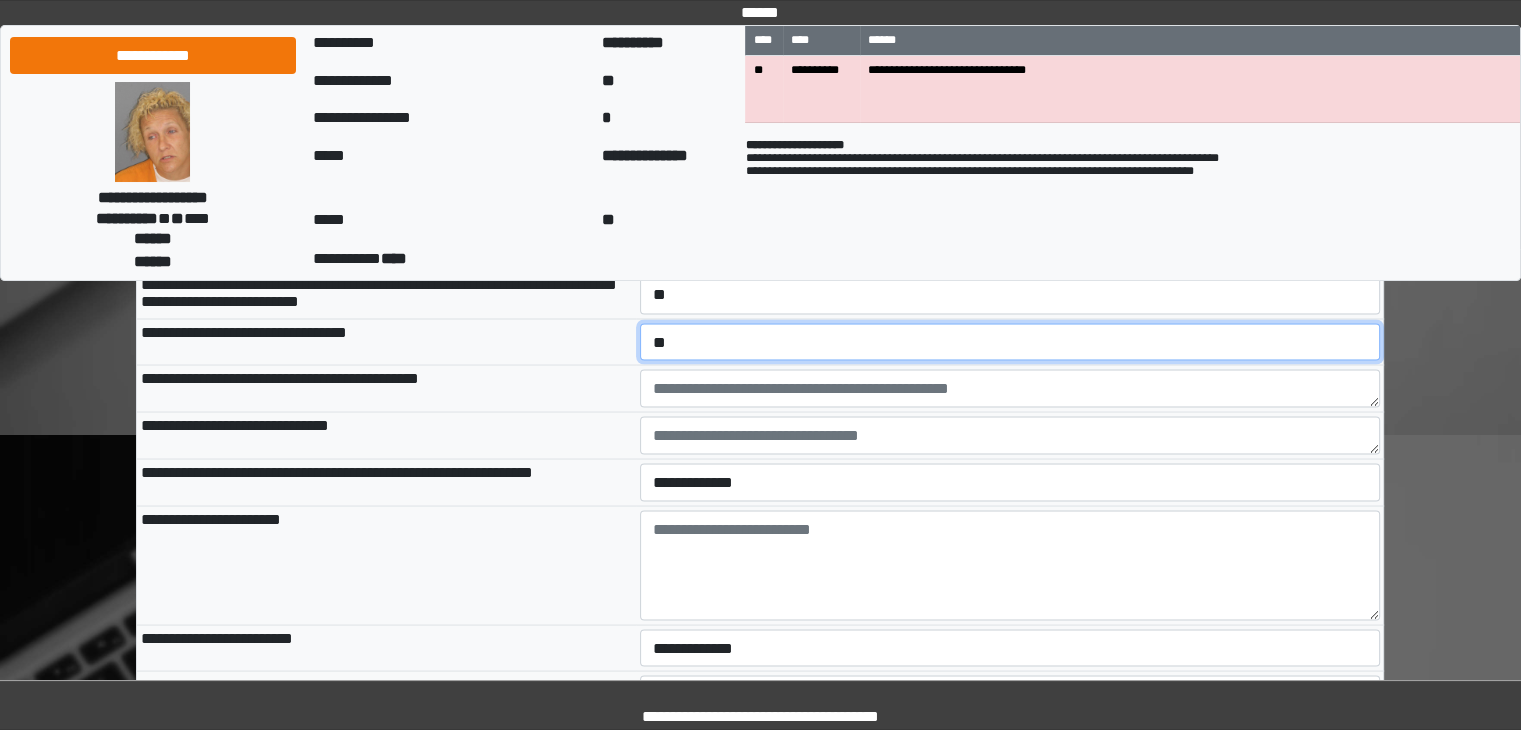 click on "**********" at bounding box center (1010, 342) 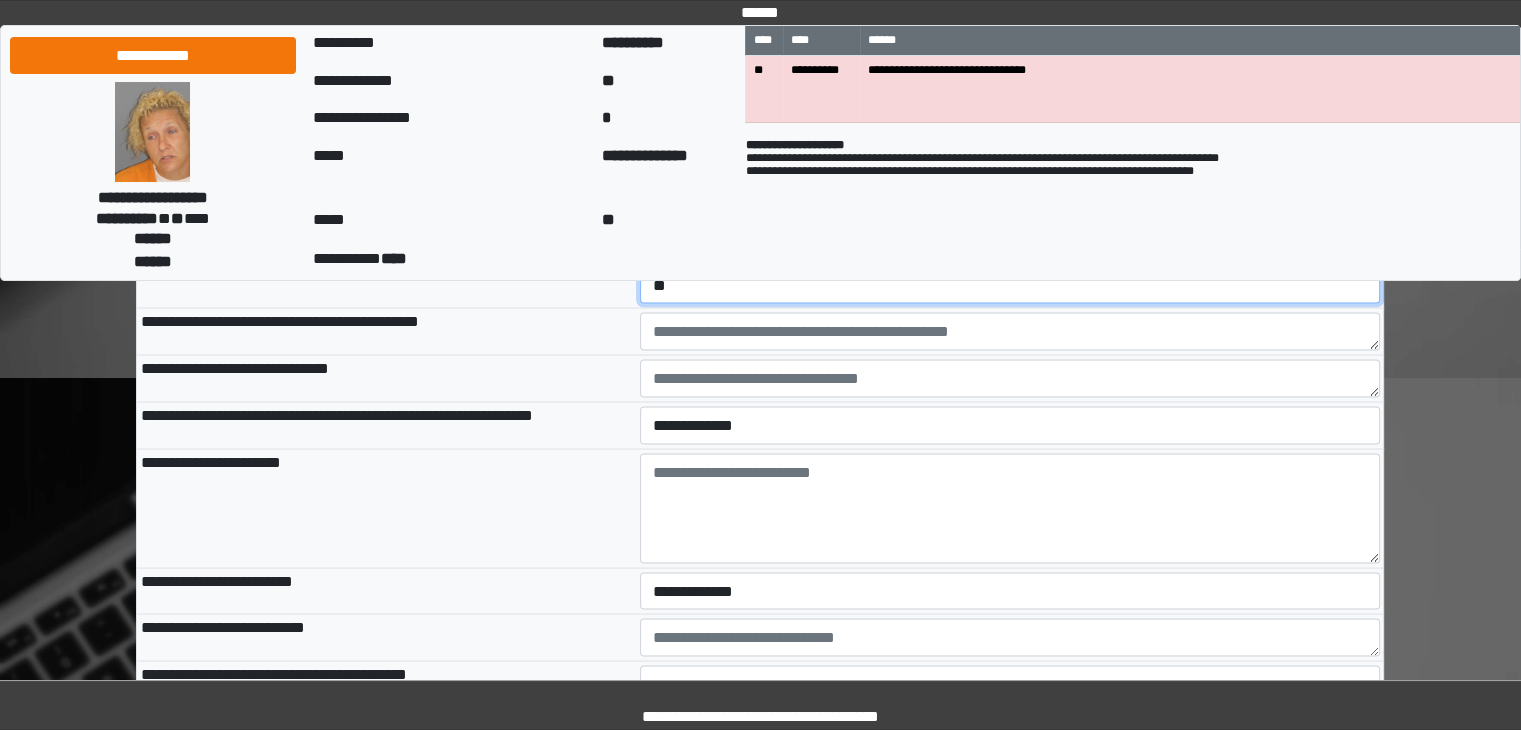scroll, scrollTop: 11151, scrollLeft: 0, axis: vertical 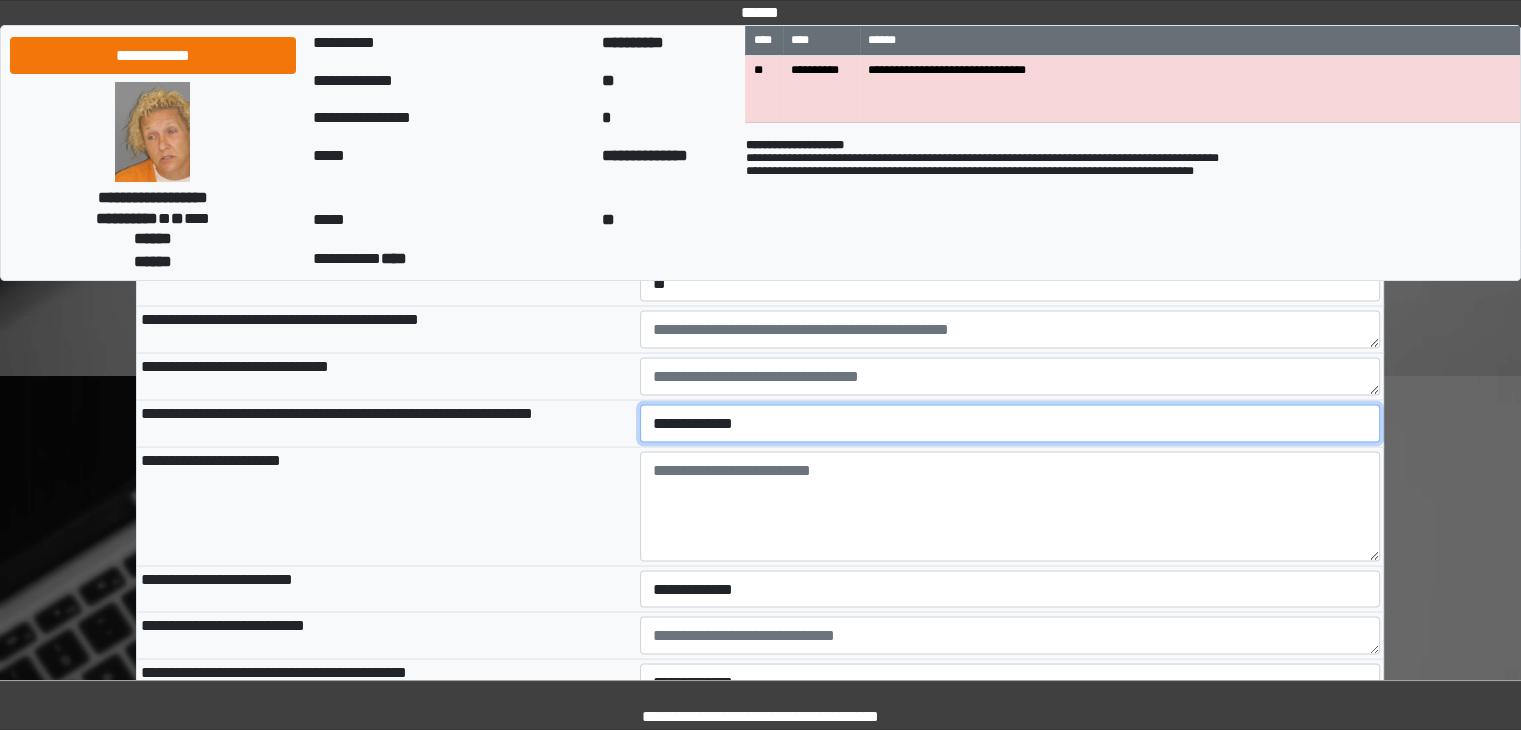 click on "**********" at bounding box center (1010, 423) 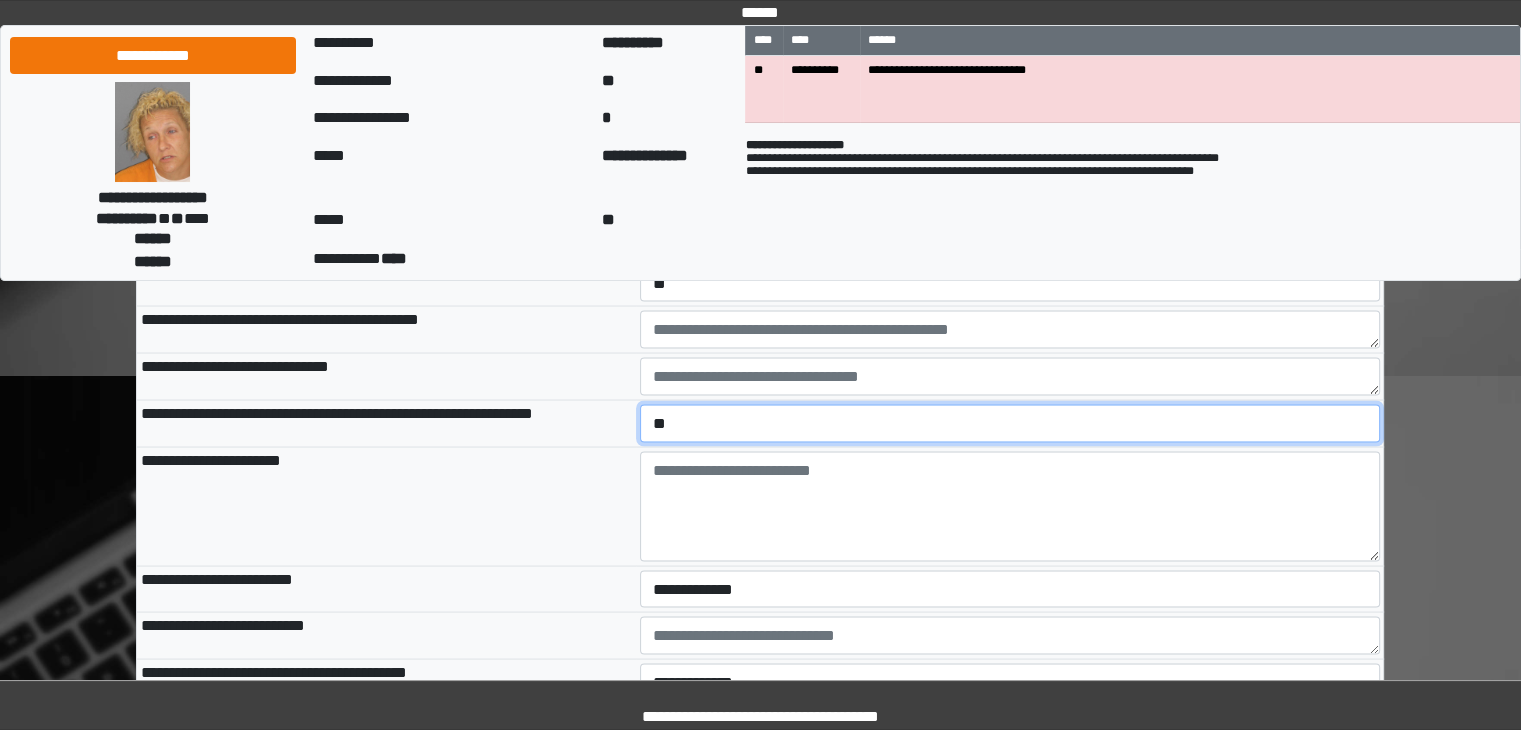 click on "**********" at bounding box center (1010, 423) 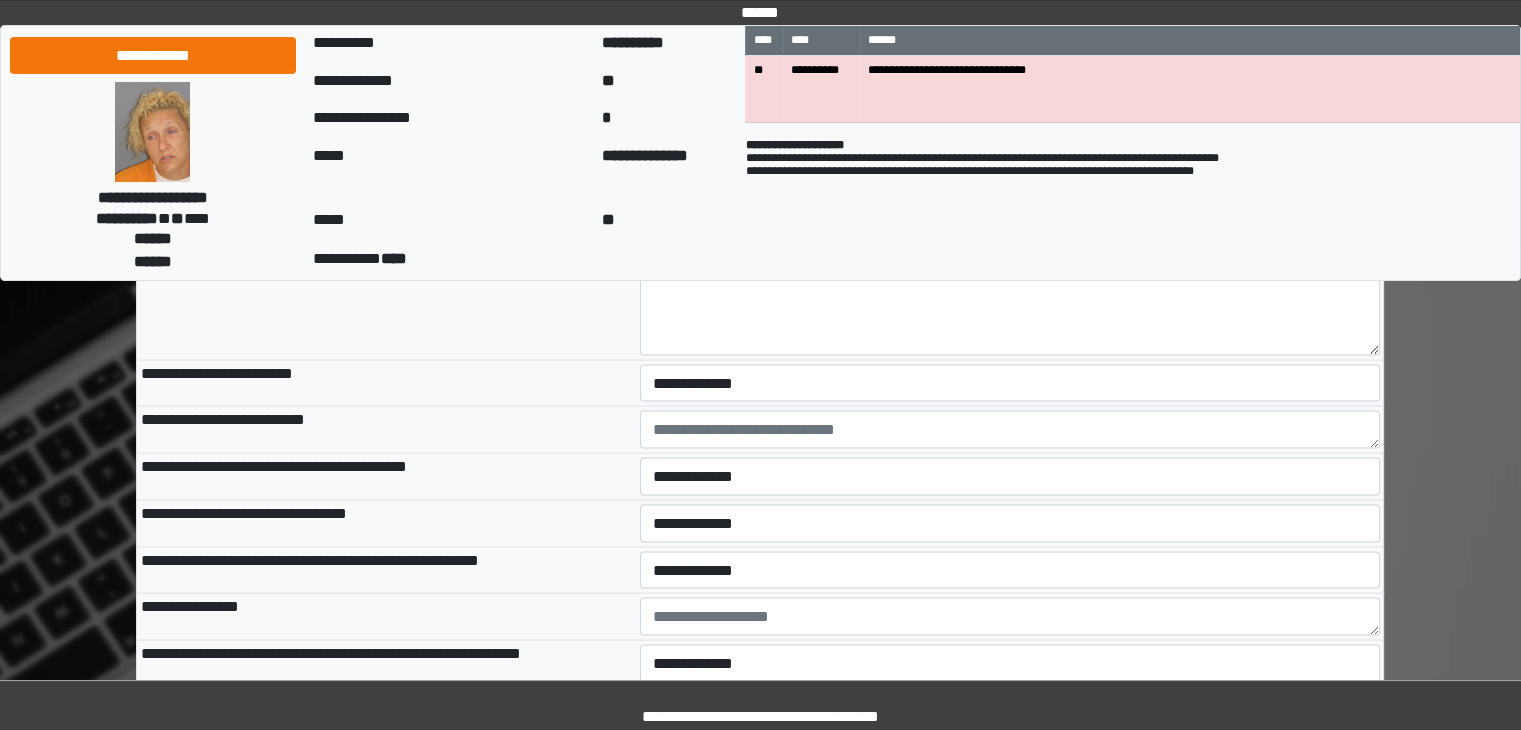 scroll, scrollTop: 11361, scrollLeft: 0, axis: vertical 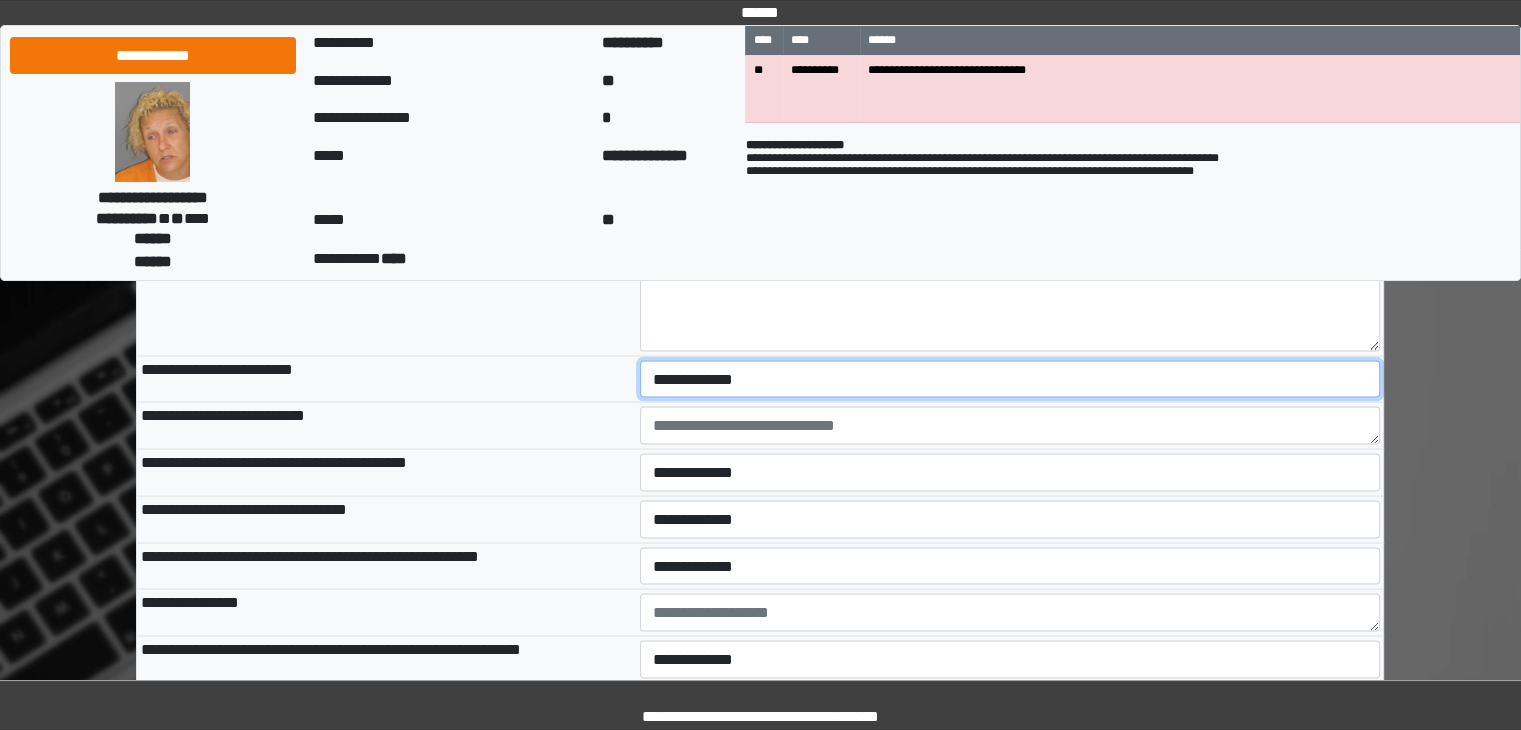 click on "**********" at bounding box center [1010, 379] 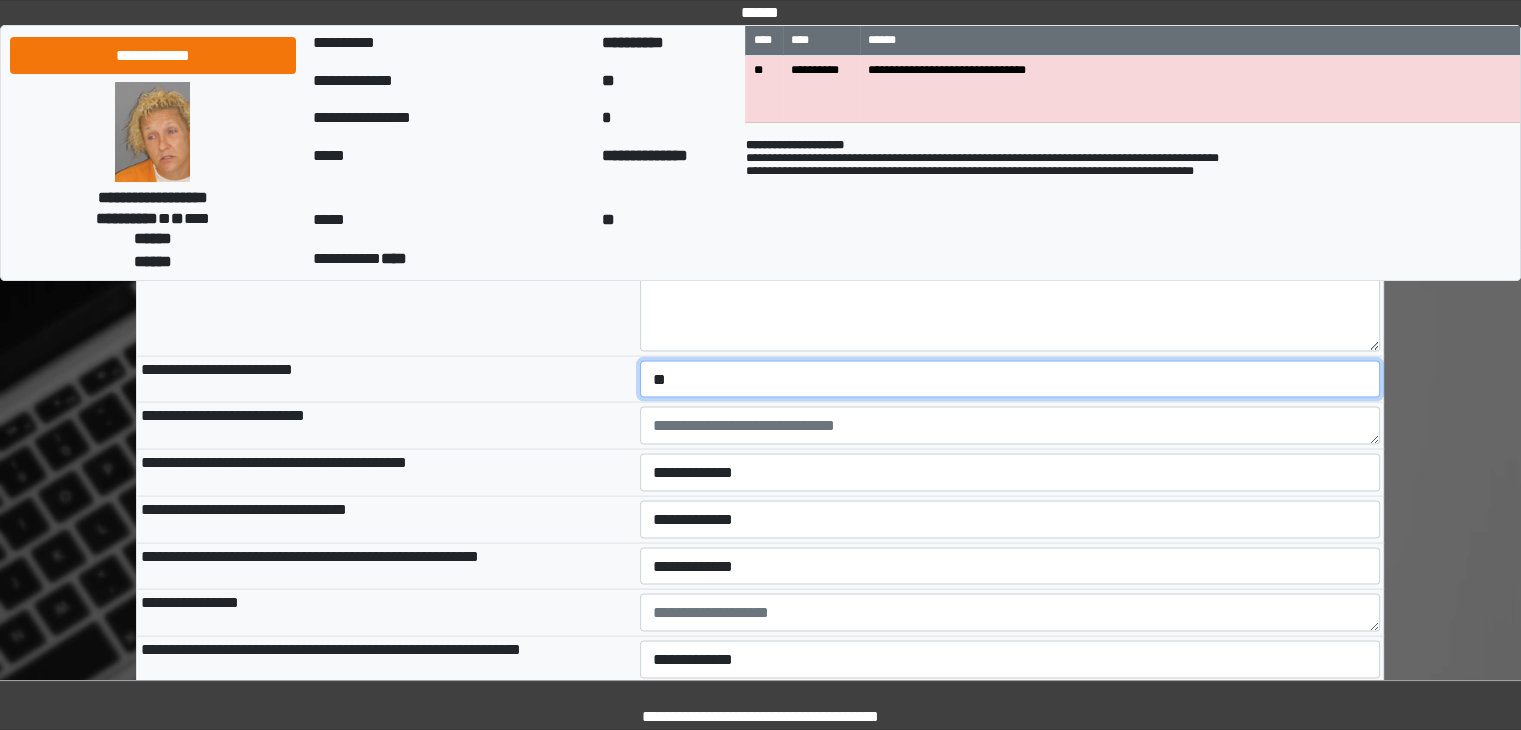 click on "**********" at bounding box center (1010, 379) 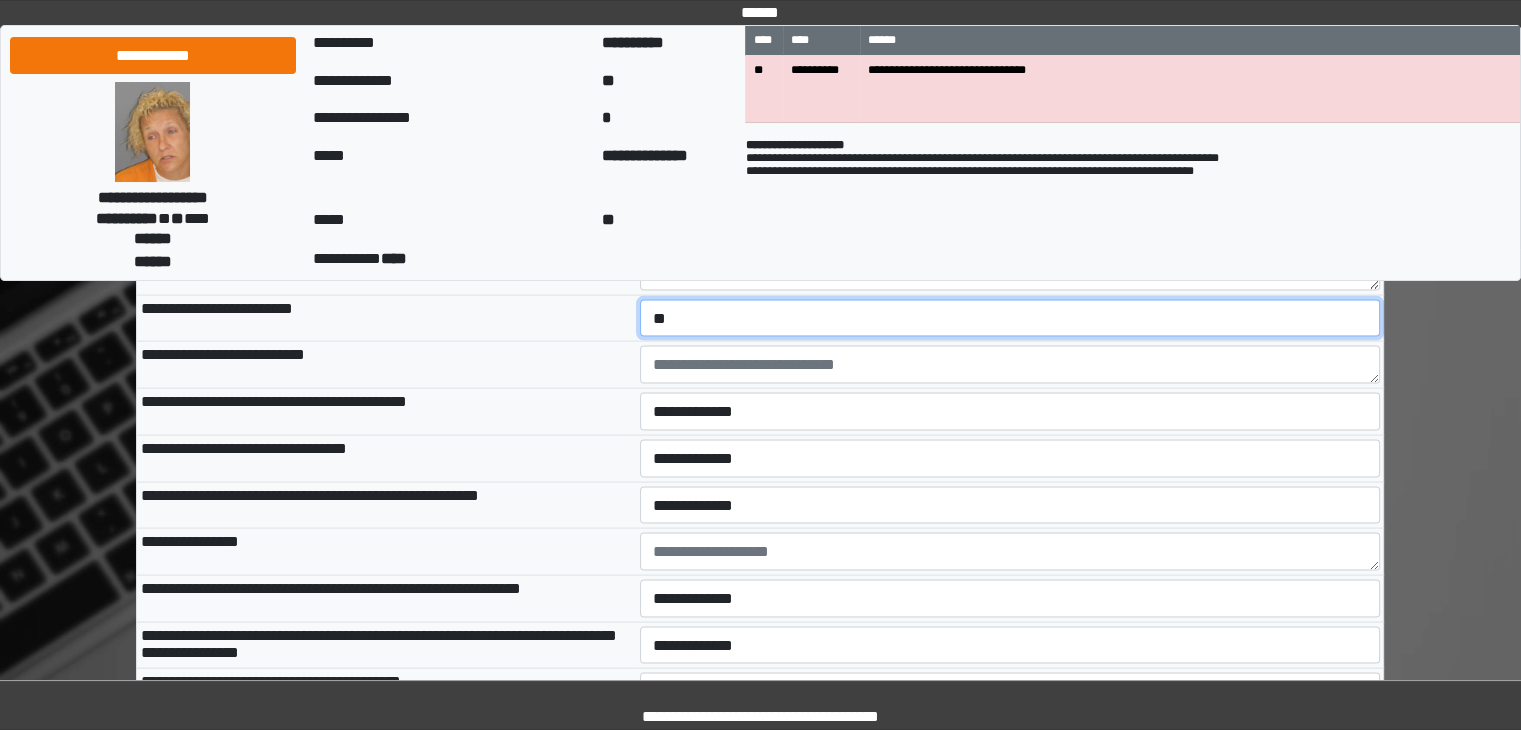 scroll, scrollTop: 11444, scrollLeft: 0, axis: vertical 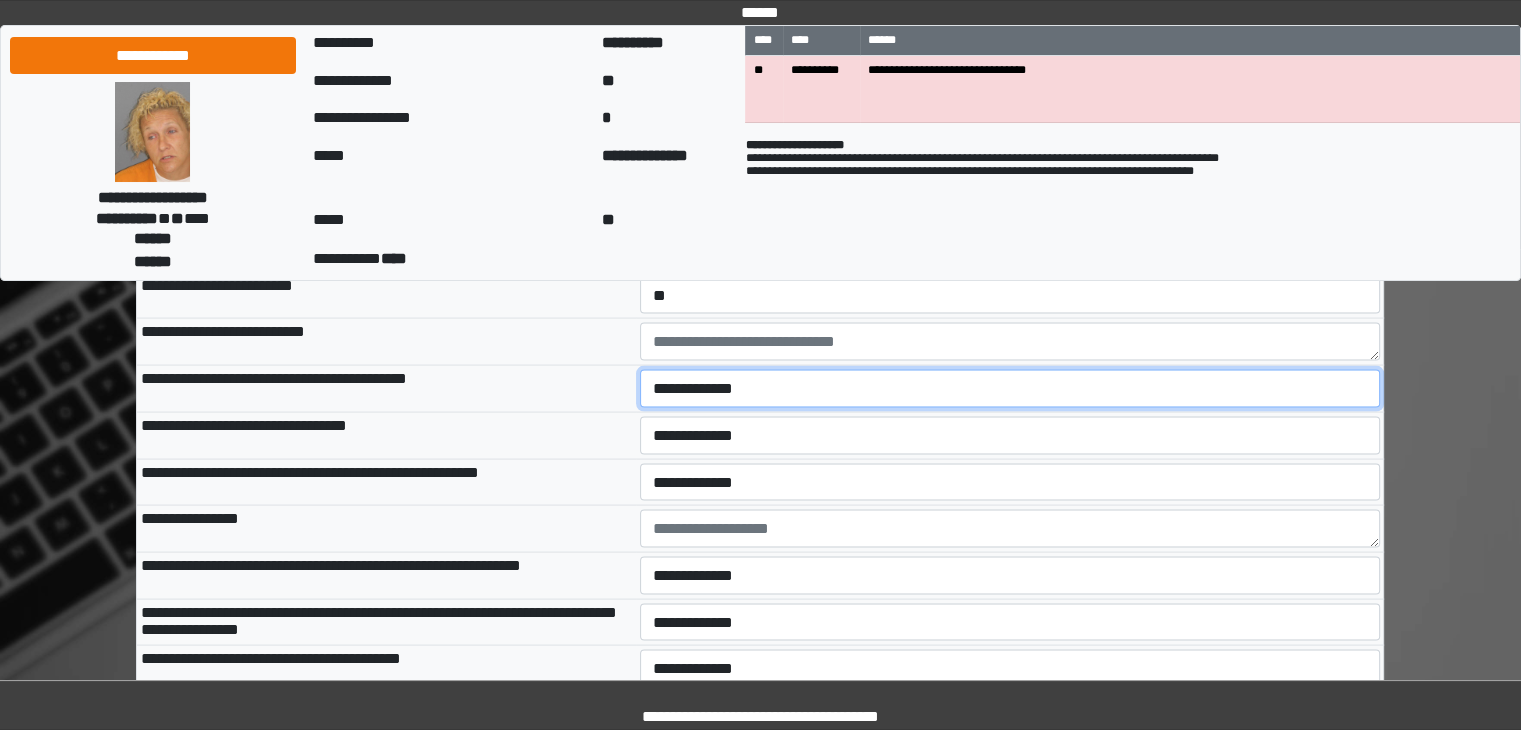 click on "**********" at bounding box center [1010, 389] 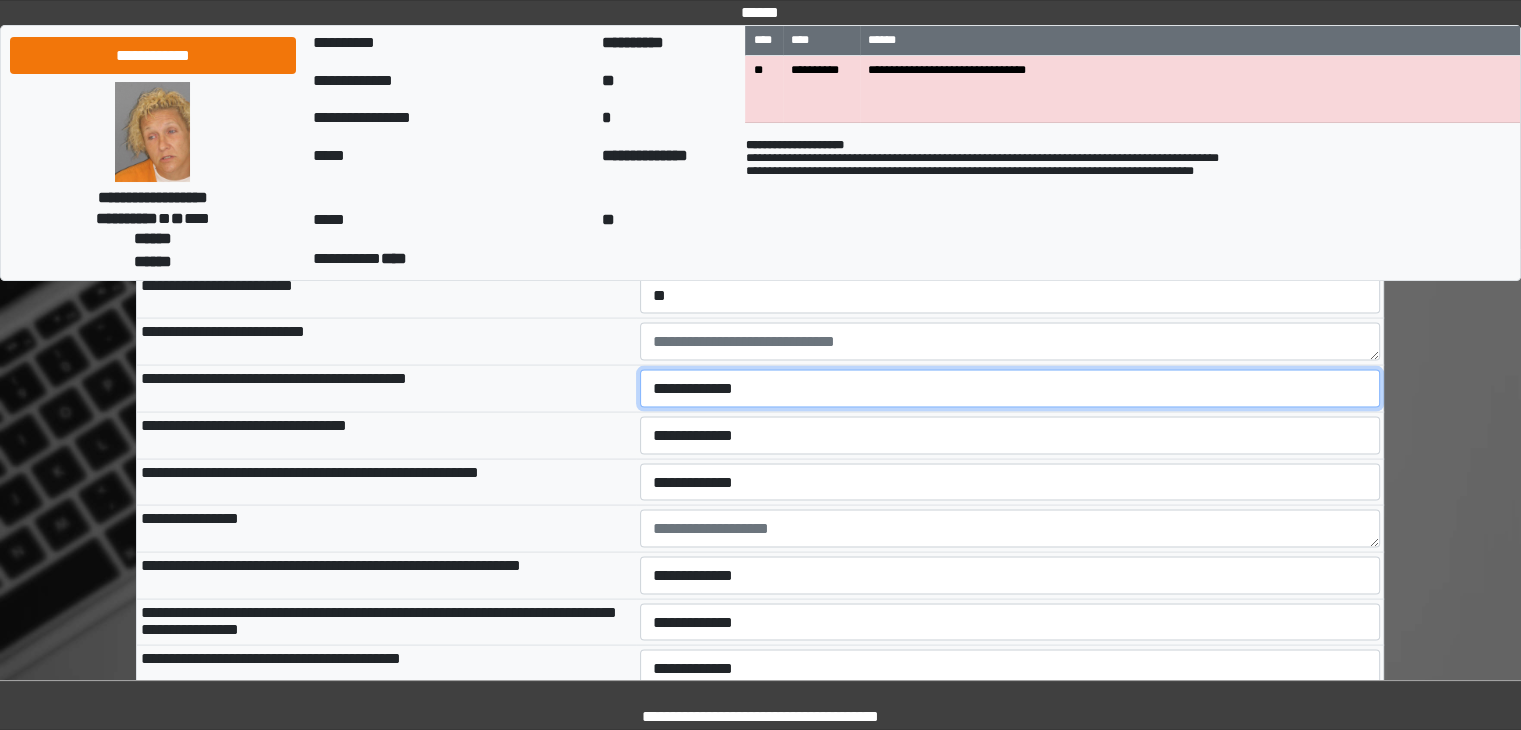 select on "*" 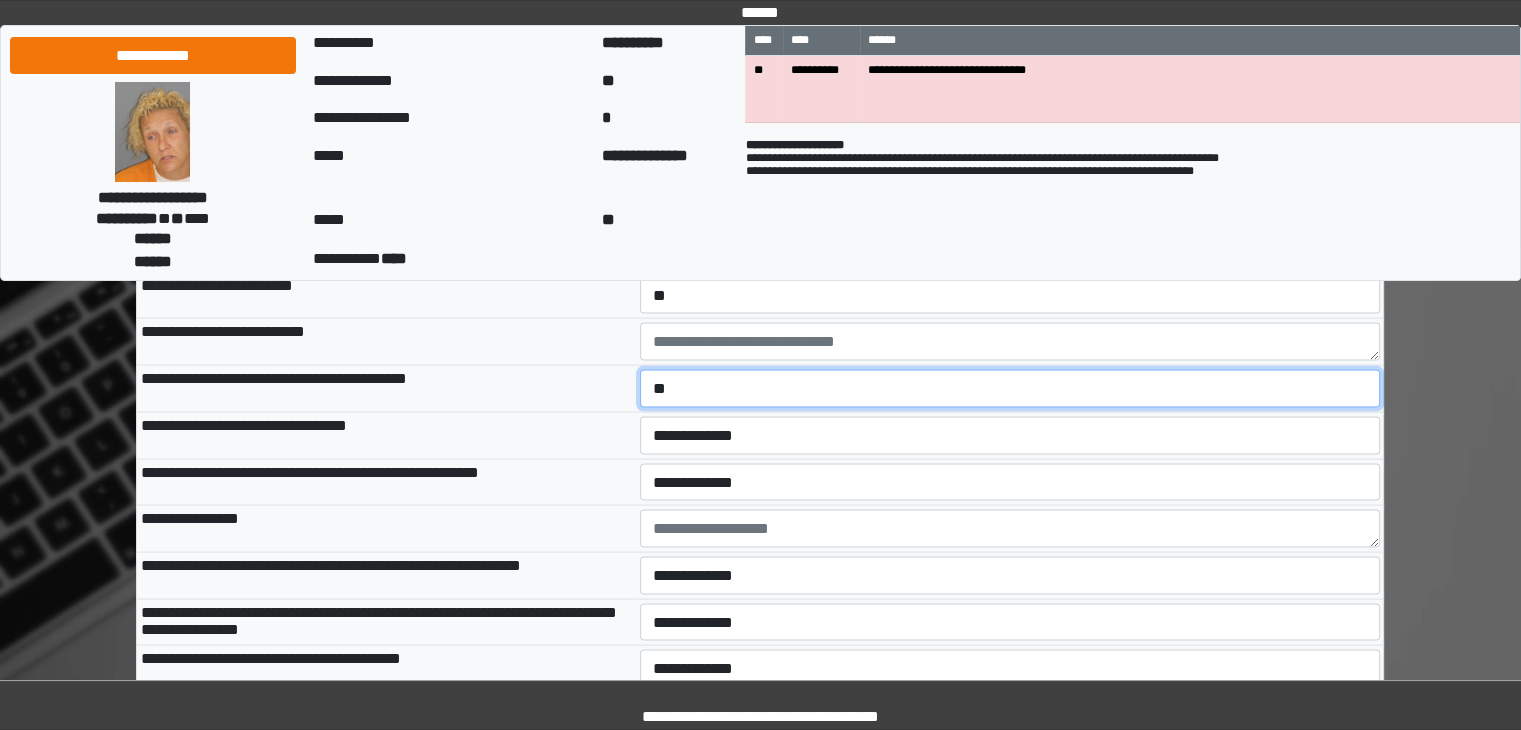 click on "**********" at bounding box center [1010, 389] 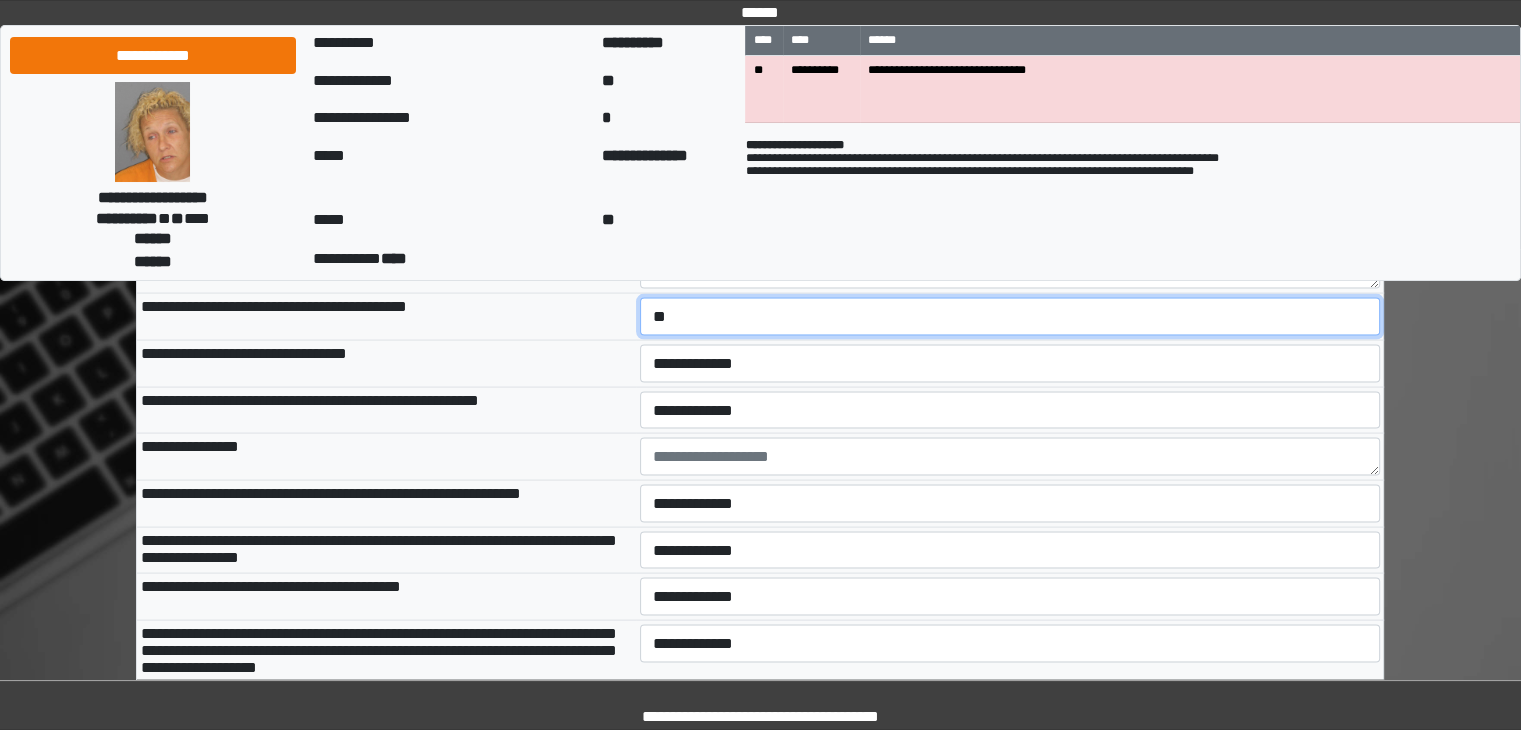 scroll, scrollTop: 11516, scrollLeft: 0, axis: vertical 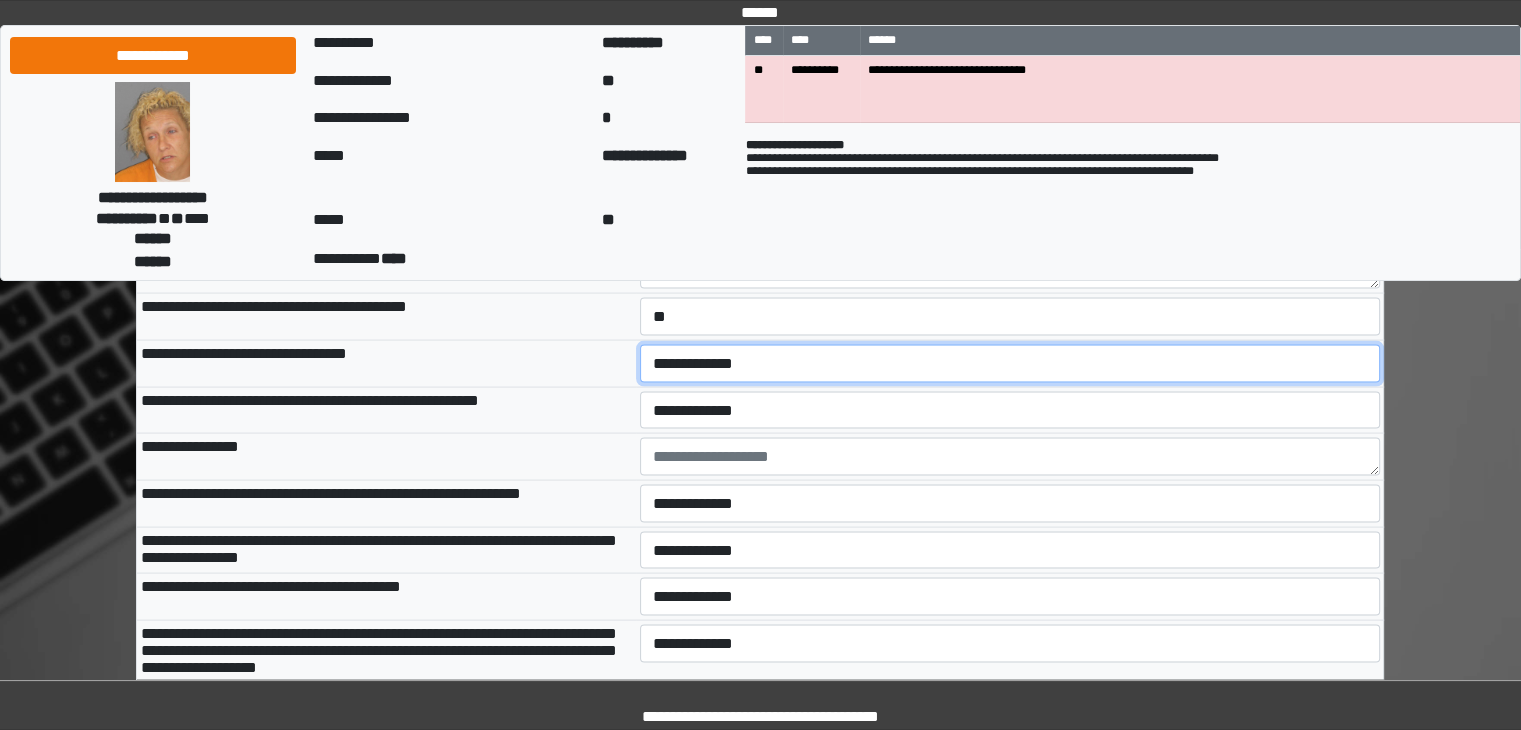 click on "**********" at bounding box center (1010, 364) 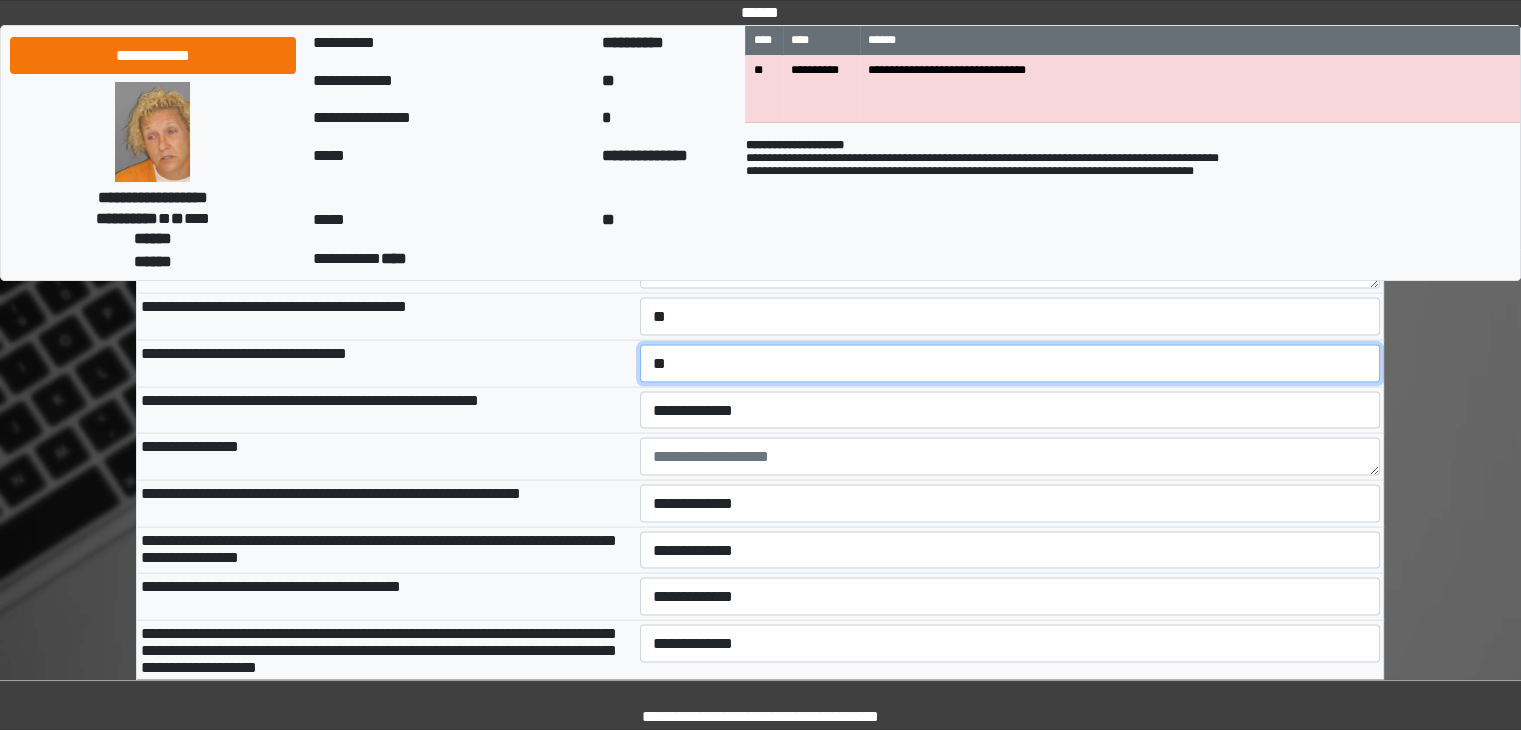 click on "**********" at bounding box center [1010, 364] 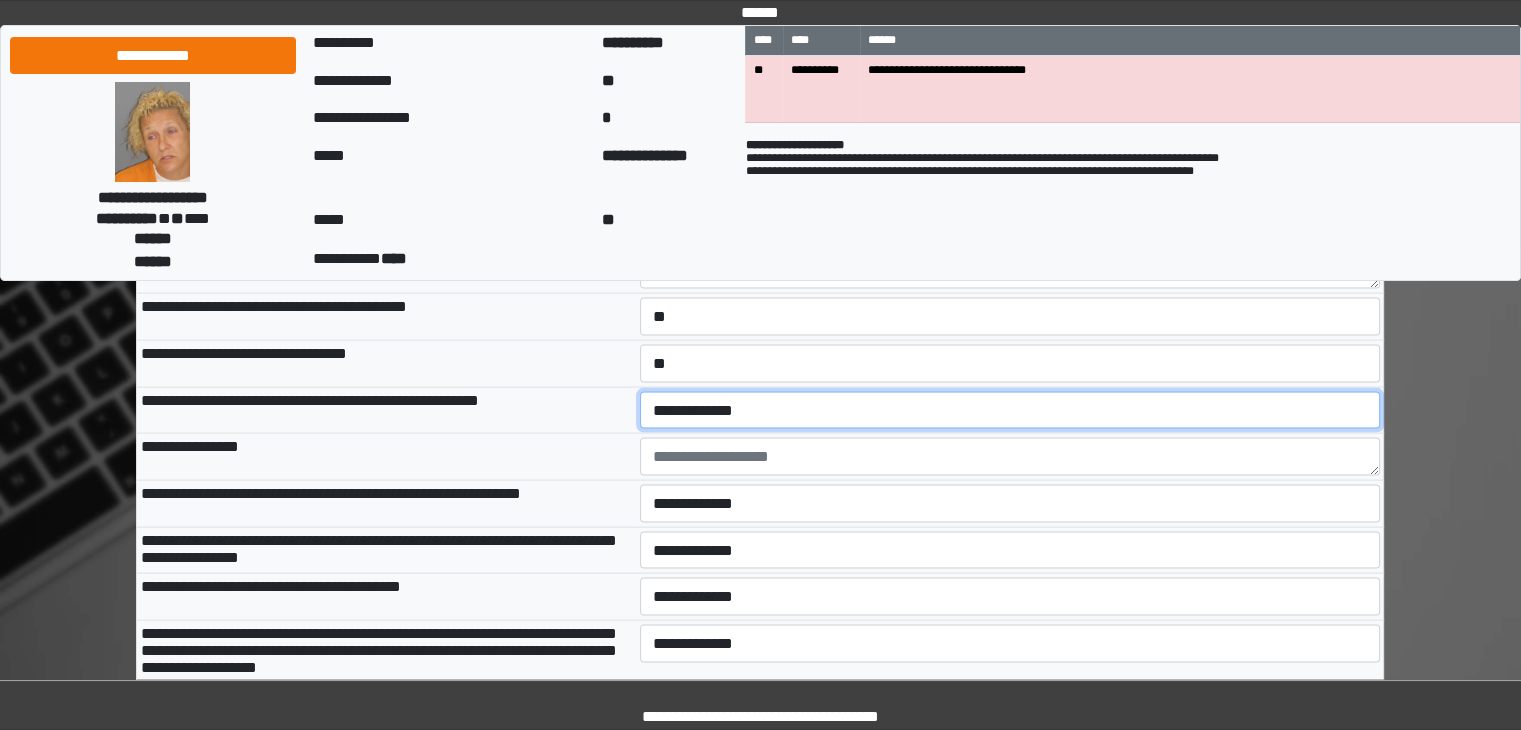 click on "**********" at bounding box center (1010, 411) 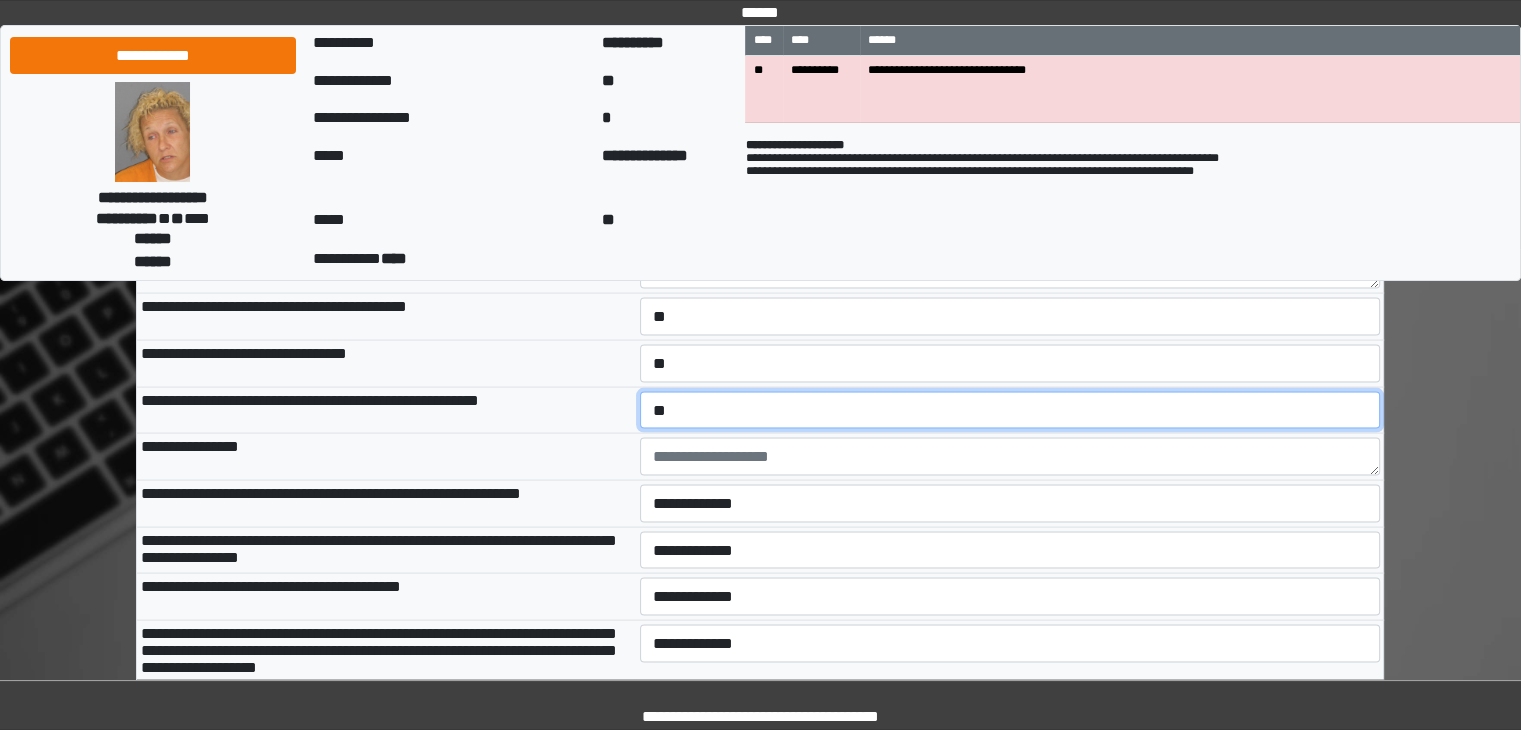 click on "**********" at bounding box center [1010, 411] 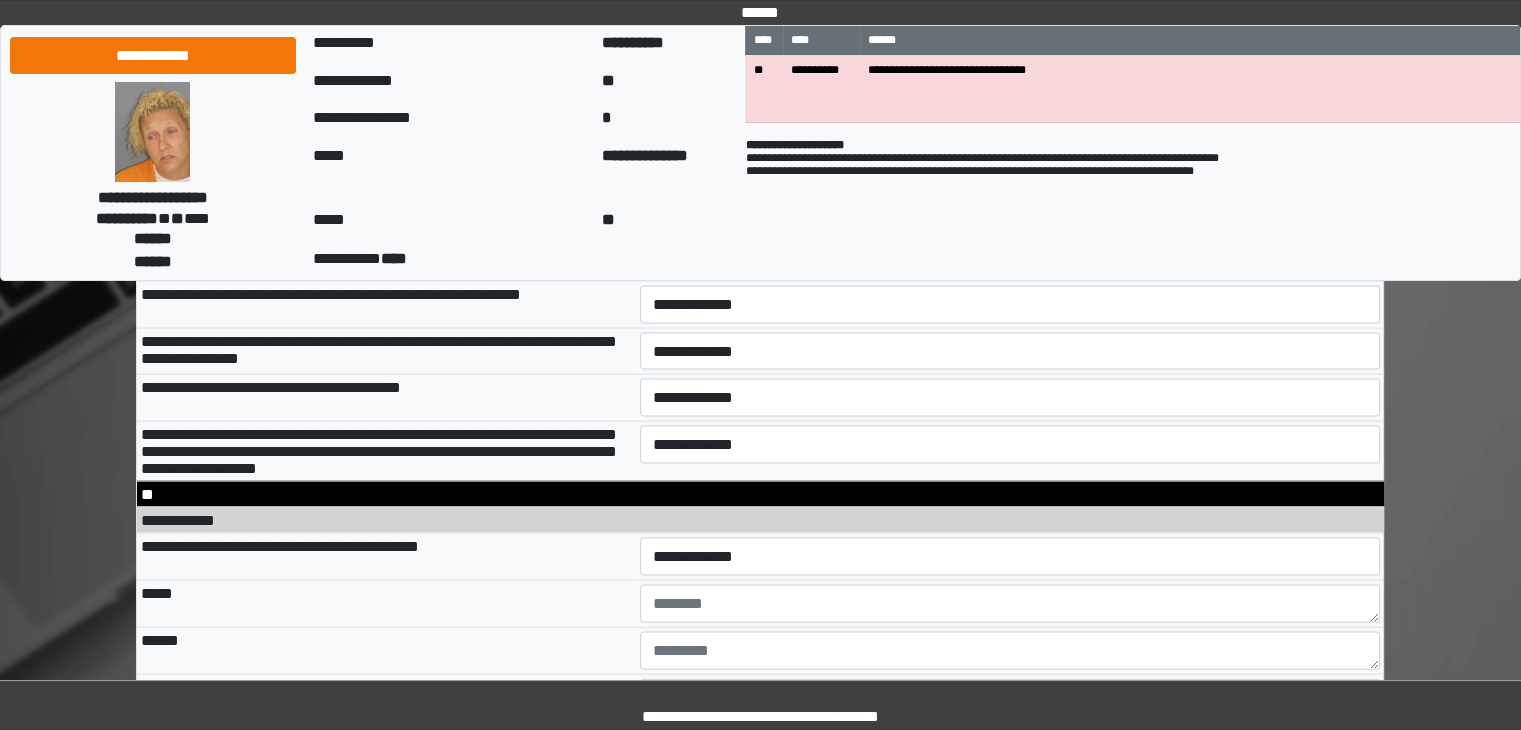 scroll, scrollTop: 11678, scrollLeft: 0, axis: vertical 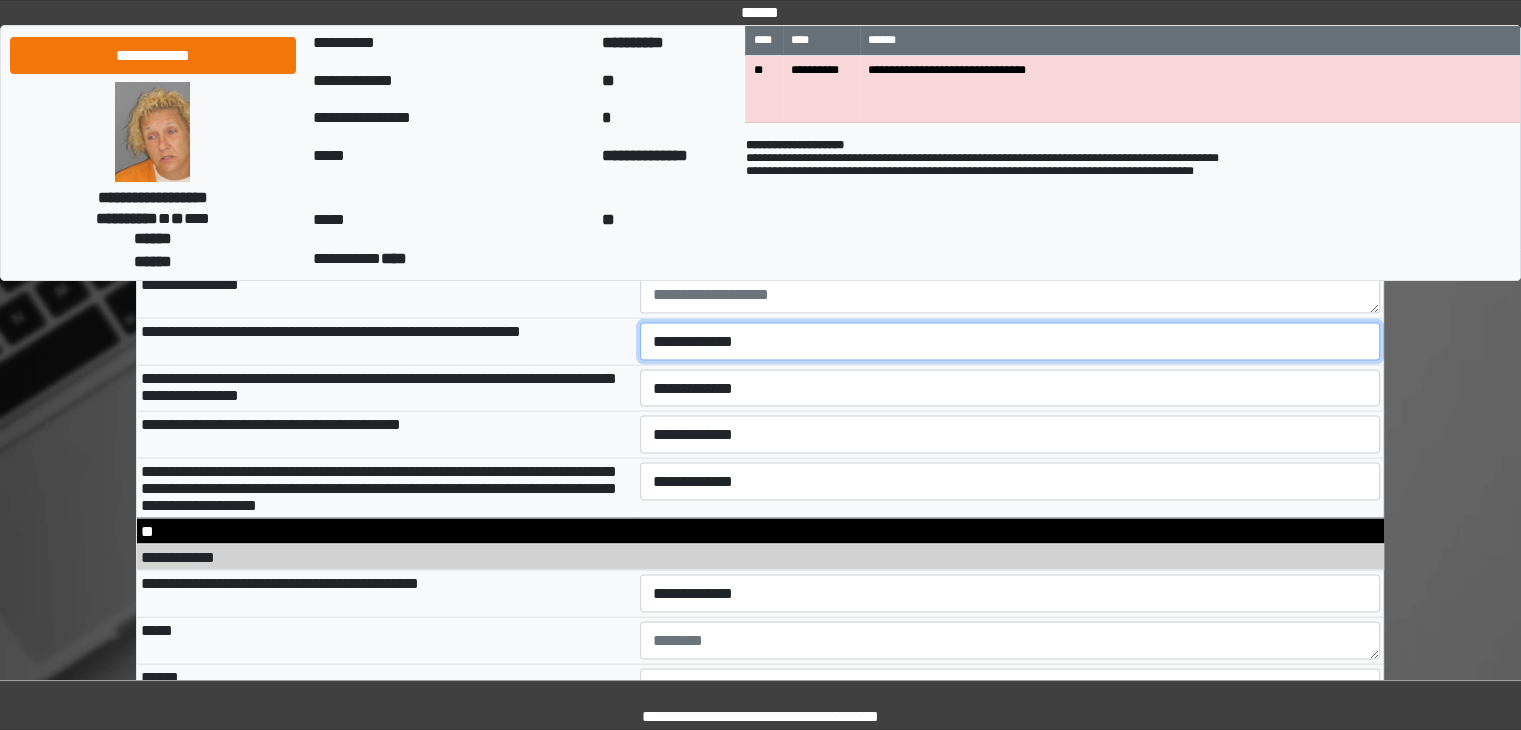 click on "**********" at bounding box center (1010, 342) 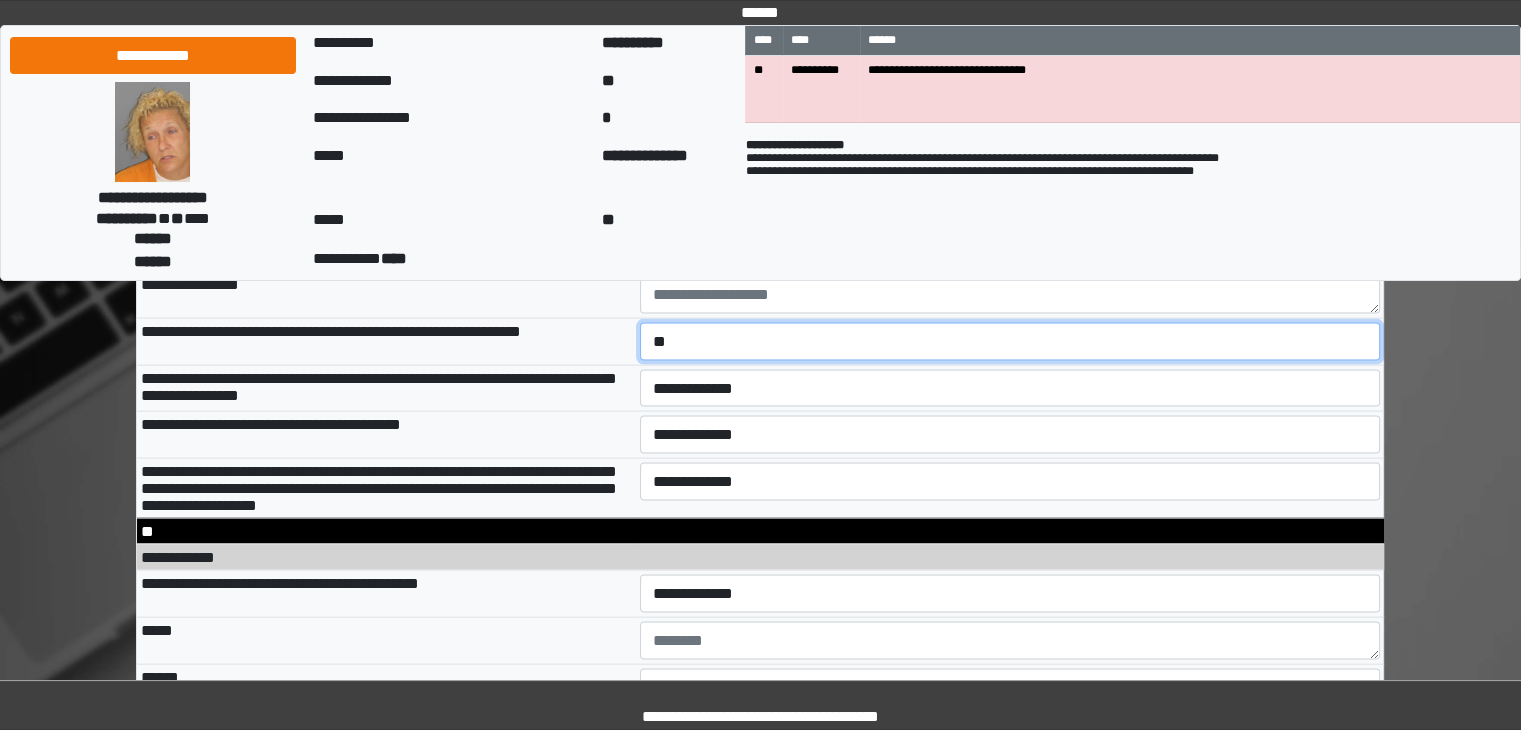 click on "**********" at bounding box center [1010, 342] 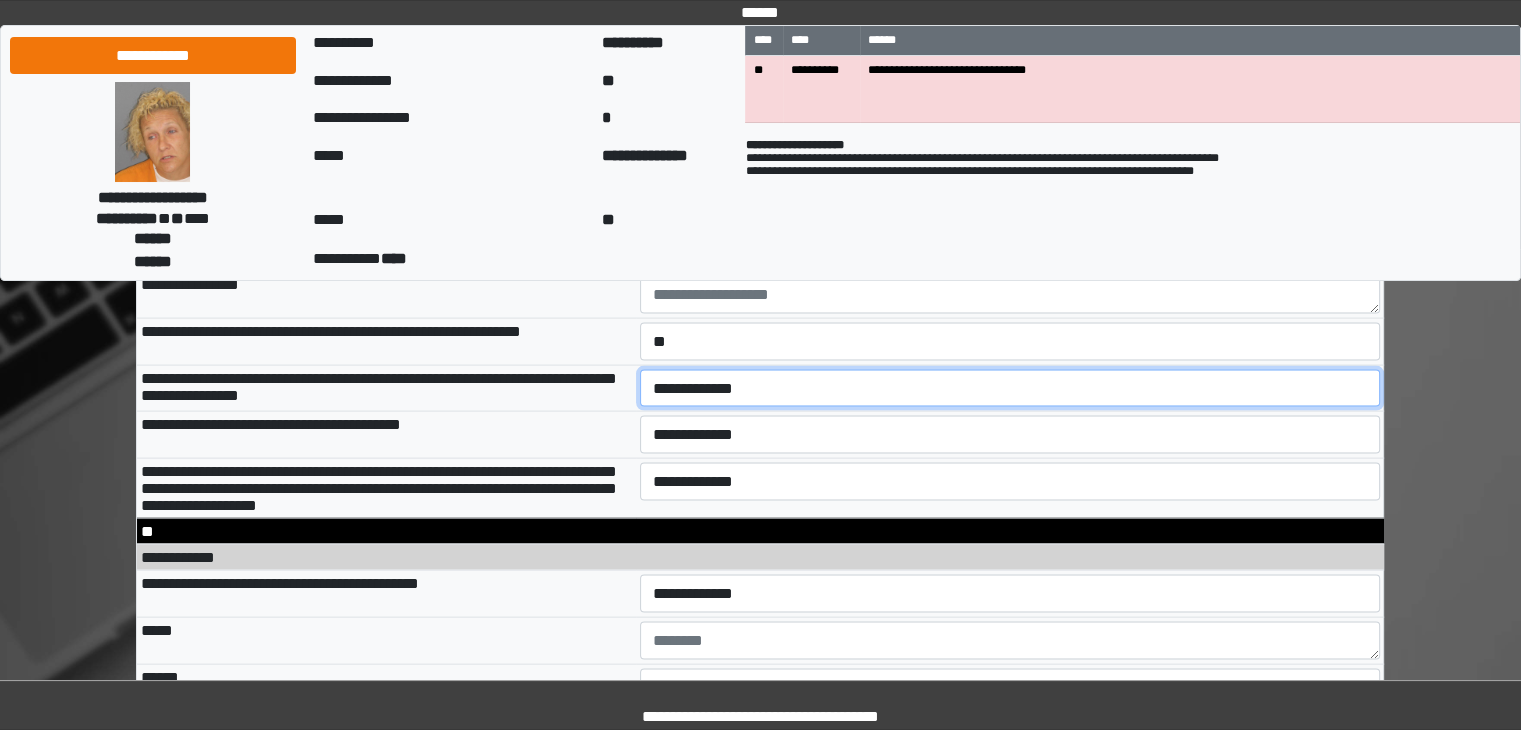 click on "**********" at bounding box center (1010, 389) 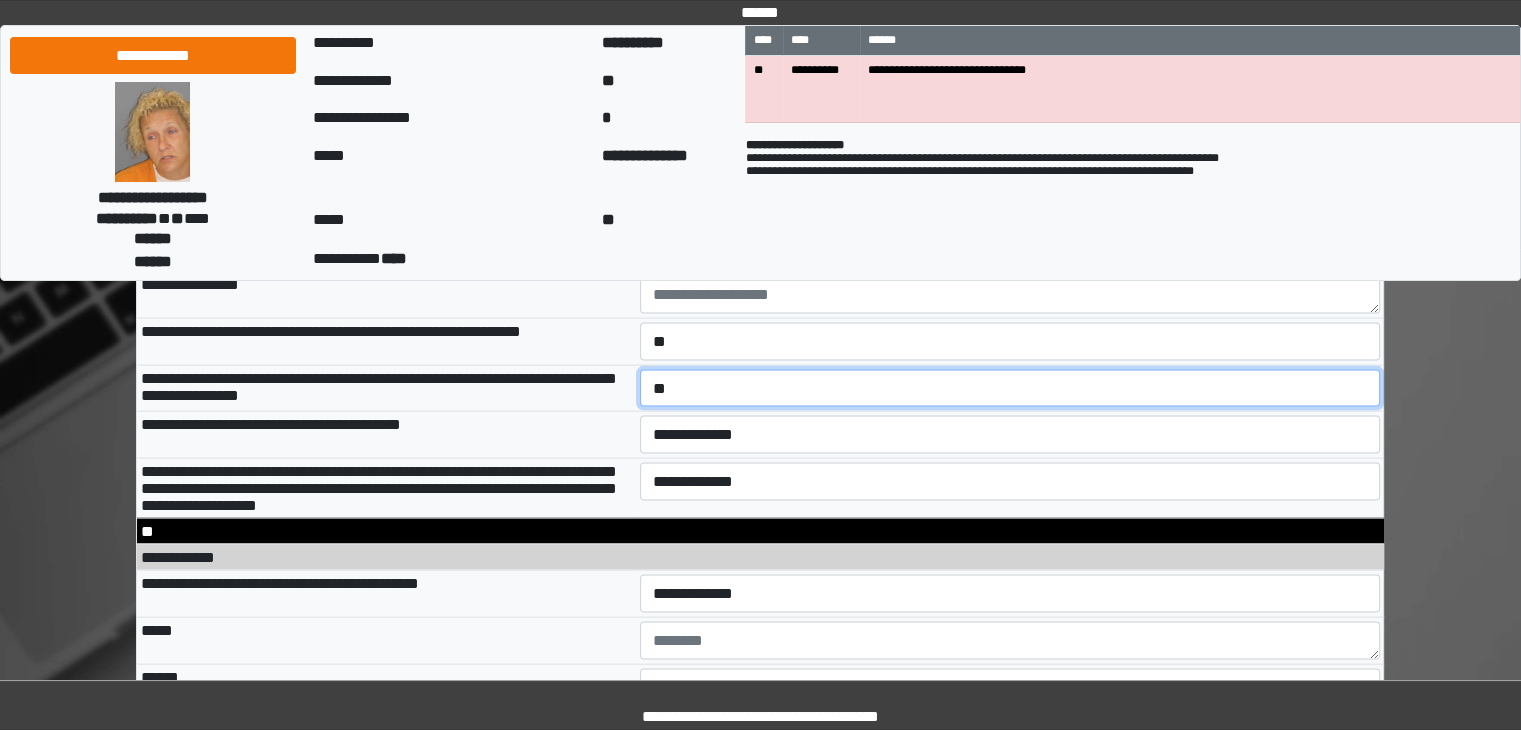 click on "**********" at bounding box center [1010, 389] 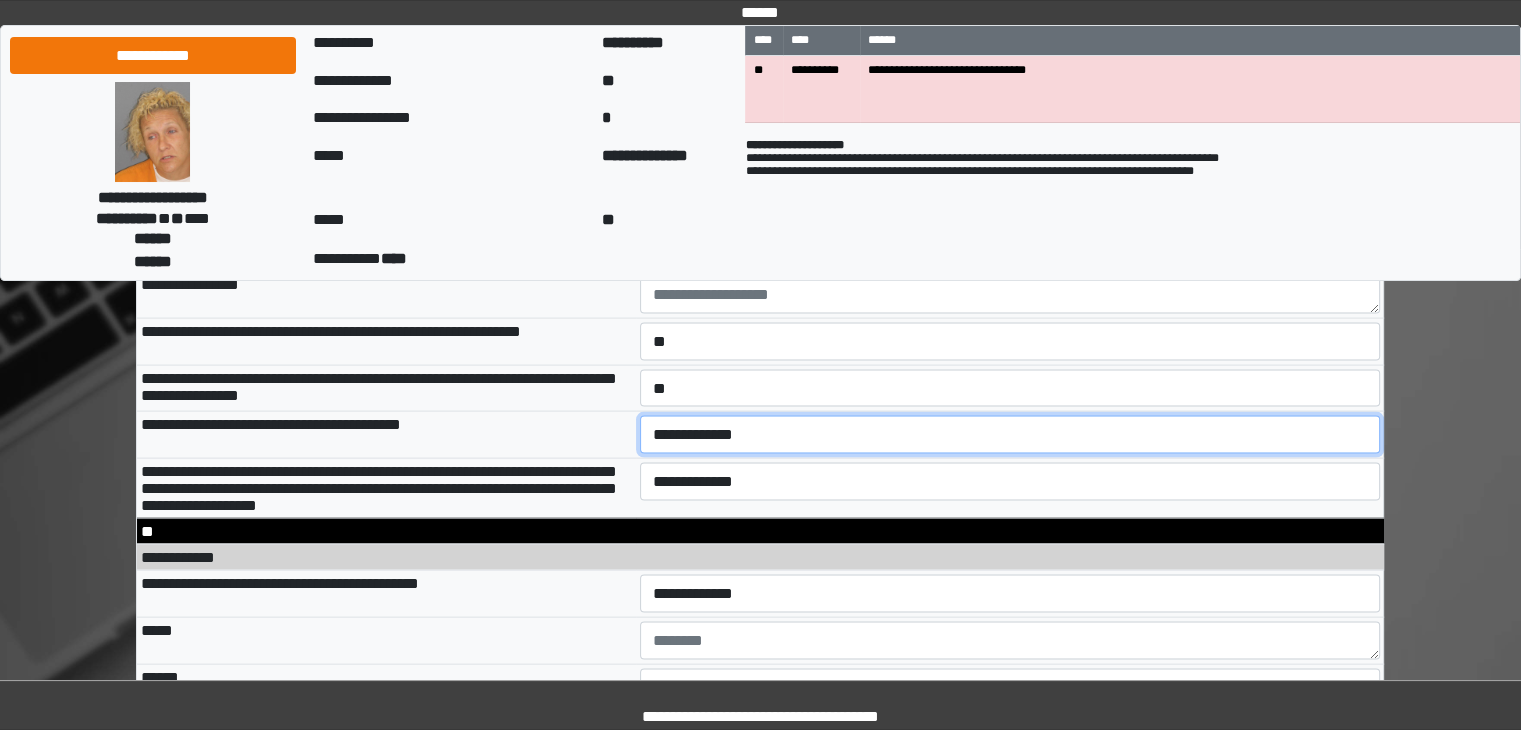 click on "**********" at bounding box center [1010, 435] 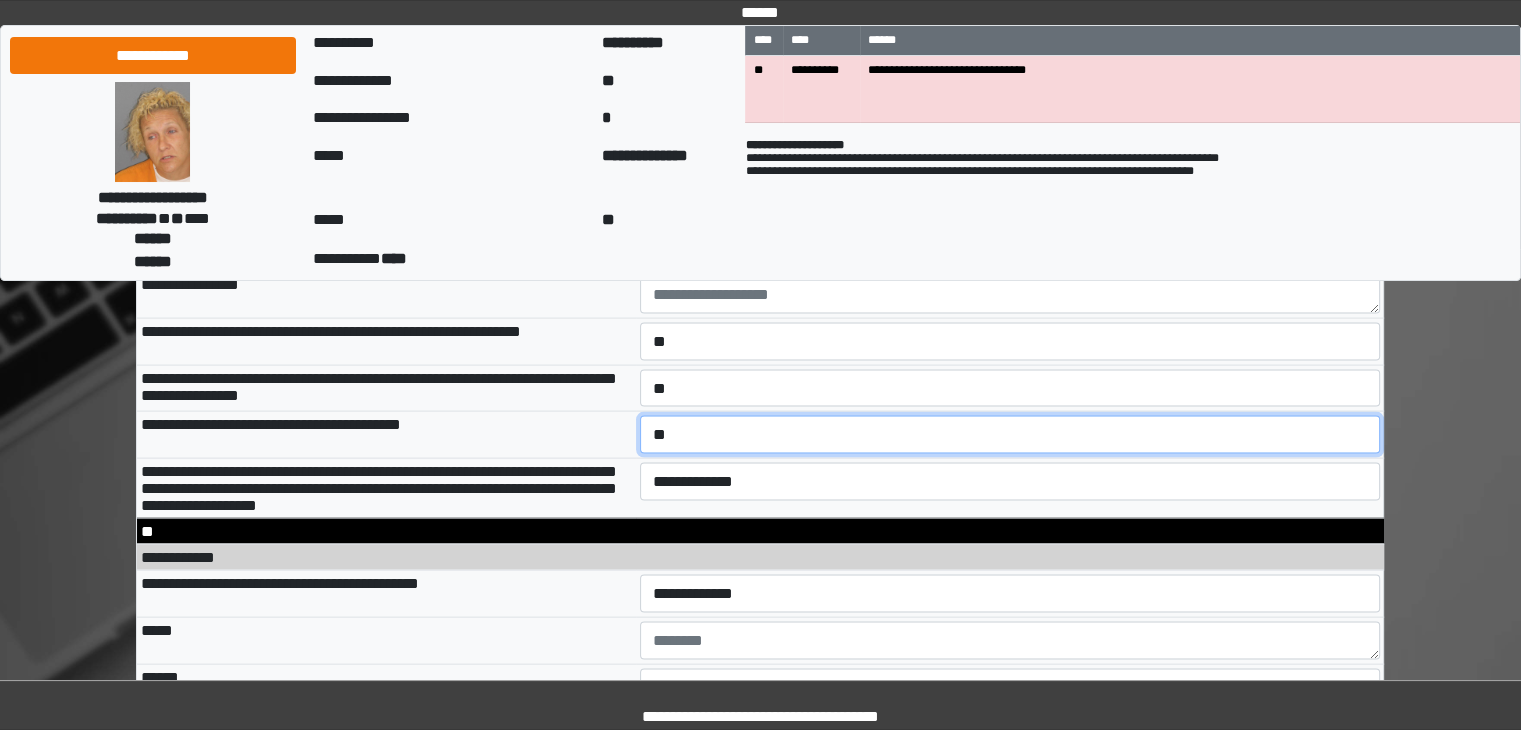 click on "**********" at bounding box center [1010, 435] 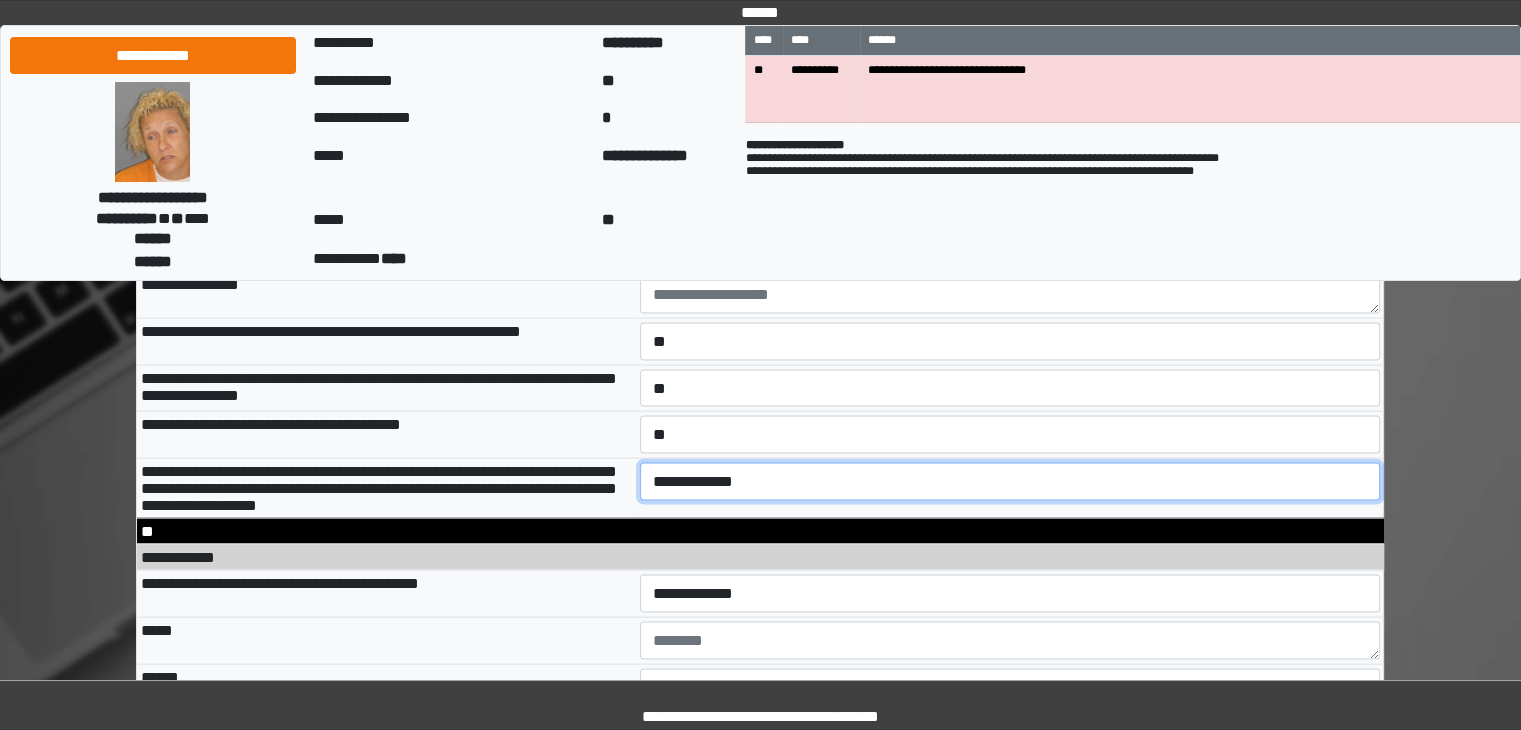 click on "**********" at bounding box center [1010, 482] 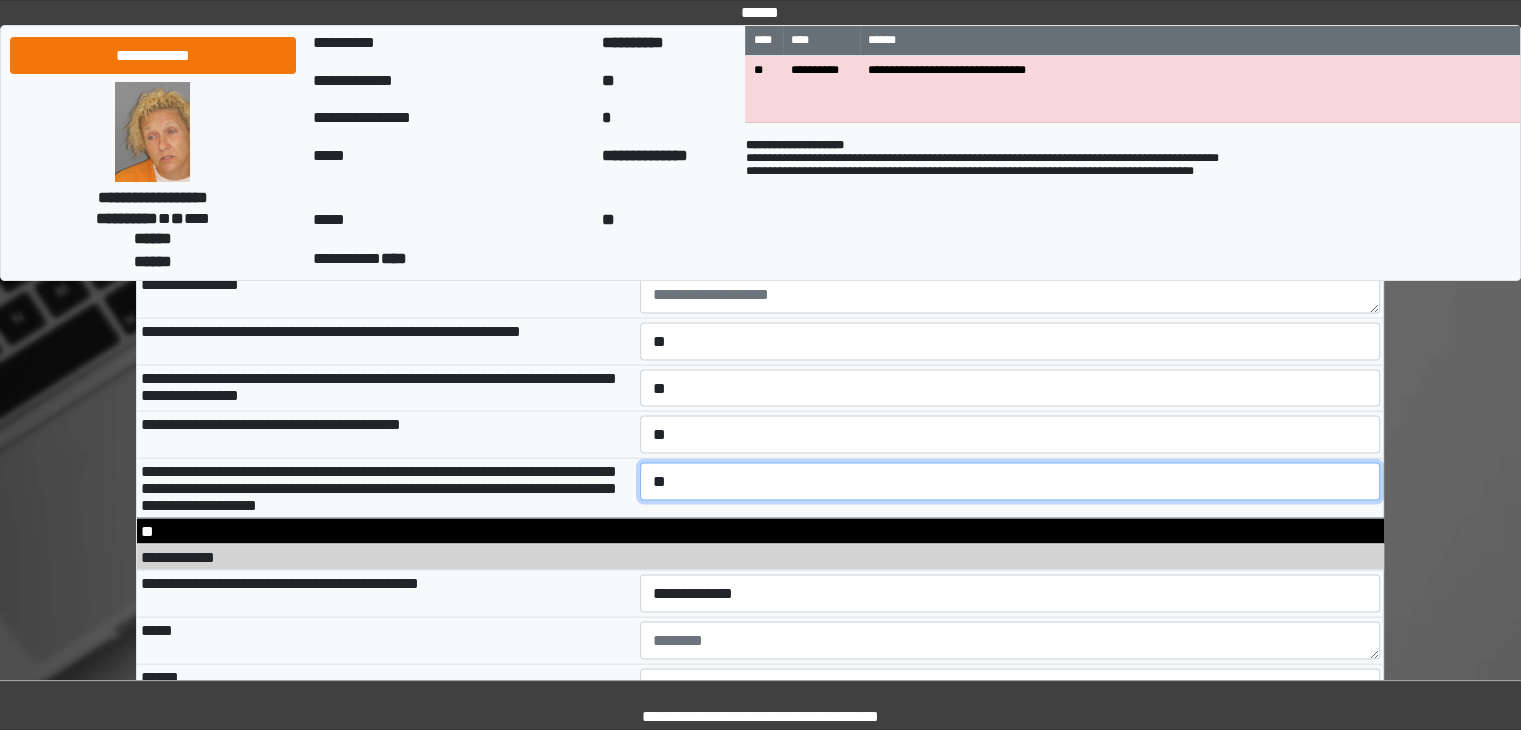 click on "**********" at bounding box center (1010, 482) 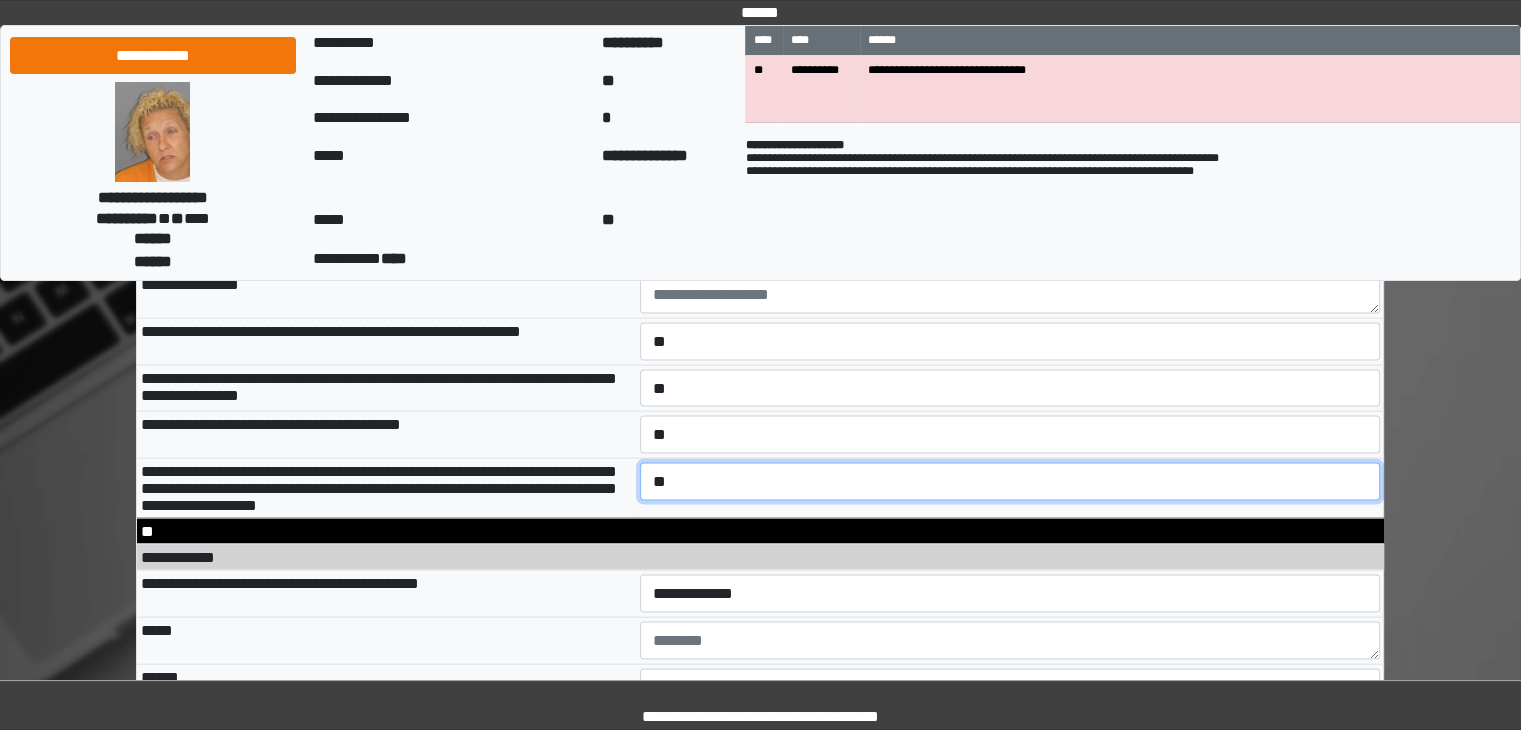 scroll, scrollTop: 12316, scrollLeft: 0, axis: vertical 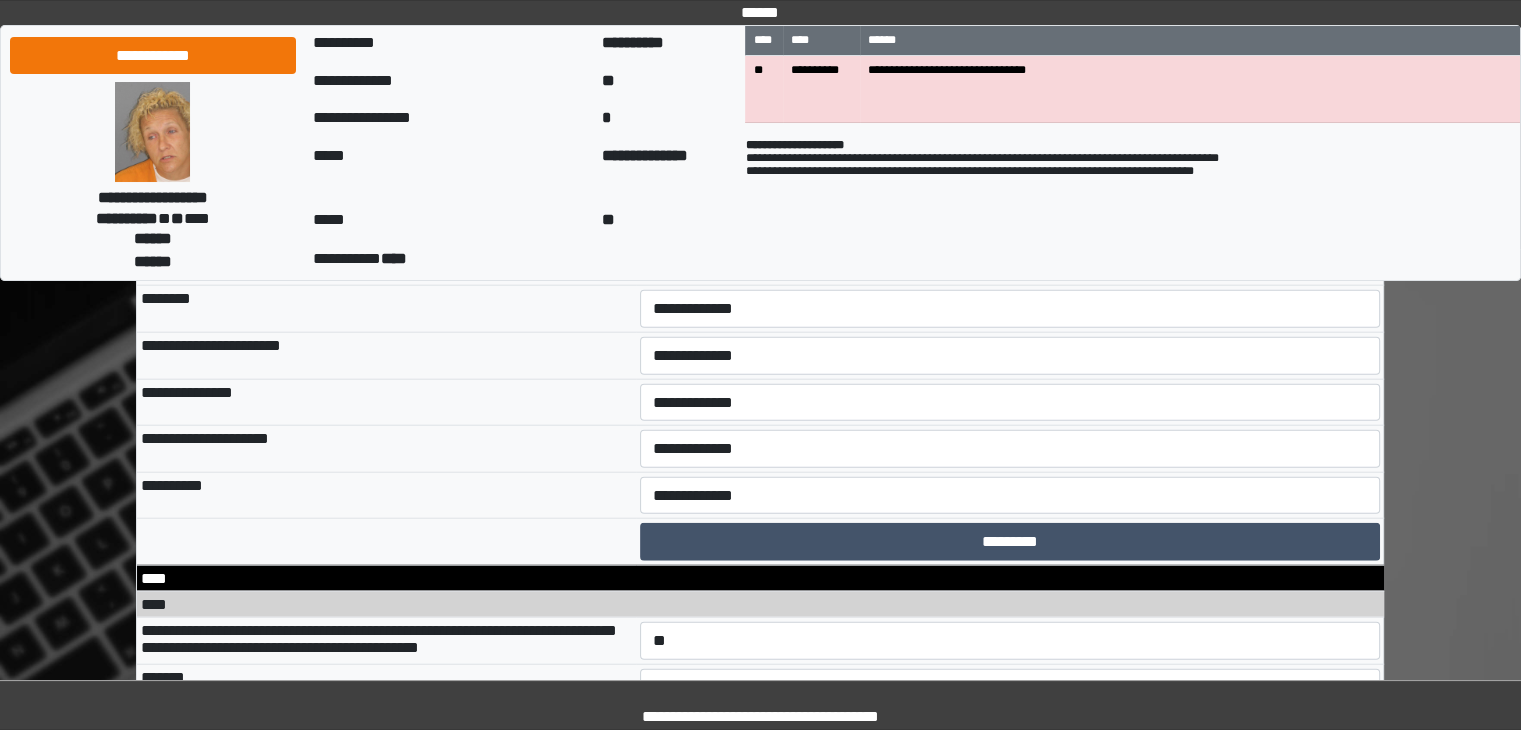 click on "**********" at bounding box center [760, -4324] 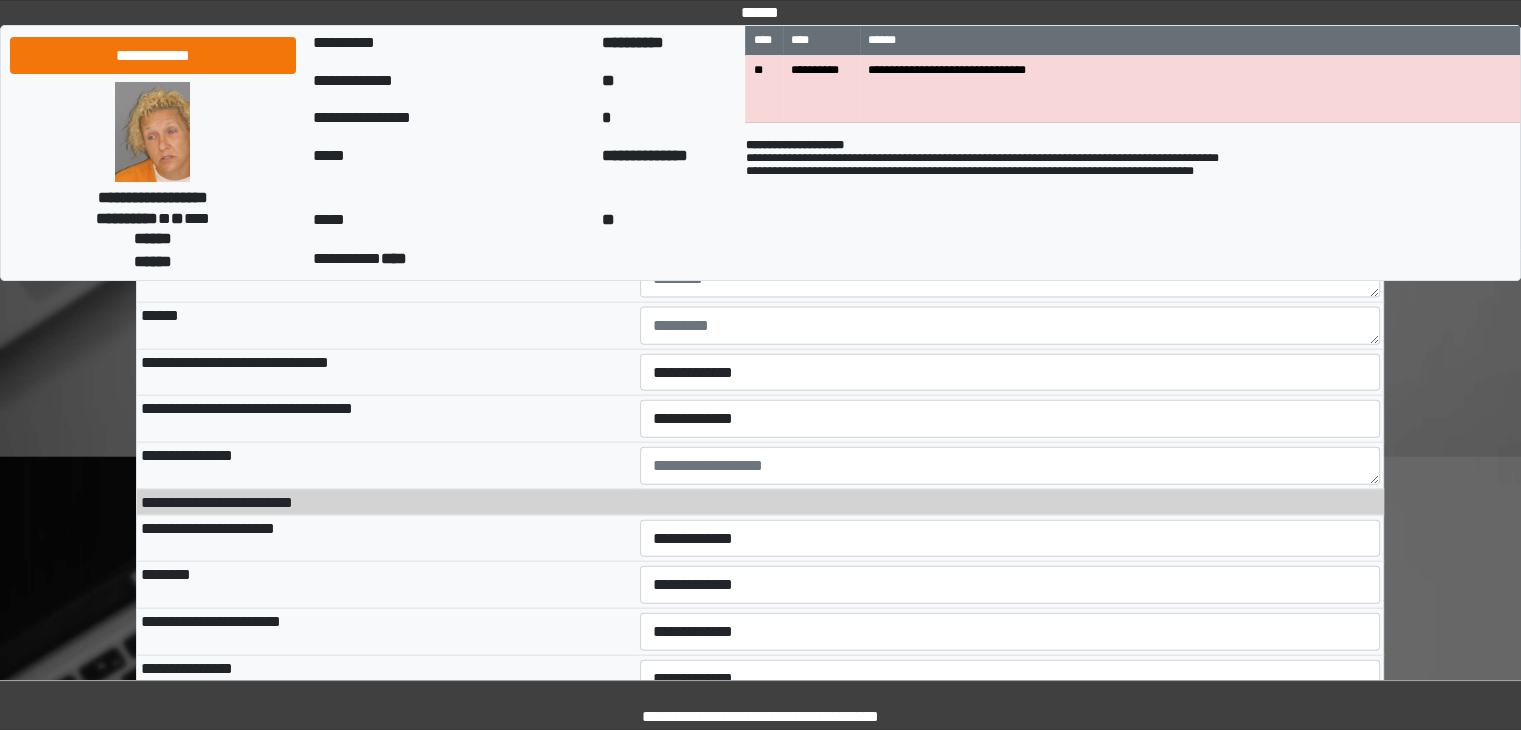 scroll, scrollTop: 12039, scrollLeft: 0, axis: vertical 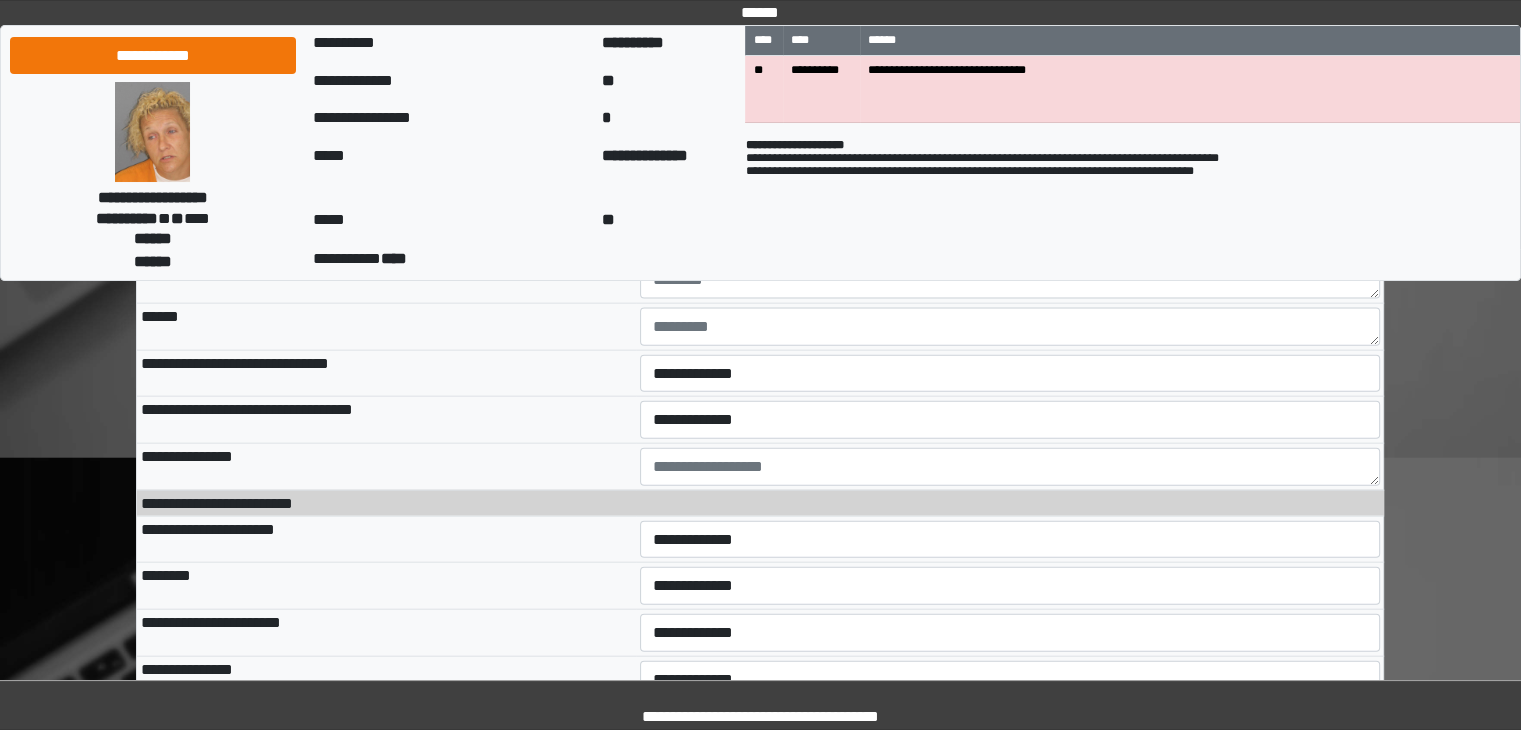 click on "**********" at bounding box center (1010, 233) 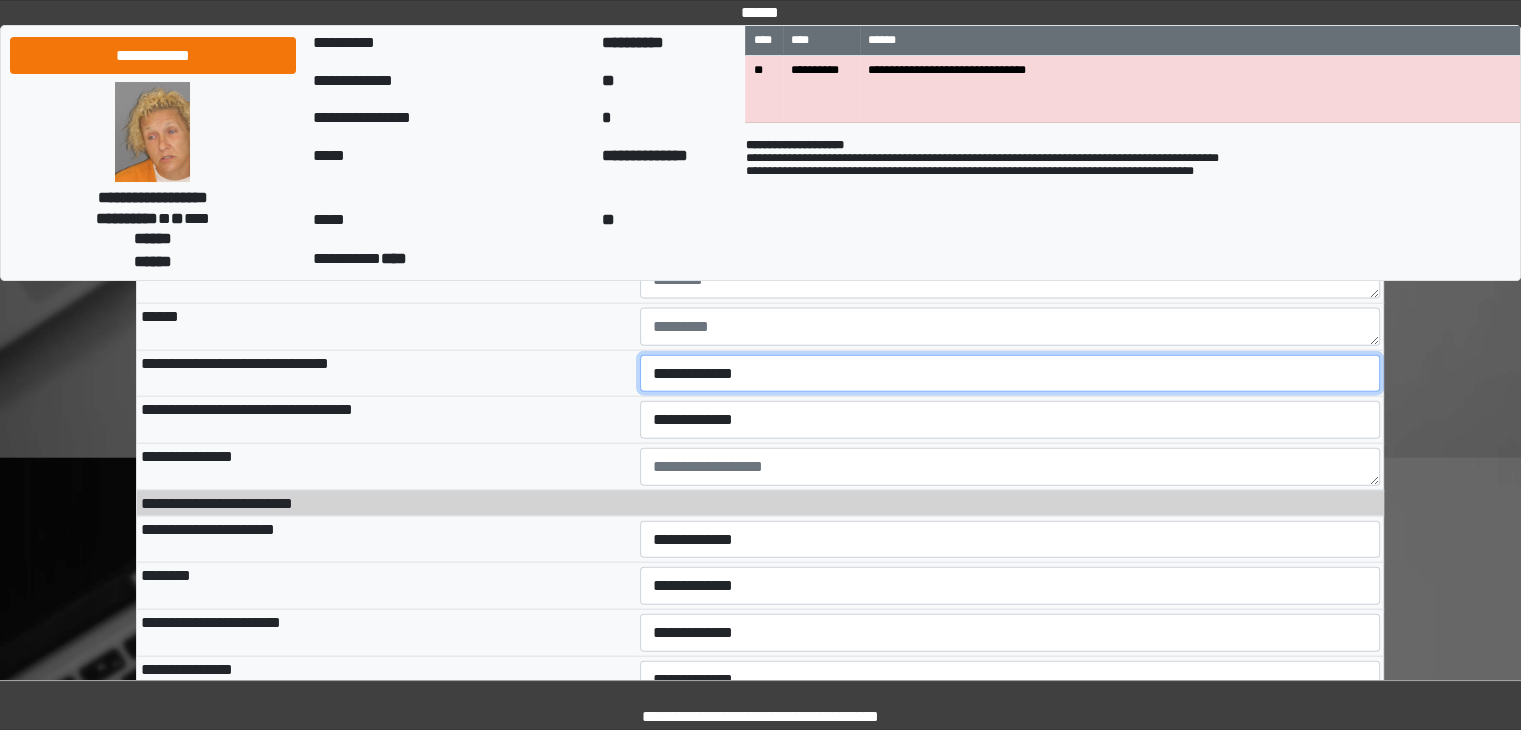 click on "**********" at bounding box center (1010, 374) 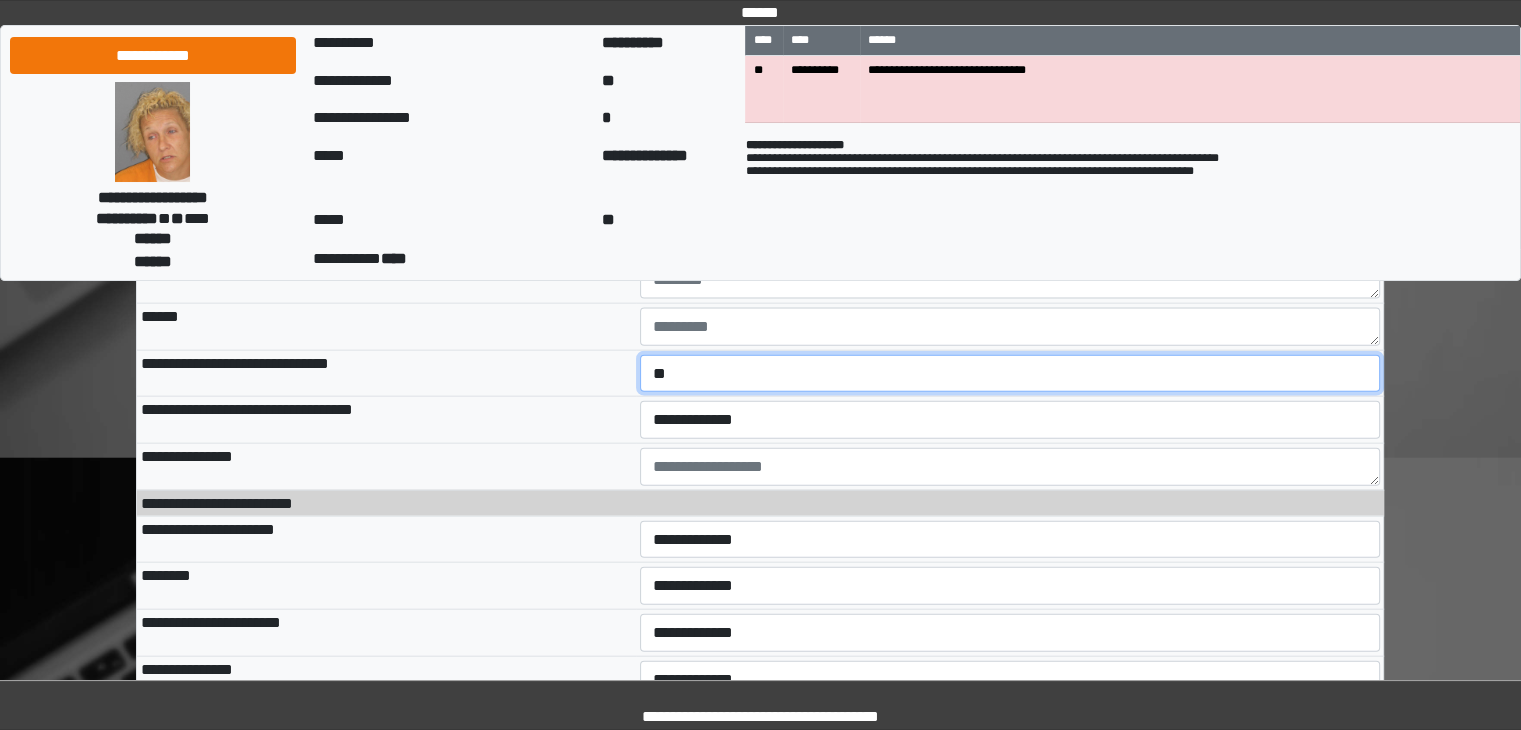 click on "**********" at bounding box center [1010, 374] 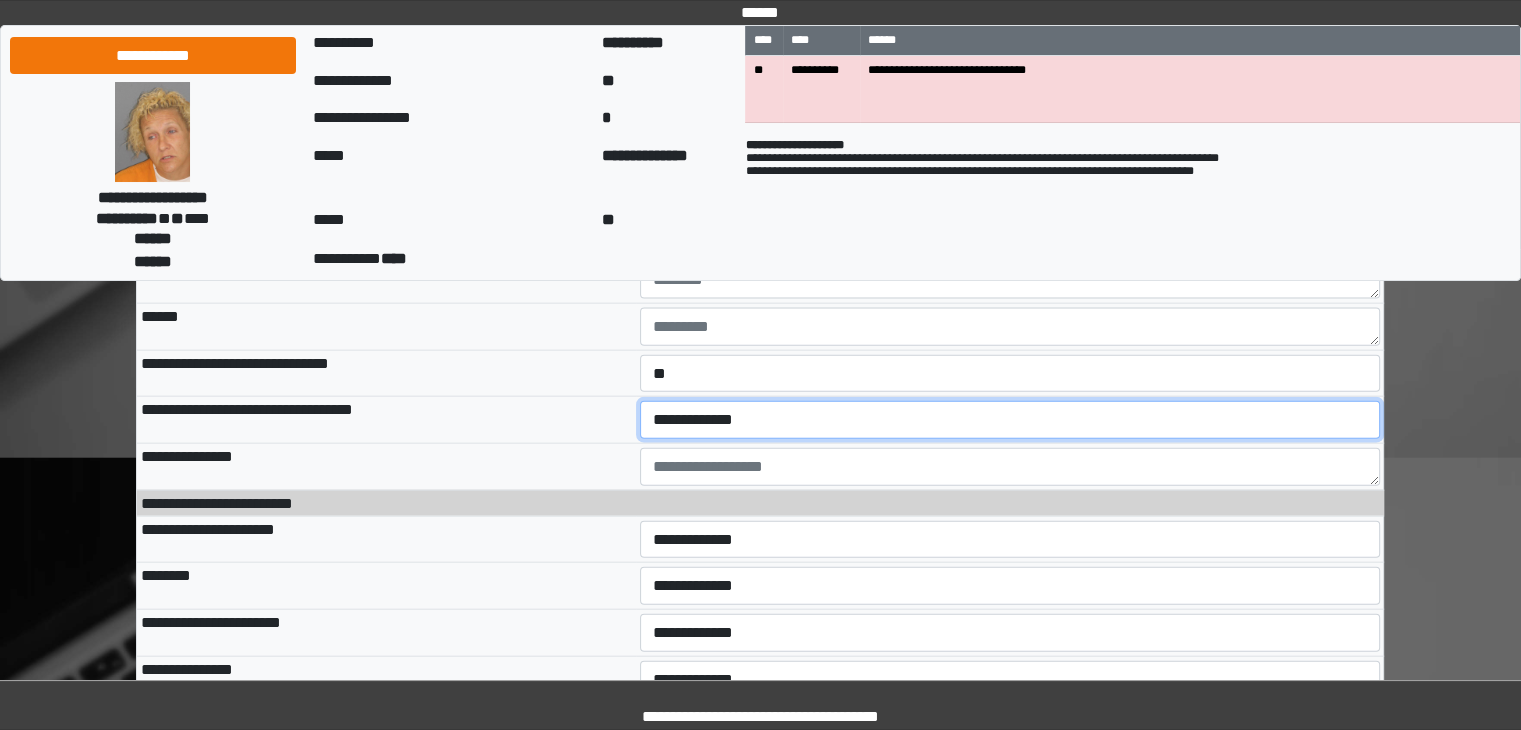 click on "**********" at bounding box center [1010, 420] 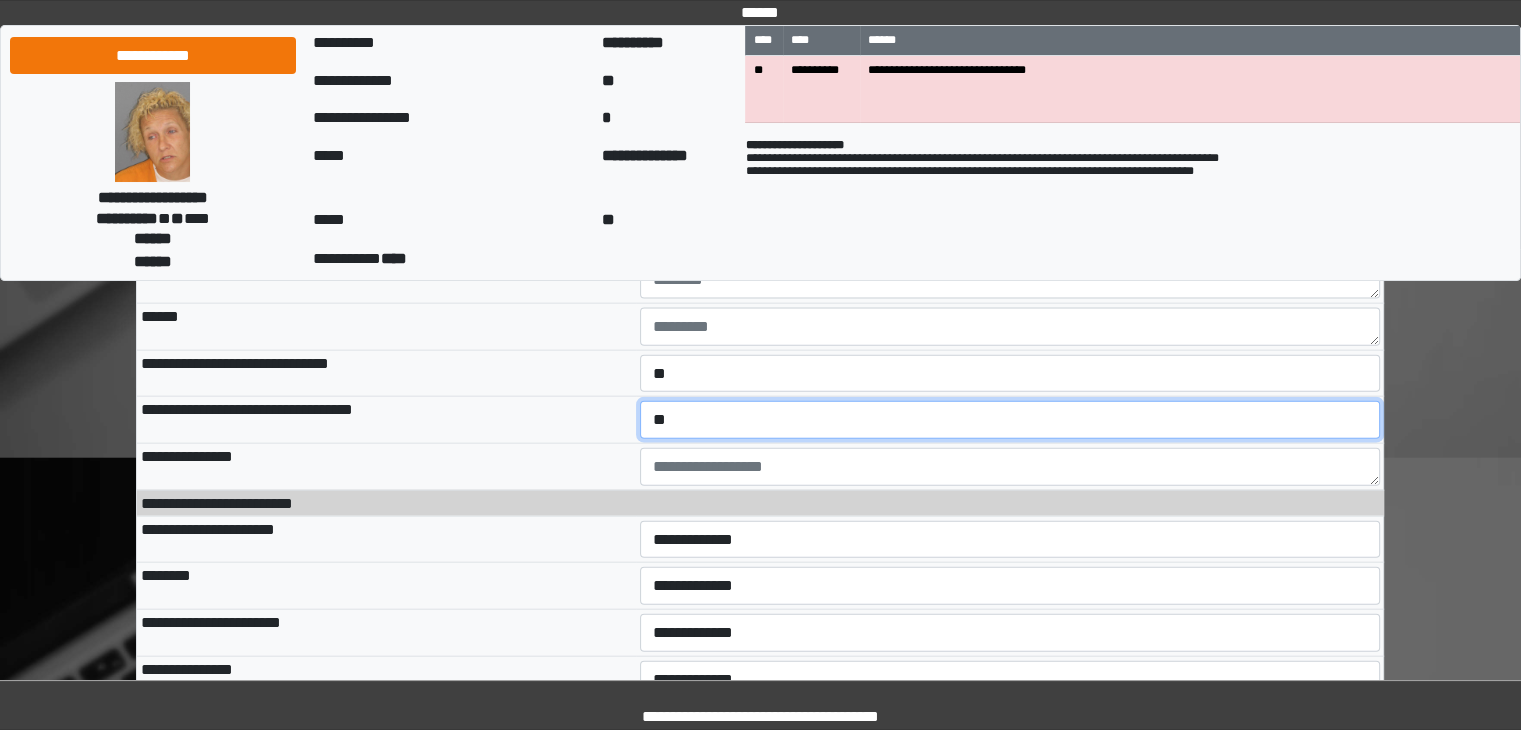 click on "**********" at bounding box center (1010, 420) 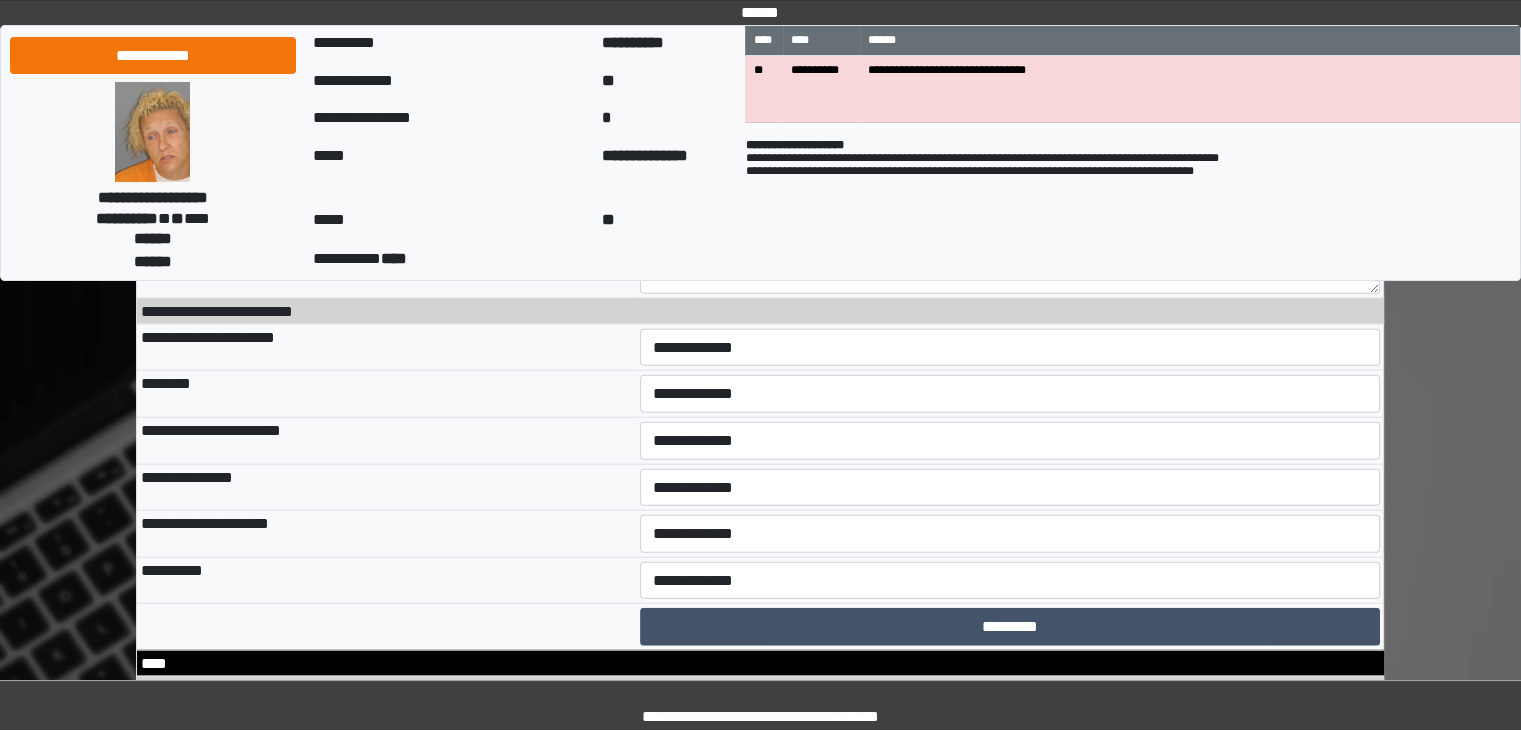 scroll, scrollTop: 12299, scrollLeft: 0, axis: vertical 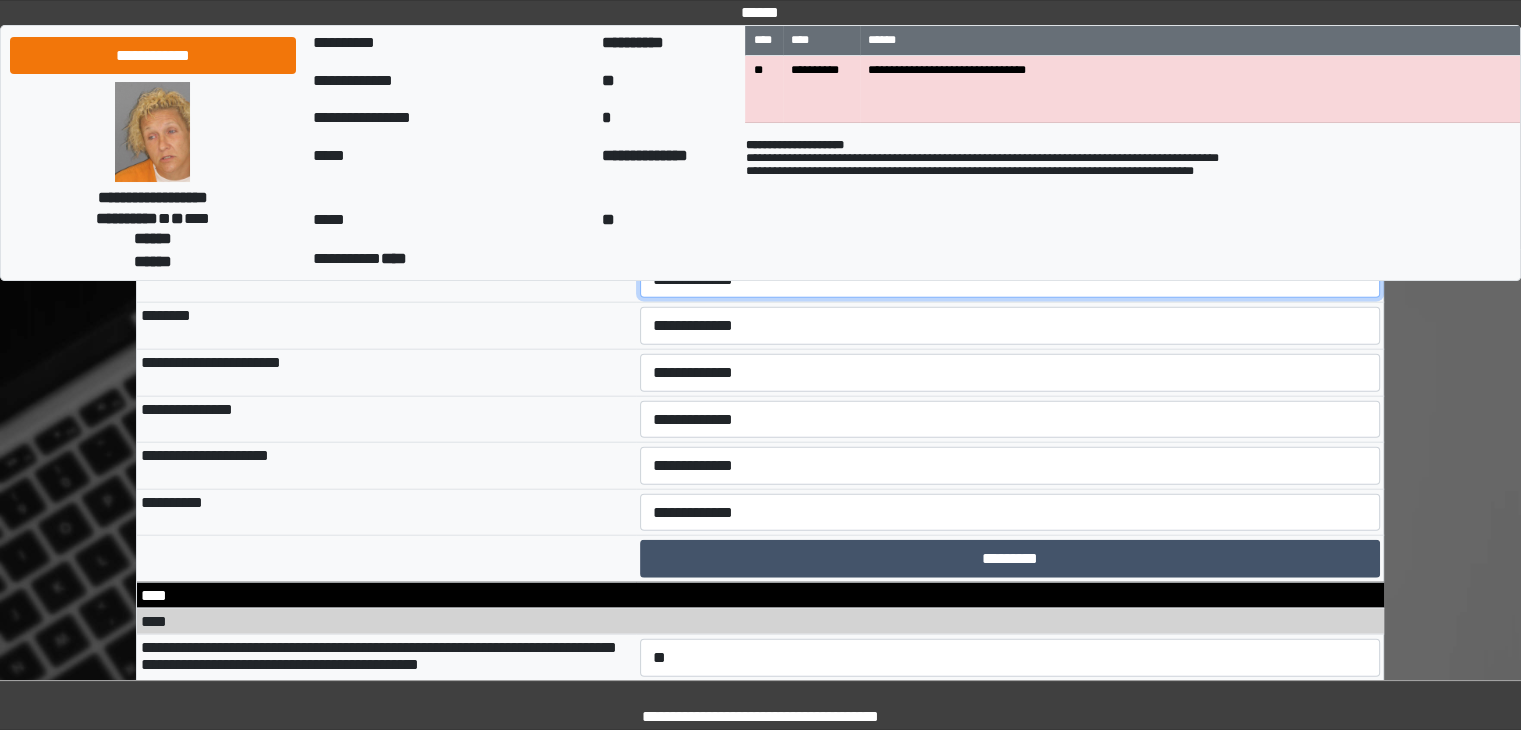 click on "**********" at bounding box center (1010, 280) 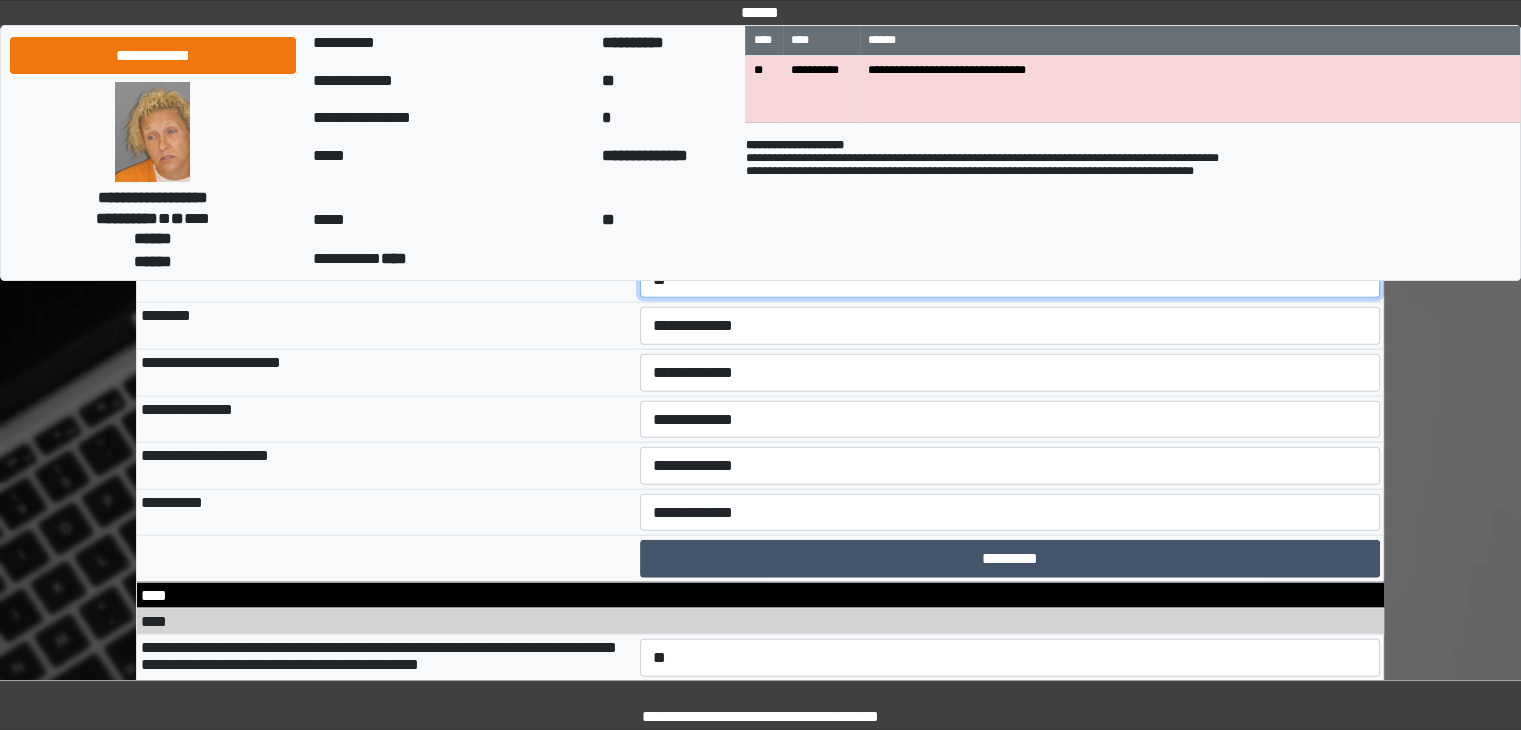 click on "**********" at bounding box center (1010, 280) 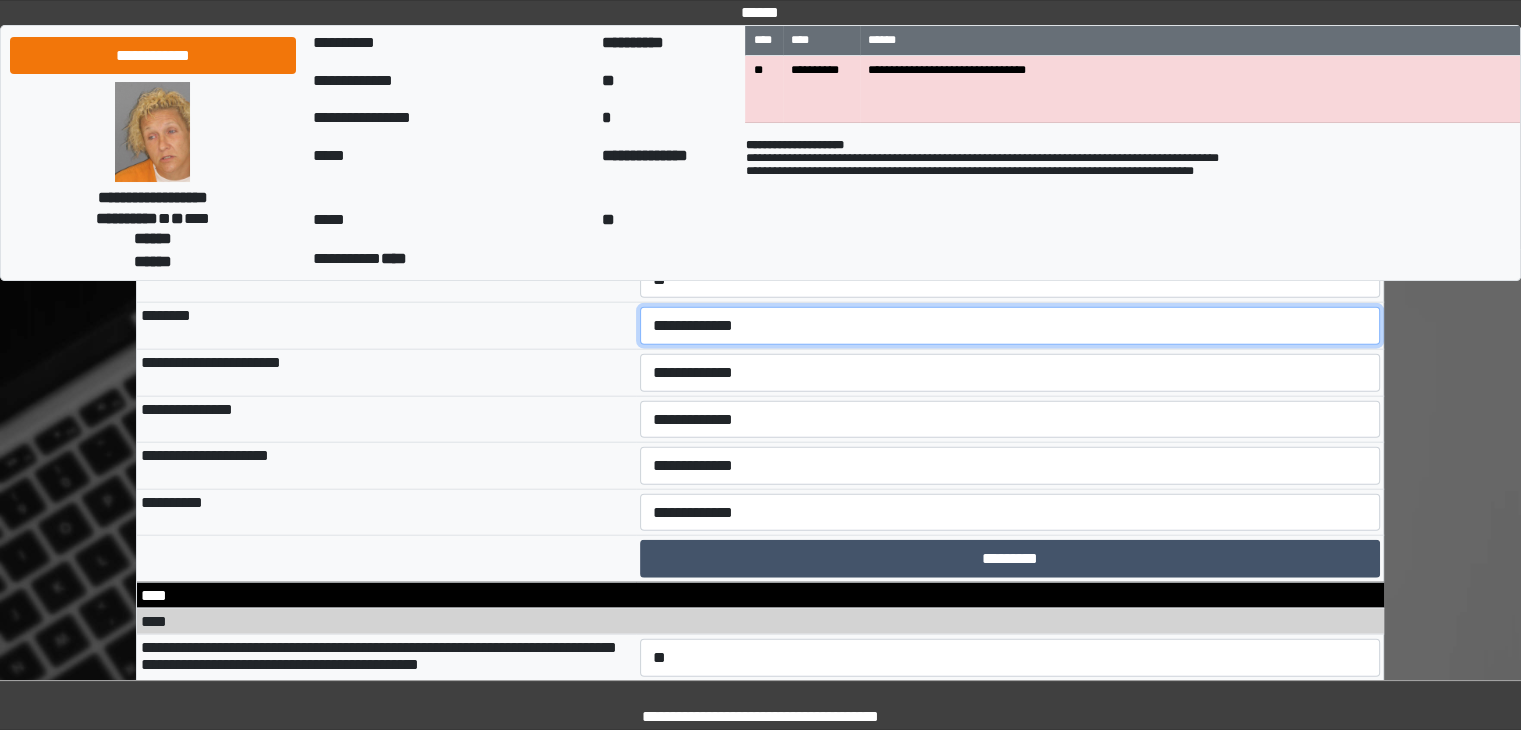 click on "**********" at bounding box center [1010, 326] 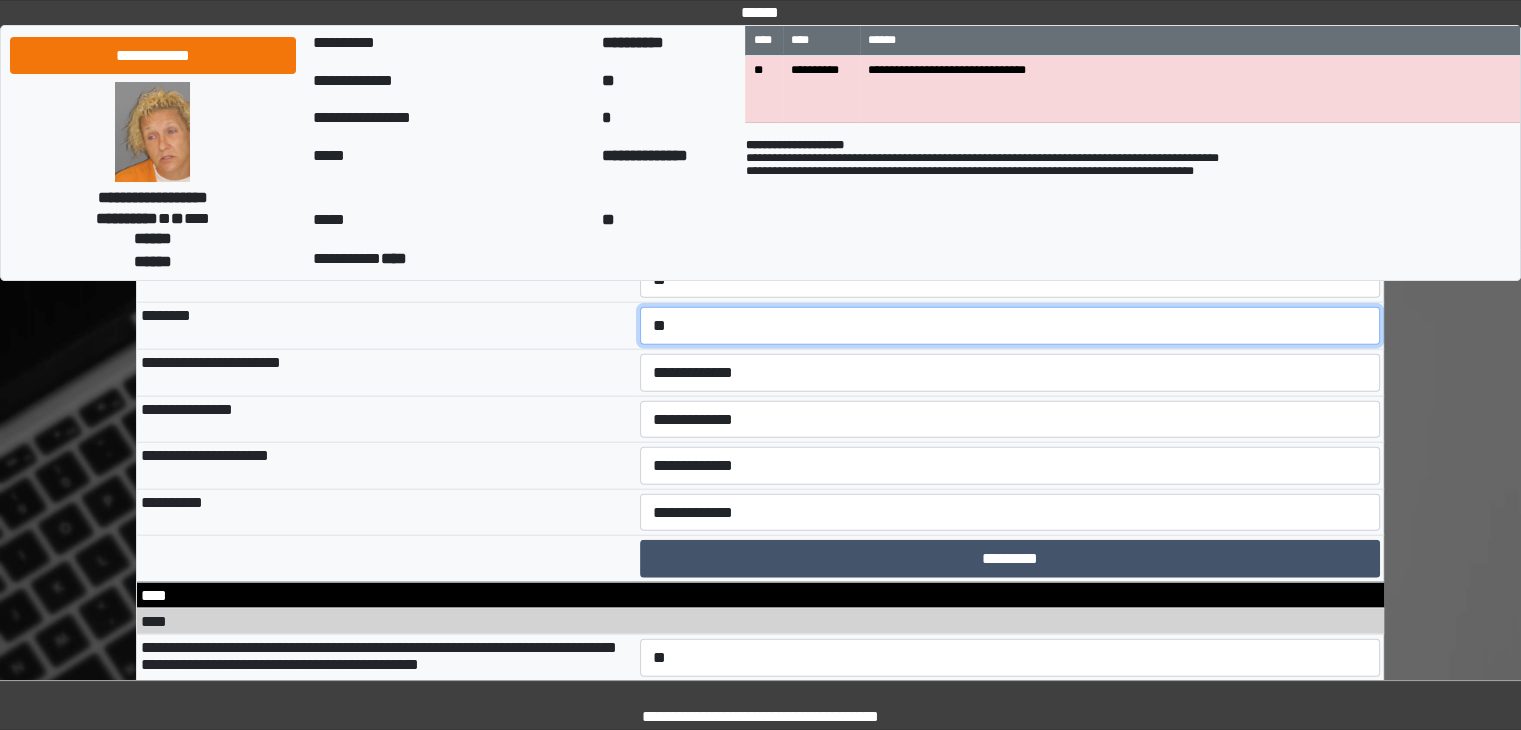 click on "**********" at bounding box center (1010, 326) 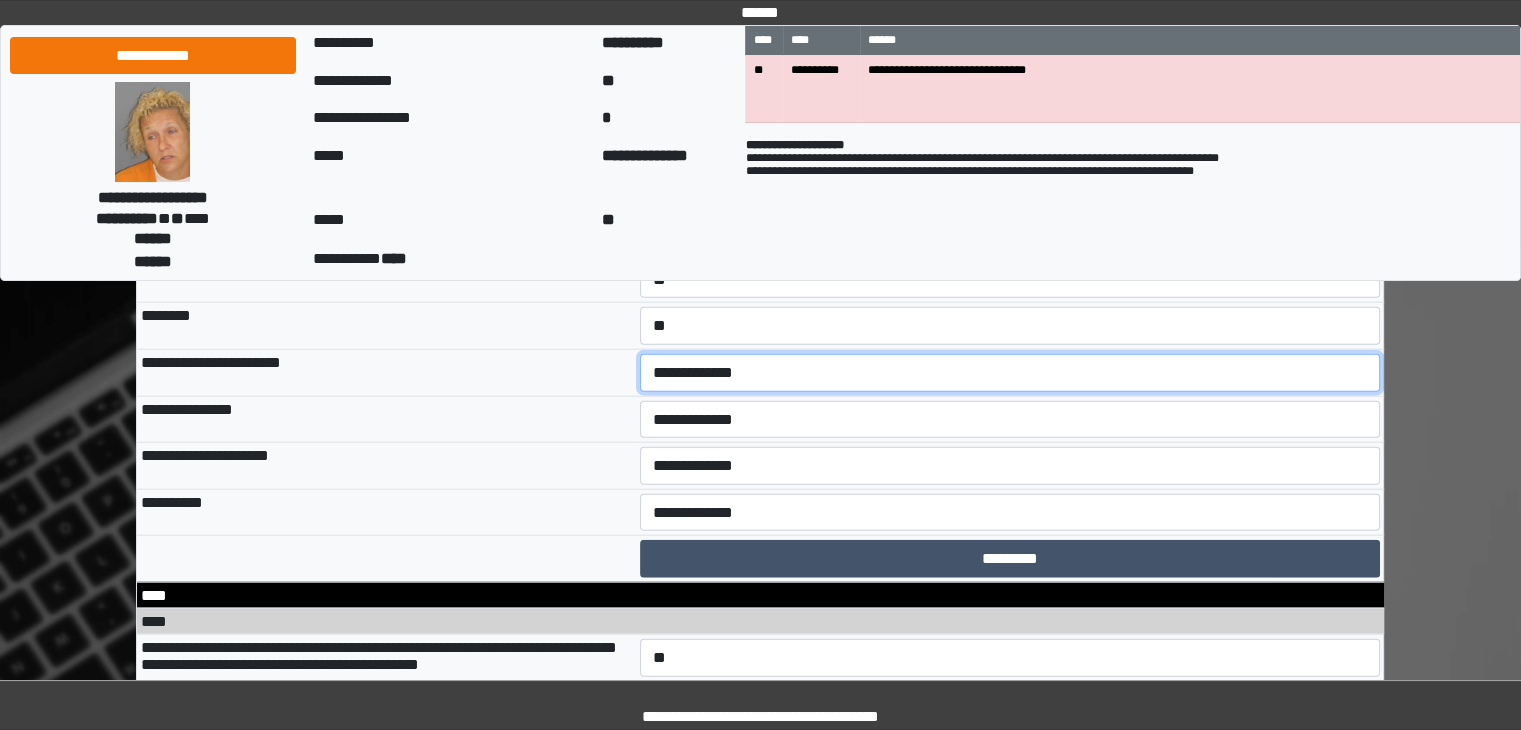 click on "**********" at bounding box center (1010, 373) 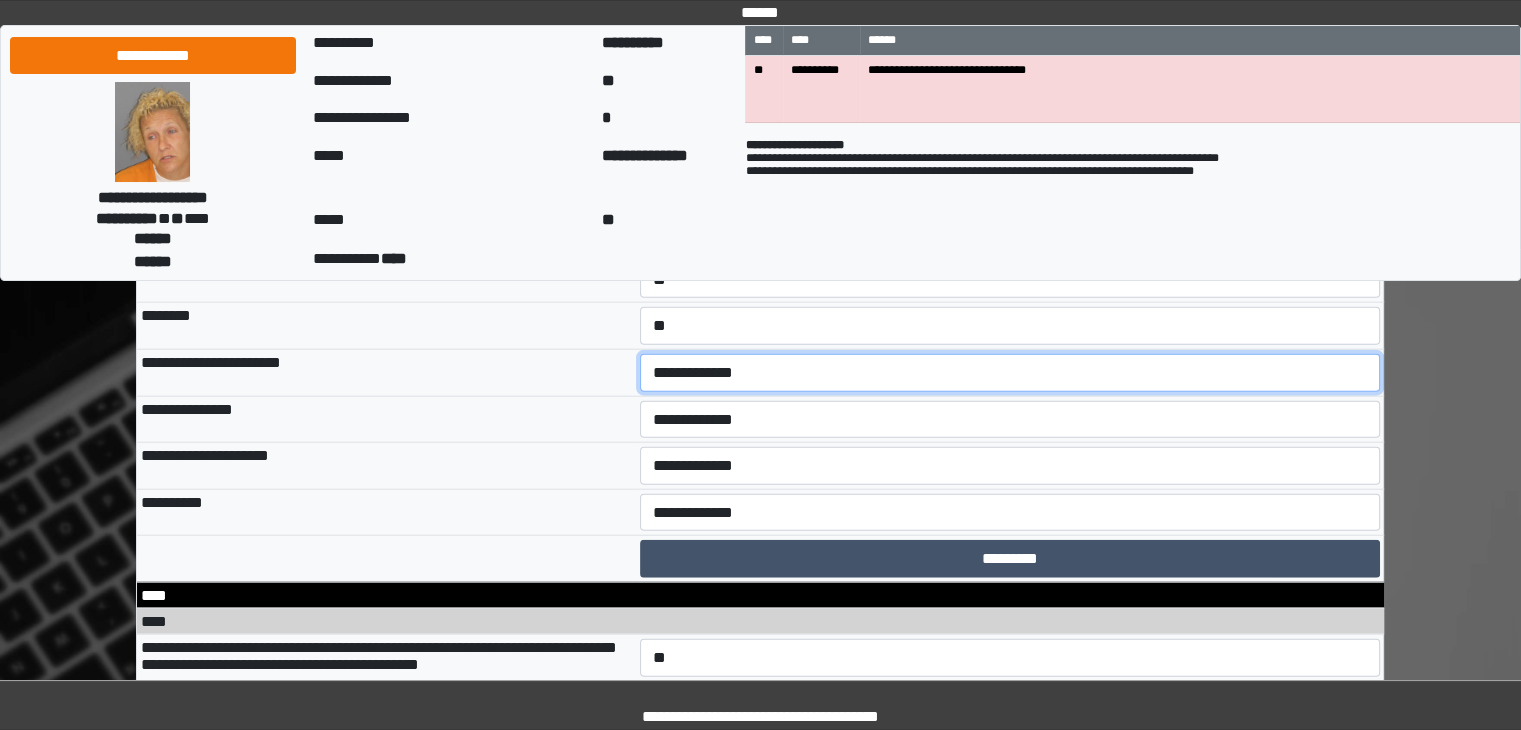 select on "*" 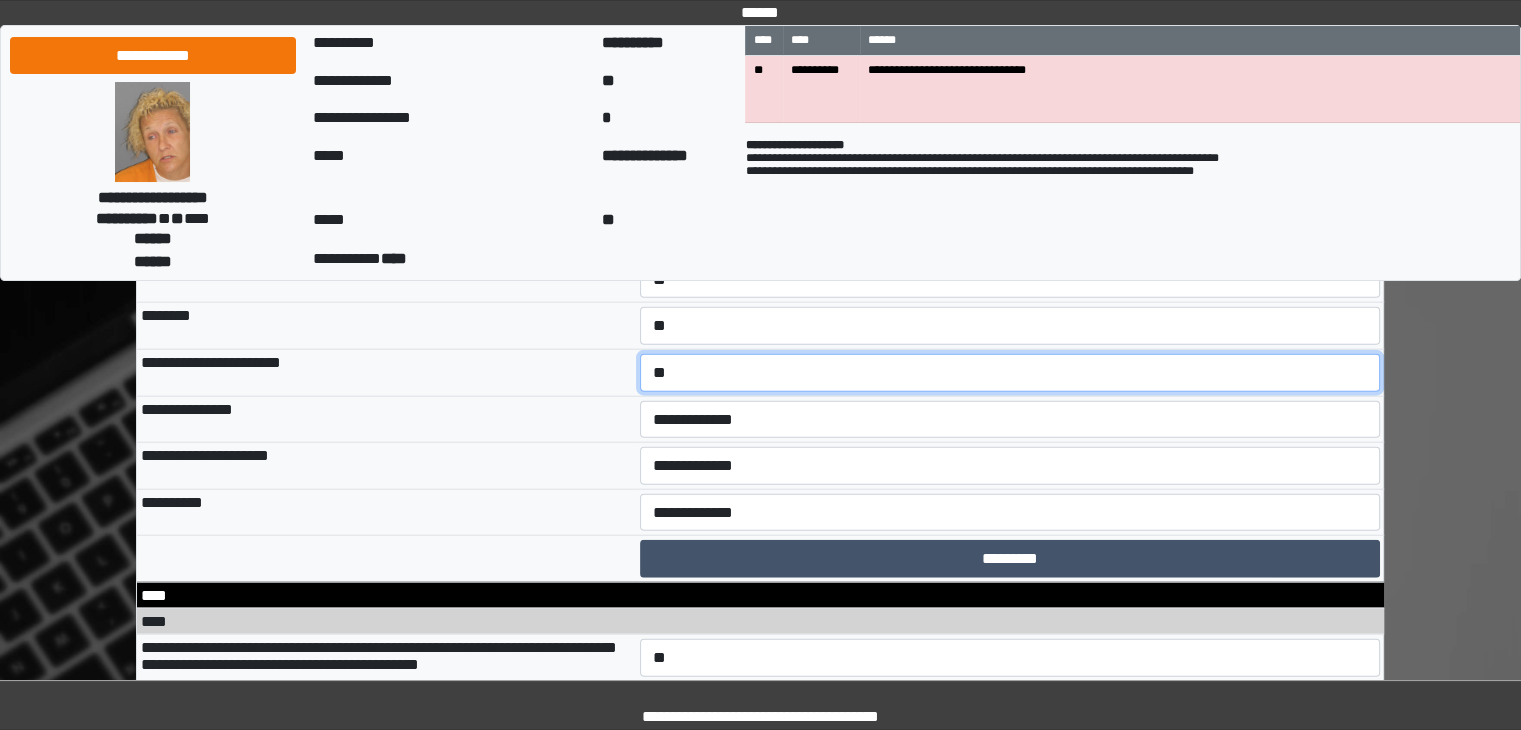 click on "**********" at bounding box center (1010, 373) 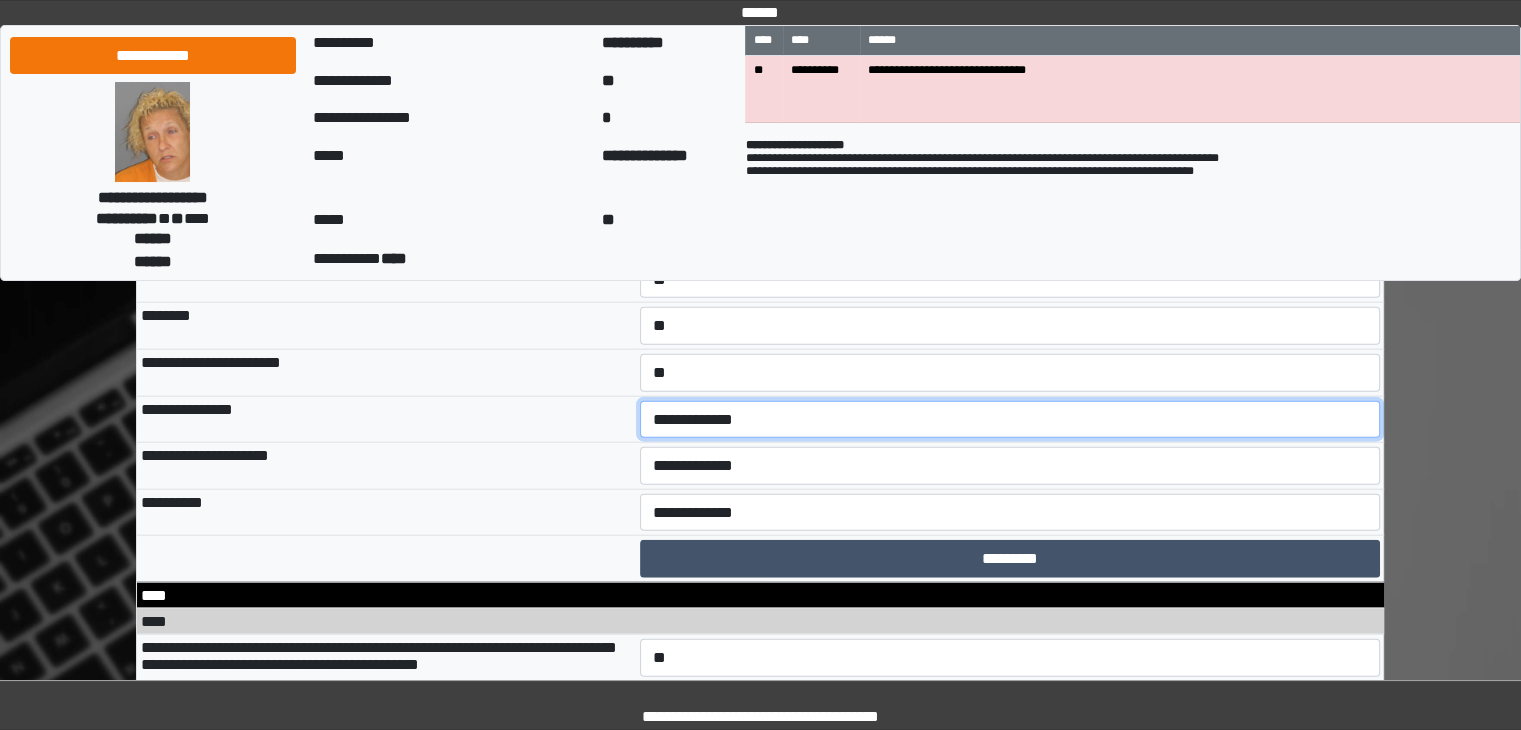 click on "**********" at bounding box center (1010, 420) 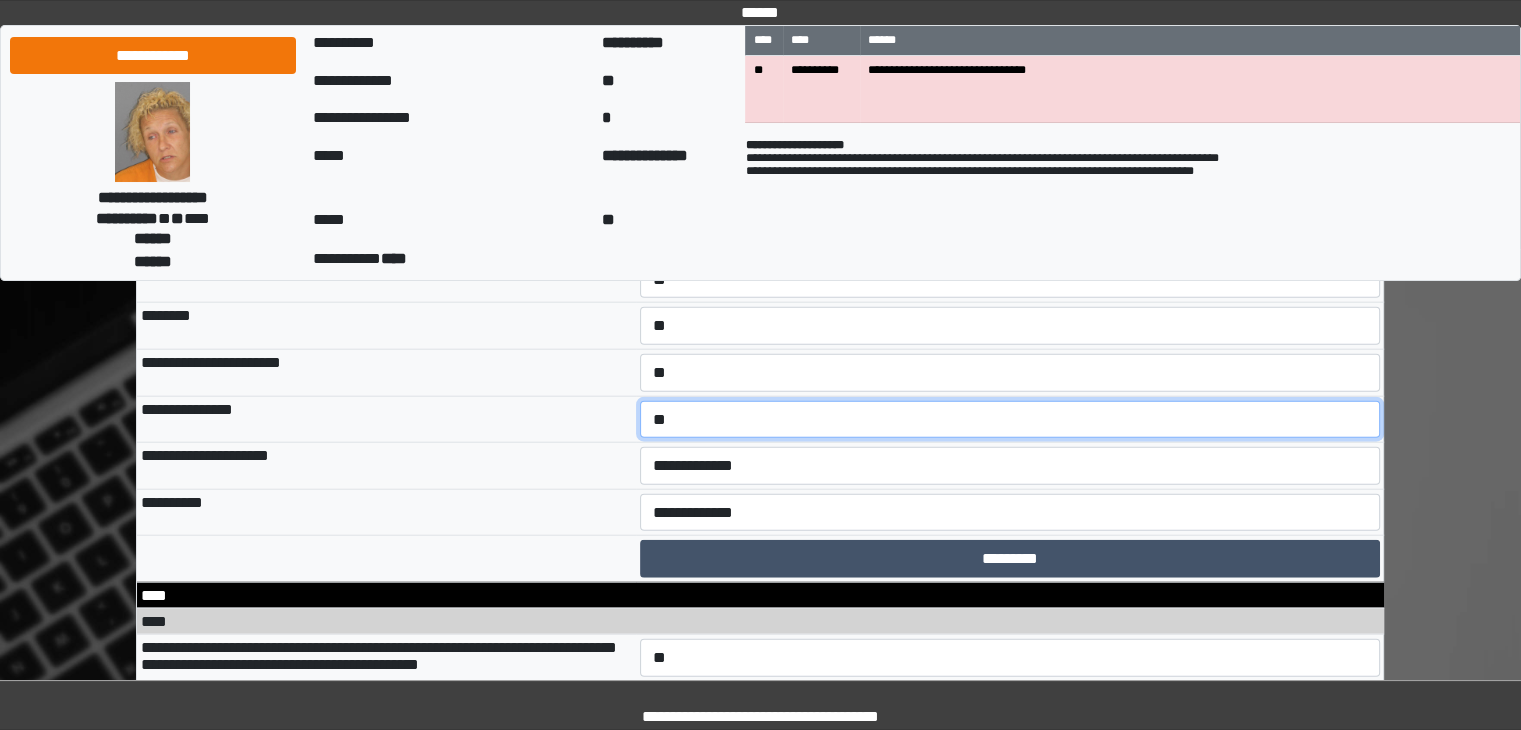 click on "**********" at bounding box center [1010, 420] 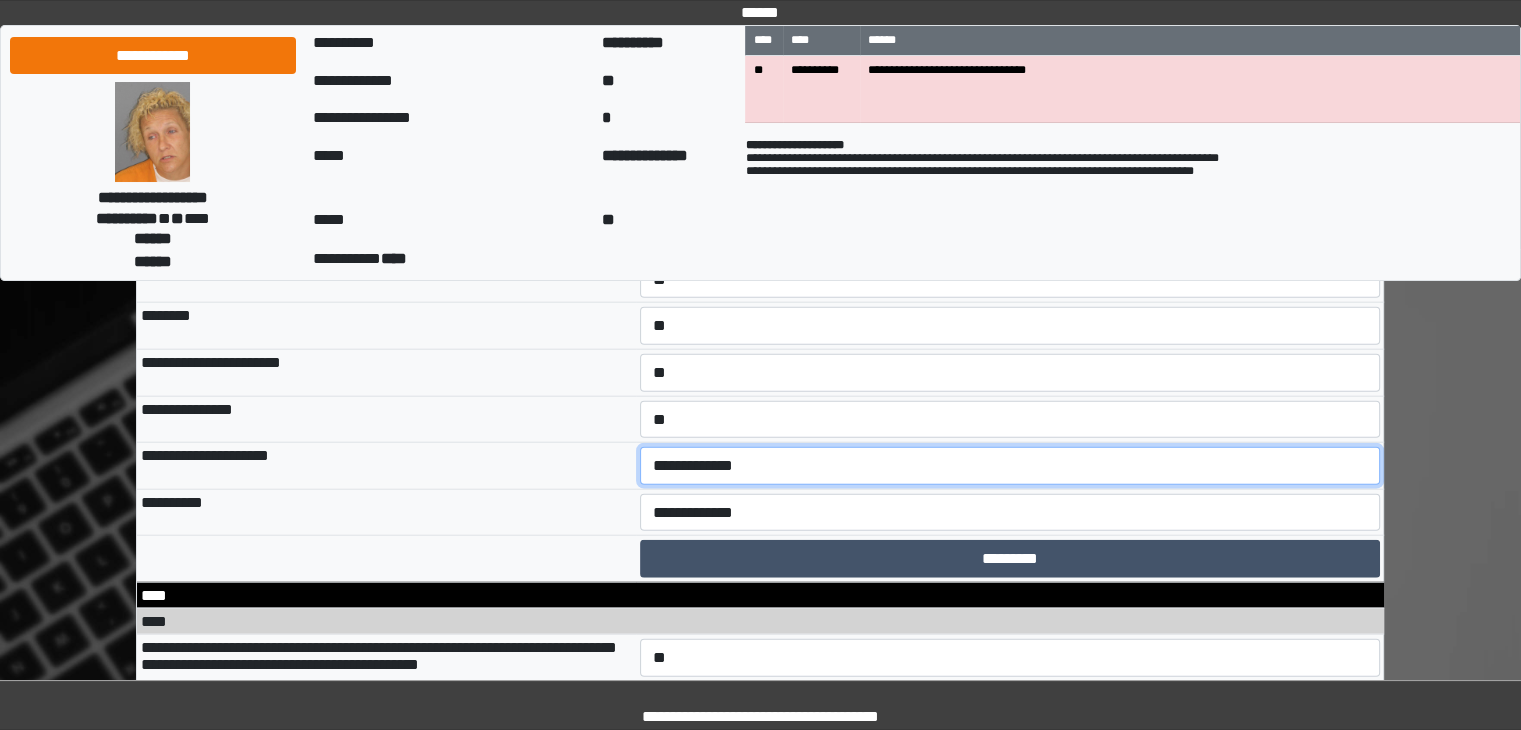 click on "**********" at bounding box center (1010, 466) 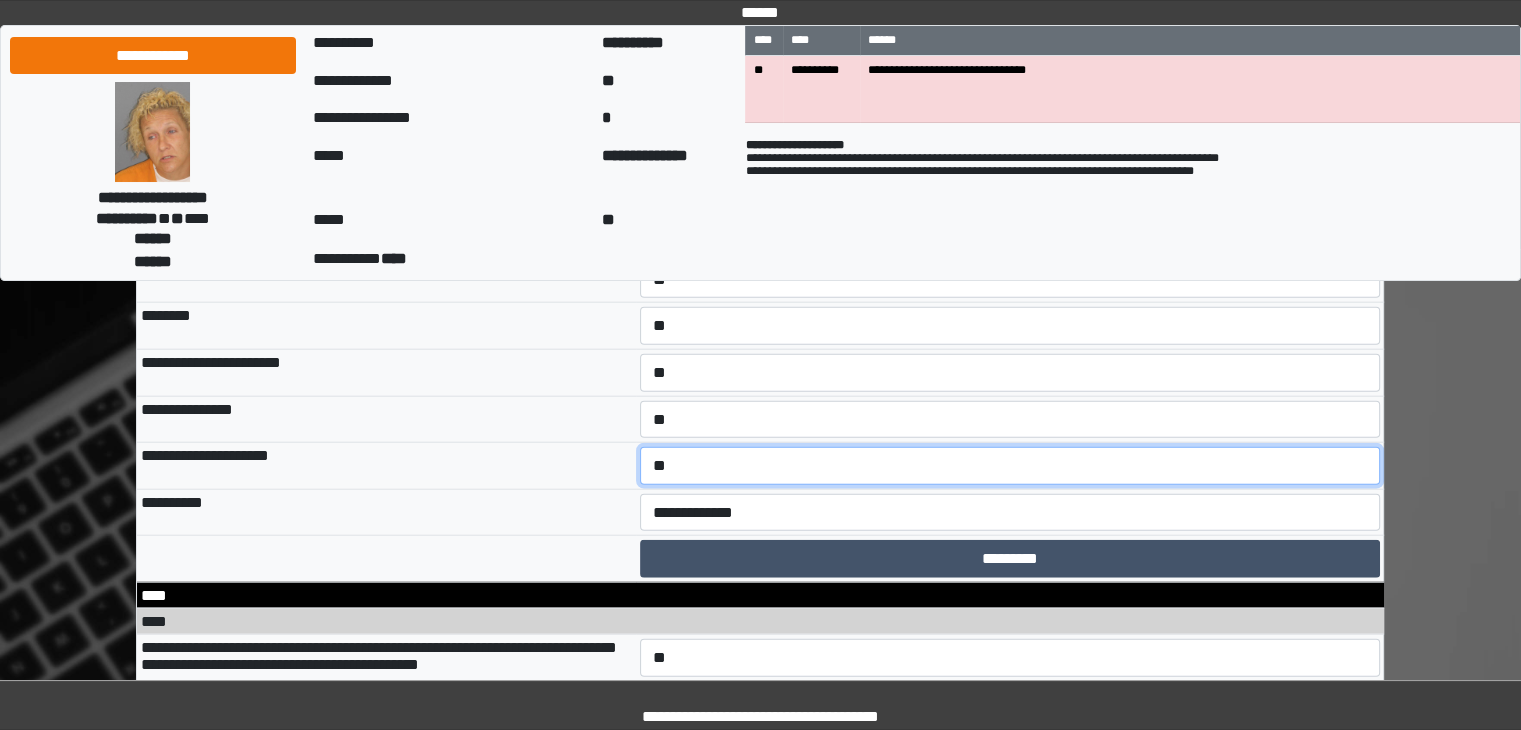 click on "**********" at bounding box center [1010, 466] 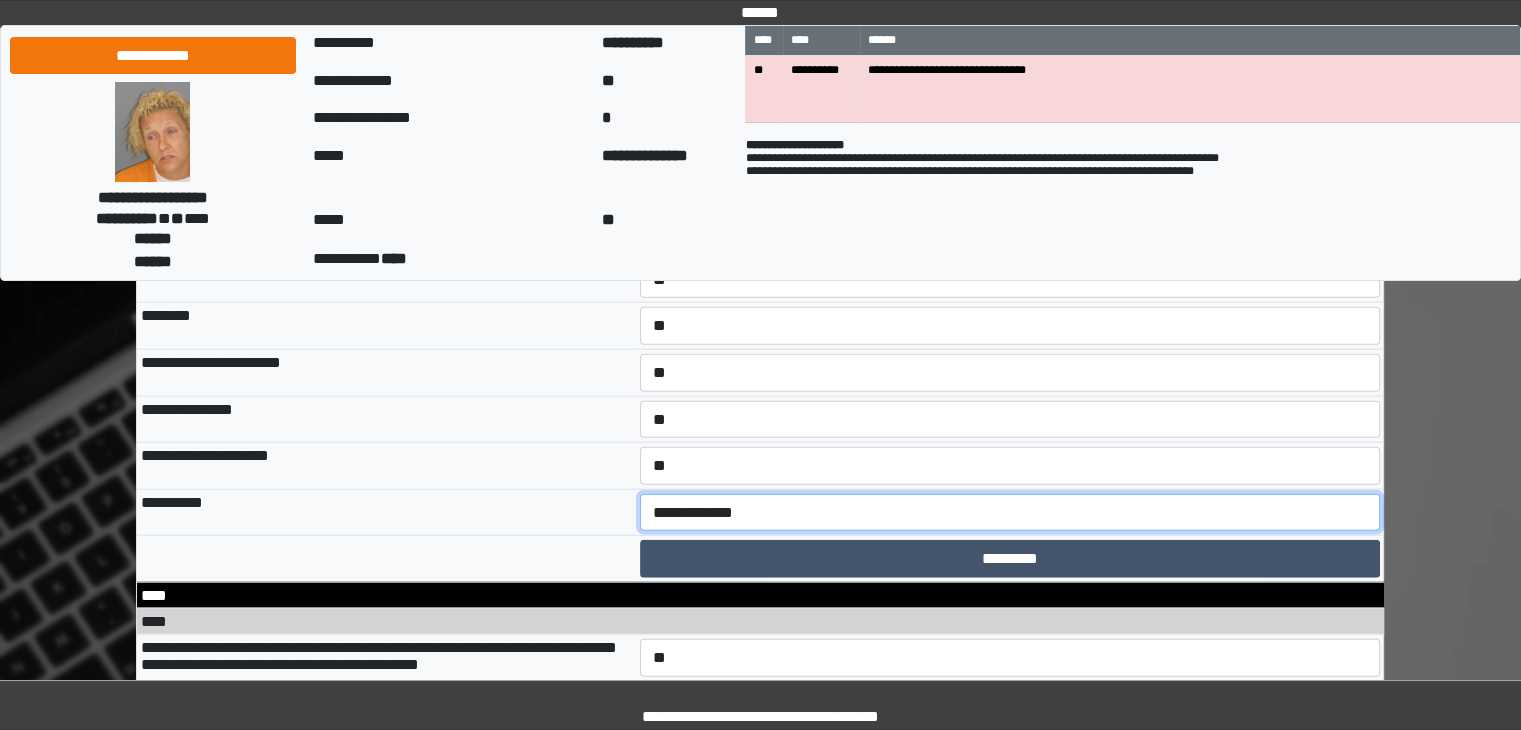 click on "**********" at bounding box center (1010, 513) 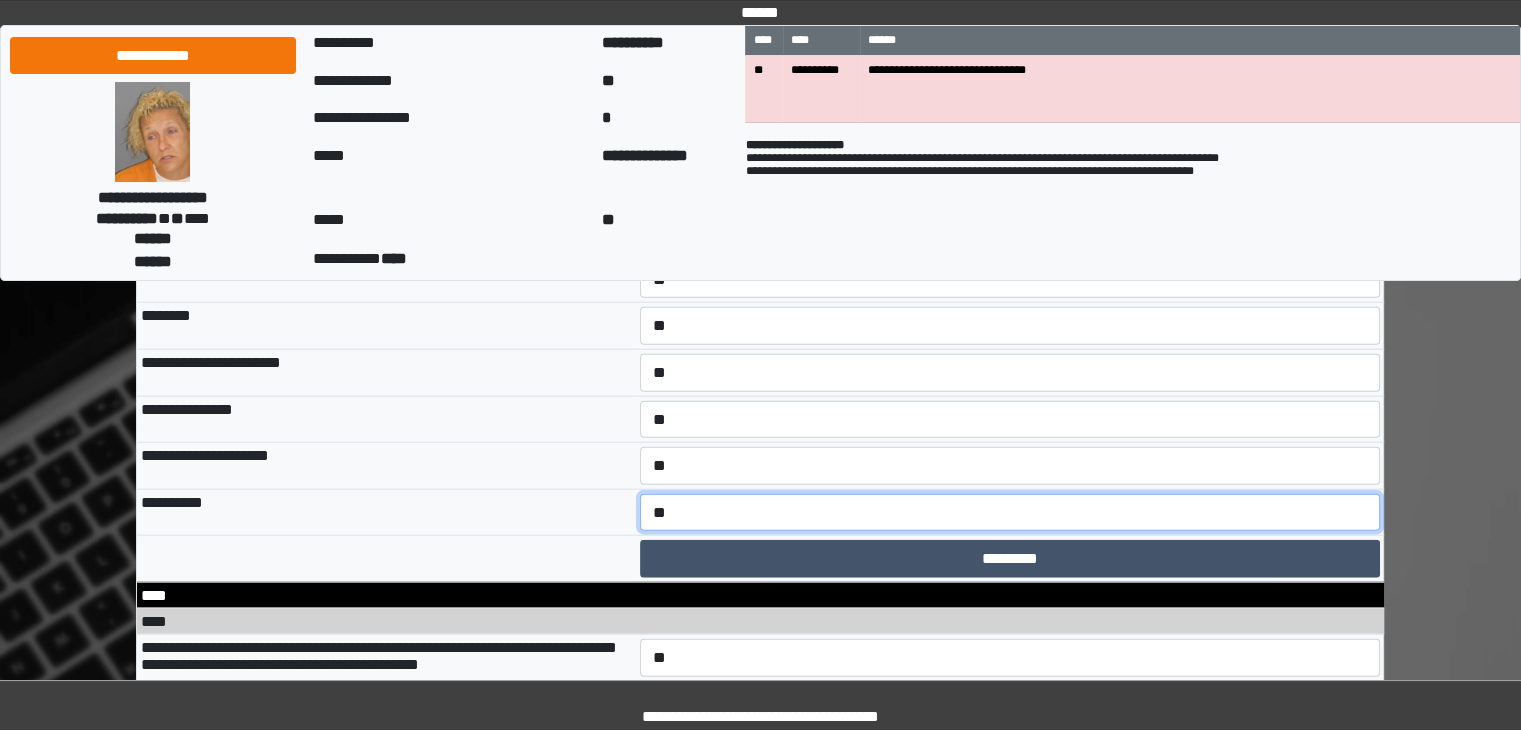click on "**********" at bounding box center (1010, 513) 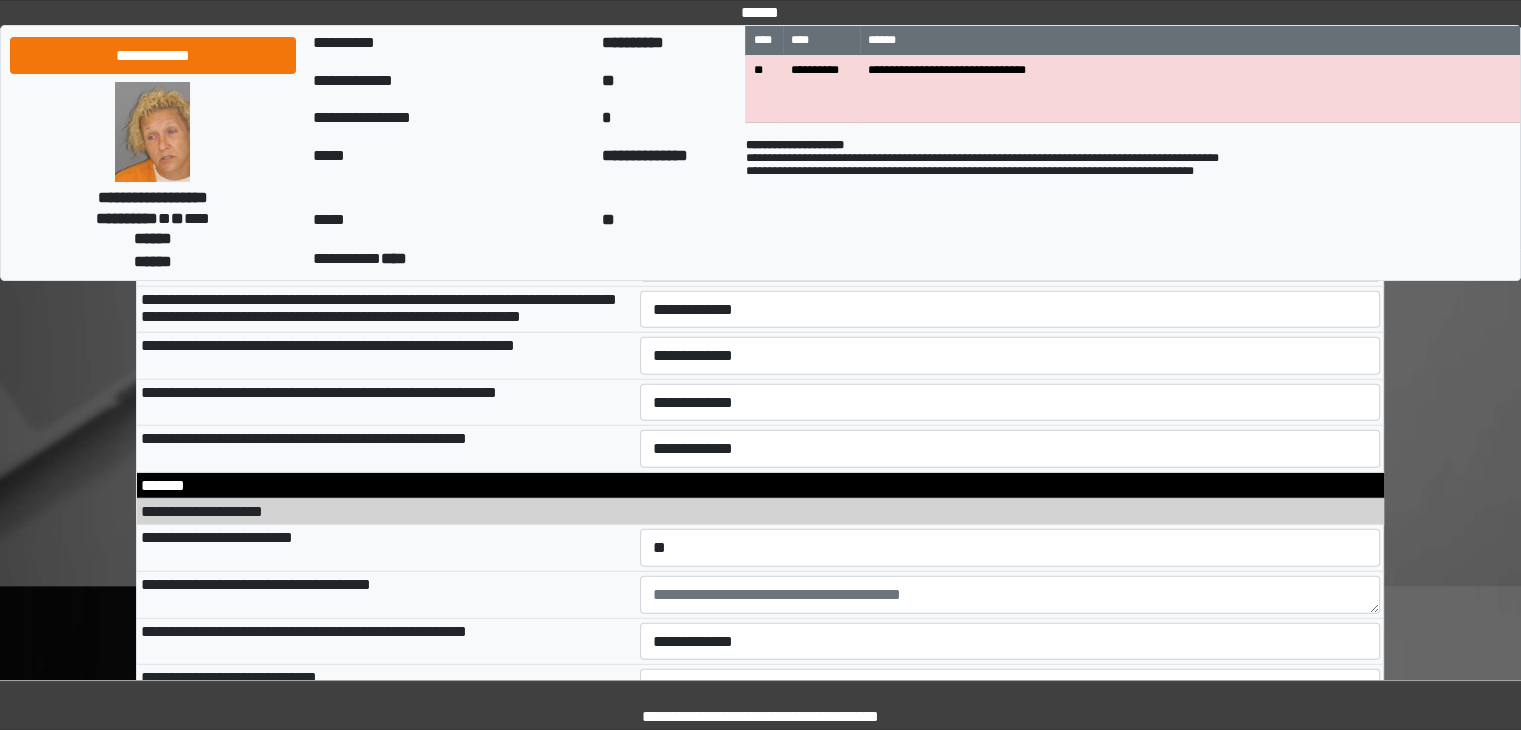 scroll, scrollTop: 12877, scrollLeft: 0, axis: vertical 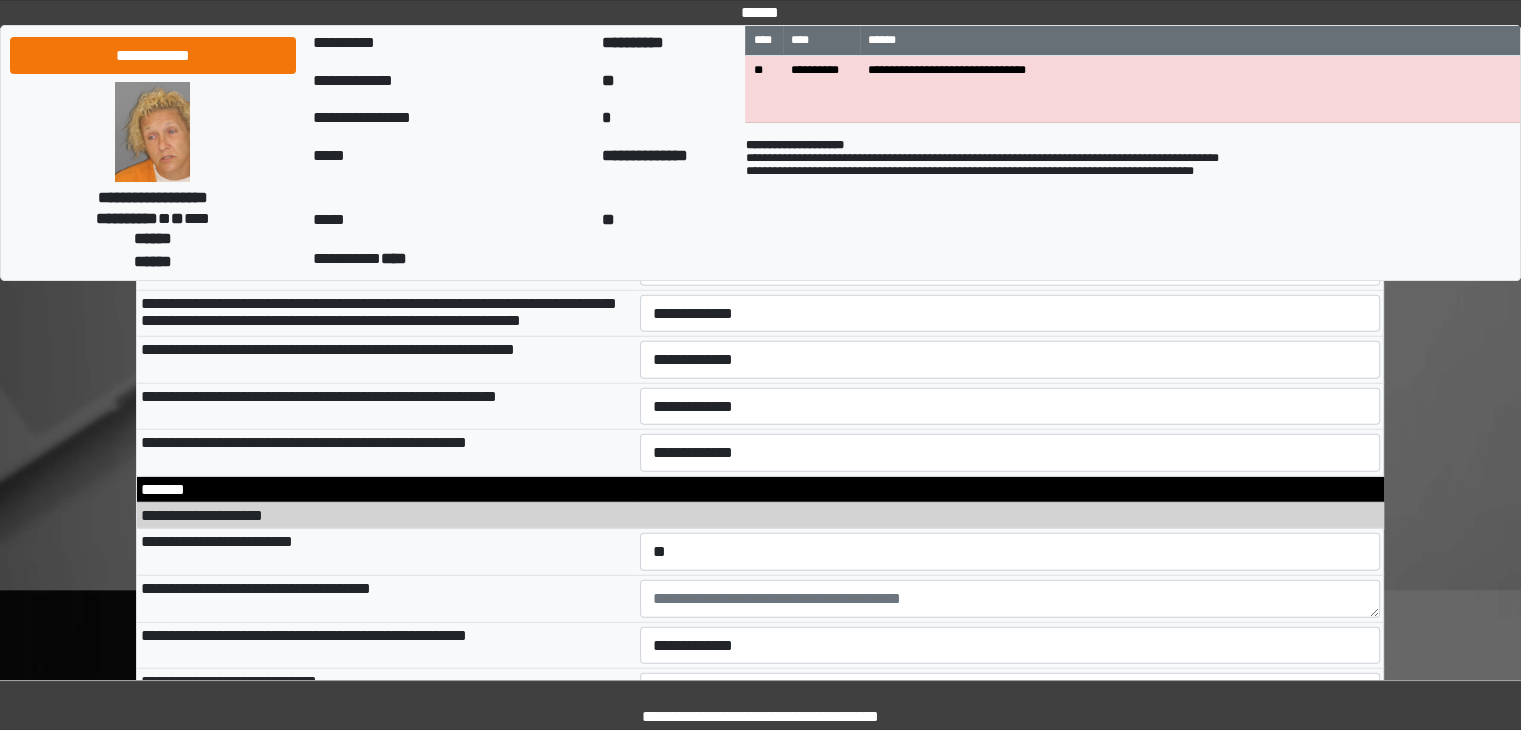 click on "**********" at bounding box center [1010, 221] 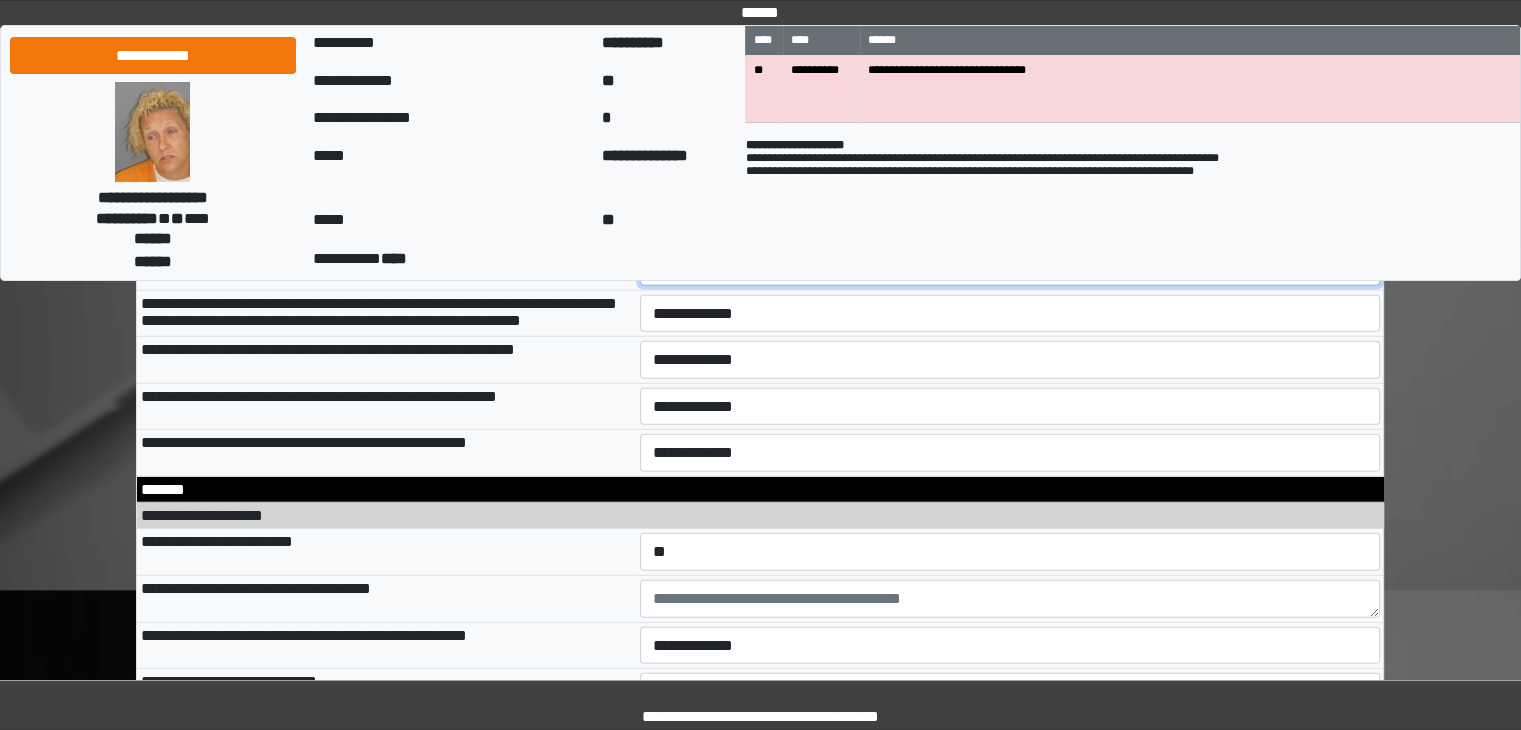 click on "**********" at bounding box center [1010, 267] 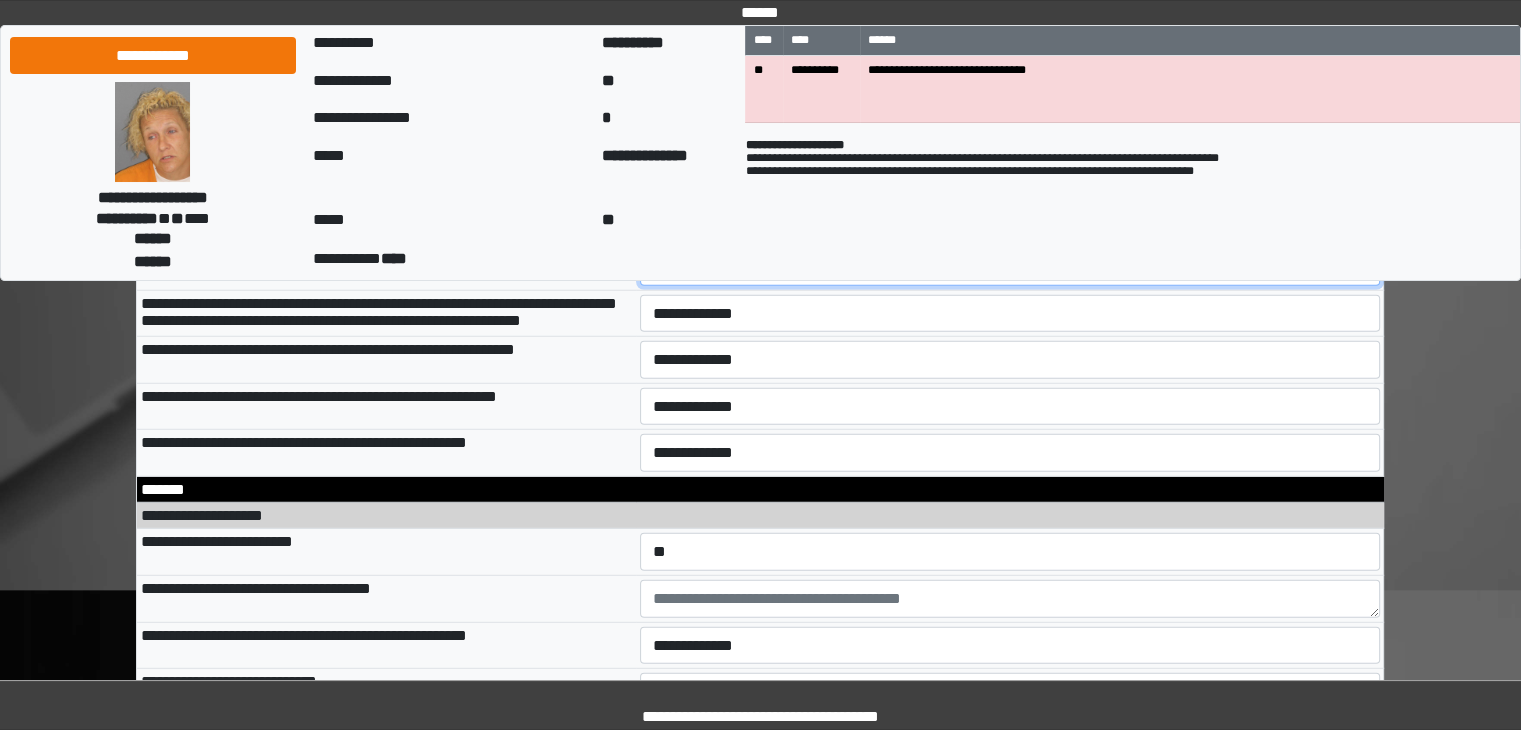 click on "**********" at bounding box center (1010, 267) 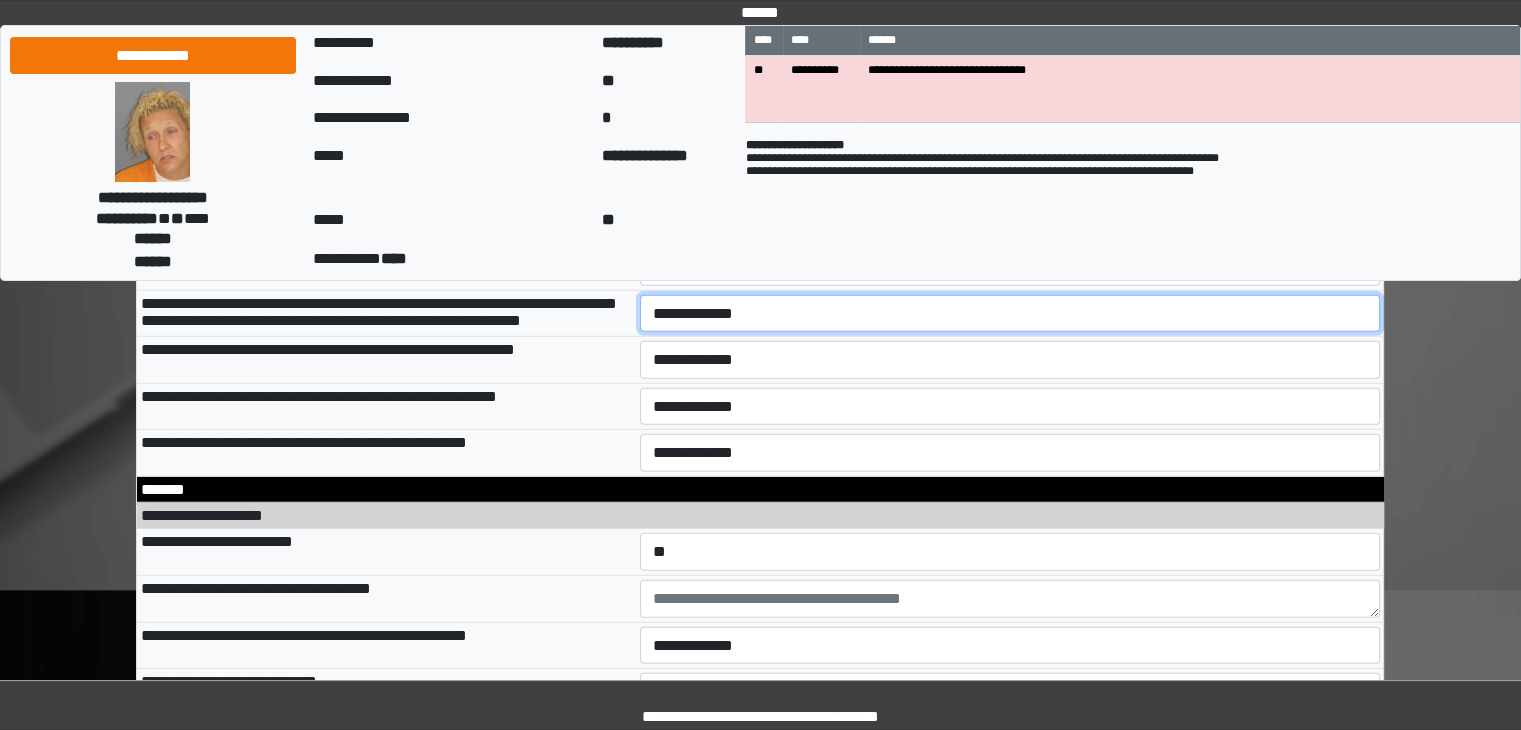 click on "**********" at bounding box center [1010, 314] 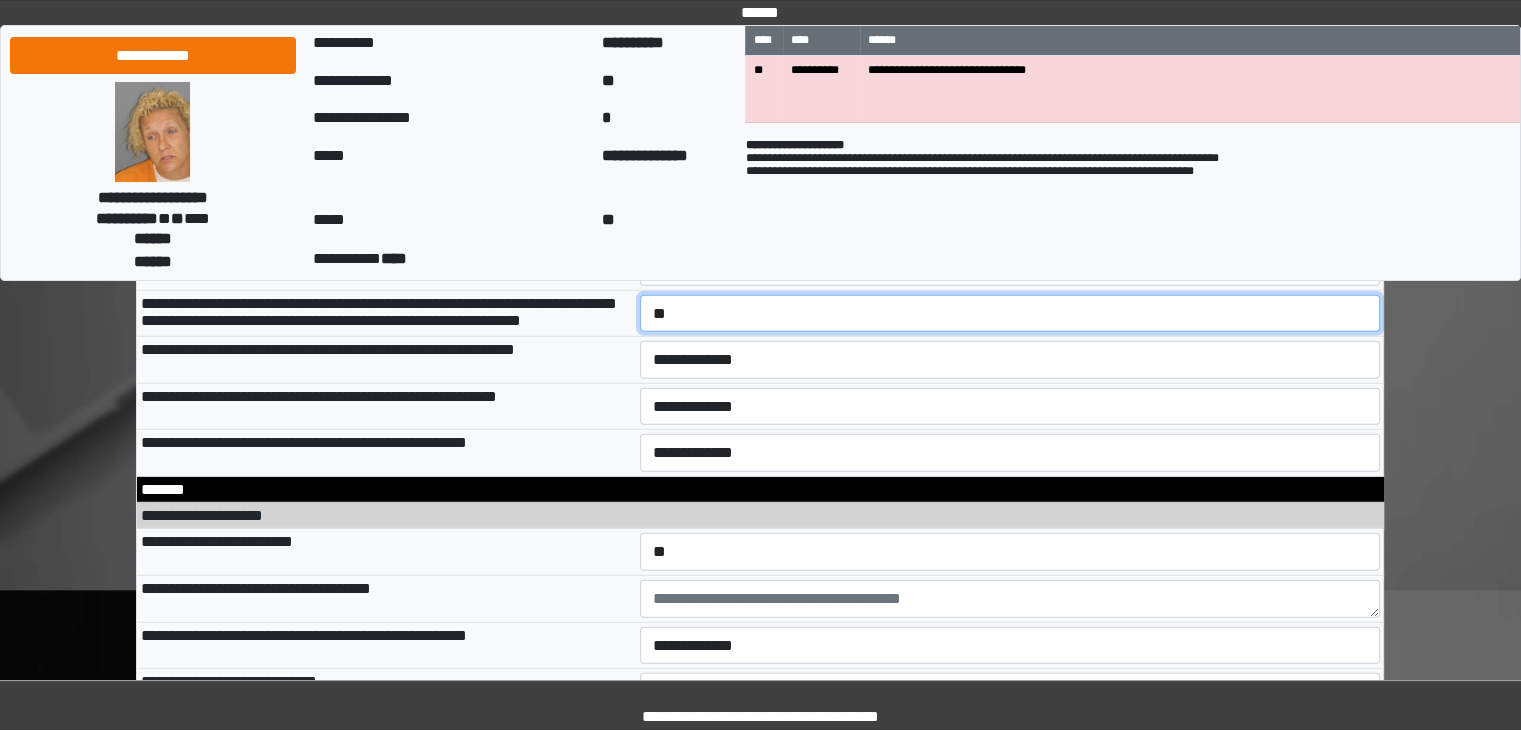 click on "**********" at bounding box center [1010, 314] 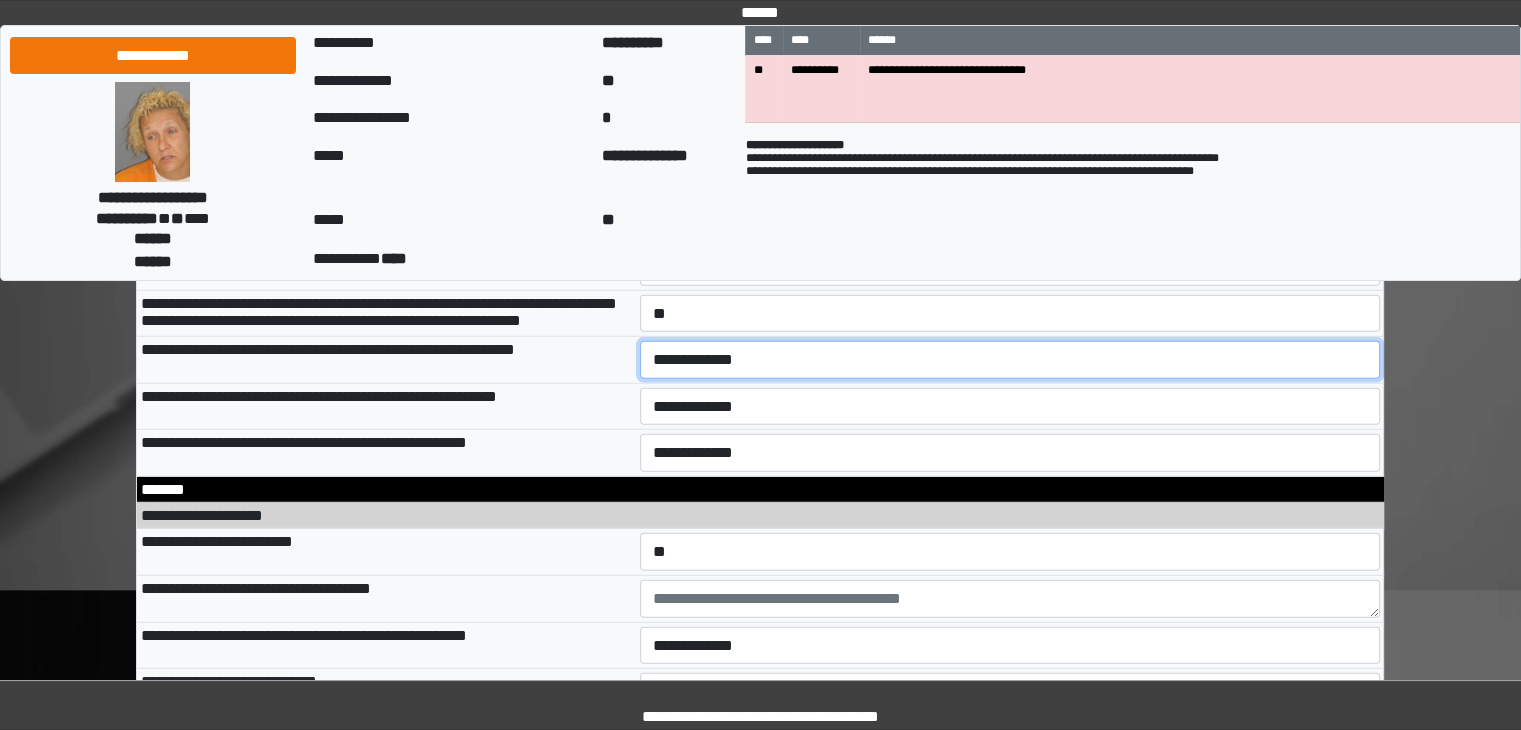 click on "**********" at bounding box center [1010, 360] 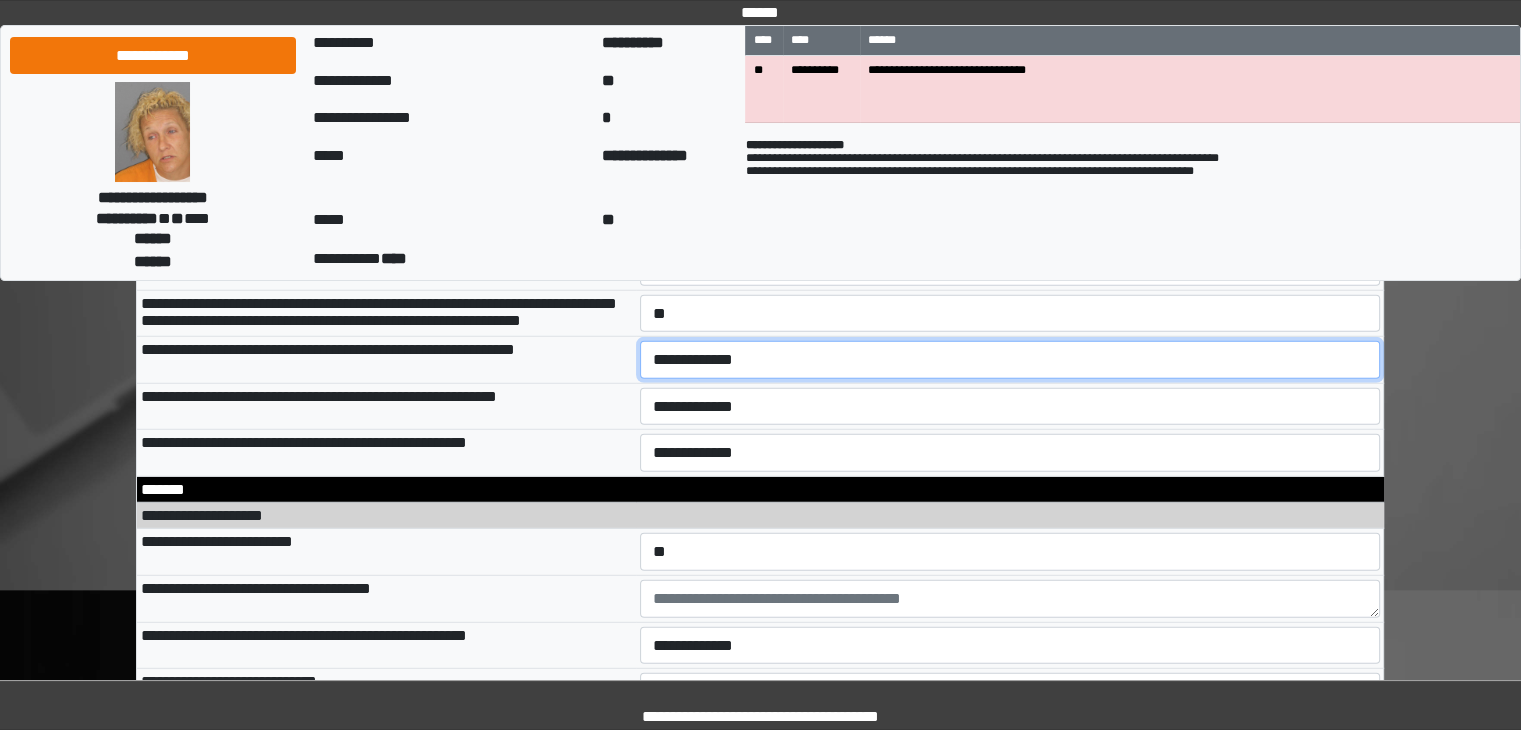 select on "*" 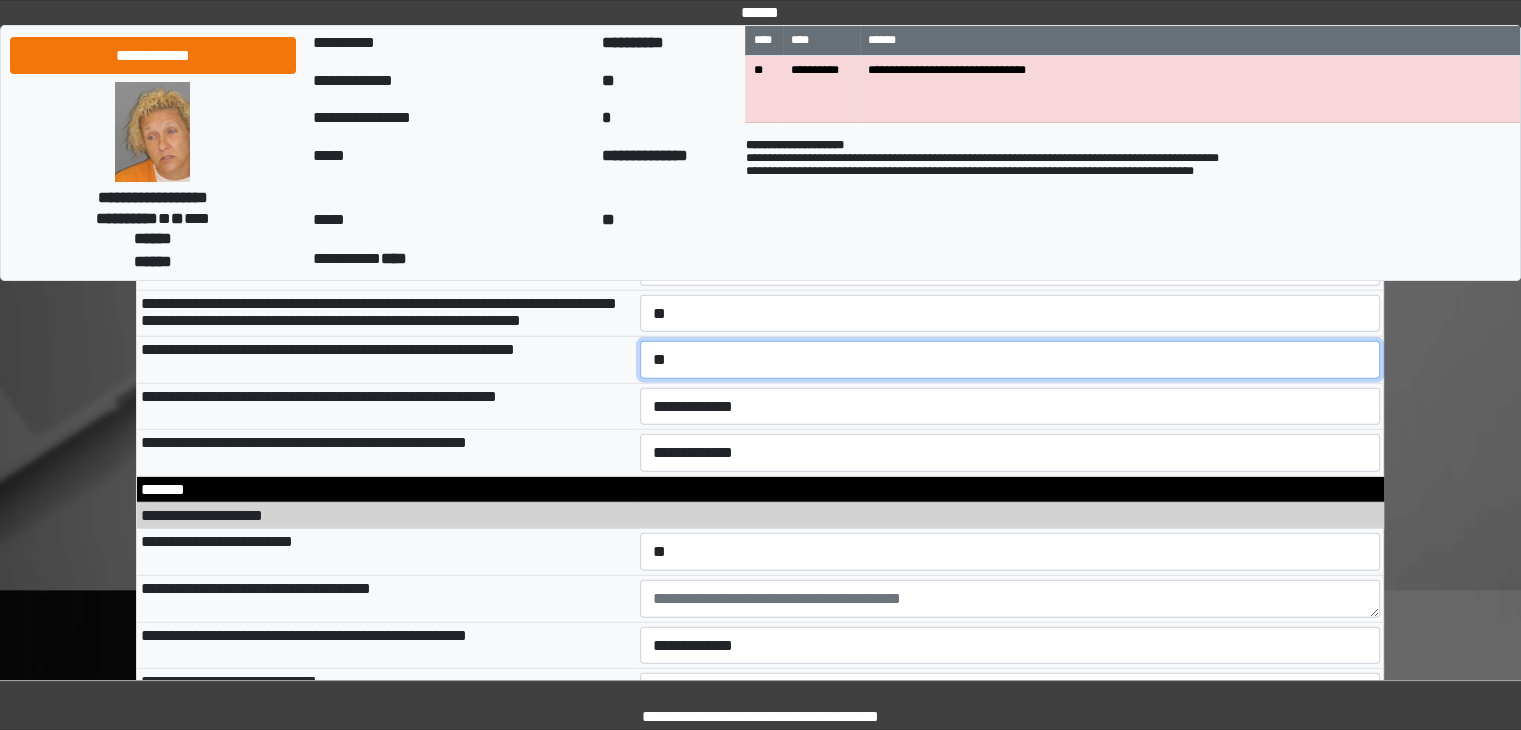 click on "**********" at bounding box center (1010, 360) 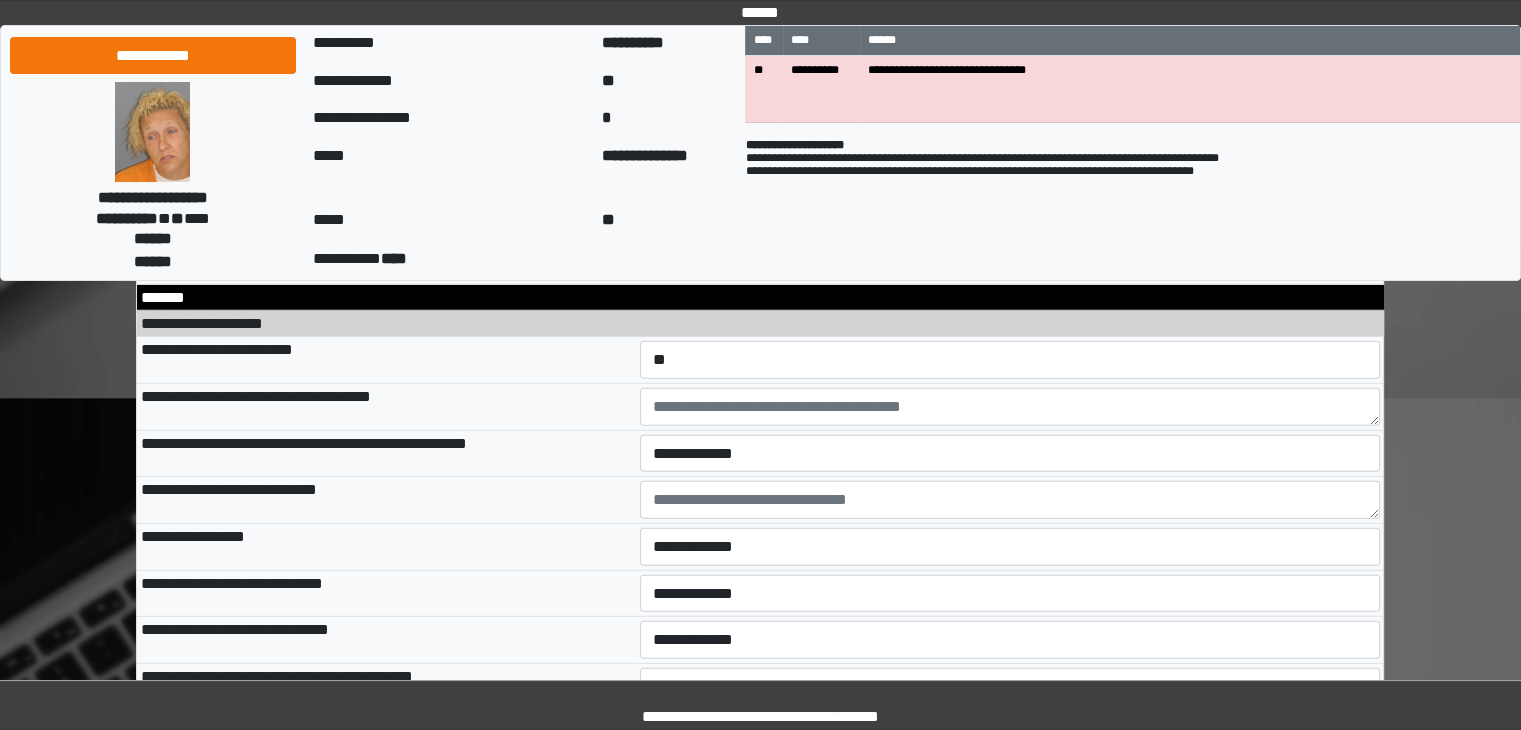 scroll, scrollTop: 13071, scrollLeft: 0, axis: vertical 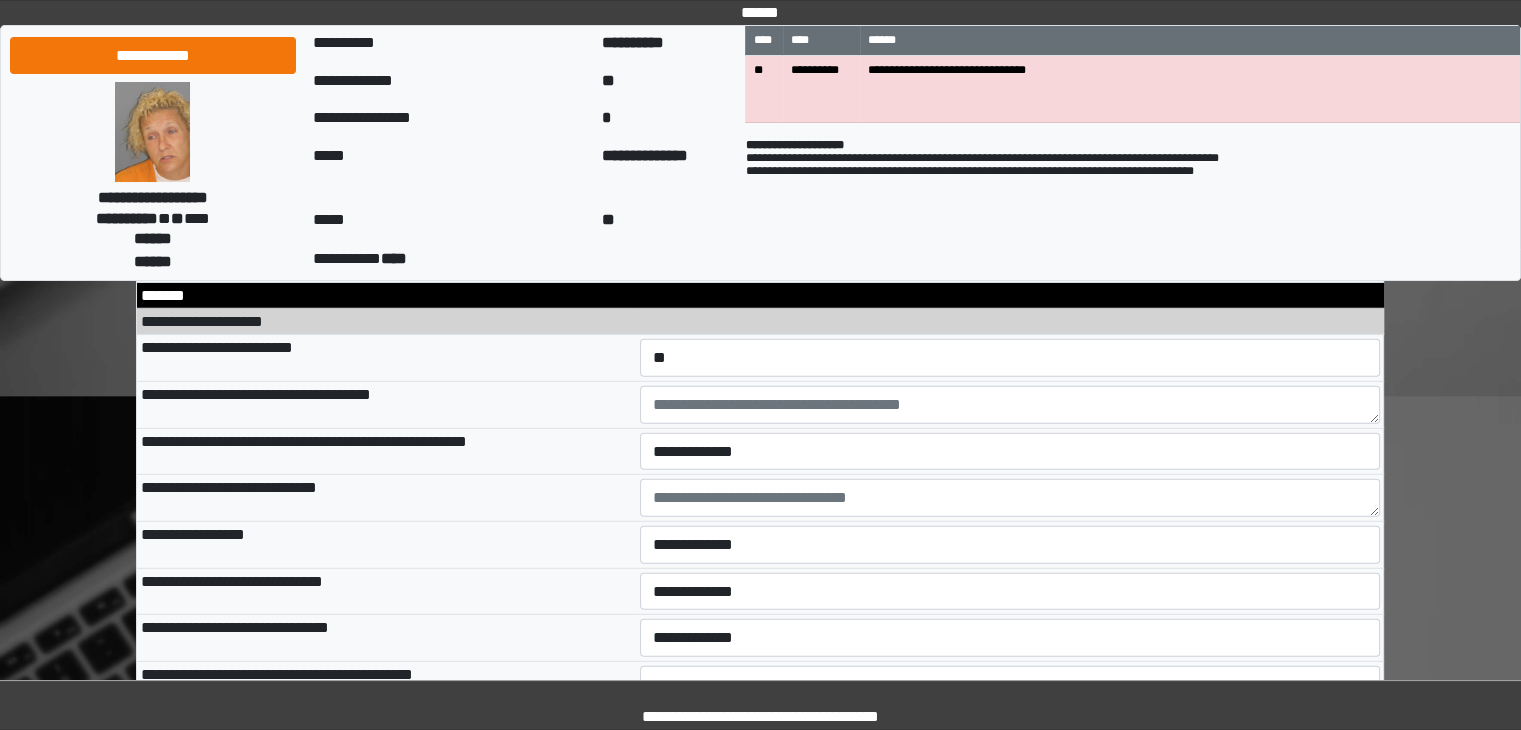 click on "**********" at bounding box center (1010, 213) 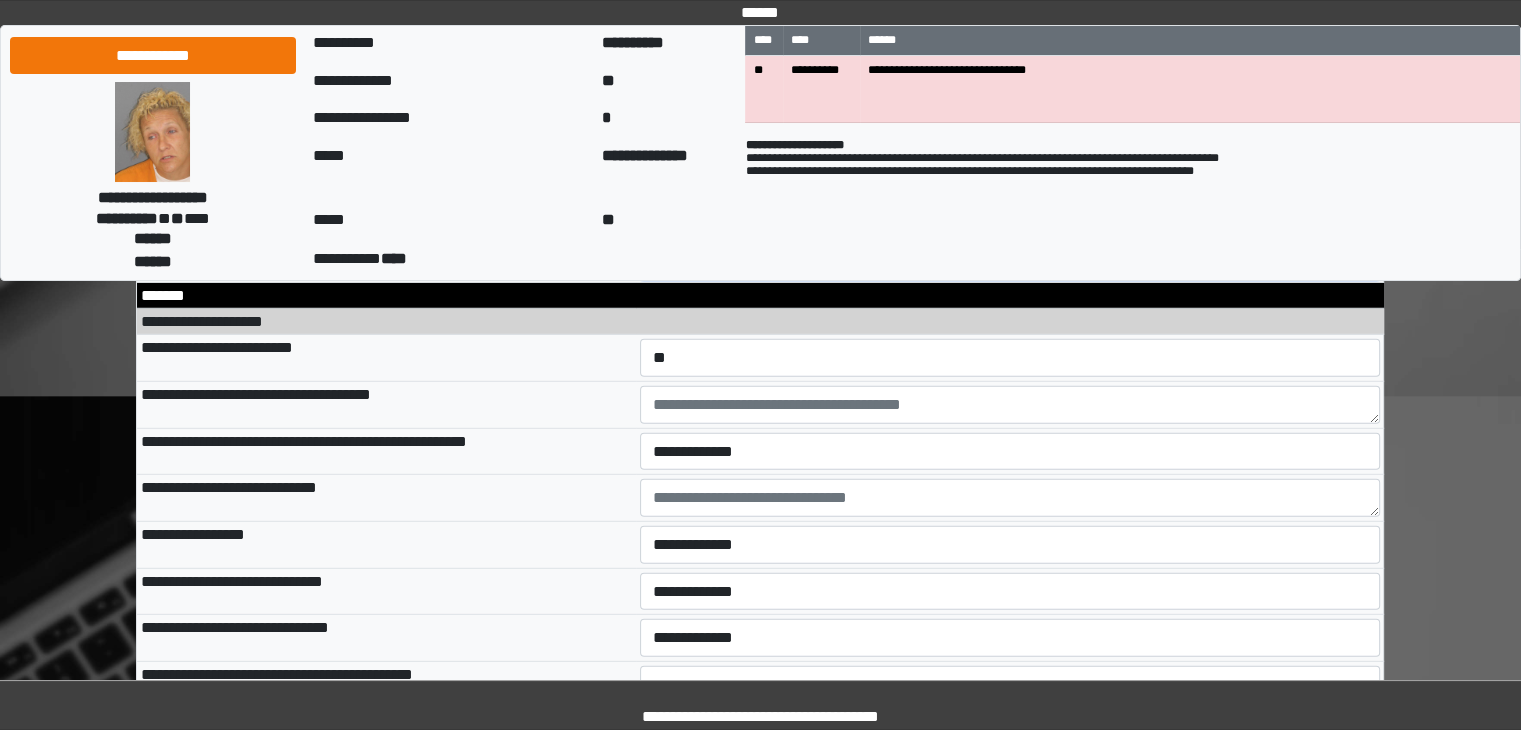 click on "**********" at bounding box center (1010, 259) 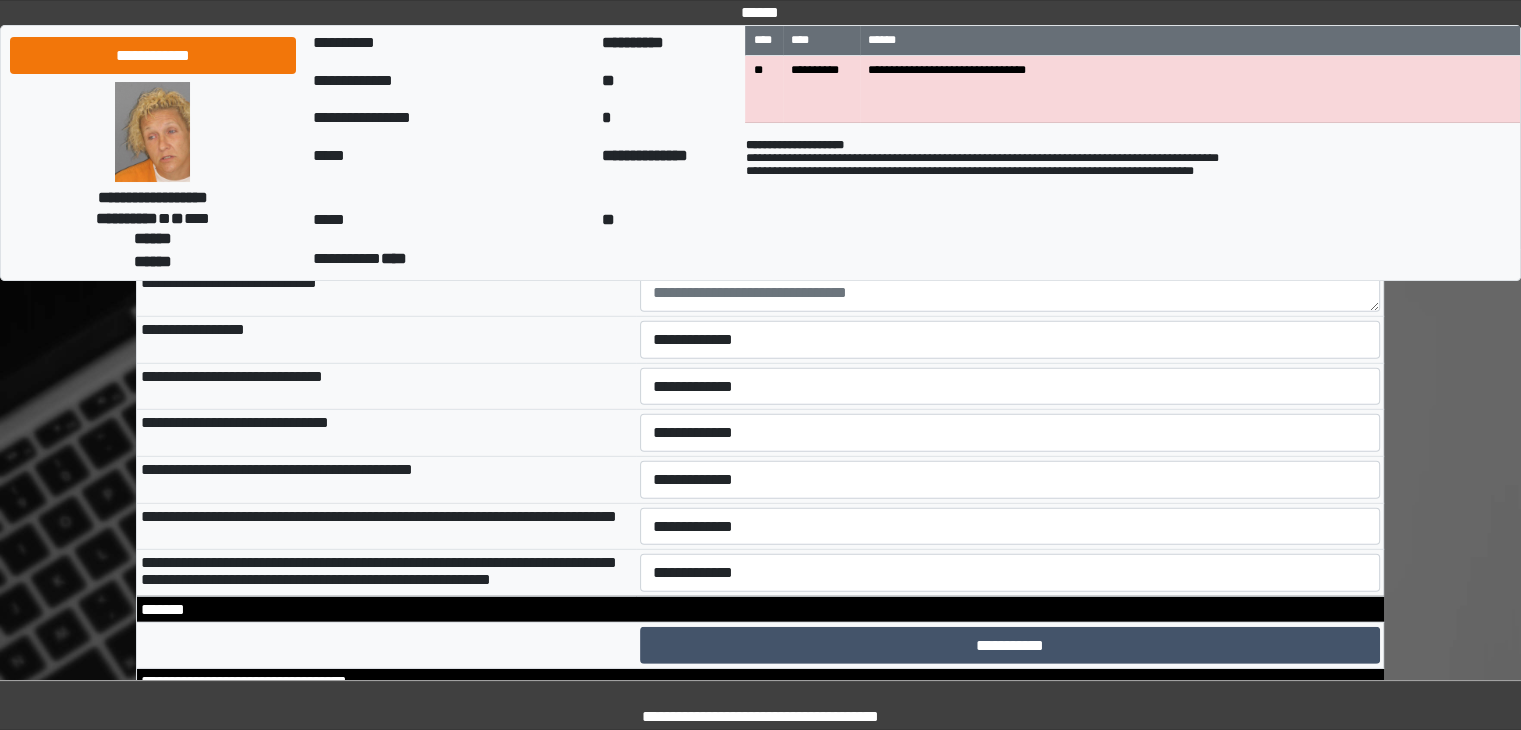 scroll, scrollTop: 13280, scrollLeft: 0, axis: vertical 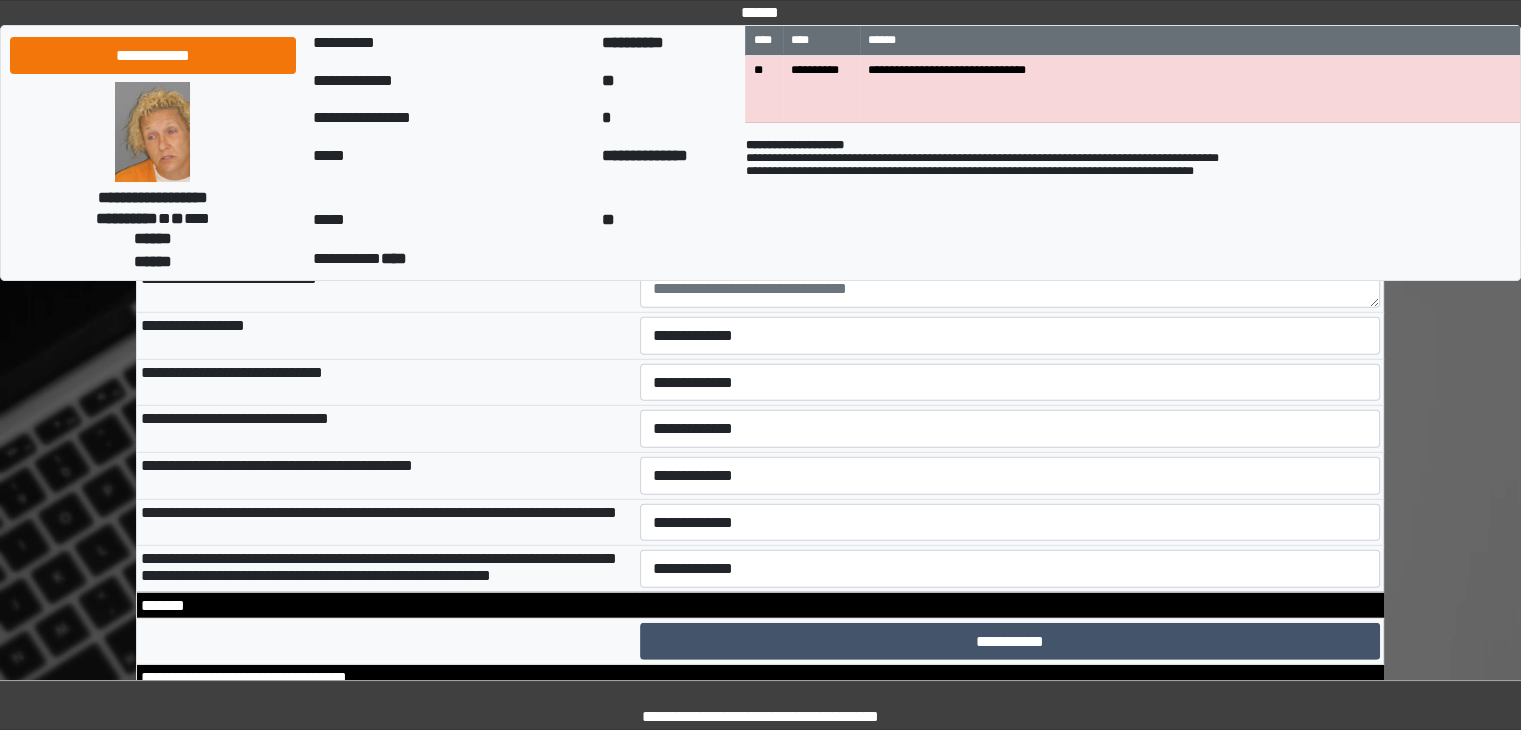 click on "**********" at bounding box center (1010, 243) 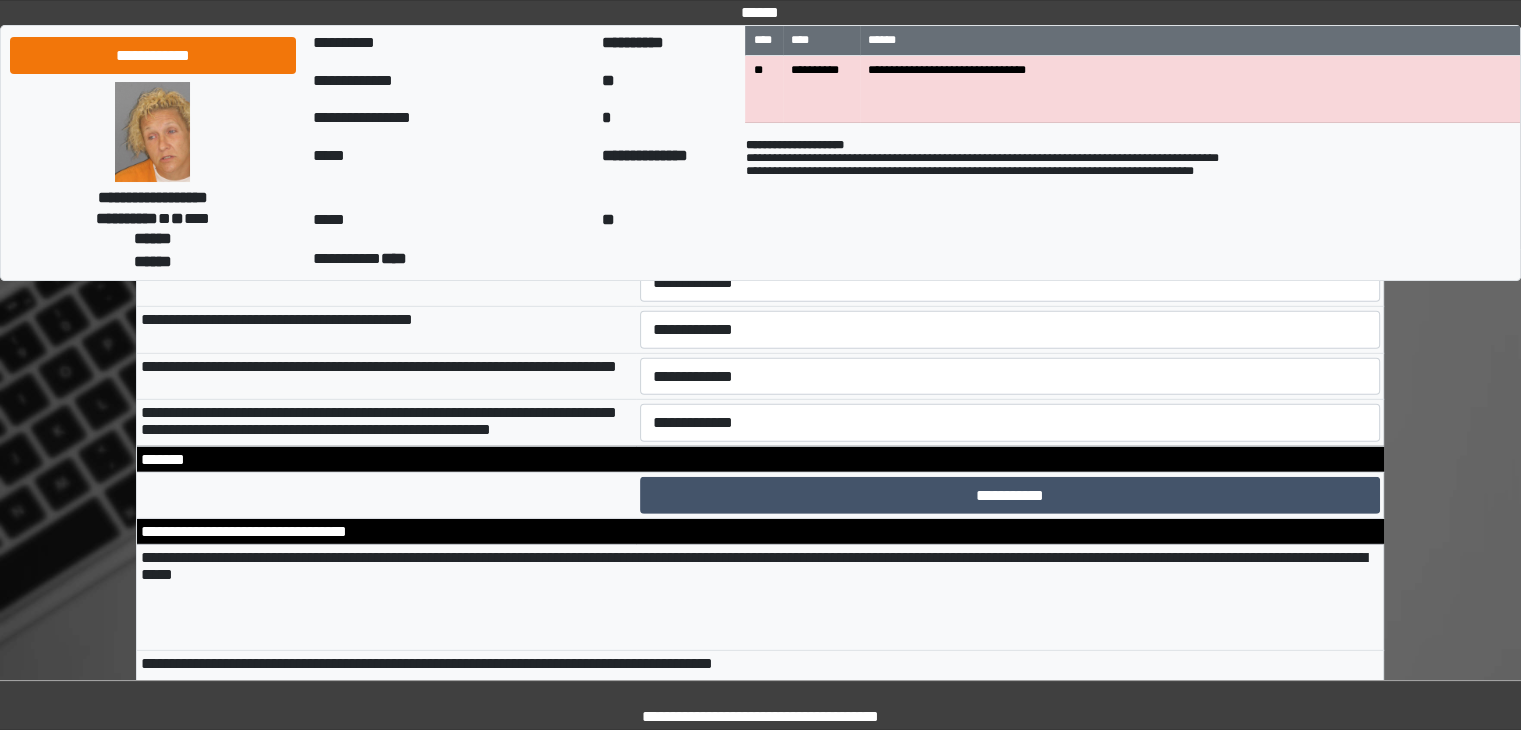 scroll, scrollTop: 13428, scrollLeft: 0, axis: vertical 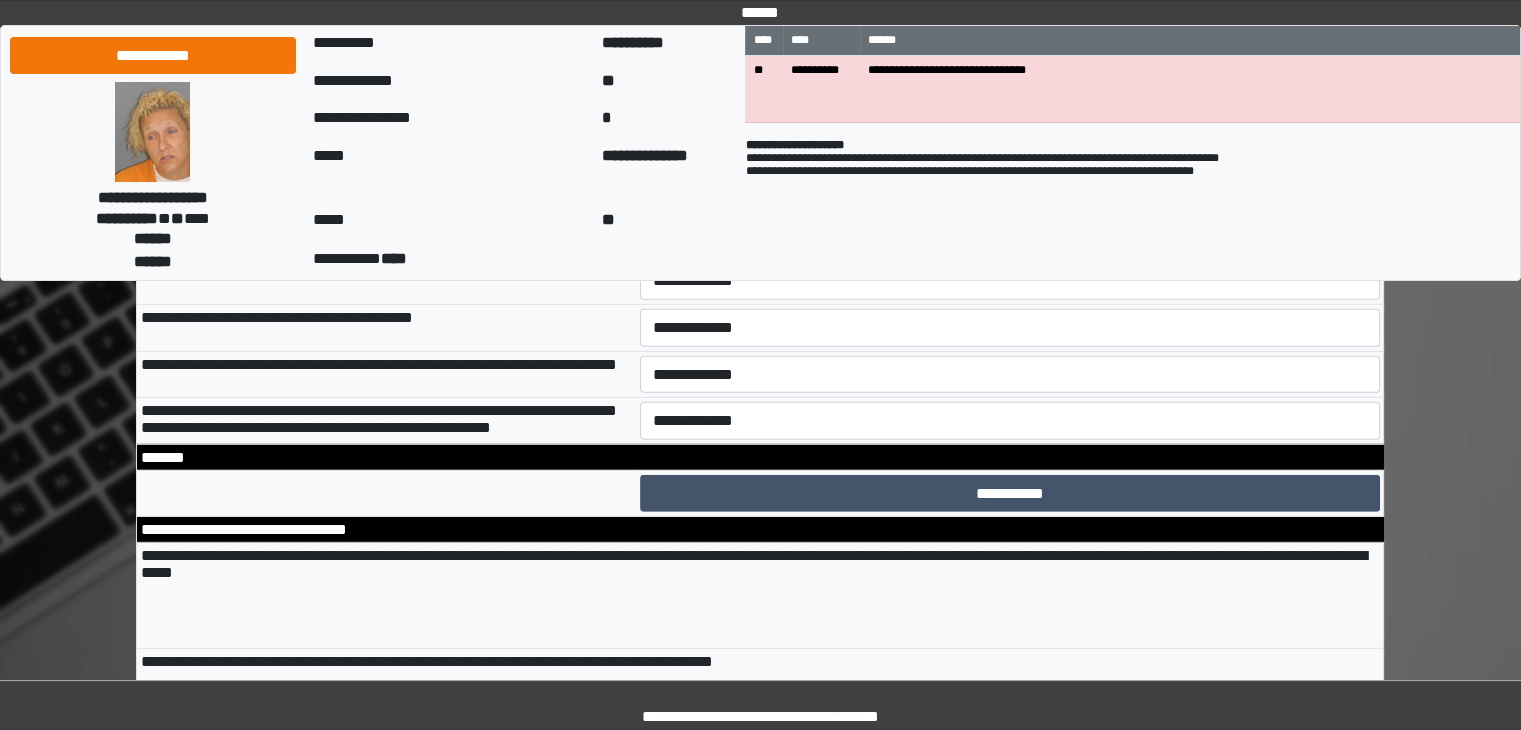 click on "**********" at bounding box center (1010, 188) 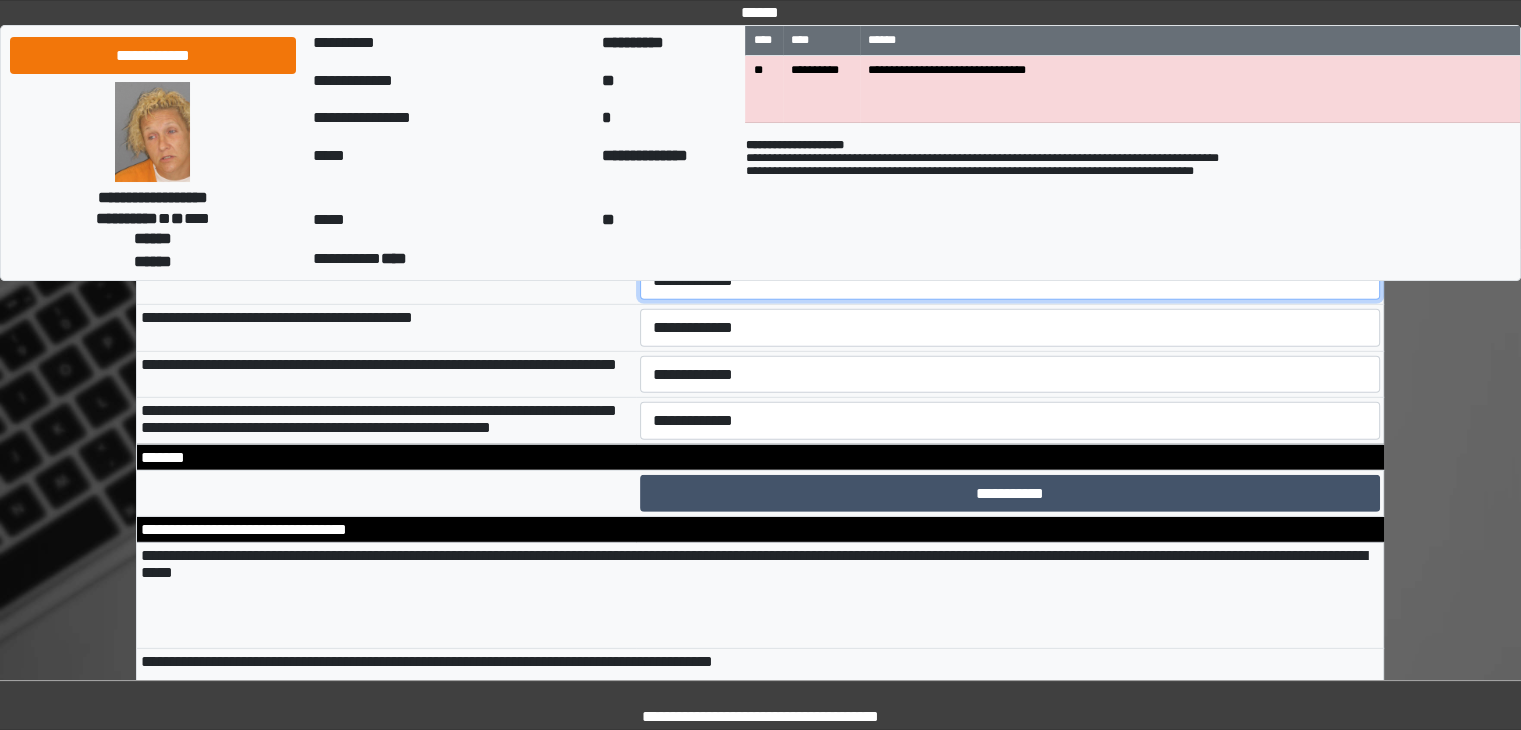 click on "**********" at bounding box center (1010, 281) 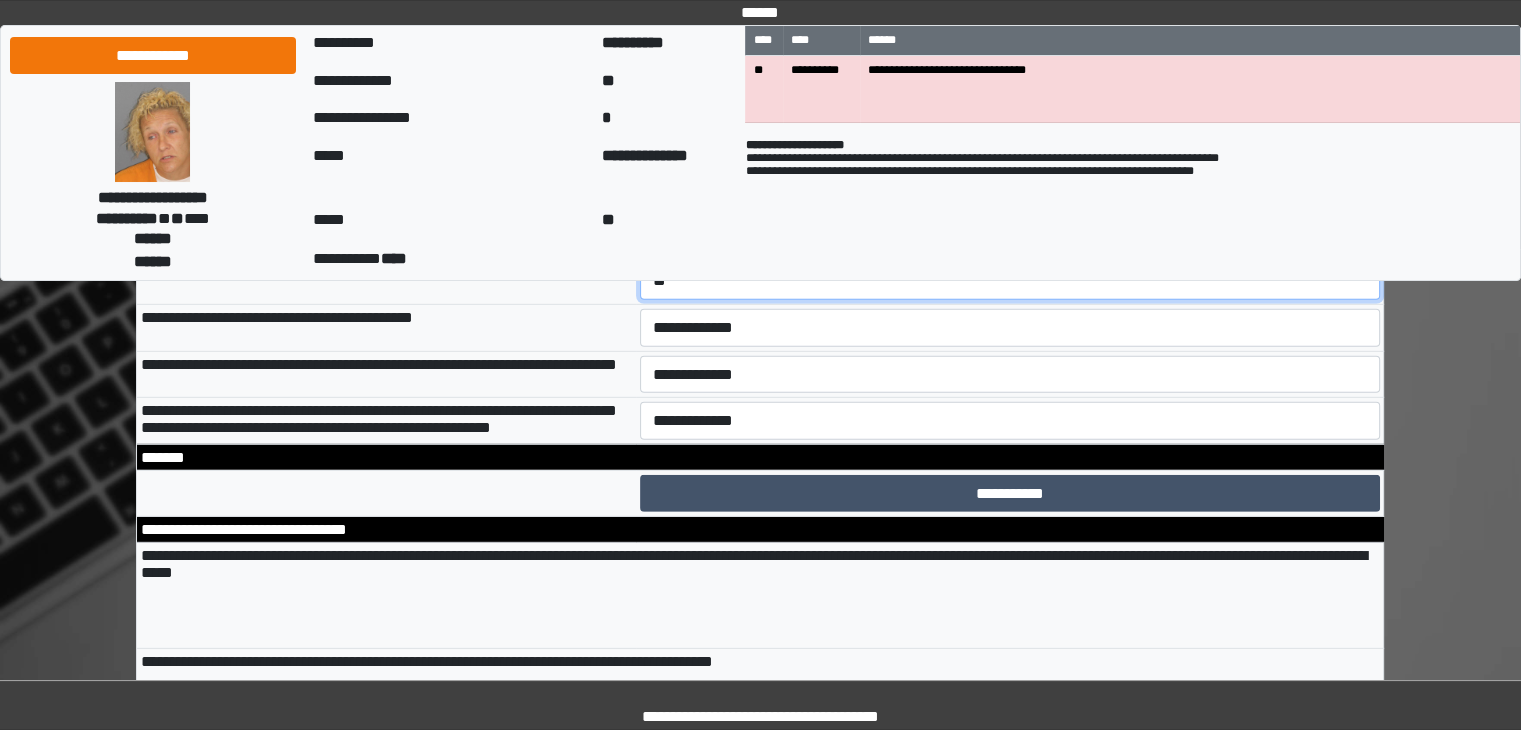 click on "**********" at bounding box center [1010, 281] 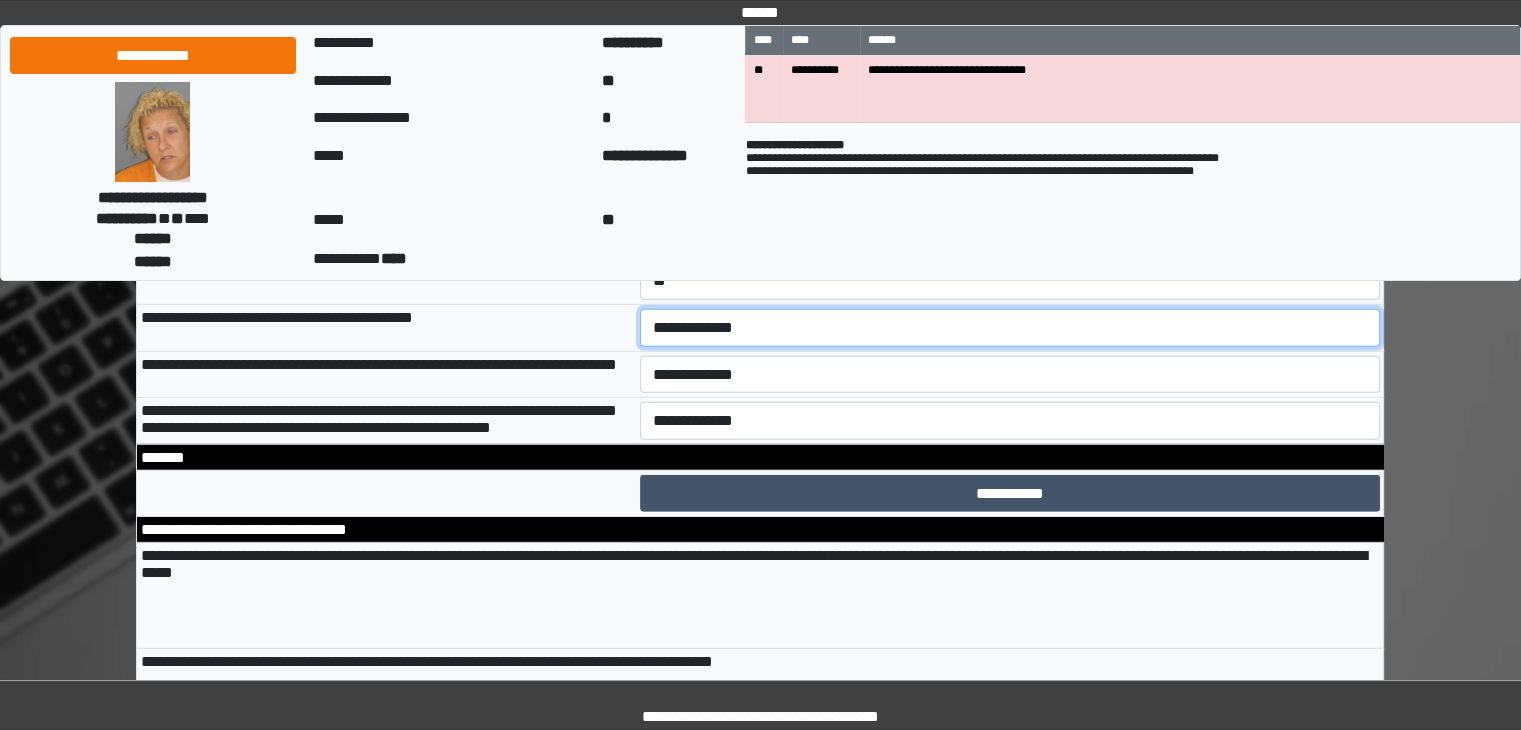 click on "**********" at bounding box center (1010, 328) 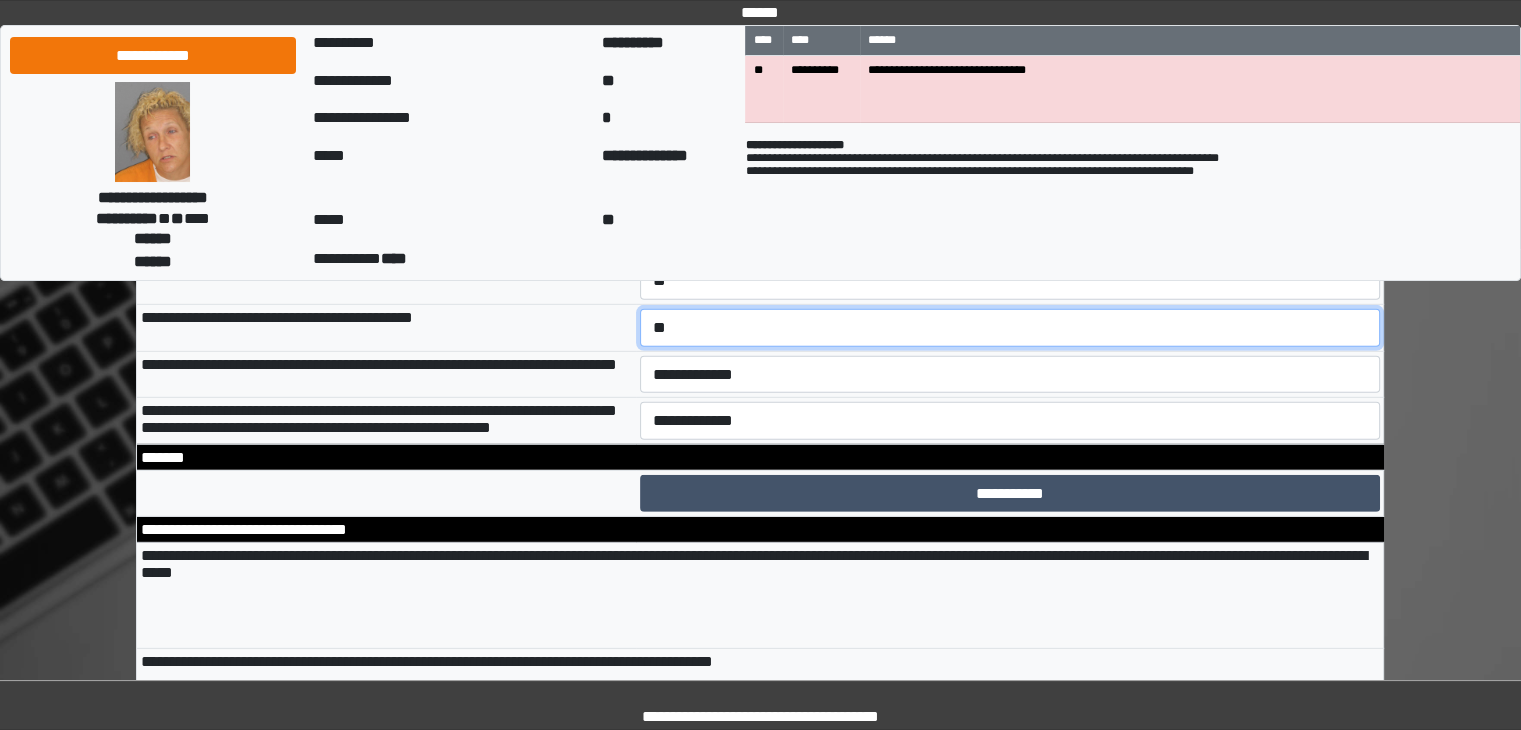 click on "**********" at bounding box center (1010, 328) 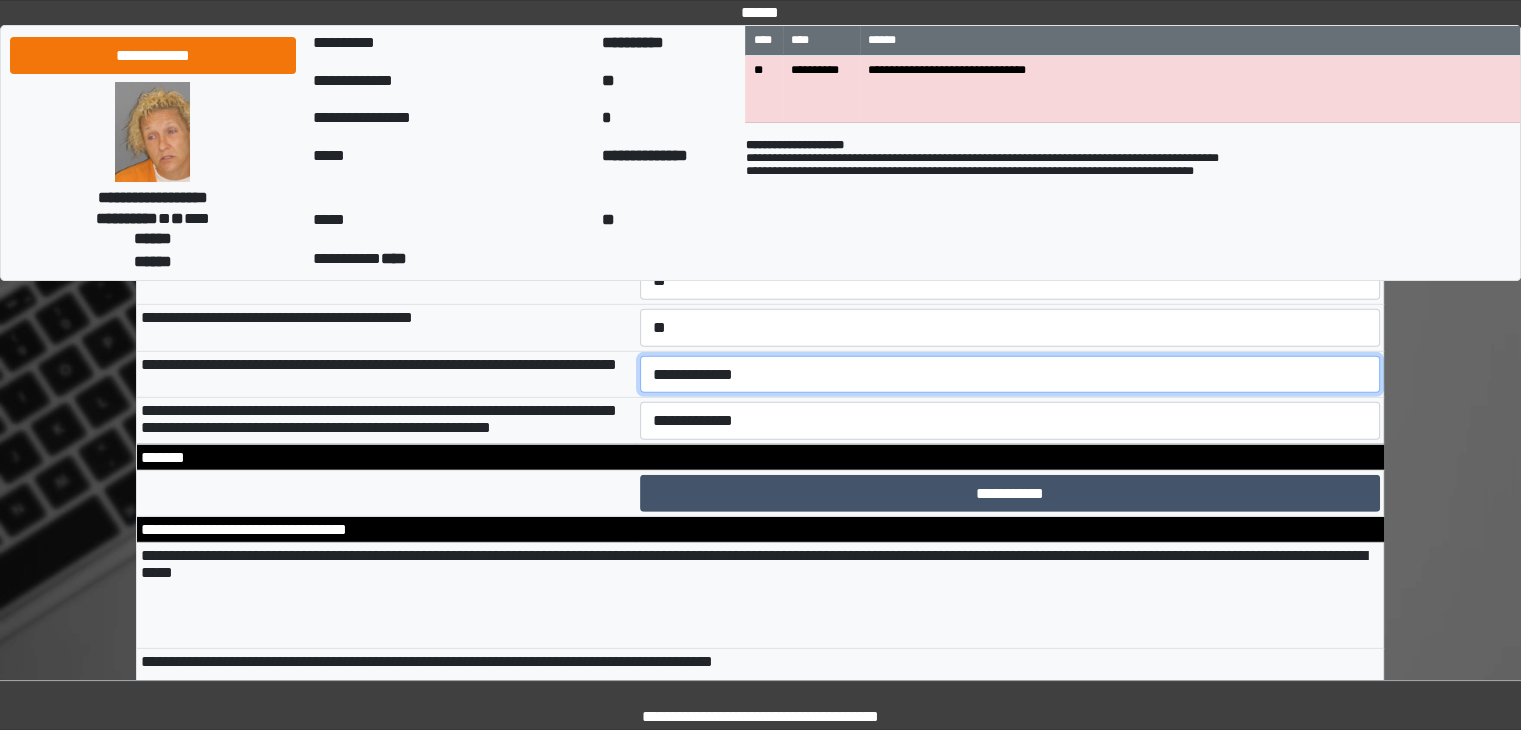 click on "**********" at bounding box center (1010, 375) 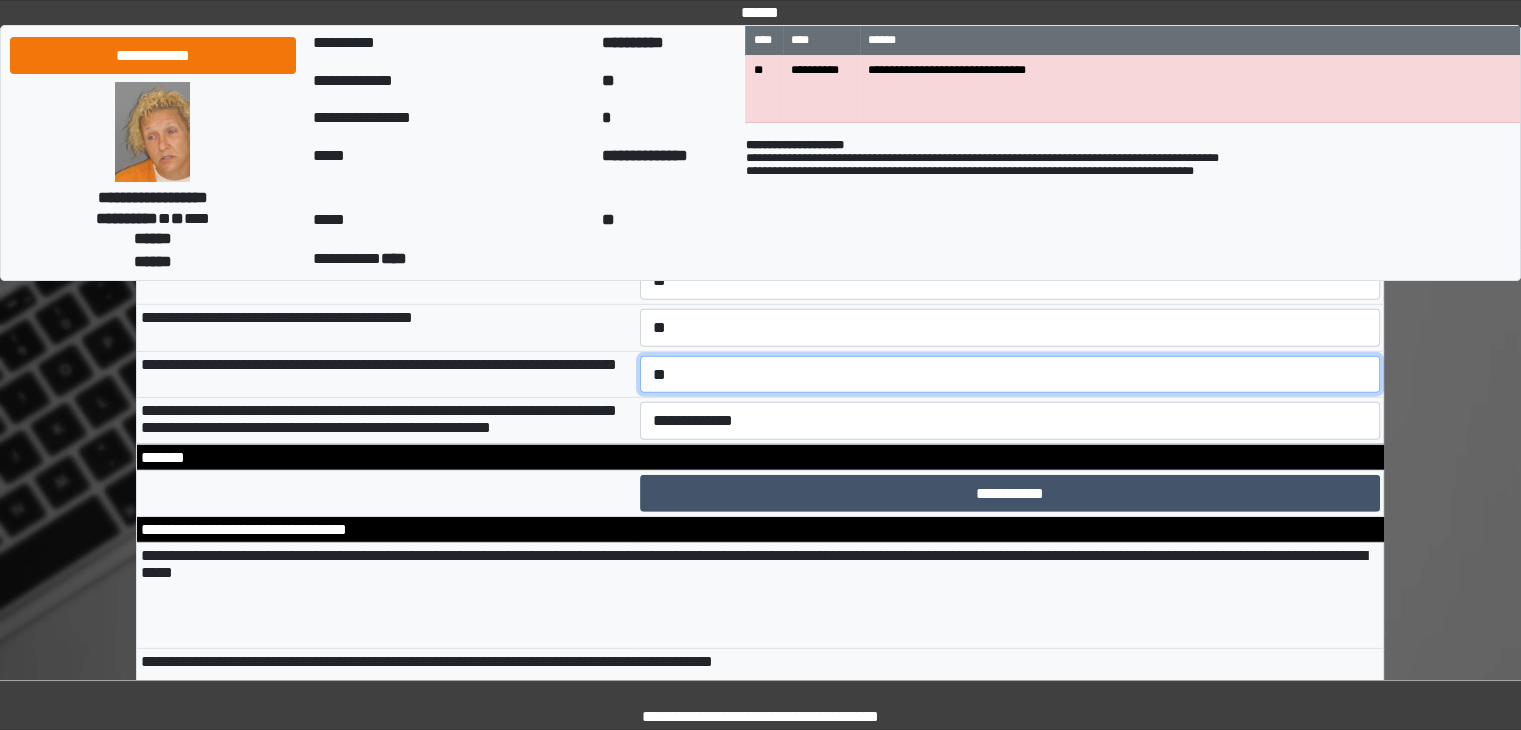 click on "**********" at bounding box center (1010, 375) 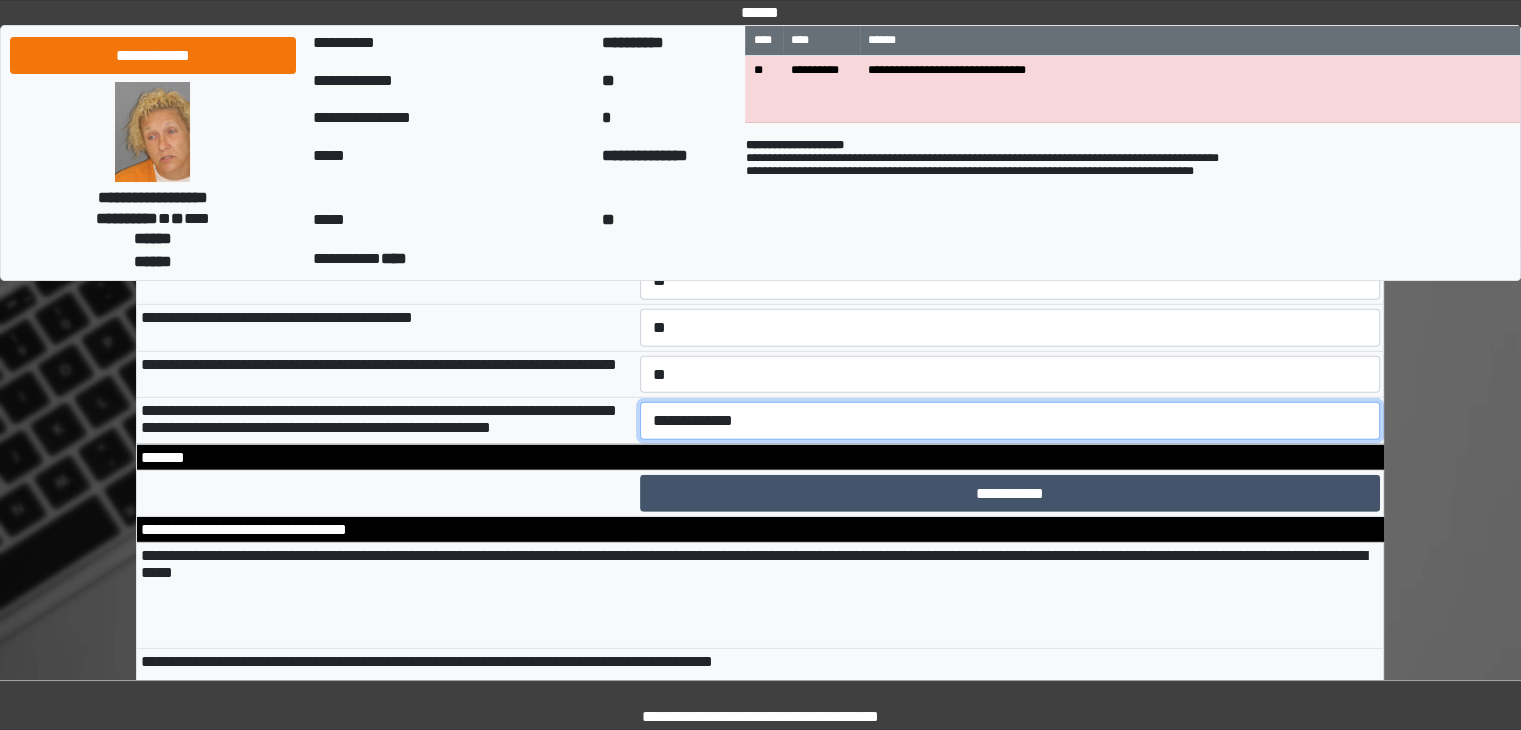 click on "**********" at bounding box center [1010, 421] 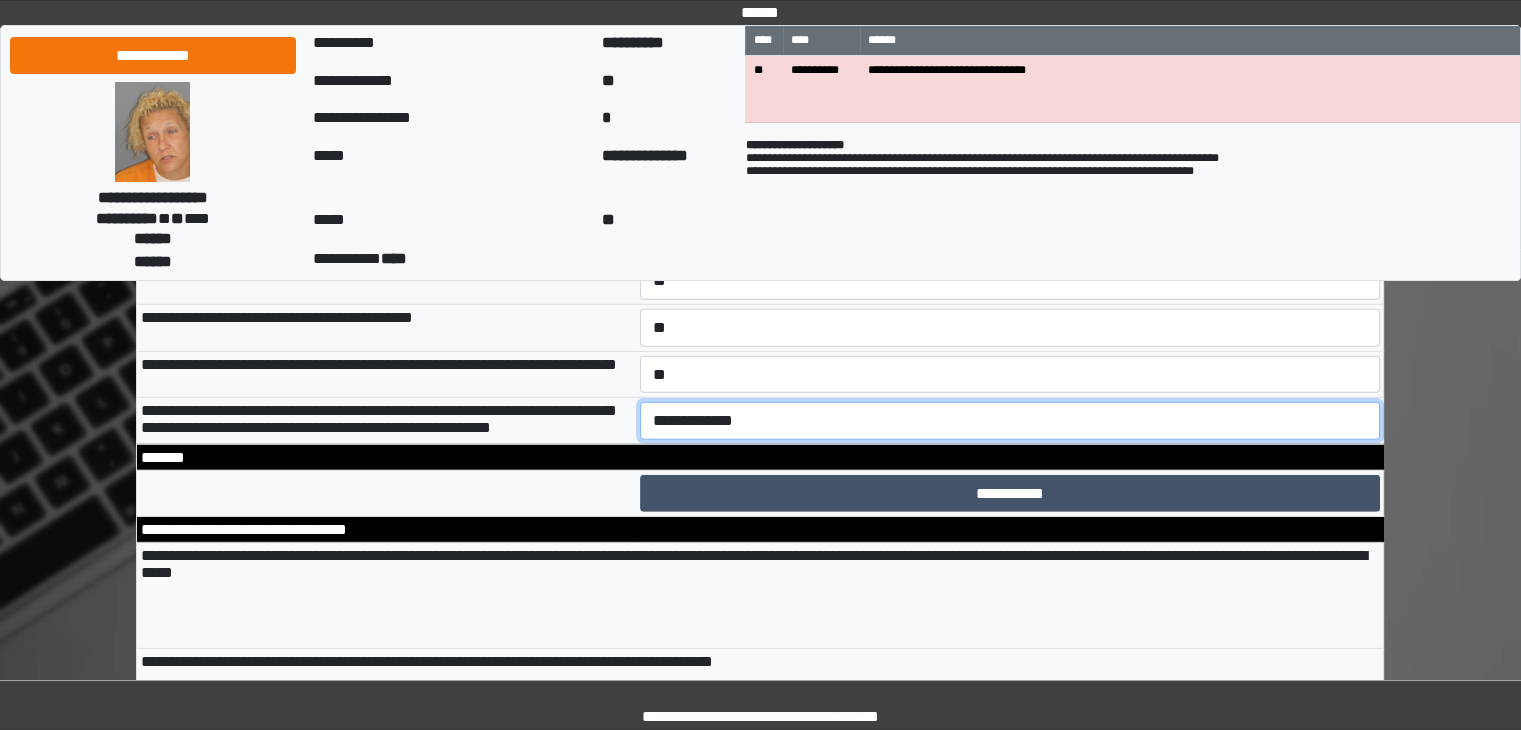 select on "*" 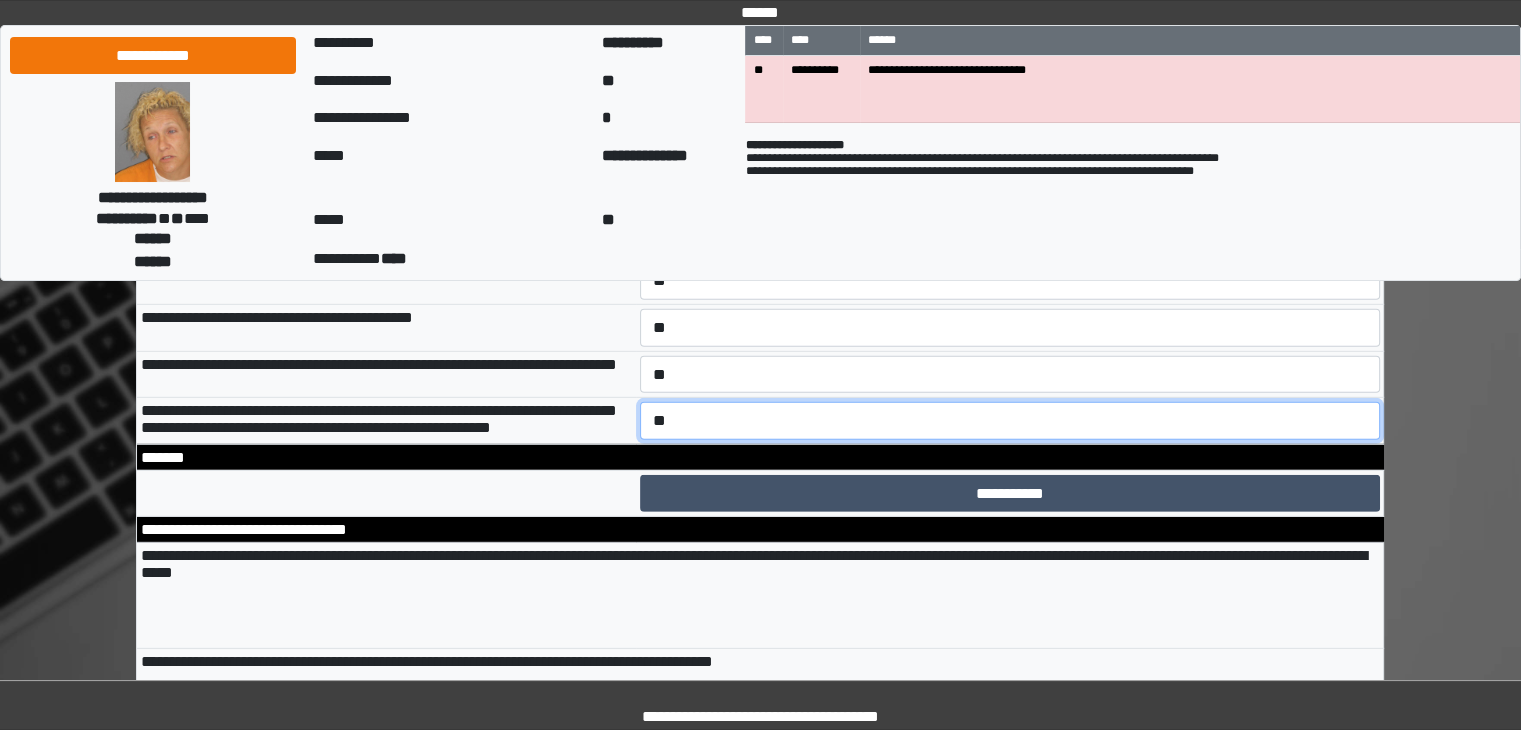 click on "**********" at bounding box center [1010, 421] 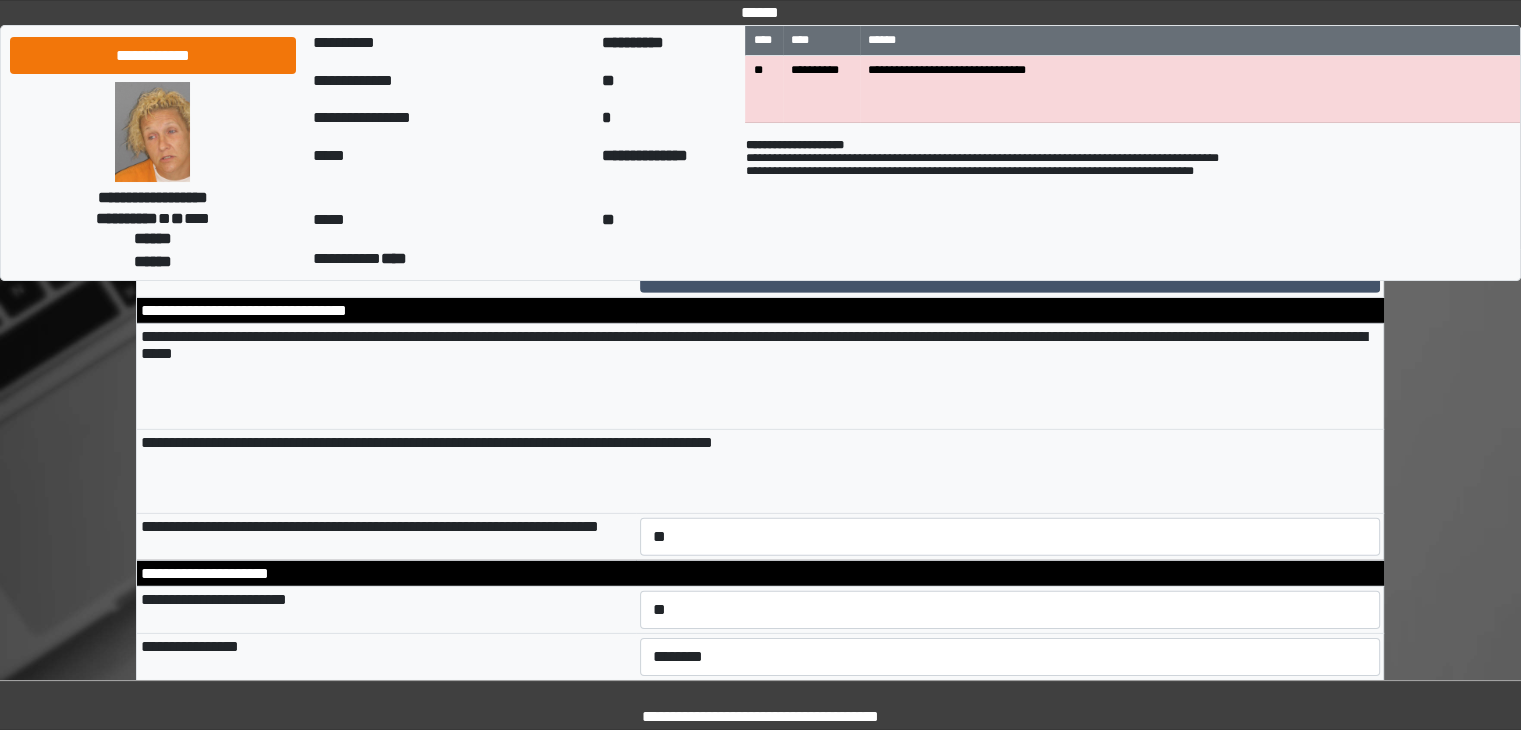 scroll, scrollTop: 13758, scrollLeft: 0, axis: vertical 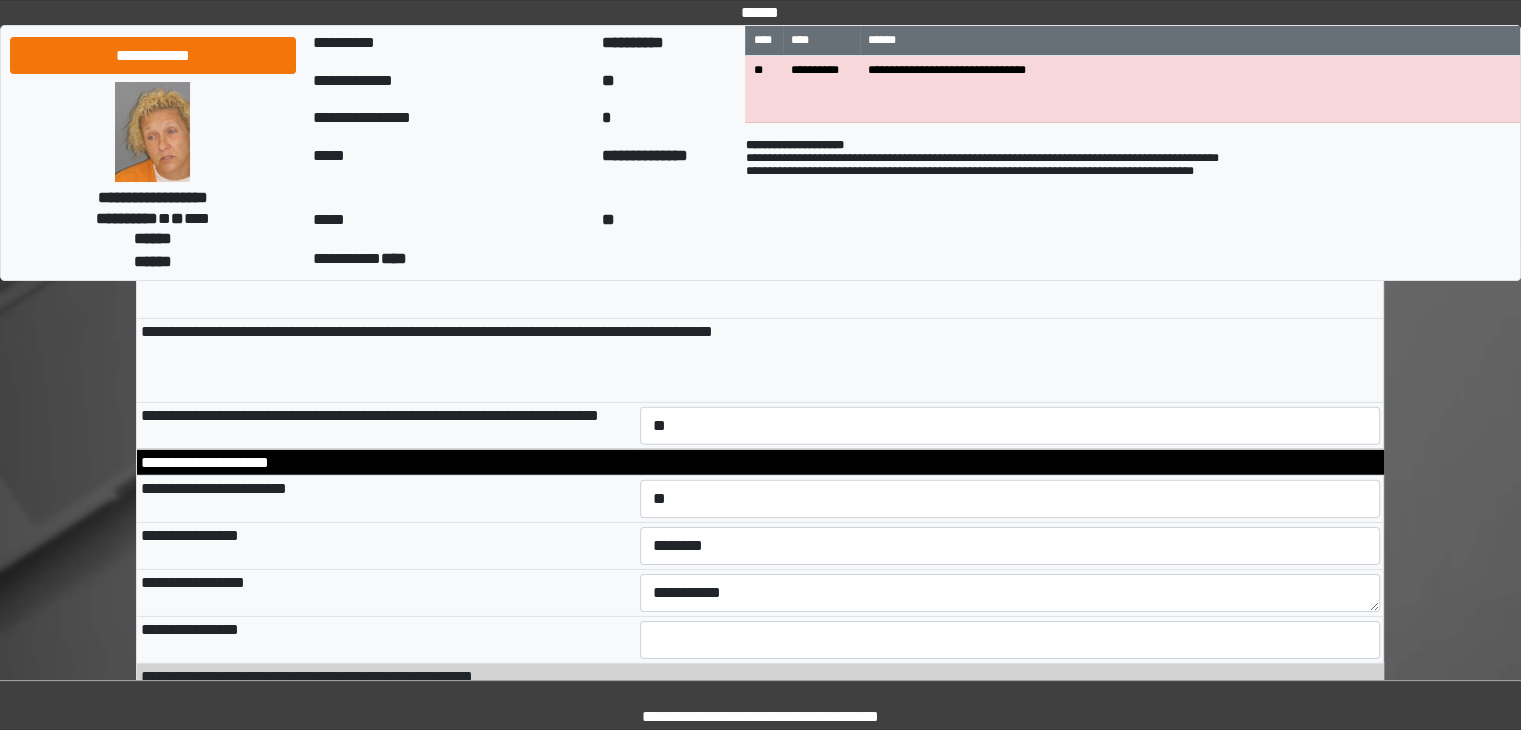 click on "**********" at bounding box center [1010, 164] 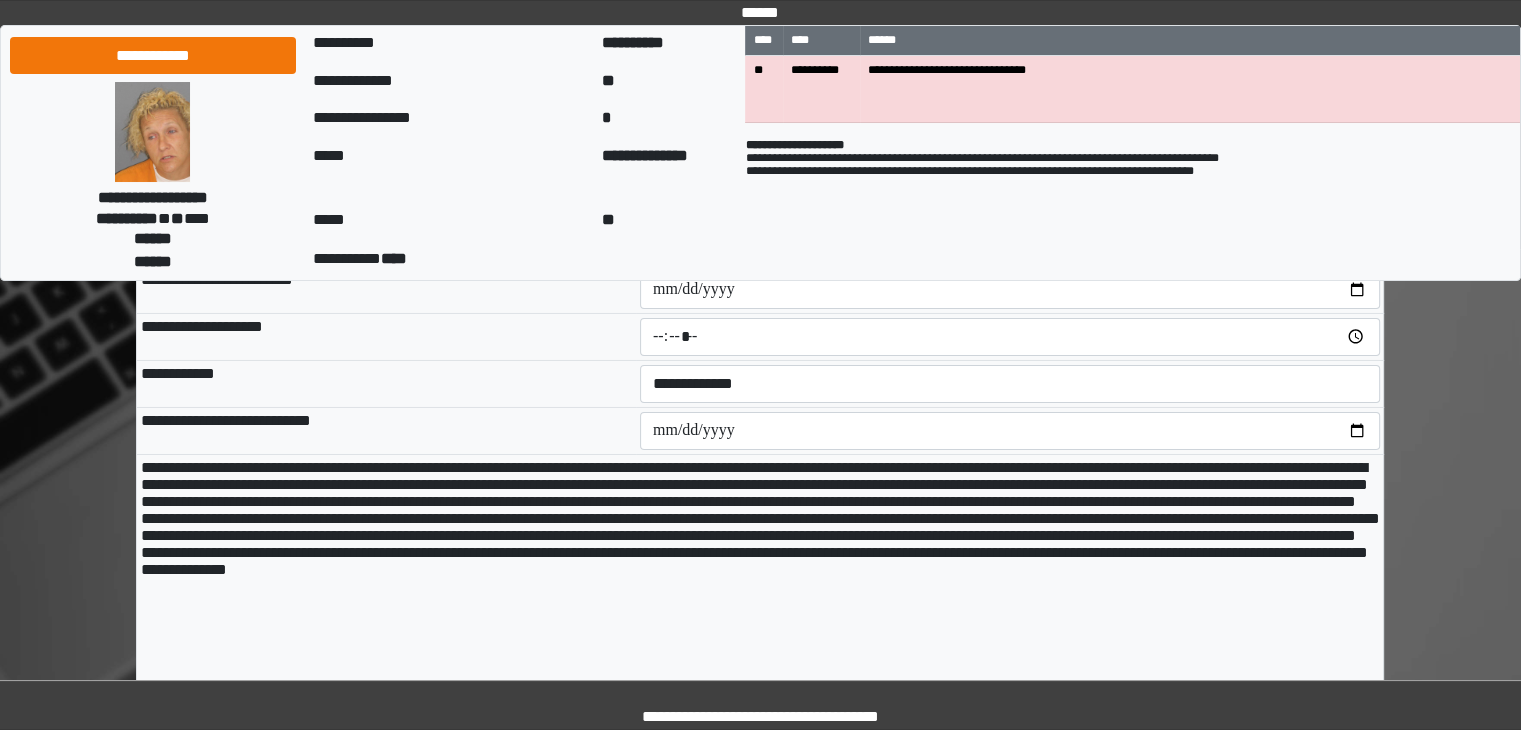 scroll, scrollTop: 14616, scrollLeft: 0, axis: vertical 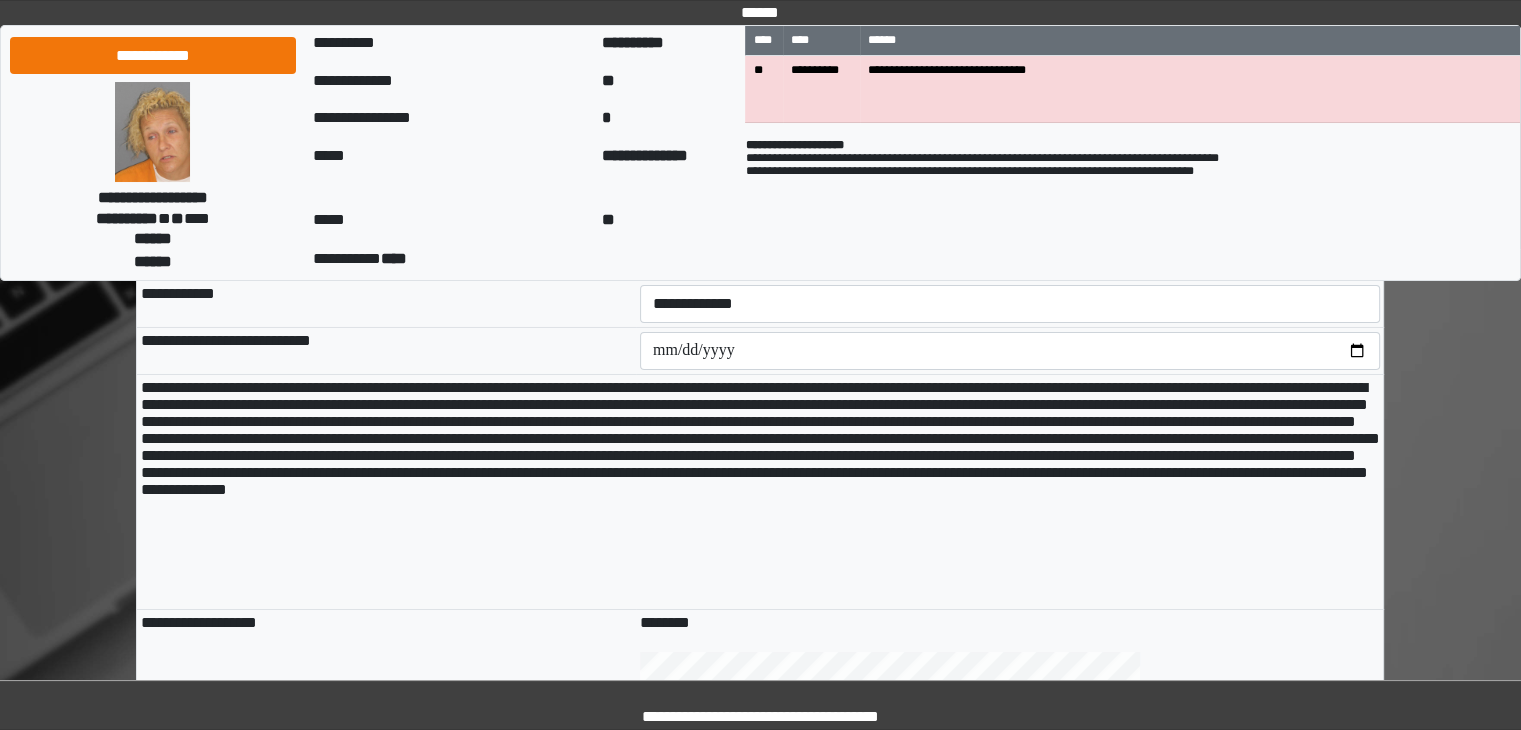click on "**********" at bounding box center [1010, 163] 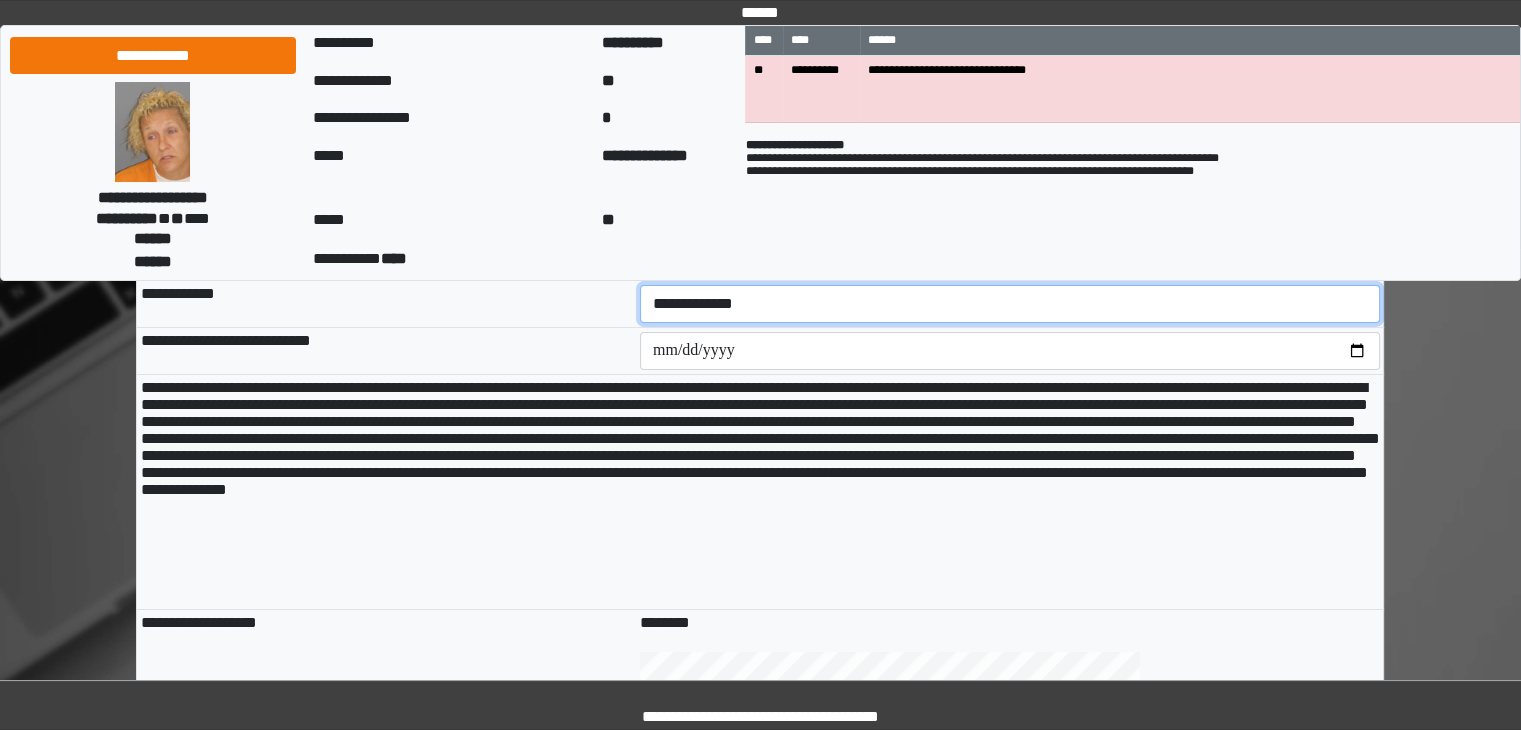 click on "**********" at bounding box center [1010, 304] 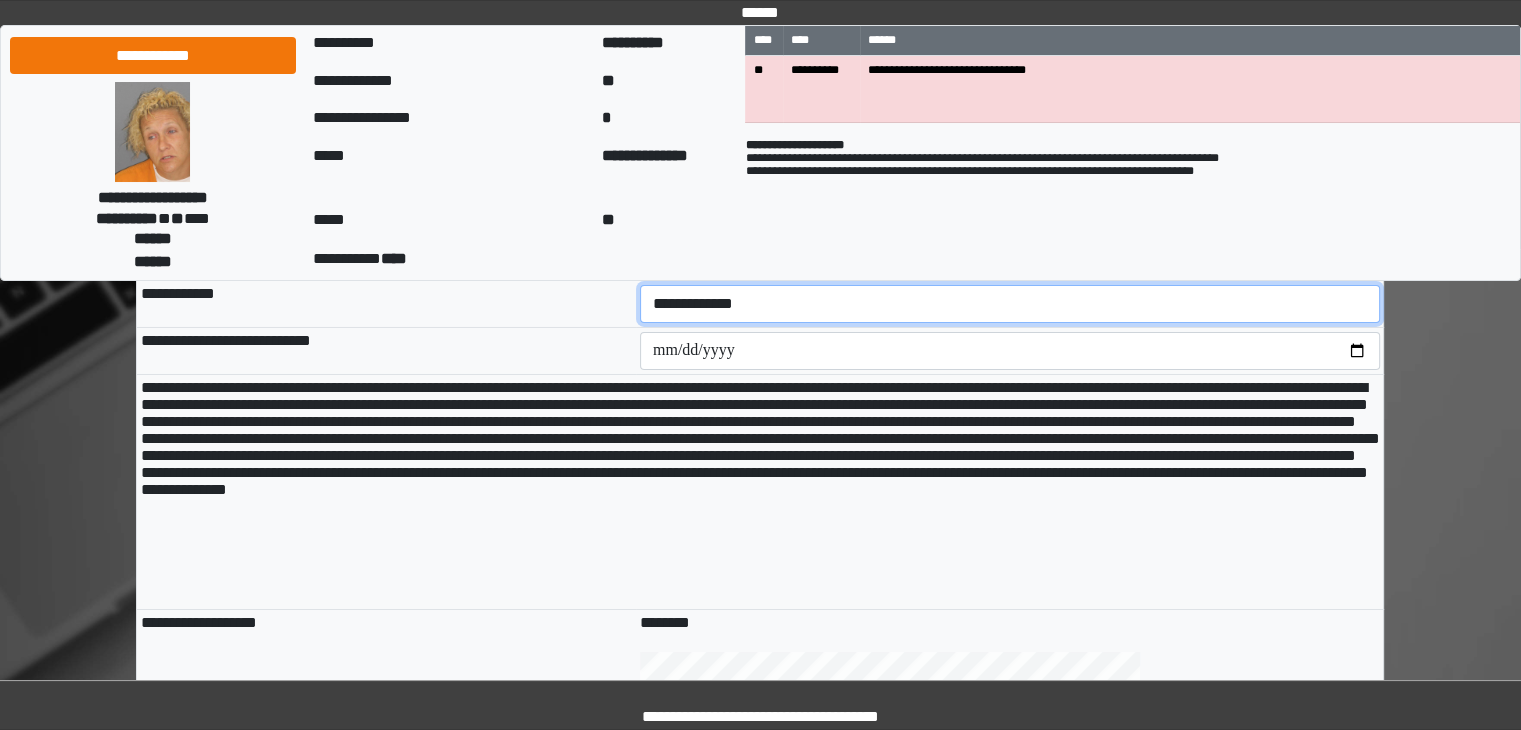 select on "****" 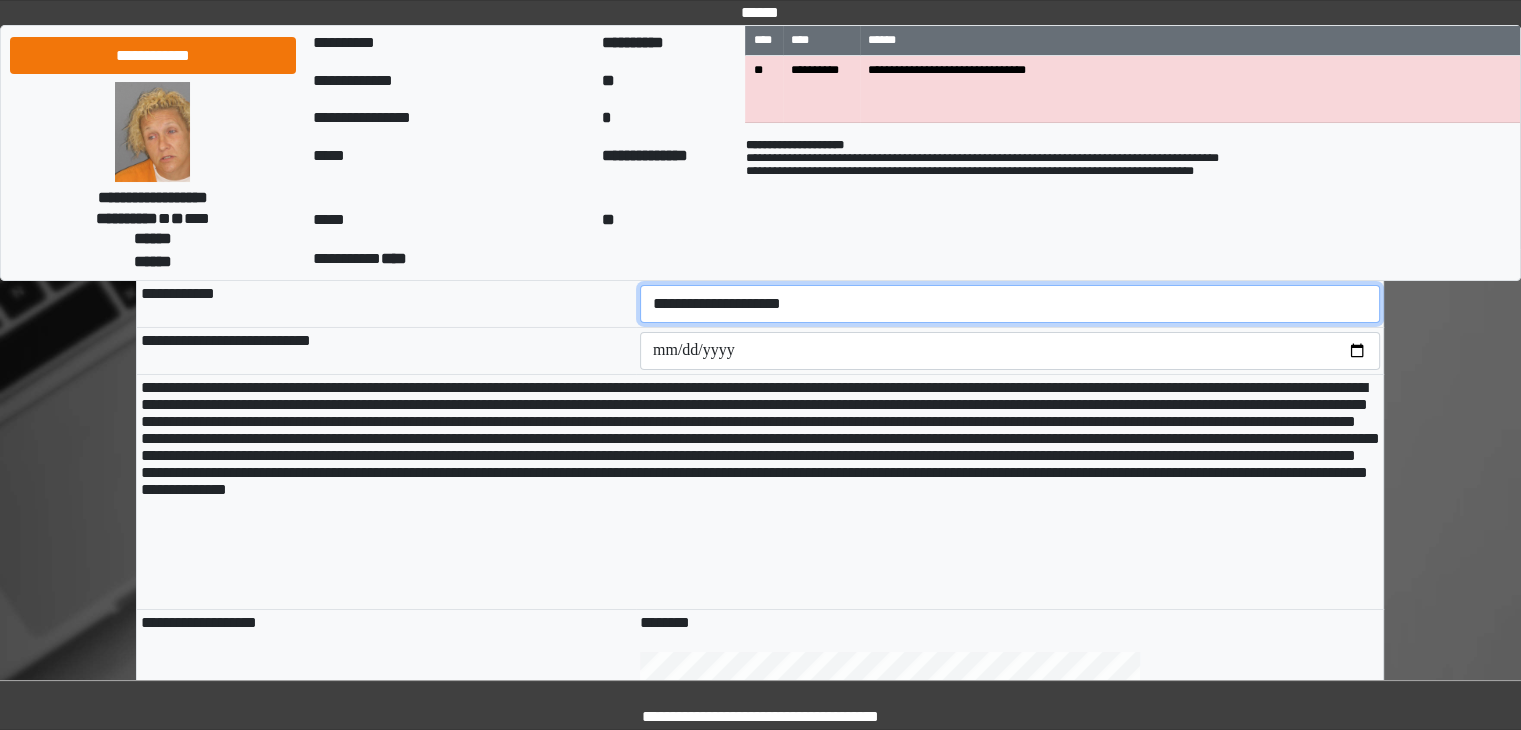 click on "**********" at bounding box center [1010, 304] 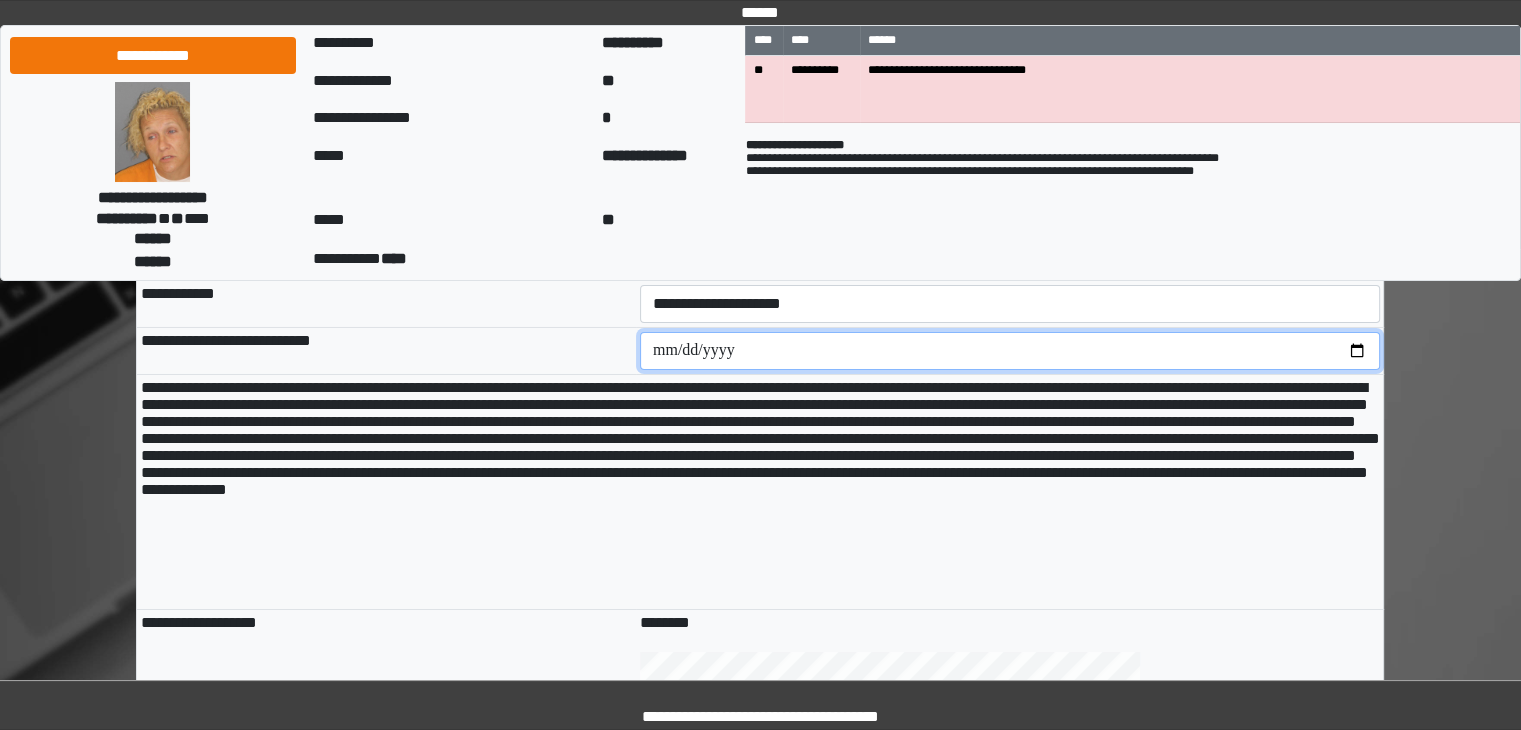 click at bounding box center [1010, 351] 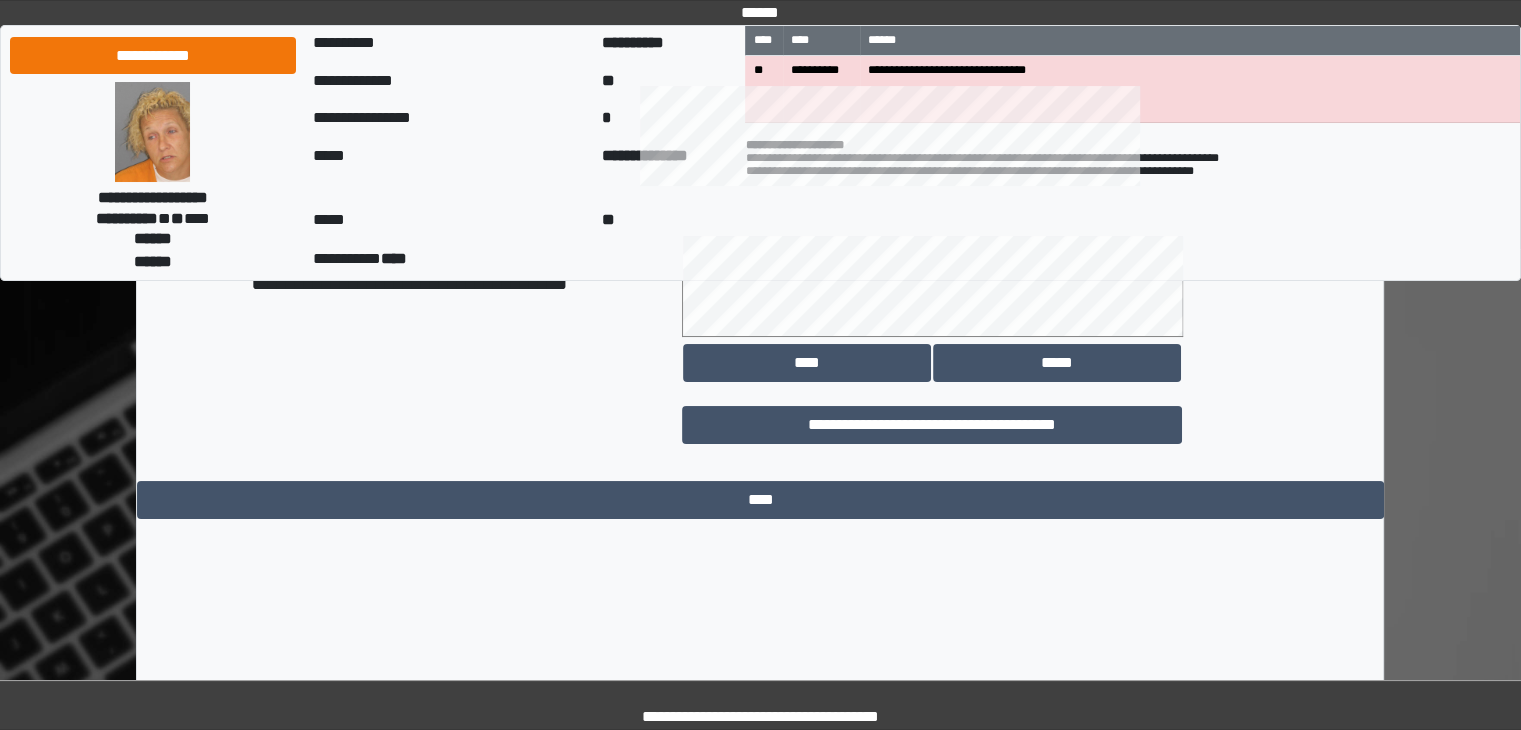 scroll, scrollTop: 15280, scrollLeft: 0, axis: vertical 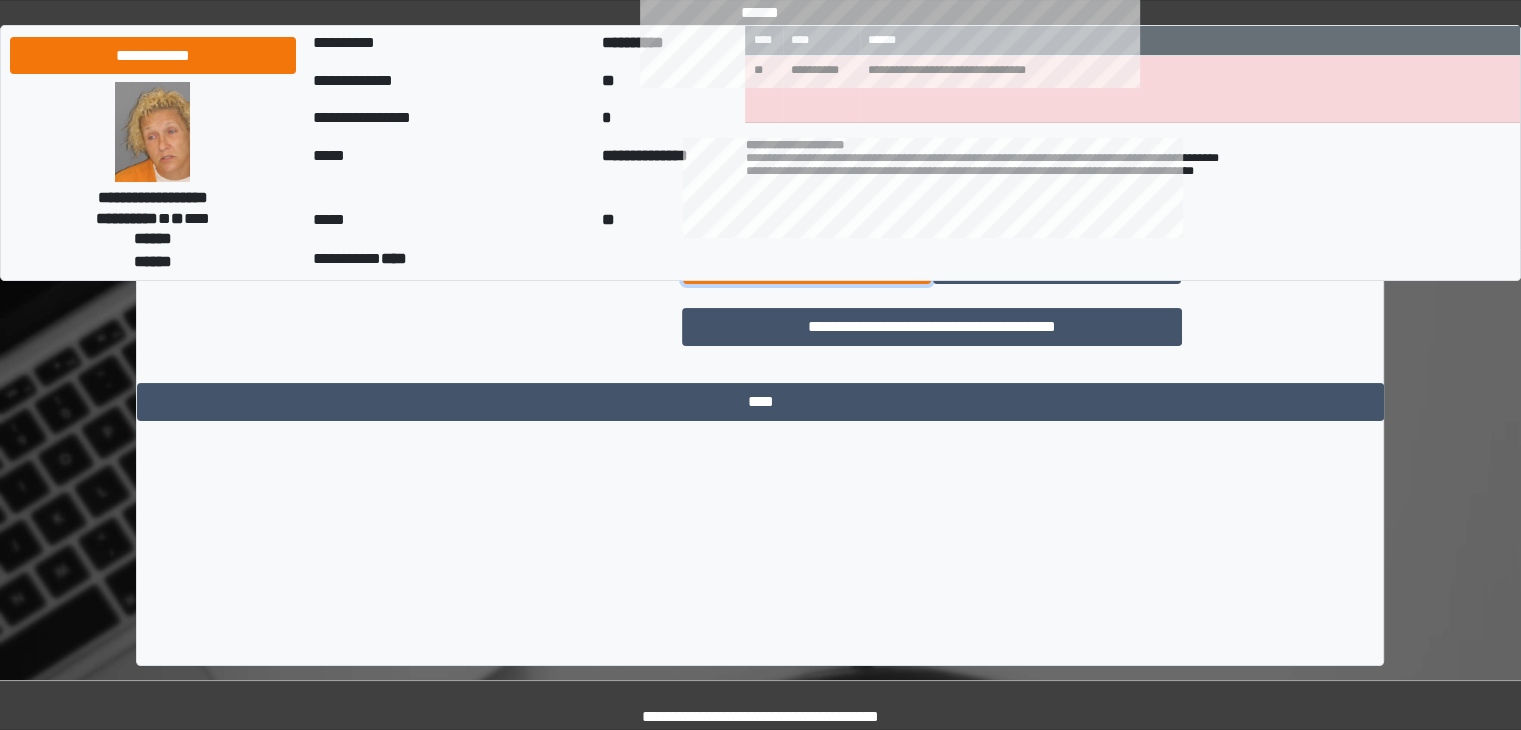 click on "****" at bounding box center [807, 265] 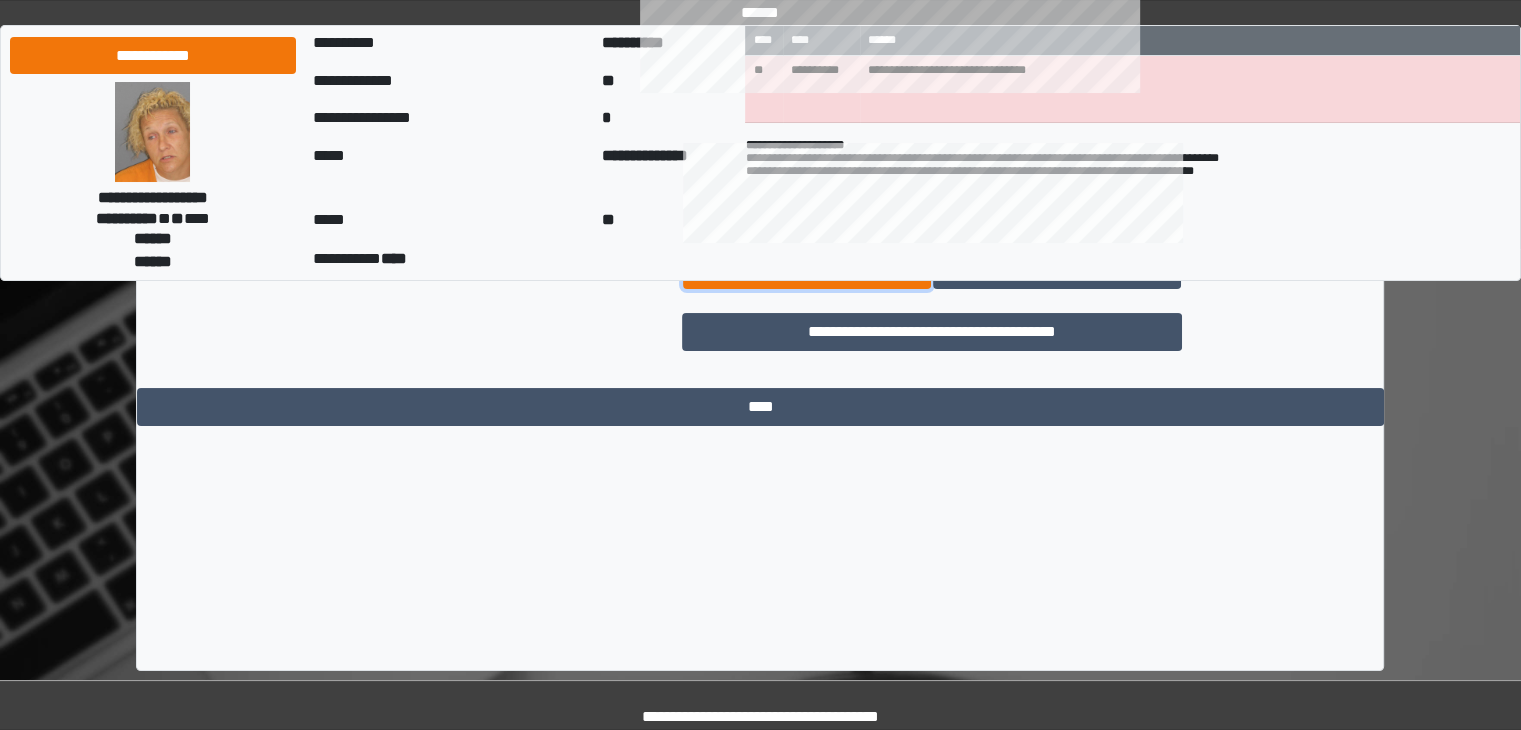 scroll, scrollTop: 15280, scrollLeft: 0, axis: vertical 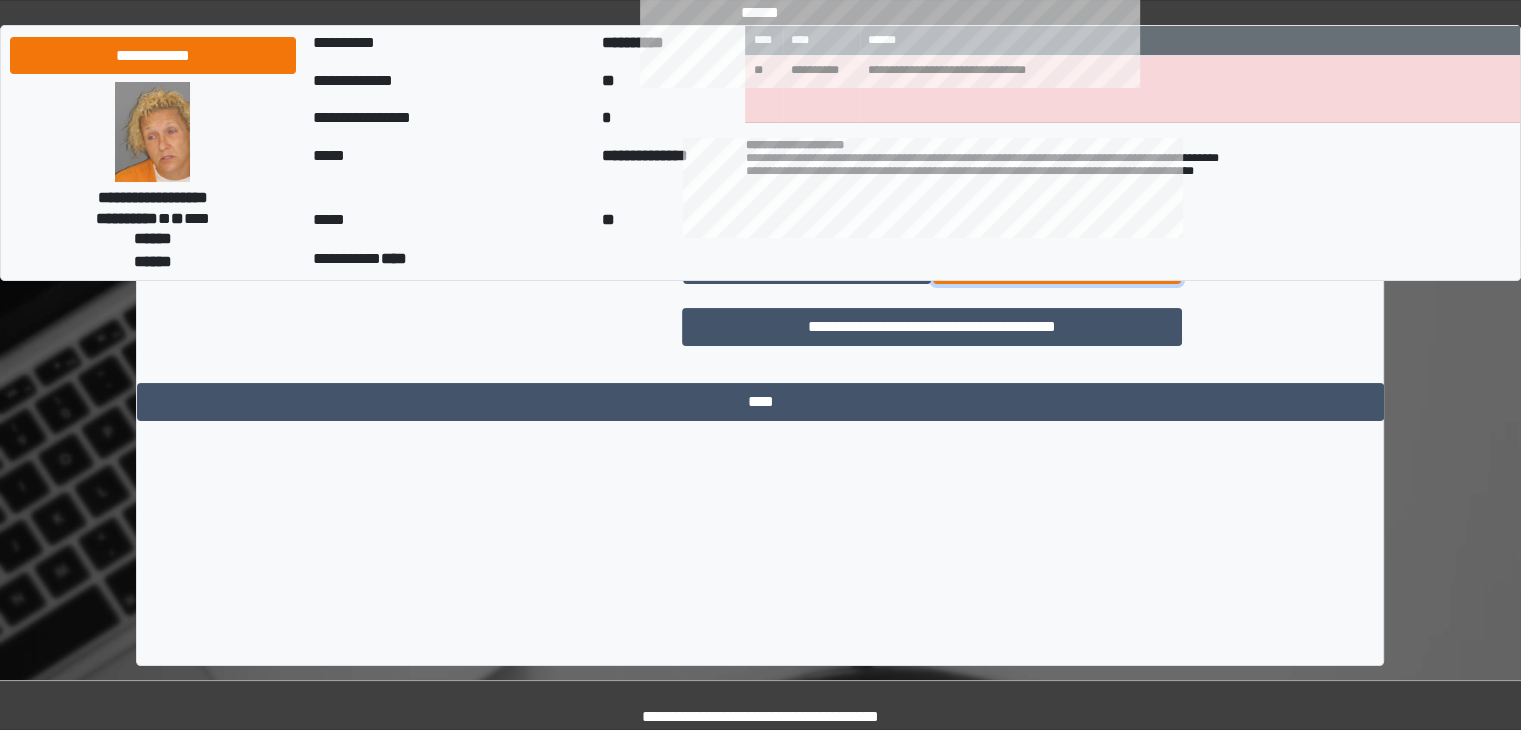 click on "*****" at bounding box center (1057, 265) 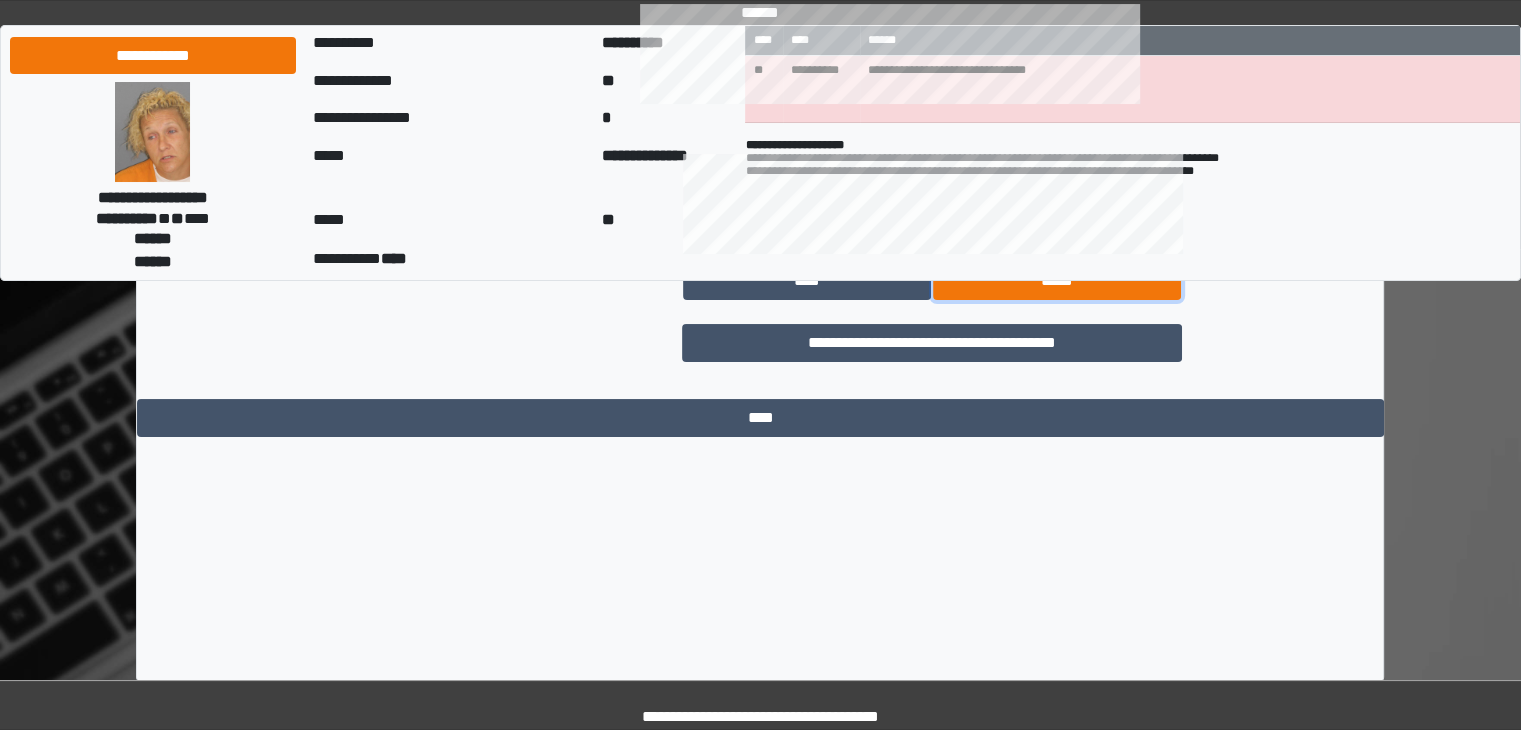 scroll, scrollTop: 15280, scrollLeft: 0, axis: vertical 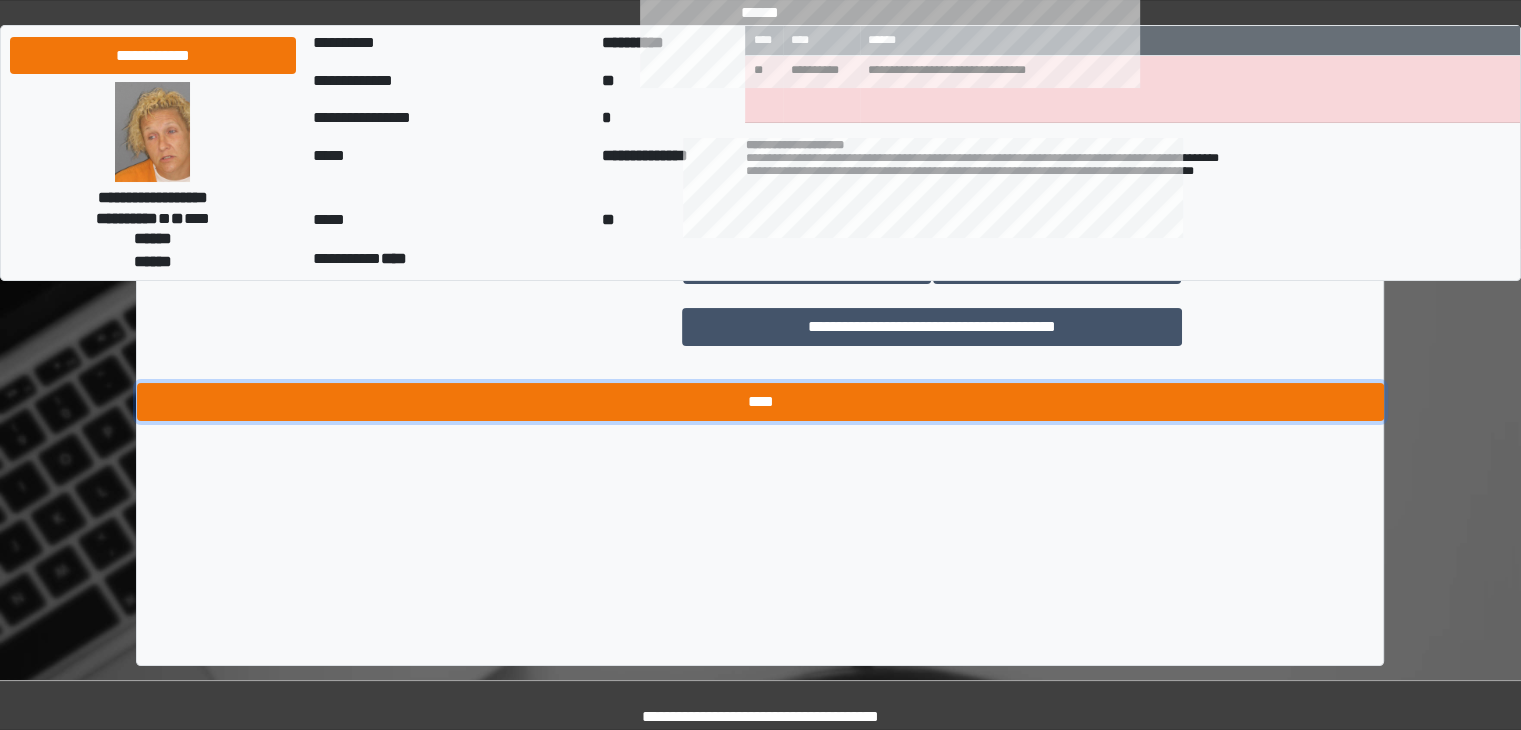 click on "****" at bounding box center (760, 402) 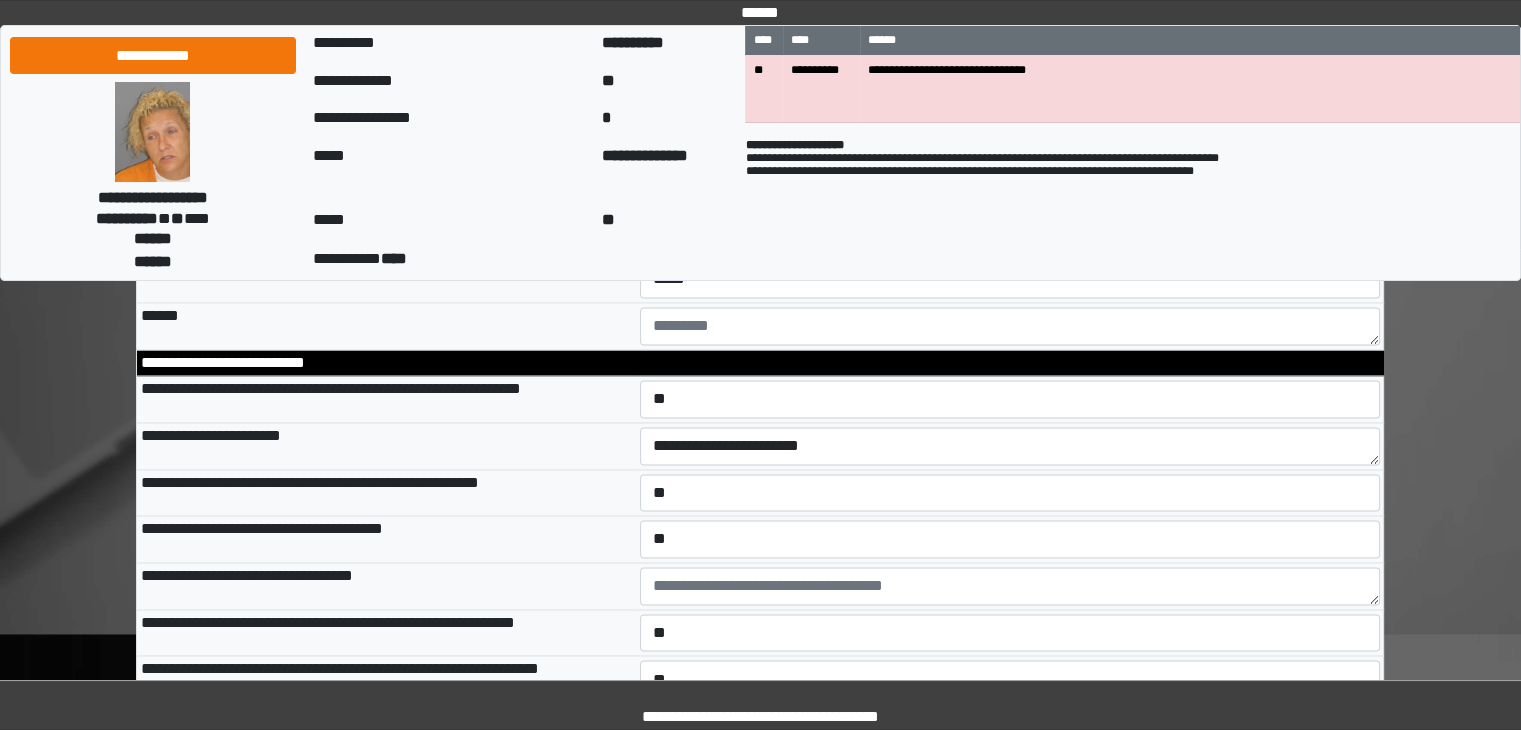 scroll, scrollTop: 96, scrollLeft: 0, axis: vertical 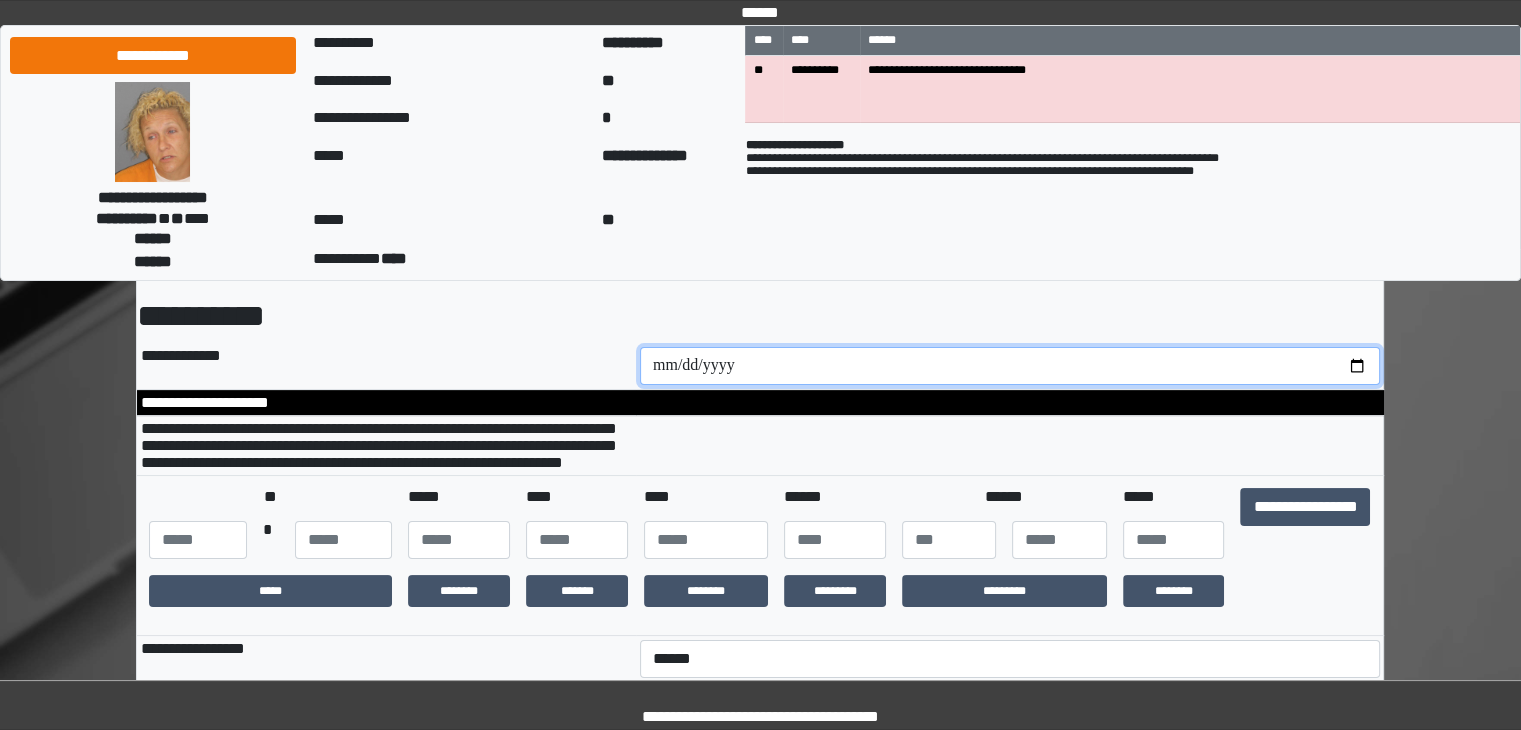 click at bounding box center (1010, 366) 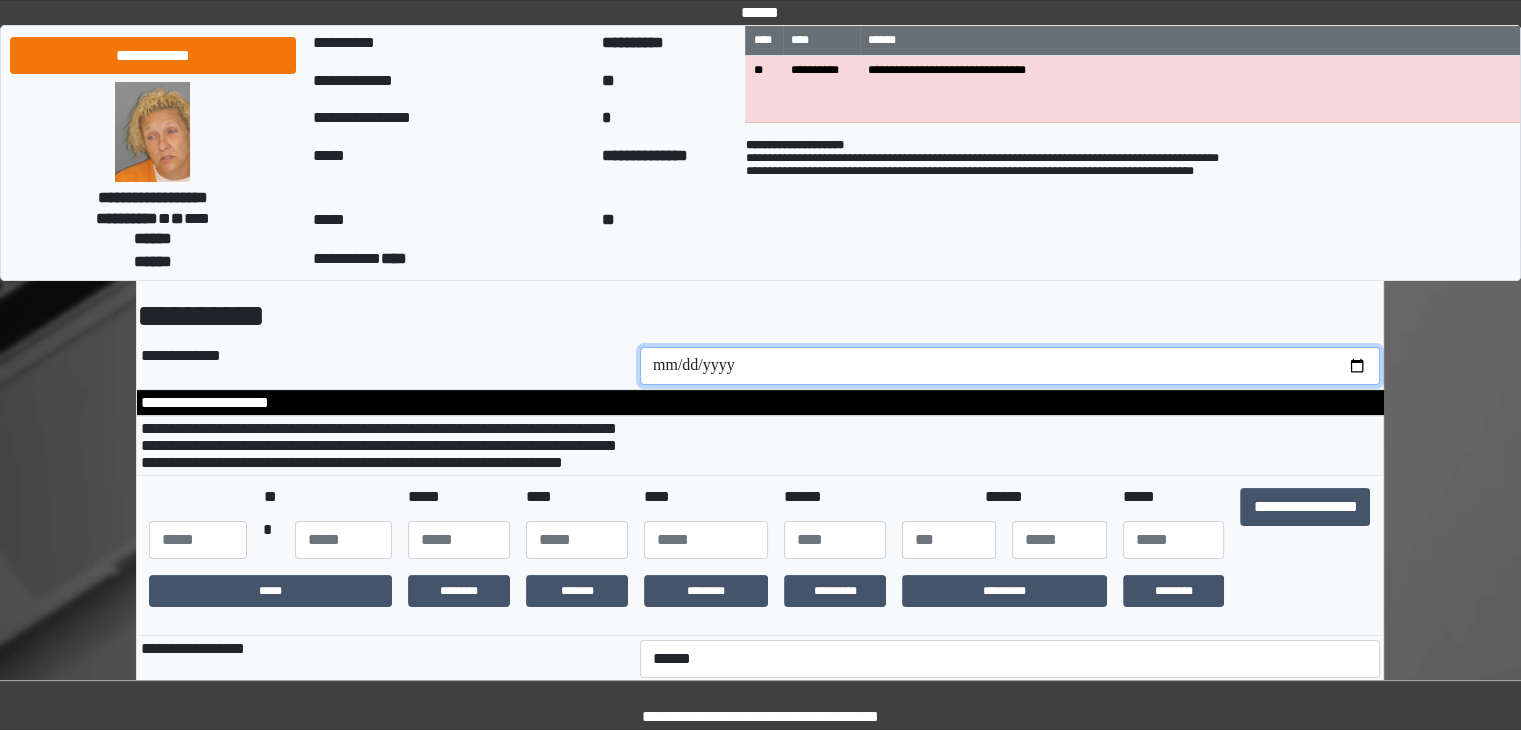 type on "**********" 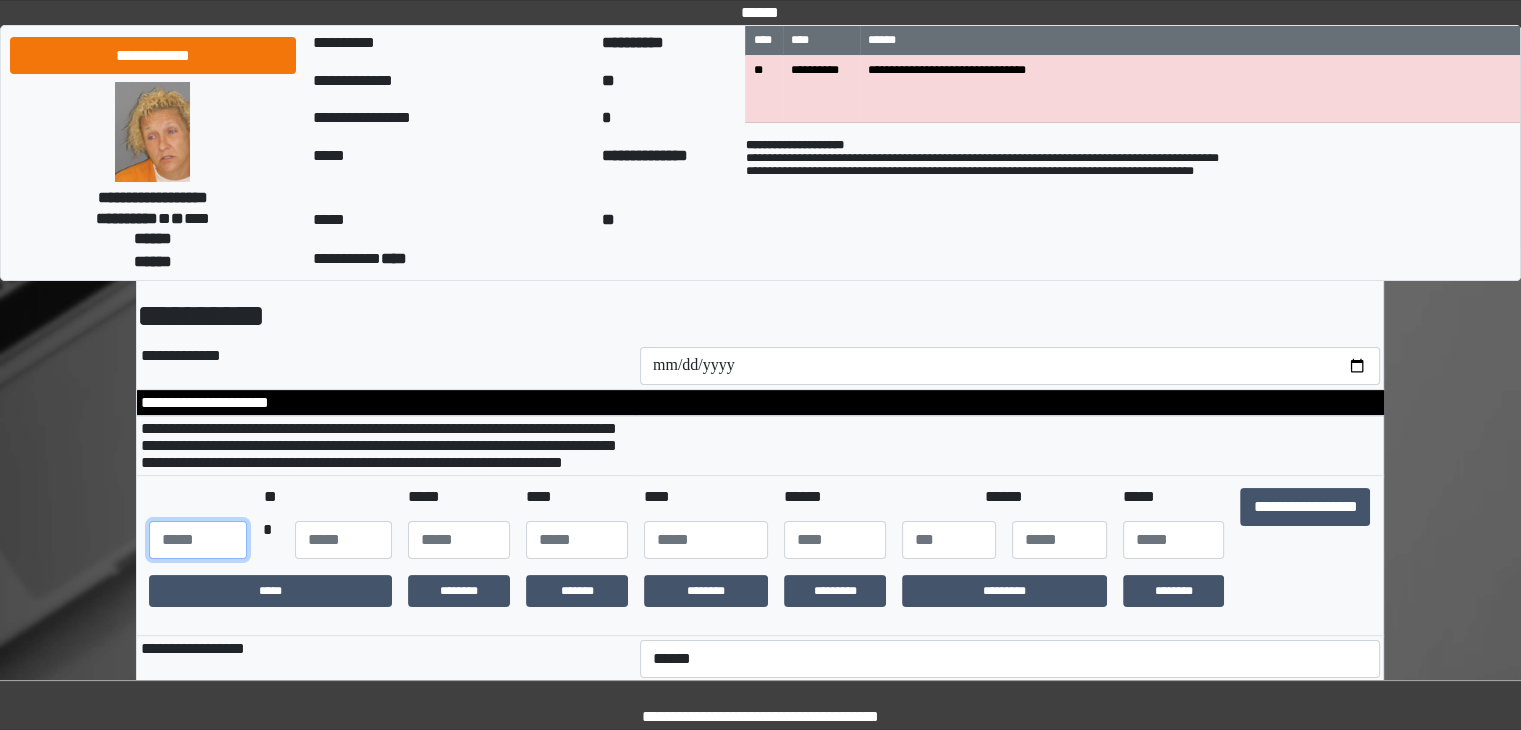 click at bounding box center (197, 540) 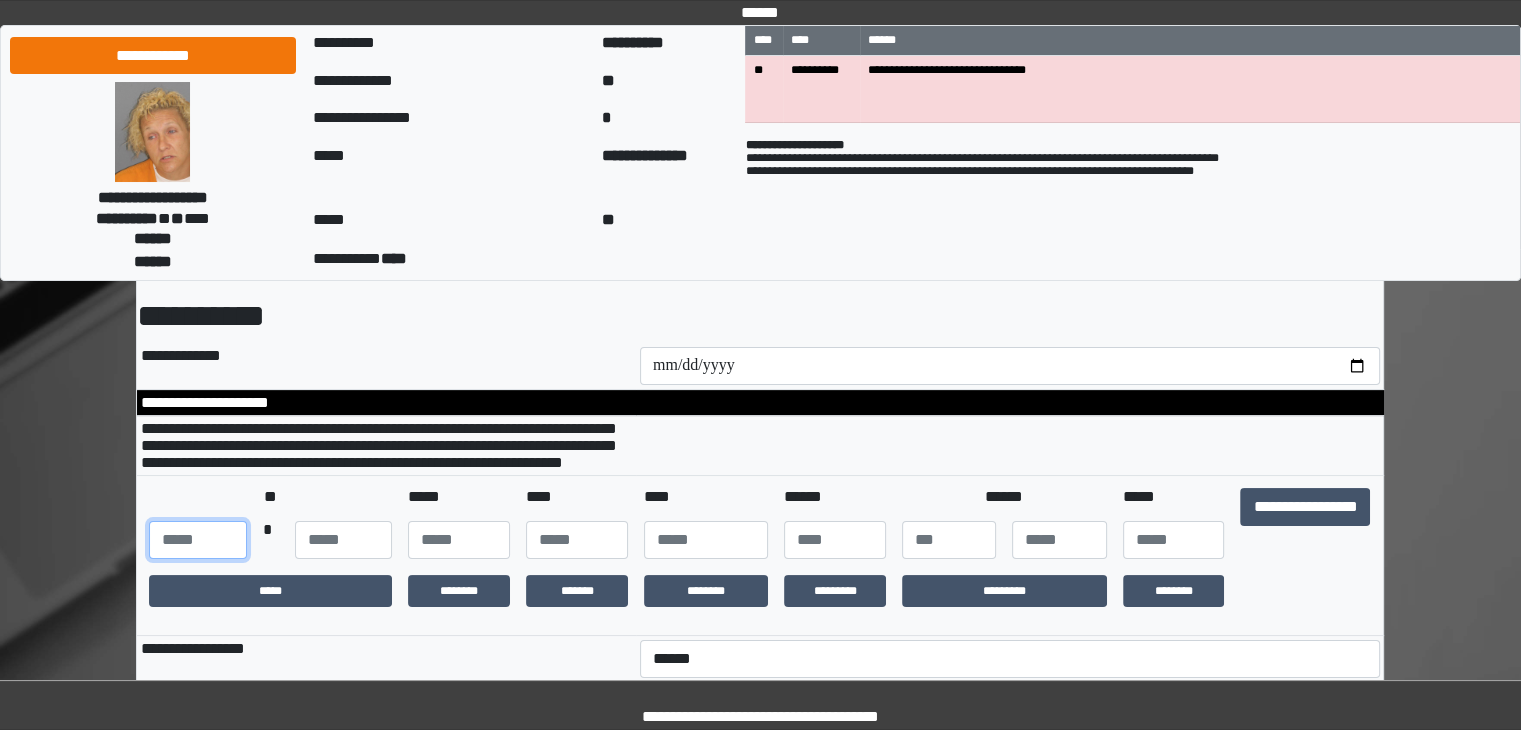 type on "***" 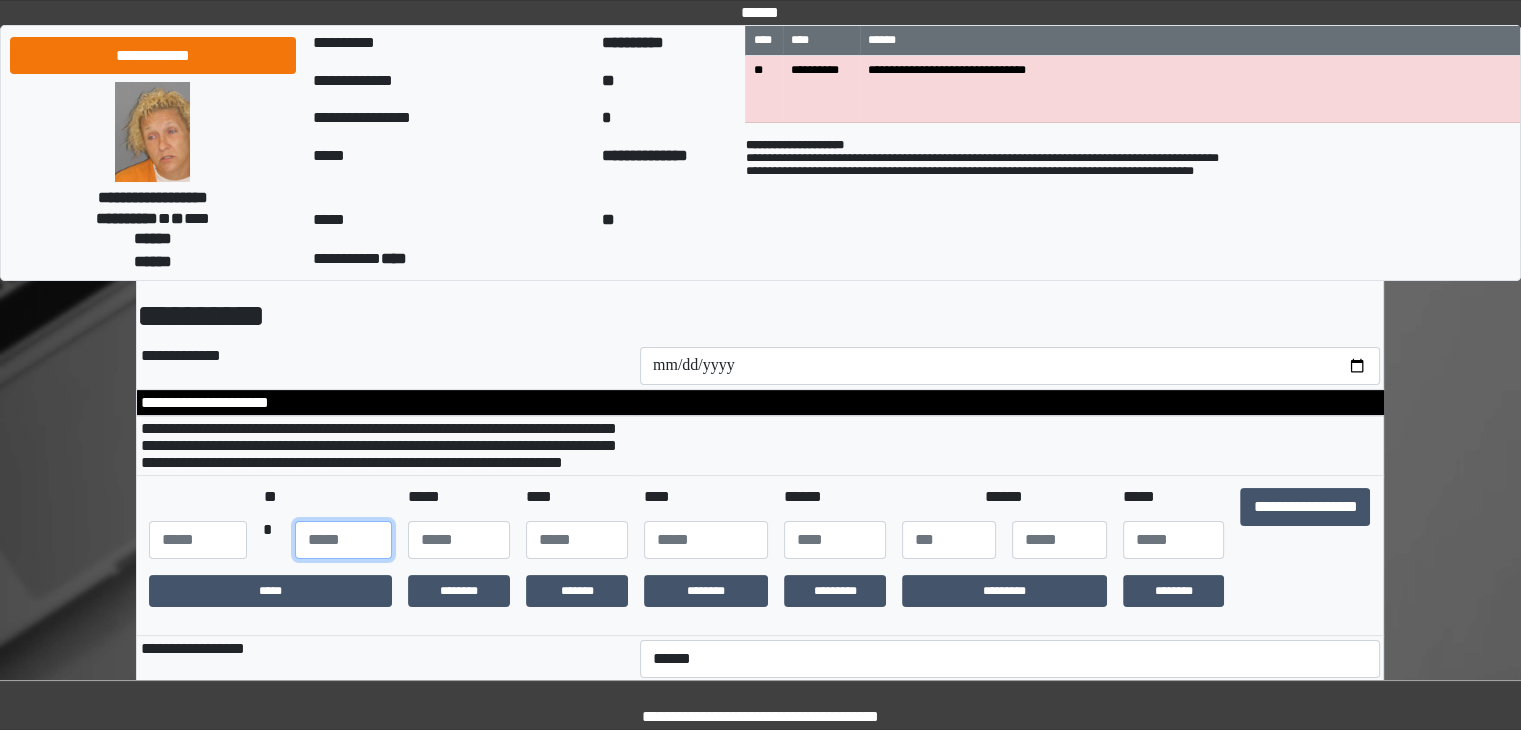 click at bounding box center (343, 540) 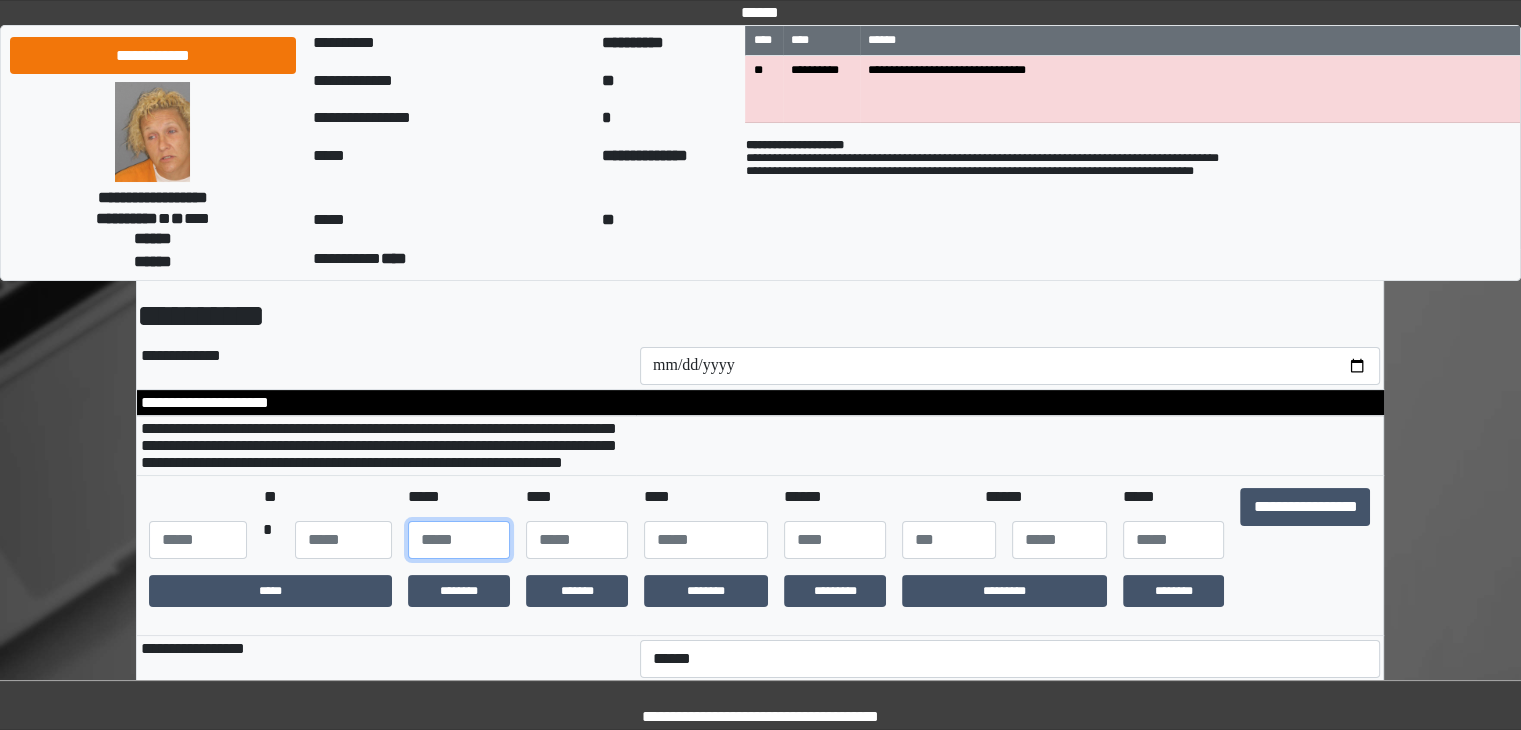 click at bounding box center [459, 540] 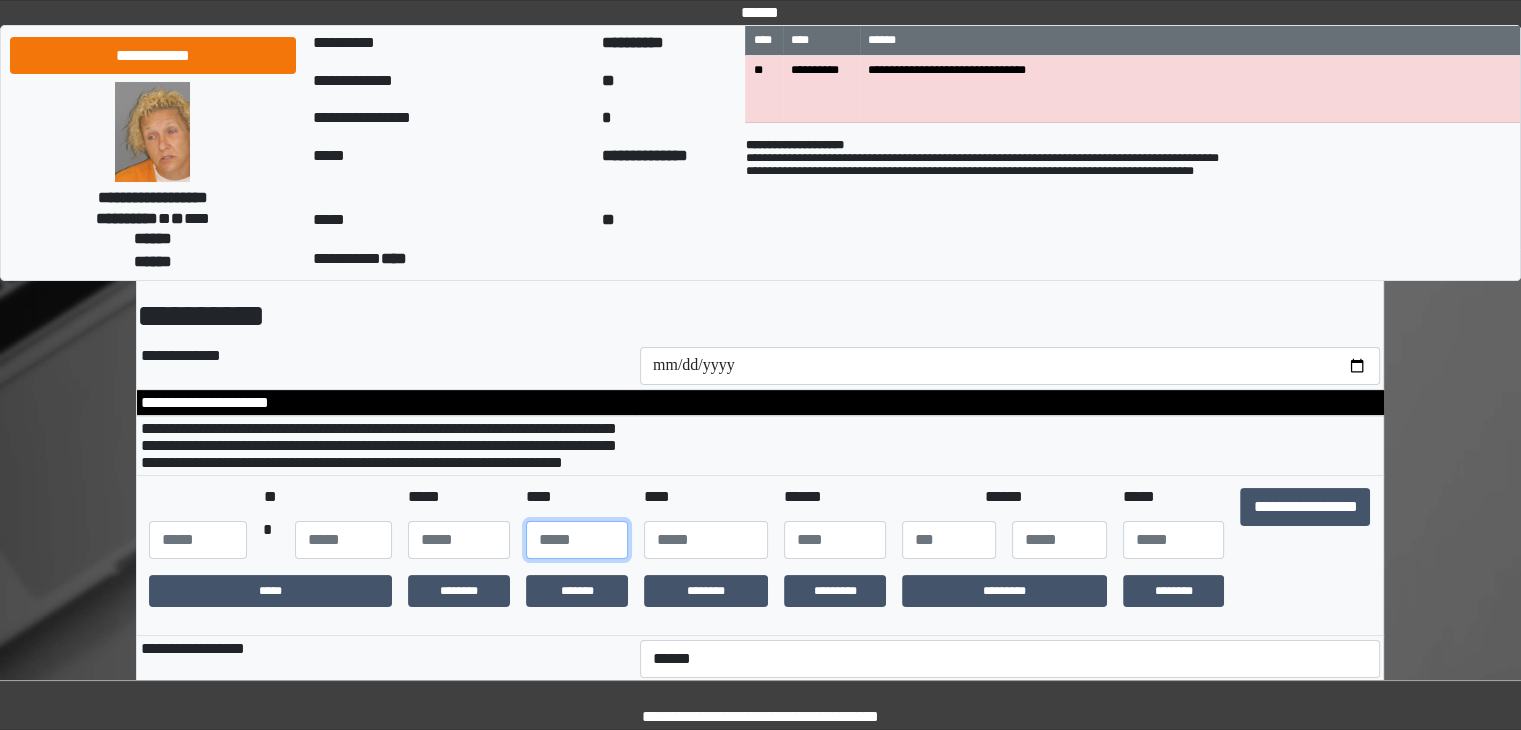 click at bounding box center [577, 540] 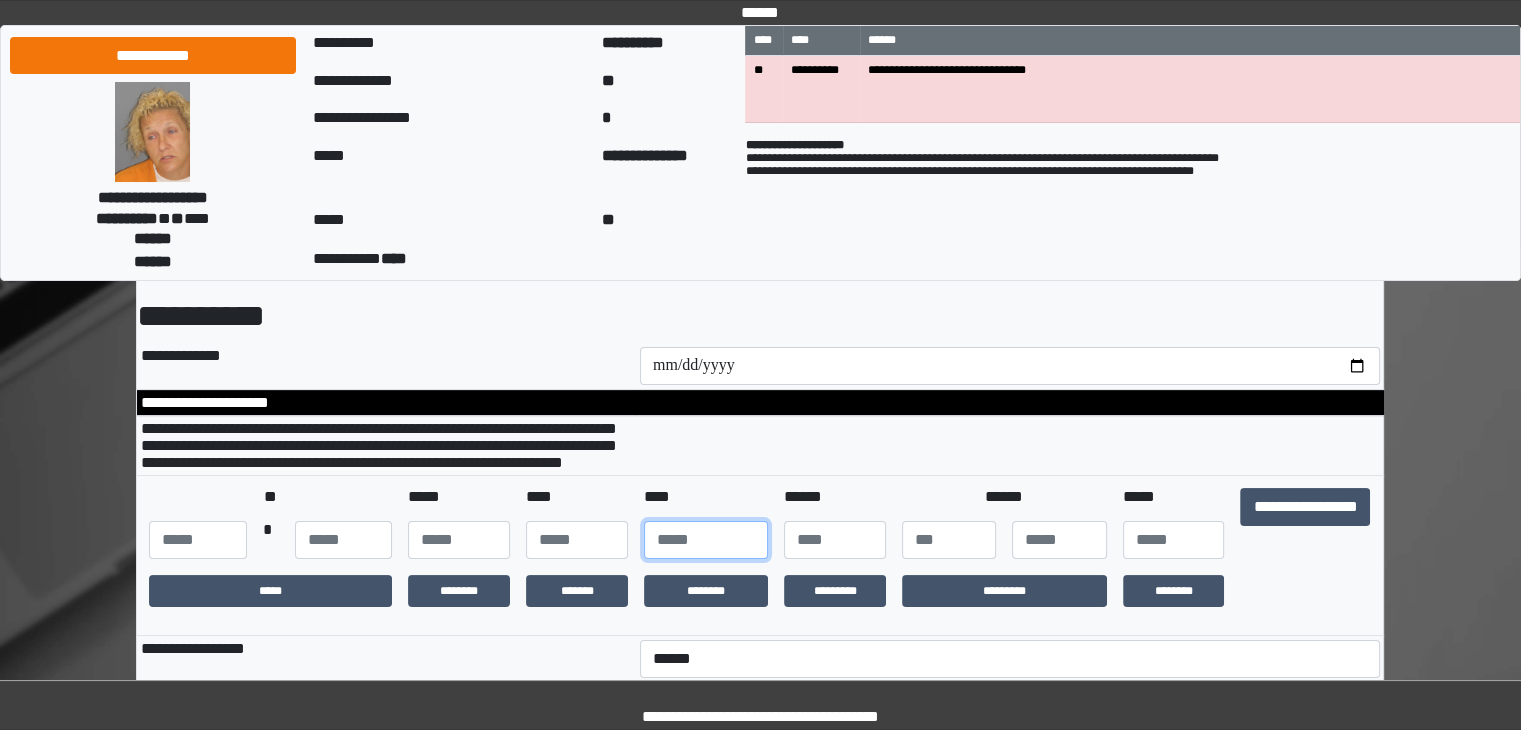 click at bounding box center (706, 540) 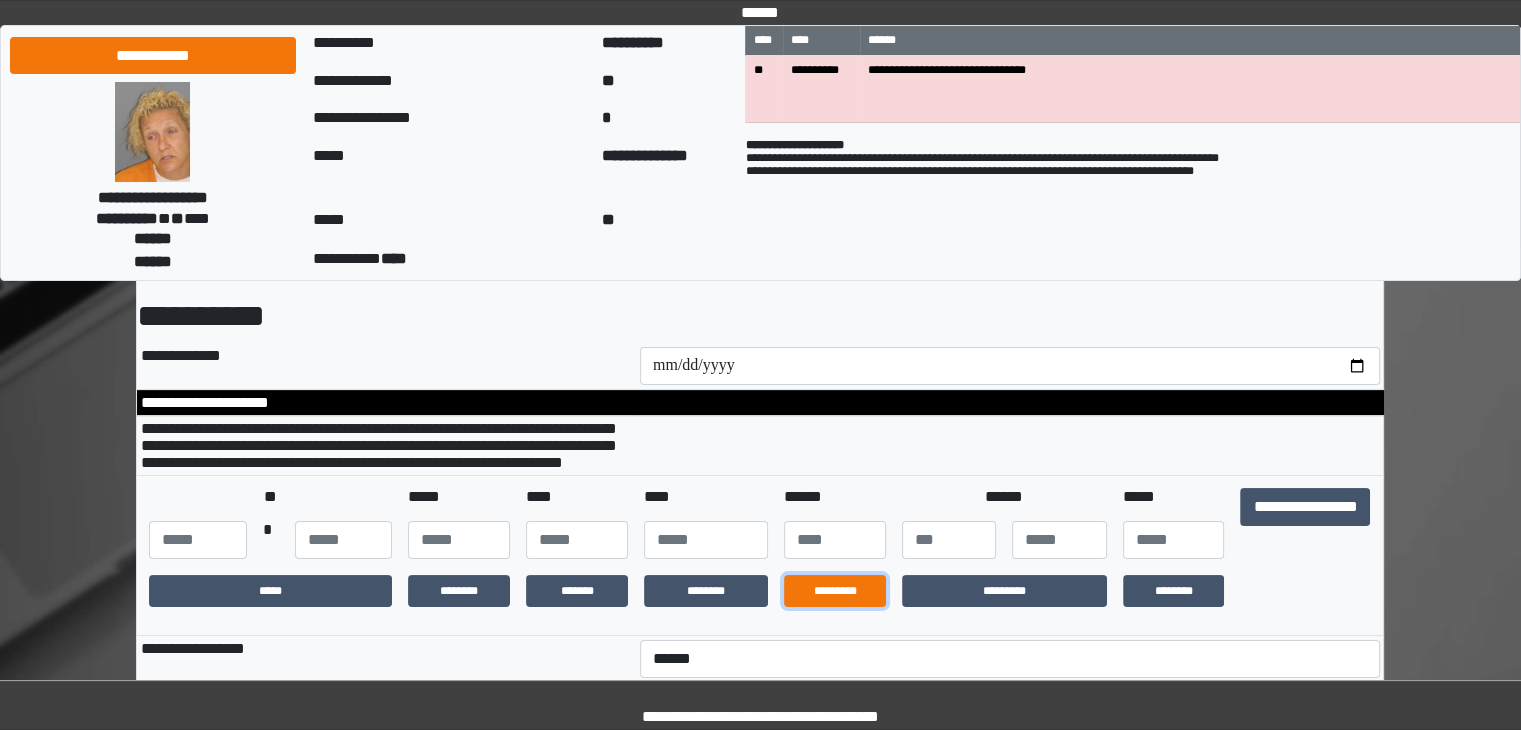 click on "*********" at bounding box center [835, 591] 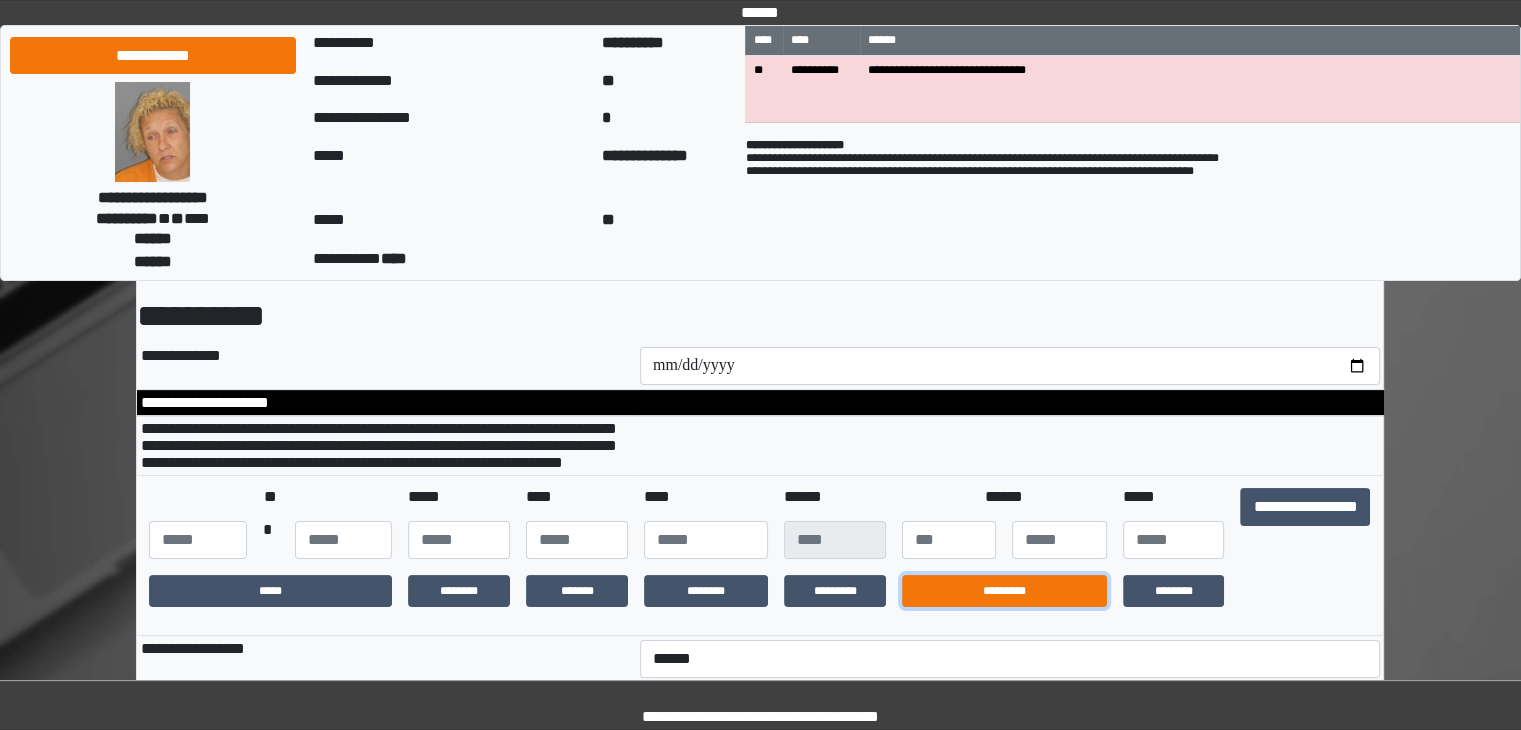 click on "*********" at bounding box center (1004, 591) 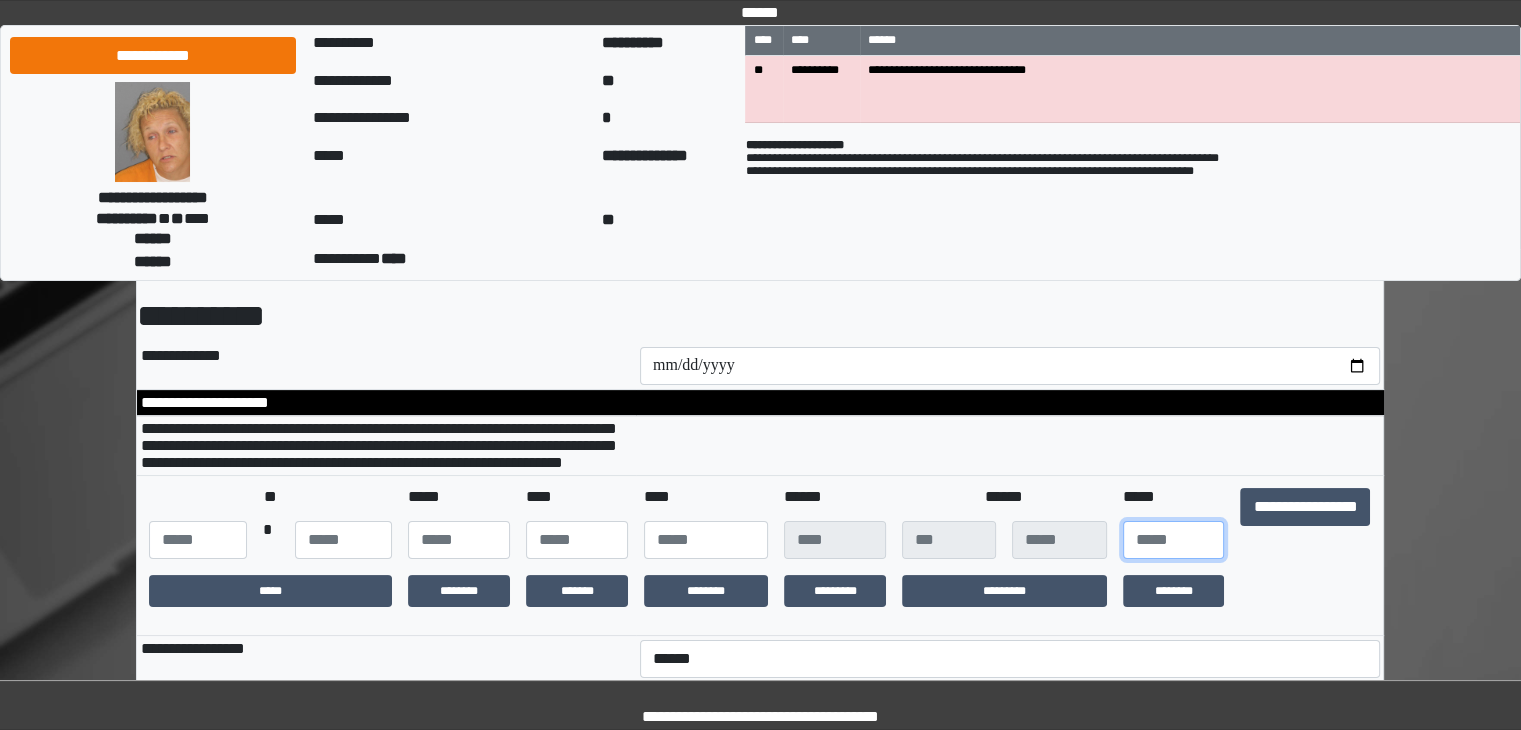 click at bounding box center [1174, 540] 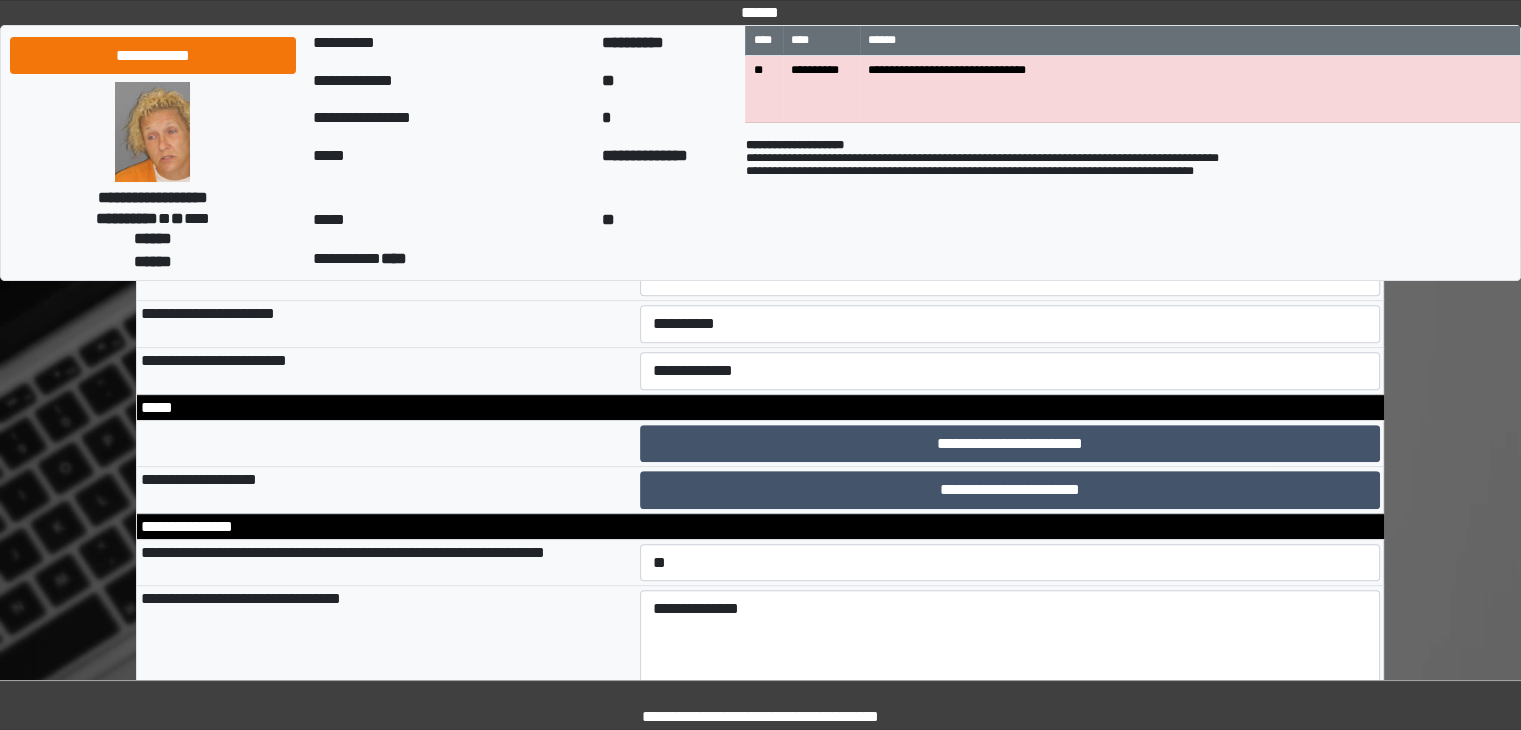 scroll, scrollTop: 720, scrollLeft: 0, axis: vertical 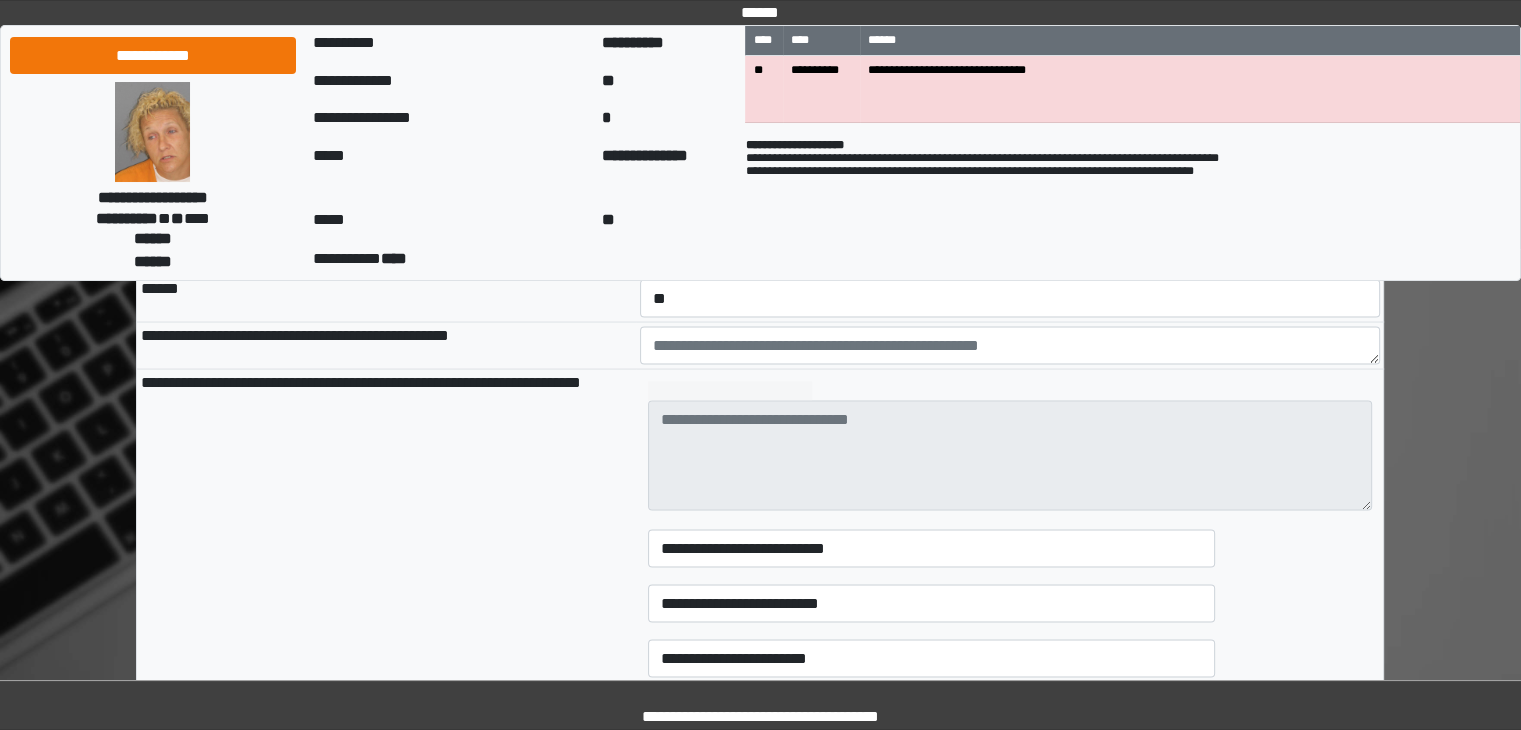 type on "***" 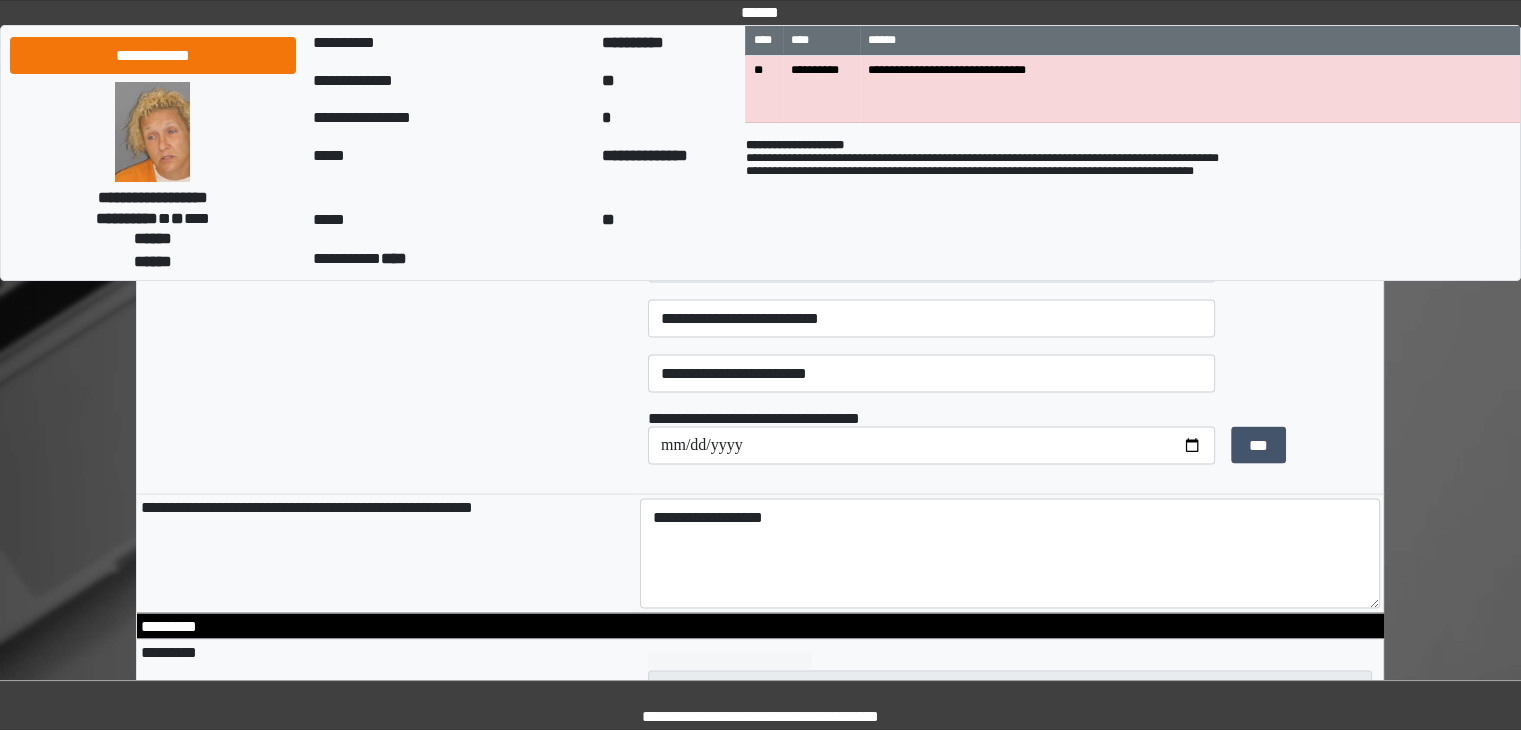 scroll, scrollTop: 3976, scrollLeft: 0, axis: vertical 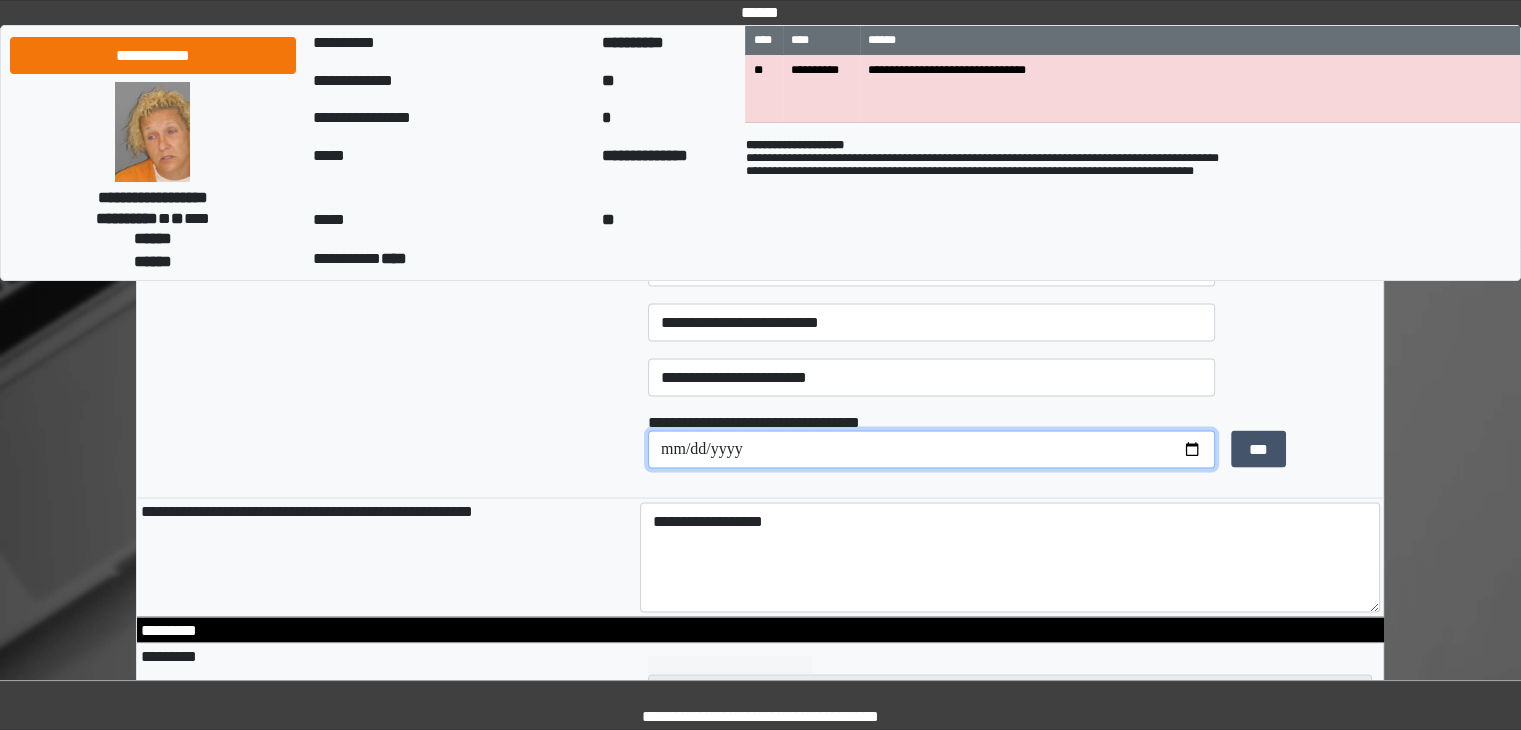 click on "**********" at bounding box center (931, 450) 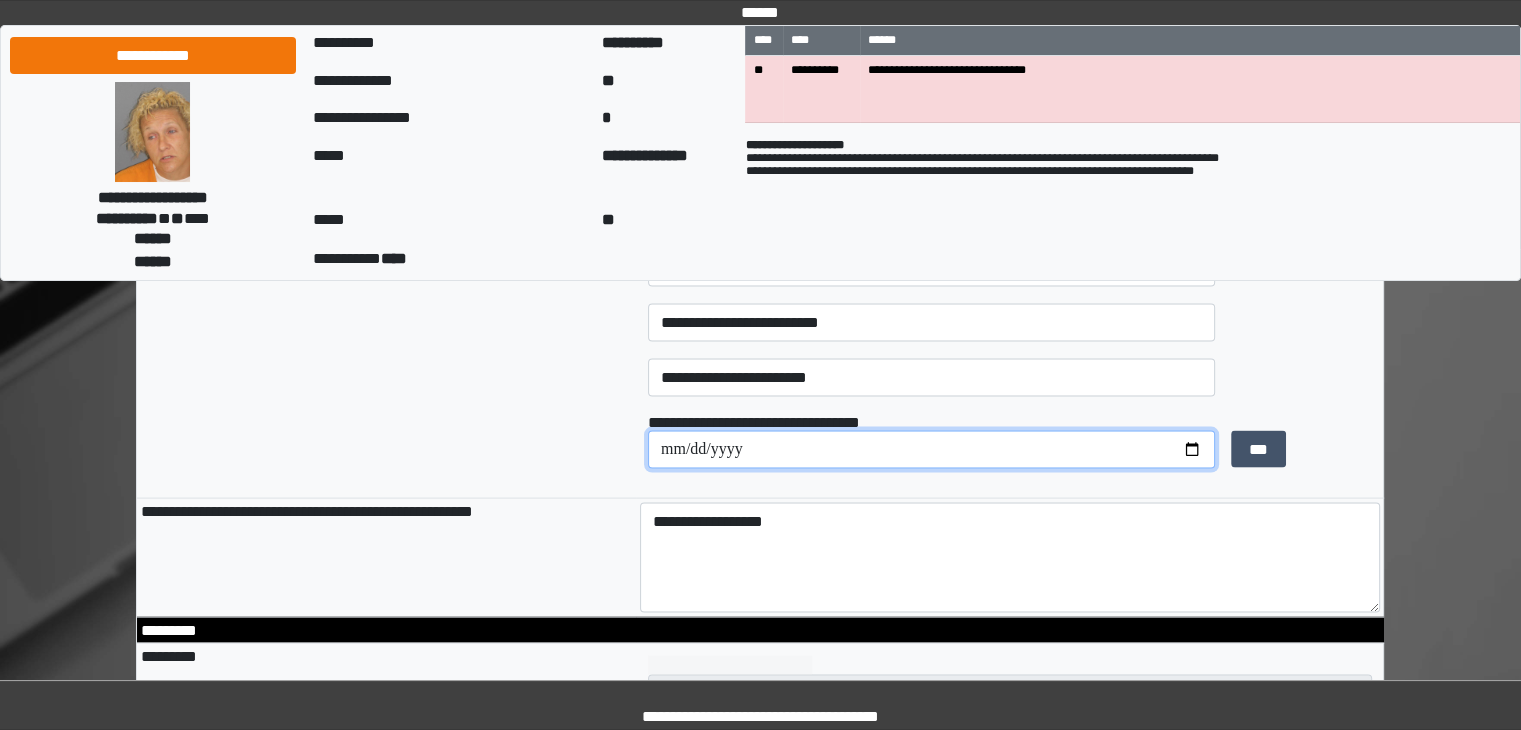type 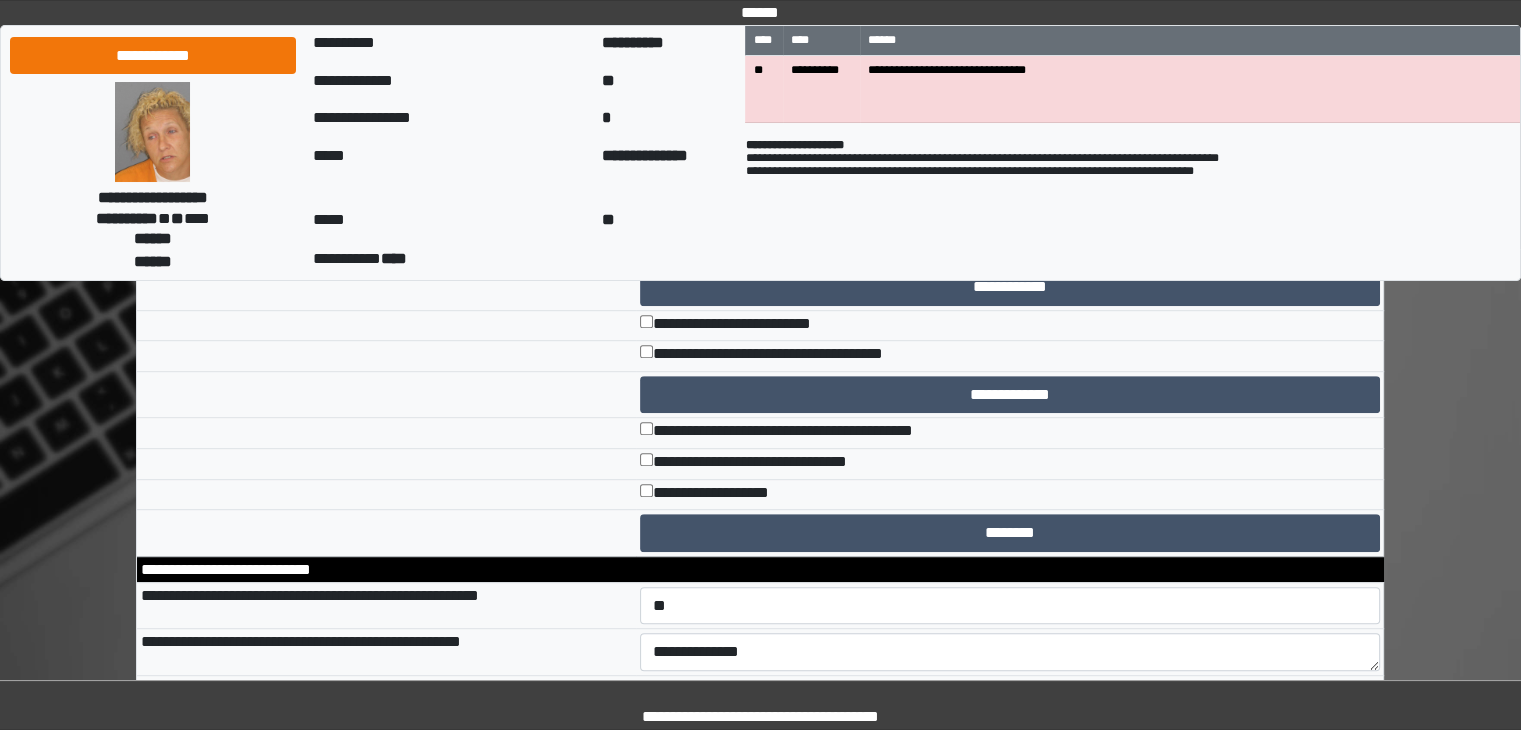 scroll, scrollTop: 8600, scrollLeft: 0, axis: vertical 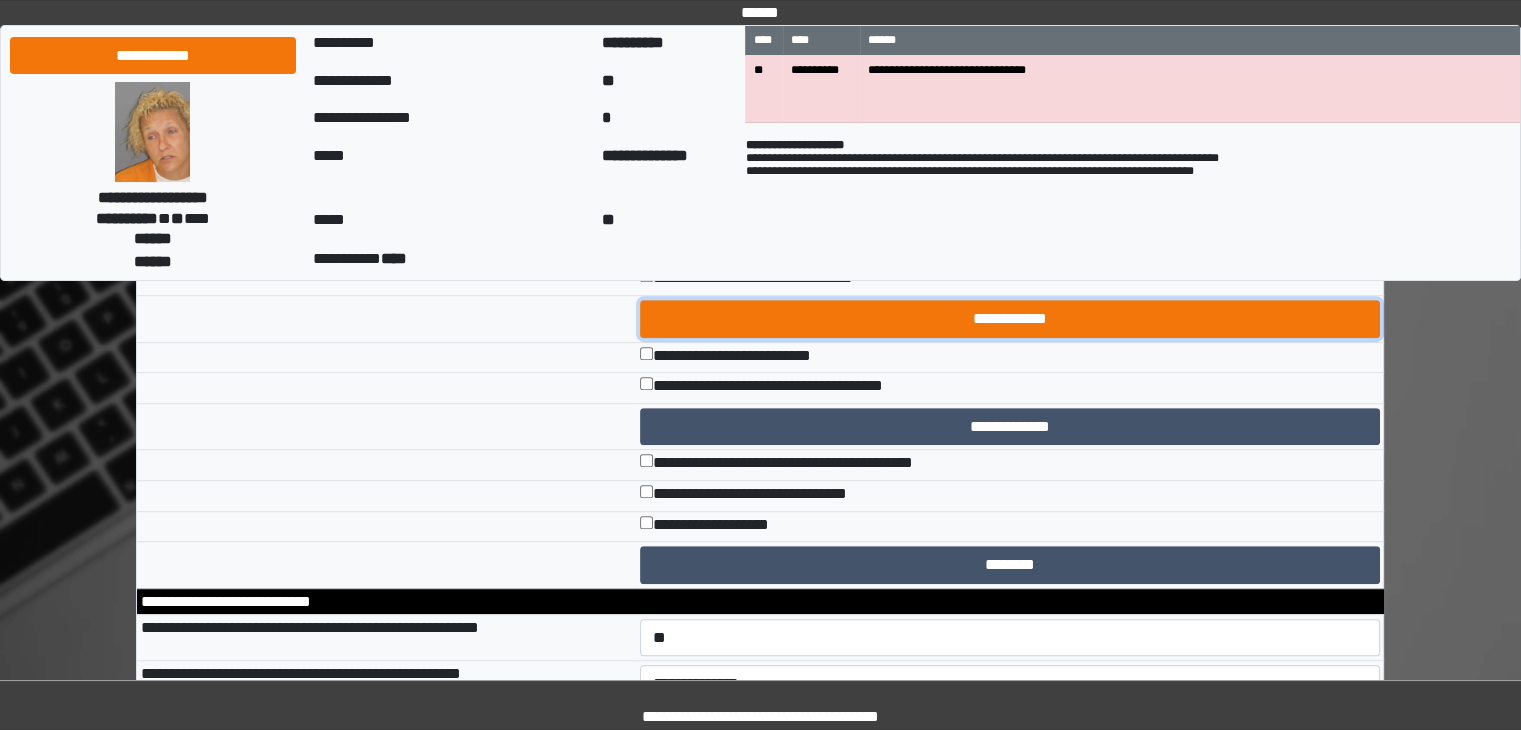 click on "**********" at bounding box center (1010, 319) 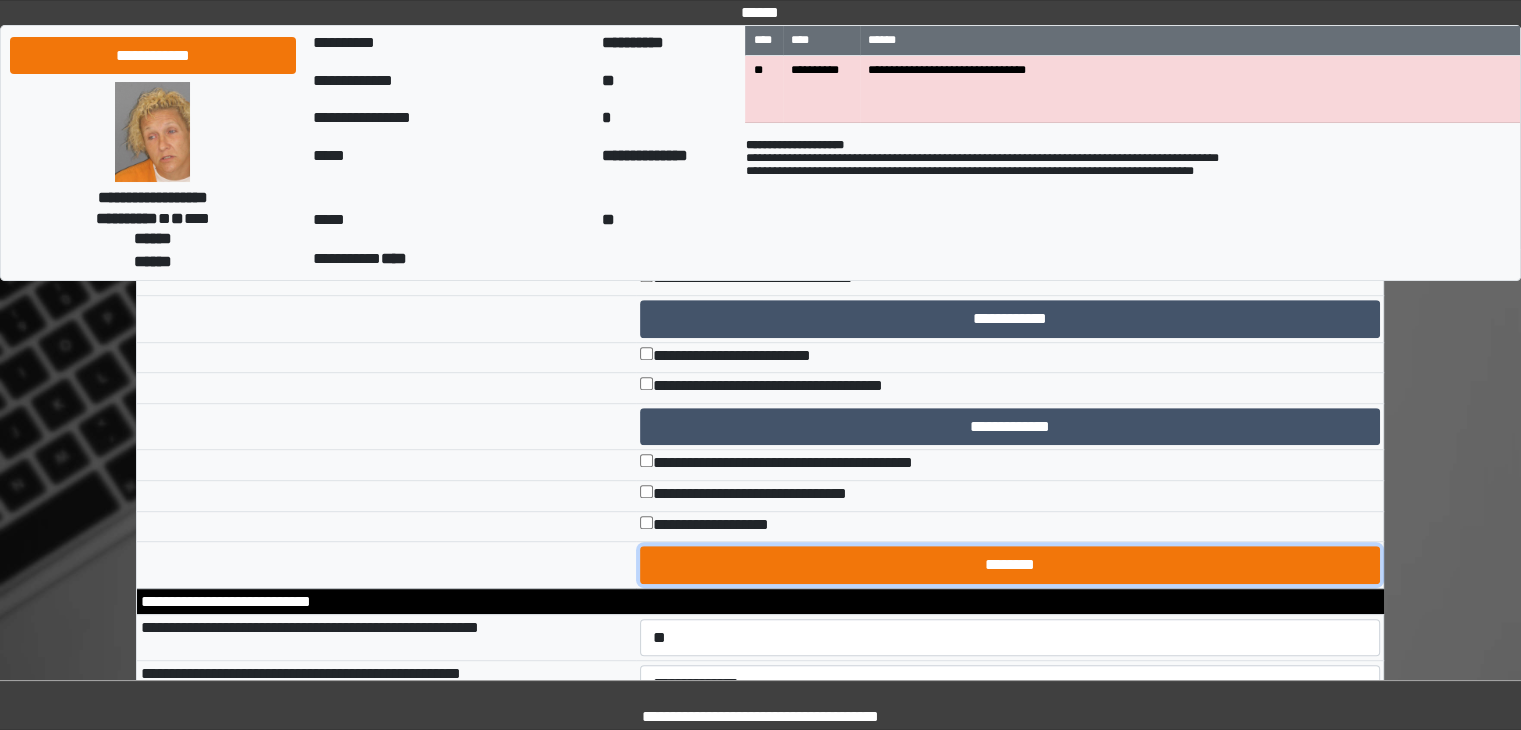 click on "********" at bounding box center (1010, 565) 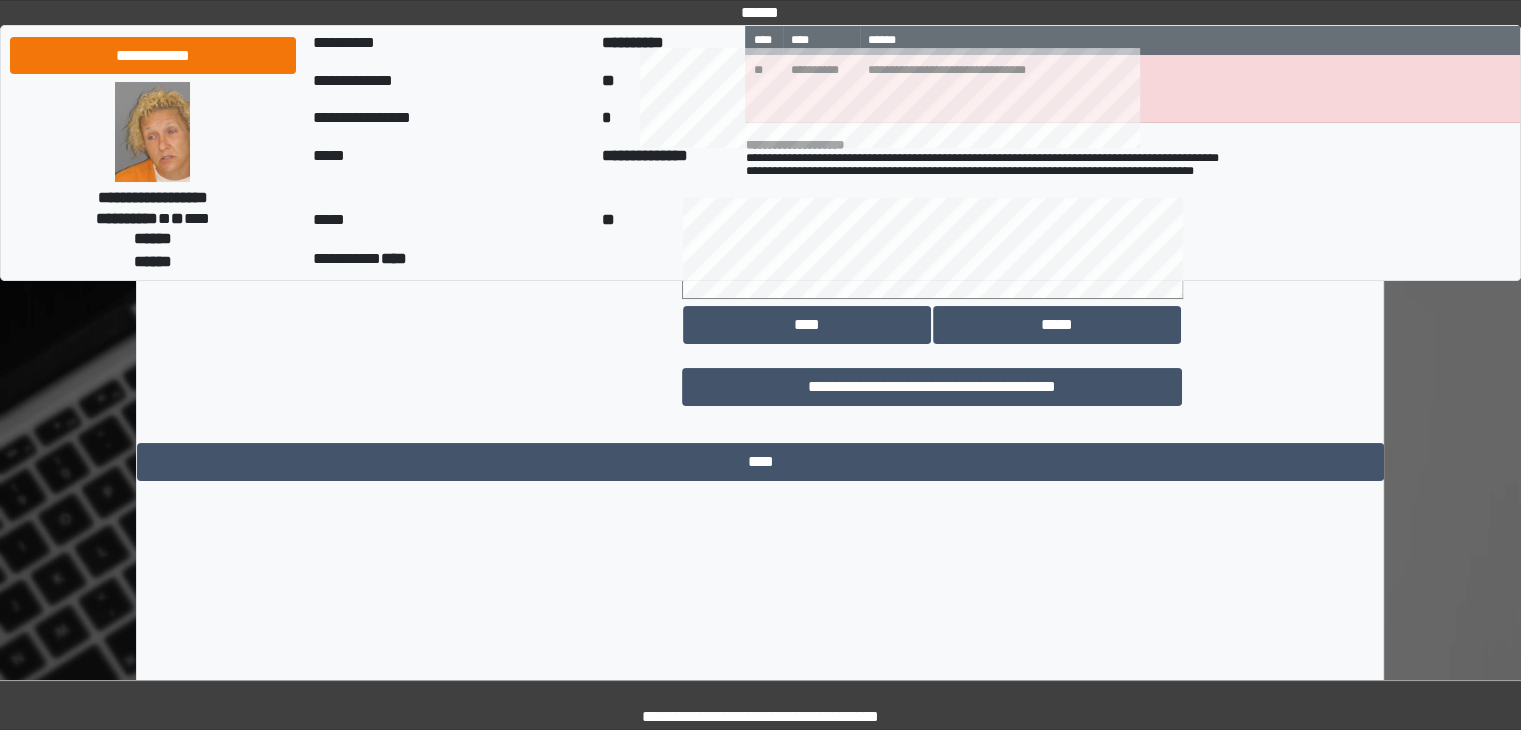 scroll, scrollTop: 15280, scrollLeft: 0, axis: vertical 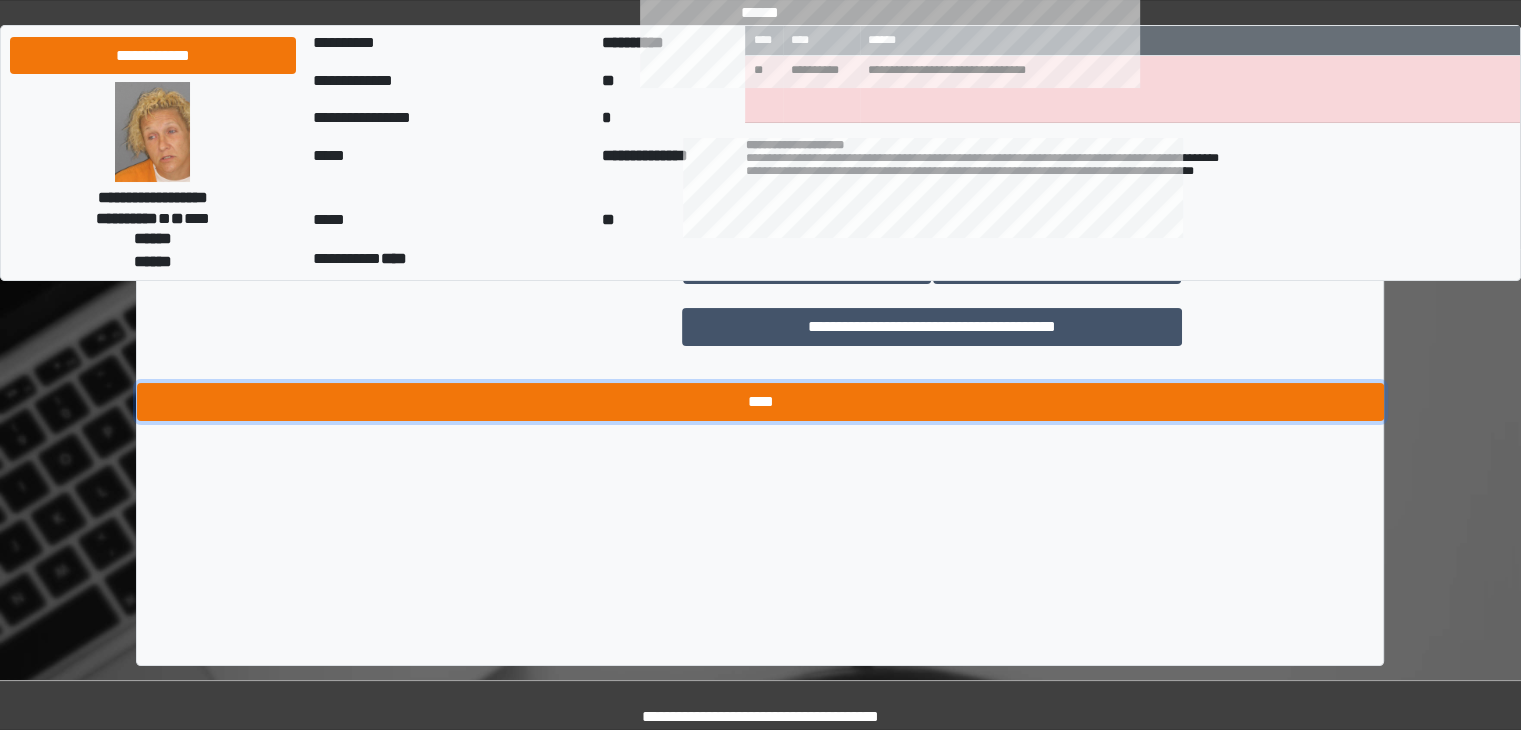 click on "****" at bounding box center [760, 402] 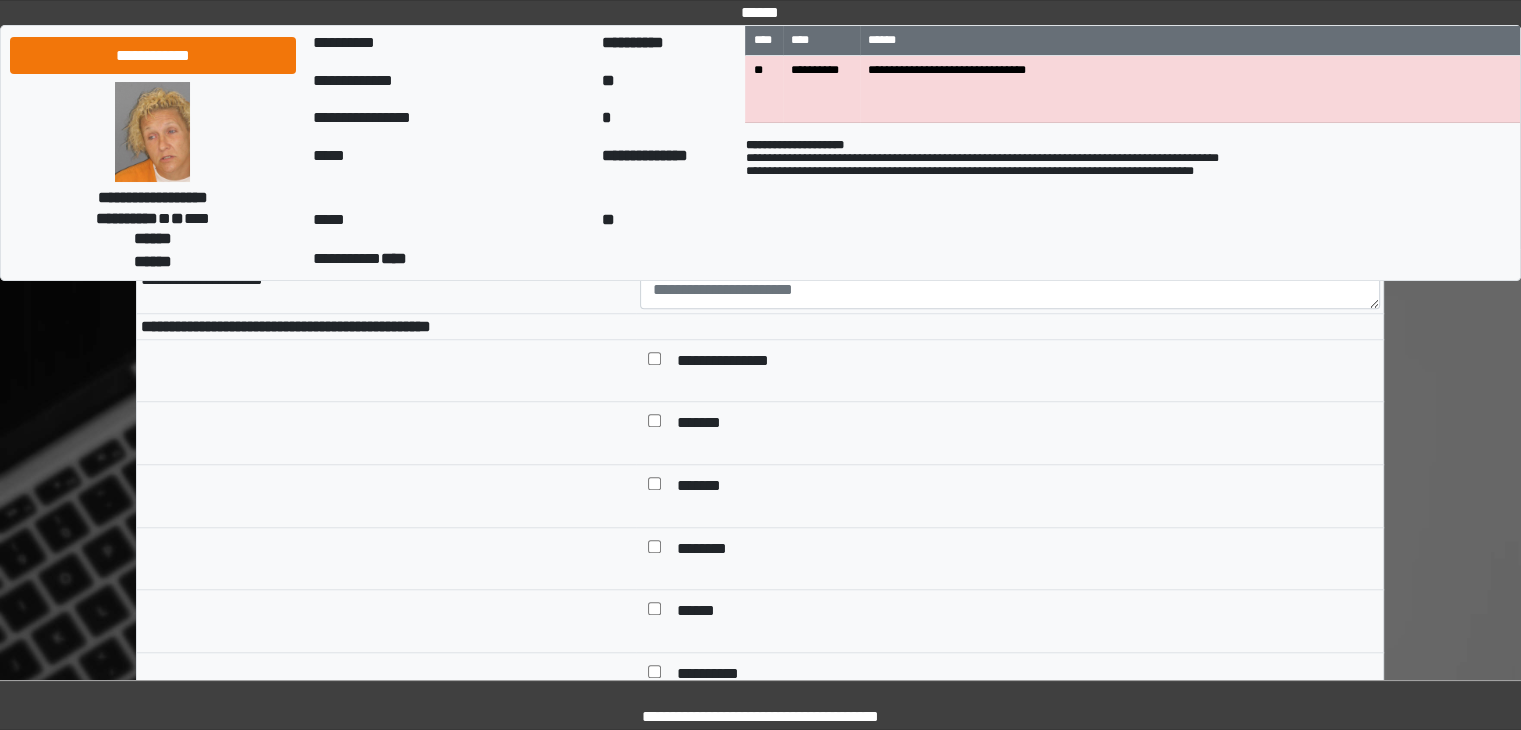 scroll, scrollTop: 758, scrollLeft: 0, axis: vertical 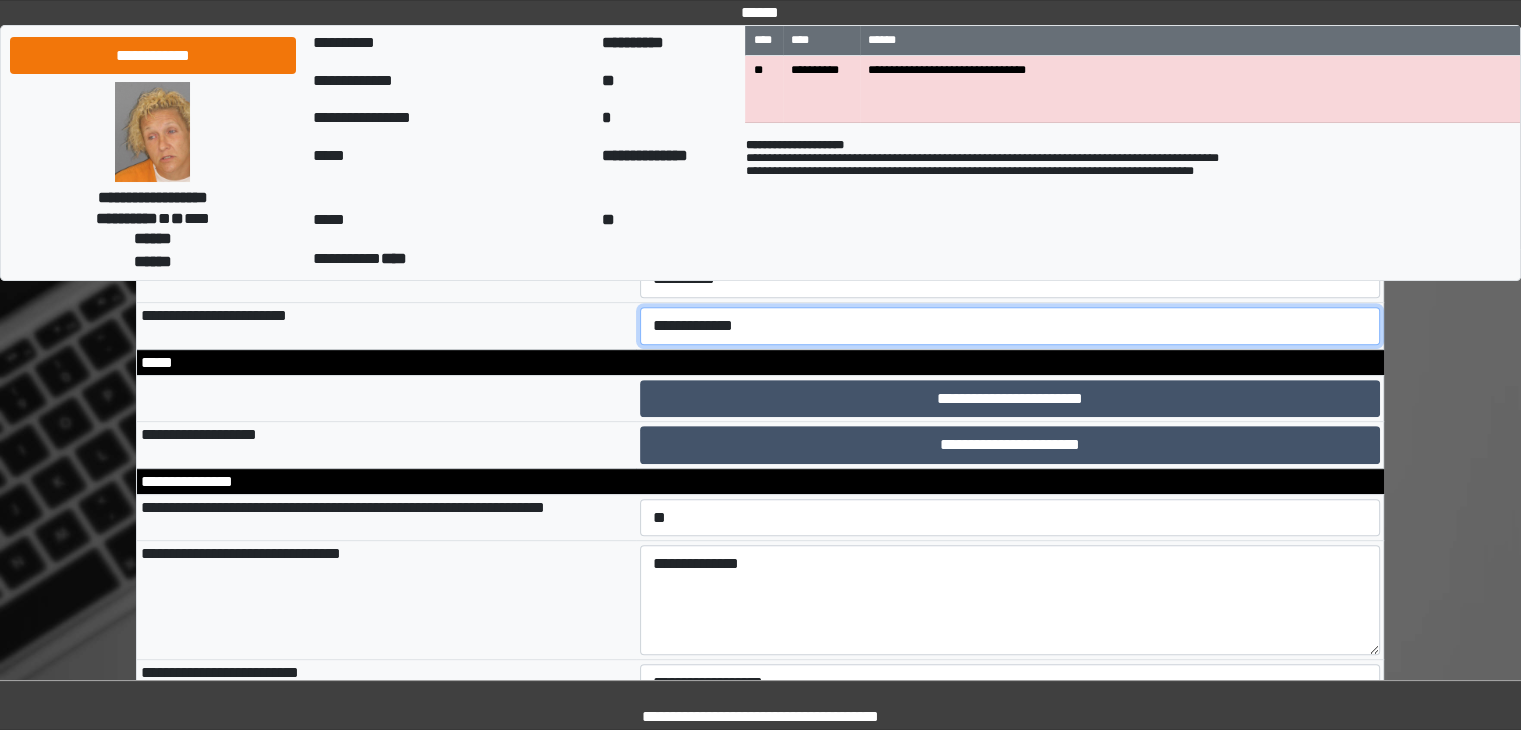 click on "**********" at bounding box center [1010, 326] 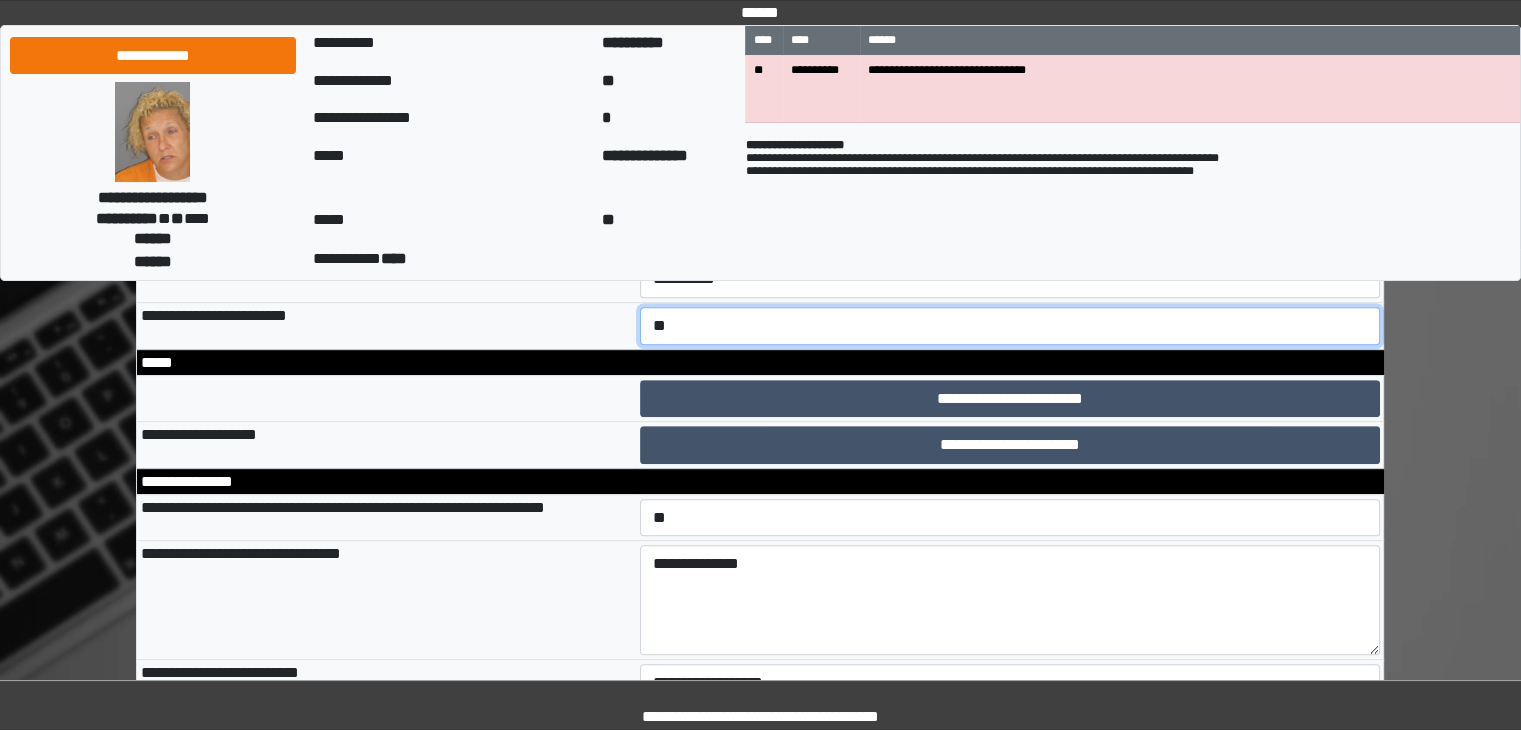click on "**********" at bounding box center [1010, 326] 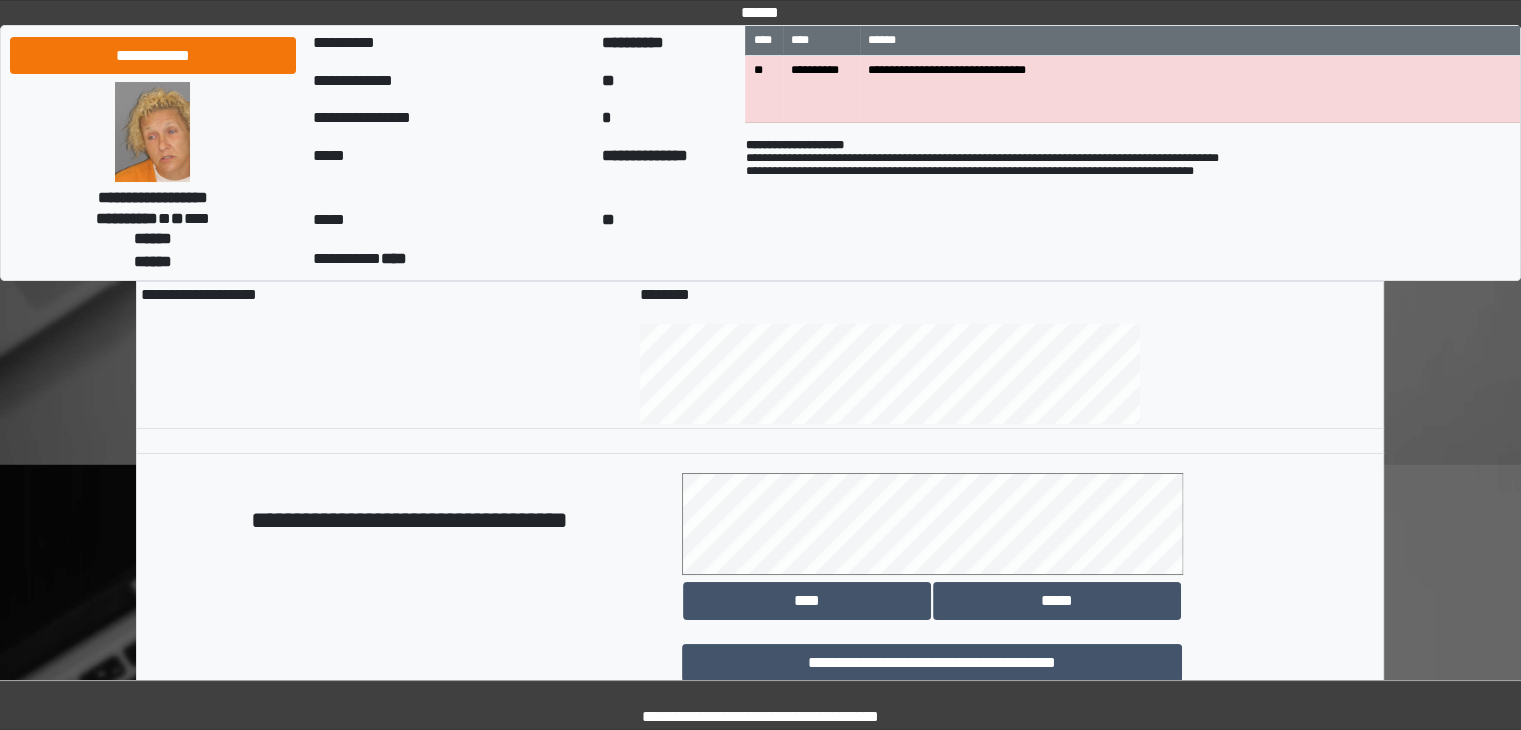scroll, scrollTop: 15280, scrollLeft: 0, axis: vertical 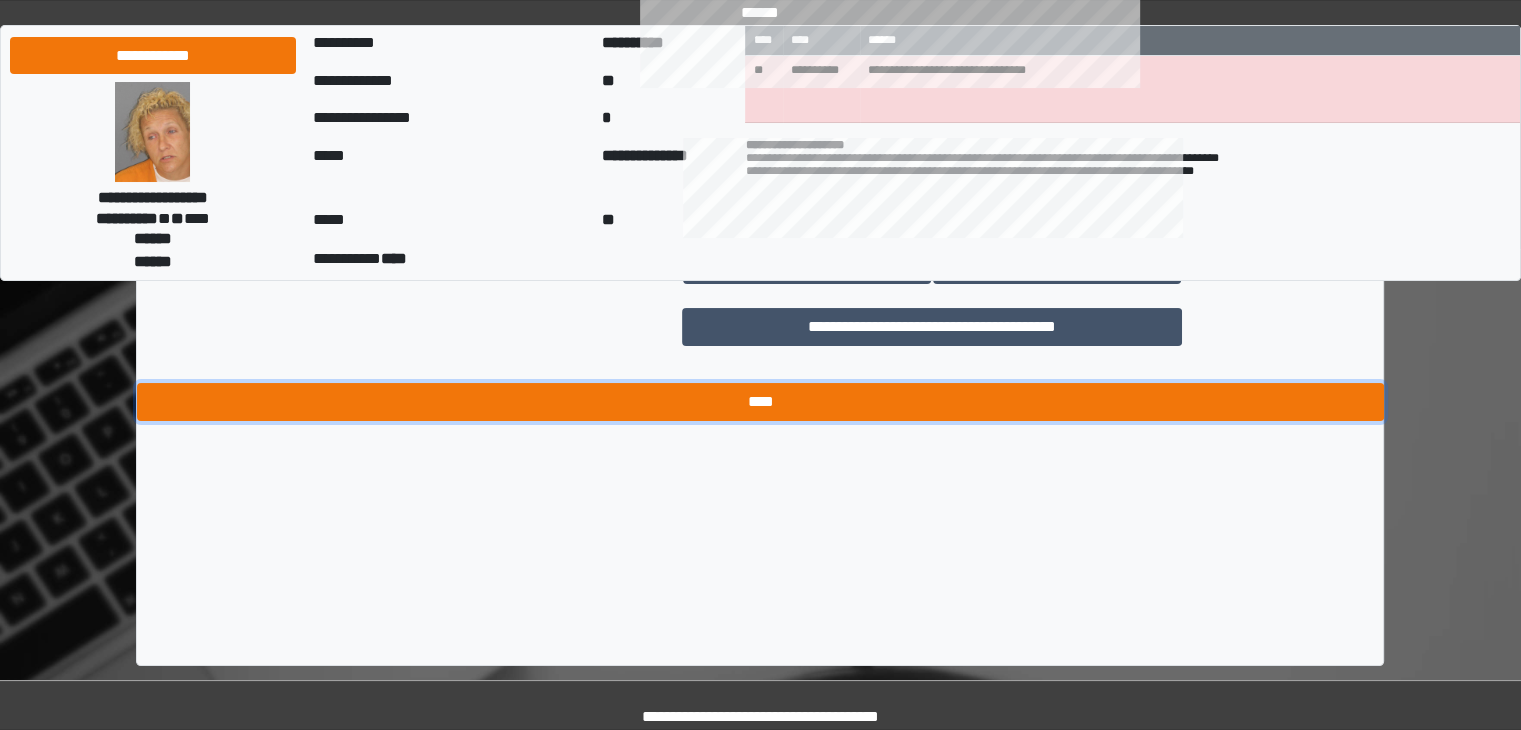 click on "****" at bounding box center [760, 402] 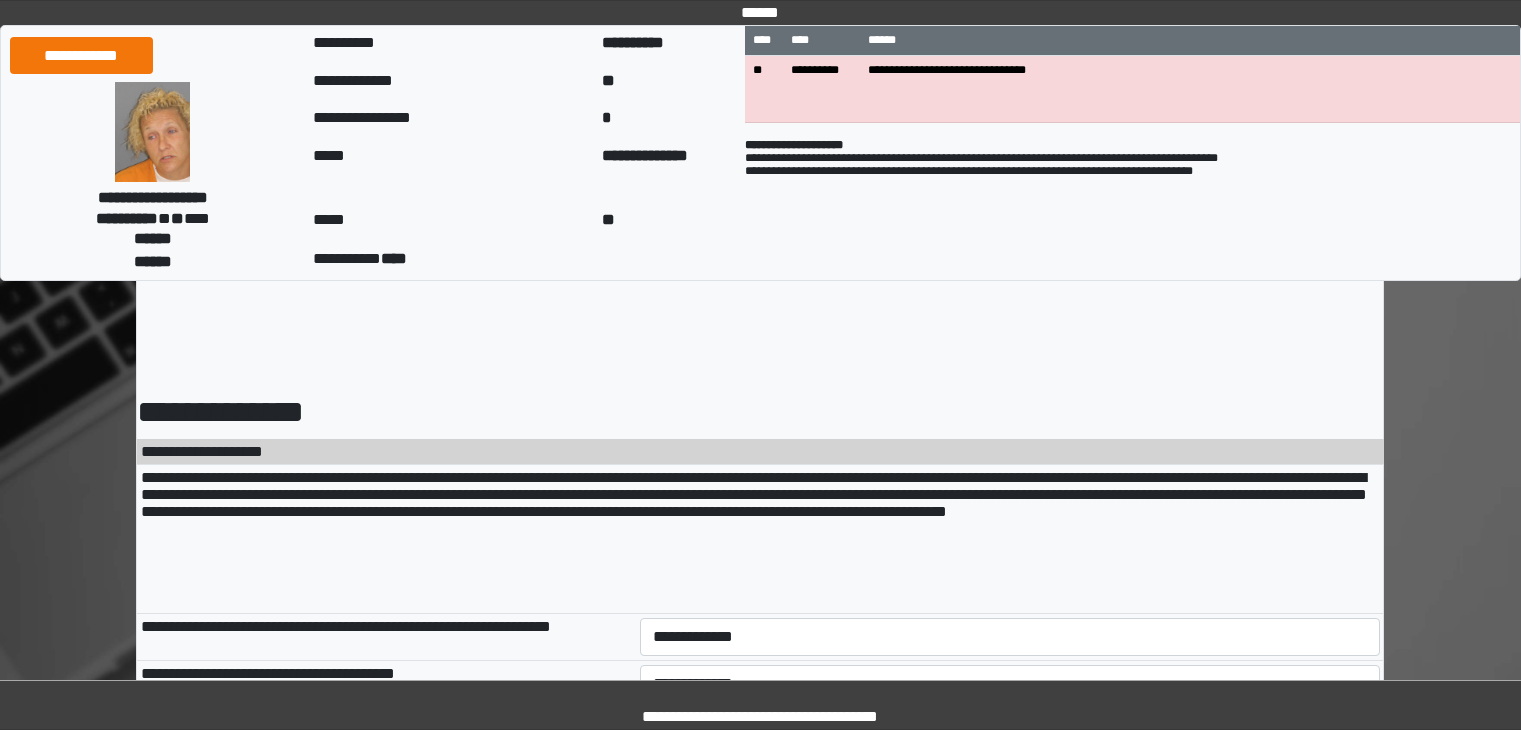 scroll, scrollTop: 0, scrollLeft: 0, axis: both 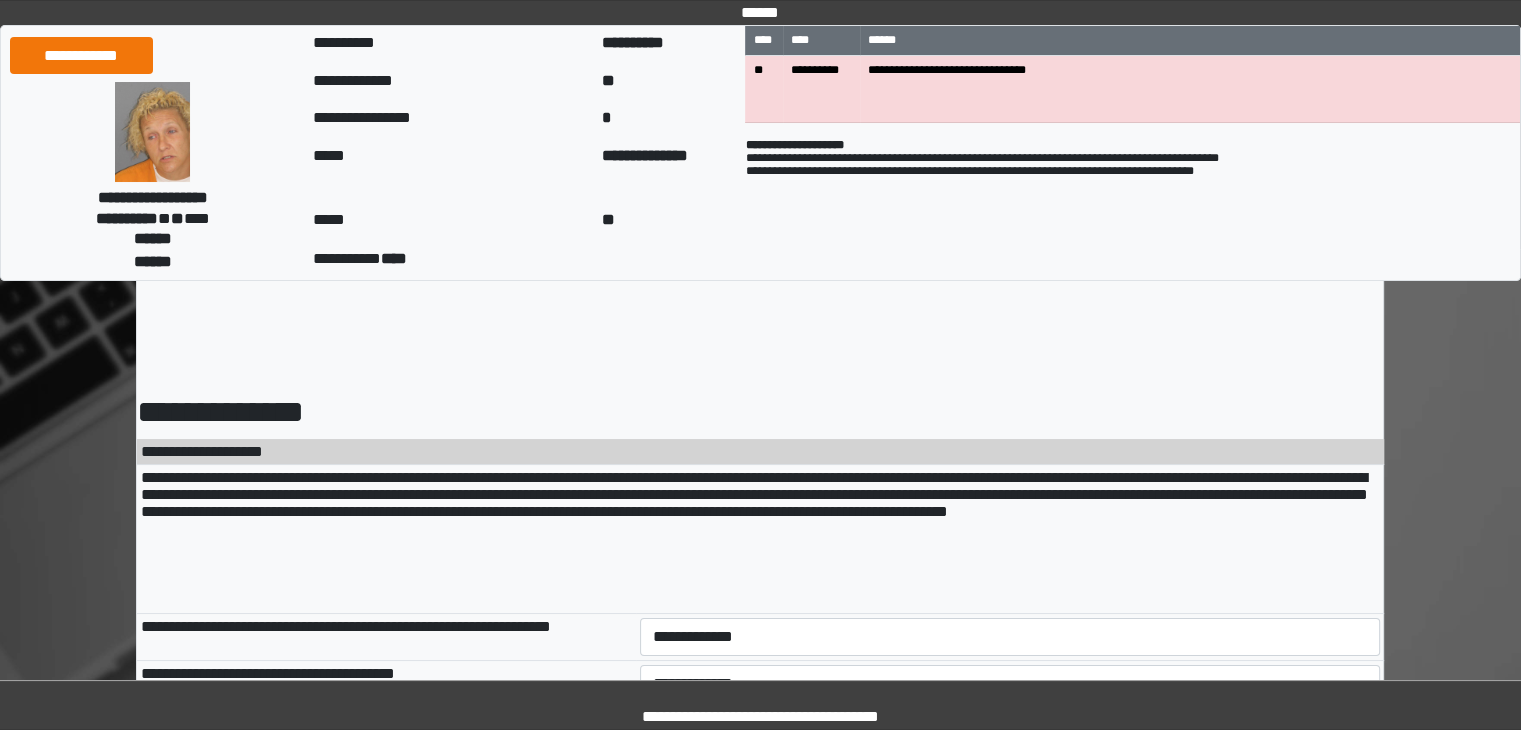click on "**********" at bounding box center (760, 512) 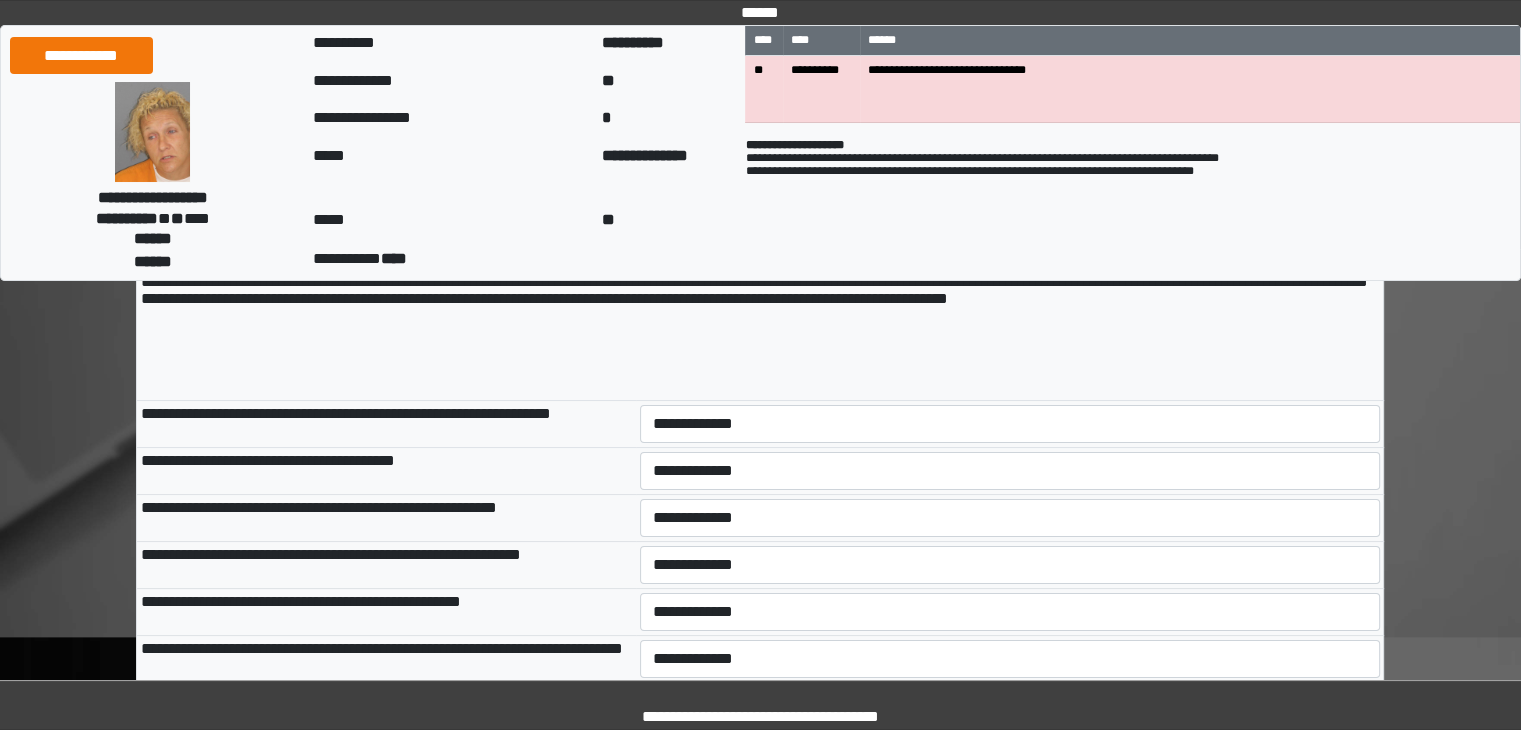 scroll, scrollTop: 214, scrollLeft: 0, axis: vertical 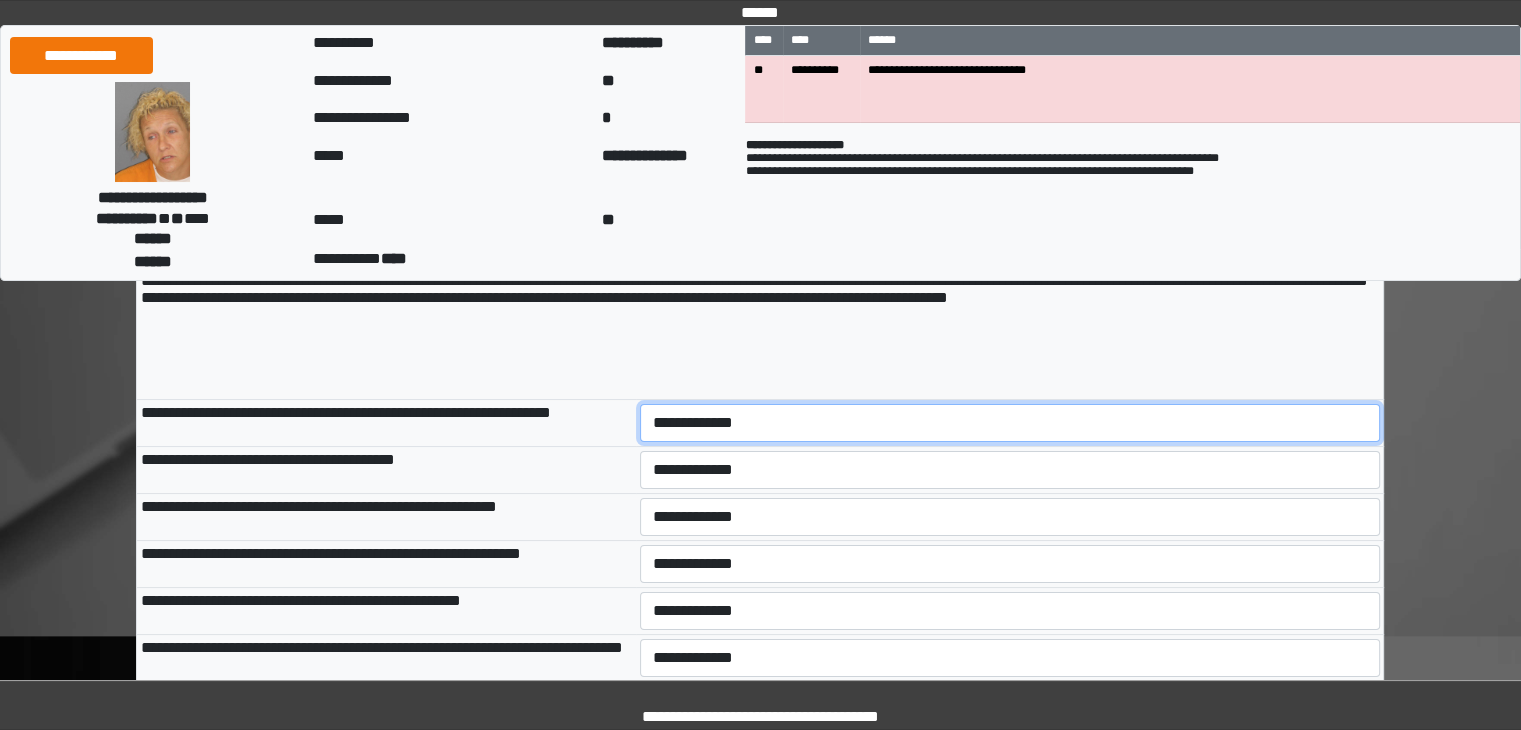 click on "**********" at bounding box center (1010, 423) 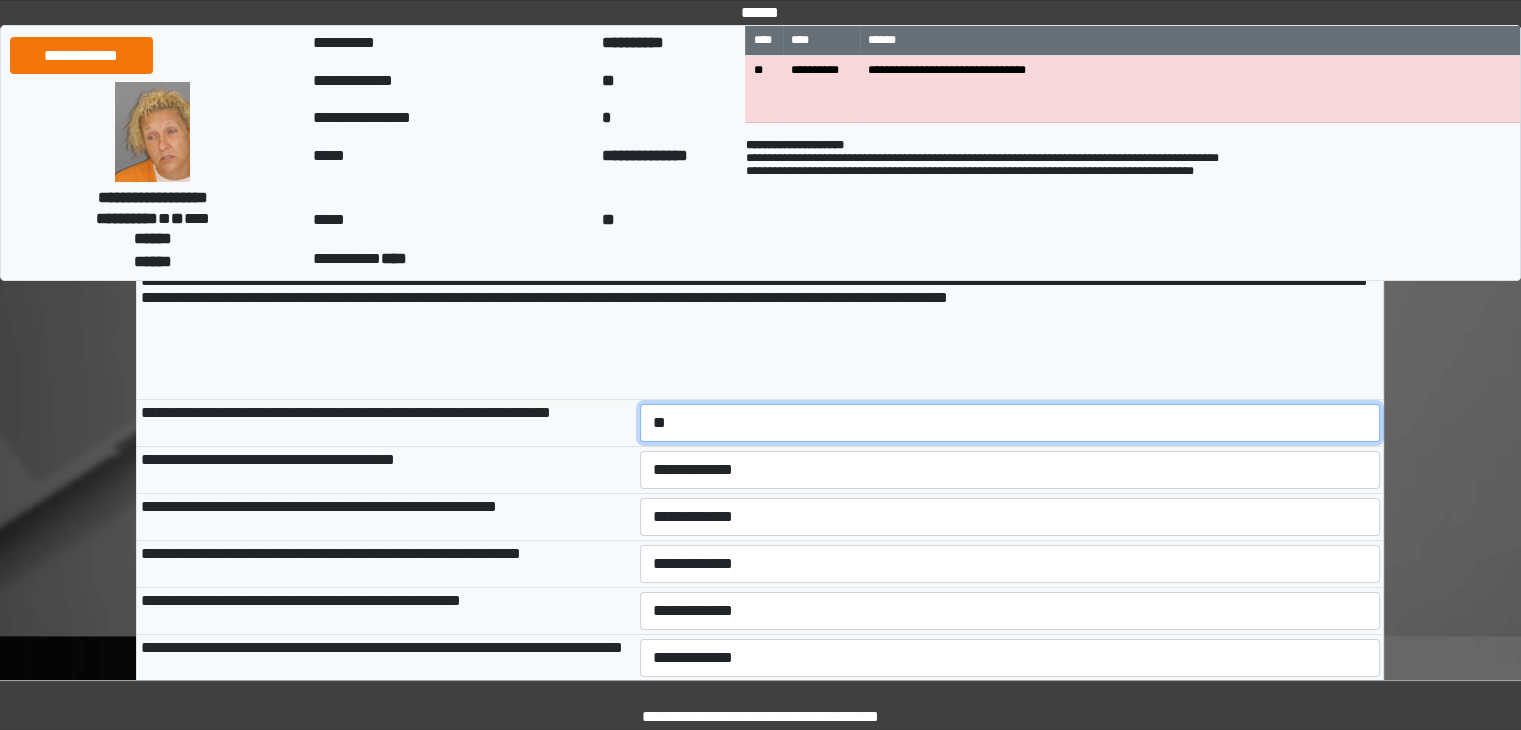 click on "**********" at bounding box center [1010, 423] 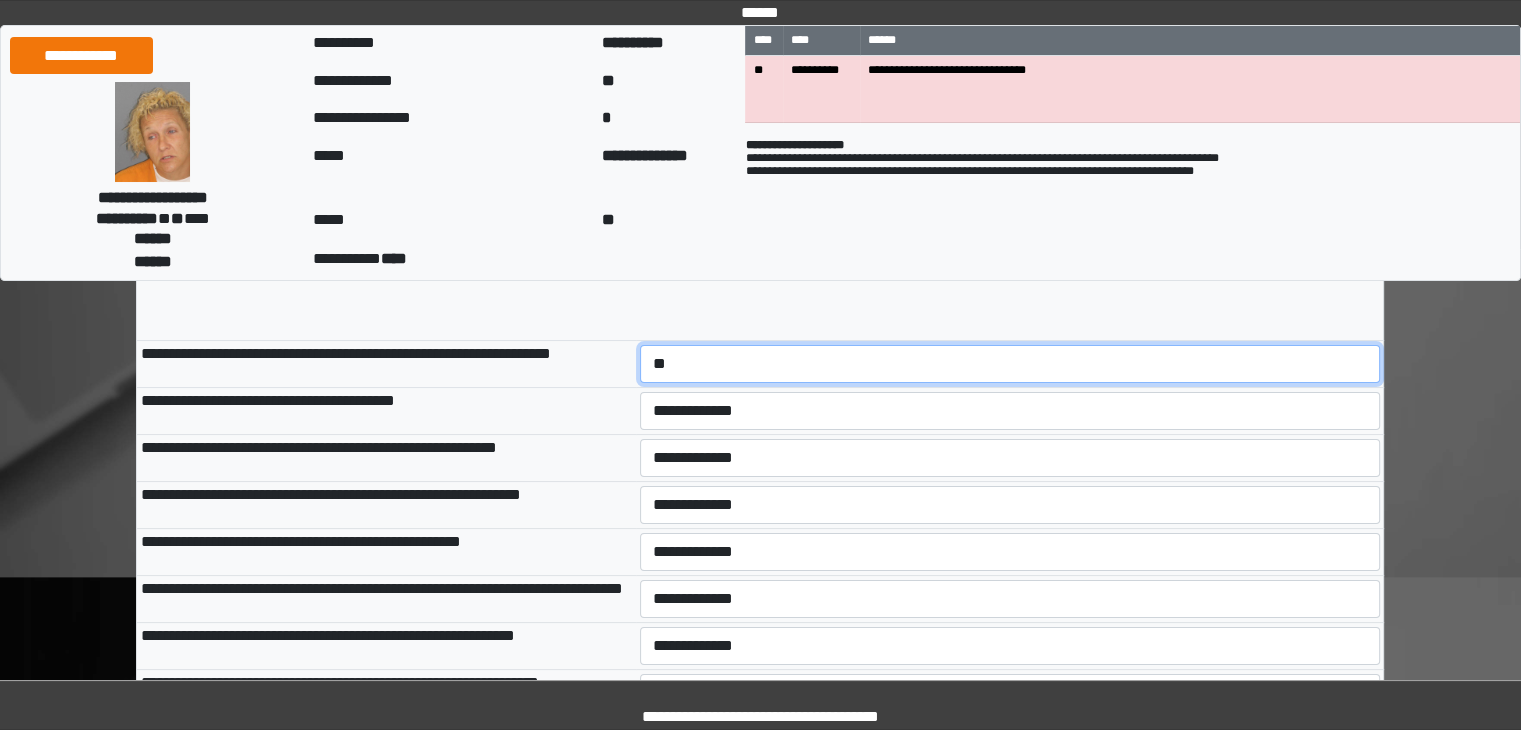 scroll, scrollTop: 308, scrollLeft: 0, axis: vertical 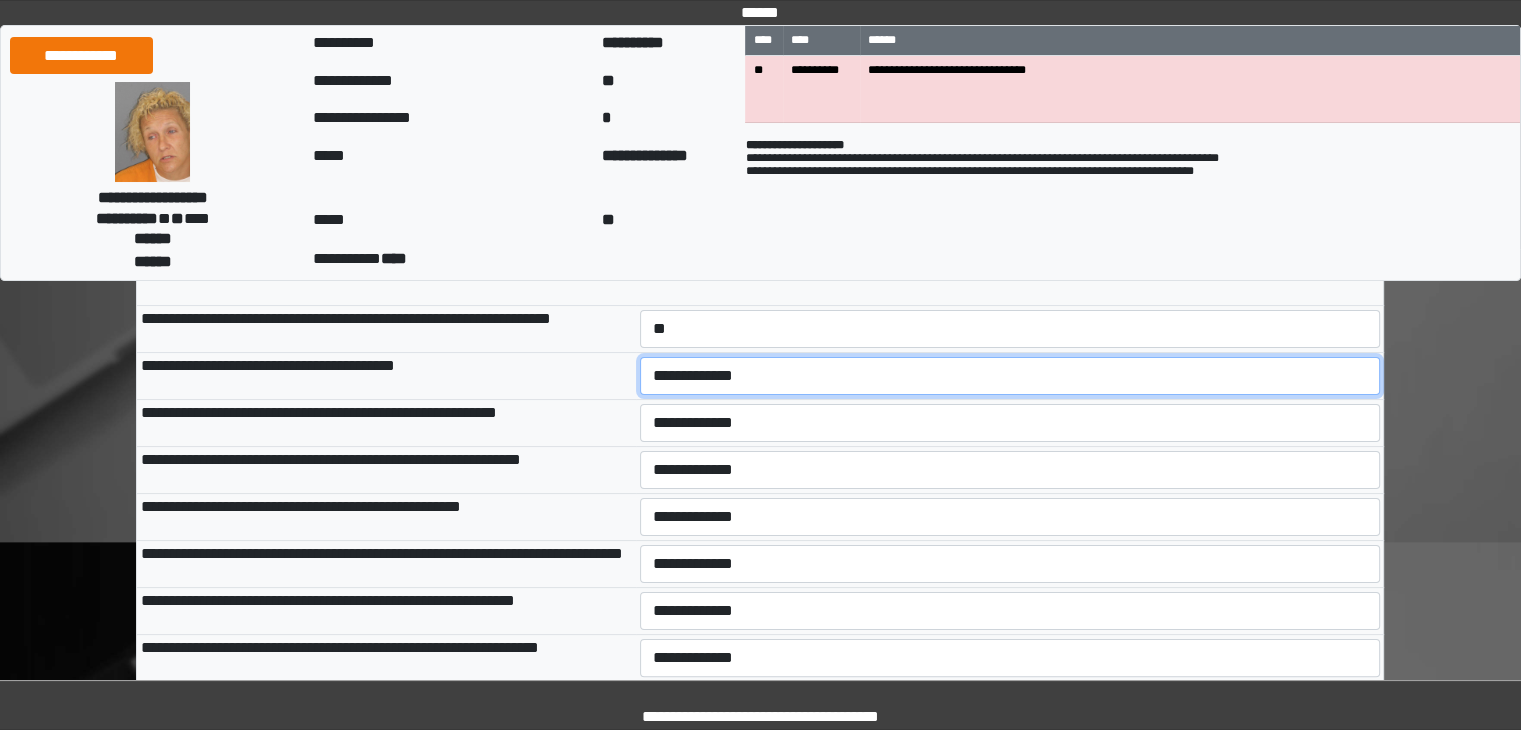 click on "**********" at bounding box center [1010, 376] 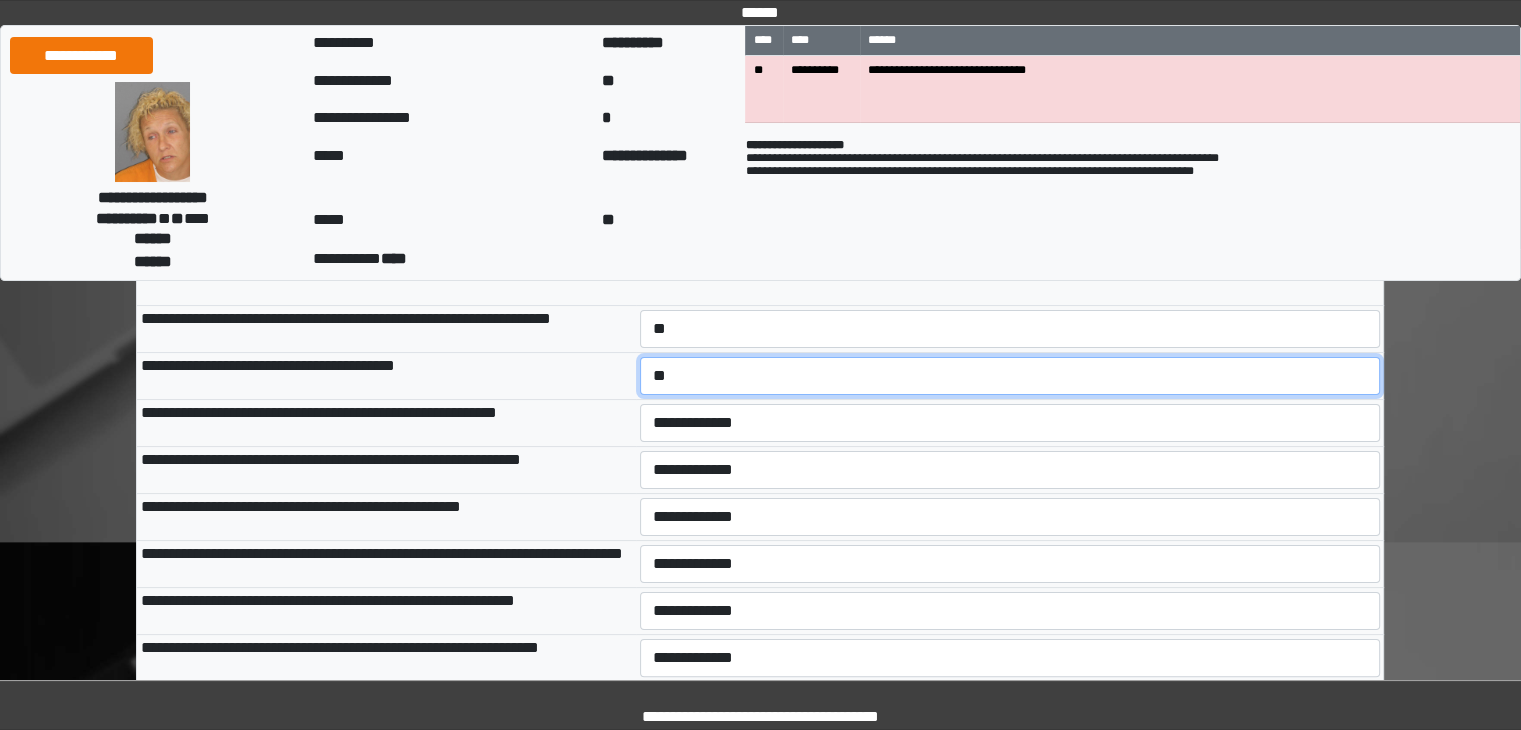 click on "**********" at bounding box center (1010, 376) 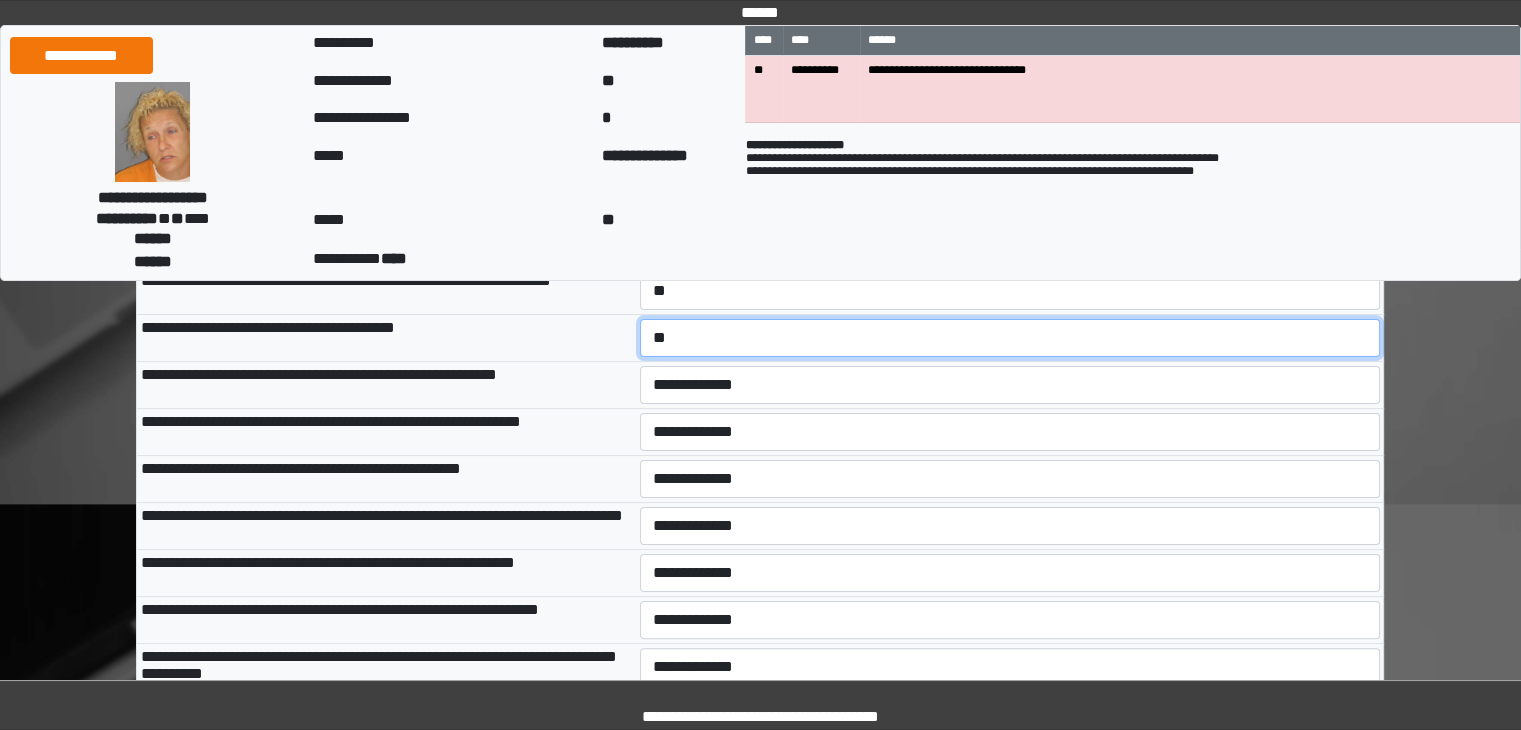 scroll, scrollTop: 351, scrollLeft: 0, axis: vertical 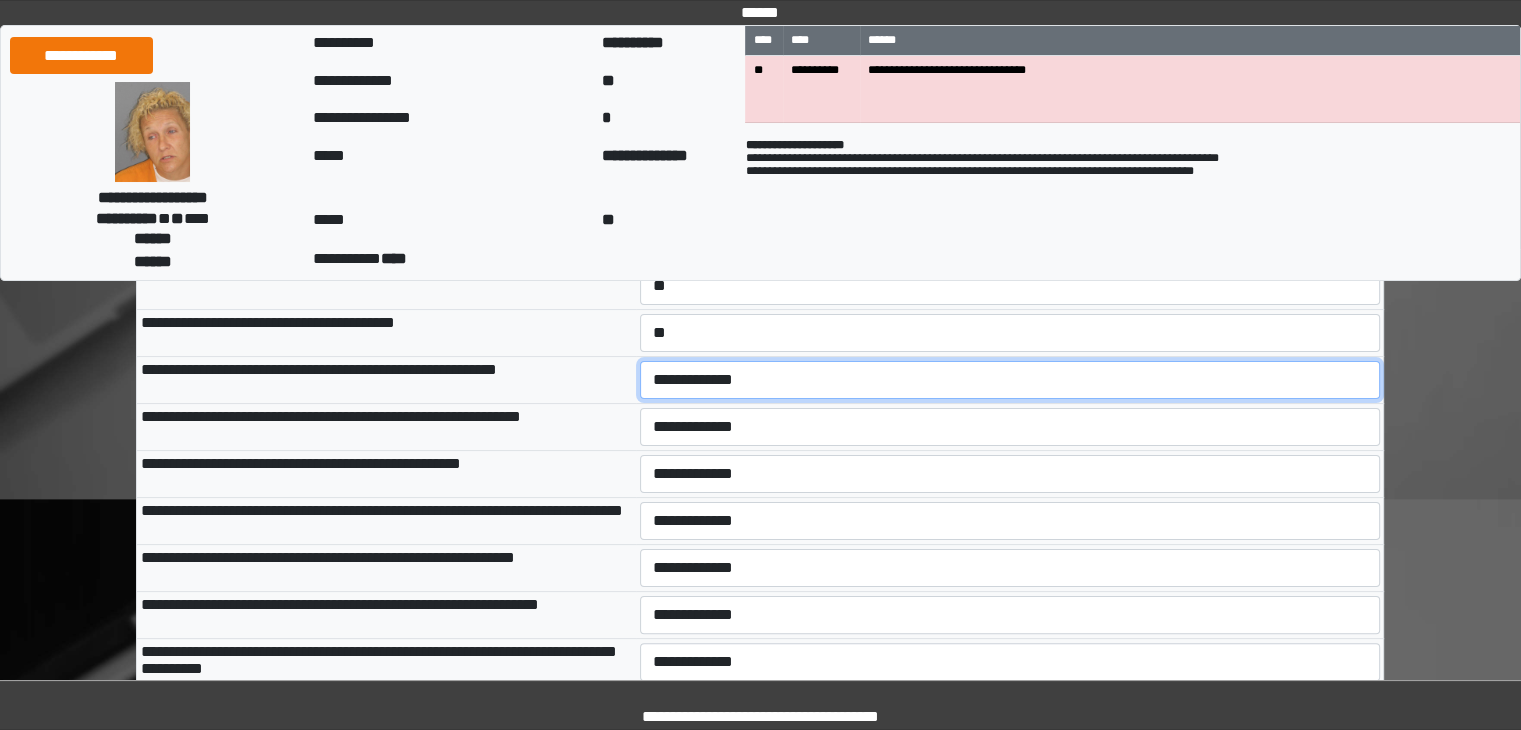 click on "**********" at bounding box center (1010, 380) 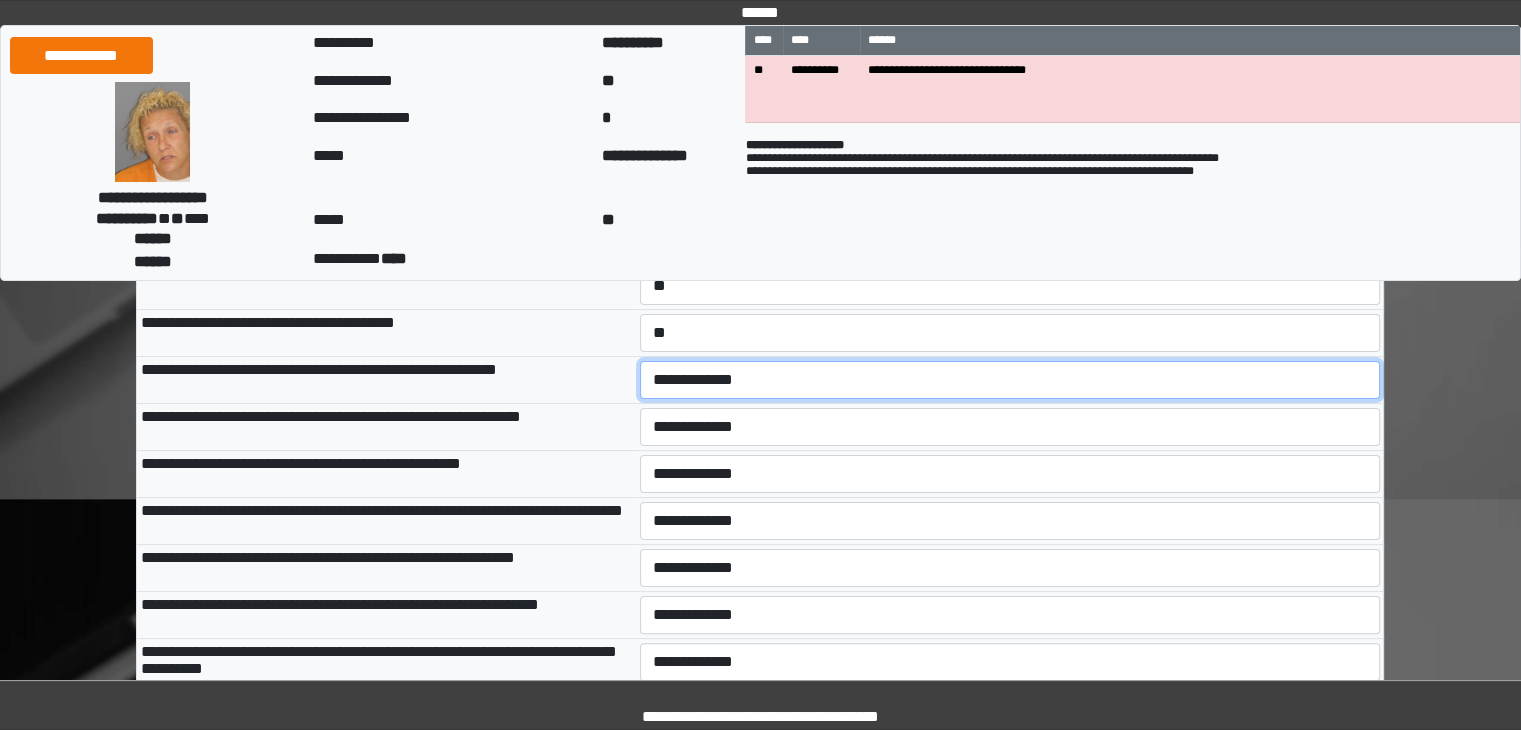 select on "***" 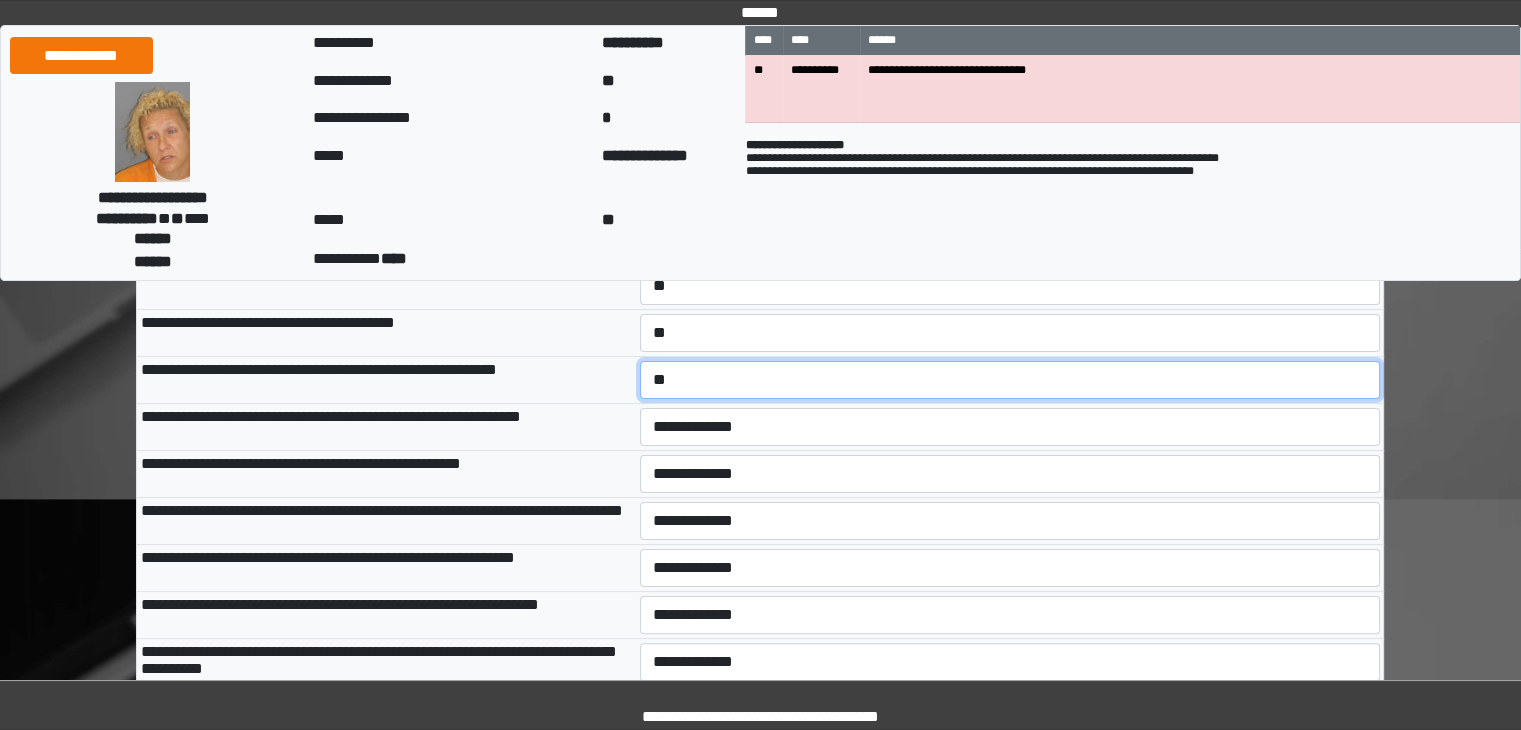 click on "**********" at bounding box center [1010, 380] 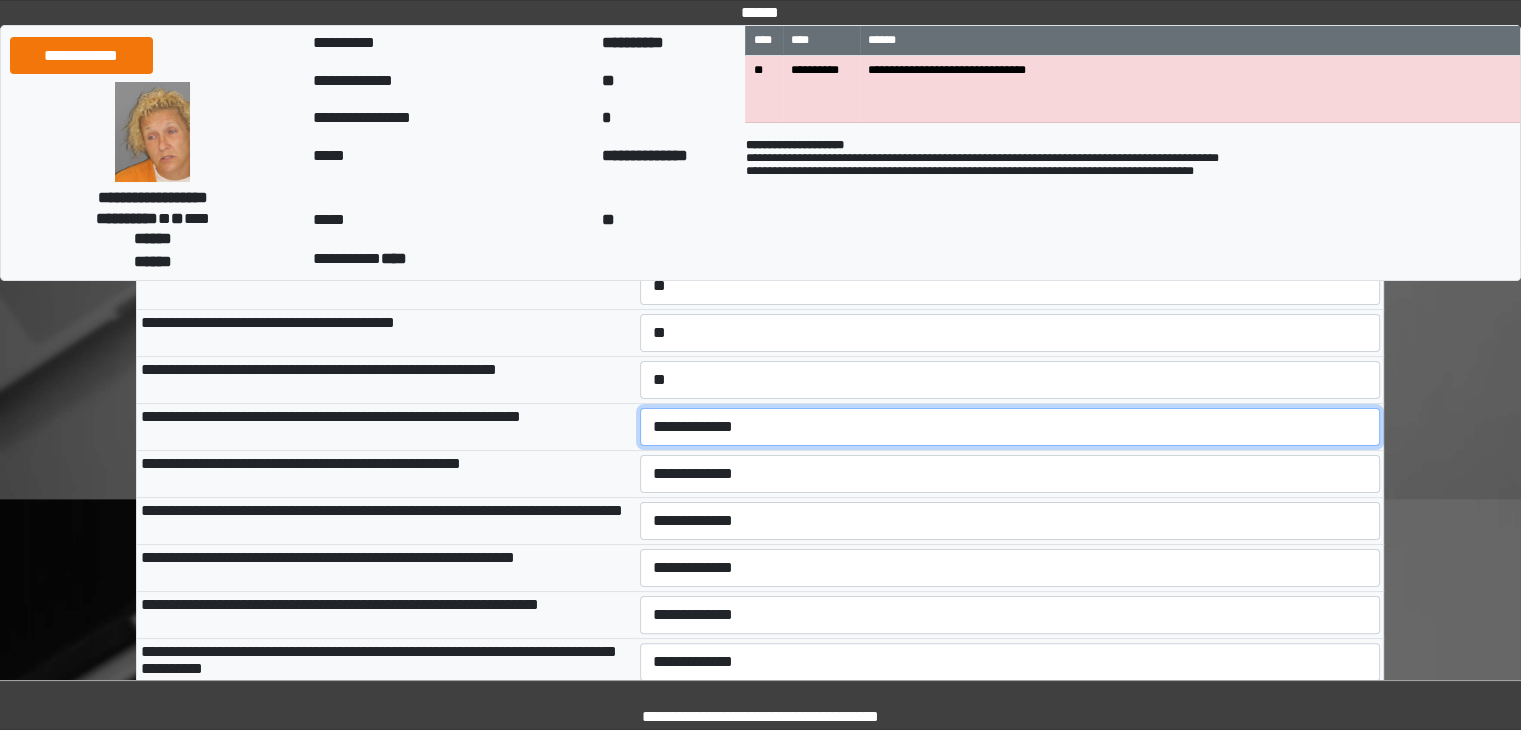 click on "**********" at bounding box center [1010, 427] 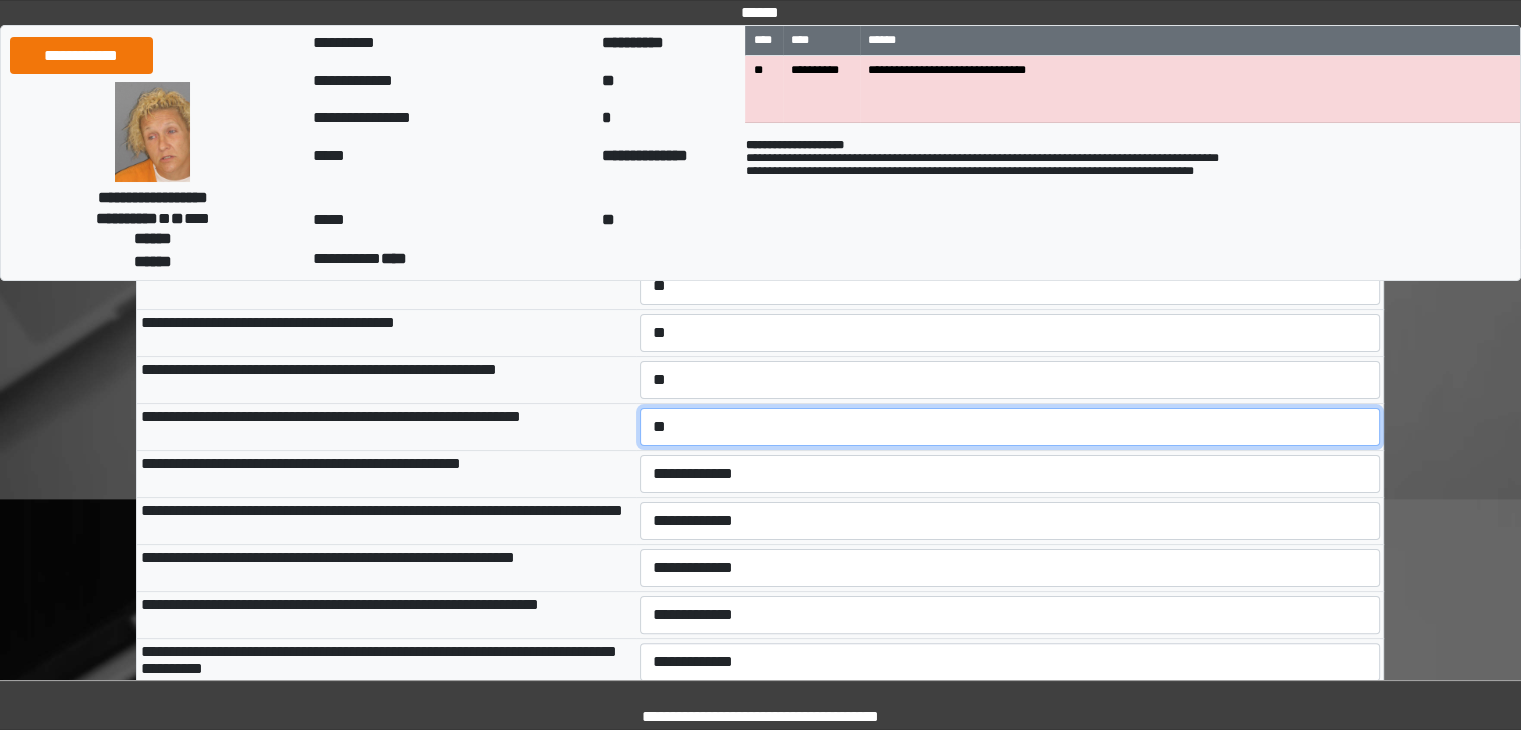 click on "**********" at bounding box center (1010, 427) 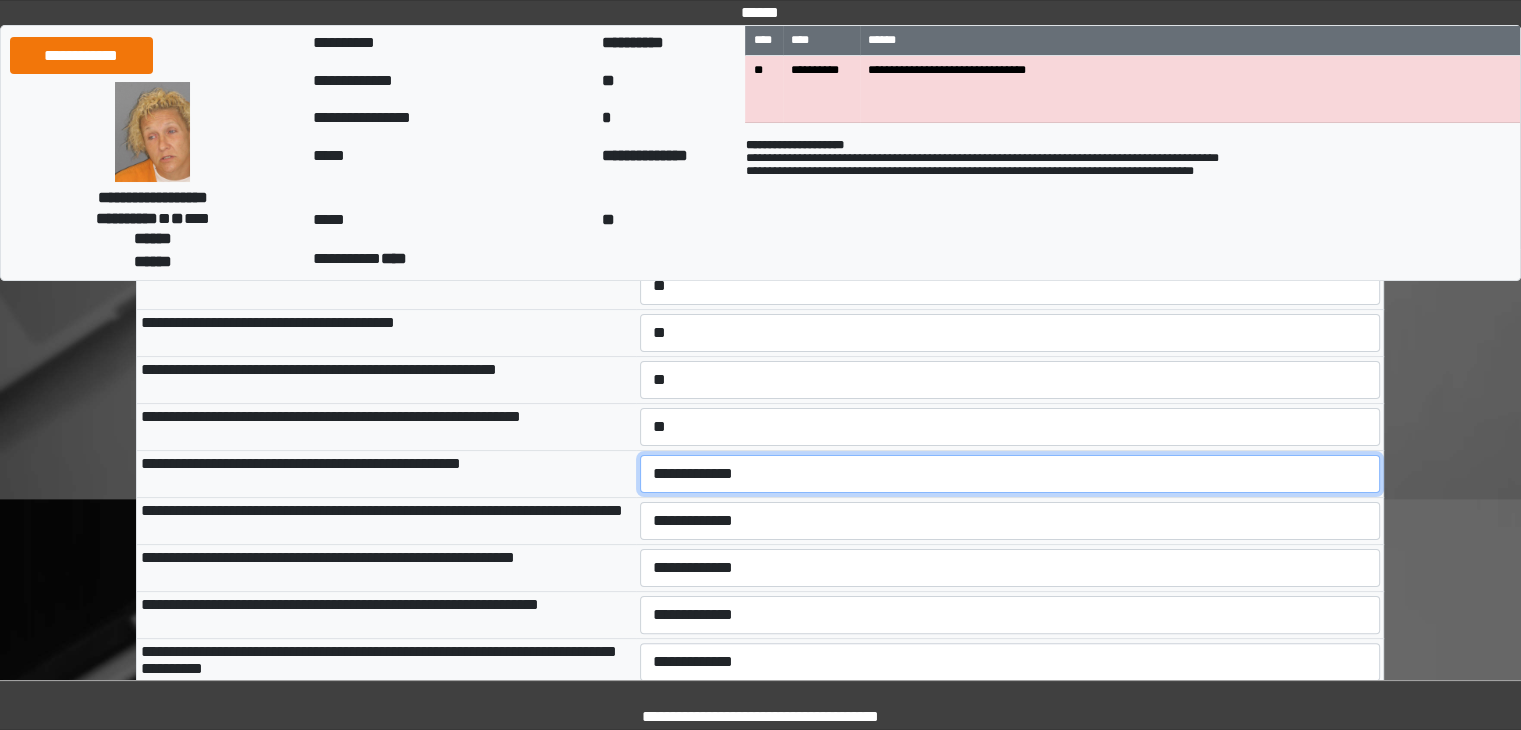 click on "**********" at bounding box center (1010, 474) 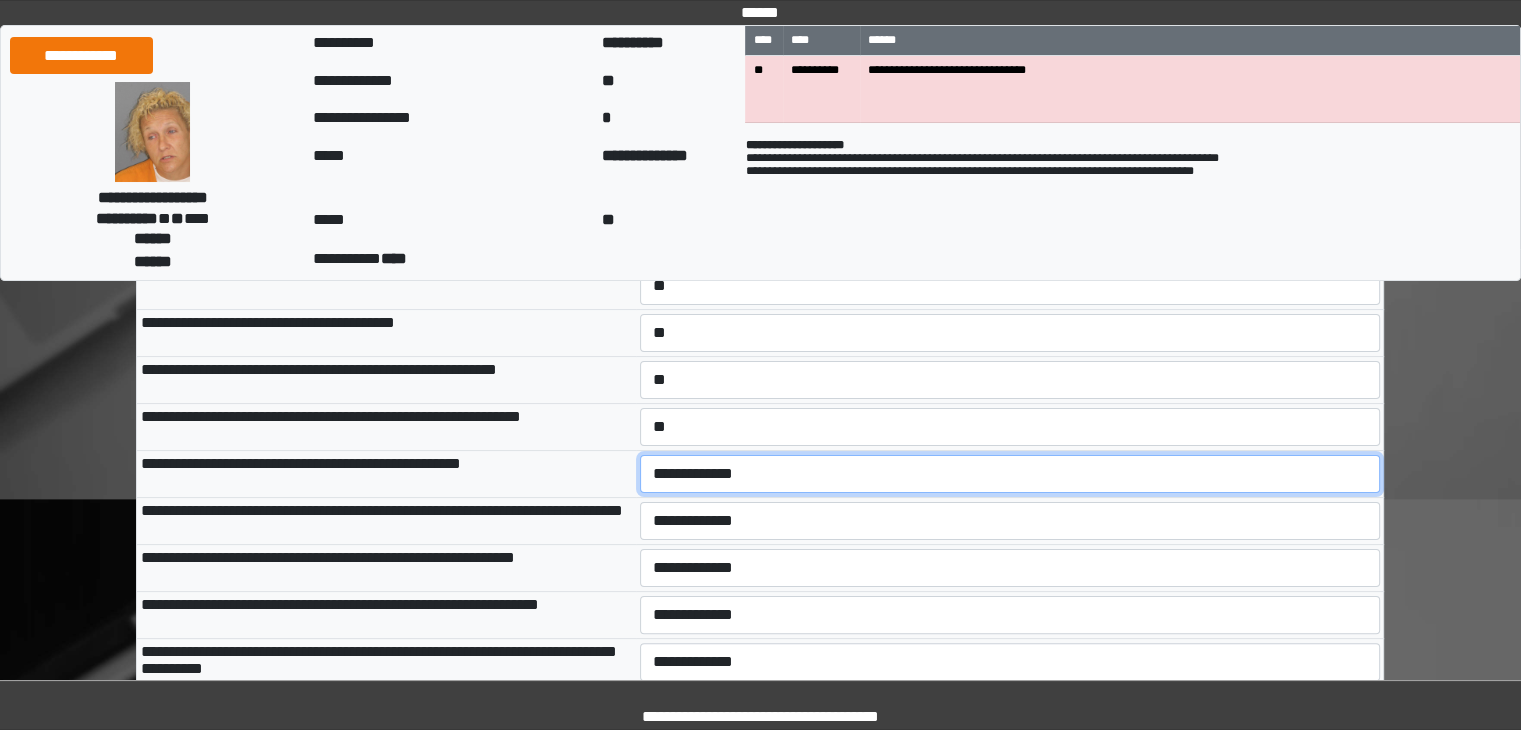 select on "***" 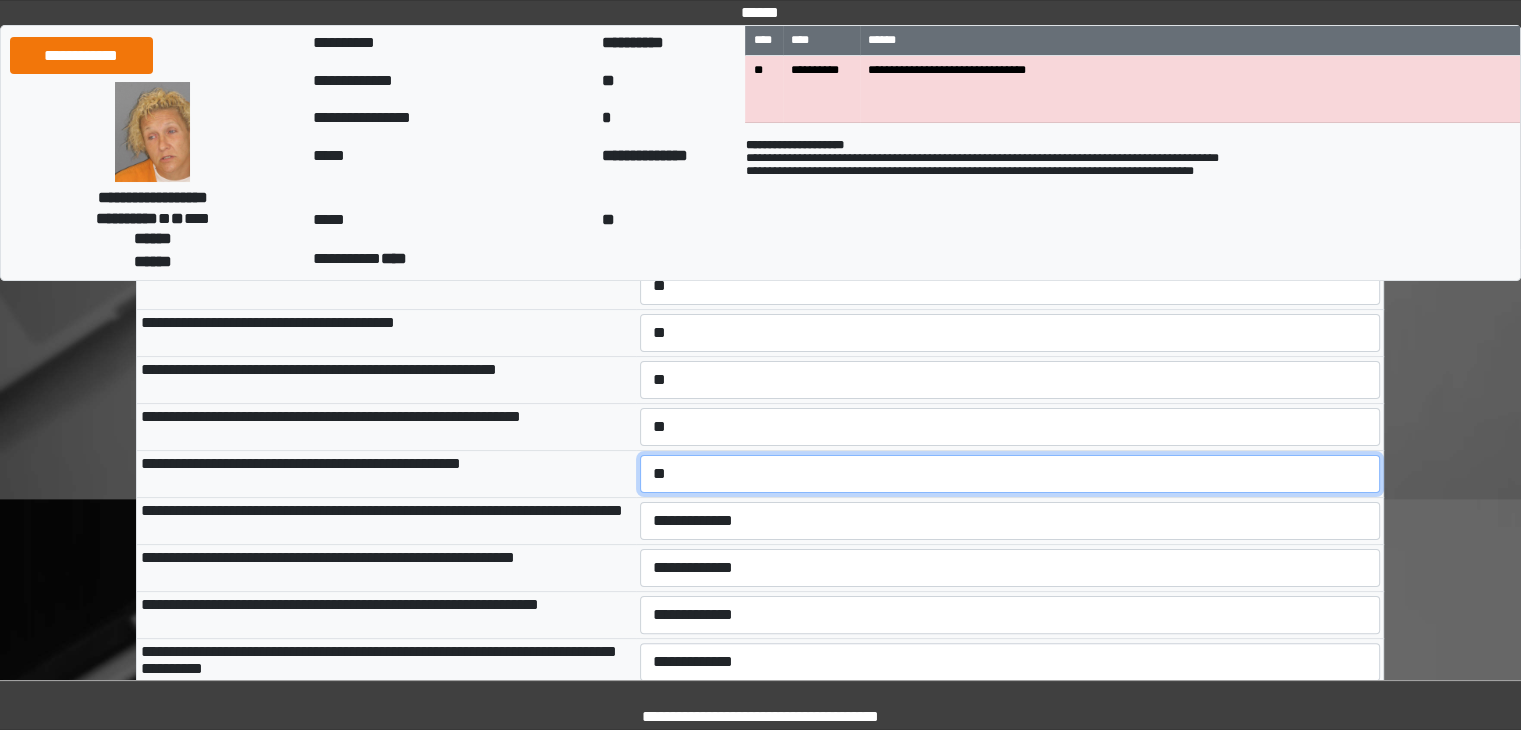 click on "**********" at bounding box center [1010, 474] 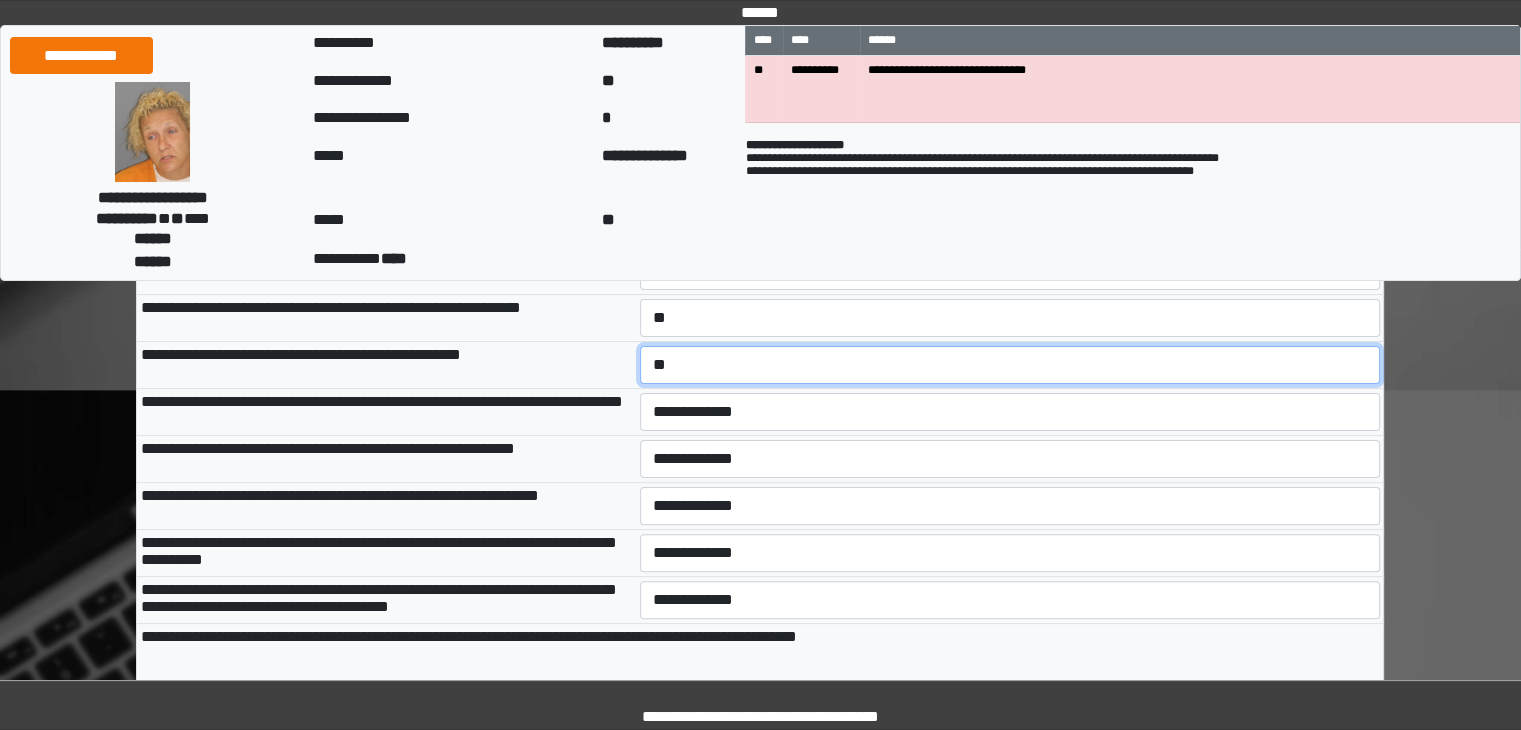 scroll, scrollTop: 466, scrollLeft: 0, axis: vertical 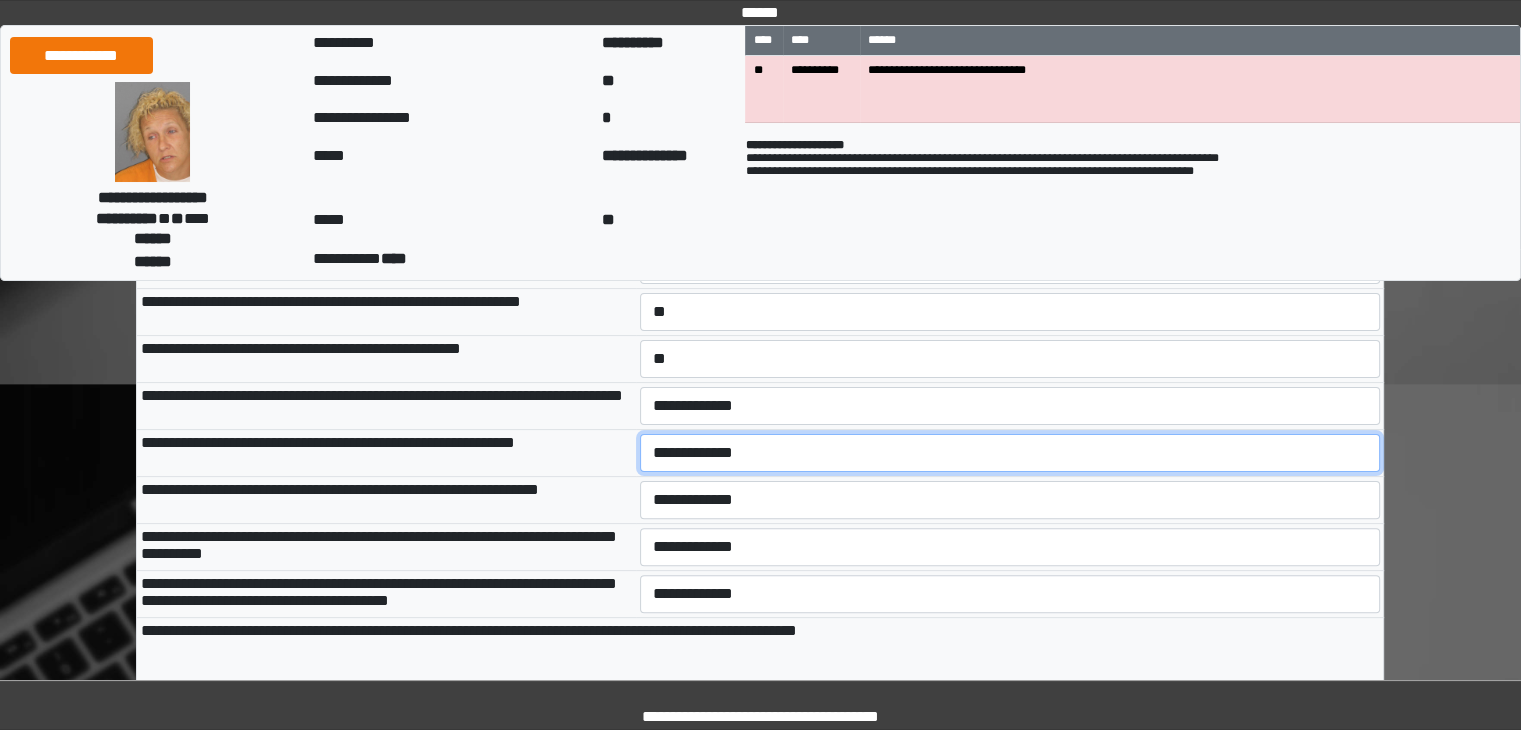 click on "**********" at bounding box center [1010, 453] 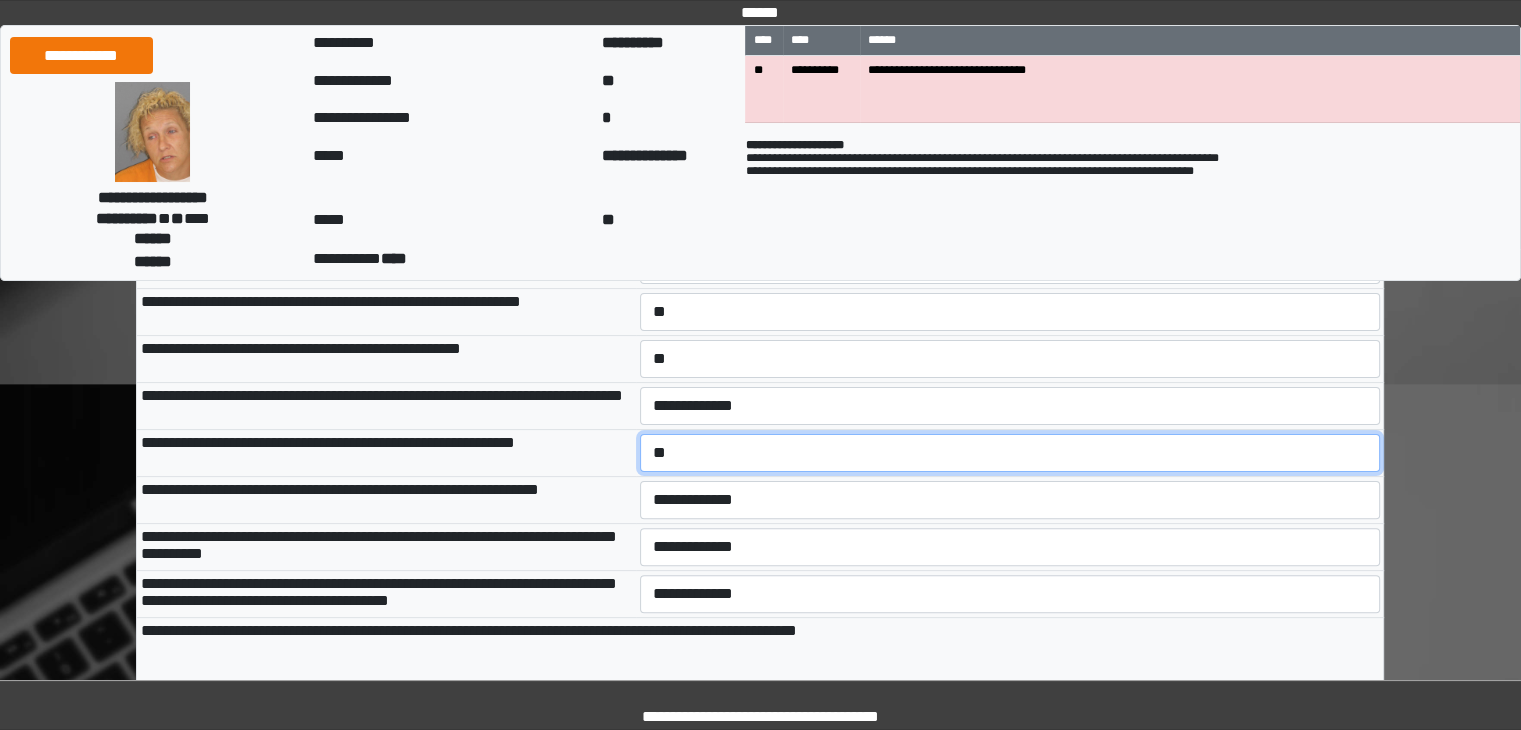 click on "**********" at bounding box center [1010, 453] 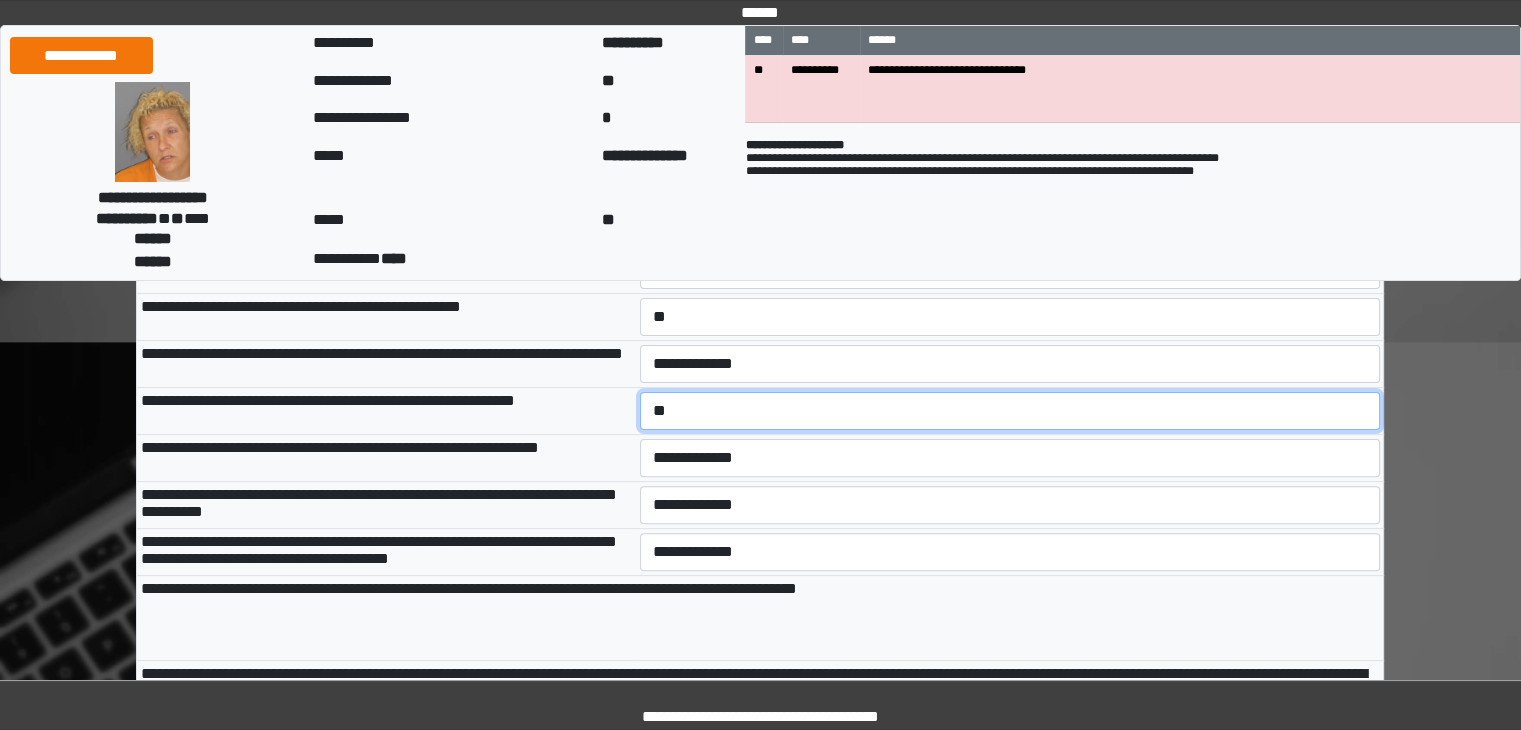 scroll, scrollTop: 518, scrollLeft: 0, axis: vertical 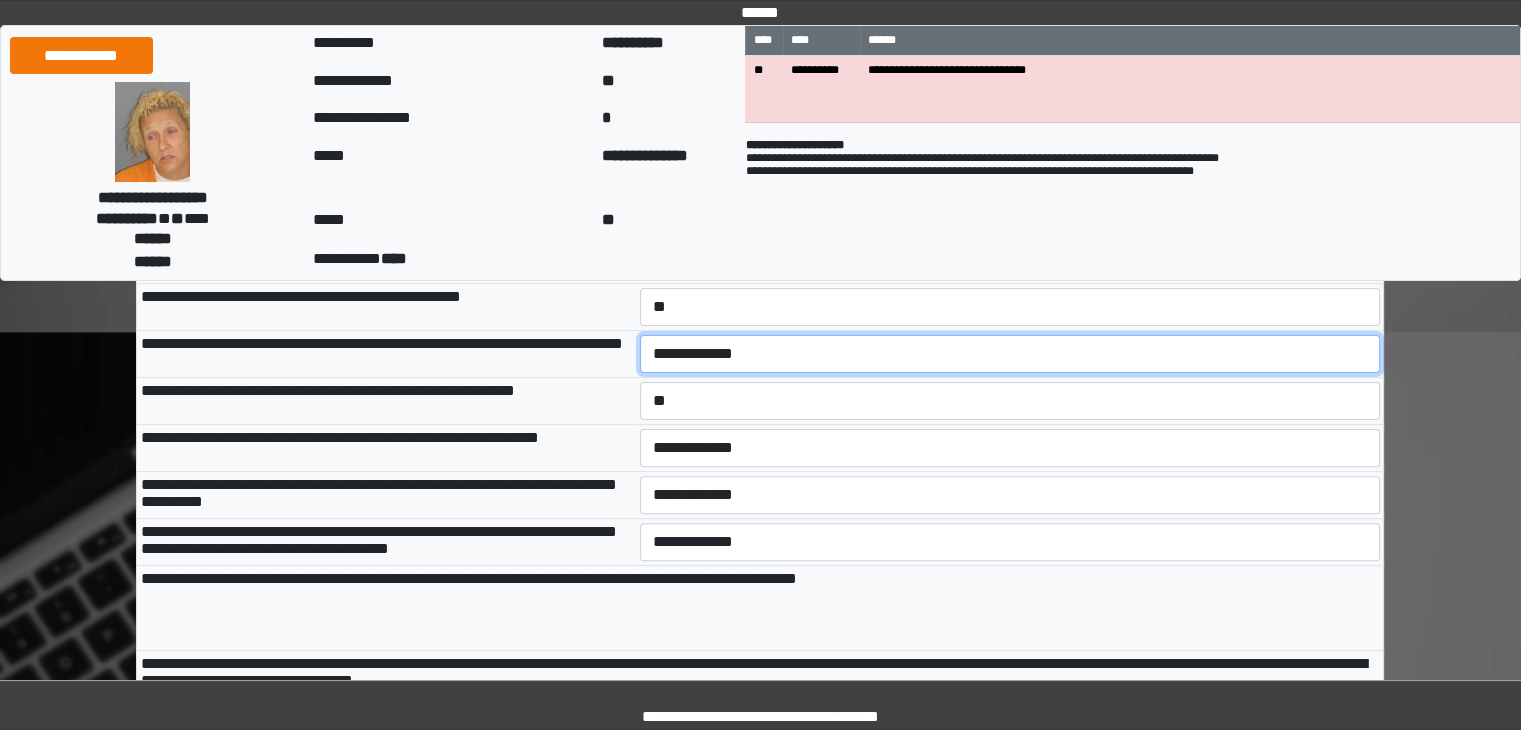 click on "**********" at bounding box center [1010, 354] 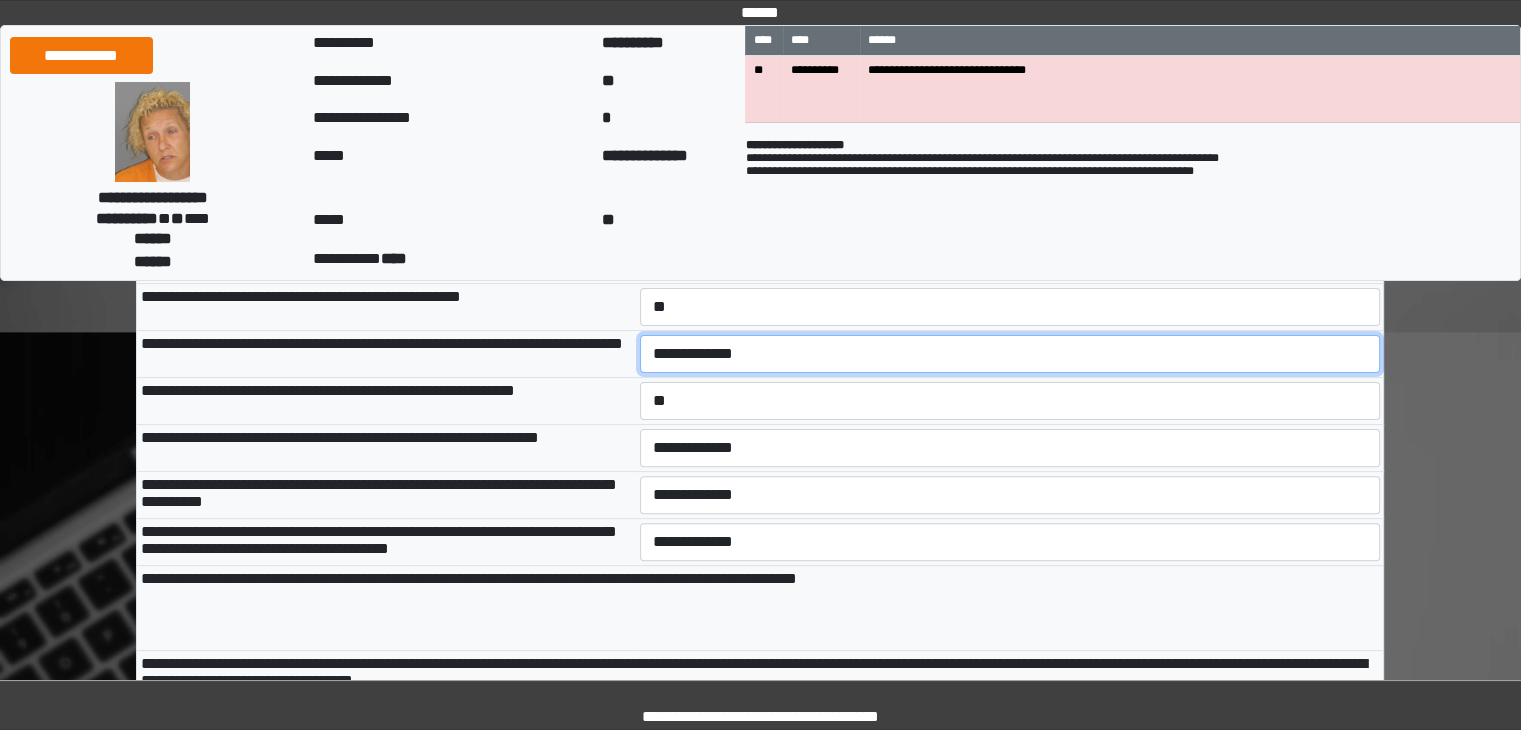 select on "***" 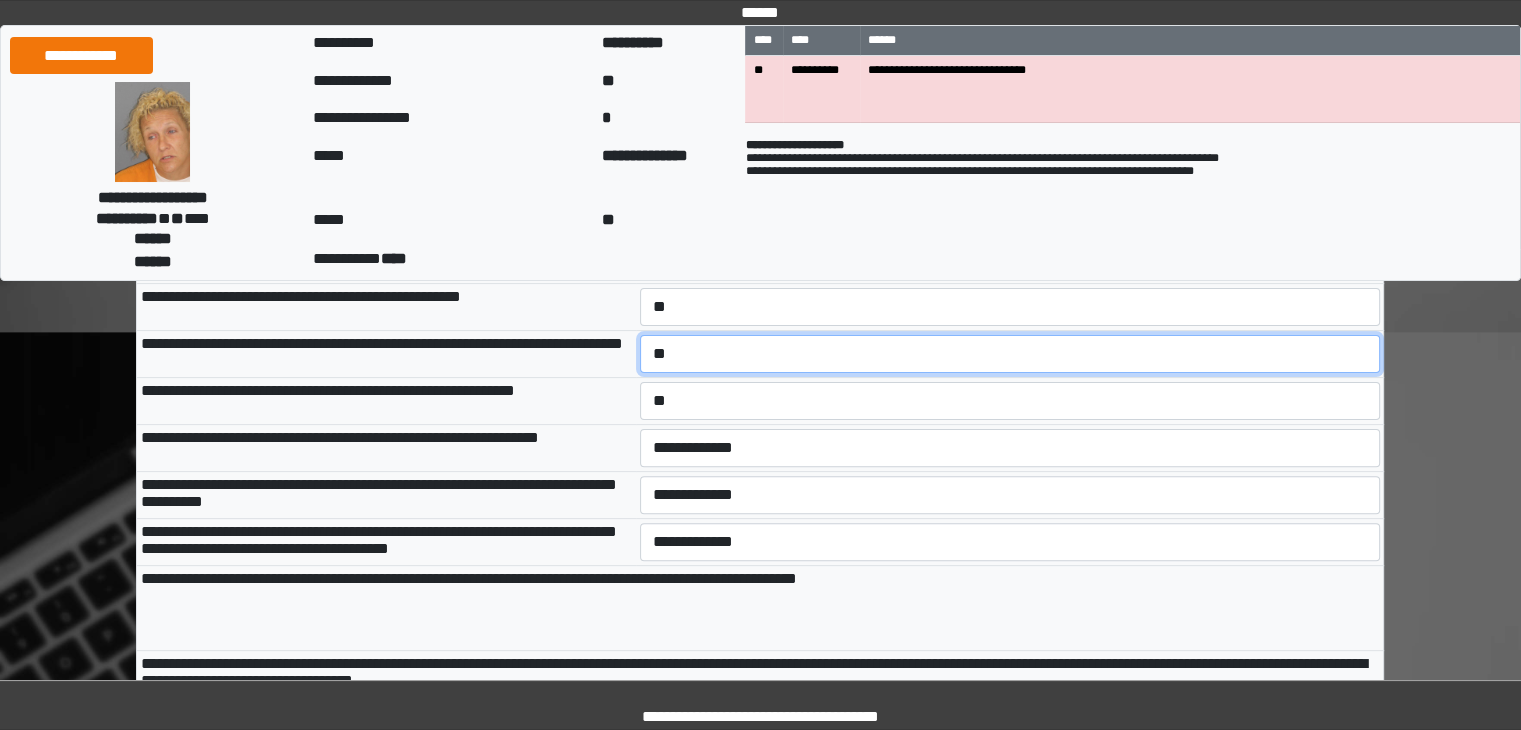 click on "**********" at bounding box center [1010, 354] 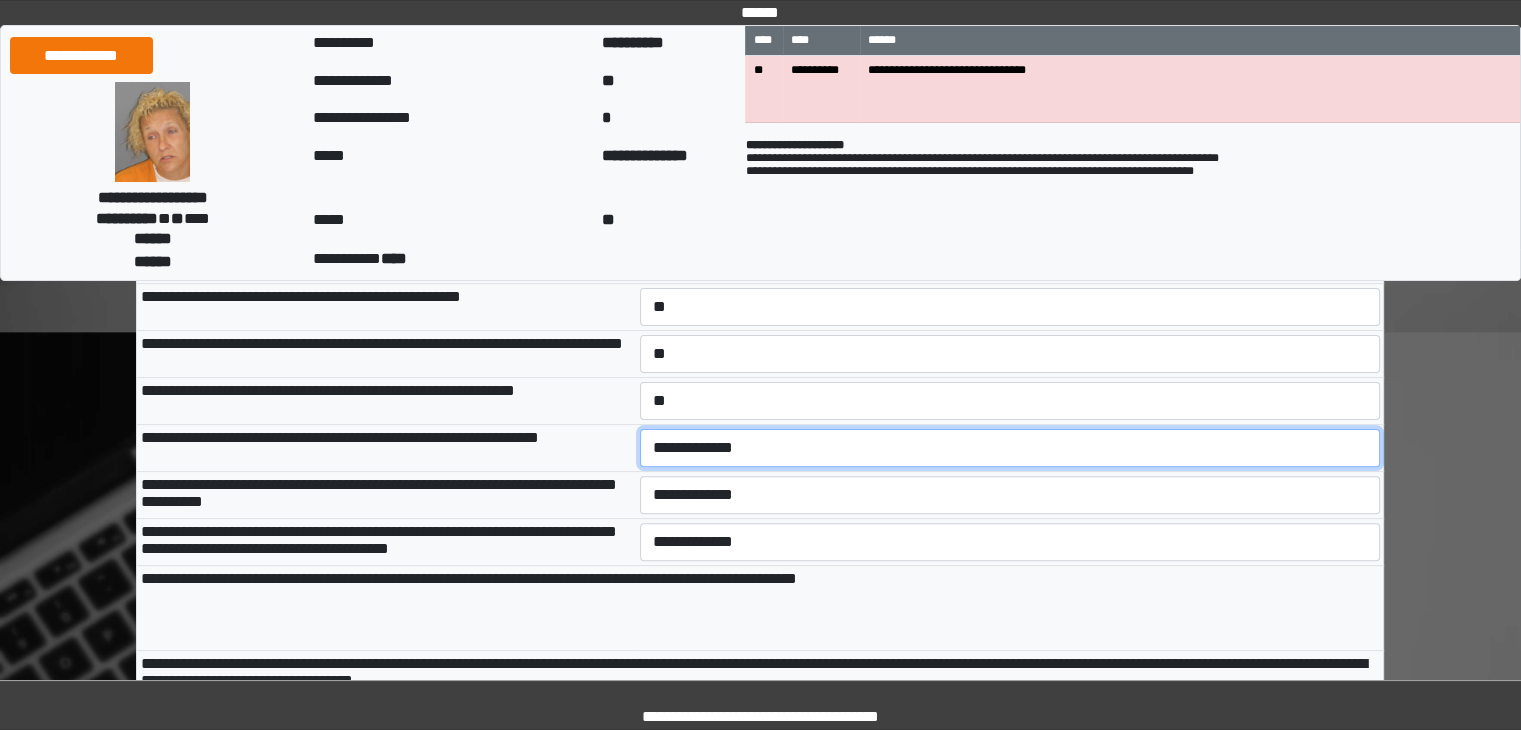 click on "**********" at bounding box center (1010, 448) 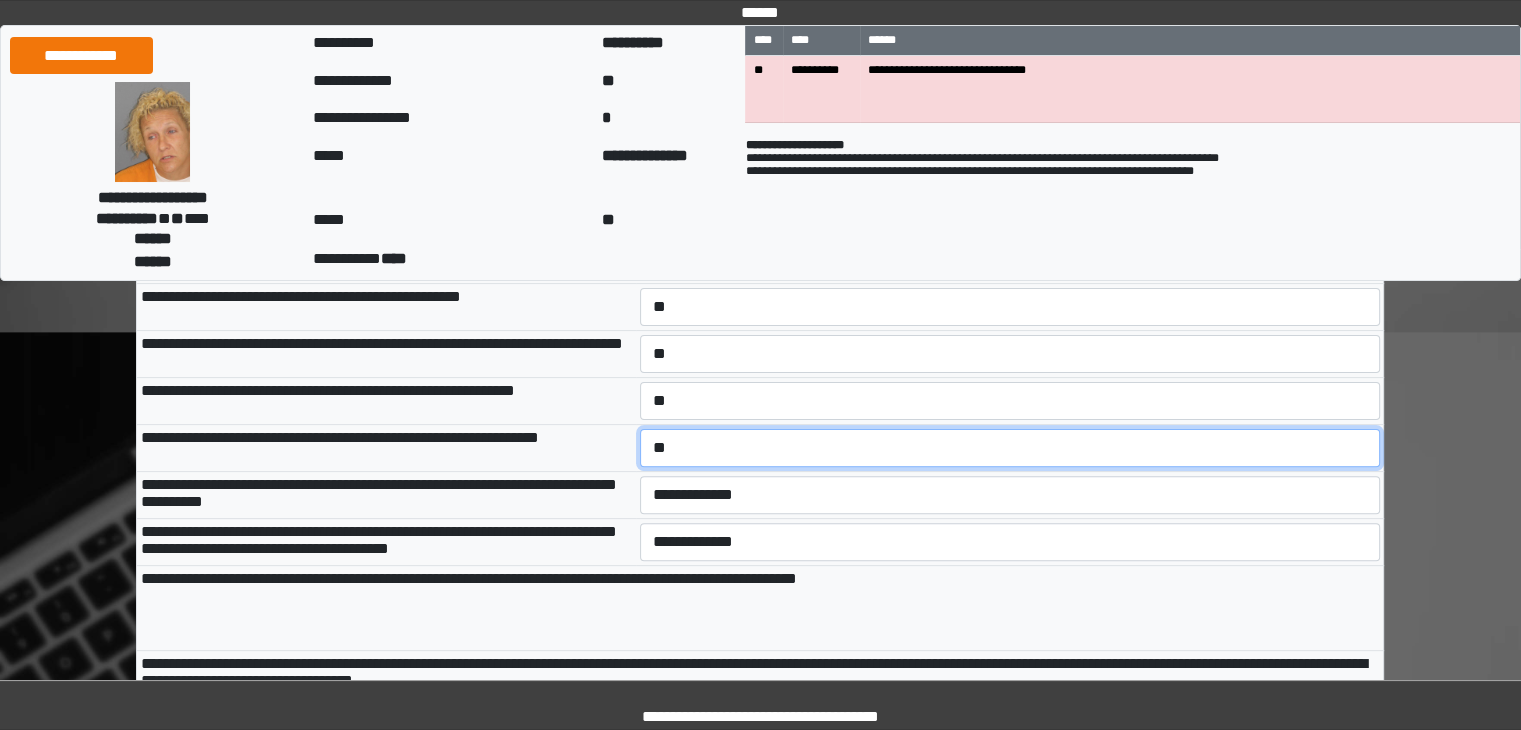 click on "**********" at bounding box center (1010, 448) 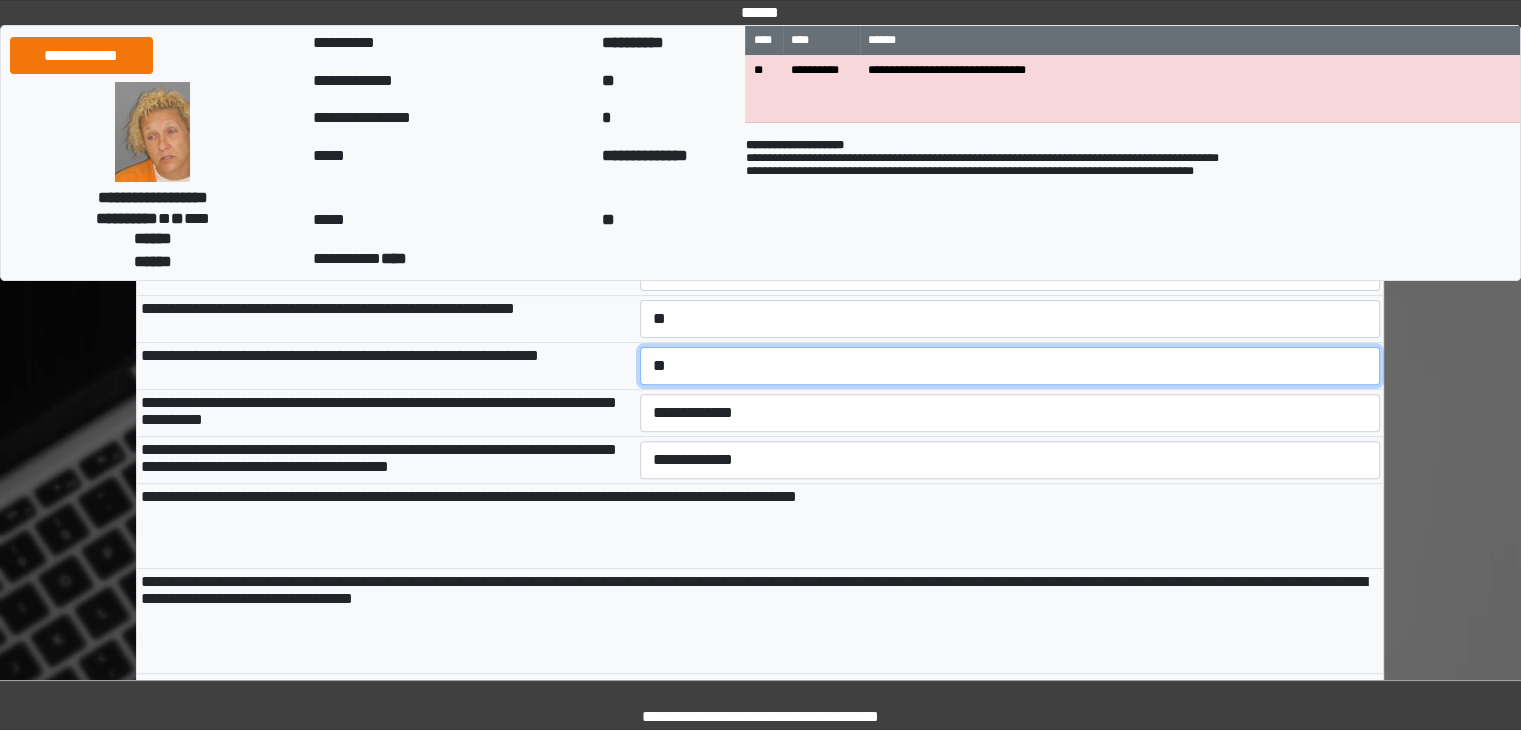 scroll, scrollTop: 607, scrollLeft: 0, axis: vertical 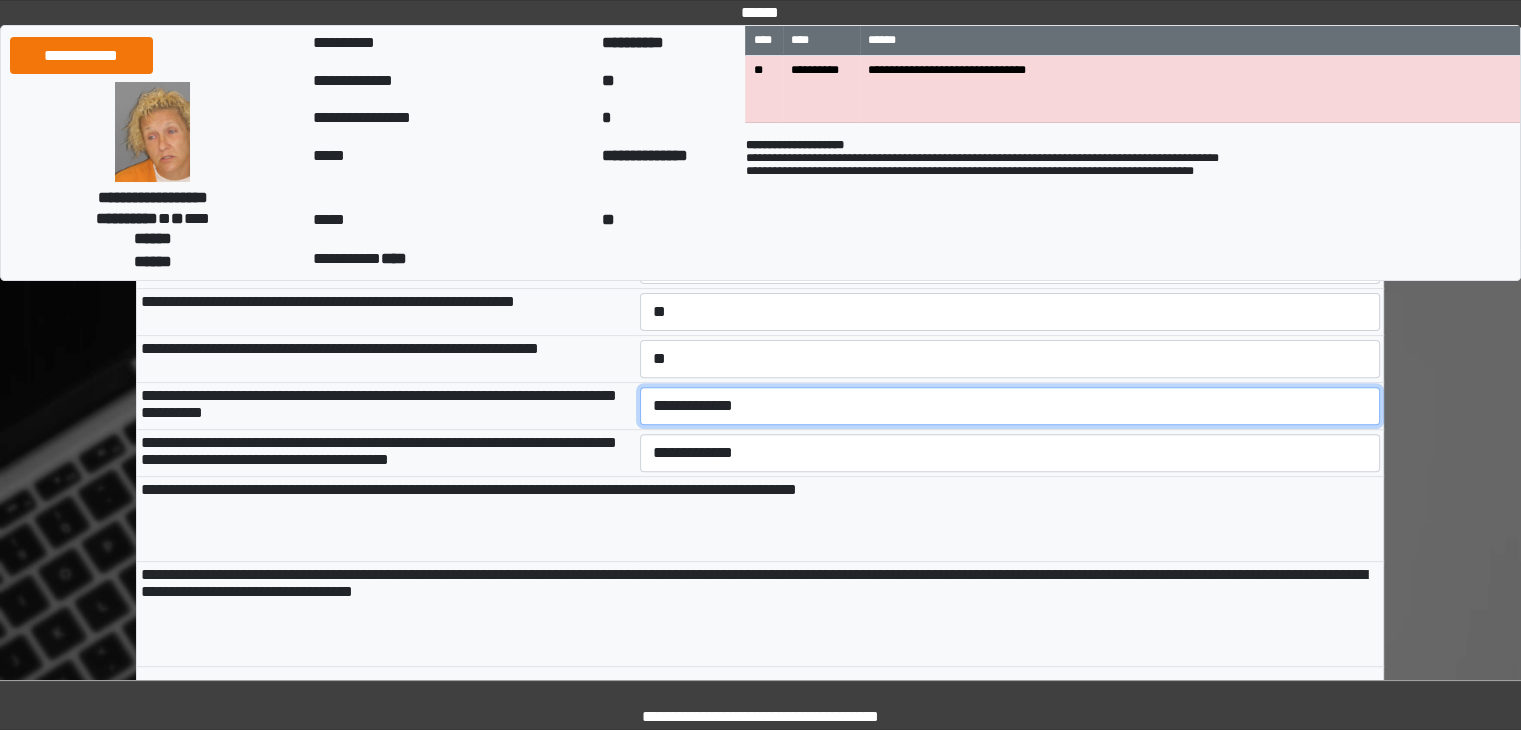 click on "**********" at bounding box center (1010, 406) 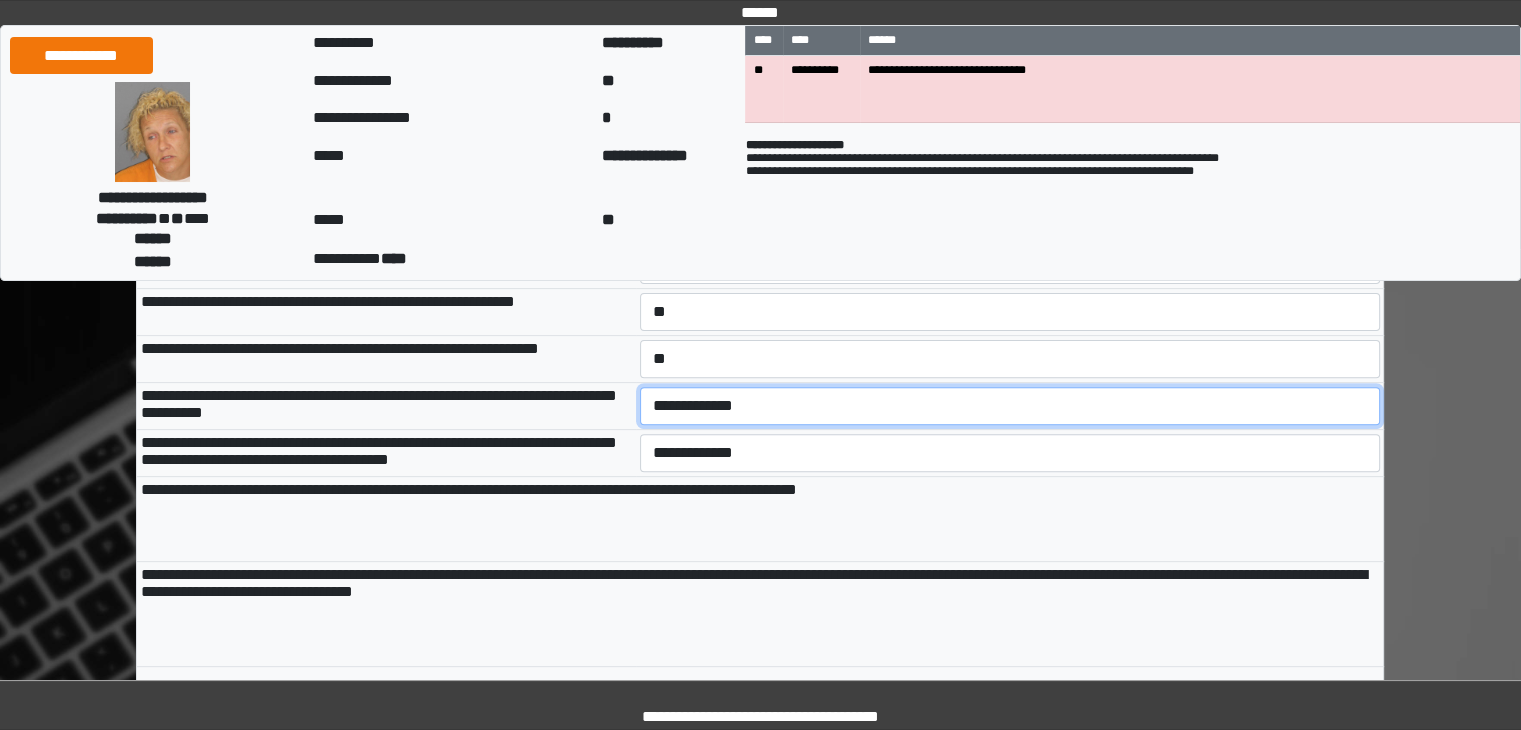 select on "***" 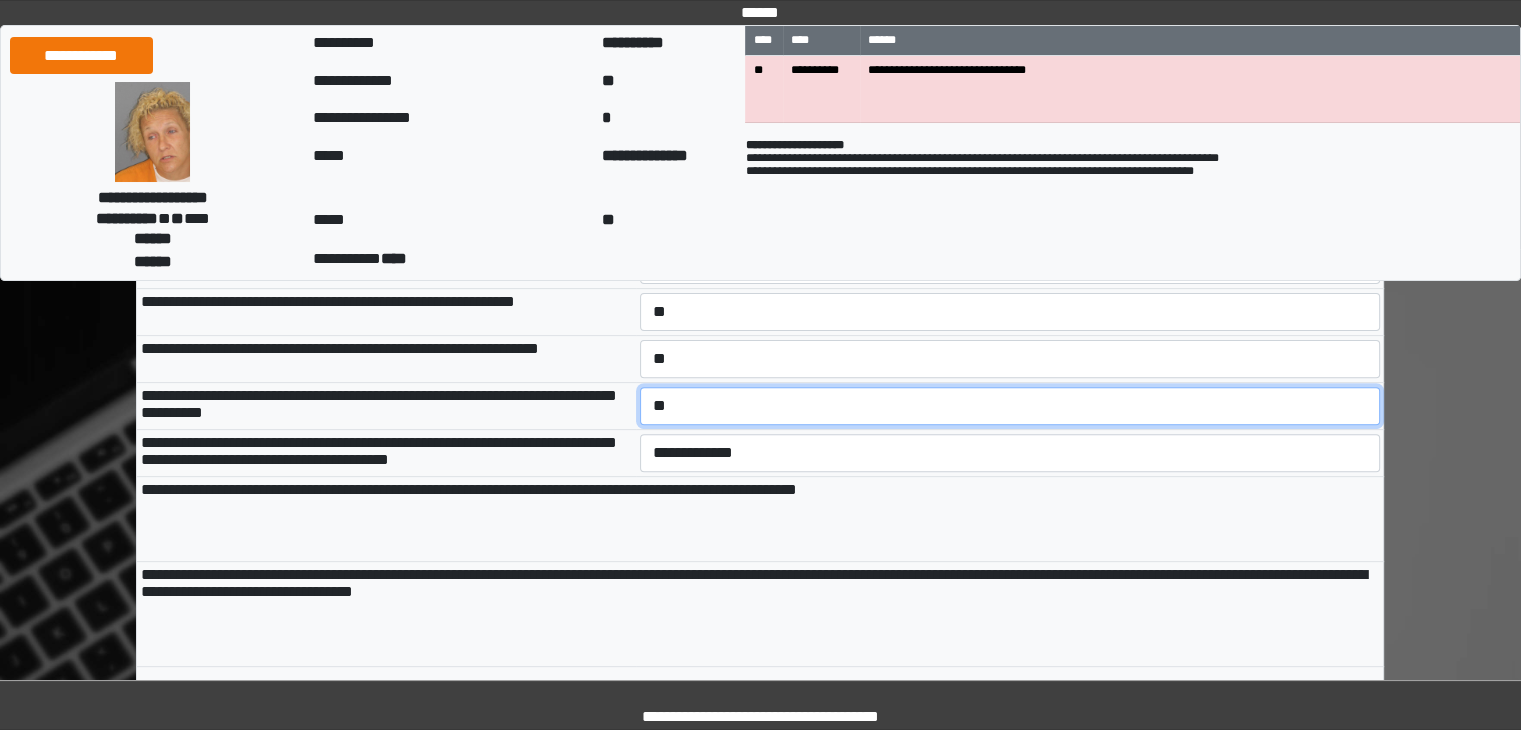click on "**********" at bounding box center [1010, 406] 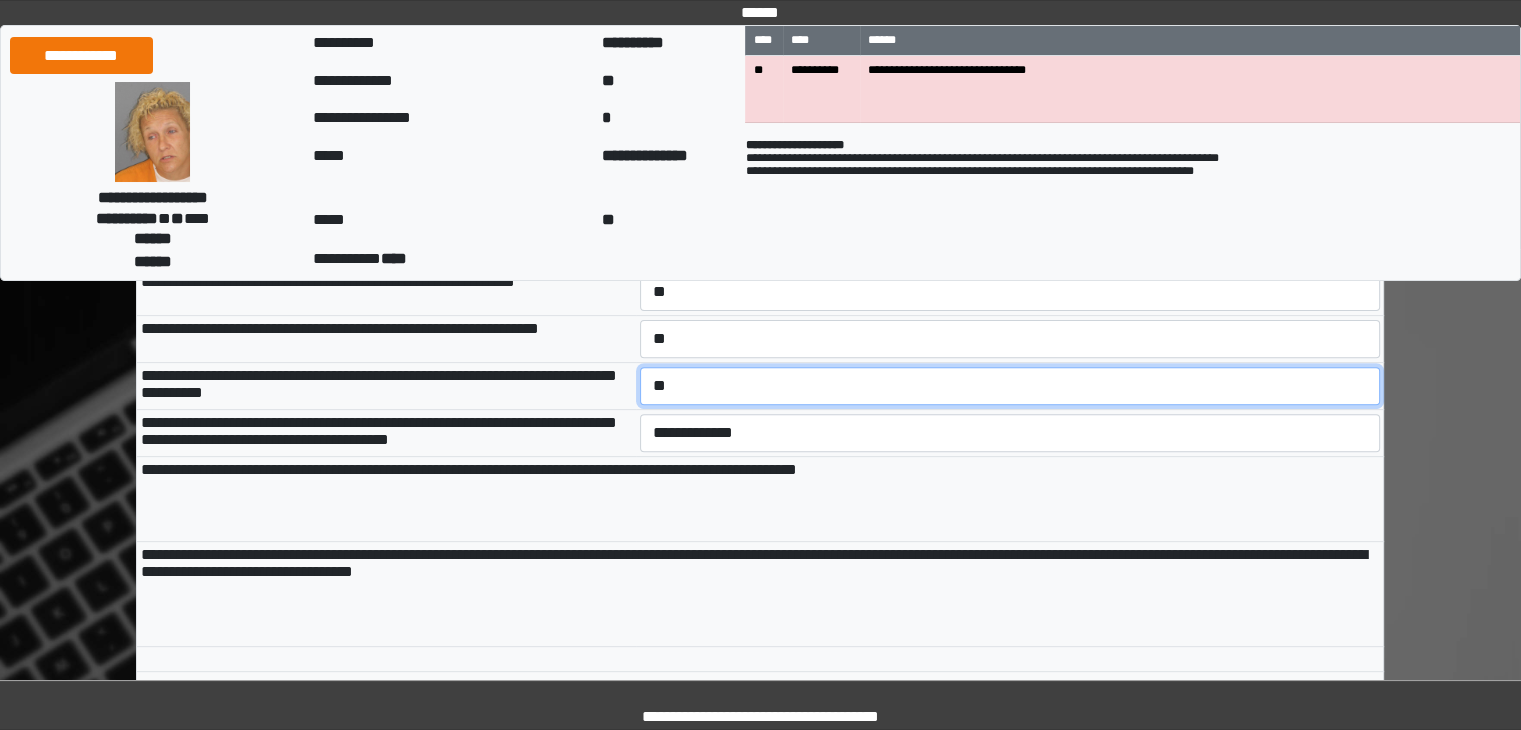 scroll, scrollTop: 634, scrollLeft: 0, axis: vertical 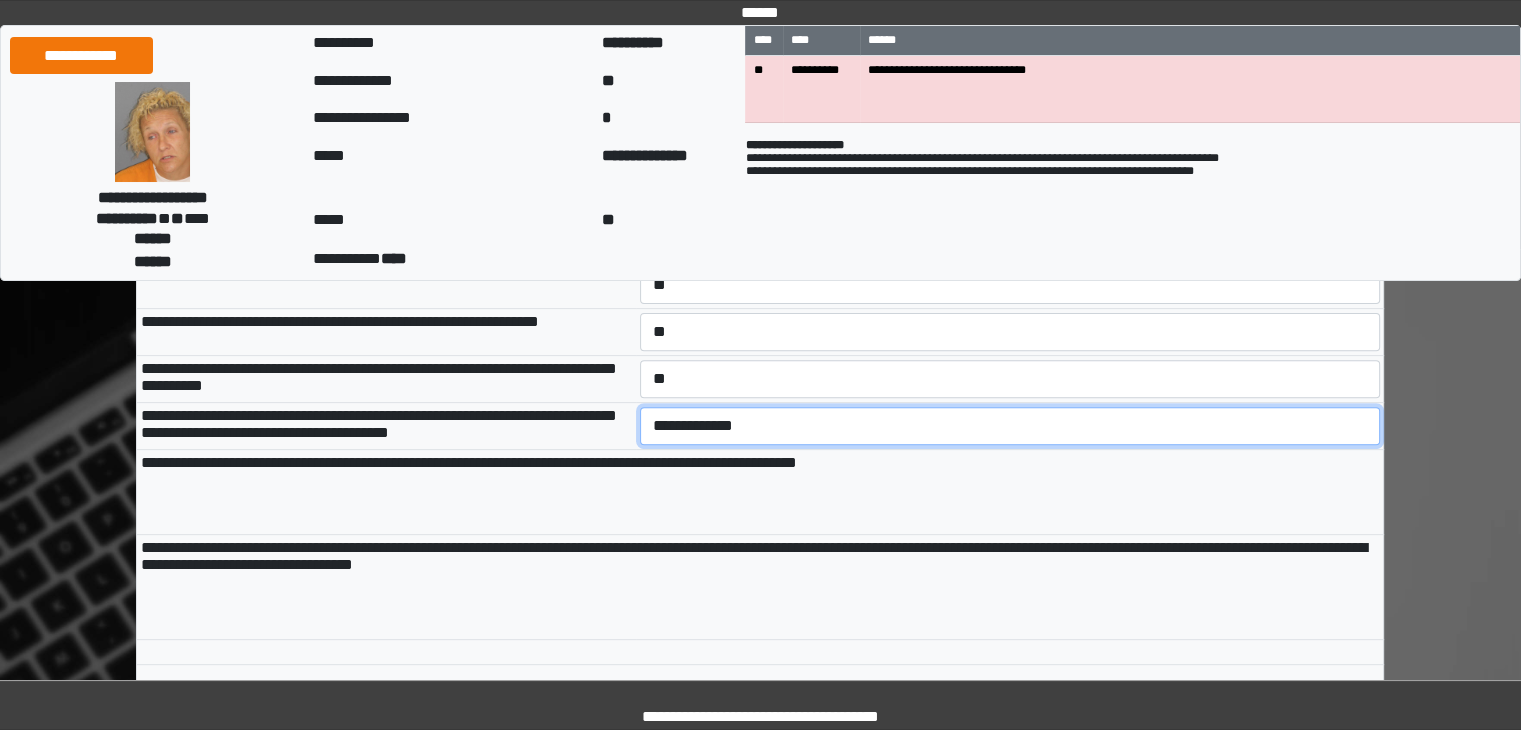 click on "**********" at bounding box center [1010, 426] 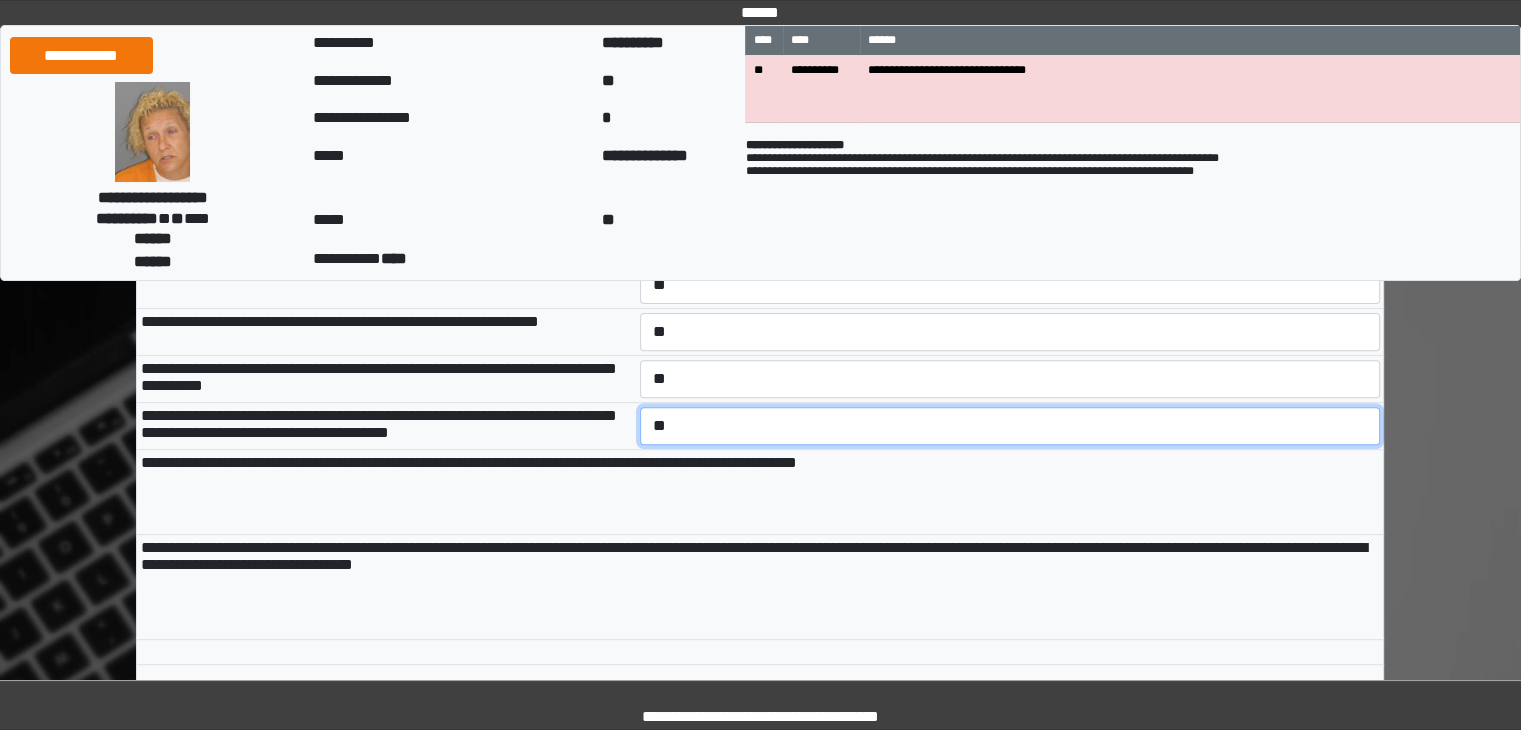 click on "**********" at bounding box center [1010, 426] 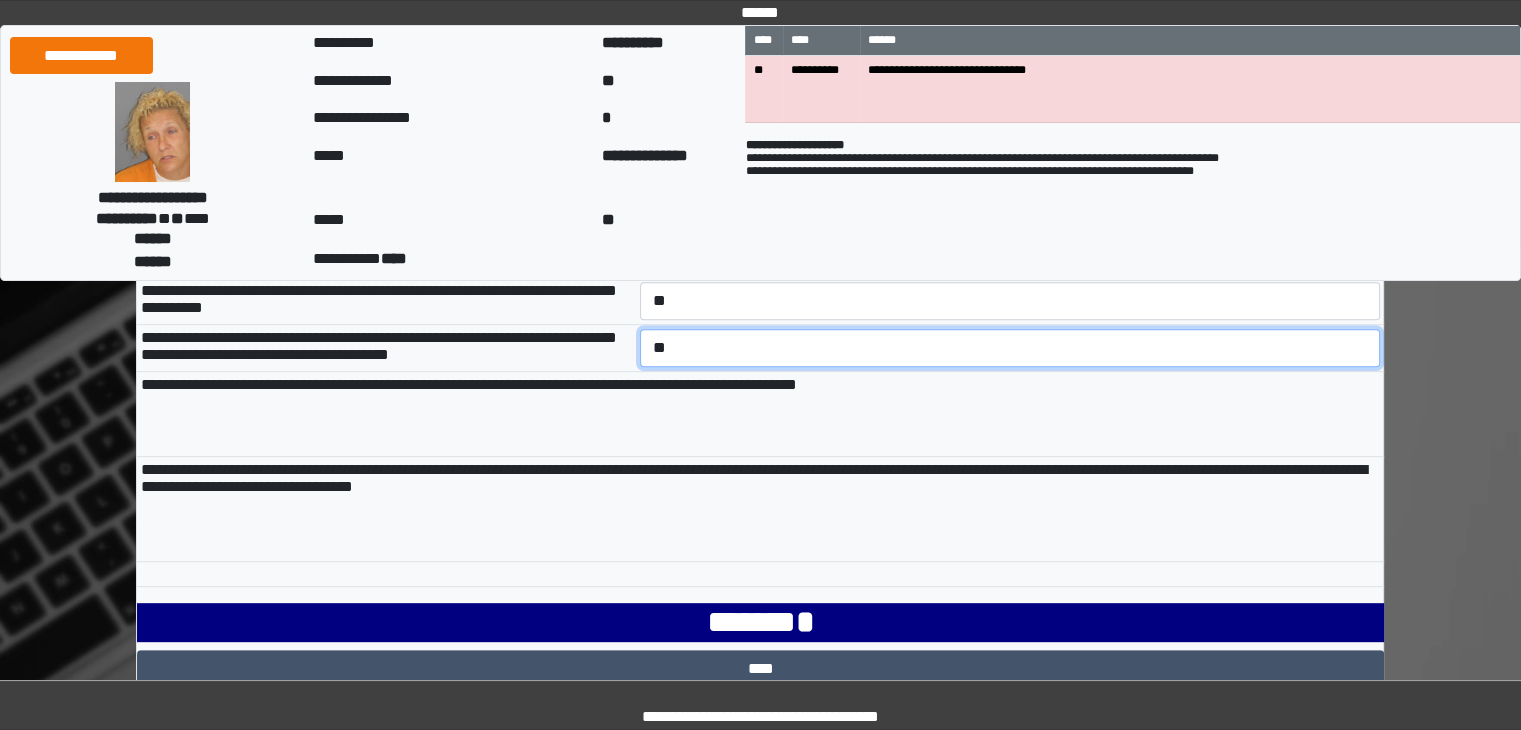 scroll, scrollTop: 818, scrollLeft: 0, axis: vertical 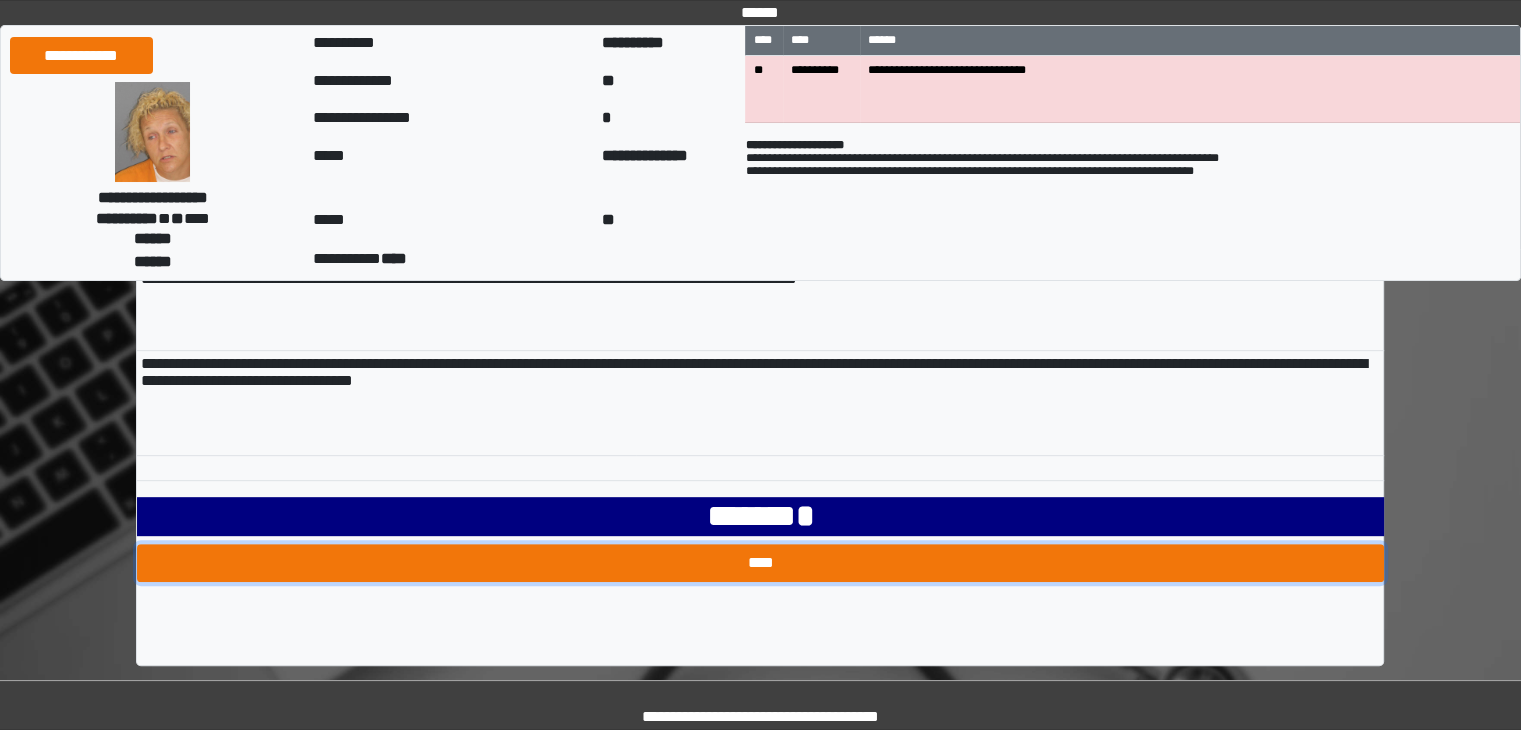 click on "****" at bounding box center [760, 563] 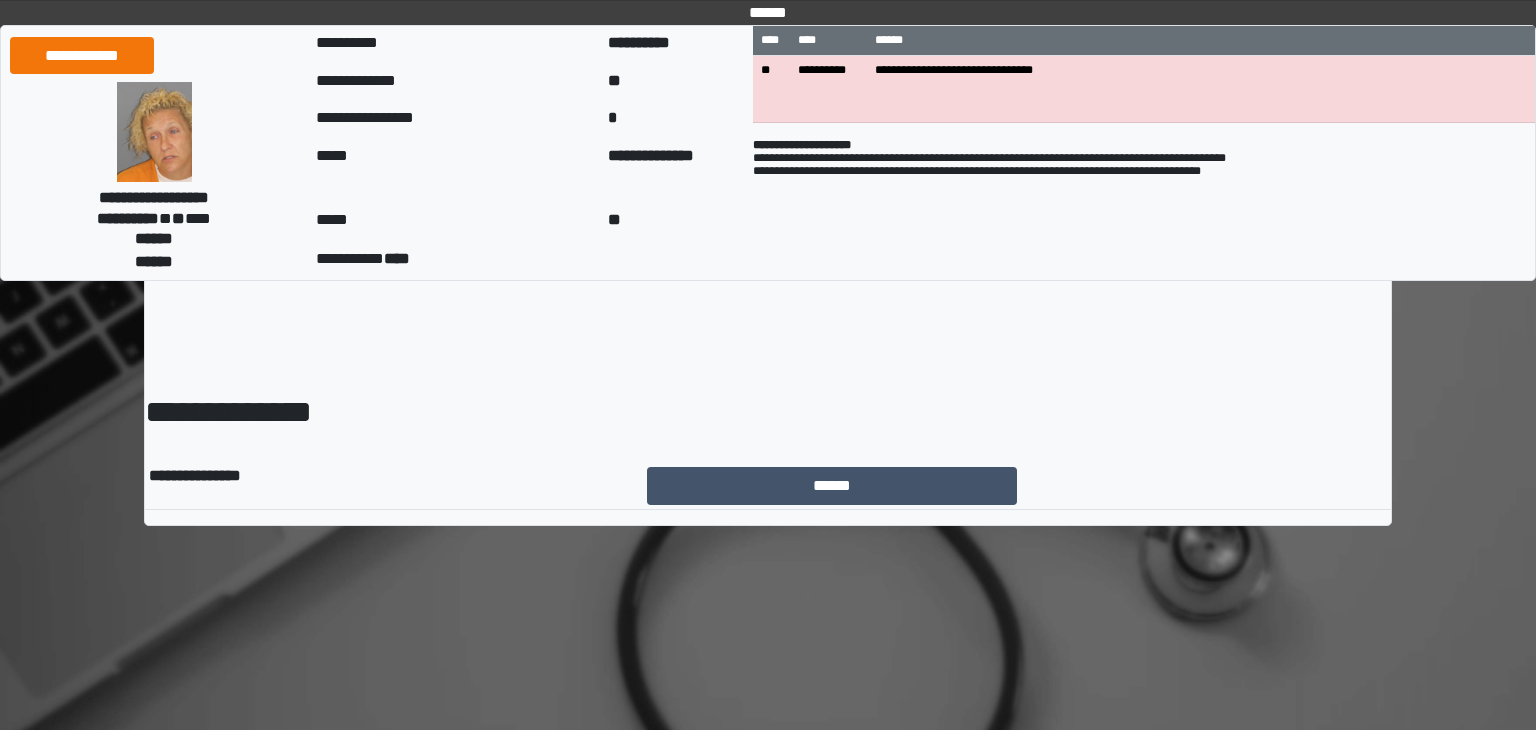 scroll, scrollTop: 0, scrollLeft: 0, axis: both 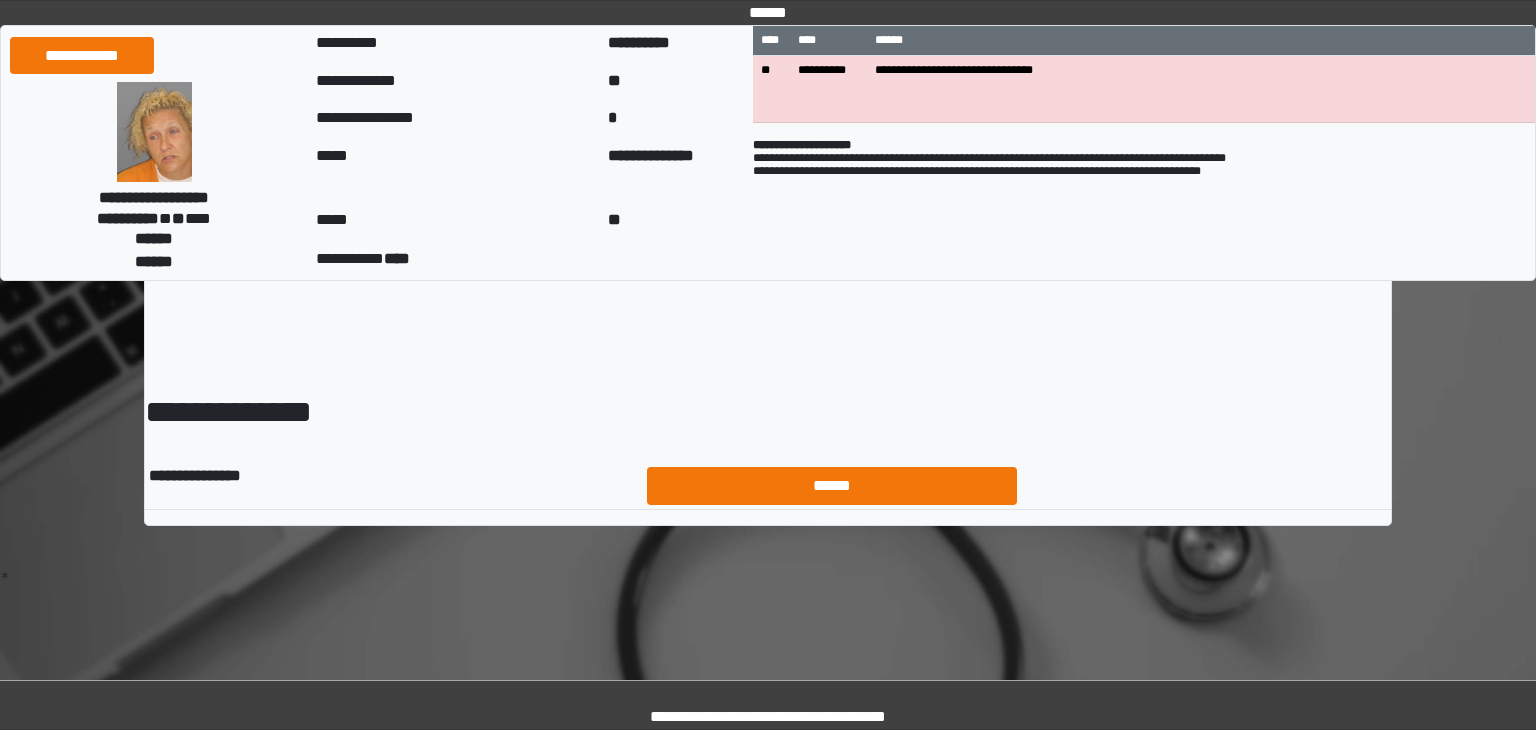 click on "******" at bounding box center (832, 486) 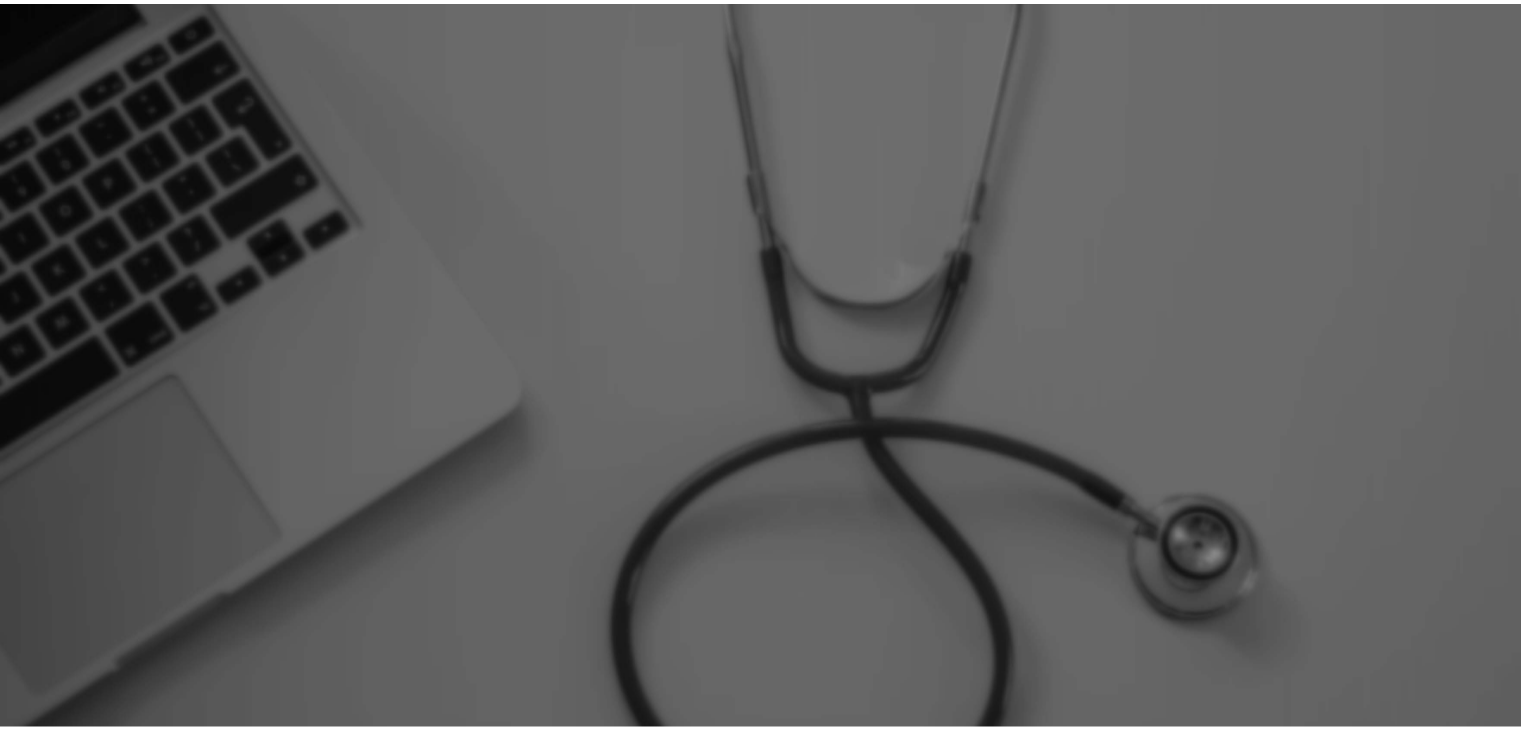 scroll, scrollTop: 0, scrollLeft: 0, axis: both 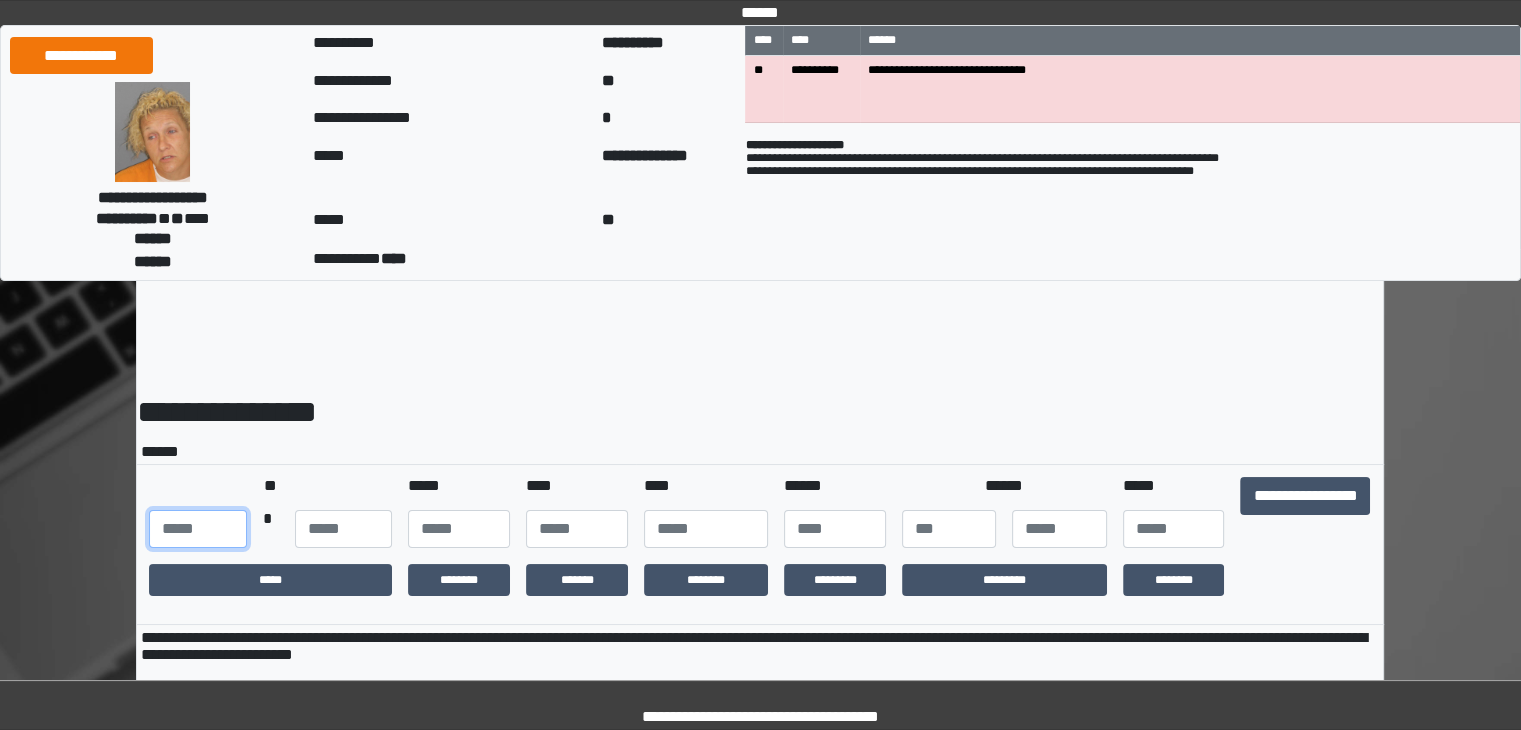 click at bounding box center [197, 529] 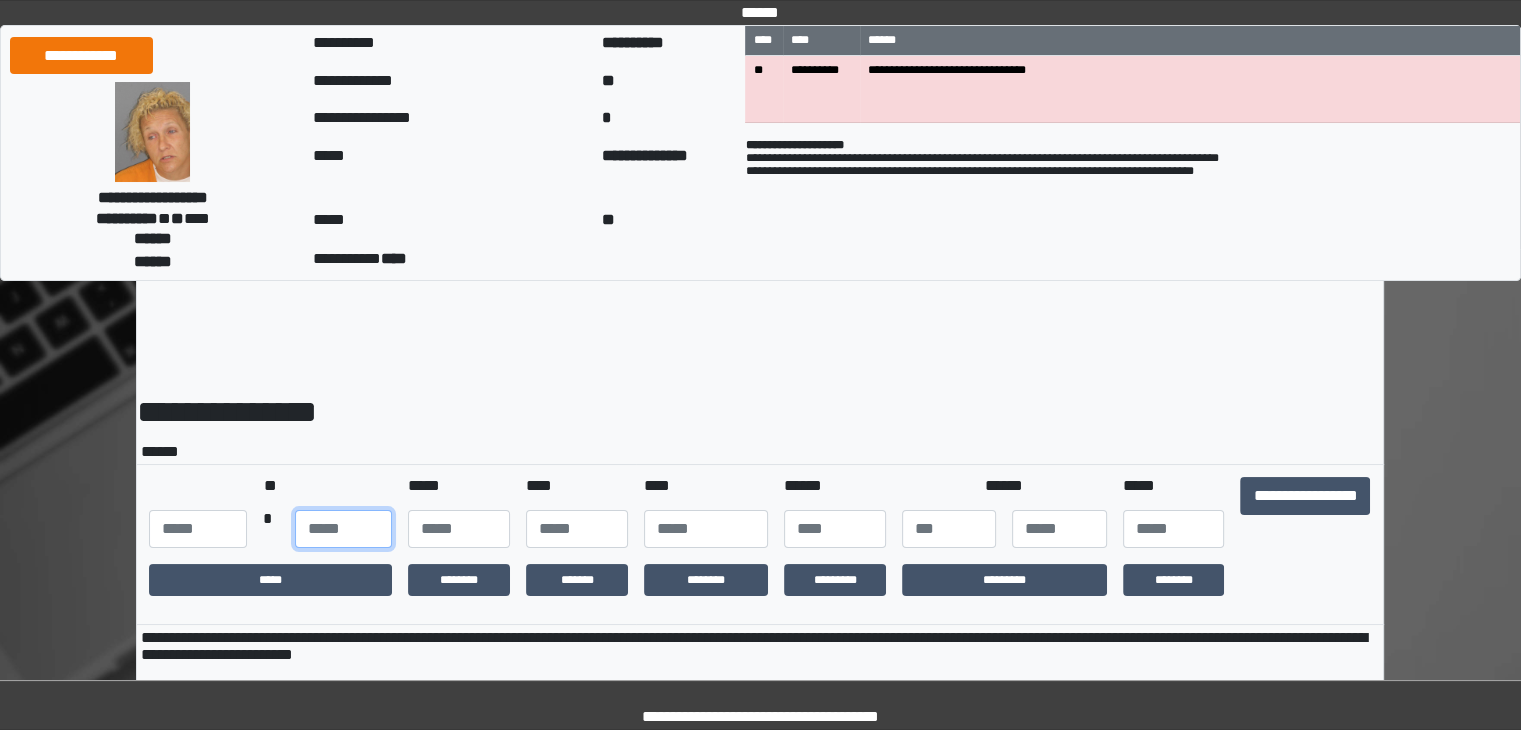 click at bounding box center [343, 529] 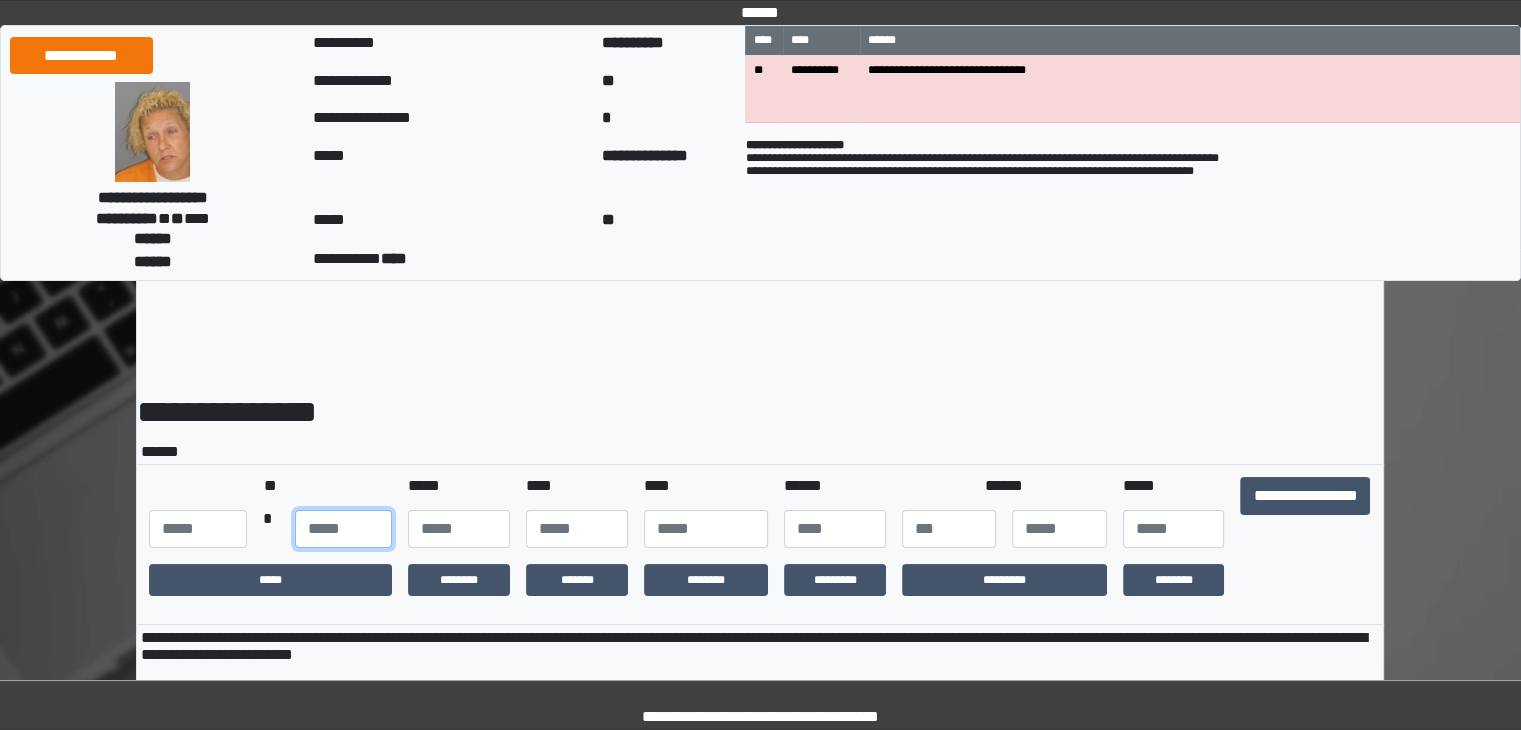 type on "**" 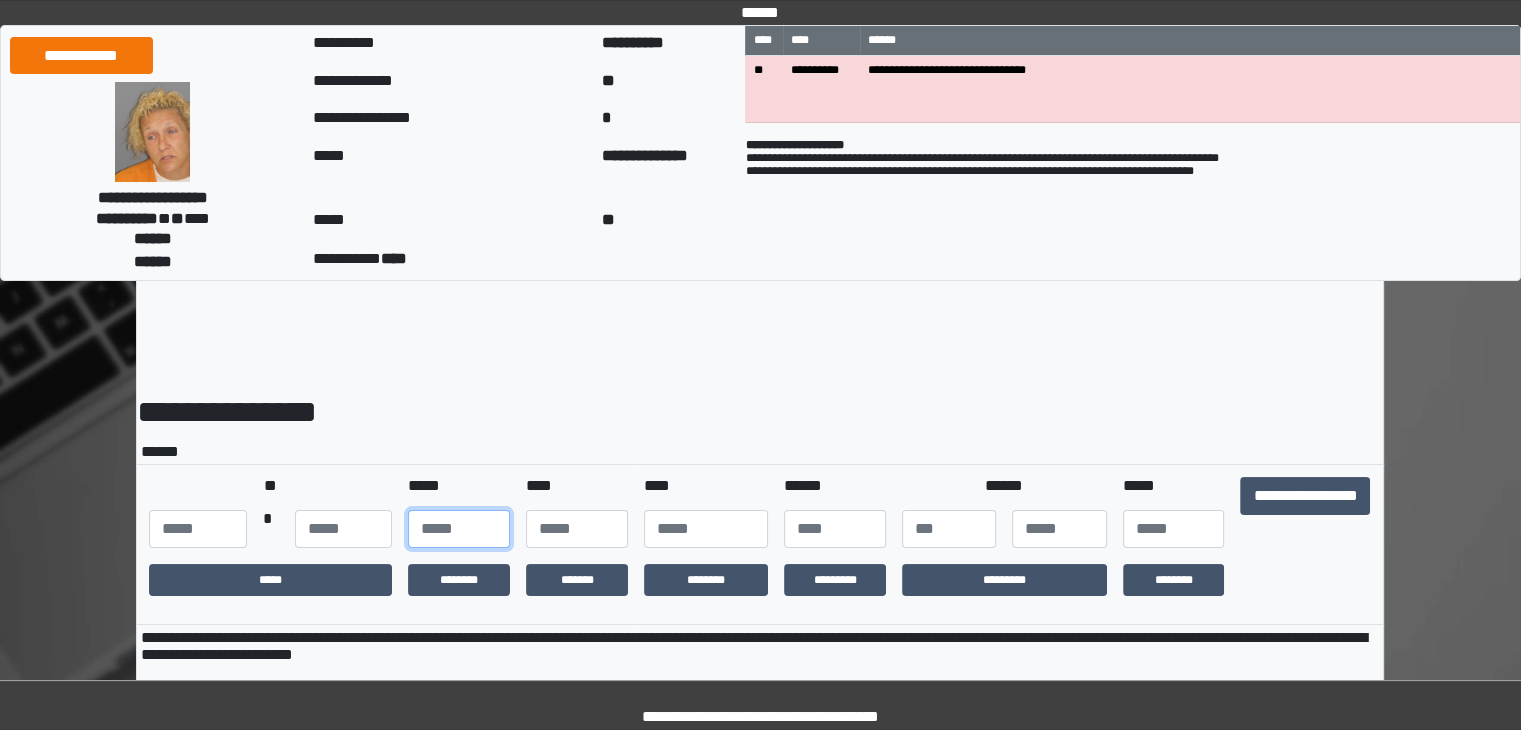 click at bounding box center [459, 529] 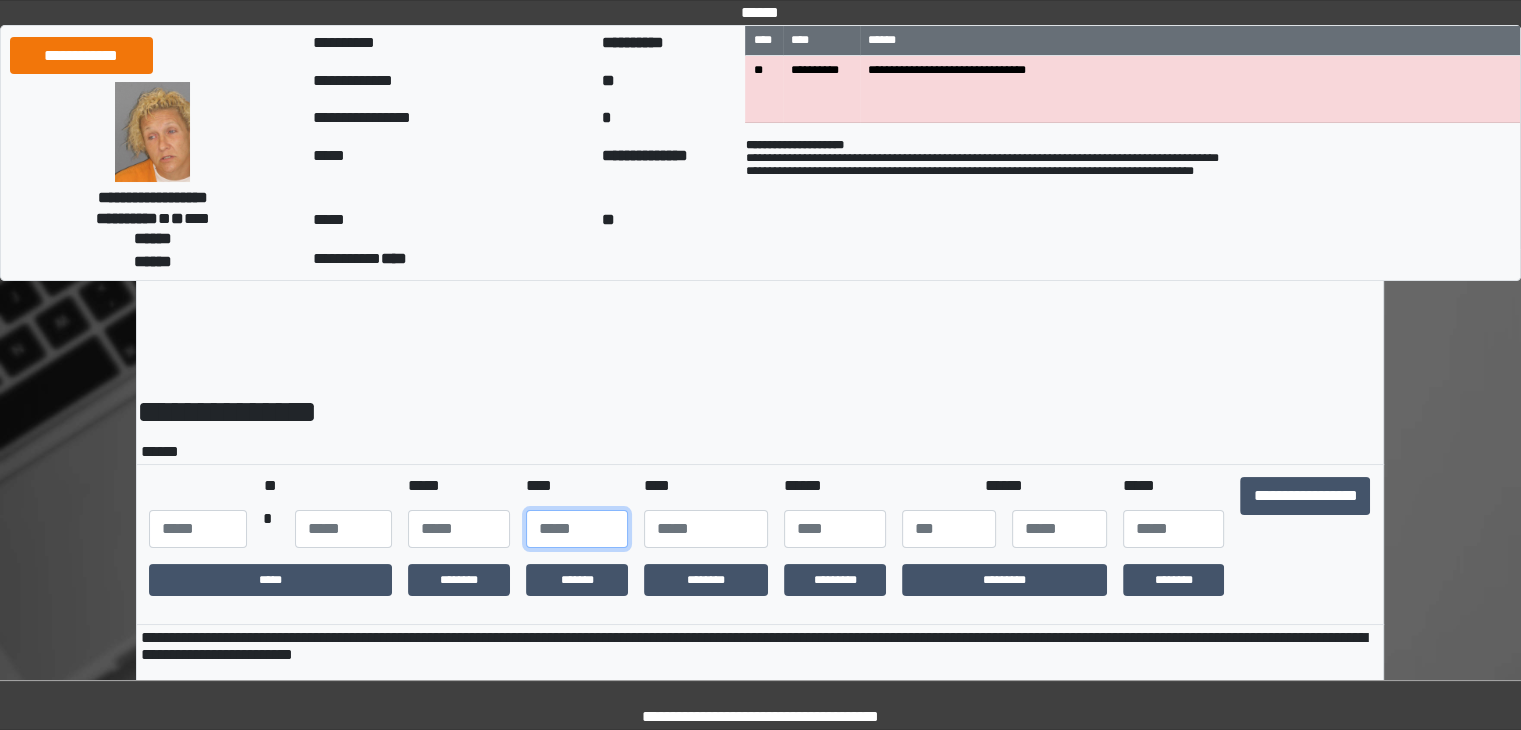 click at bounding box center (577, 529) 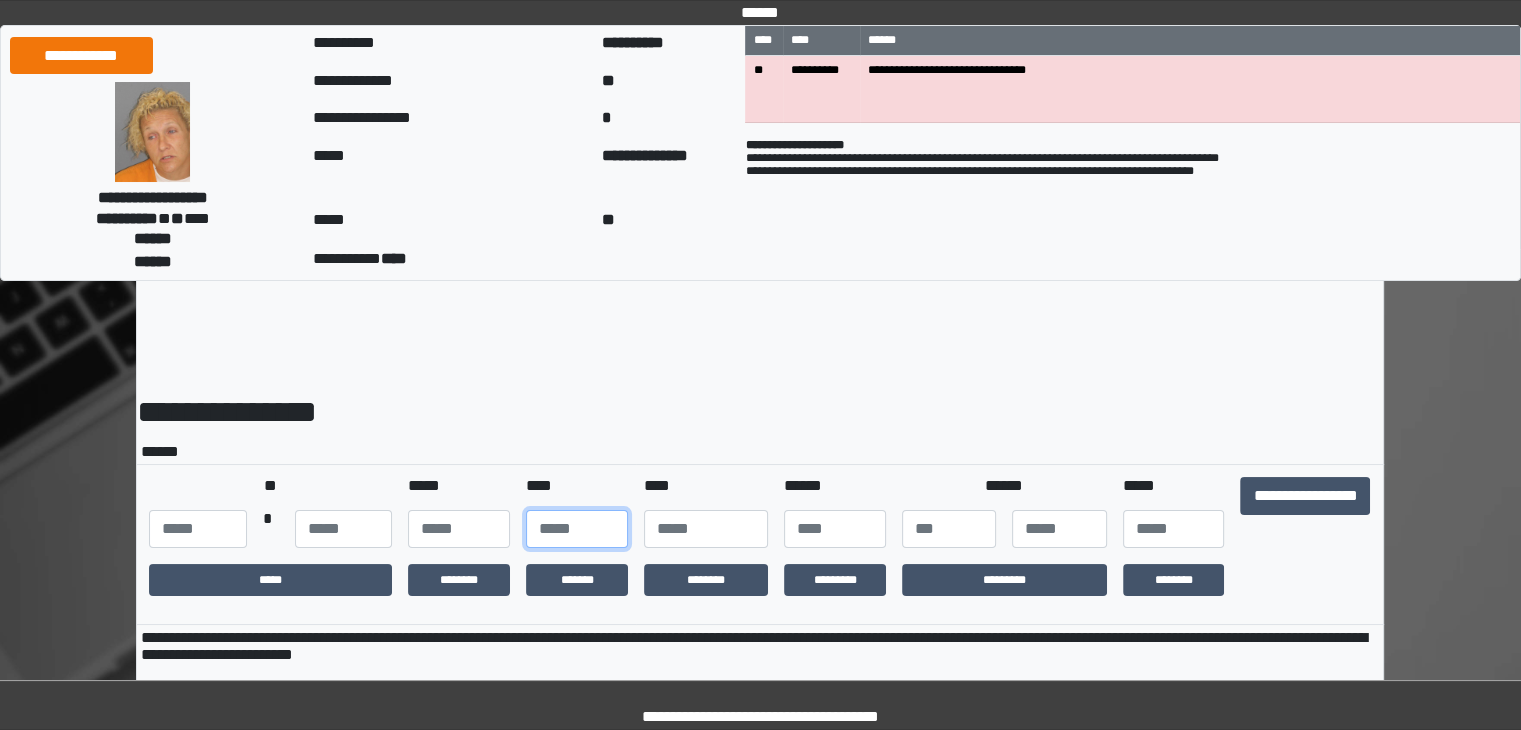 type on "**" 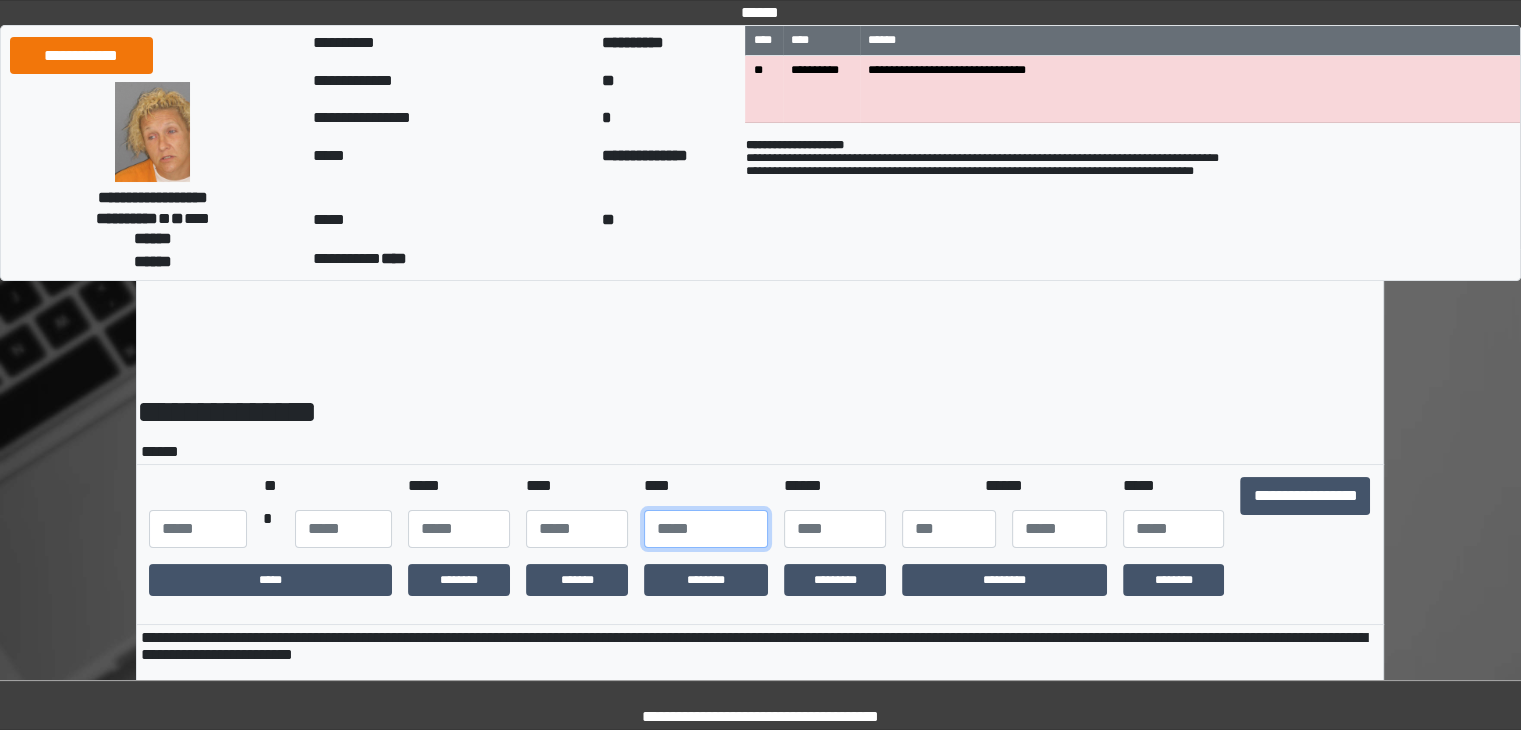 click at bounding box center (706, 529) 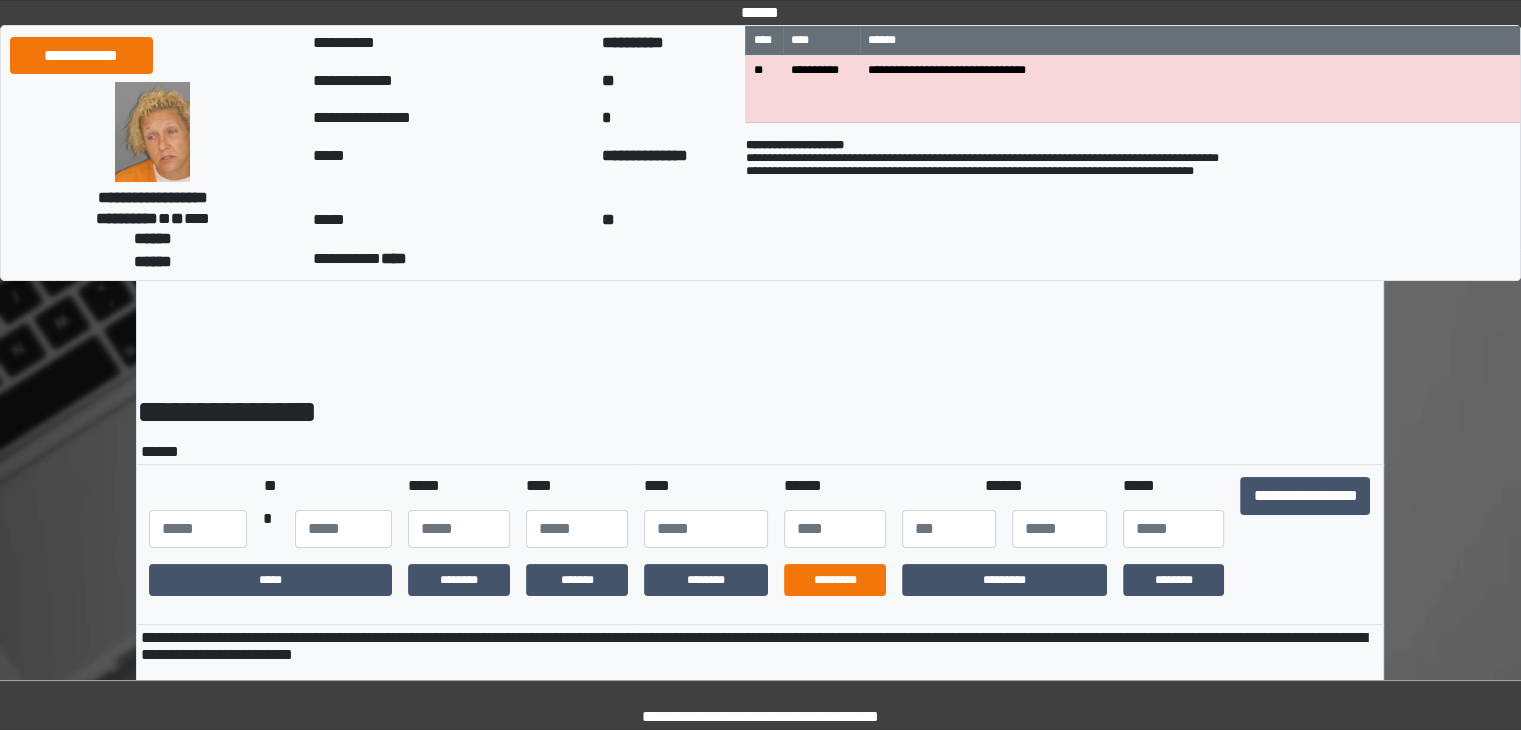 click on "*********" at bounding box center [835, 580] 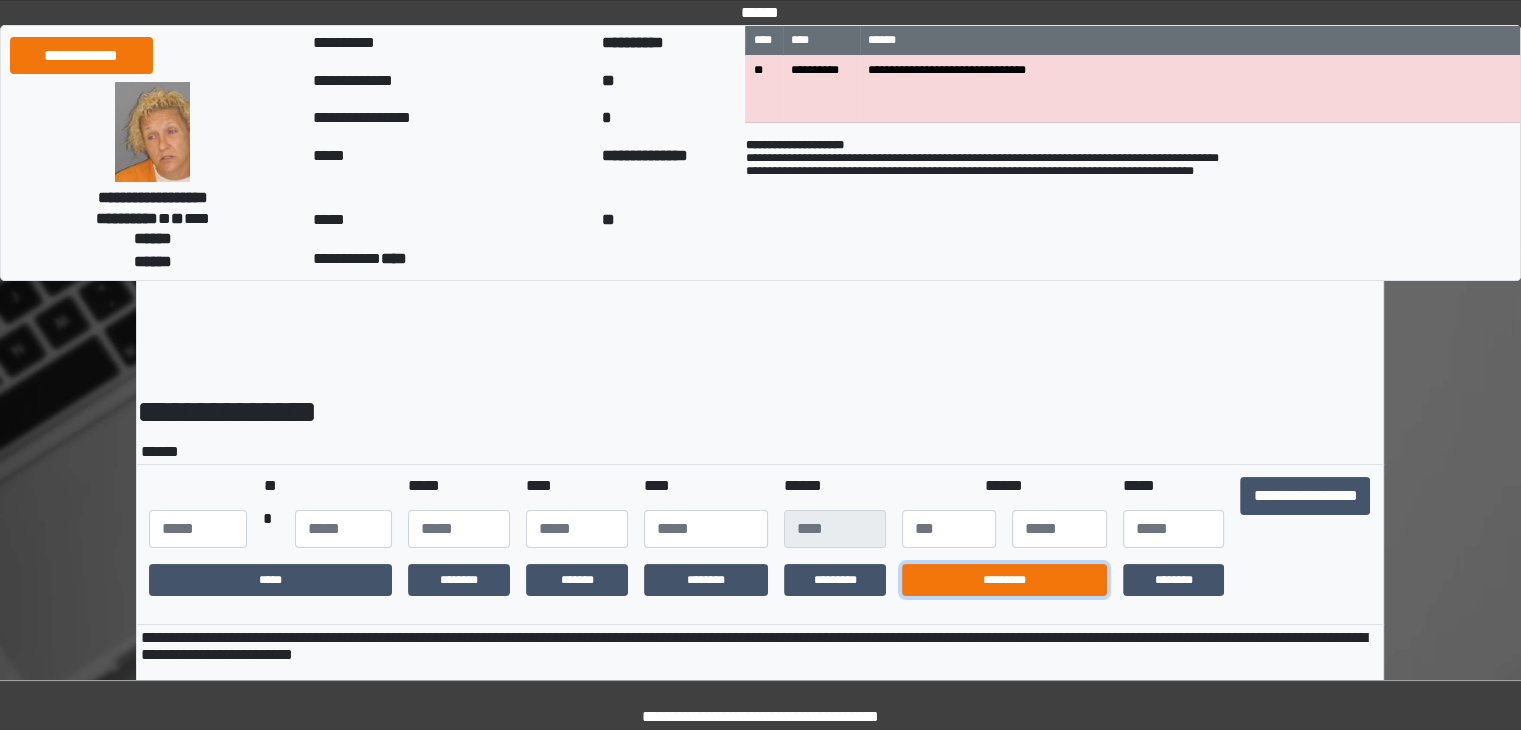 click on "*********" at bounding box center [1004, 580] 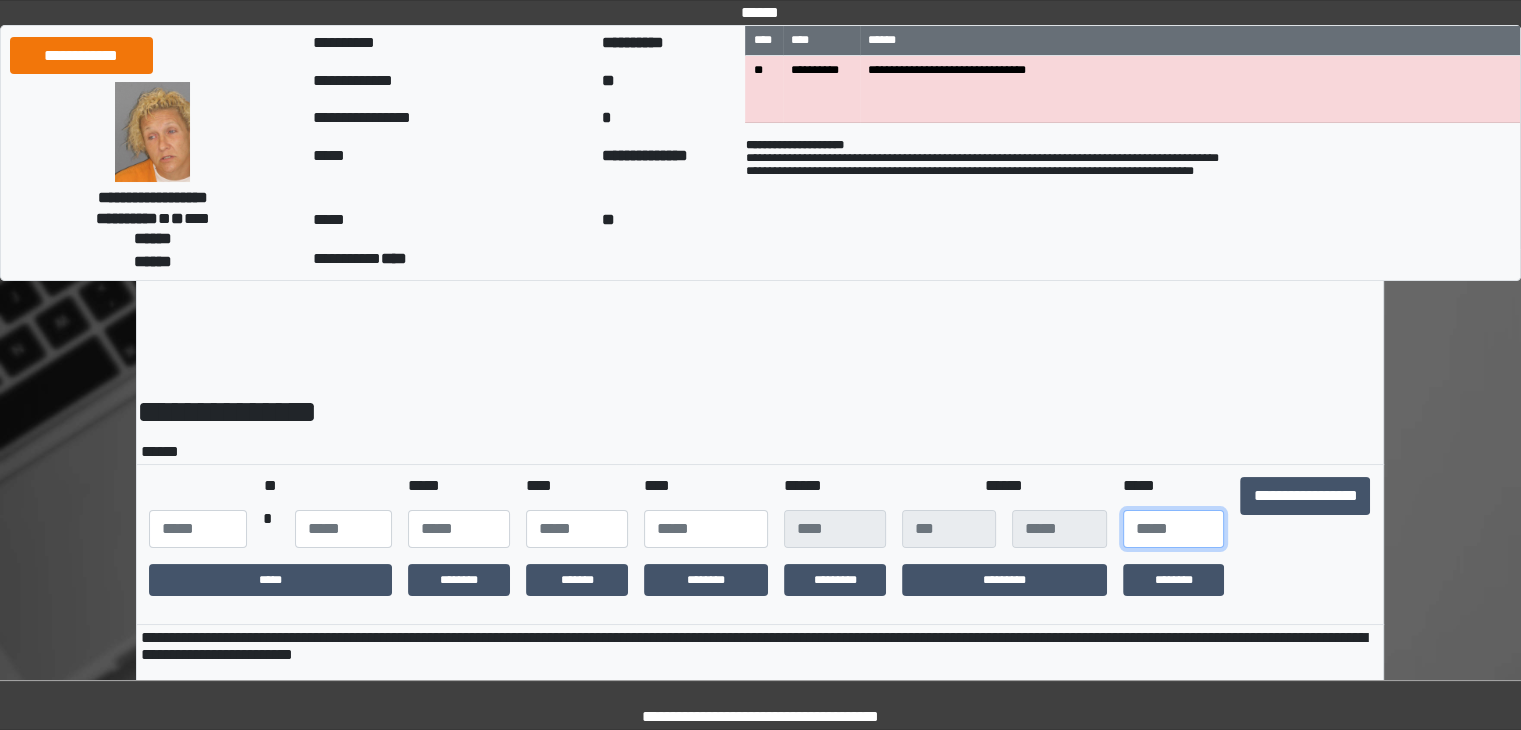 click at bounding box center [1174, 529] 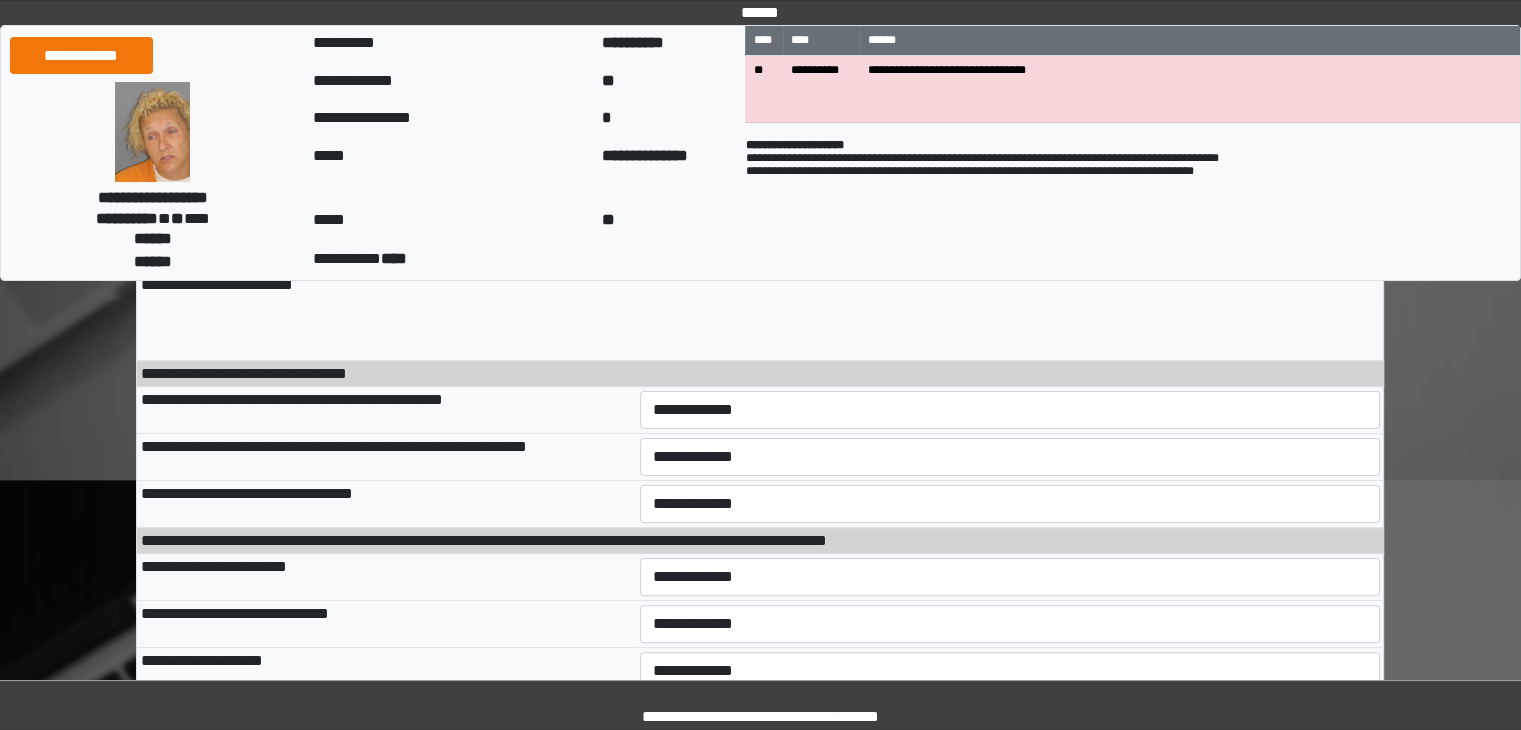 scroll, scrollTop: 380, scrollLeft: 0, axis: vertical 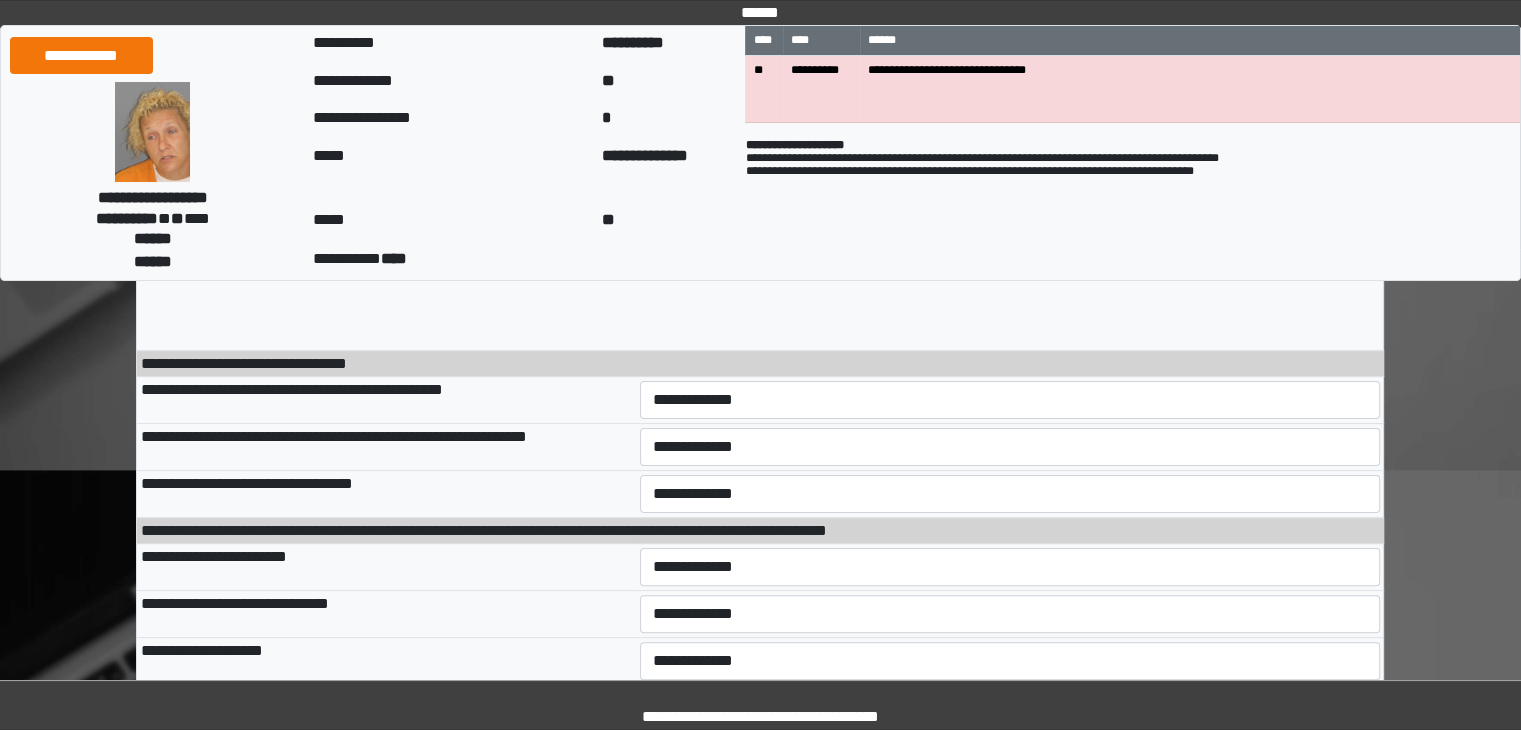 type on "***" 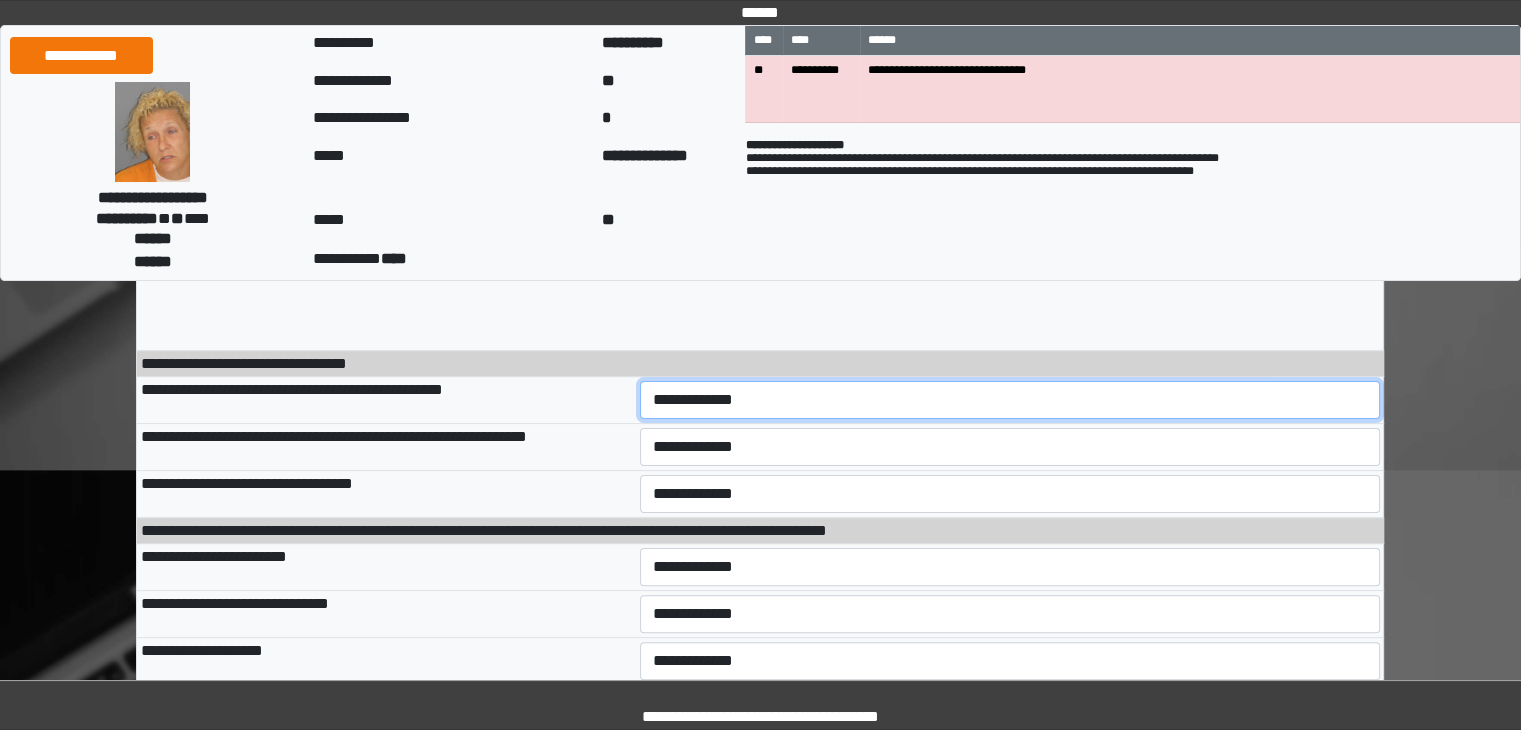 click on "**********" at bounding box center (1010, 400) 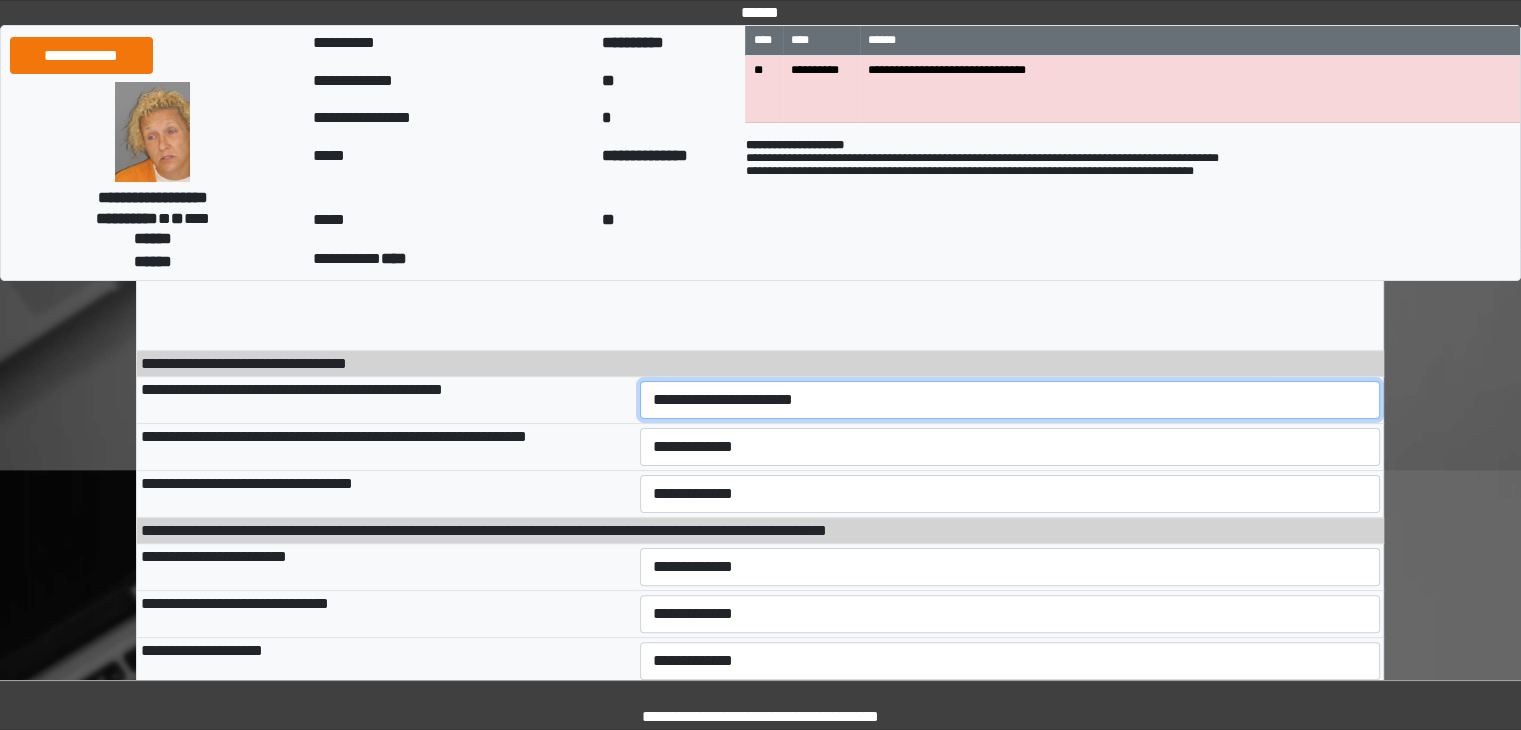 click on "**********" at bounding box center [1010, 400] 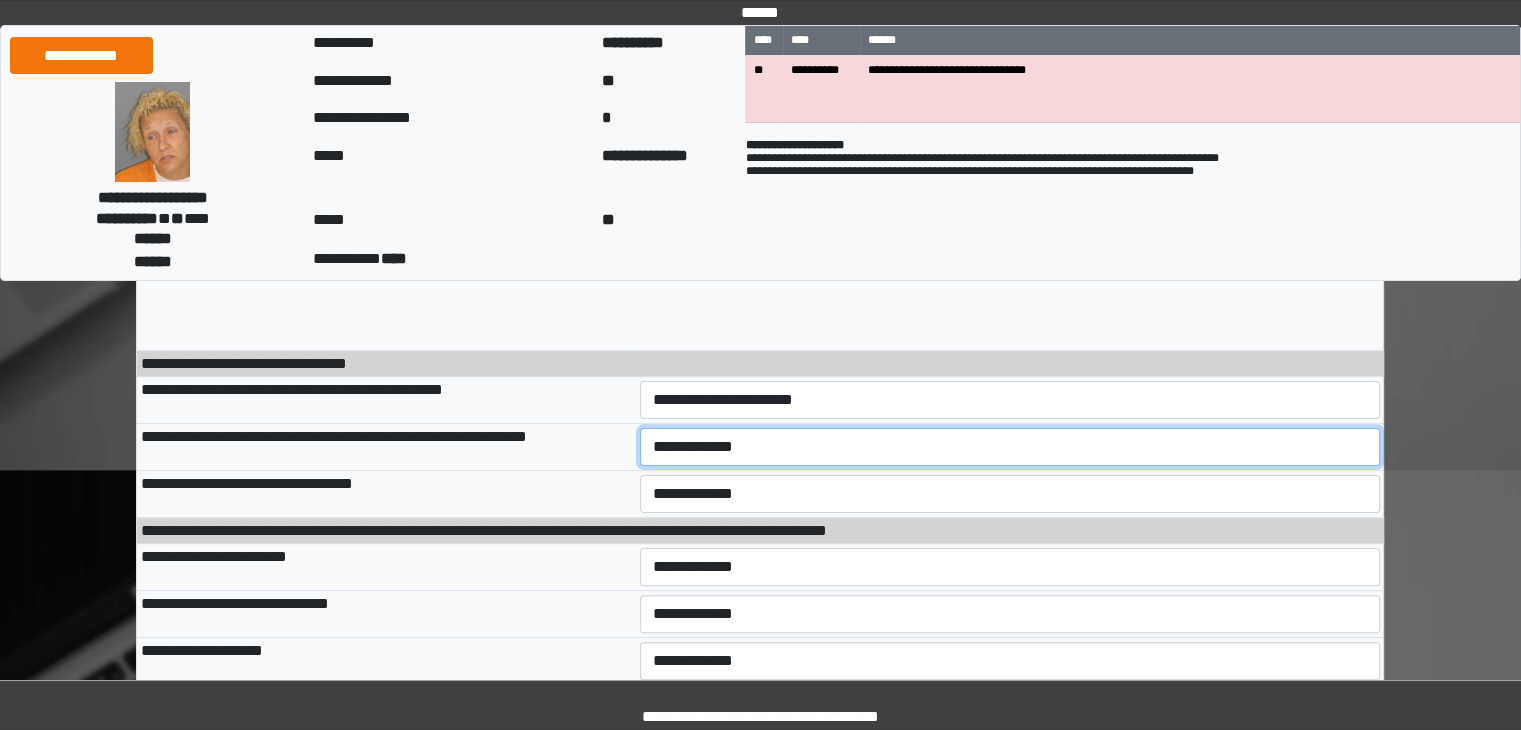 click on "**********" at bounding box center [1010, 447] 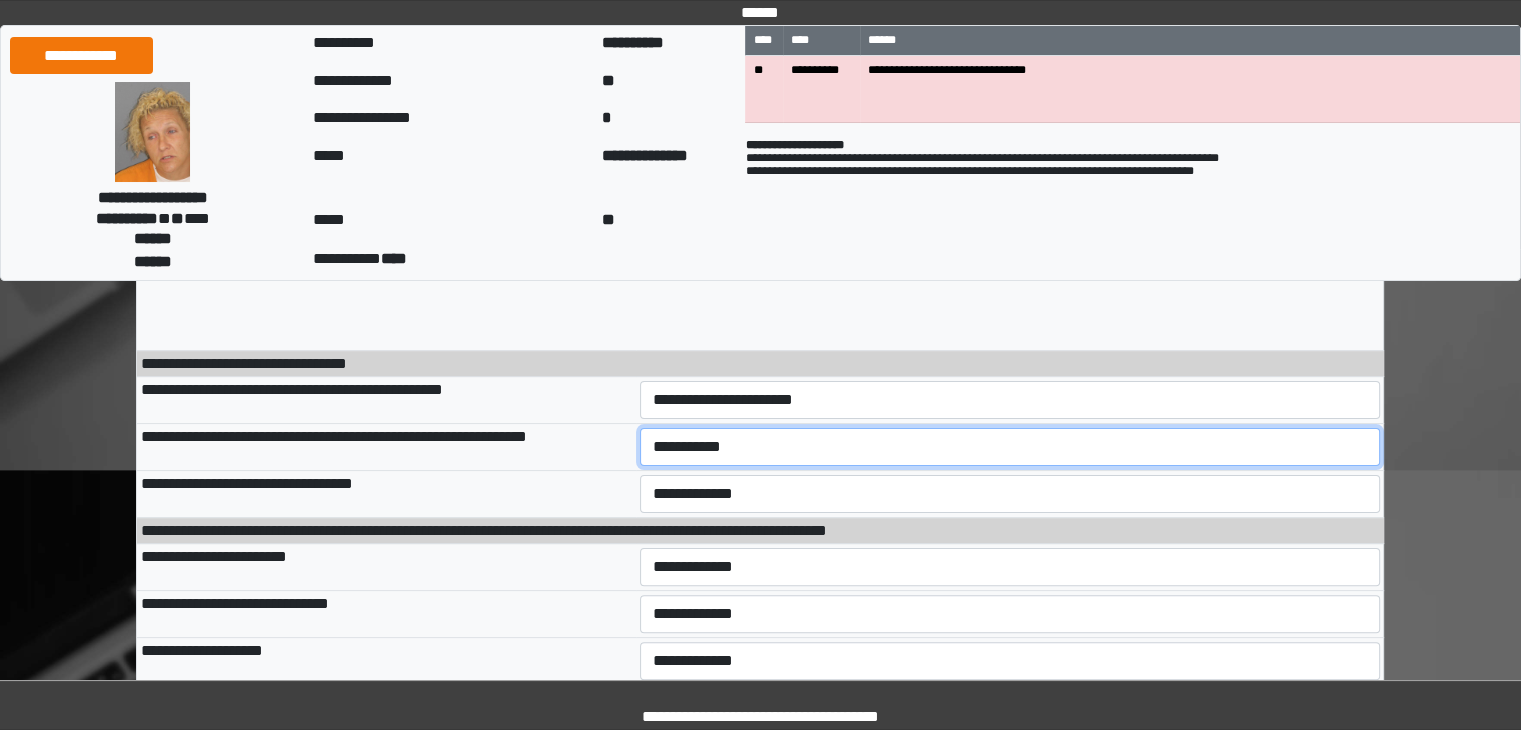 click on "**********" at bounding box center [1010, 447] 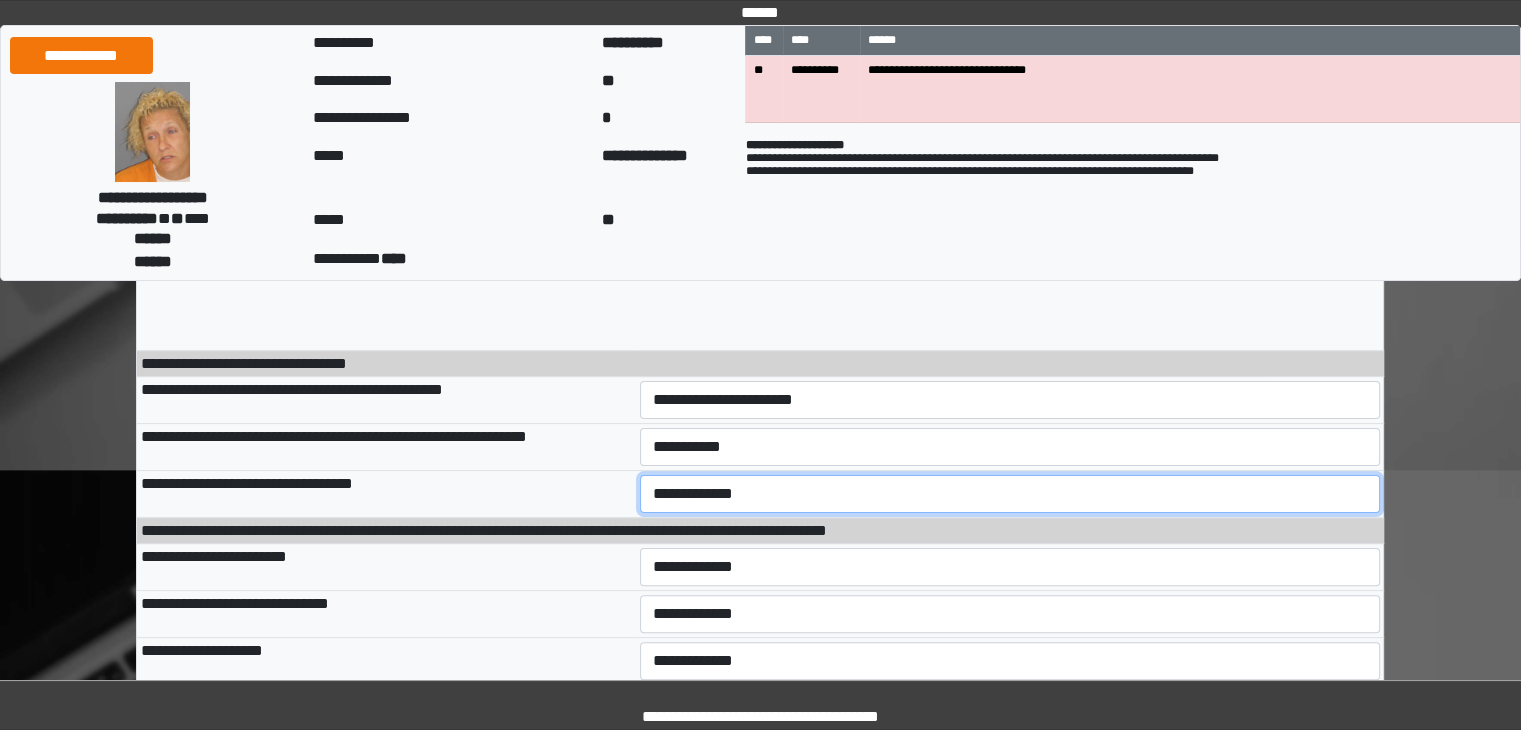 click on "**********" at bounding box center [1010, 494] 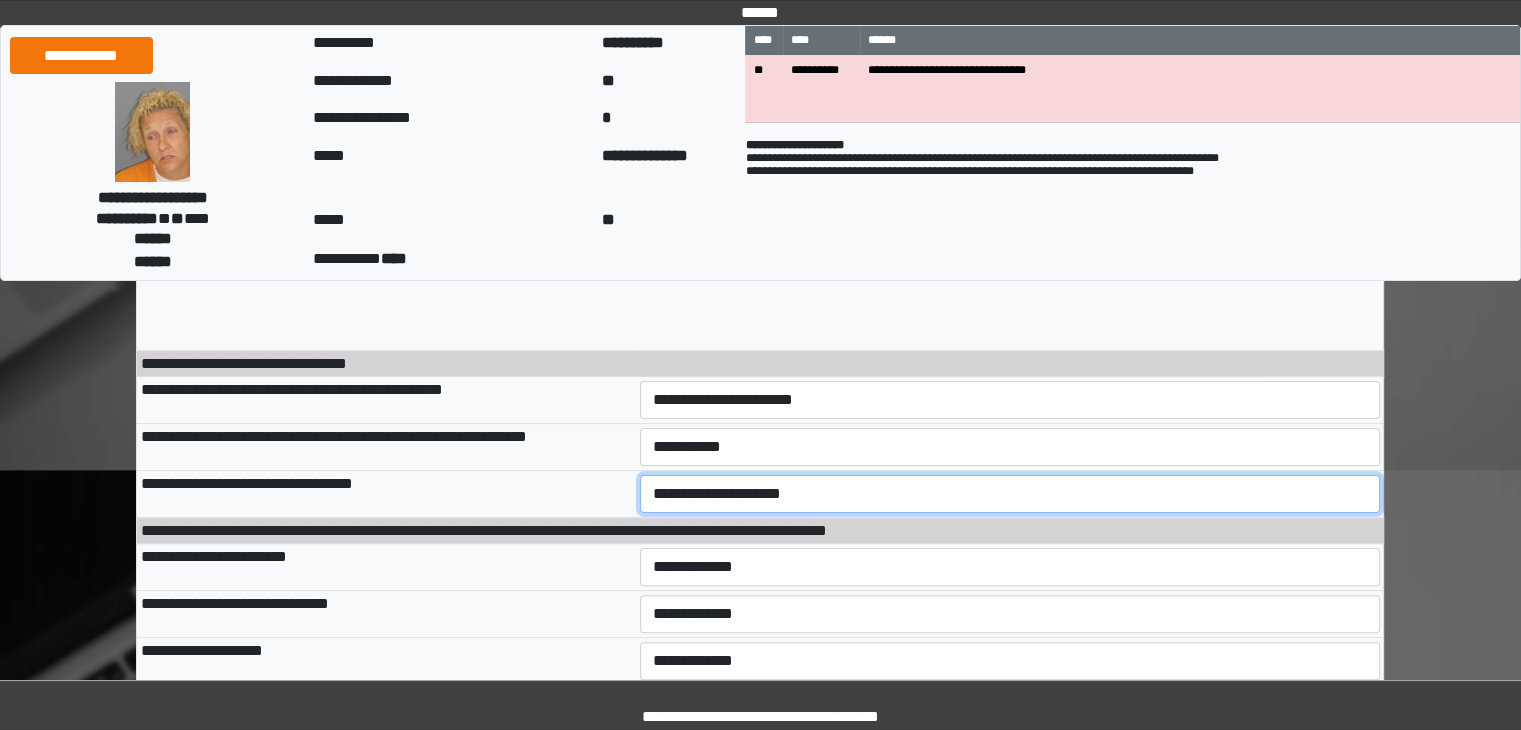 click on "**********" at bounding box center (1010, 494) 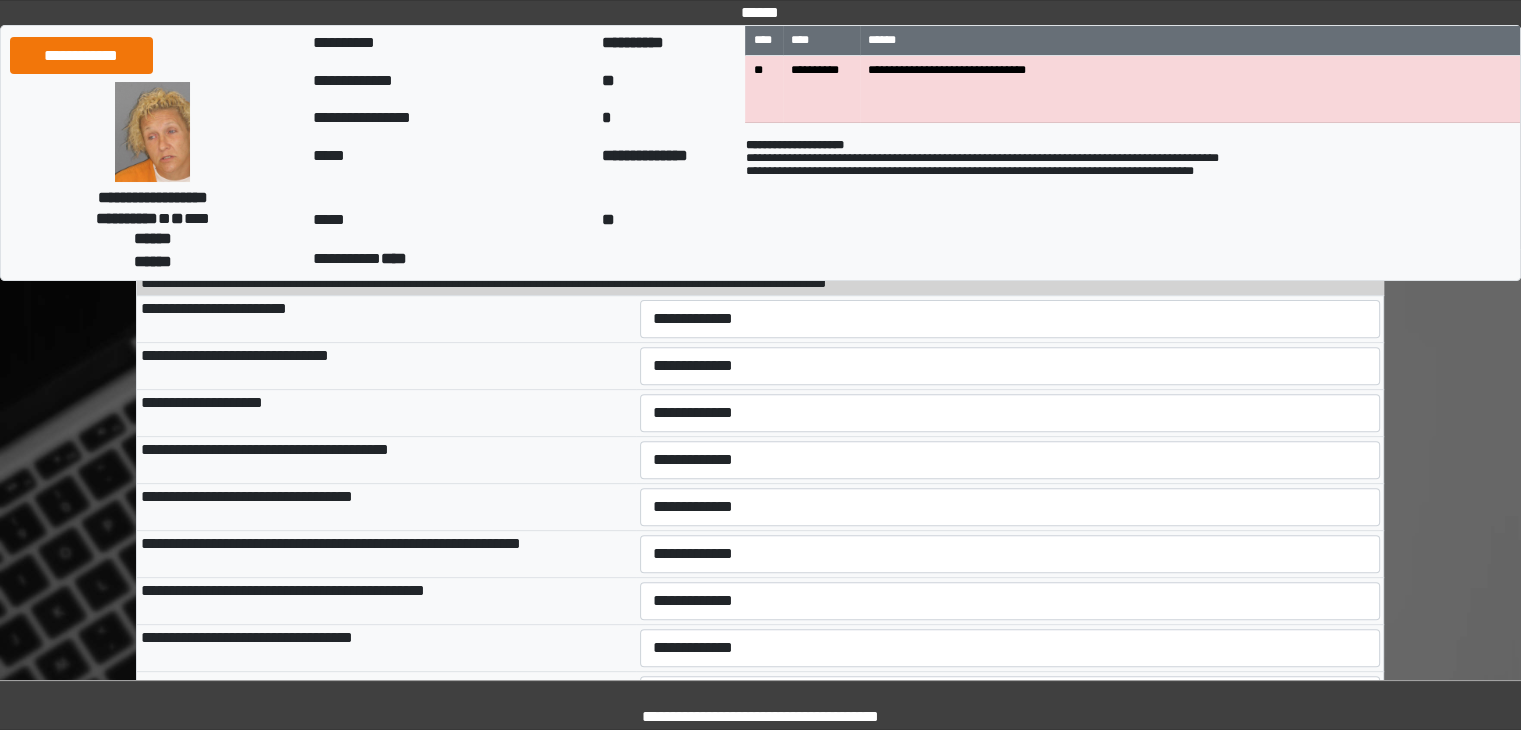 scroll, scrollTop: 632, scrollLeft: 0, axis: vertical 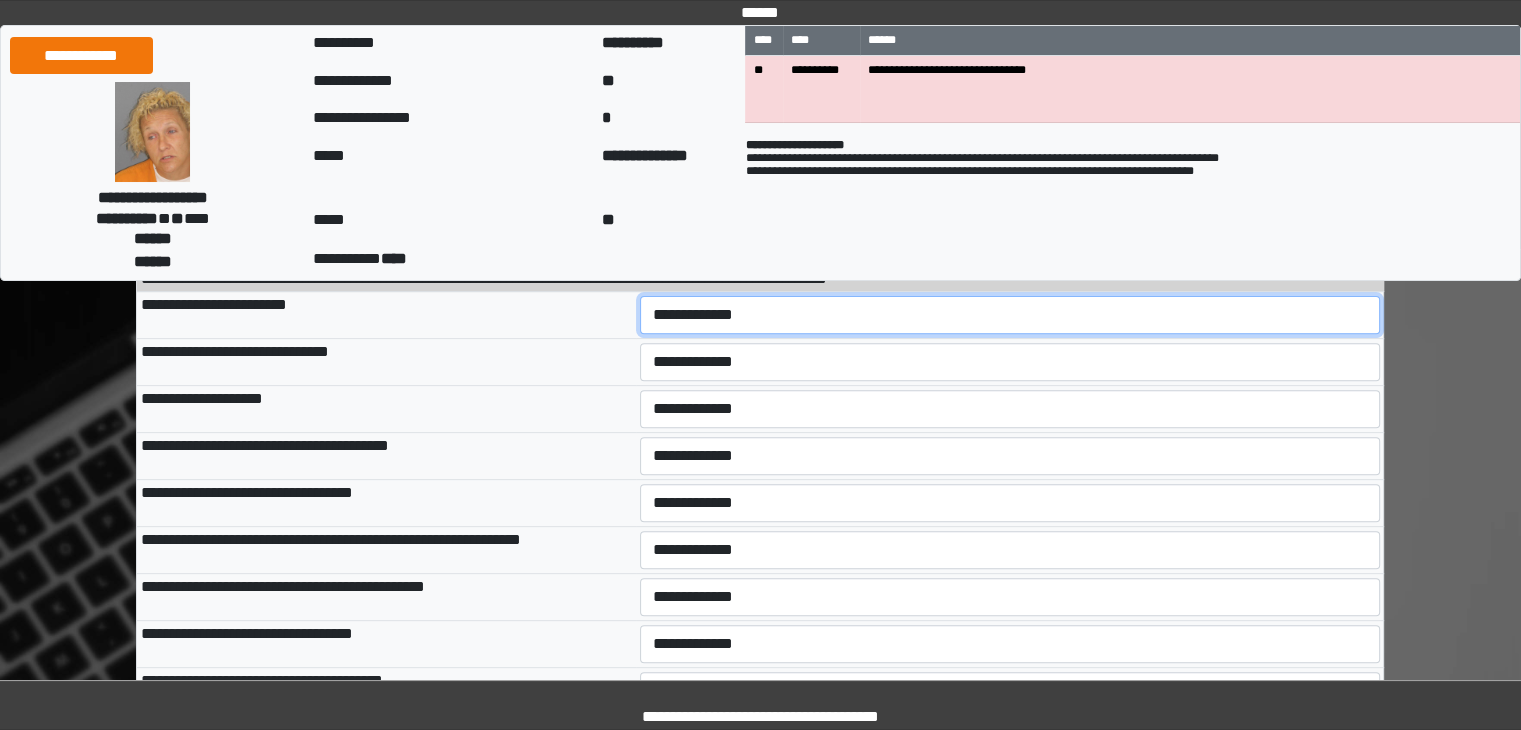 click on "**********" at bounding box center (1010, 315) 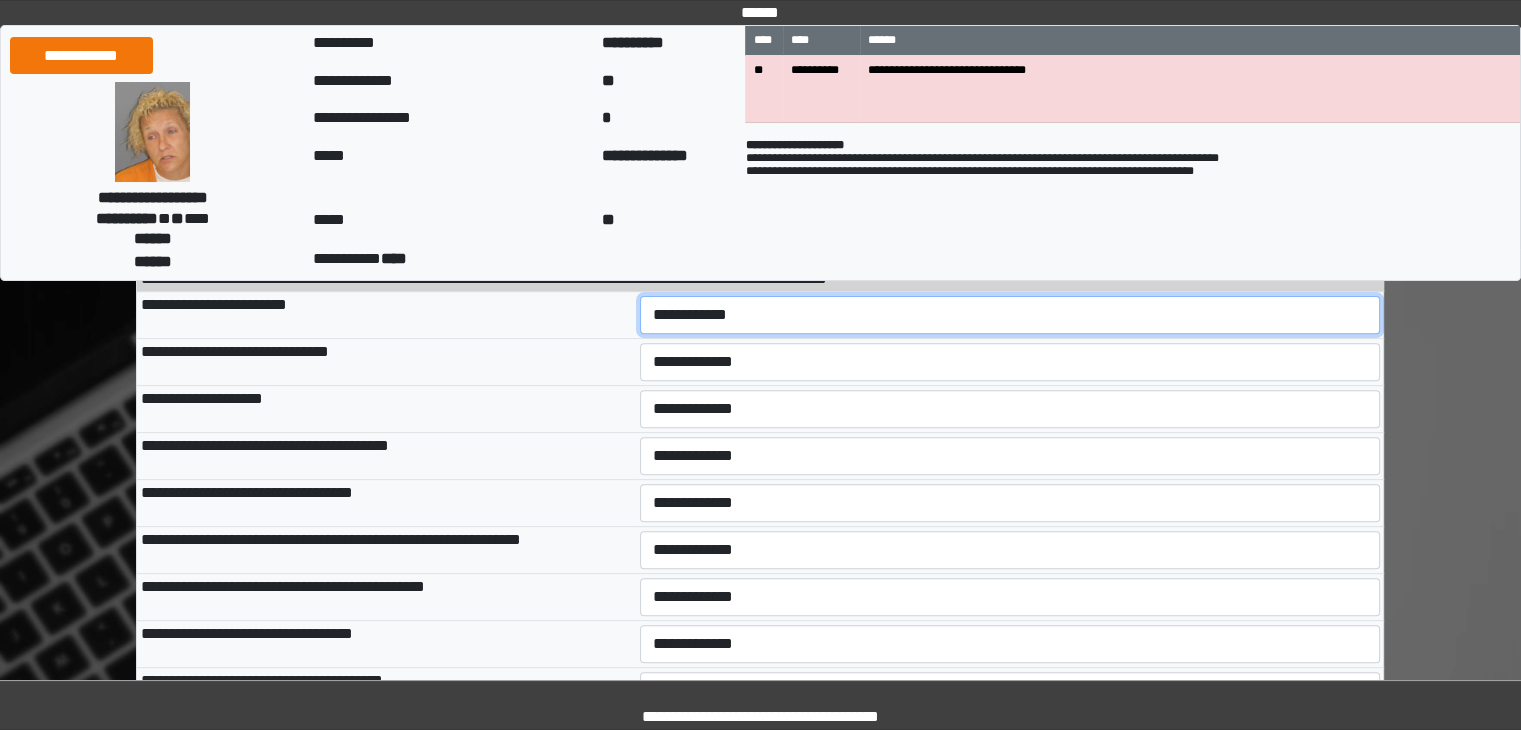 click on "**********" at bounding box center (1010, 315) 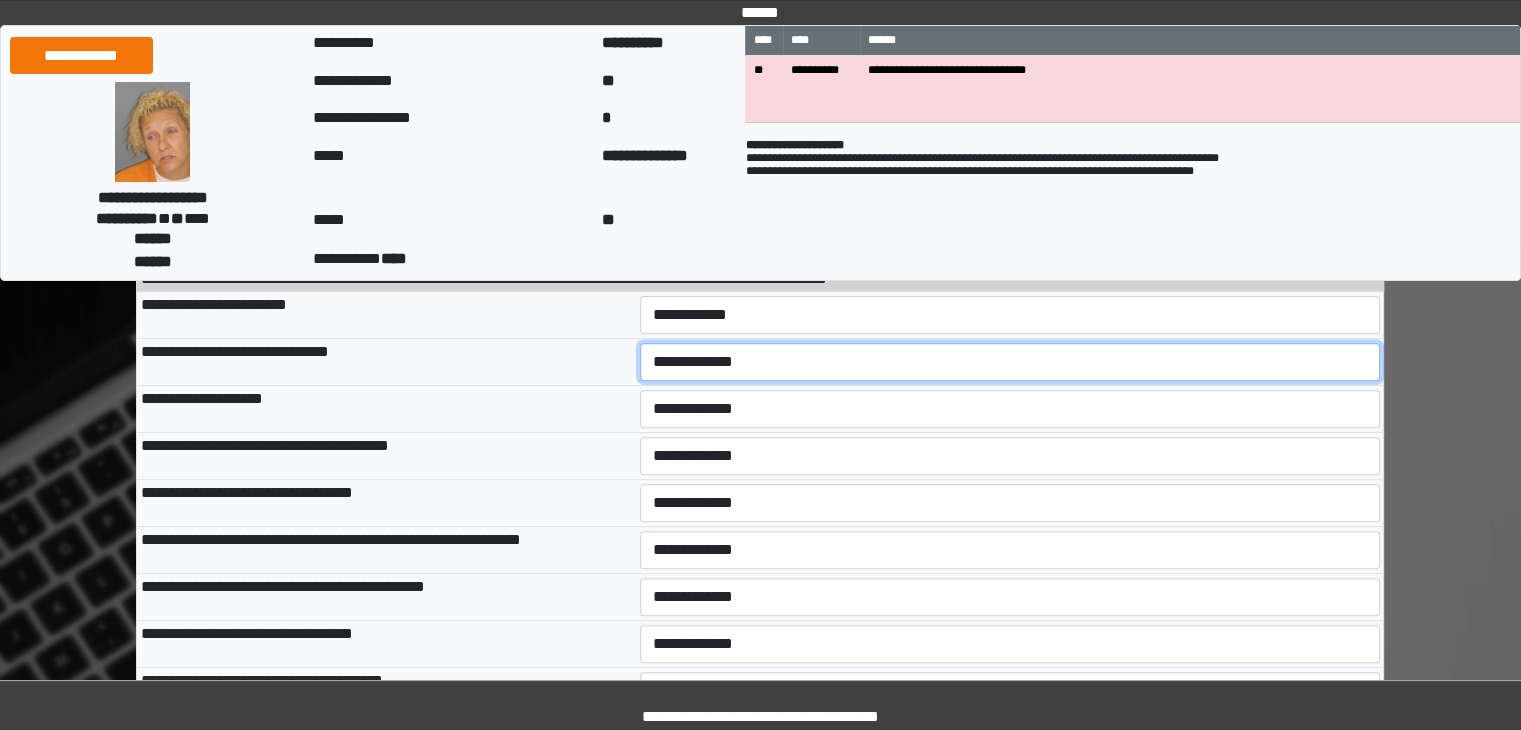 click on "**********" at bounding box center [1010, 362] 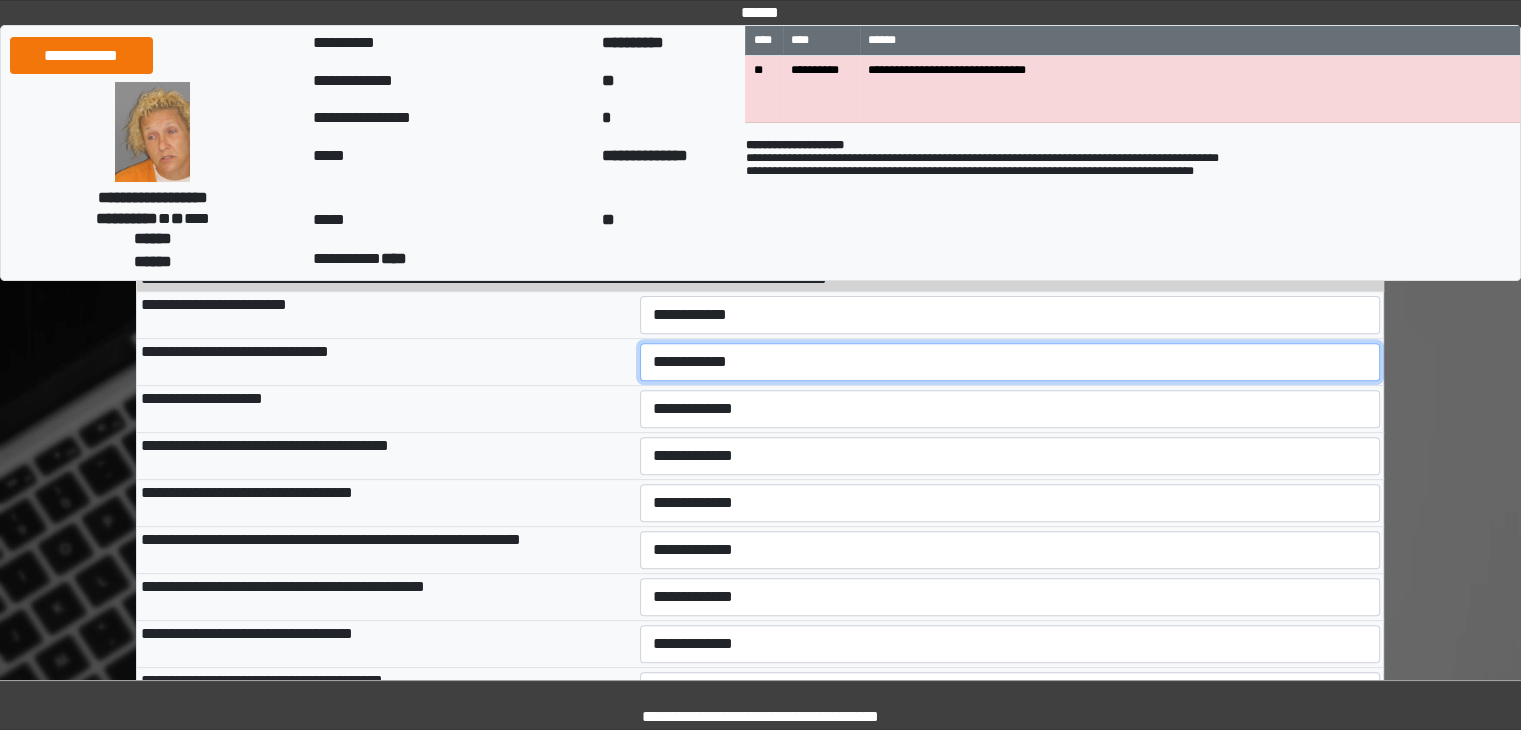 click on "**********" at bounding box center [1010, 362] 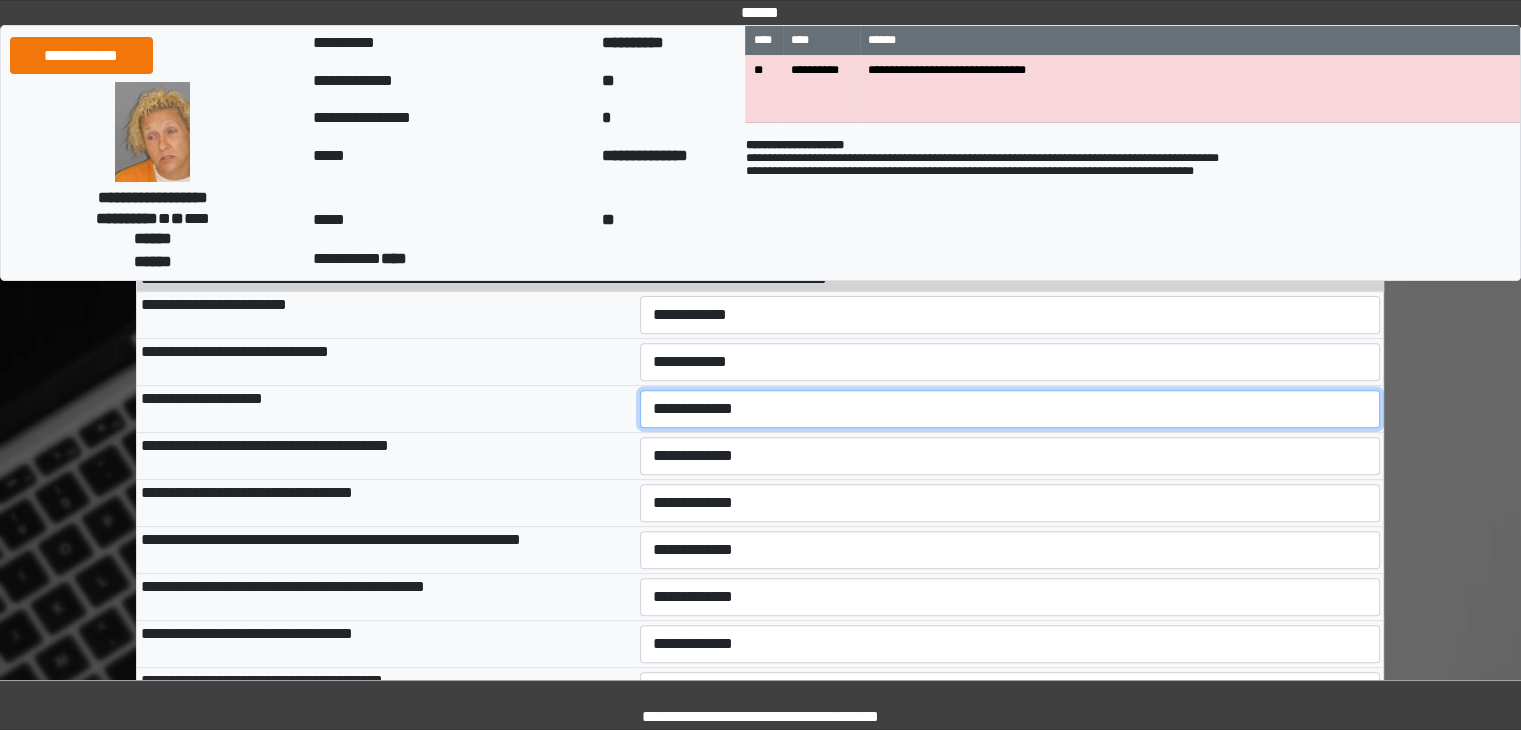click on "**********" at bounding box center (1010, 409) 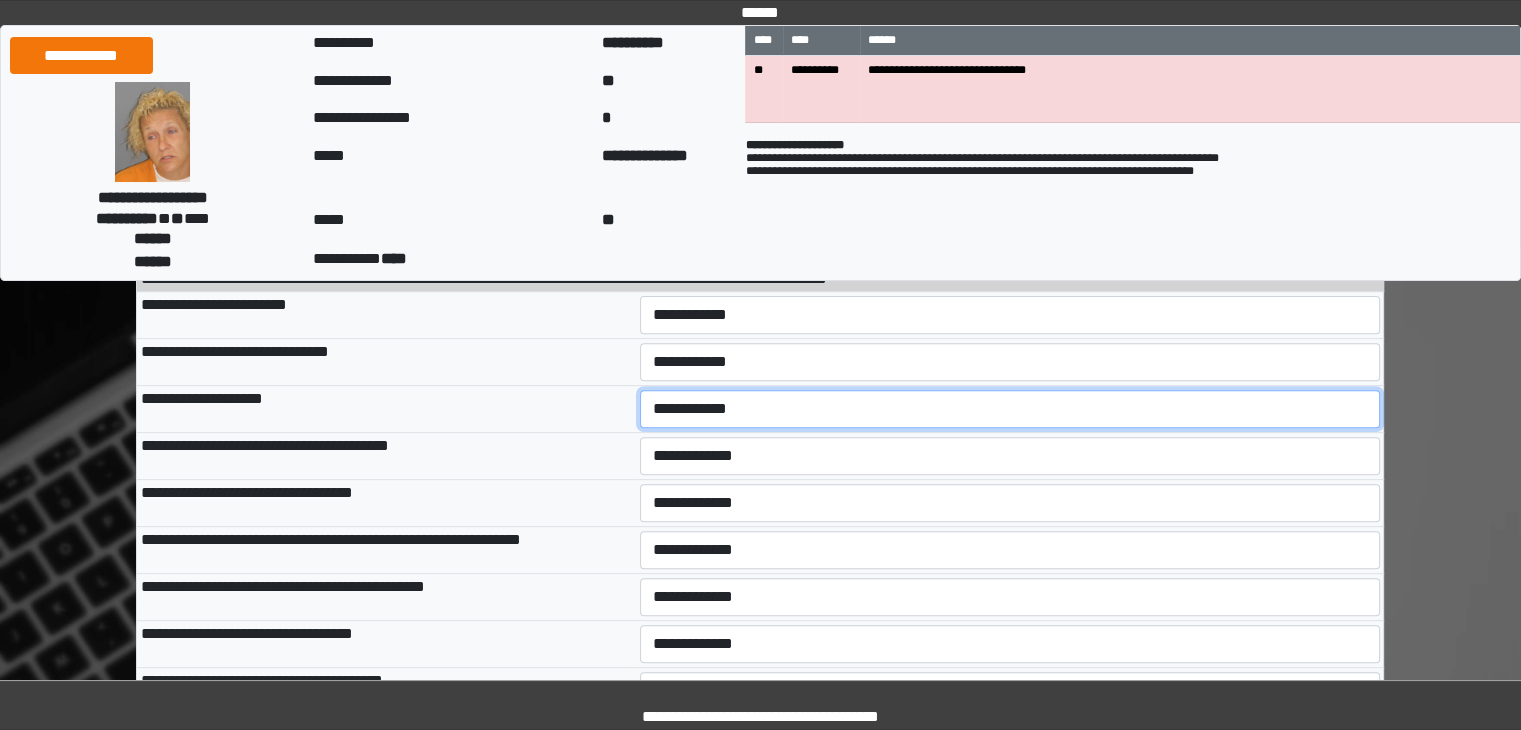click on "**********" at bounding box center [1010, 409] 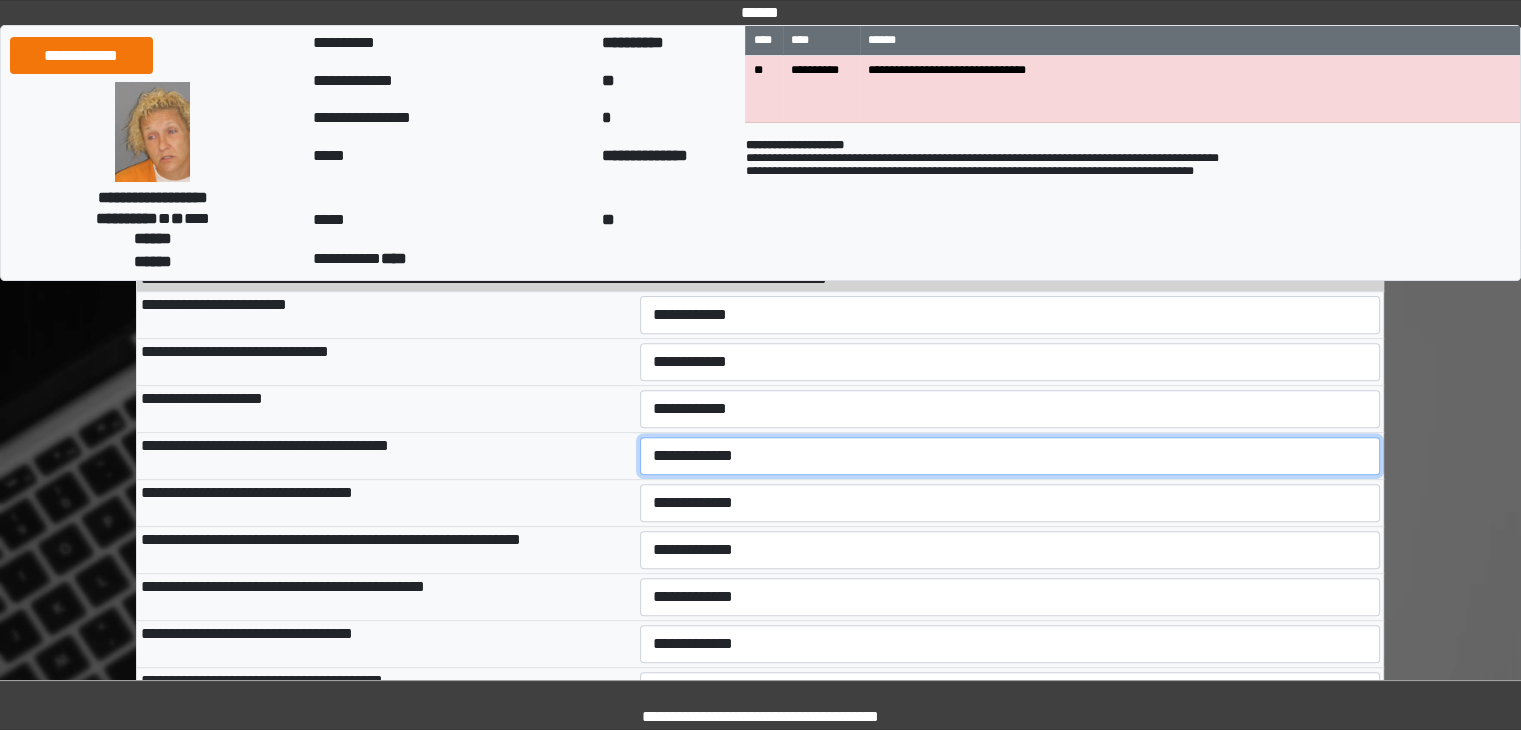 click on "**********" at bounding box center [1010, 456] 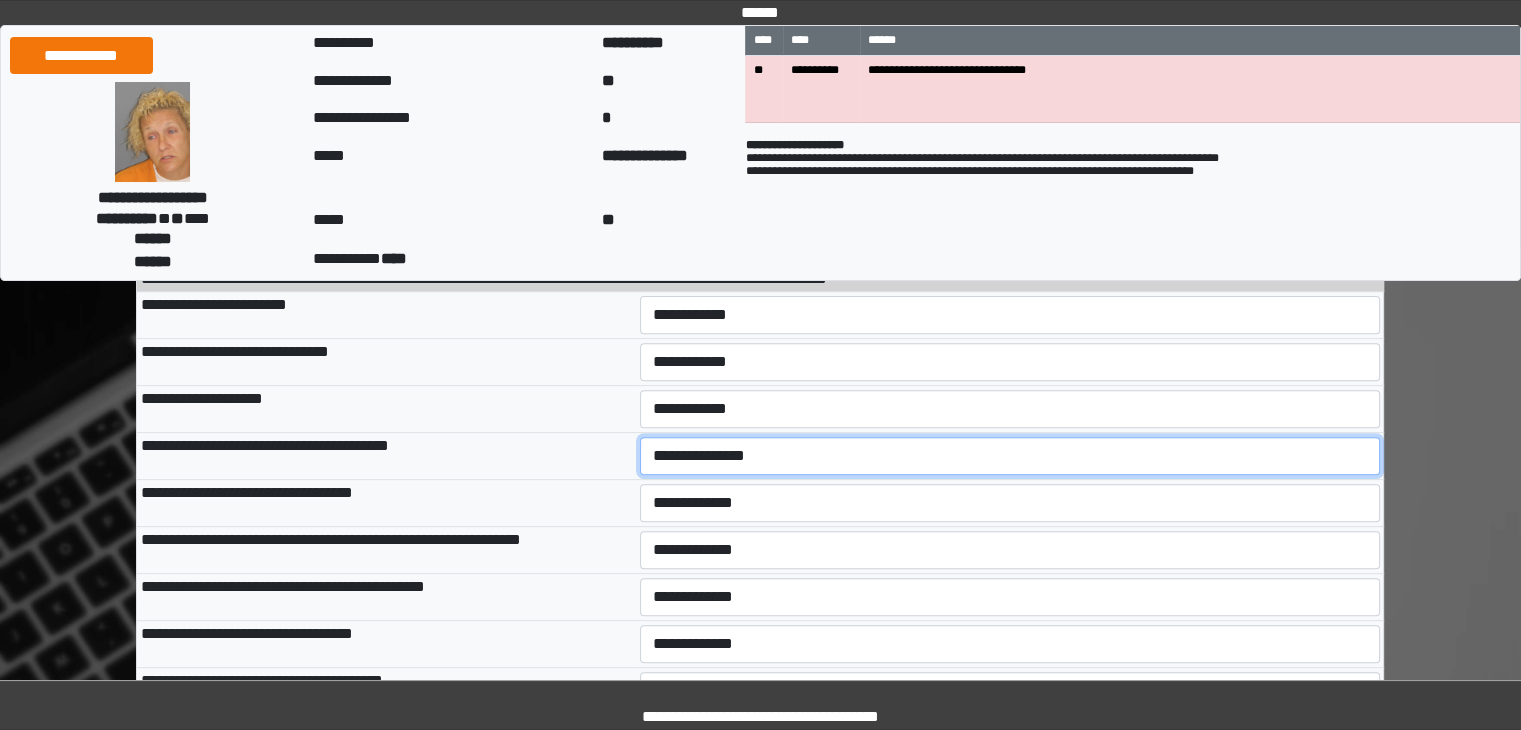 click on "**********" at bounding box center [1010, 456] 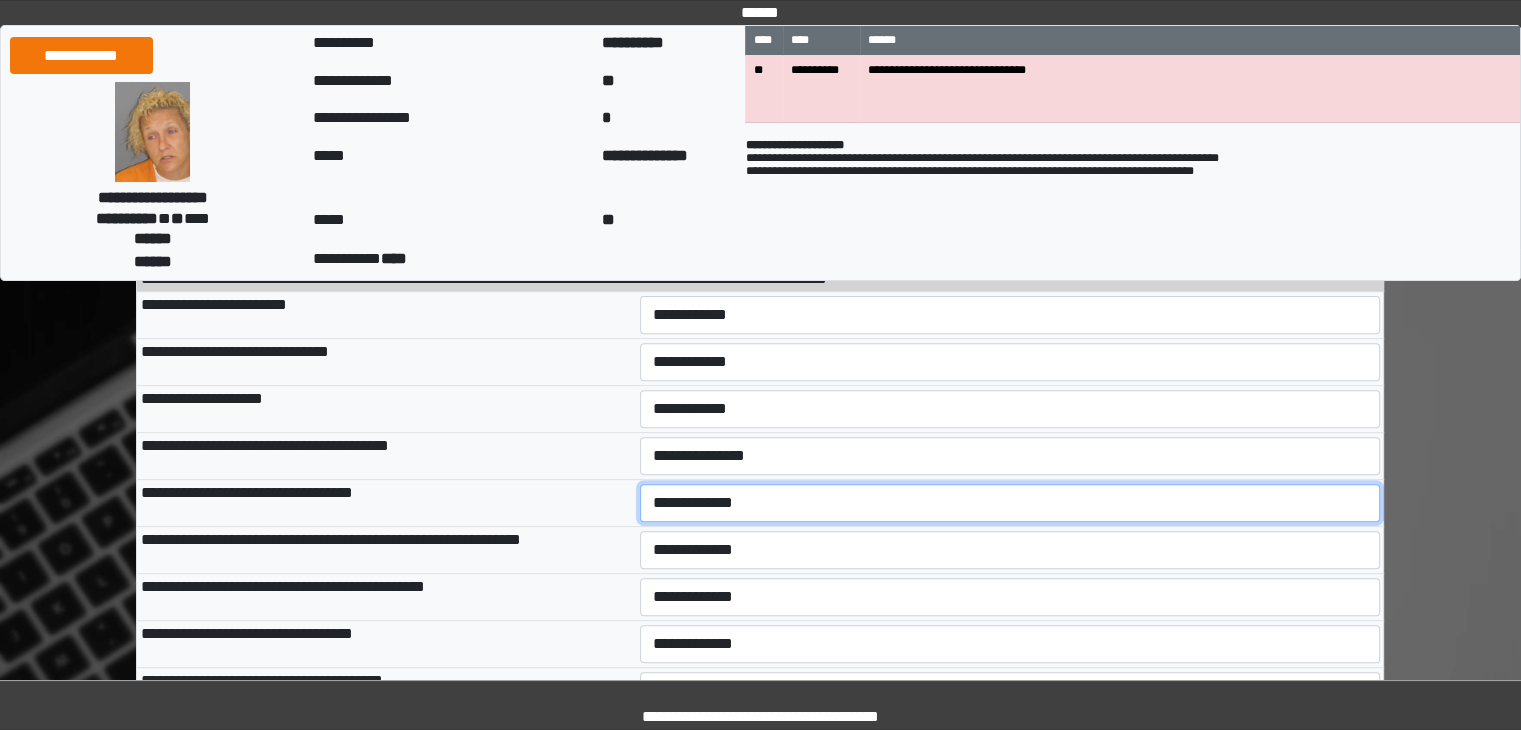 click on "**********" at bounding box center (1010, 503) 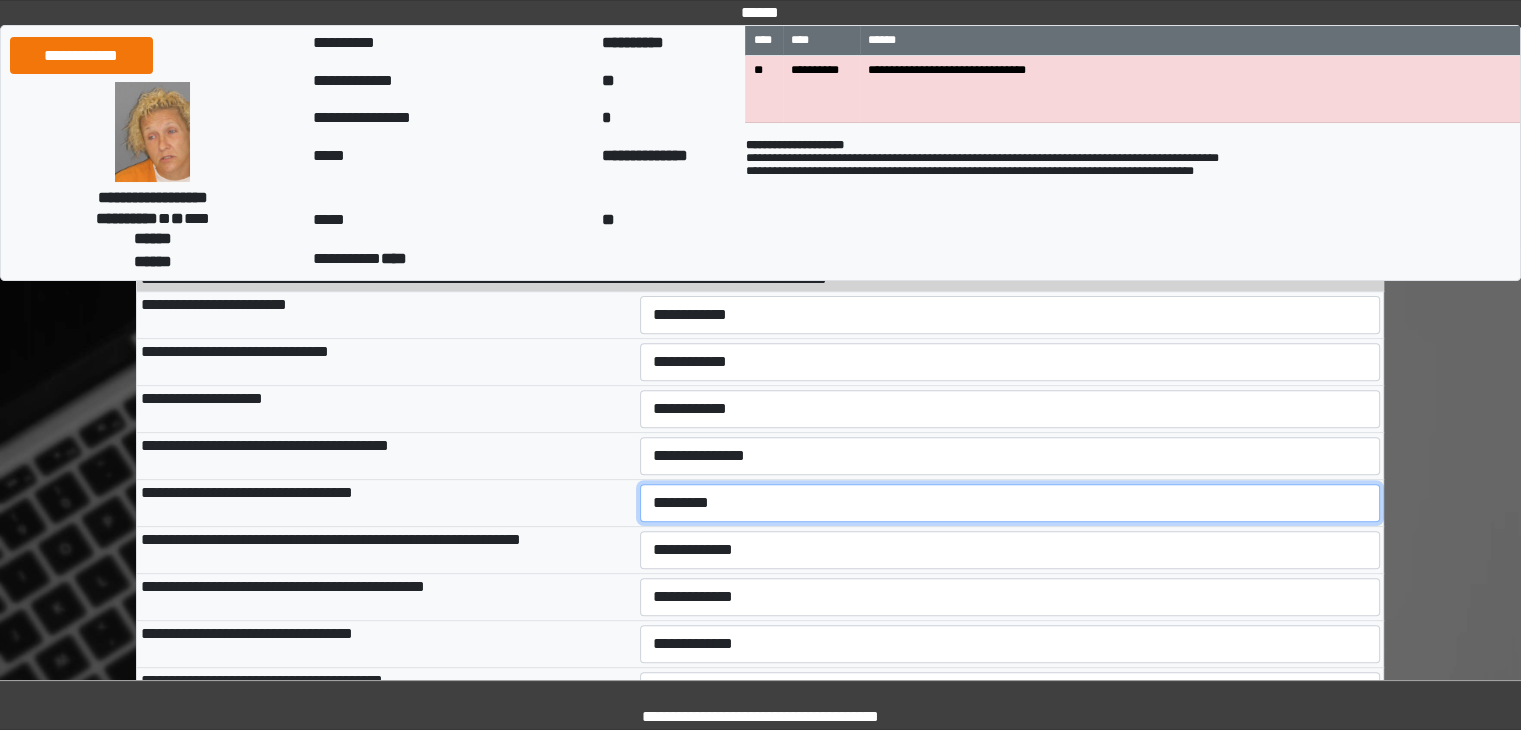 click on "**********" at bounding box center (1010, 503) 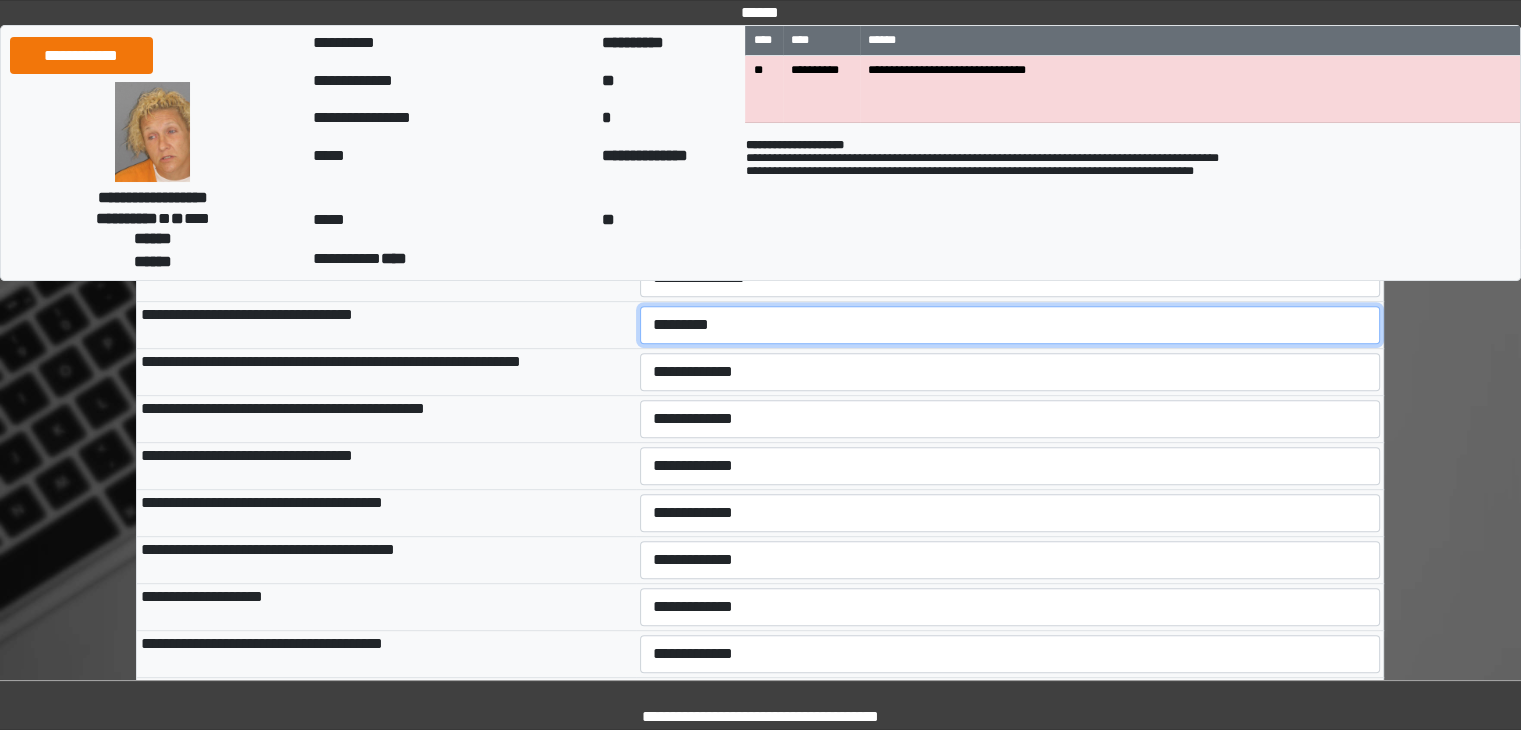 scroll, scrollTop: 866, scrollLeft: 0, axis: vertical 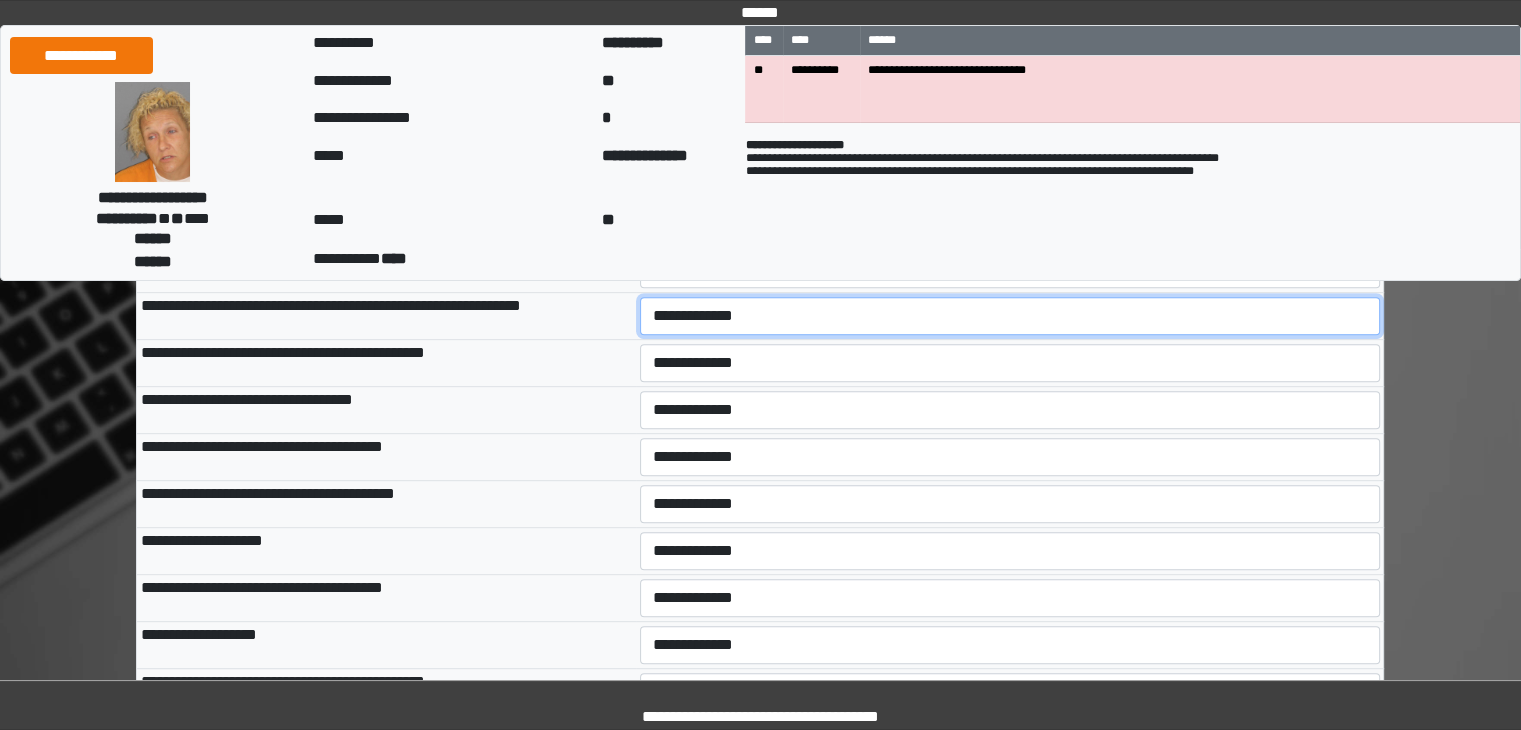 click on "**********" at bounding box center [1010, 316] 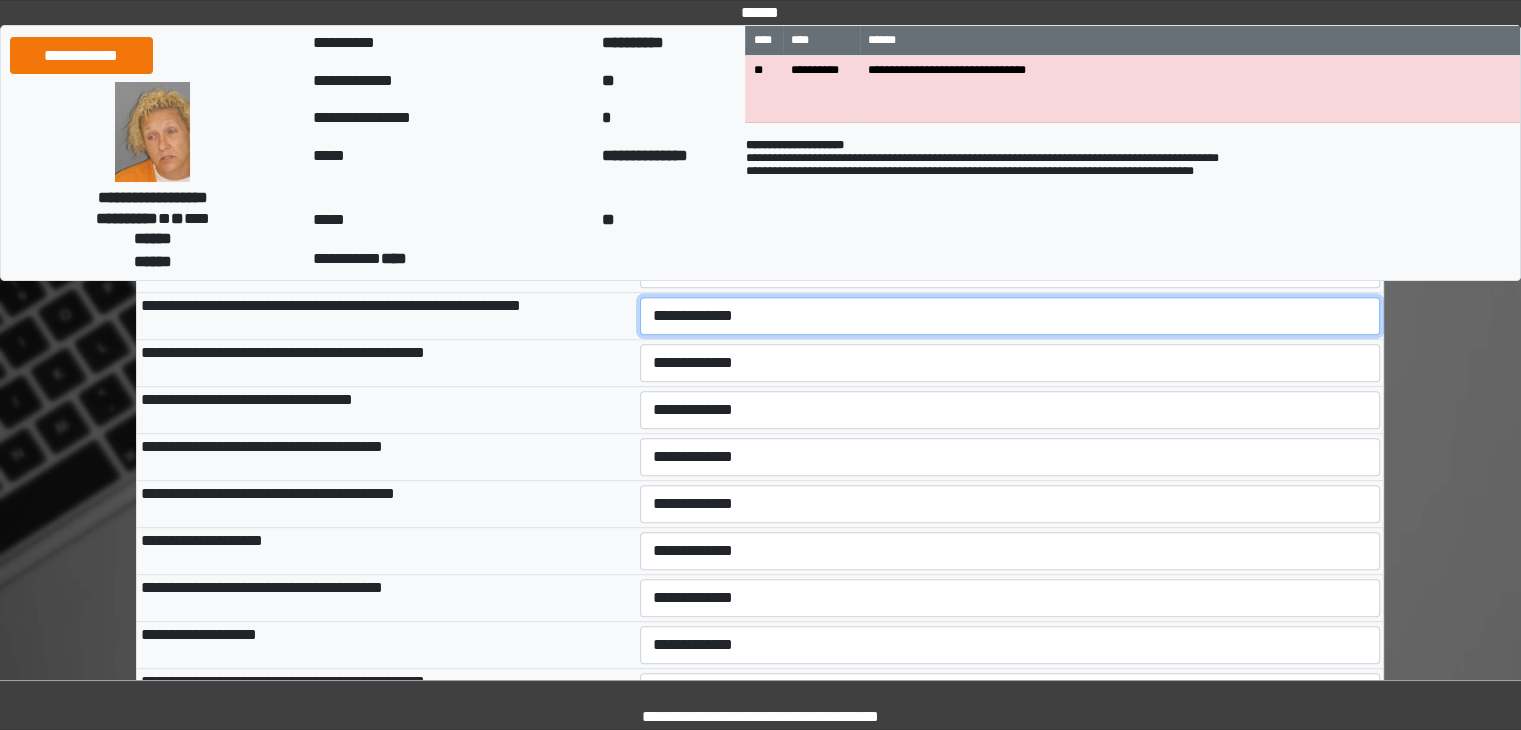 click on "**********" at bounding box center (1010, 316) 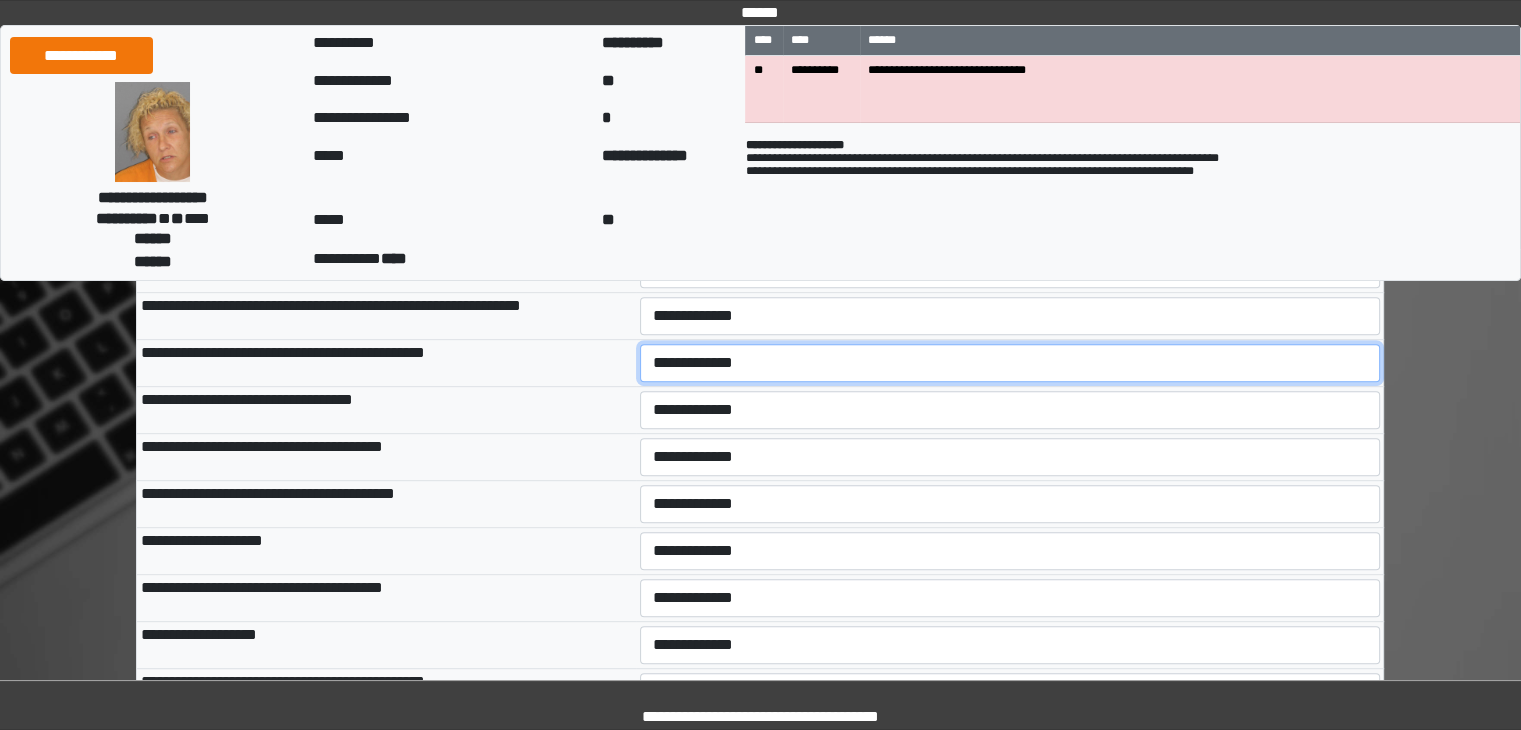 click on "**********" at bounding box center (1010, 363) 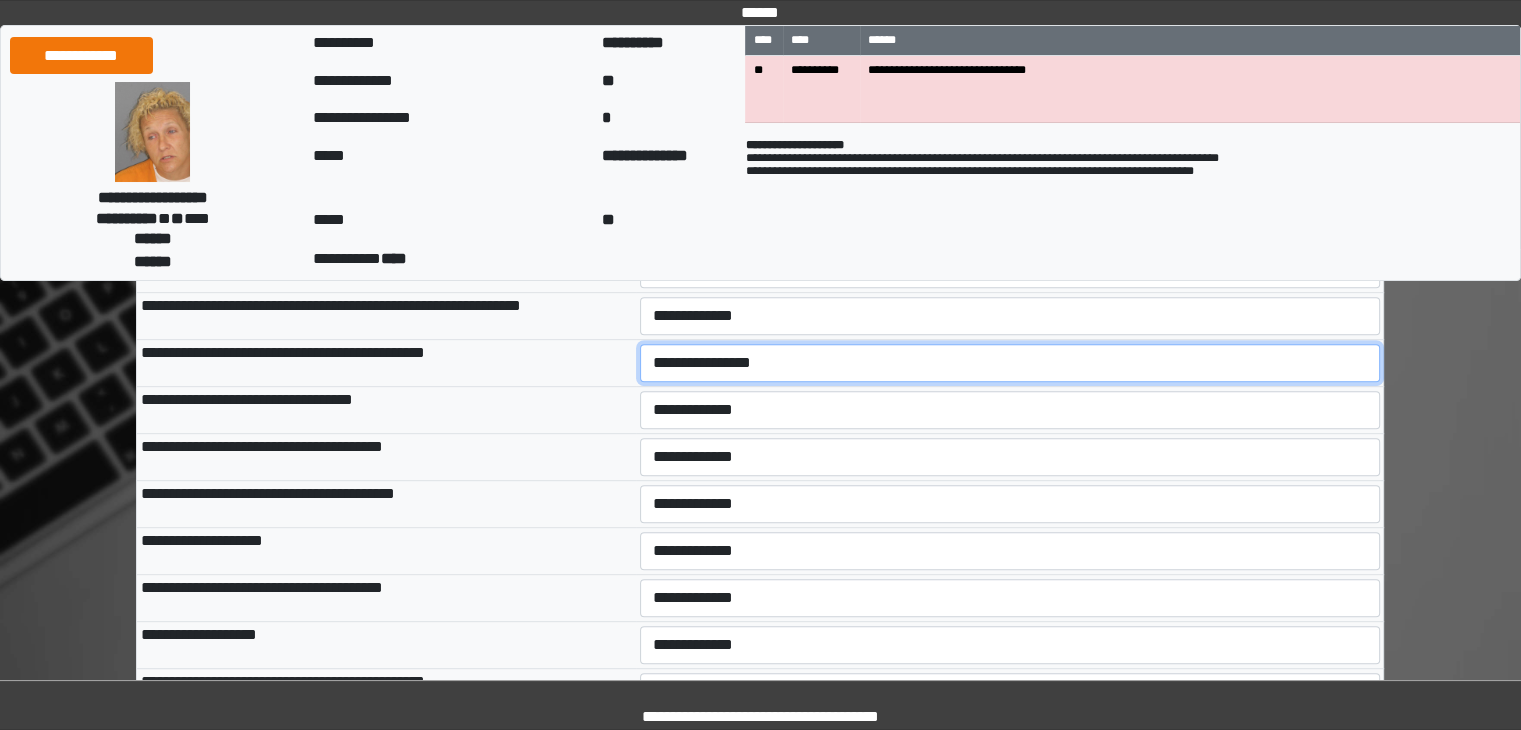 click on "**********" at bounding box center [1010, 363] 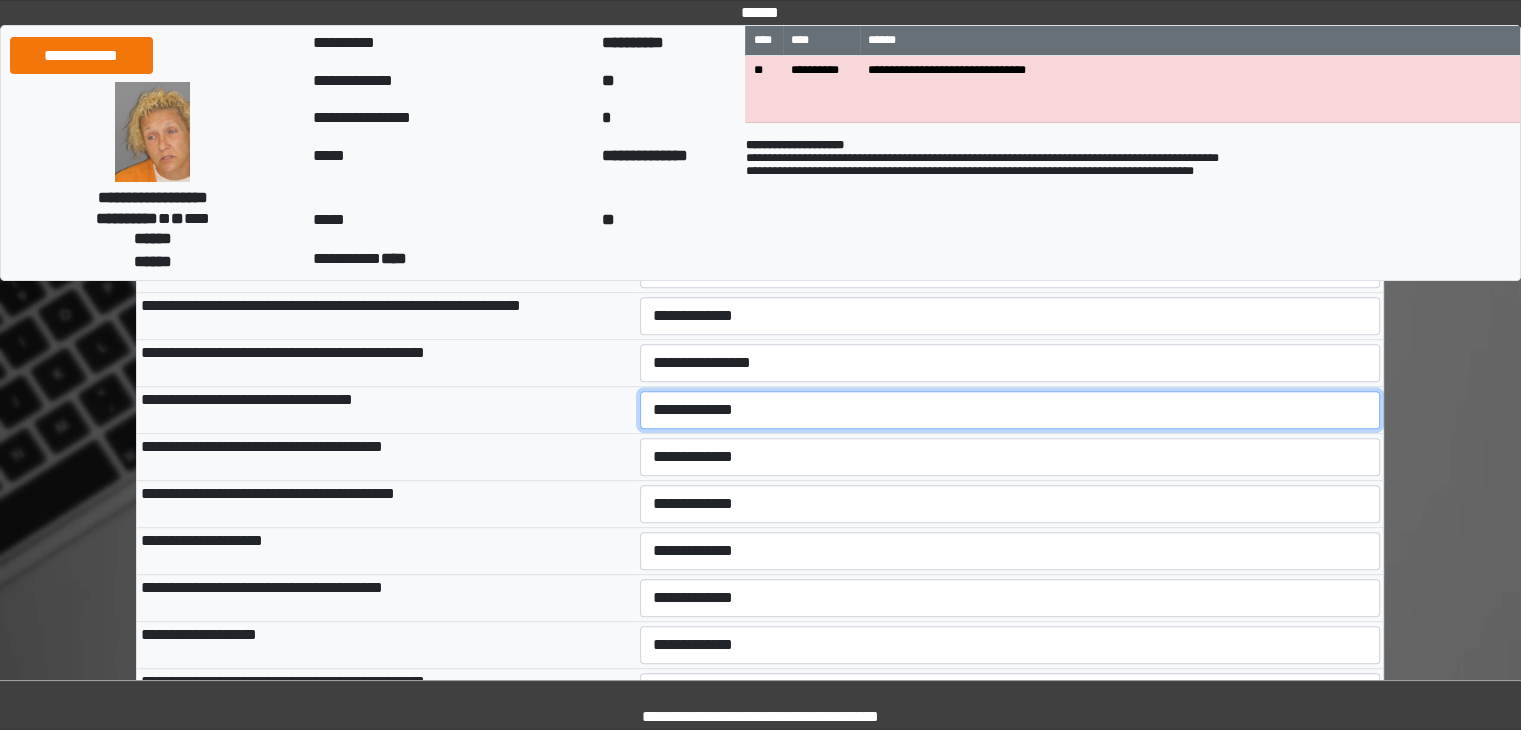 click on "**********" at bounding box center (1010, 410) 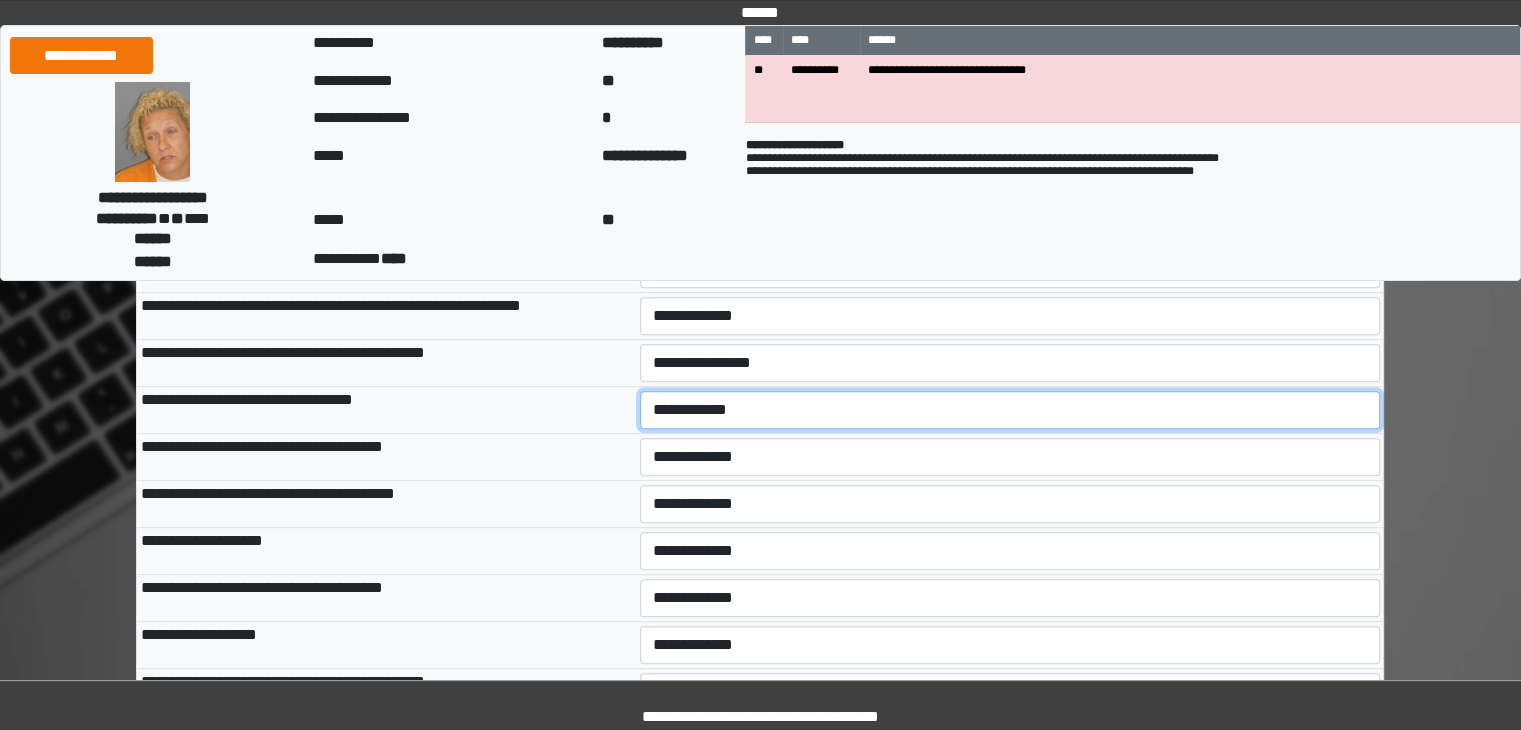 click on "**********" at bounding box center [1010, 410] 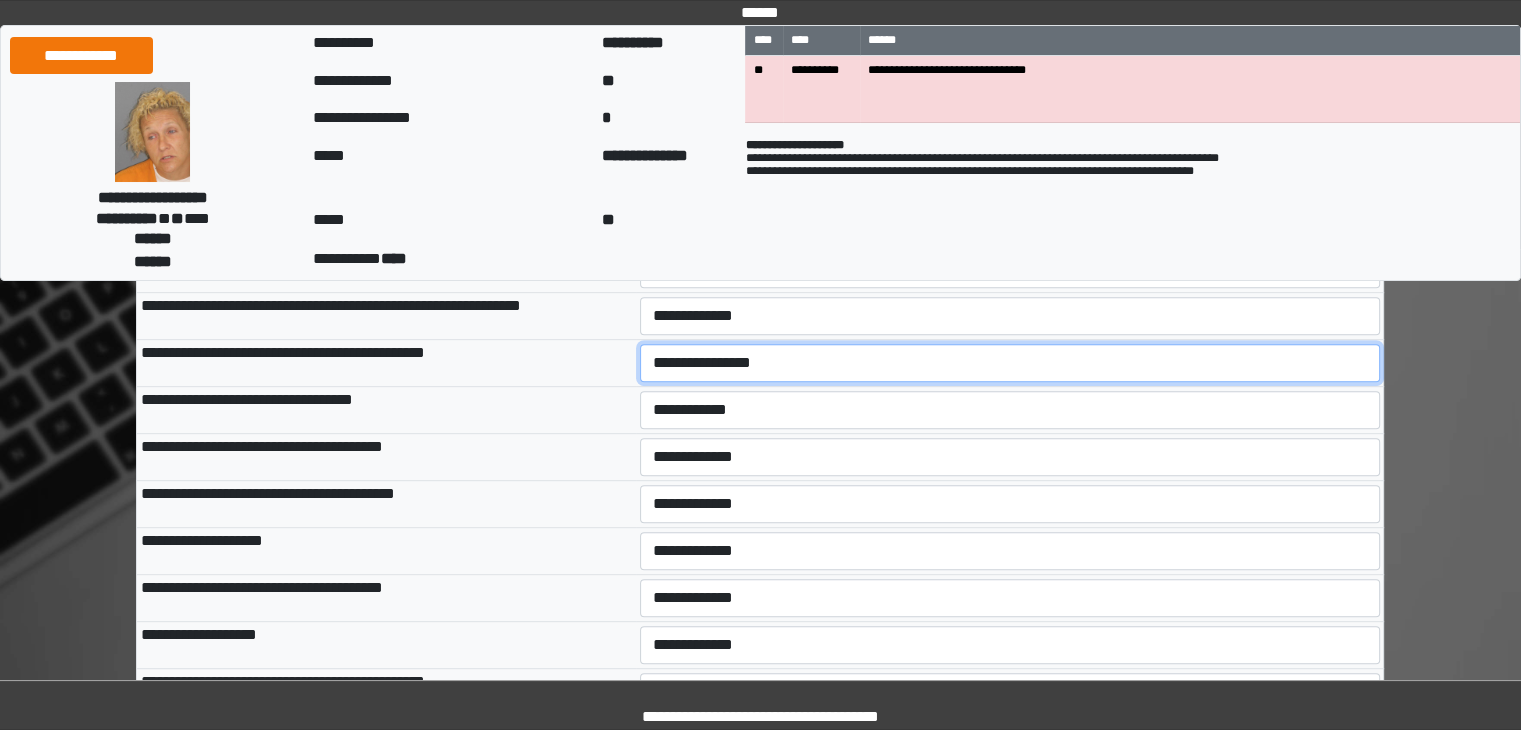 click on "**********" at bounding box center (1010, 363) 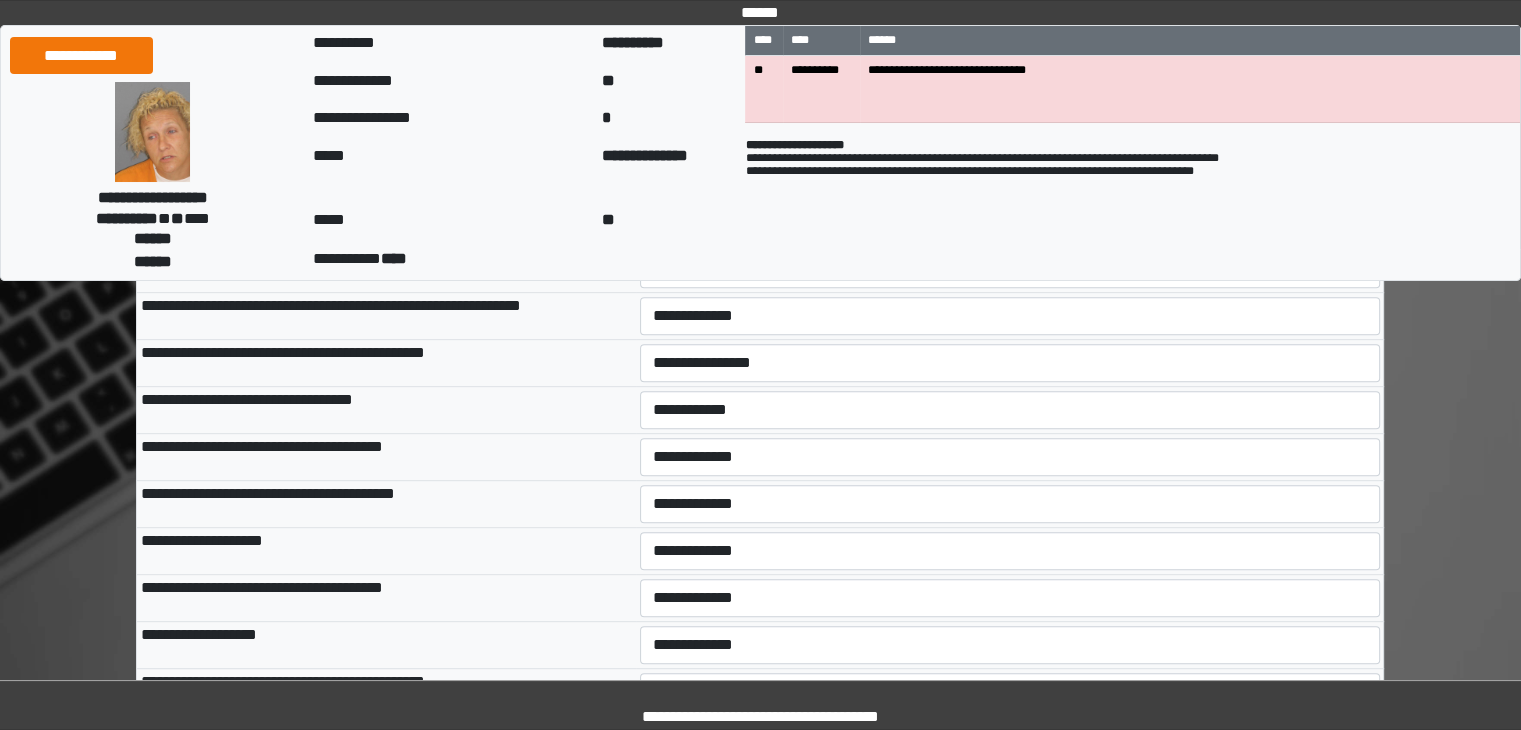 click on "**********" at bounding box center [386, 504] 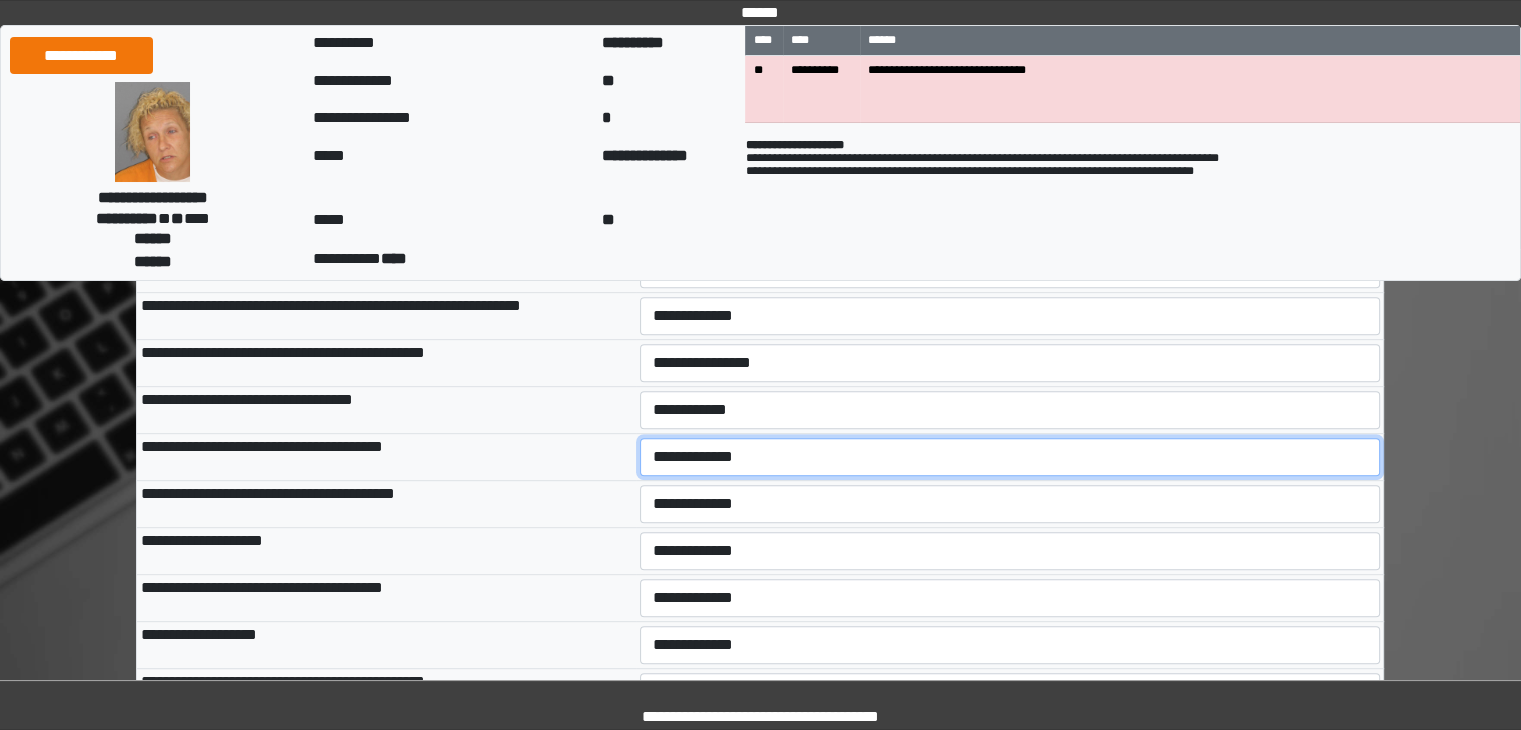click on "**********" at bounding box center [1010, 457] 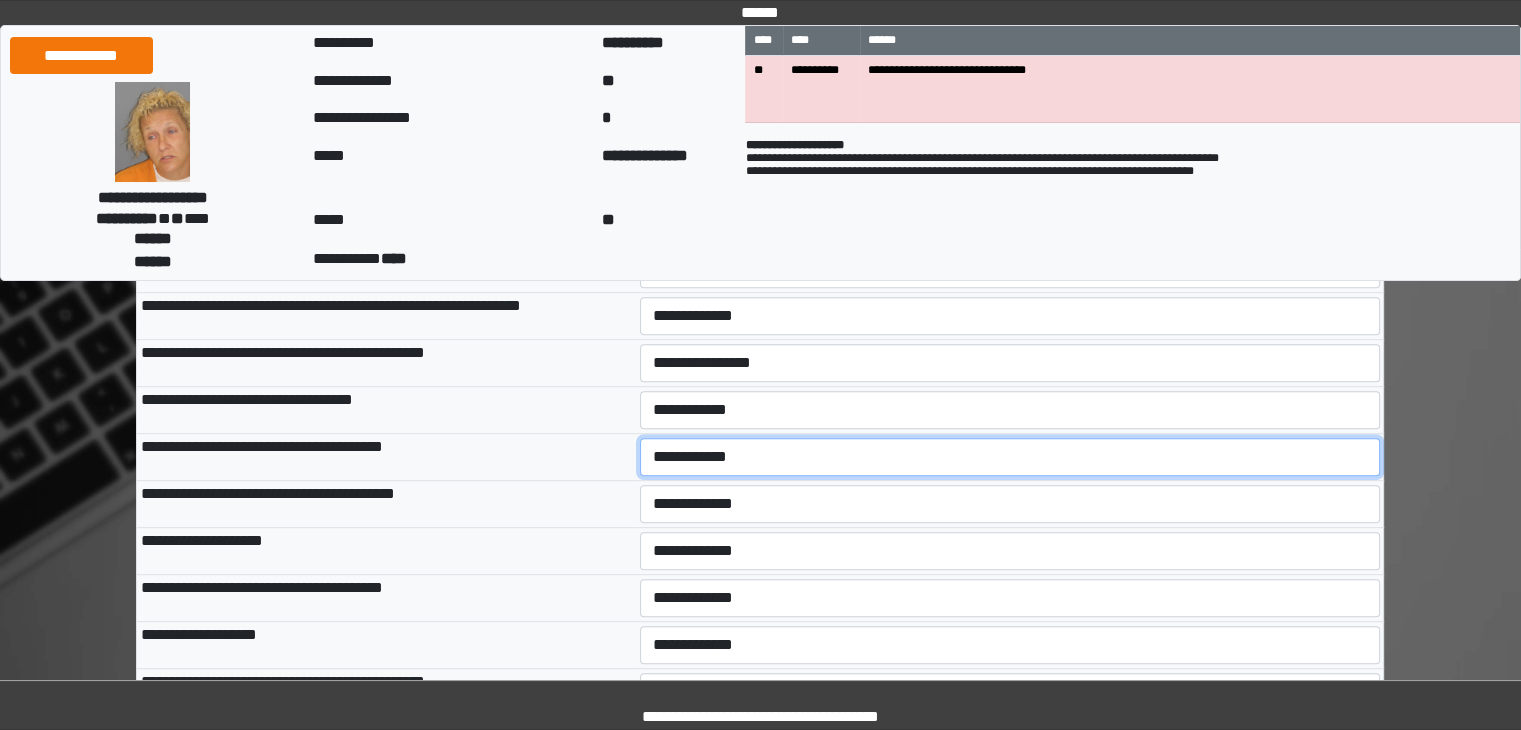 click on "**********" at bounding box center [1010, 457] 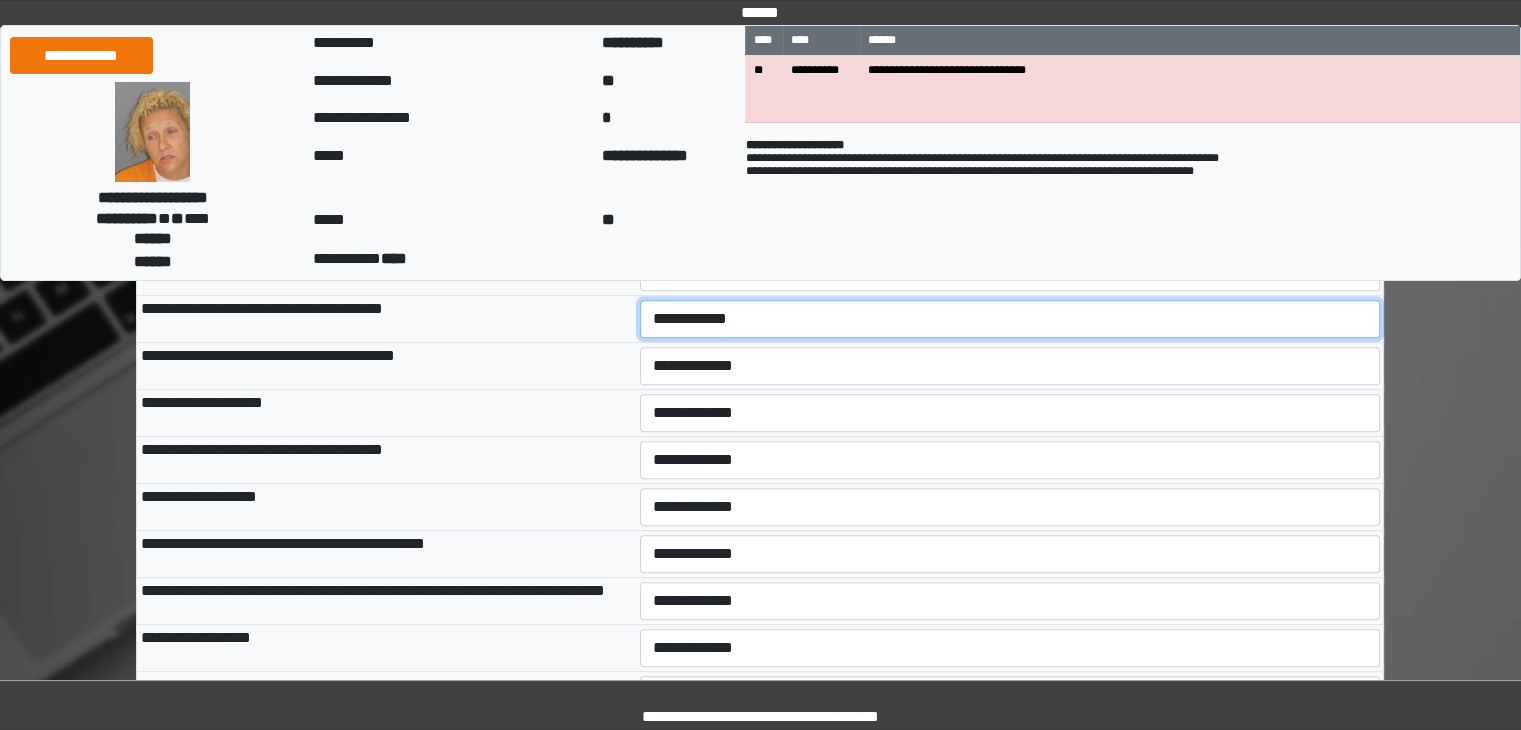 scroll, scrollTop: 1007, scrollLeft: 0, axis: vertical 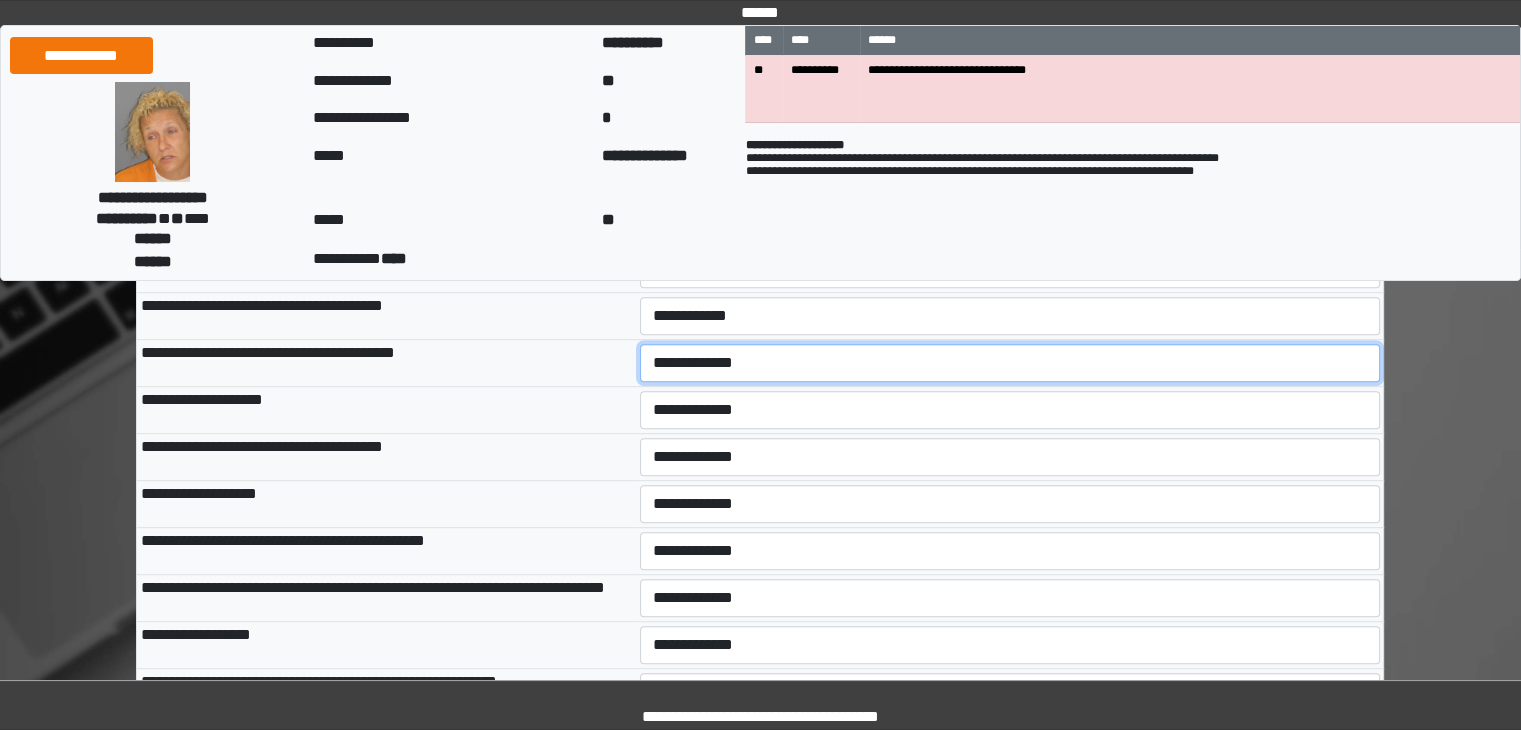 click on "**********" at bounding box center (1010, 363) 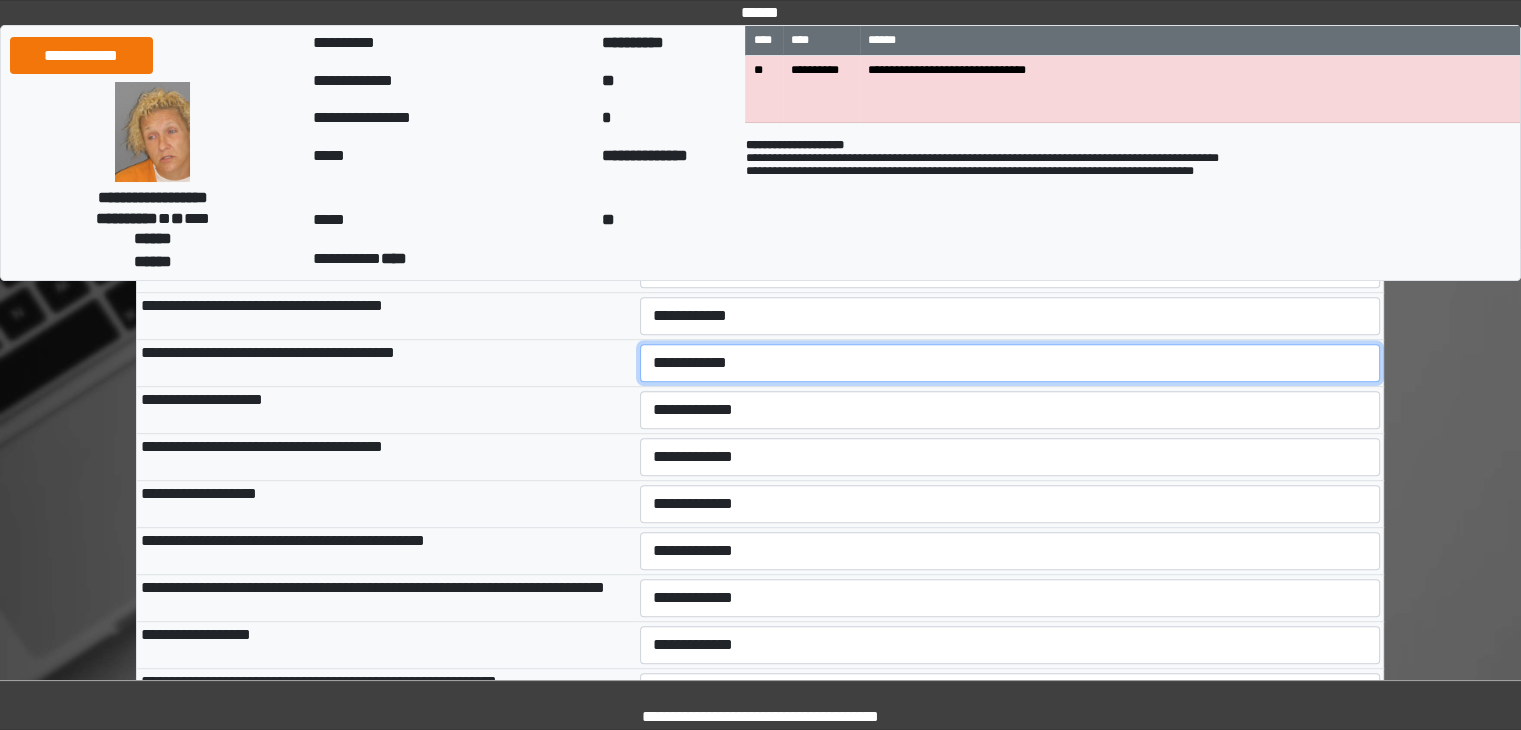 click on "**********" at bounding box center (1010, 363) 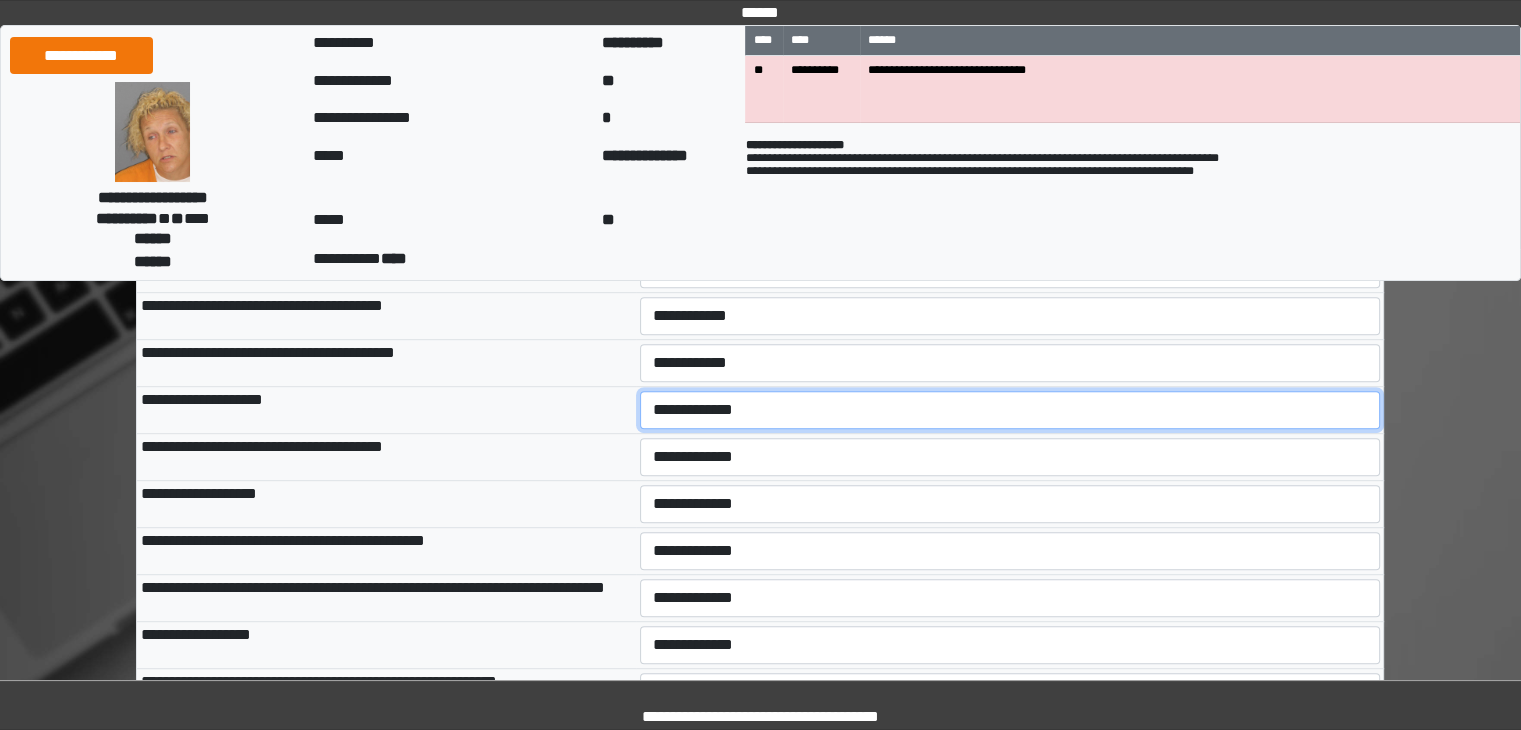 click on "**********" at bounding box center [1010, 410] 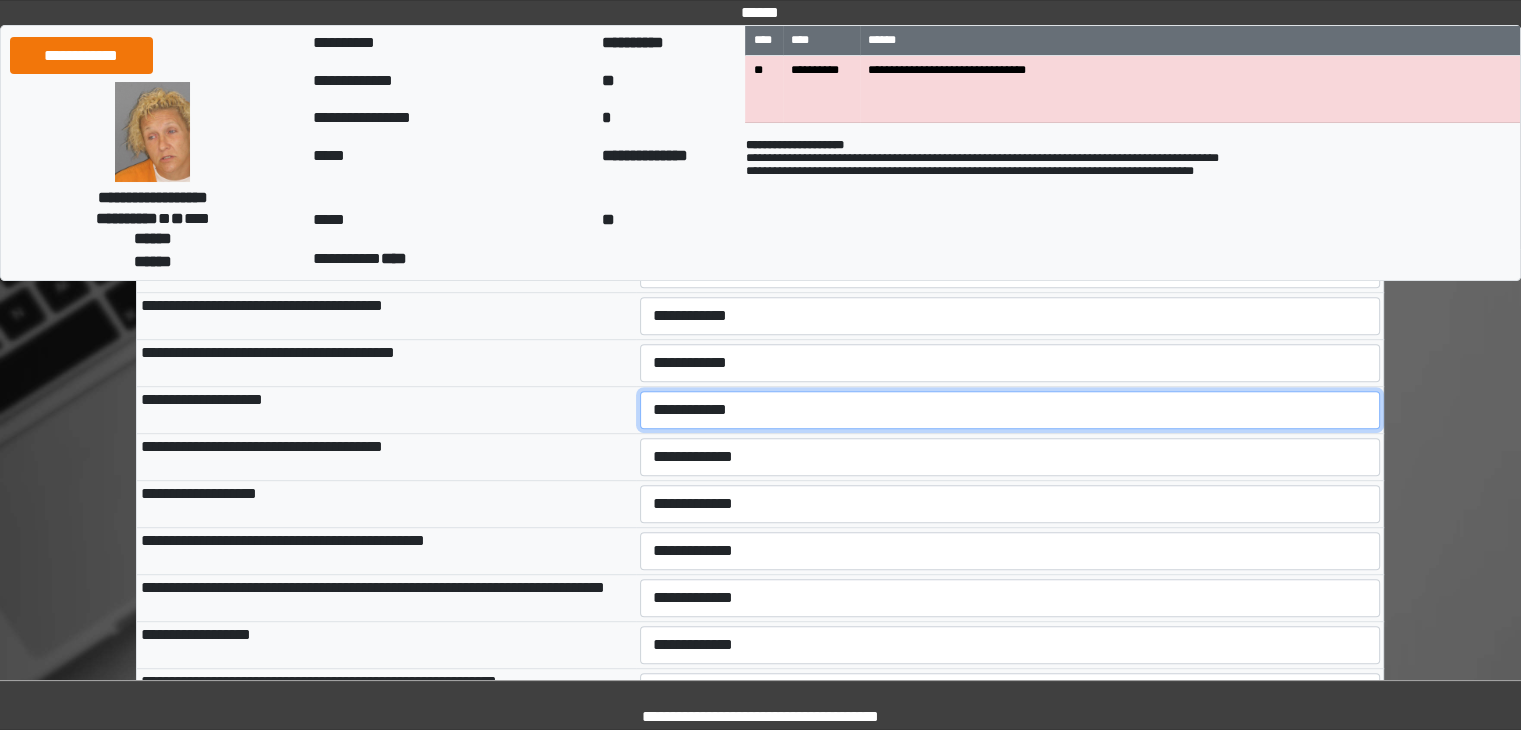 click on "**********" at bounding box center (1010, 410) 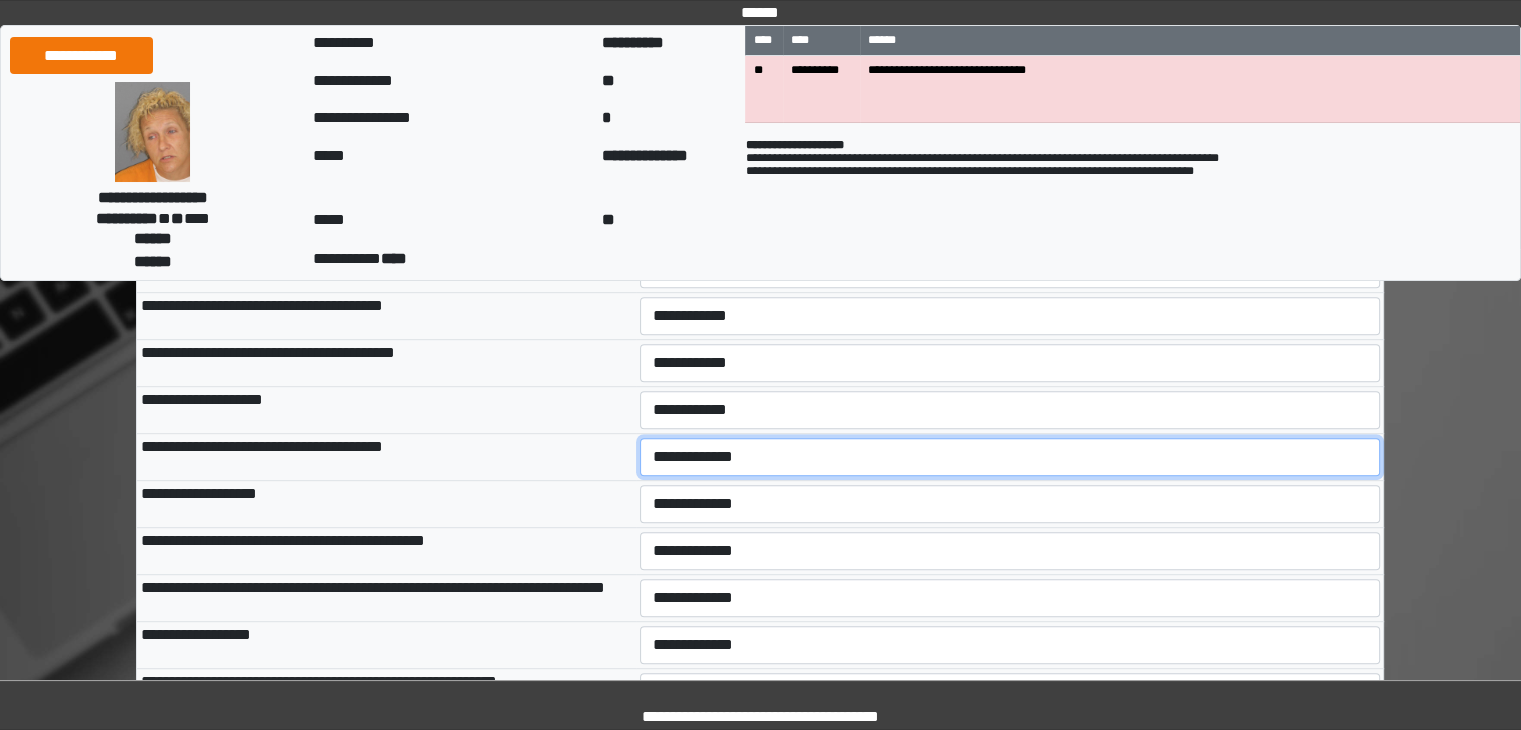 click on "**********" at bounding box center (1010, 457) 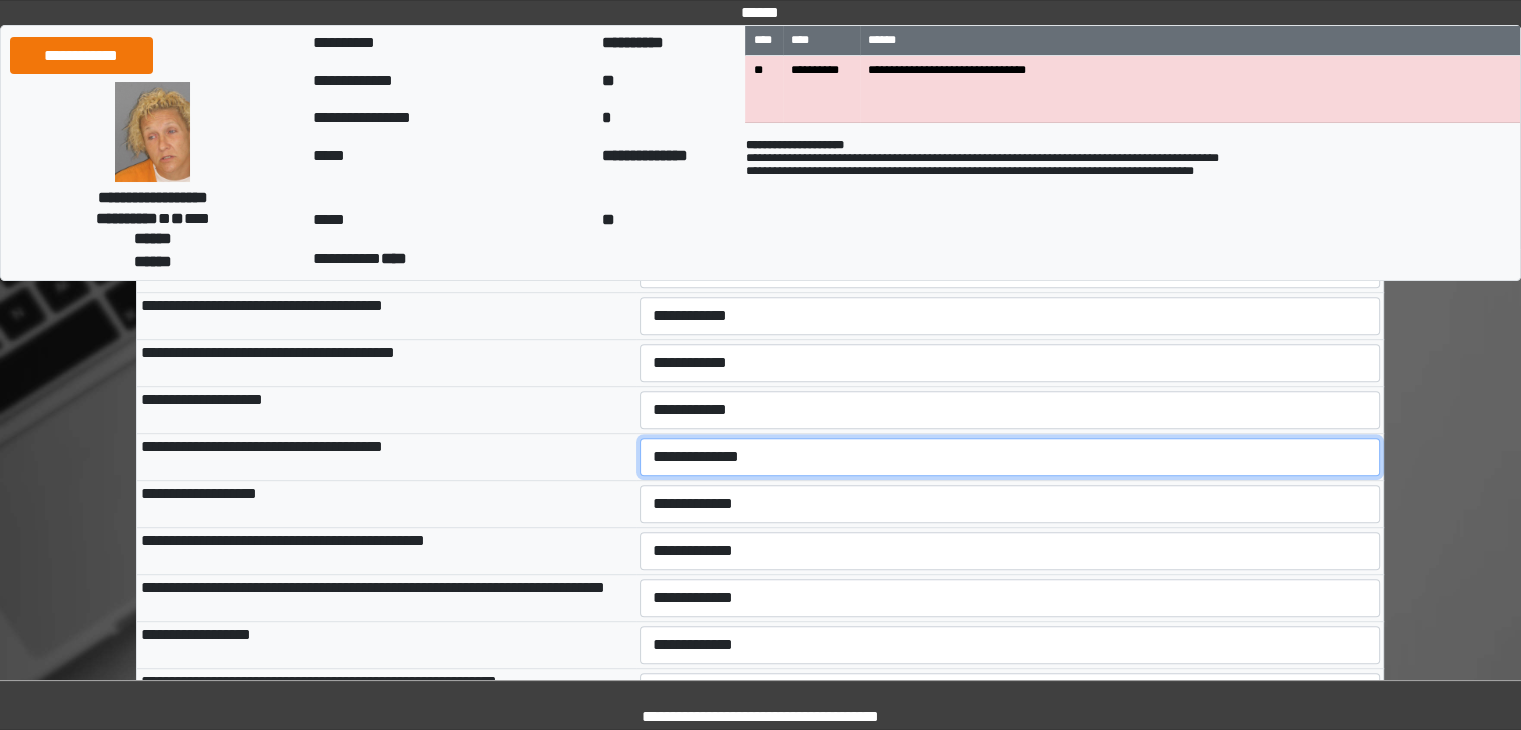 click on "**********" at bounding box center (1010, 457) 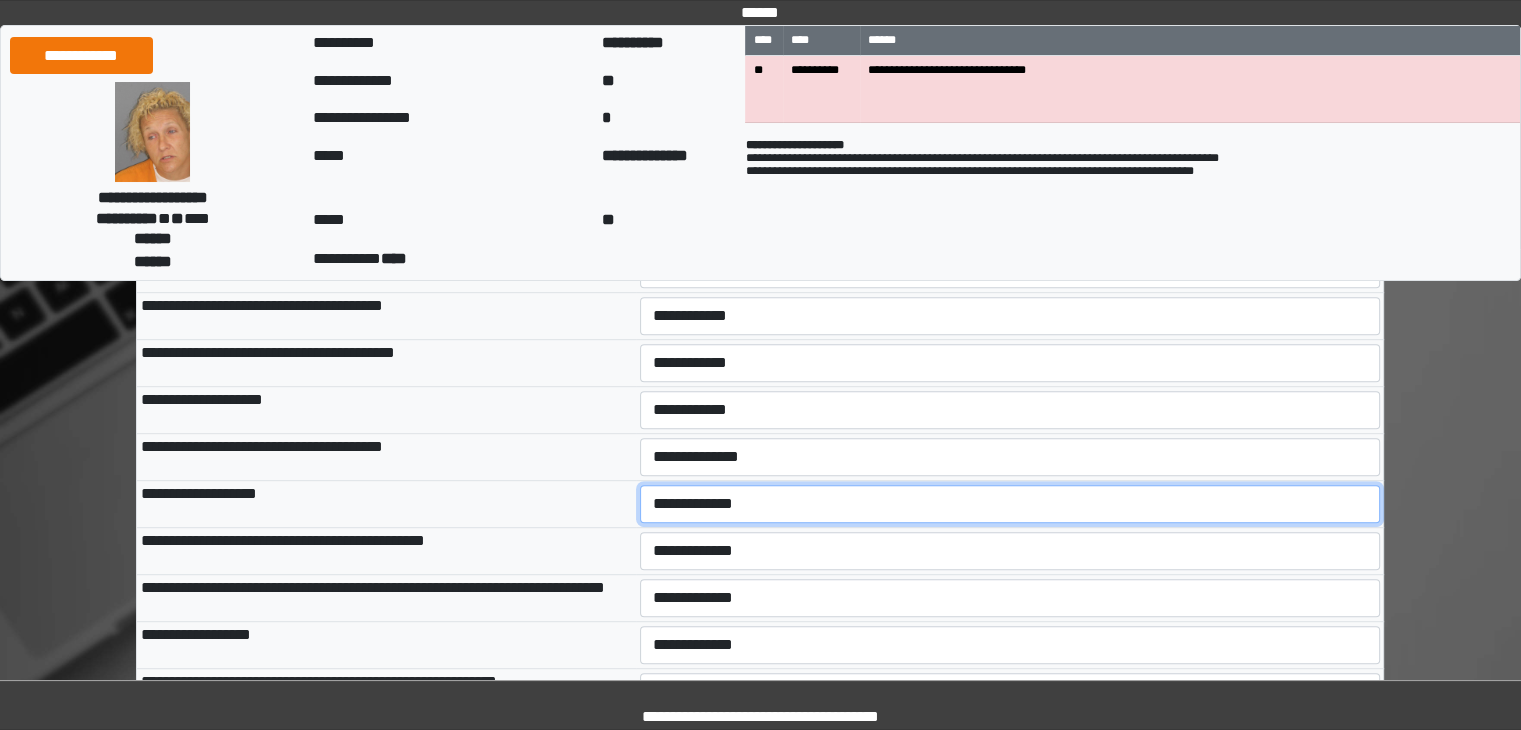 click on "**********" at bounding box center [1010, 504] 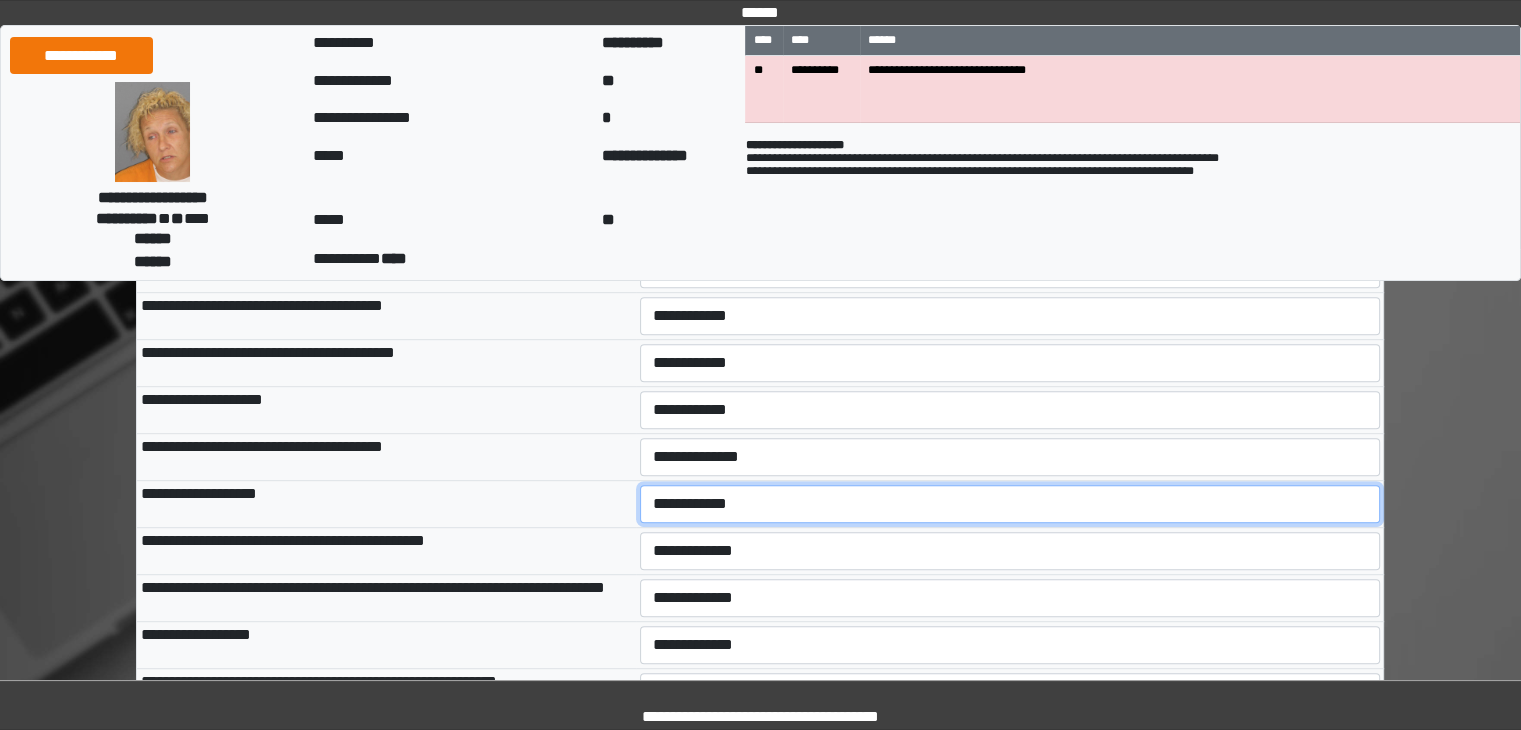 click on "**********" at bounding box center [1010, 504] 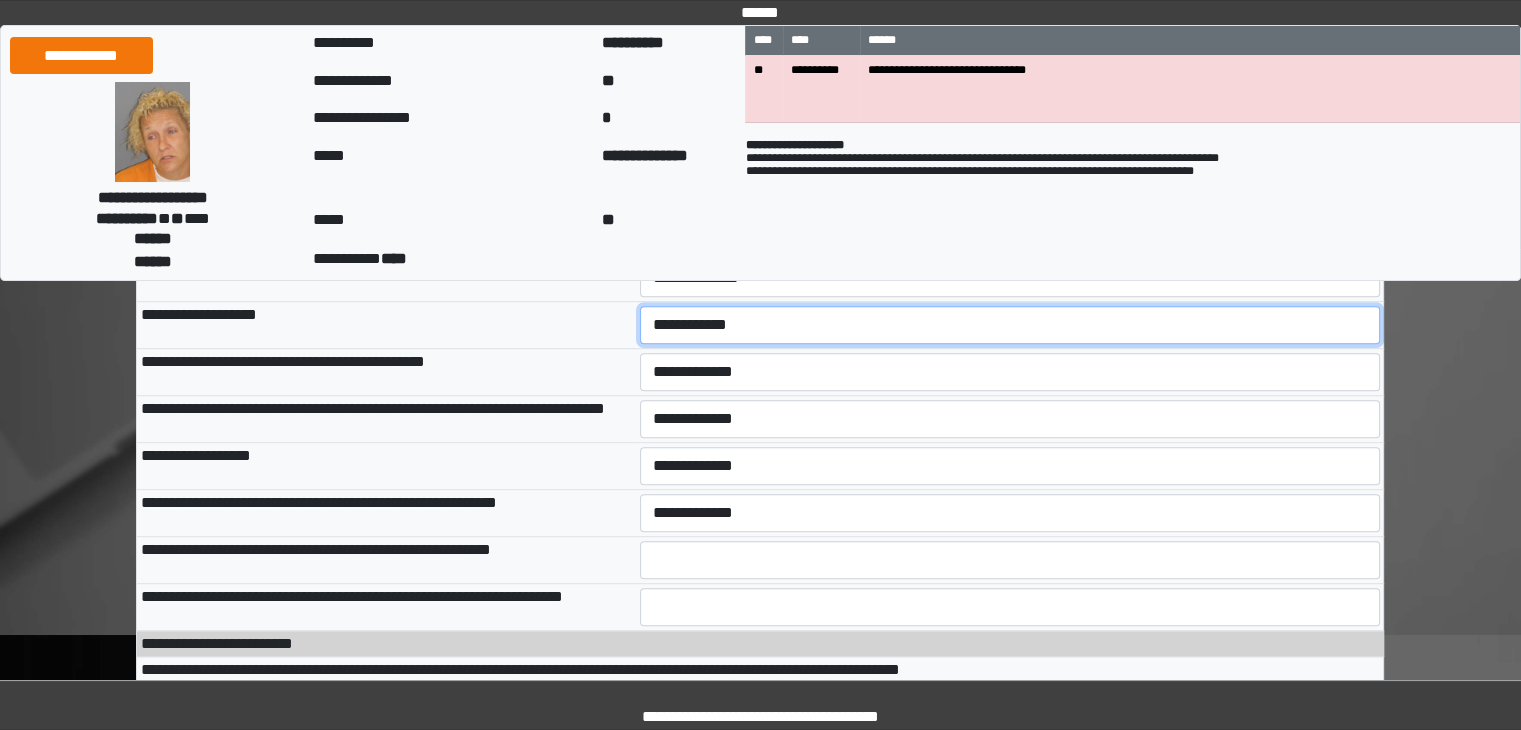 scroll, scrollTop: 1187, scrollLeft: 0, axis: vertical 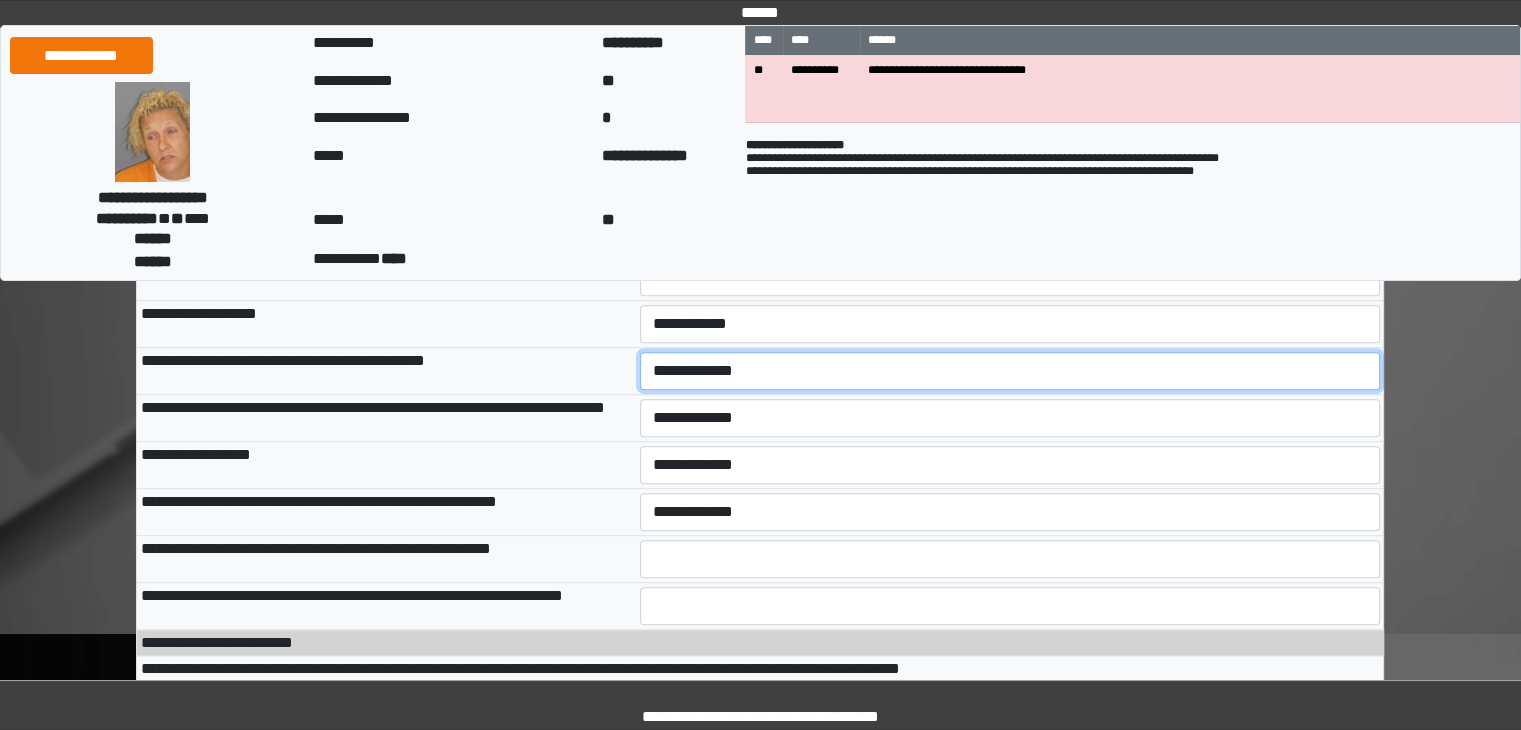 click on "**********" at bounding box center (1010, 371) 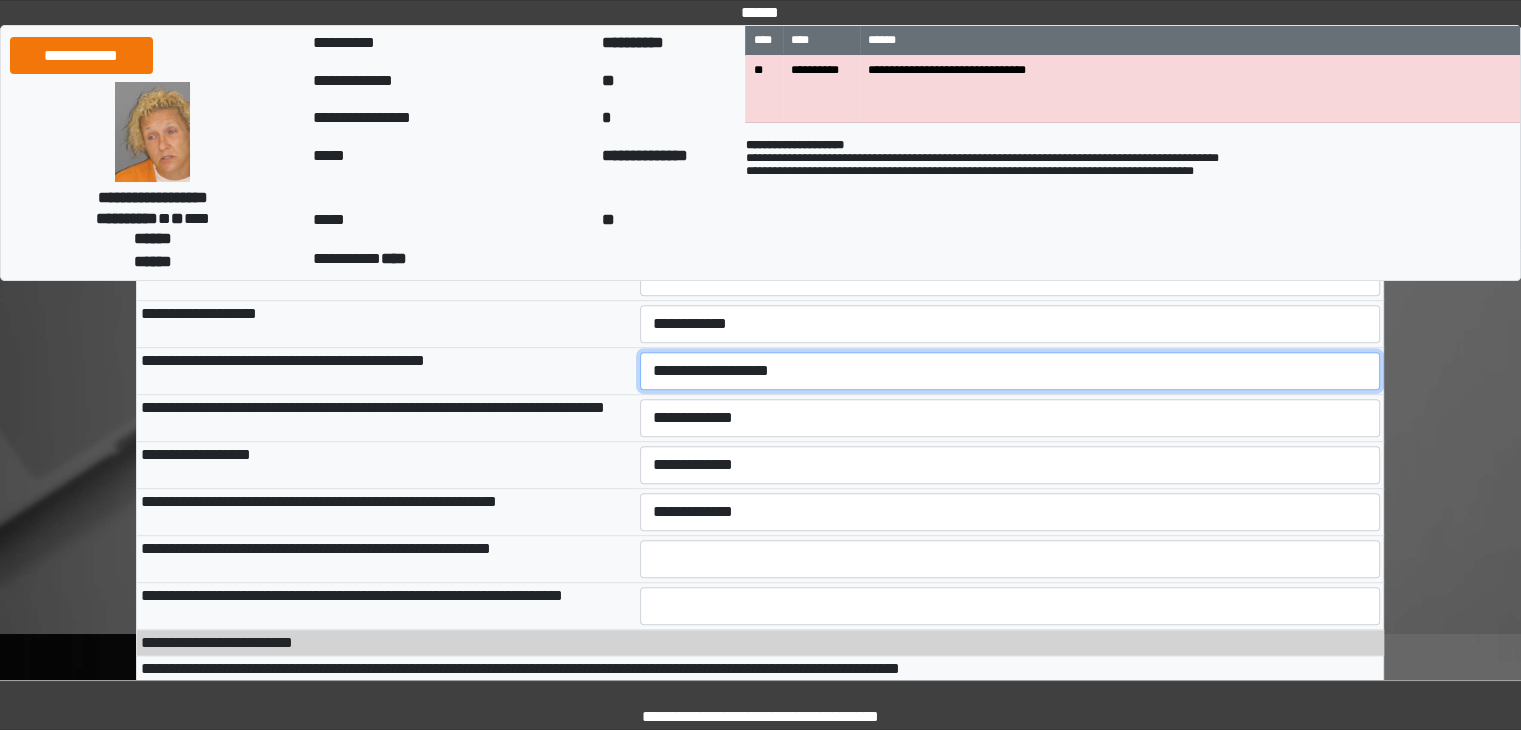 click on "**********" at bounding box center (1010, 371) 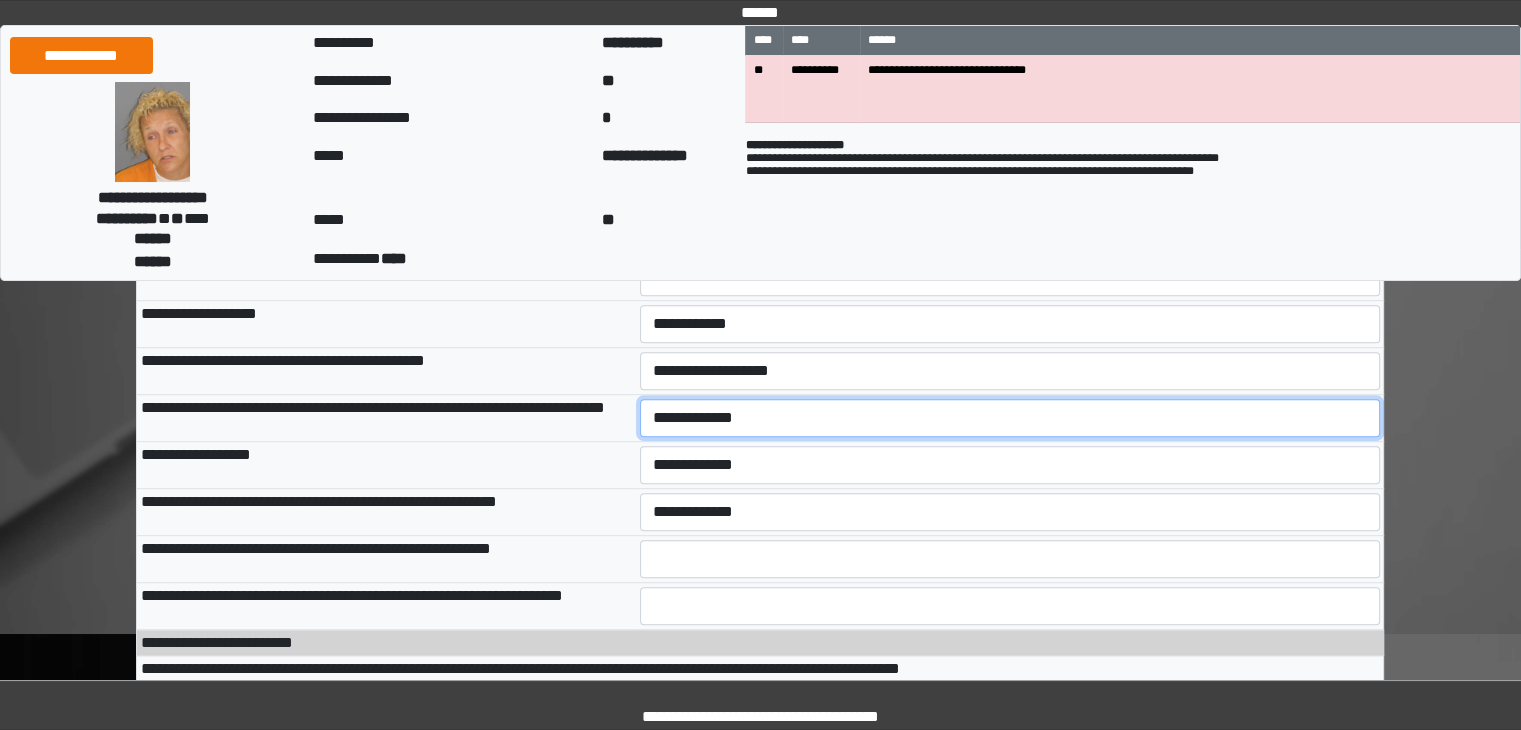 click on "**********" at bounding box center (1010, 418) 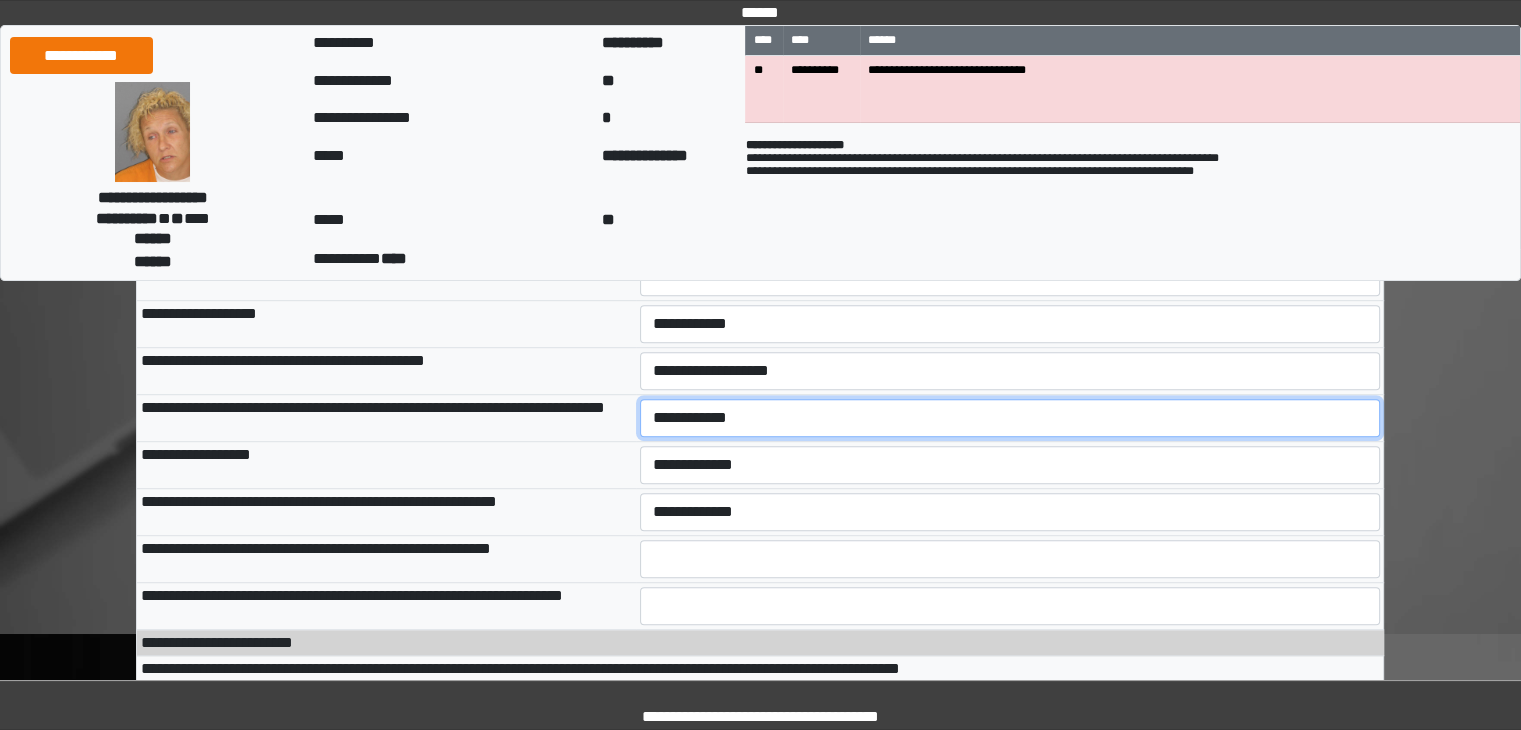 click on "**********" at bounding box center [1010, 418] 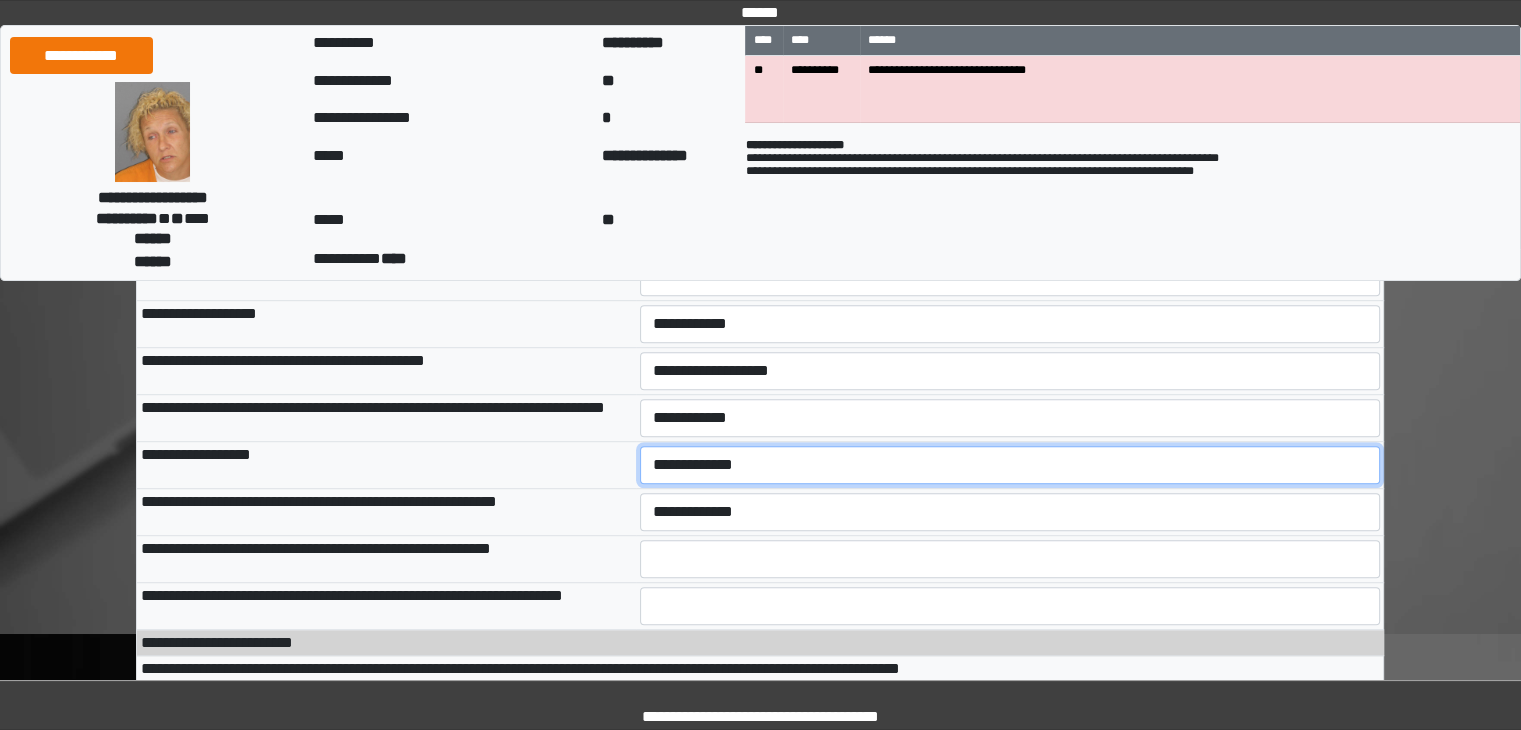 click on "**********" at bounding box center [1010, 465] 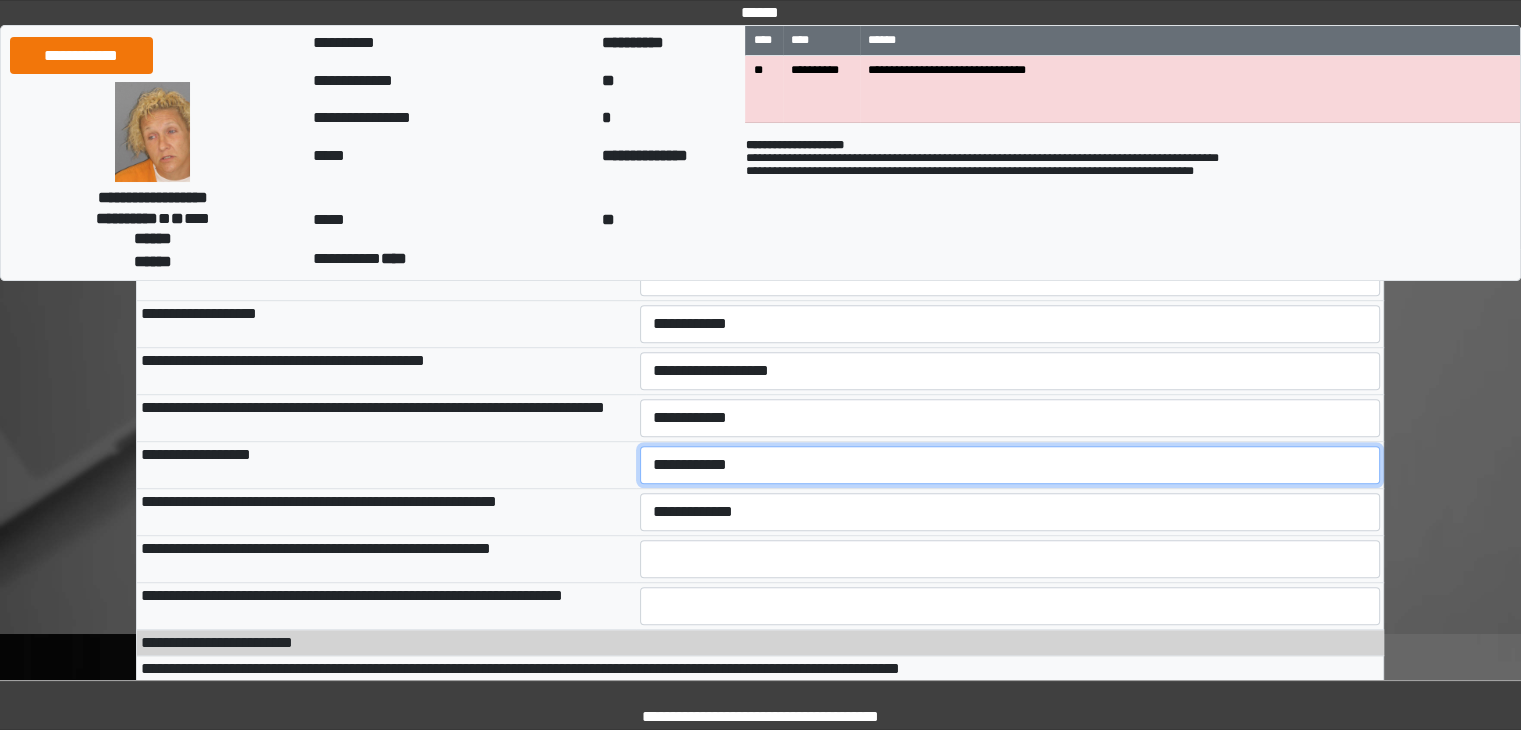 click on "**********" at bounding box center (1010, 465) 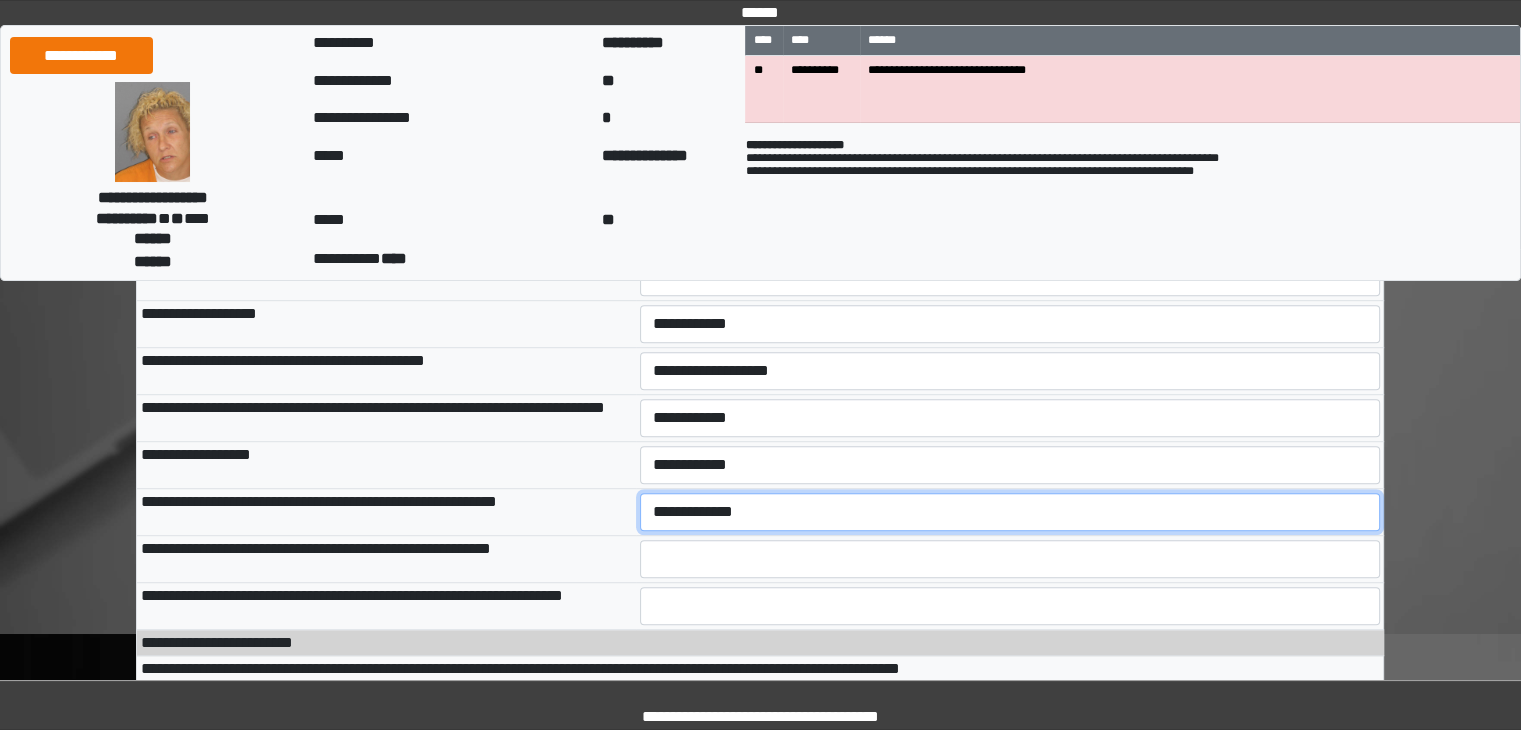 click on "**********" at bounding box center (1010, 512) 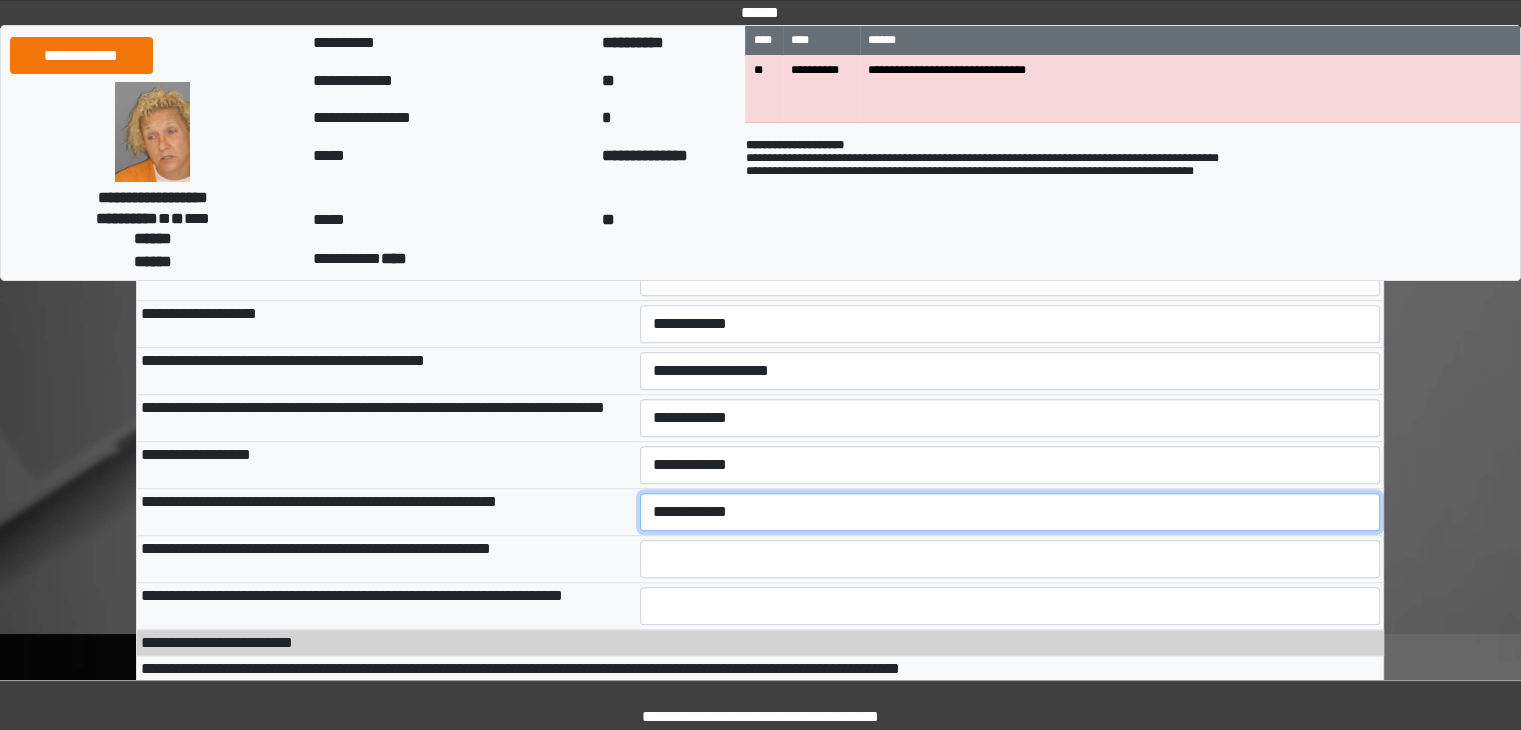 click on "**********" at bounding box center (1010, 512) 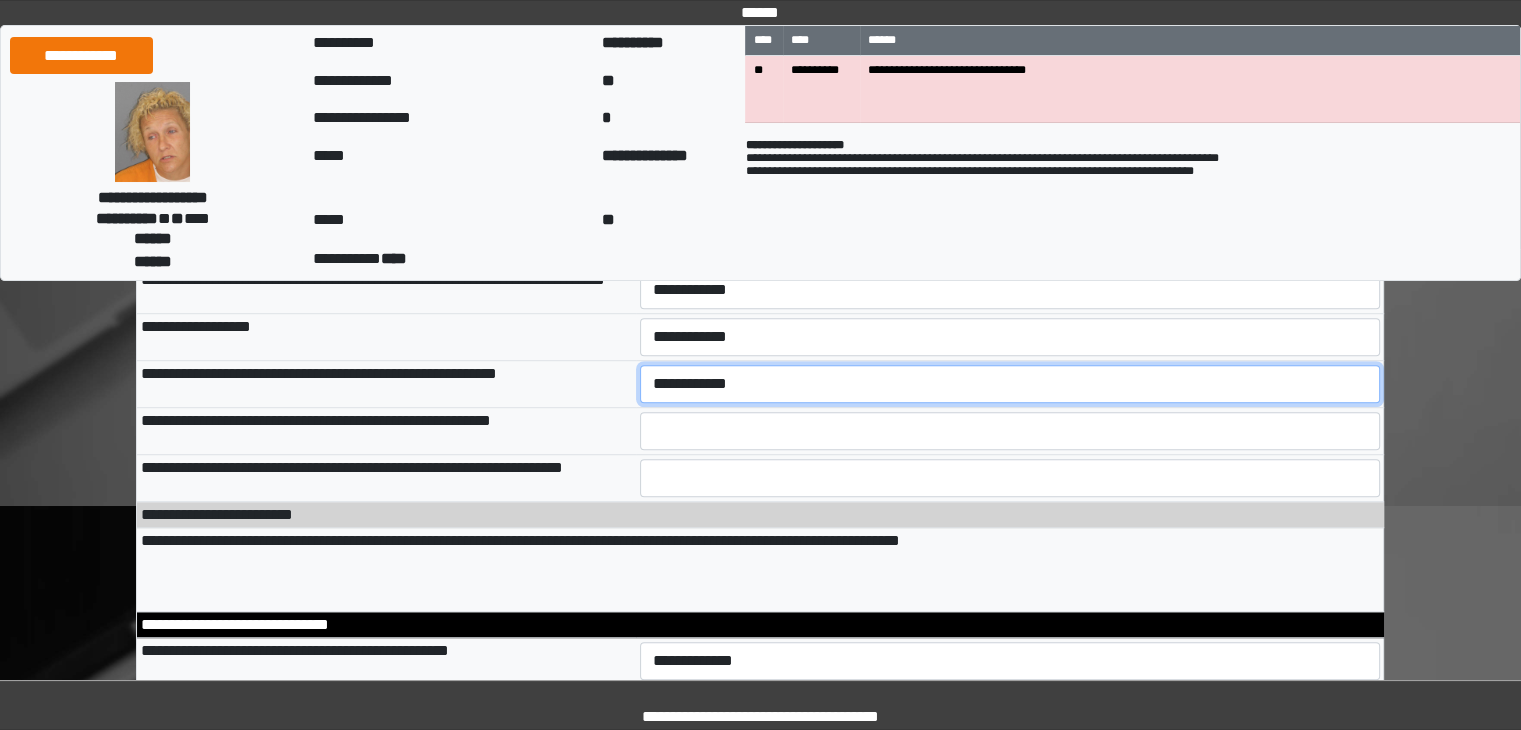 scroll, scrollTop: 1323, scrollLeft: 0, axis: vertical 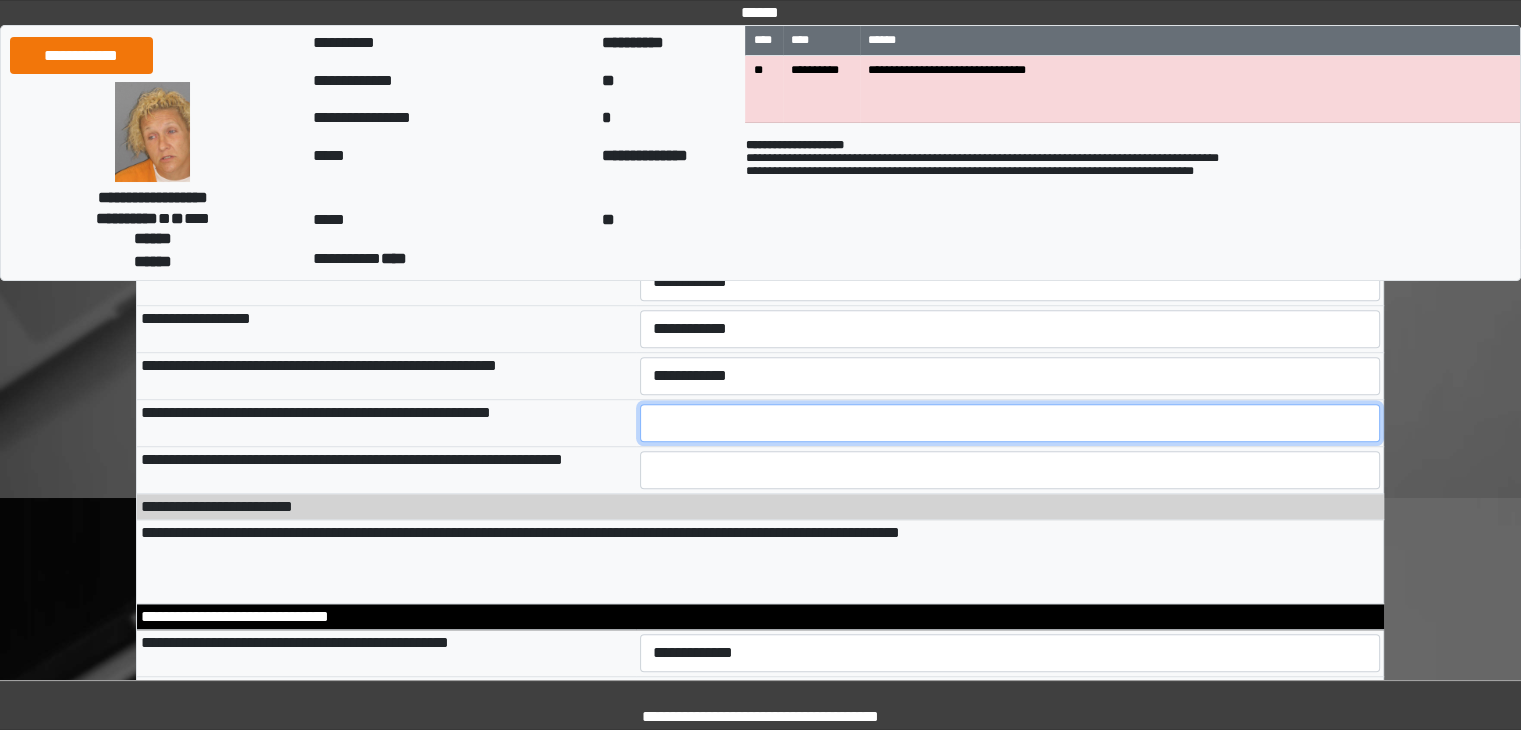 click at bounding box center [1010, 423] 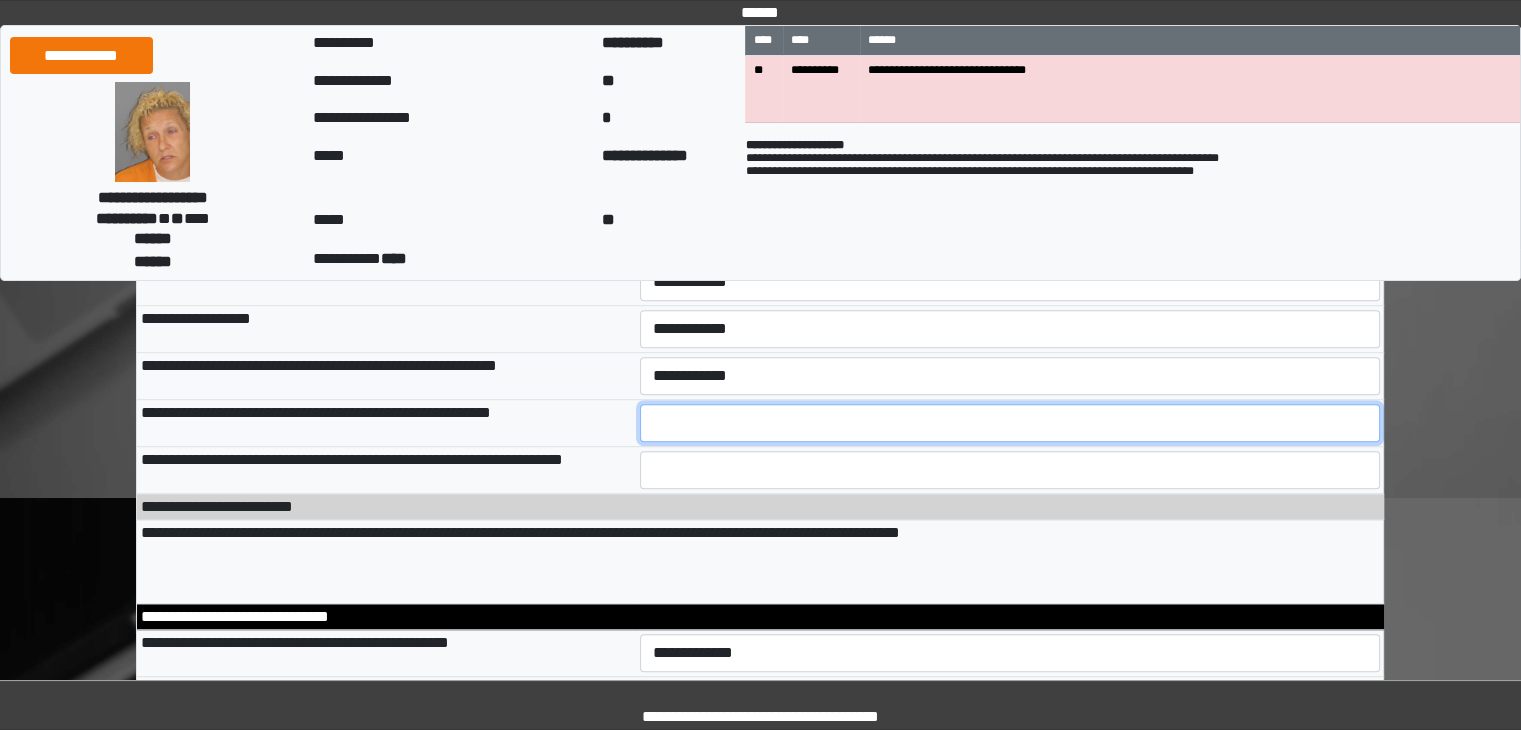 type on "**" 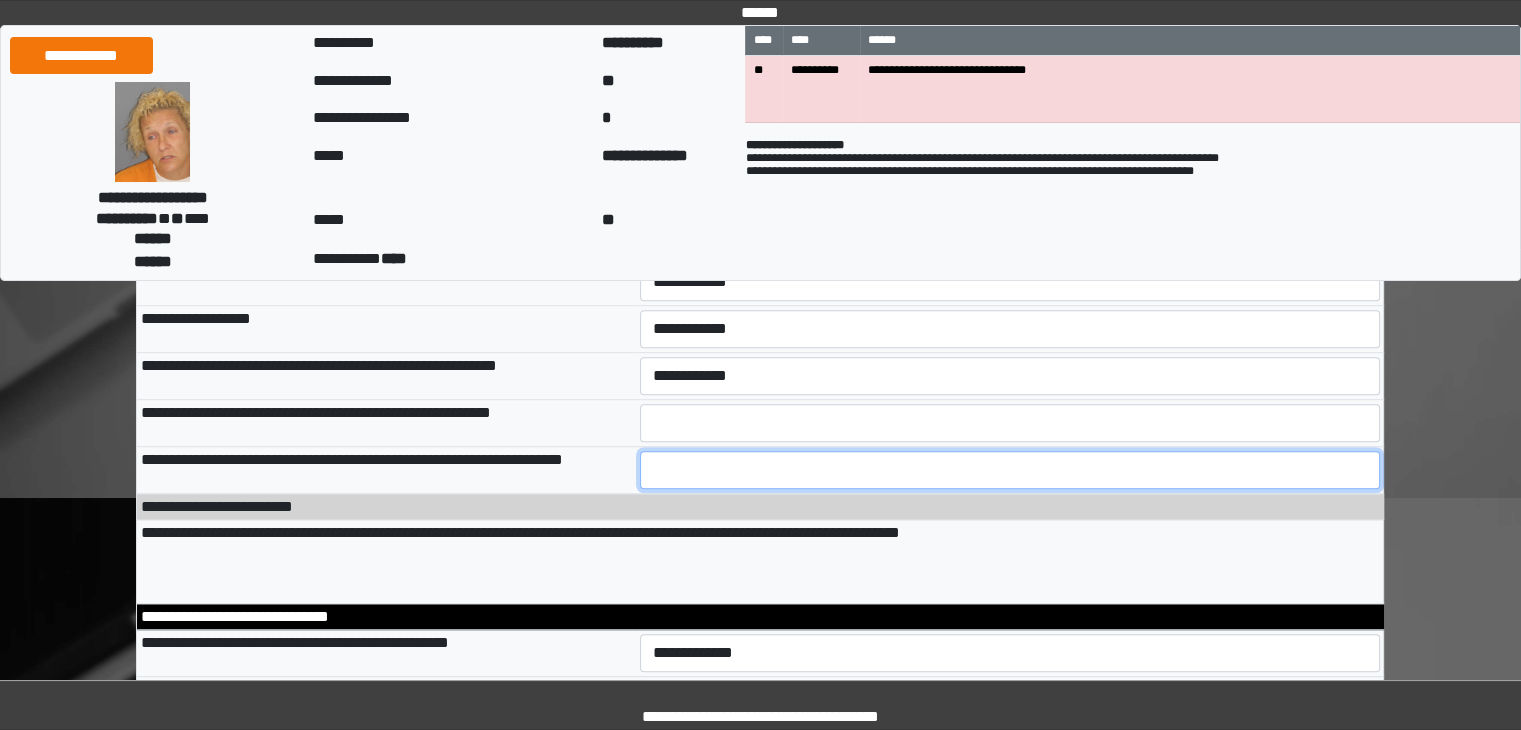 click at bounding box center (1010, 470) 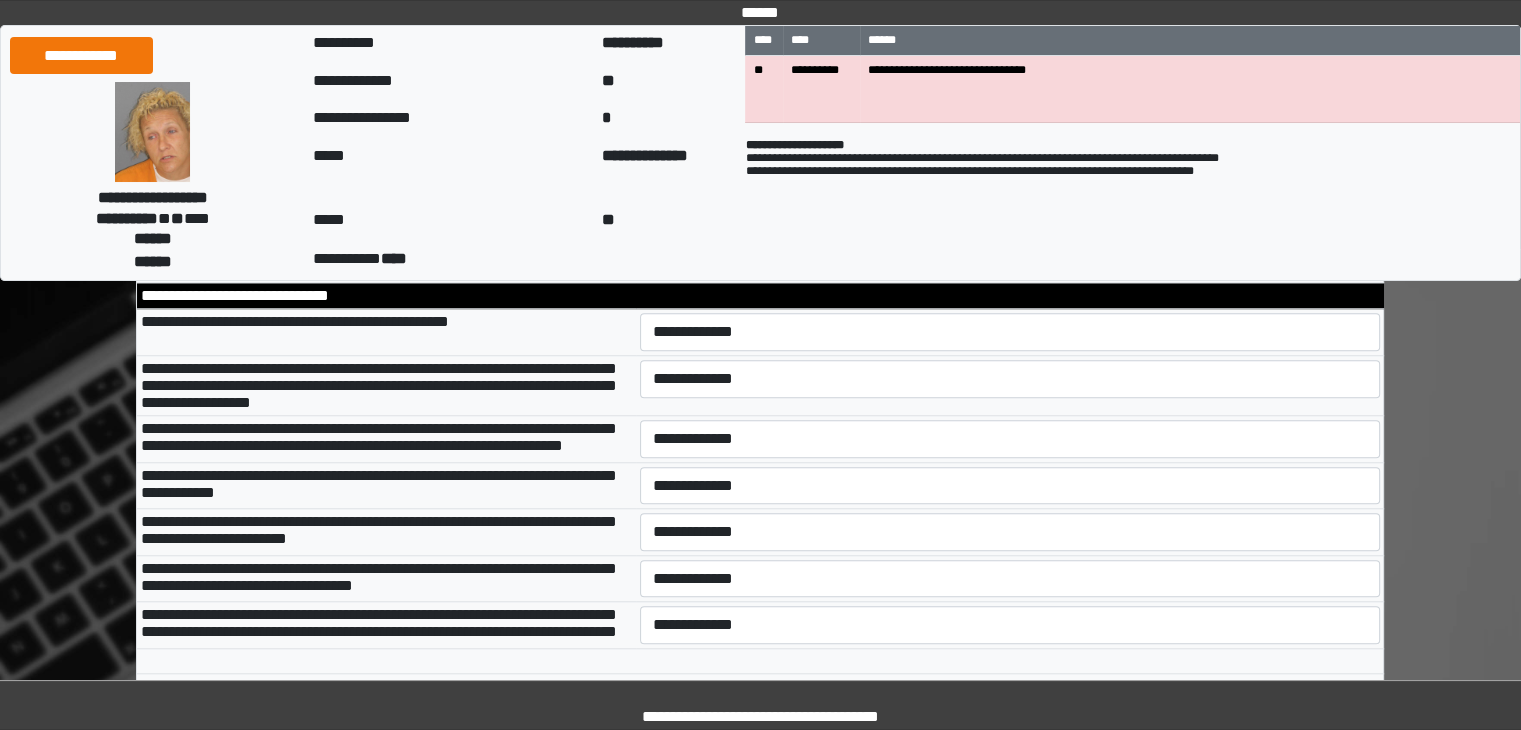 scroll, scrollTop: 1658, scrollLeft: 0, axis: vertical 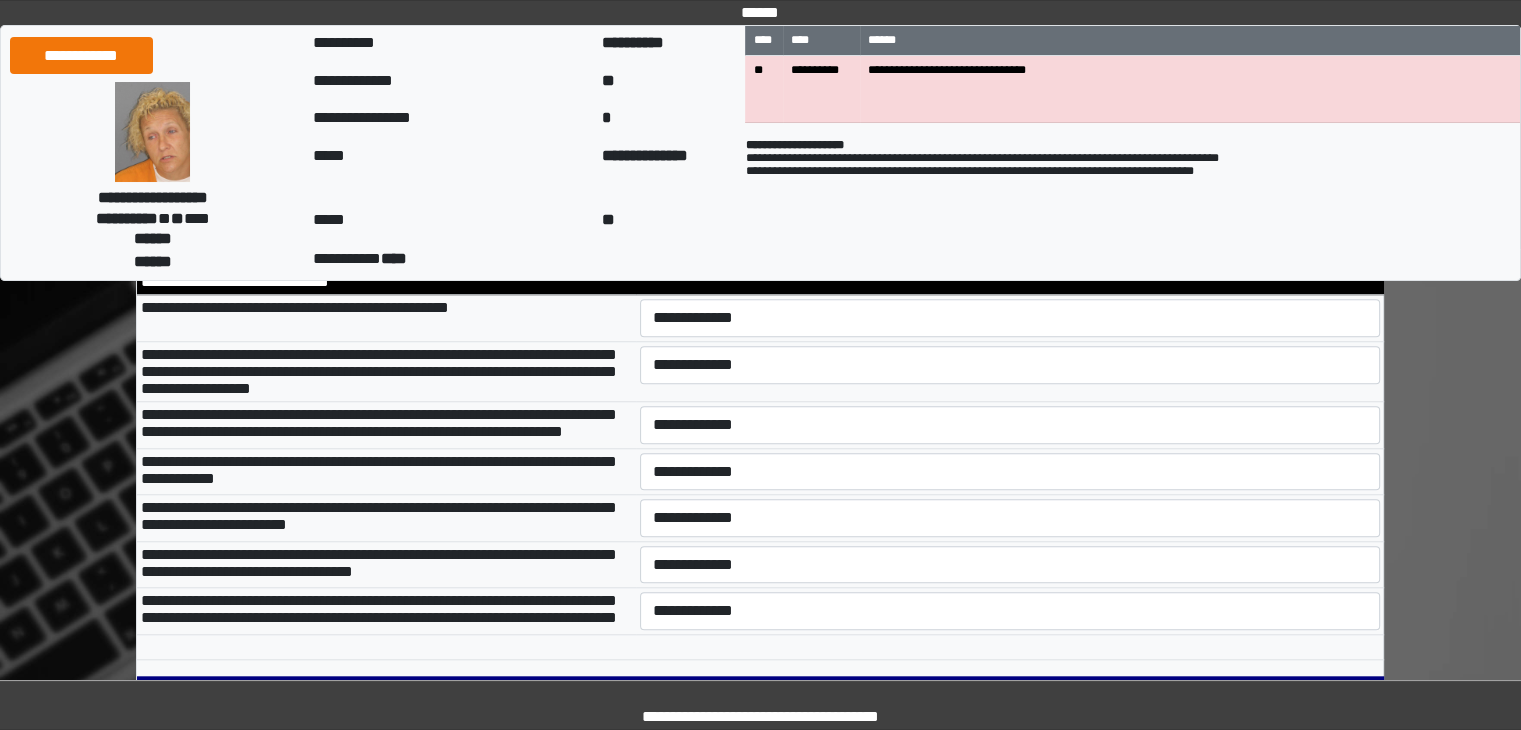 type on "**" 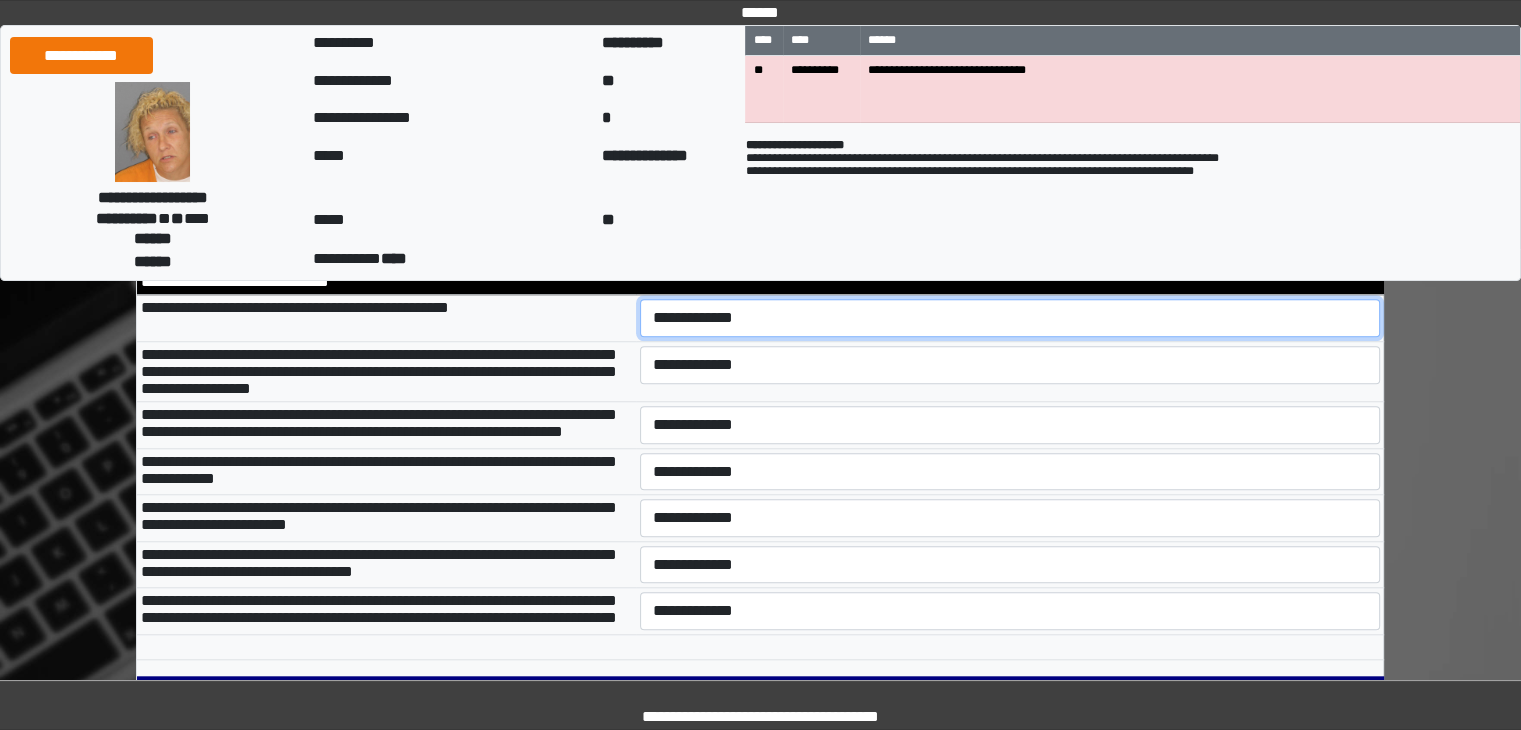 click on "**********" at bounding box center (1010, 318) 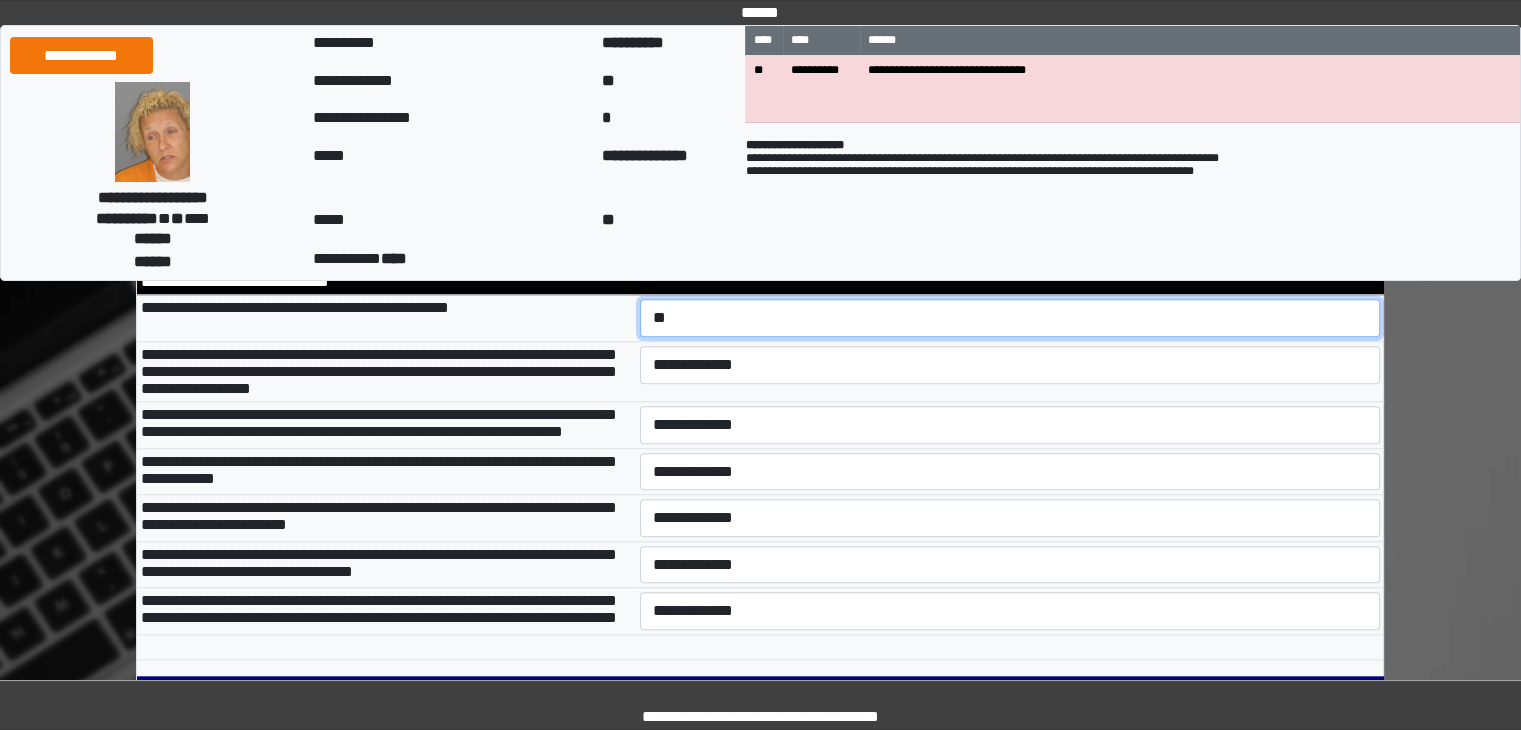 click on "**********" at bounding box center (1010, 318) 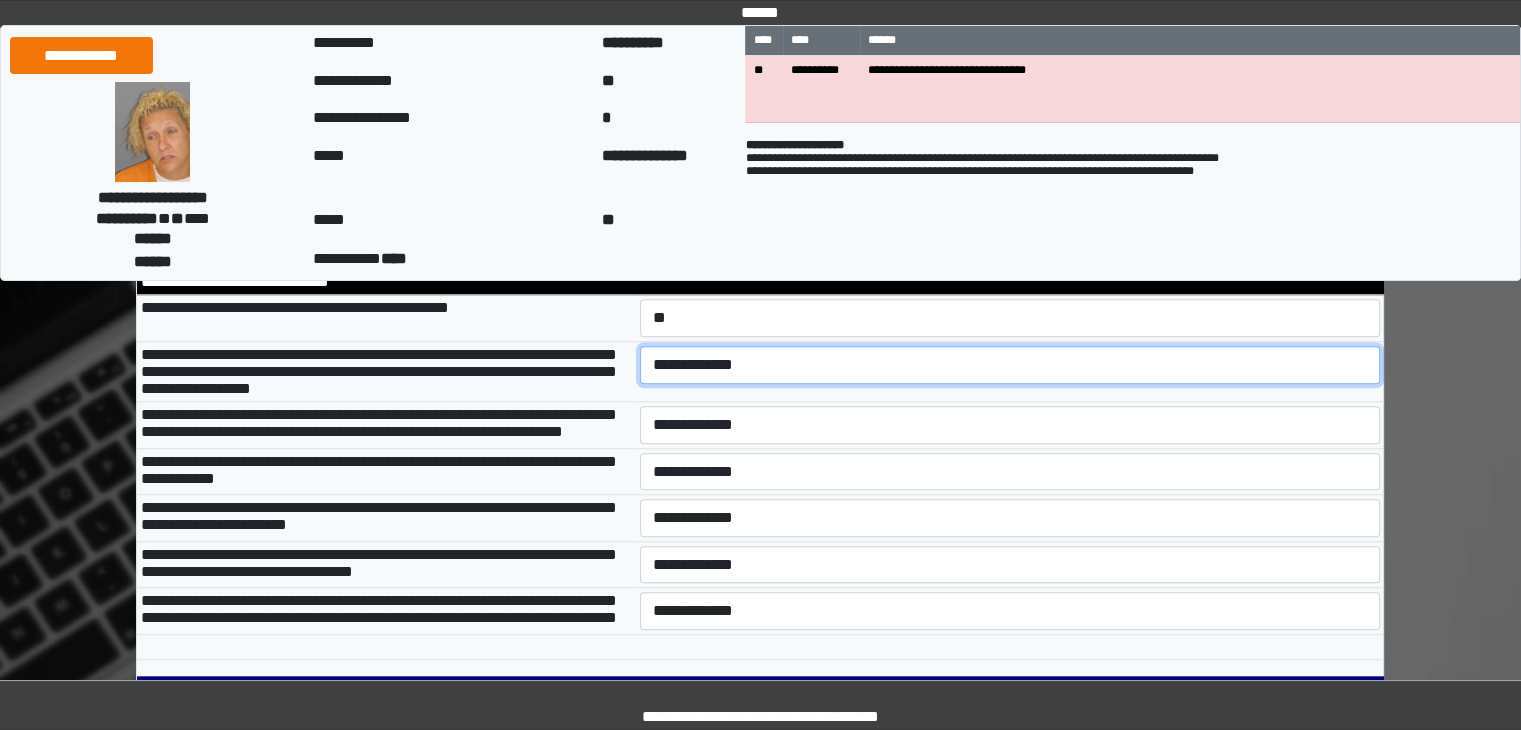 click on "**********" at bounding box center (1010, 365) 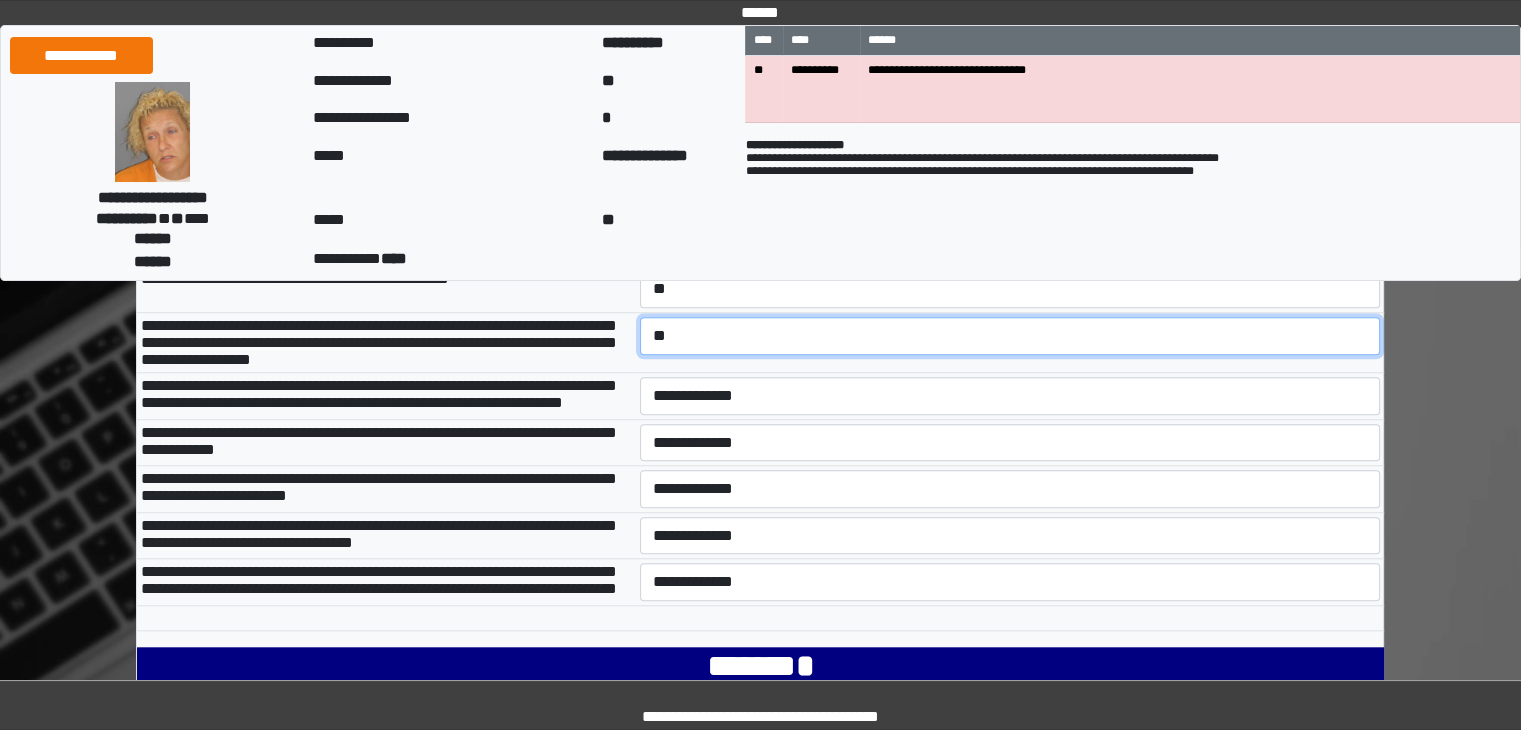 scroll, scrollTop: 1765, scrollLeft: 0, axis: vertical 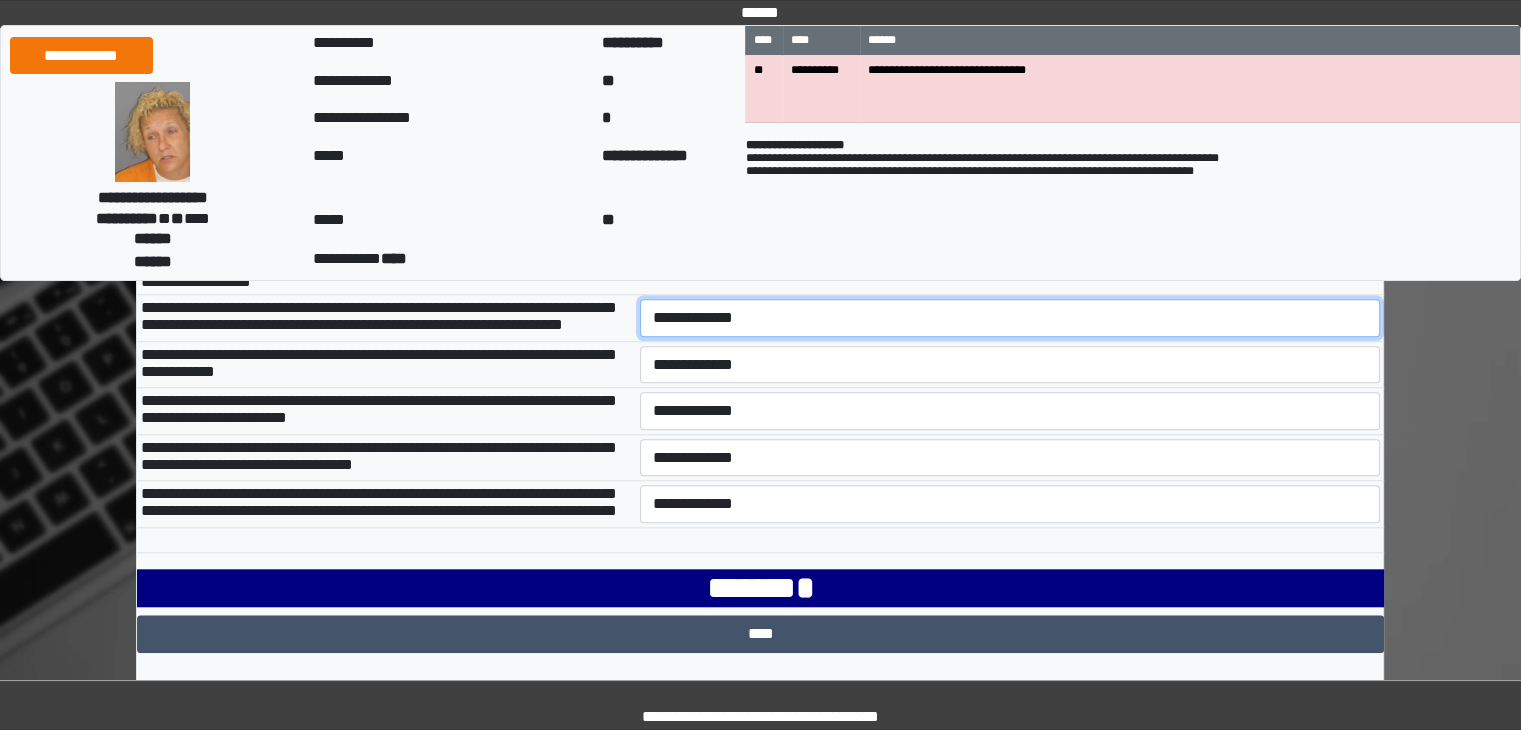 click on "**********" at bounding box center (1010, 318) 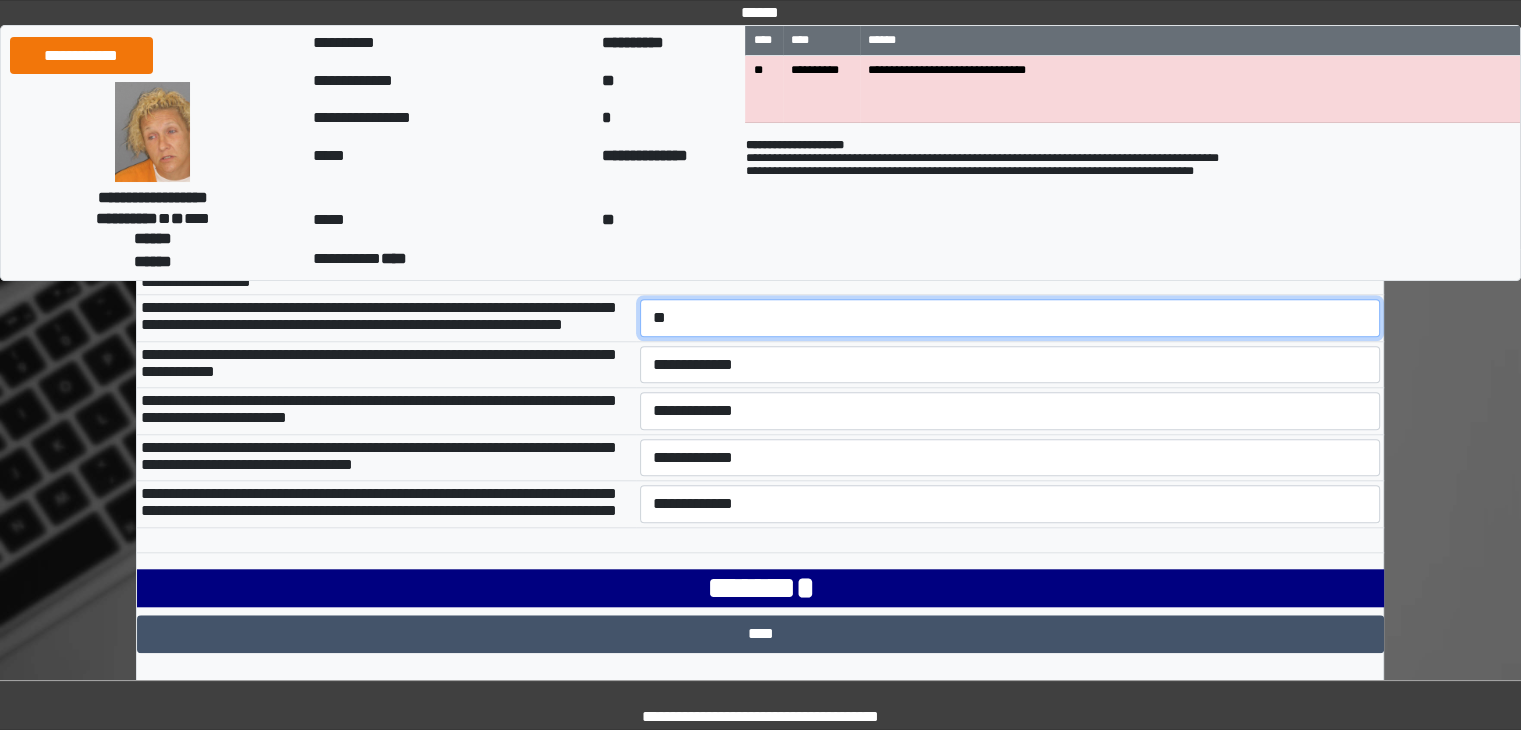 click on "**********" at bounding box center [1010, 318] 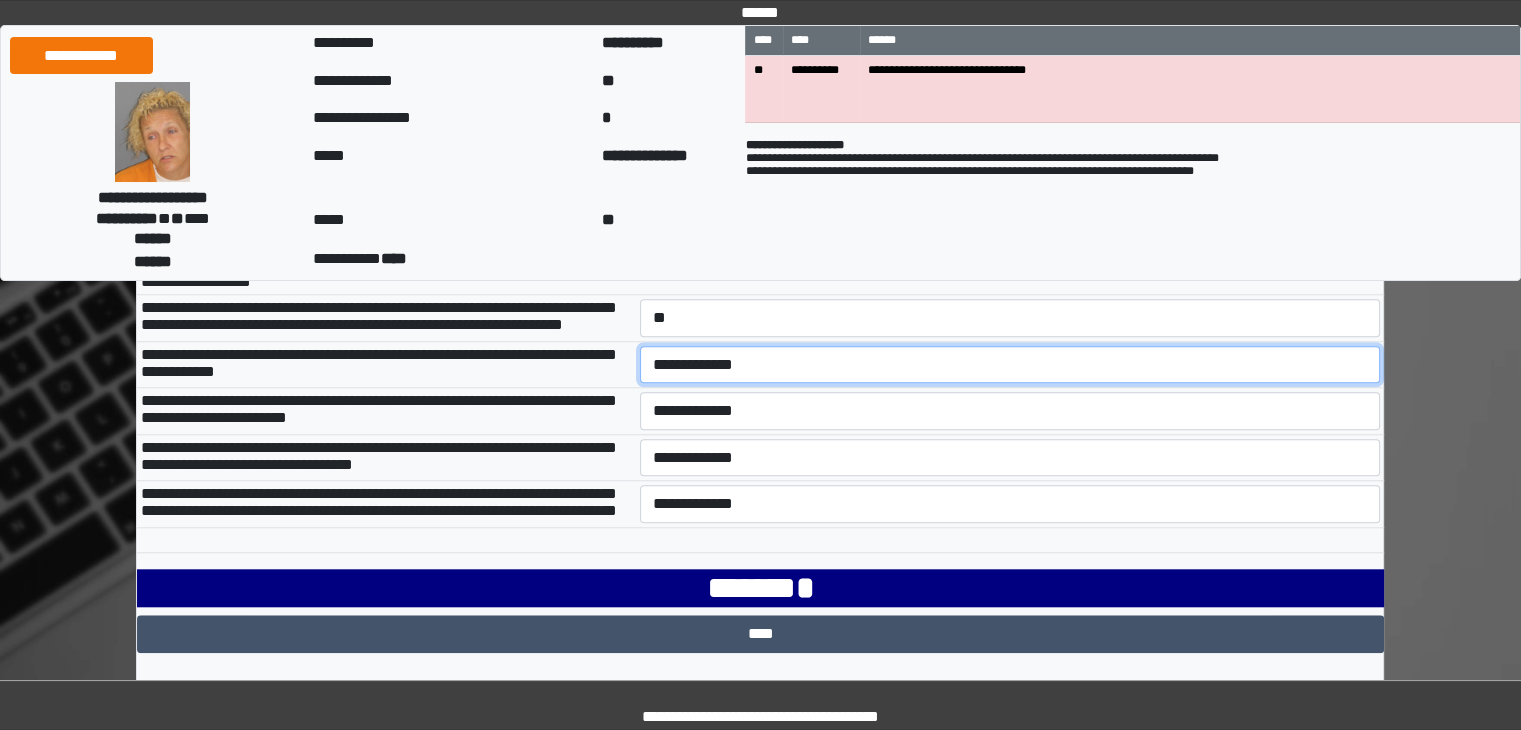 click on "**********" at bounding box center [1010, 365] 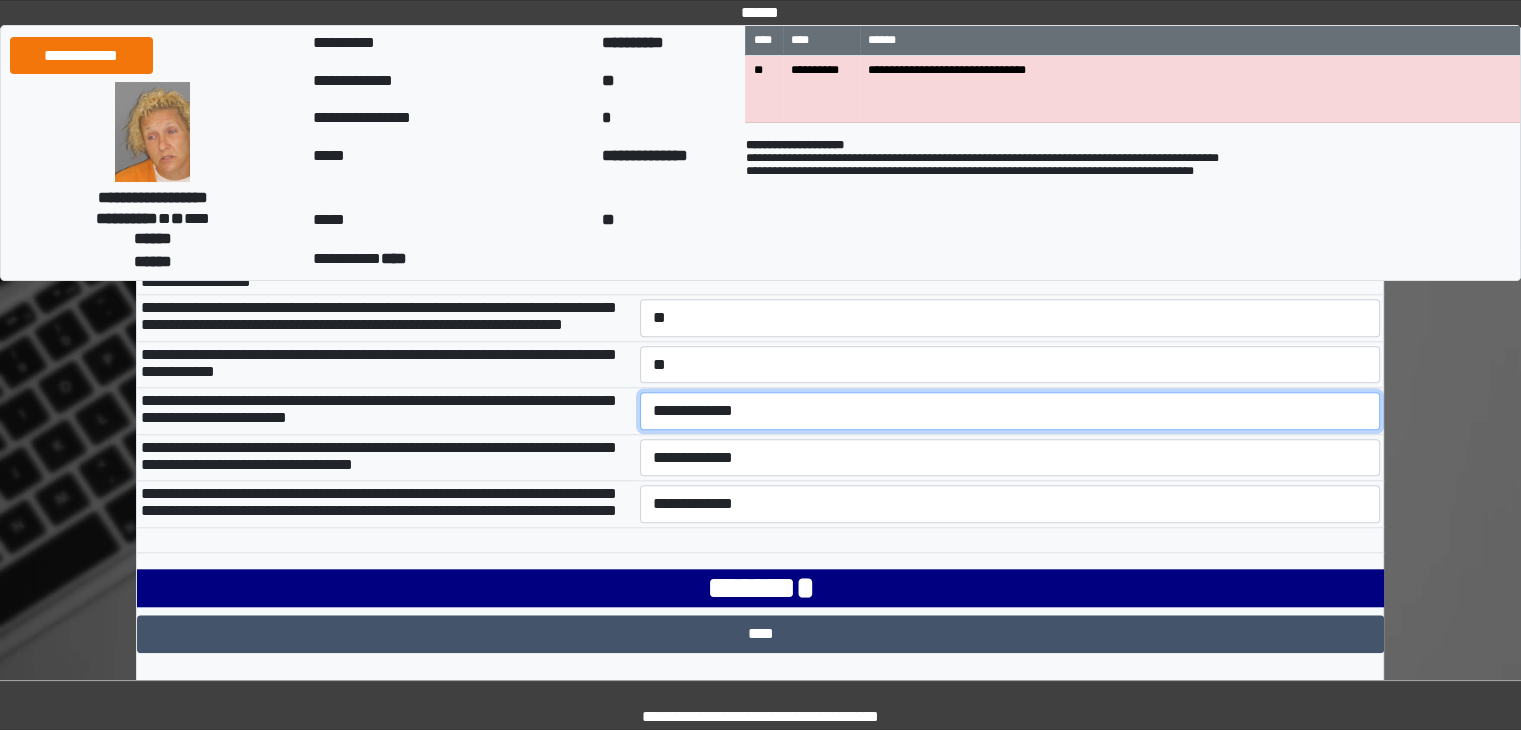 click on "**********" at bounding box center (1010, 411) 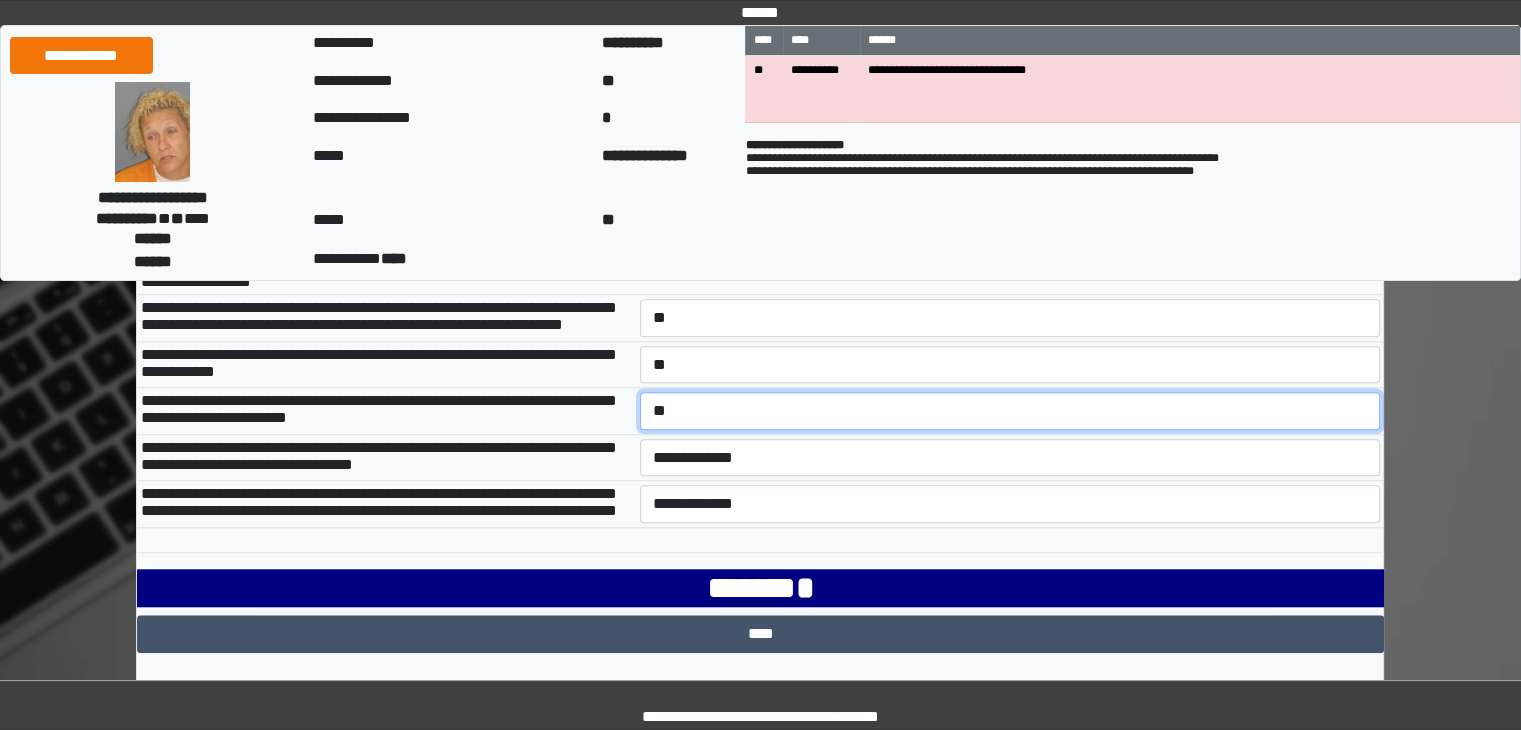 click on "**********" at bounding box center [1010, 411] 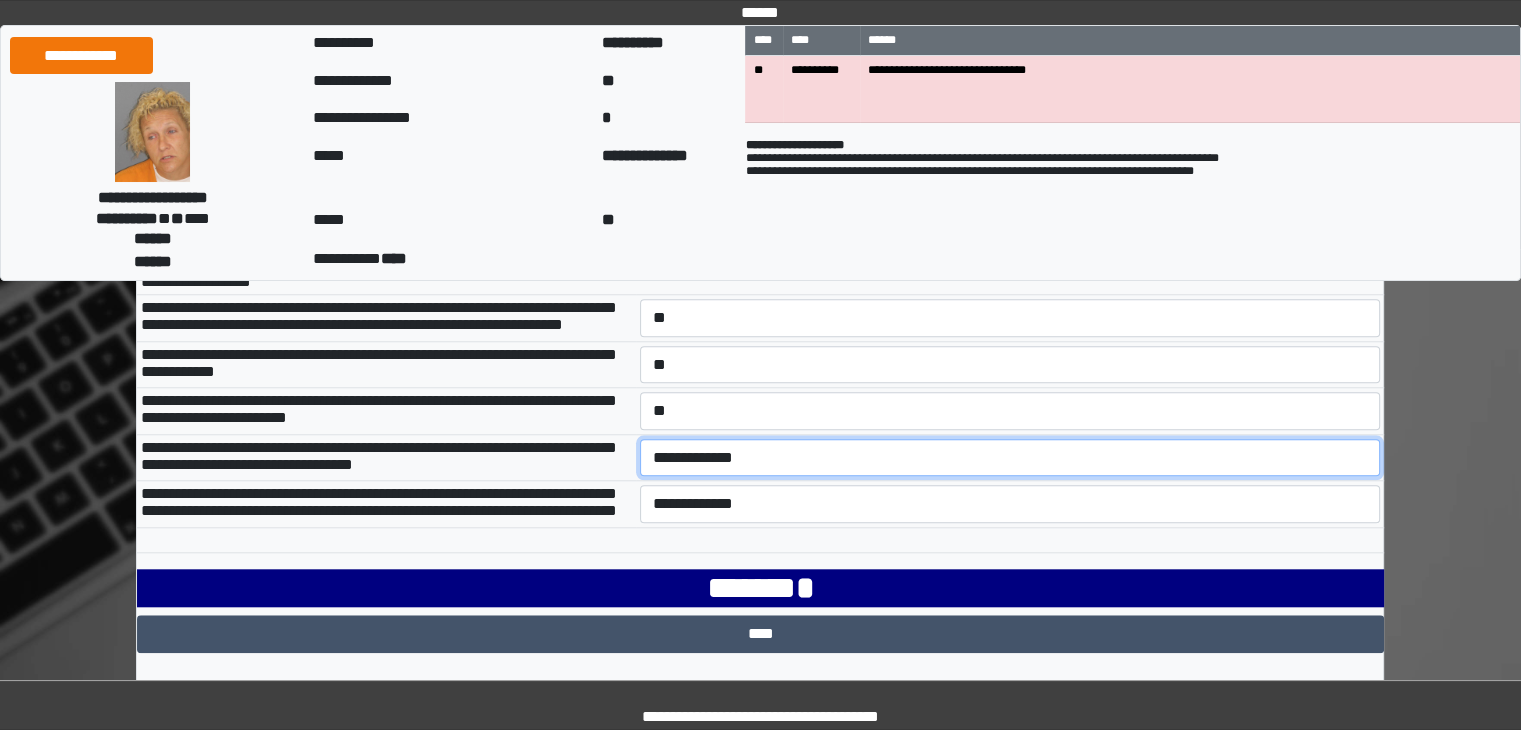 click on "**********" at bounding box center [1010, 458] 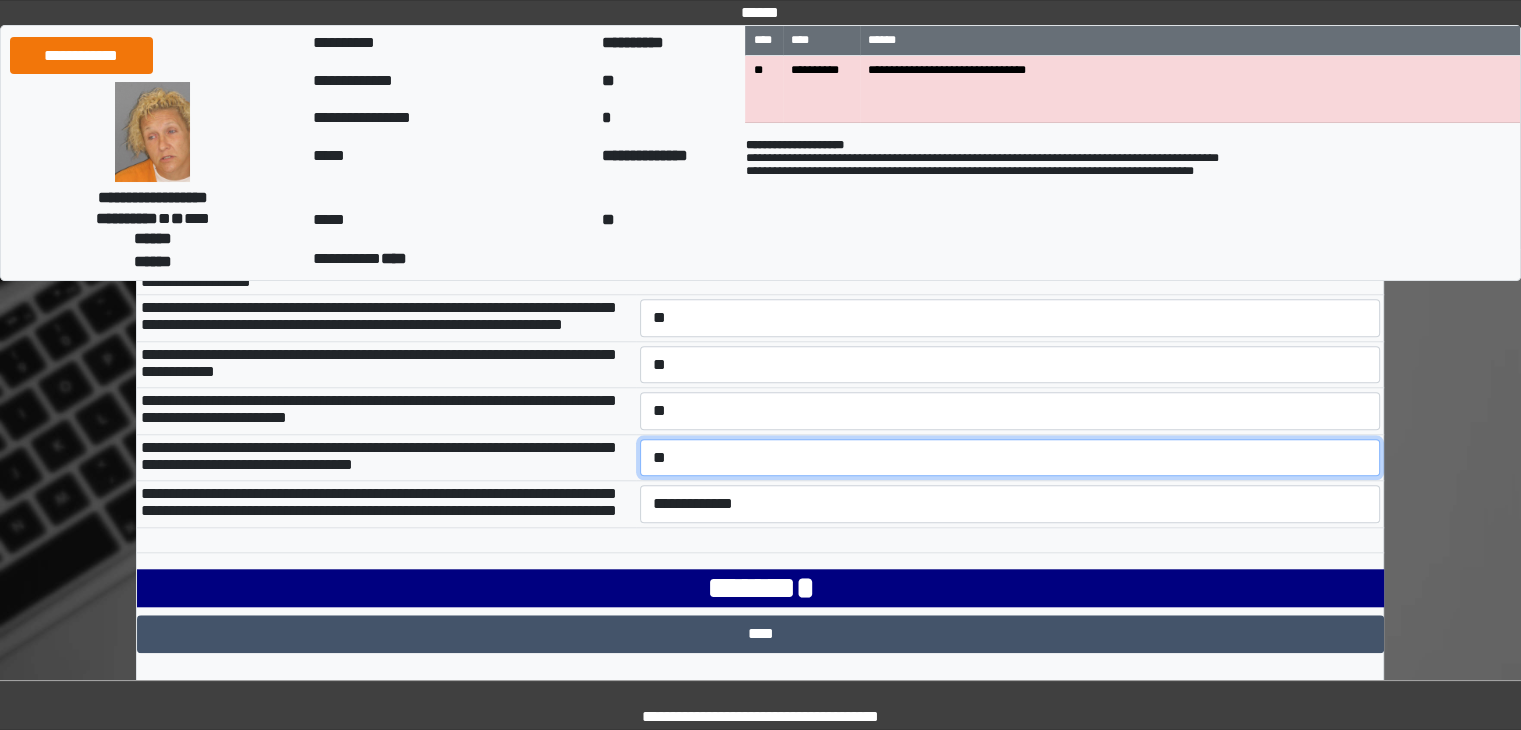 click on "**********" at bounding box center (1010, 458) 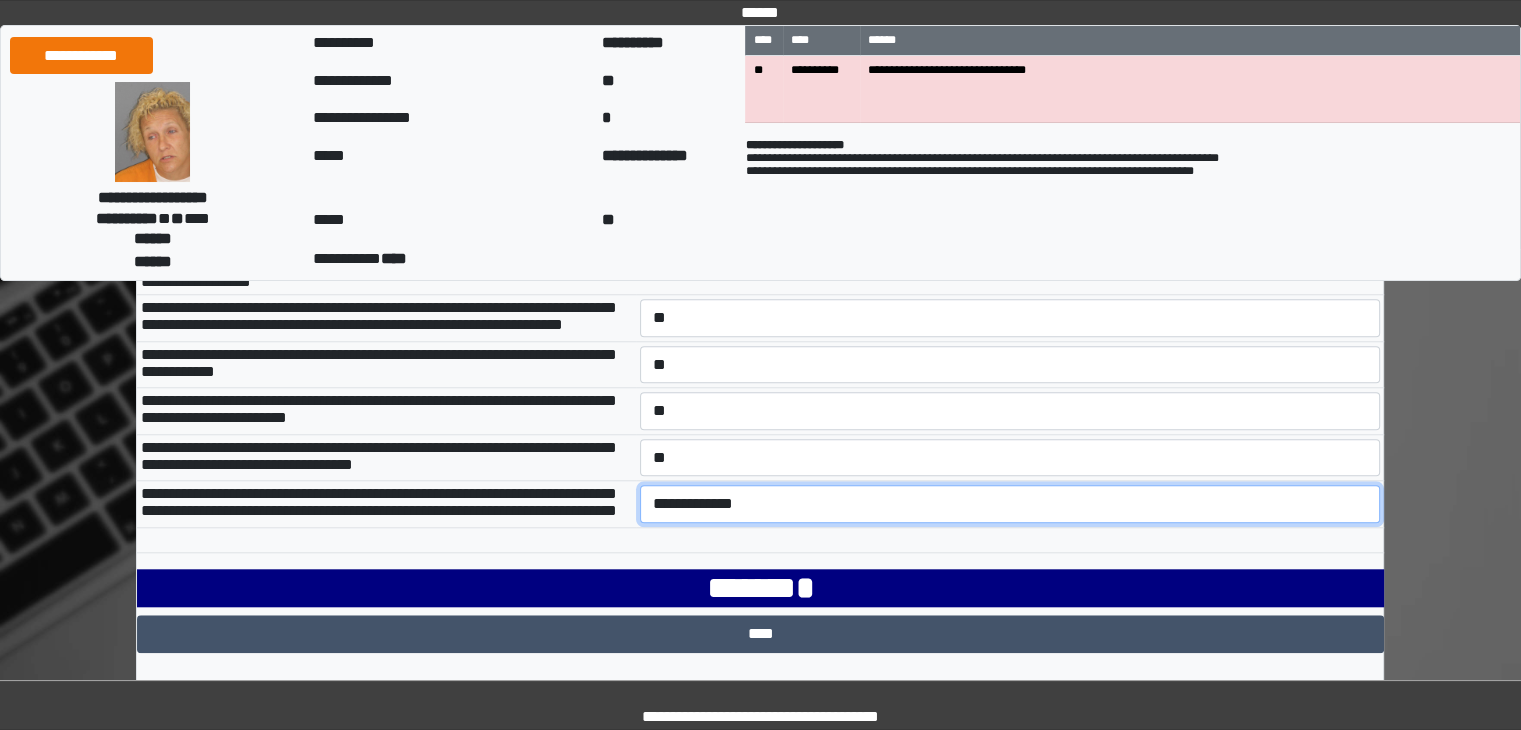 click on "**********" at bounding box center [1010, 504] 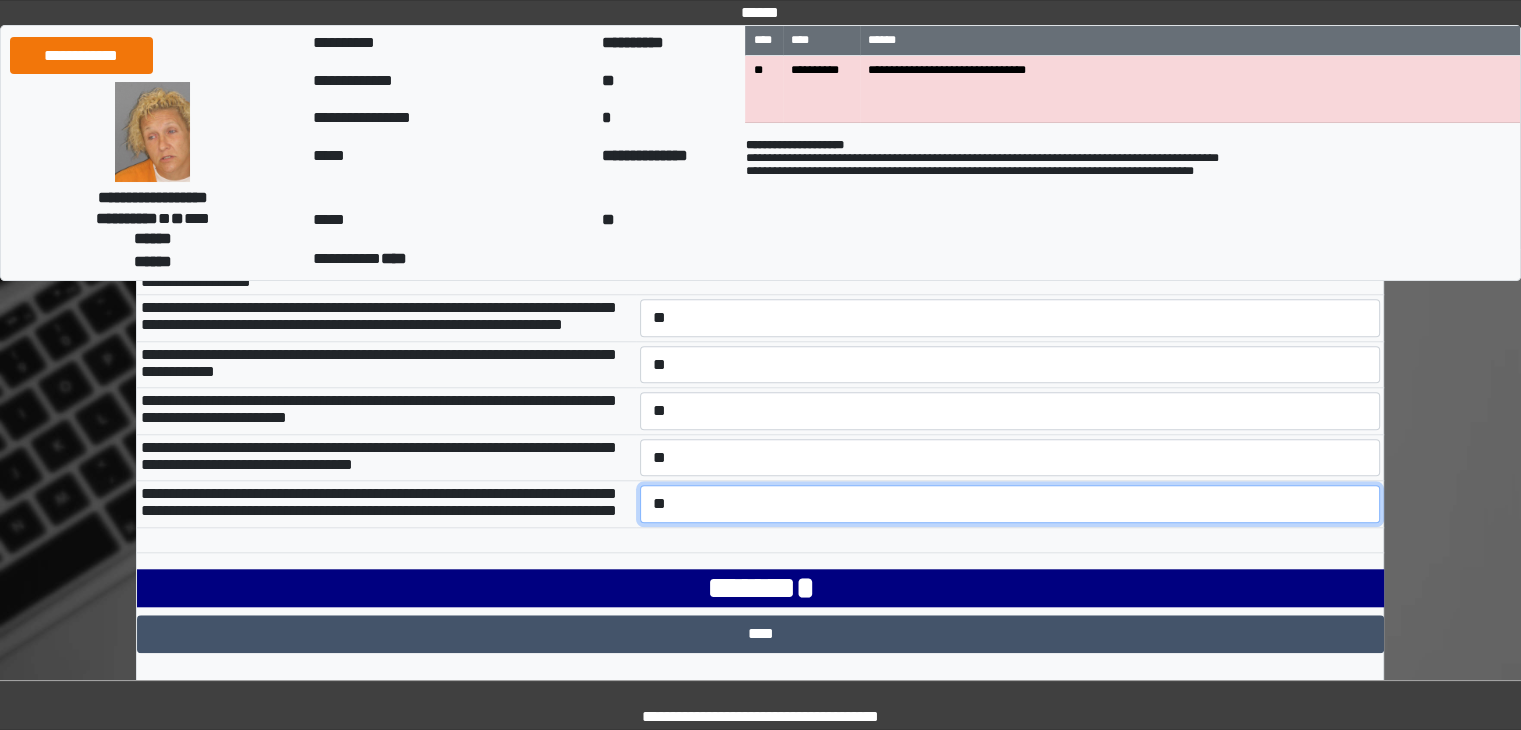 click on "**********" at bounding box center [1010, 504] 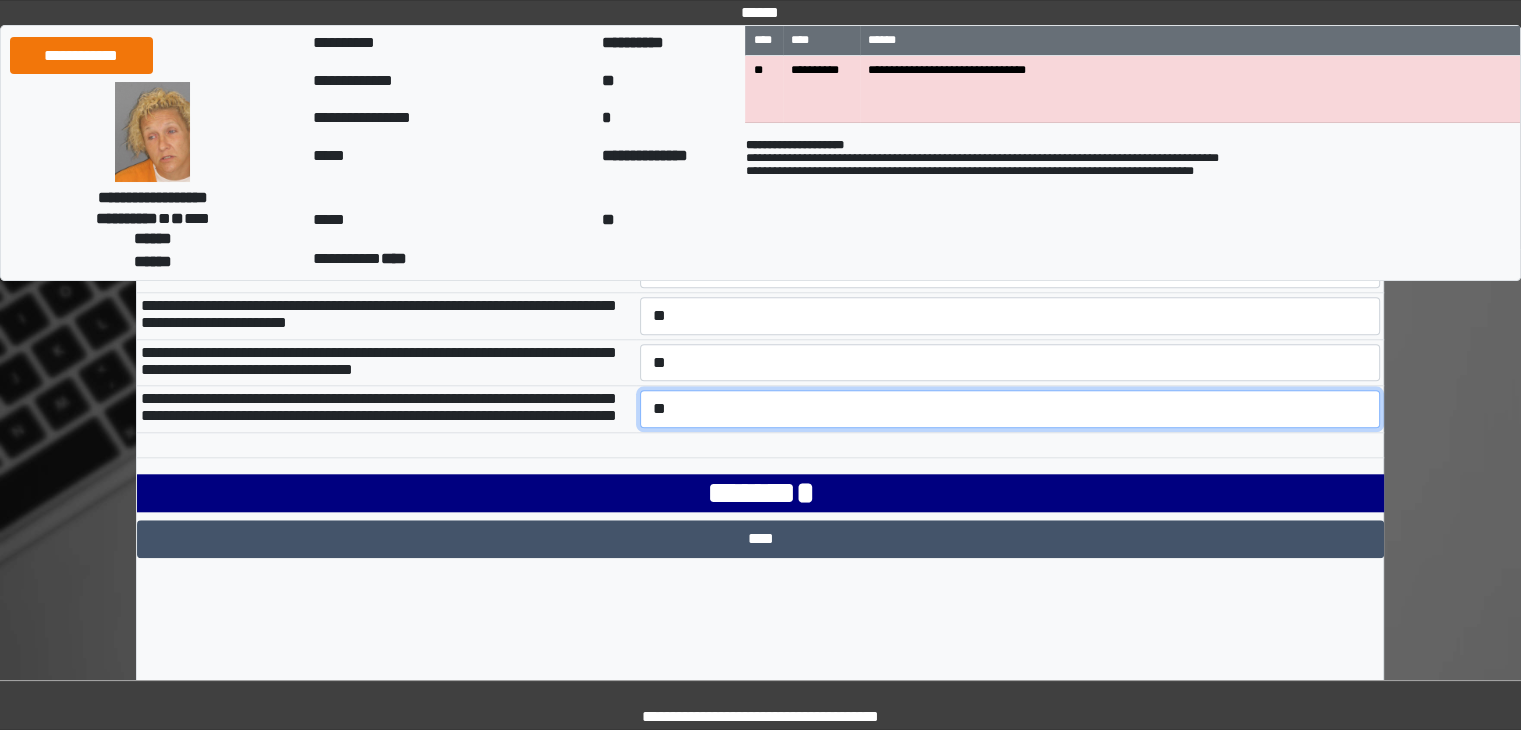 scroll, scrollTop: 1924, scrollLeft: 0, axis: vertical 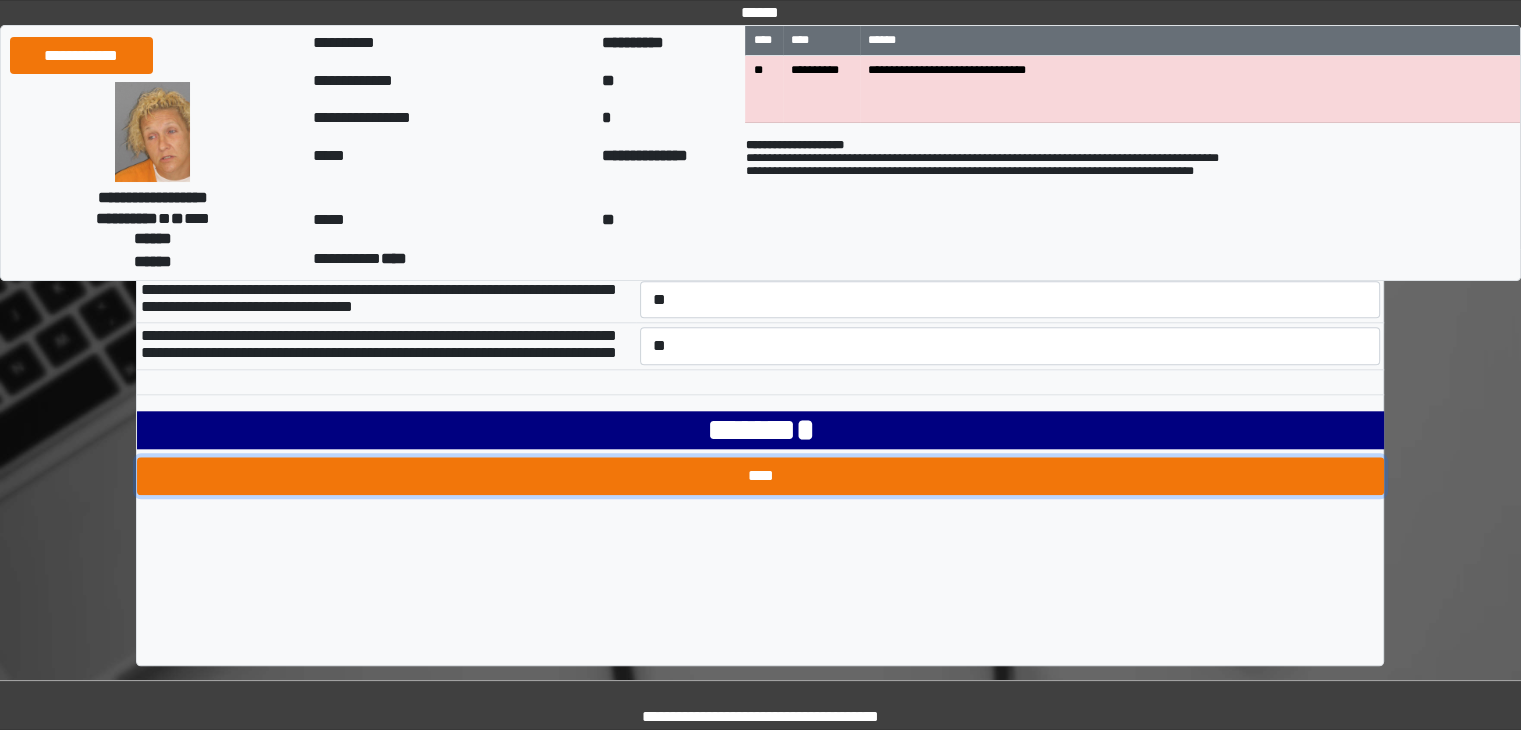 click on "****" at bounding box center [760, 476] 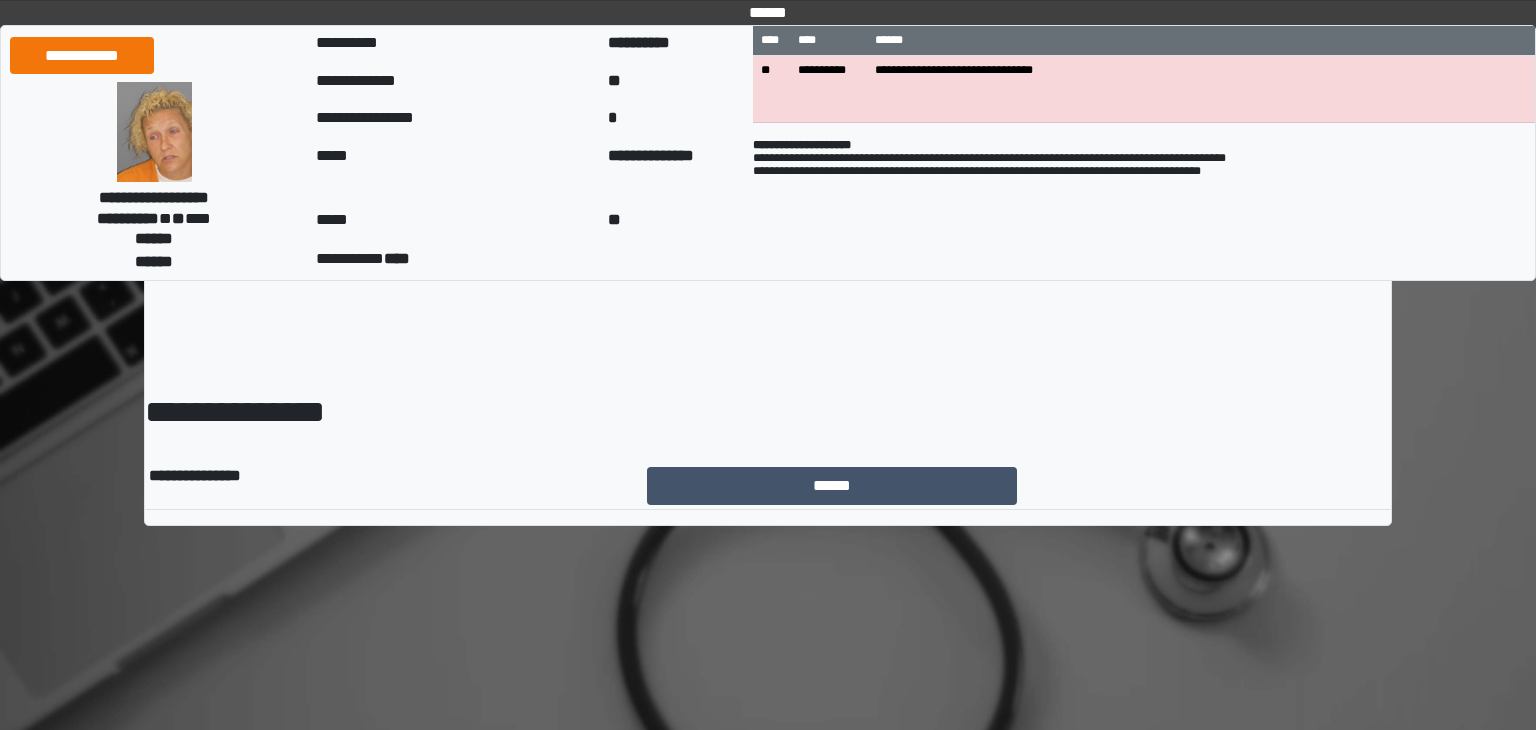 scroll, scrollTop: 0, scrollLeft: 0, axis: both 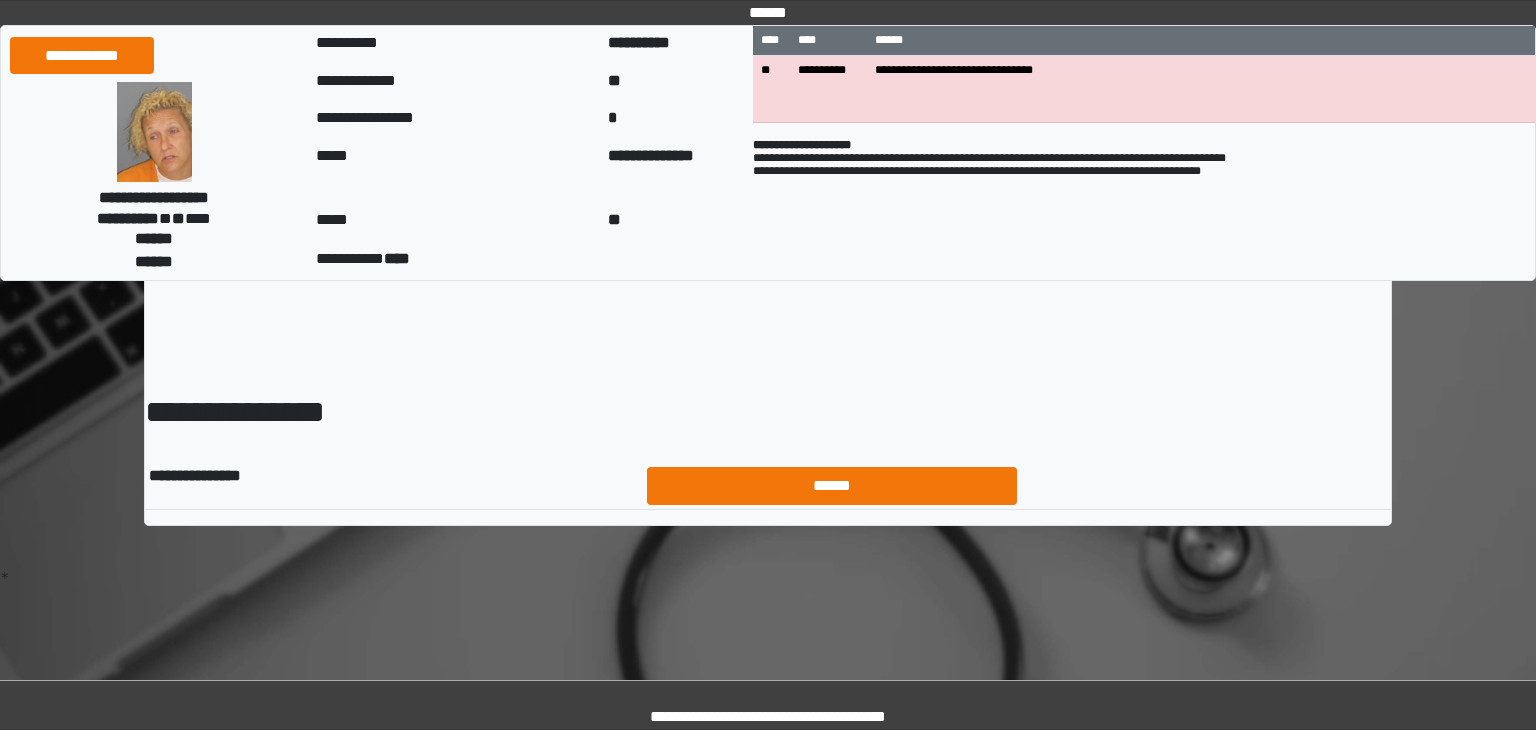 click on "******" at bounding box center [832, 486] 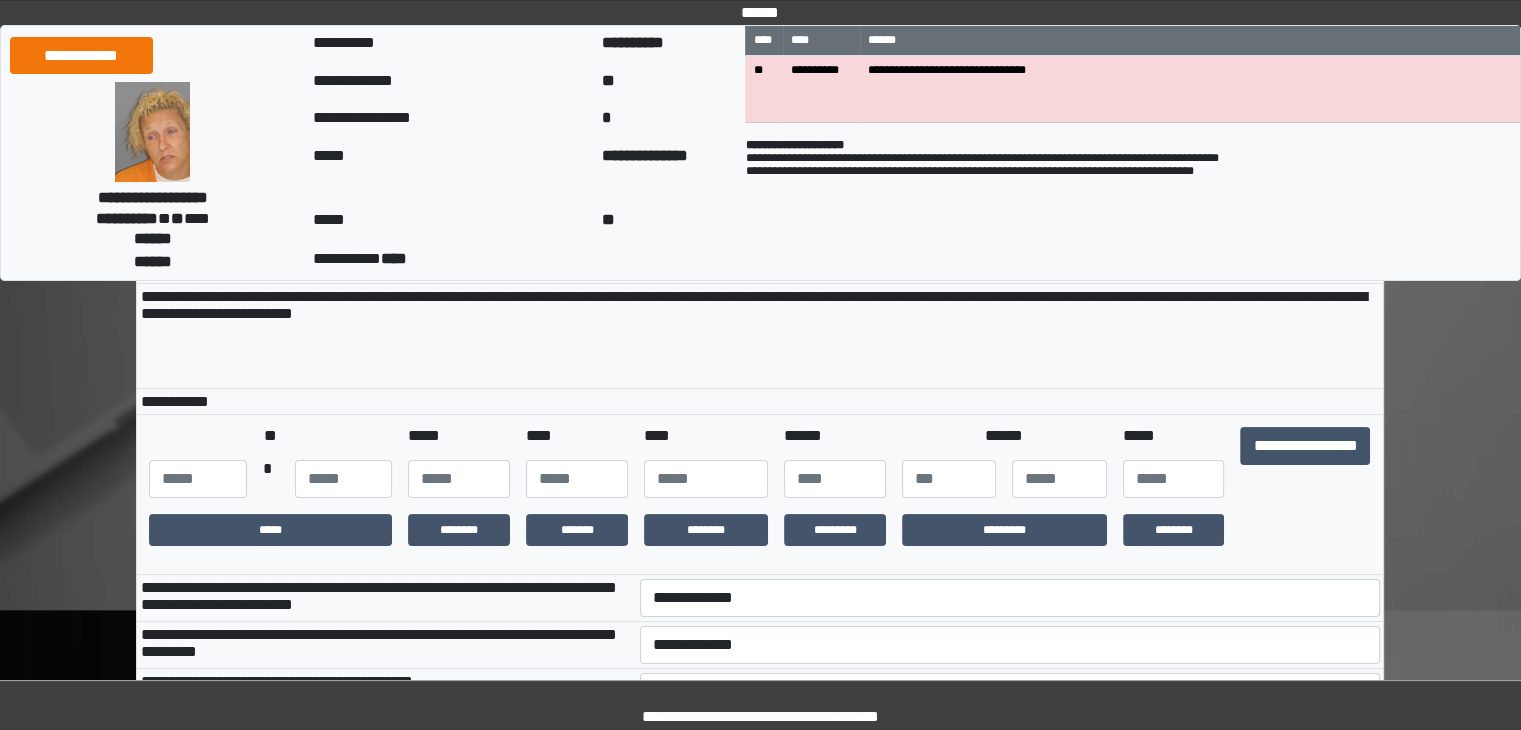 scroll, scrollTop: 242, scrollLeft: 0, axis: vertical 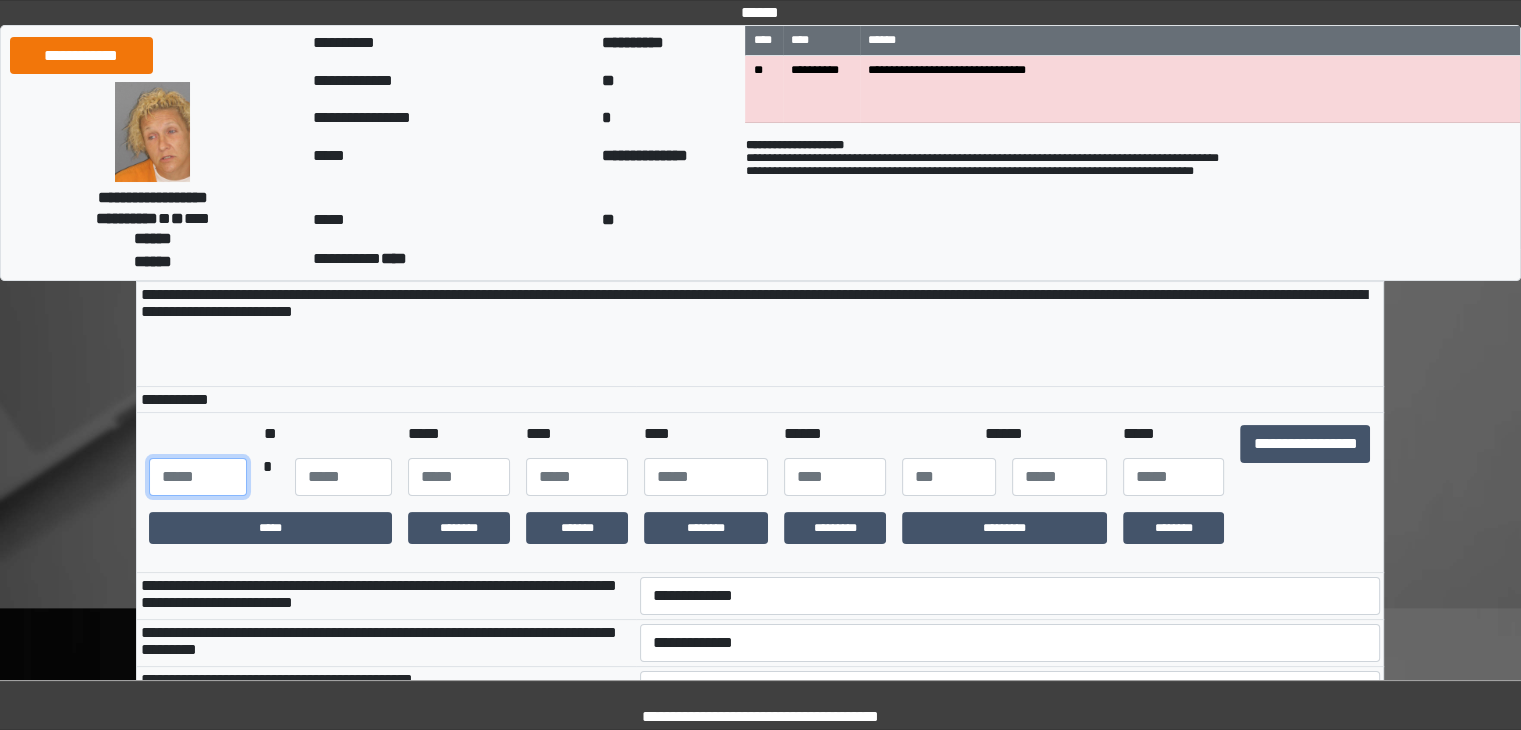 click at bounding box center [197, 477] 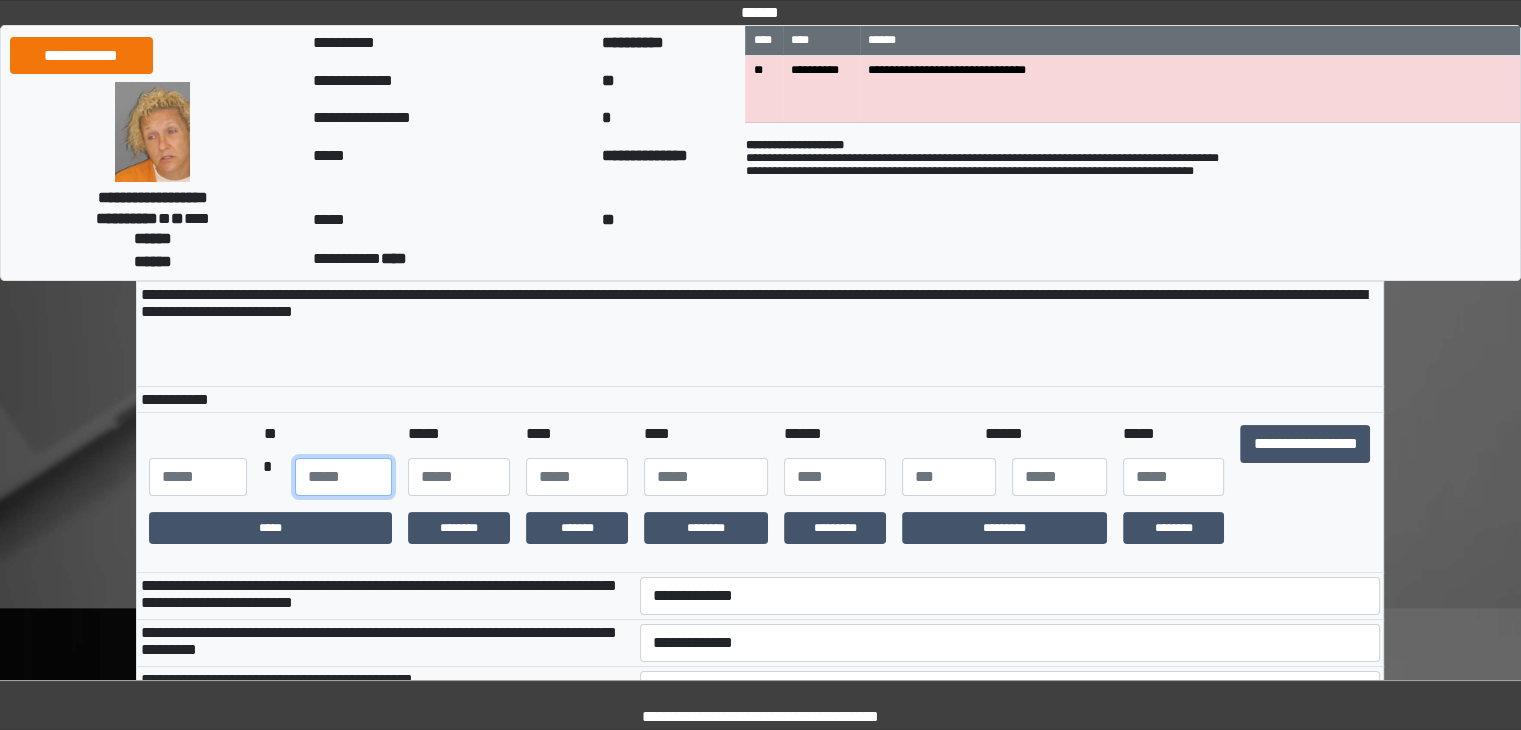 click at bounding box center [343, 477] 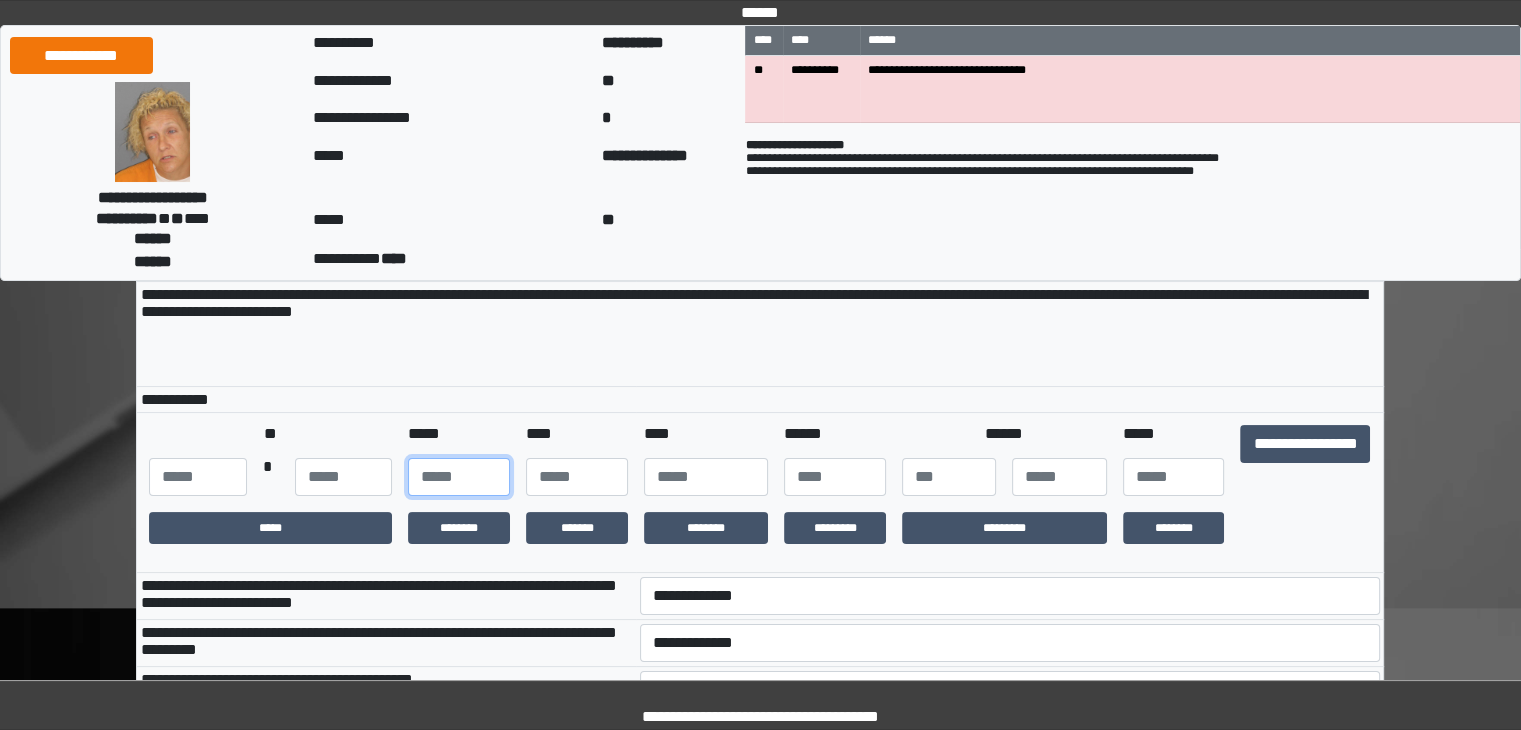click at bounding box center [459, 477] 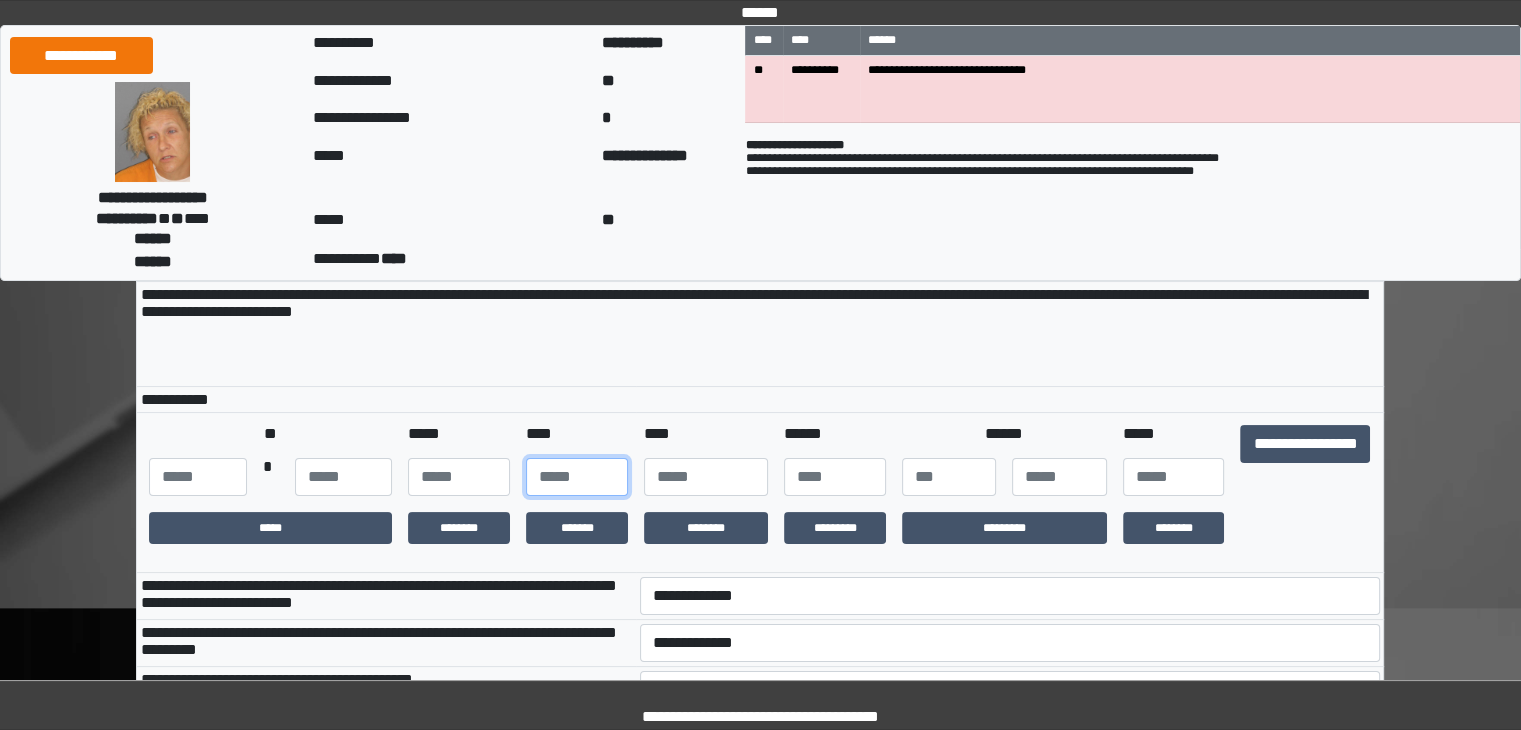 click at bounding box center [577, 477] 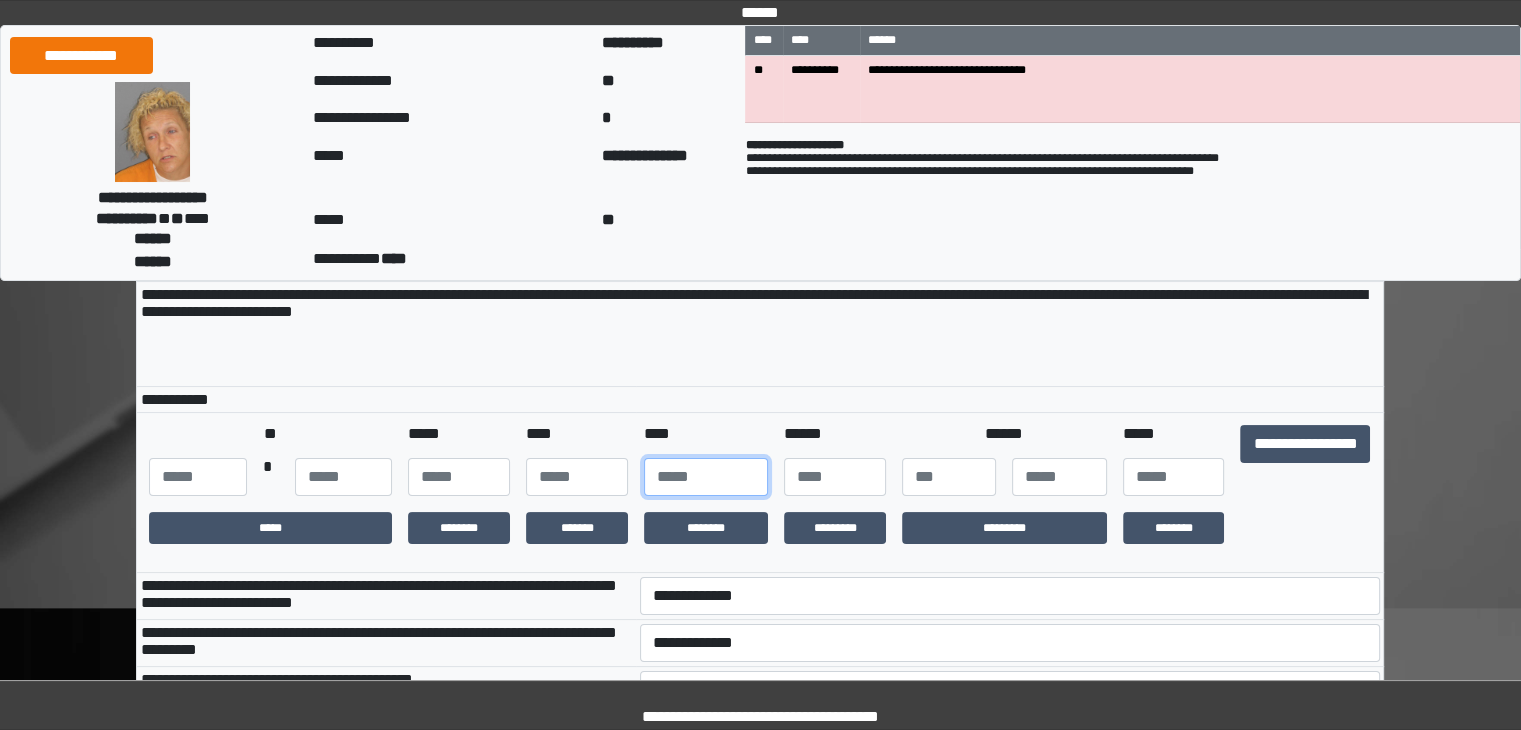 click at bounding box center (706, 477) 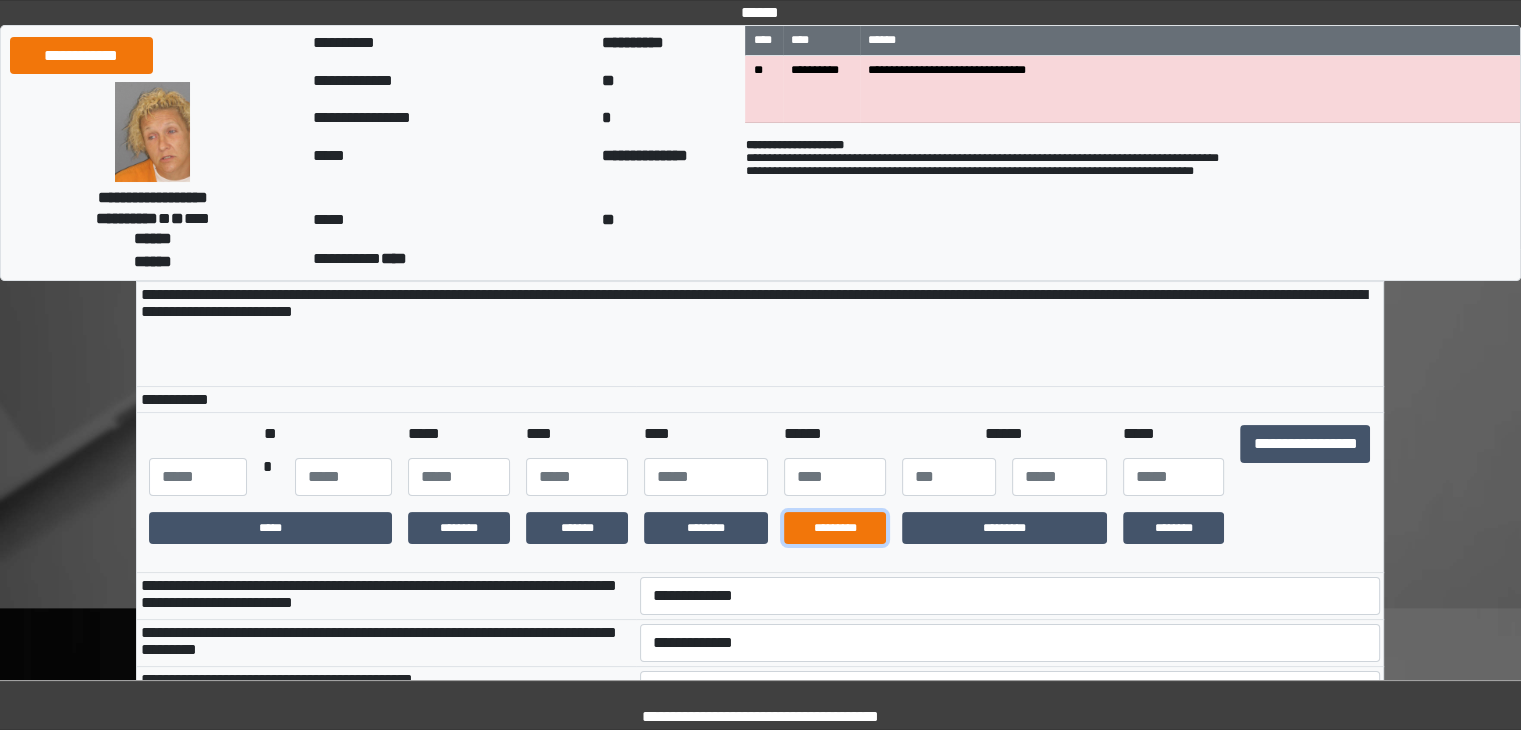 click on "*********" at bounding box center (835, 528) 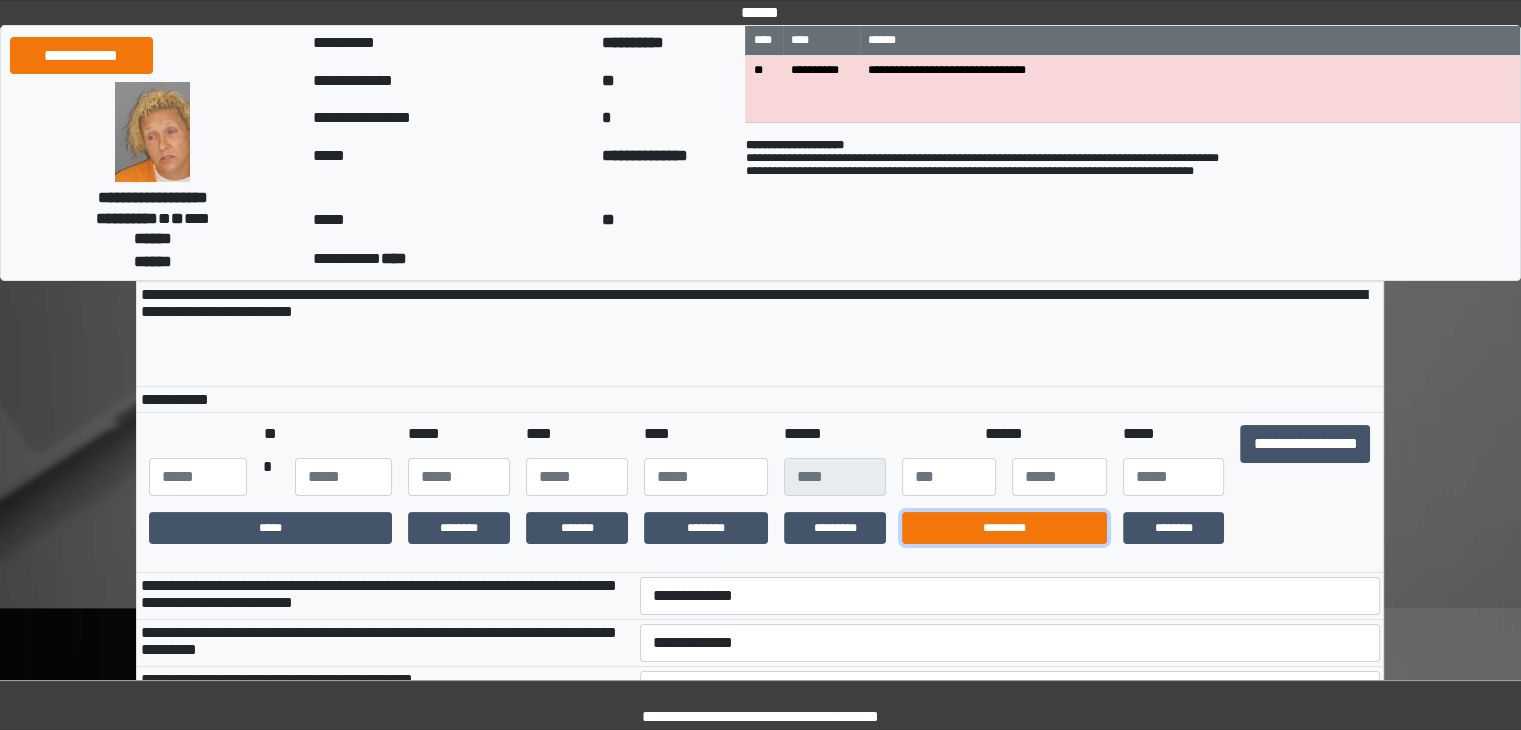 click on "*********" at bounding box center [1004, 528] 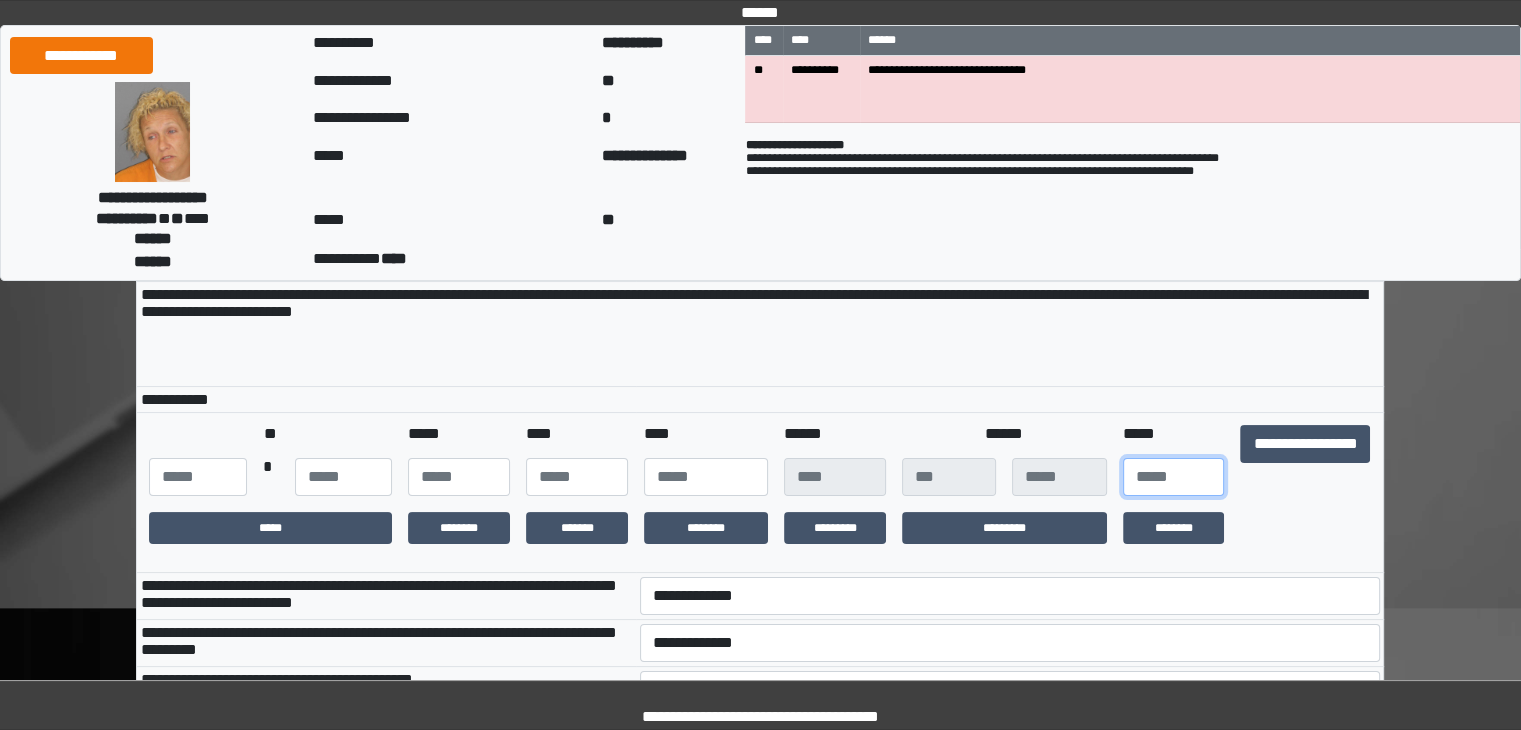 click at bounding box center (1174, 477) 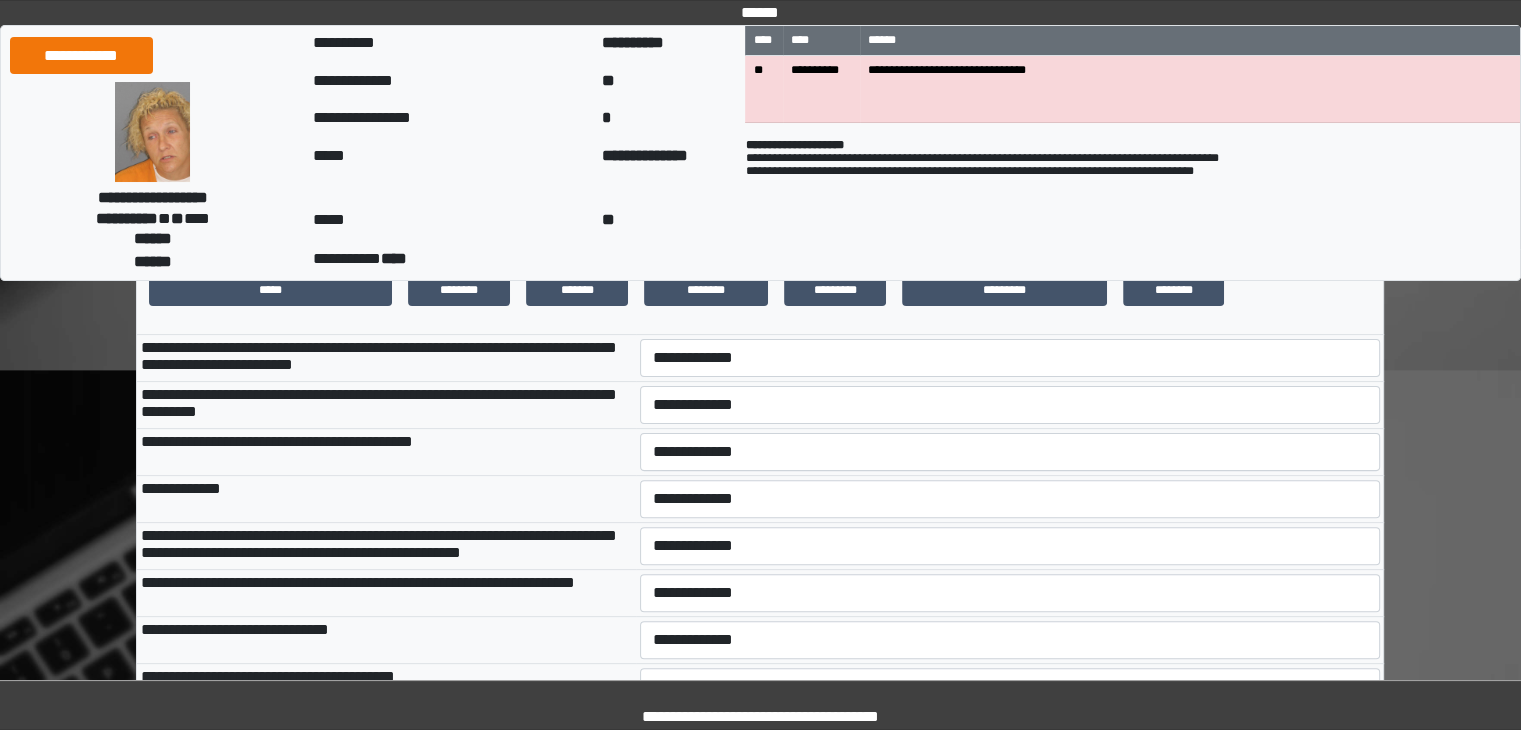 scroll, scrollTop: 484, scrollLeft: 0, axis: vertical 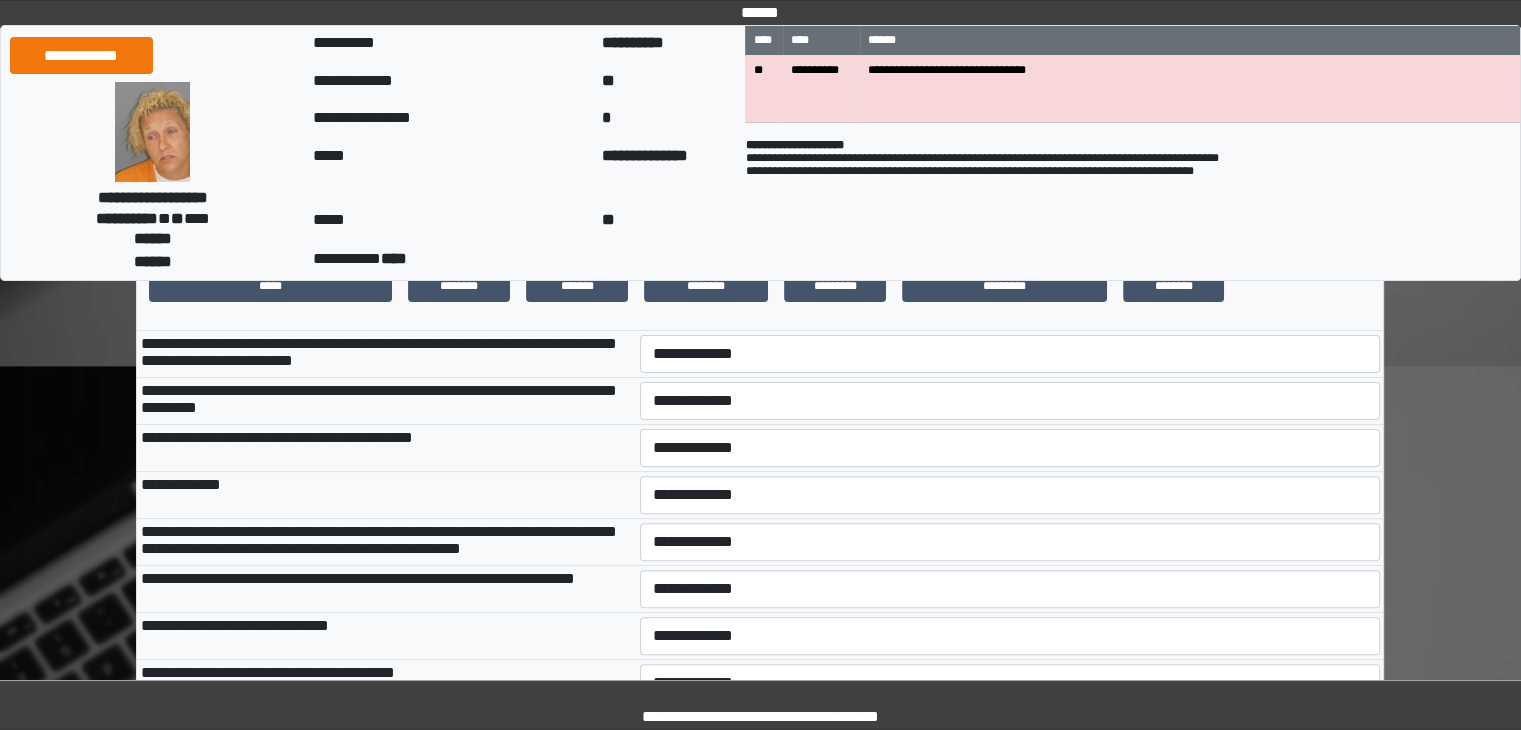 type on "***" 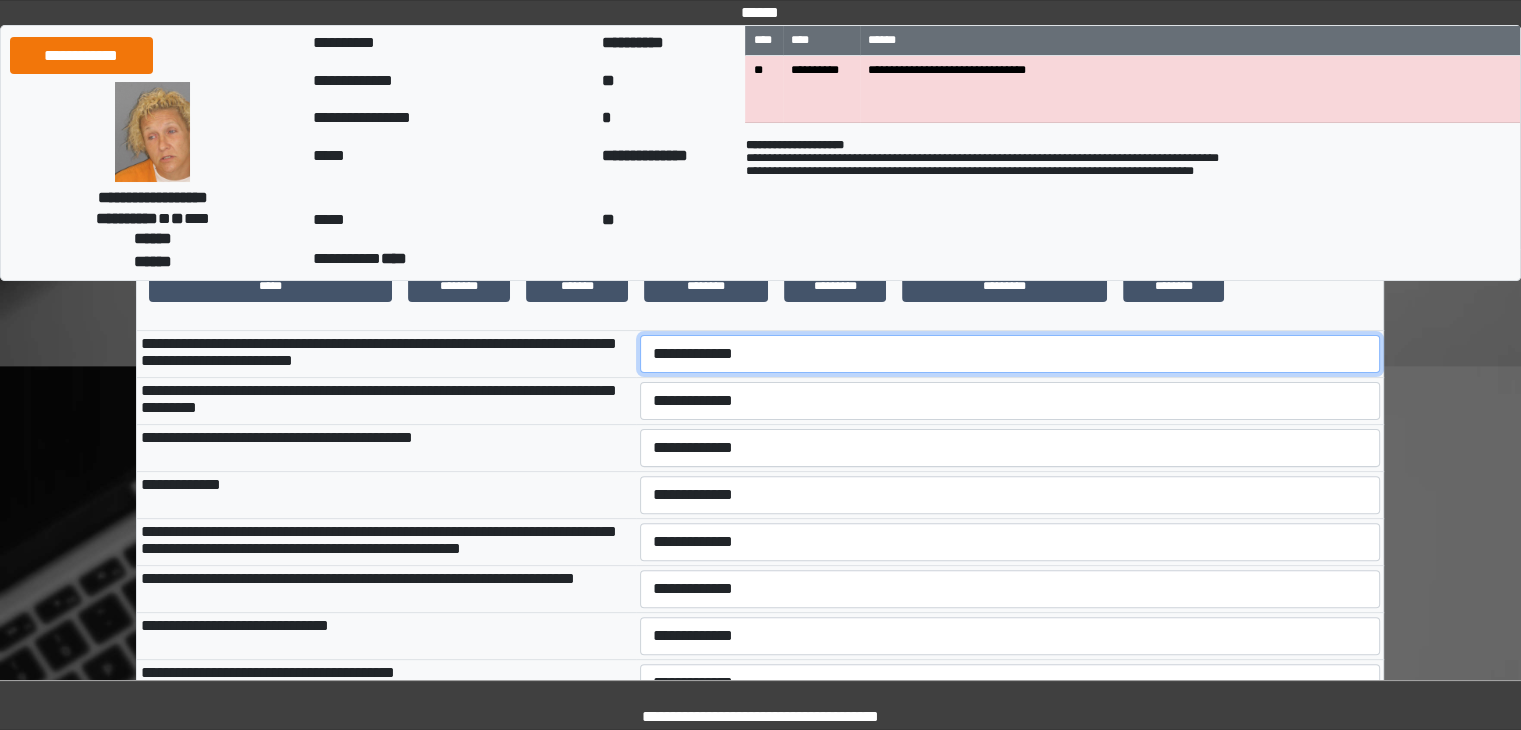 click on "**********" at bounding box center (1010, 354) 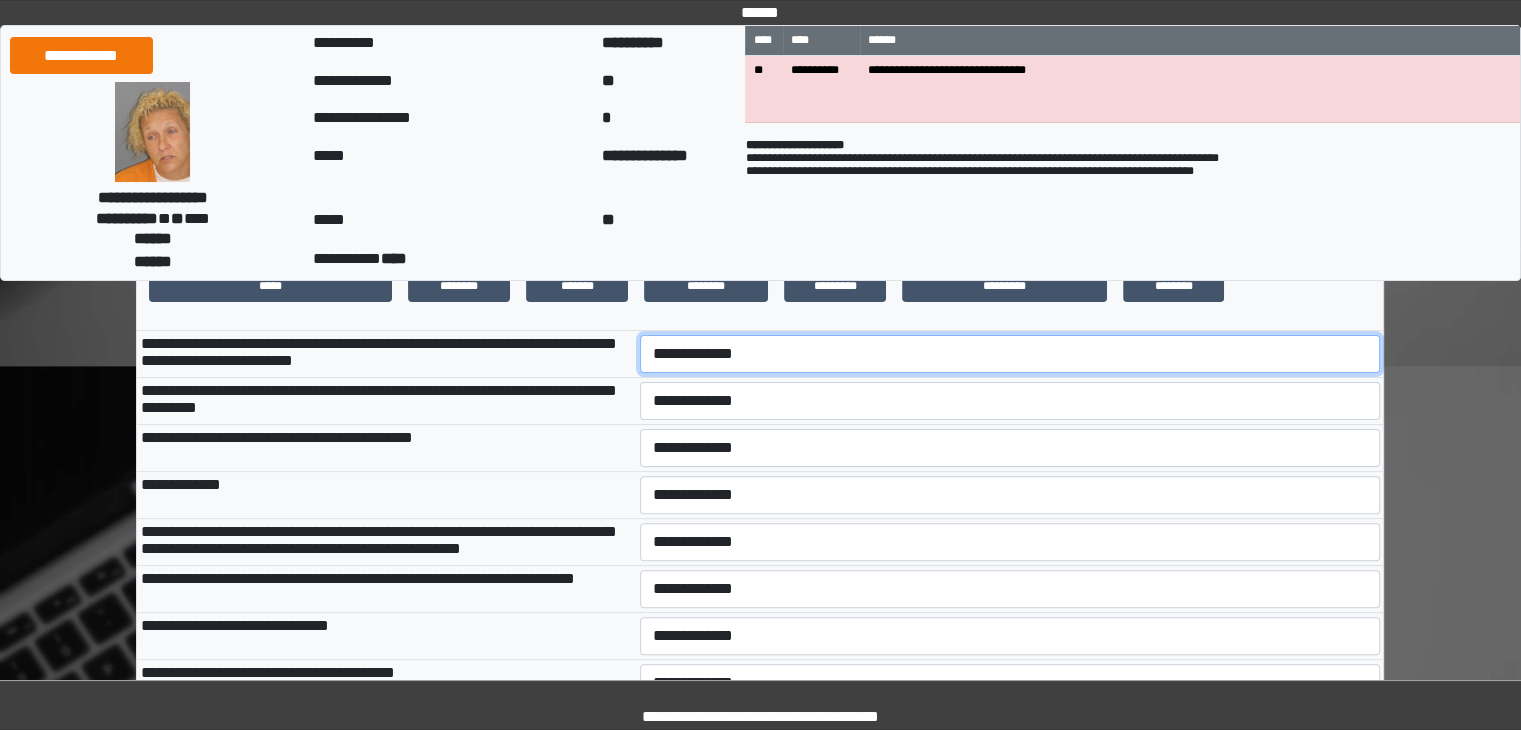select on "***" 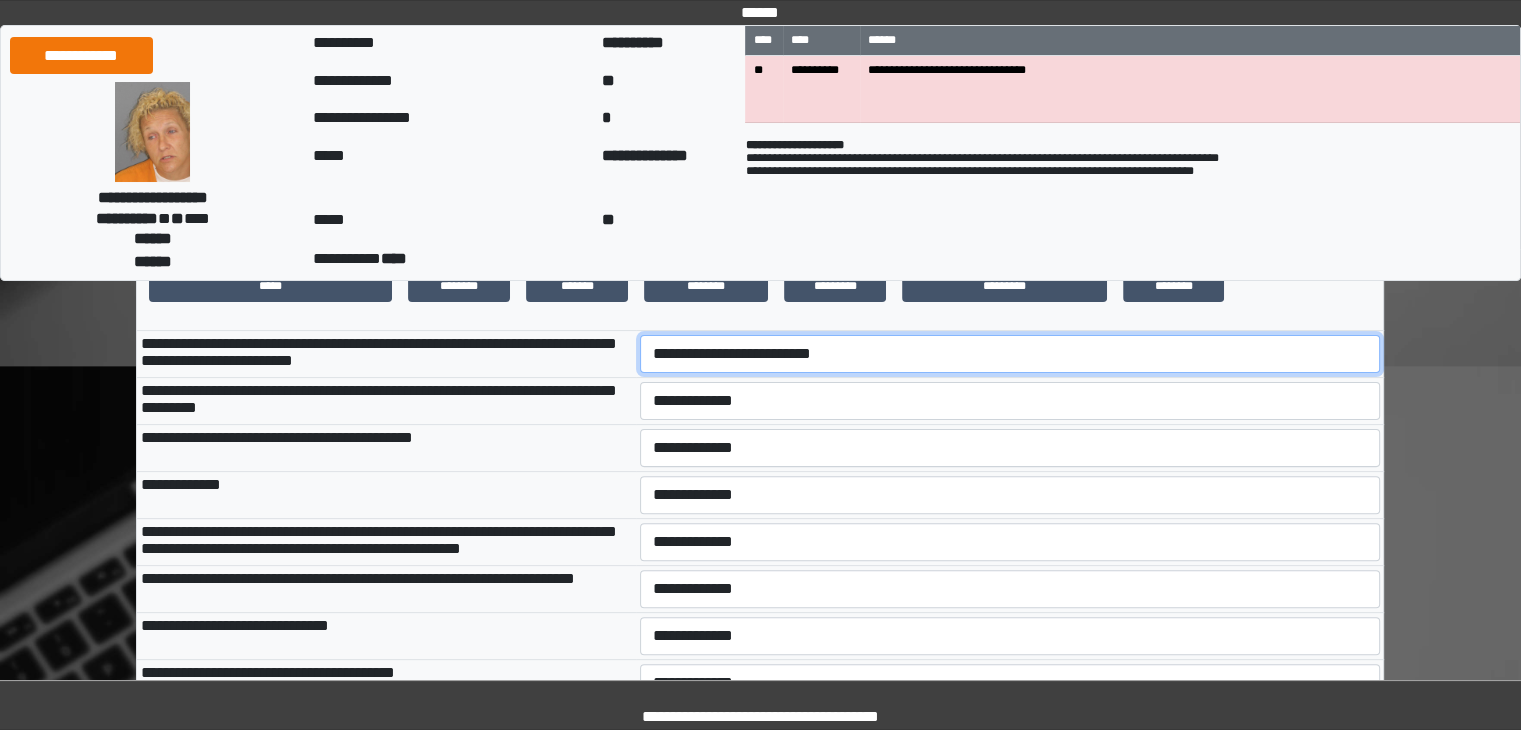 click on "**********" at bounding box center [1010, 354] 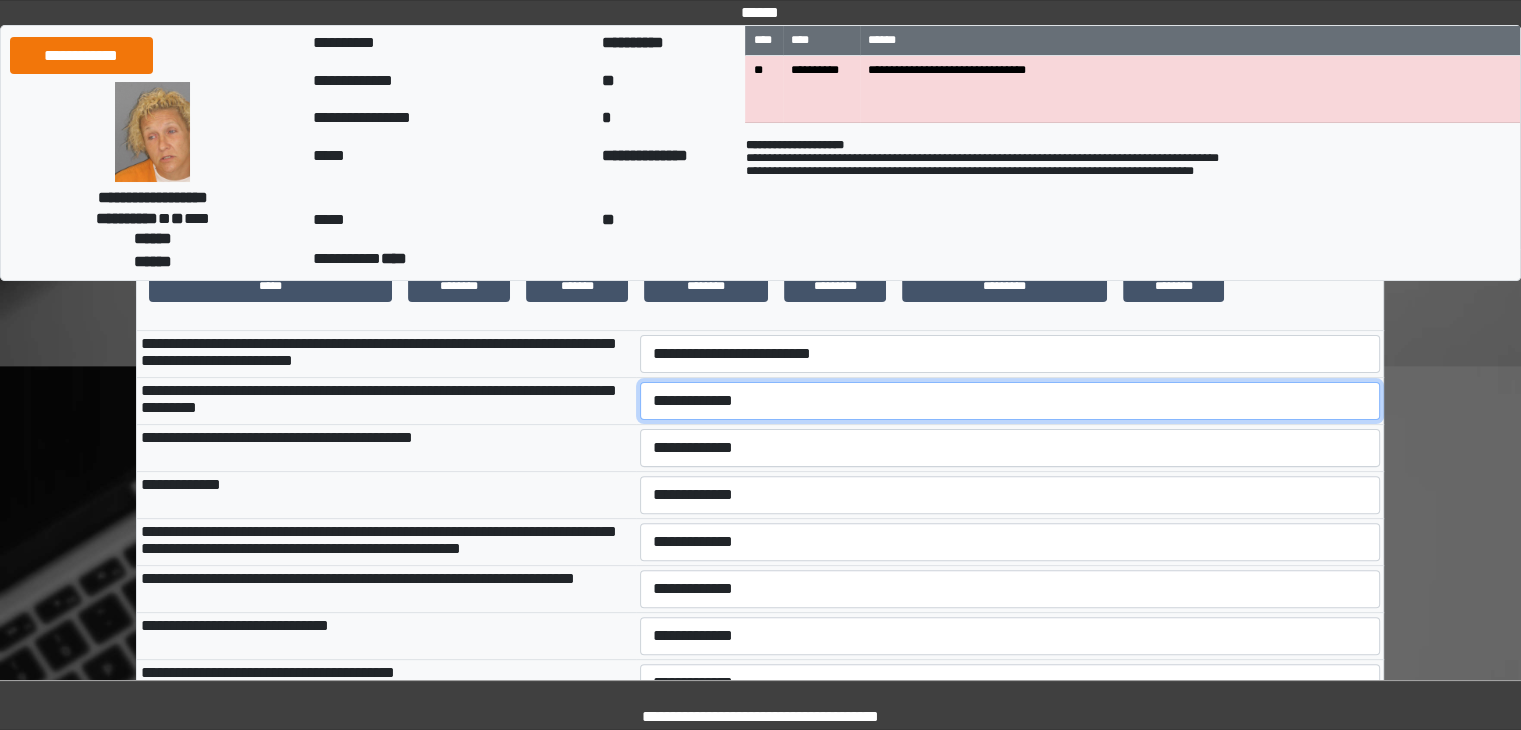 click on "**********" at bounding box center [1010, 401] 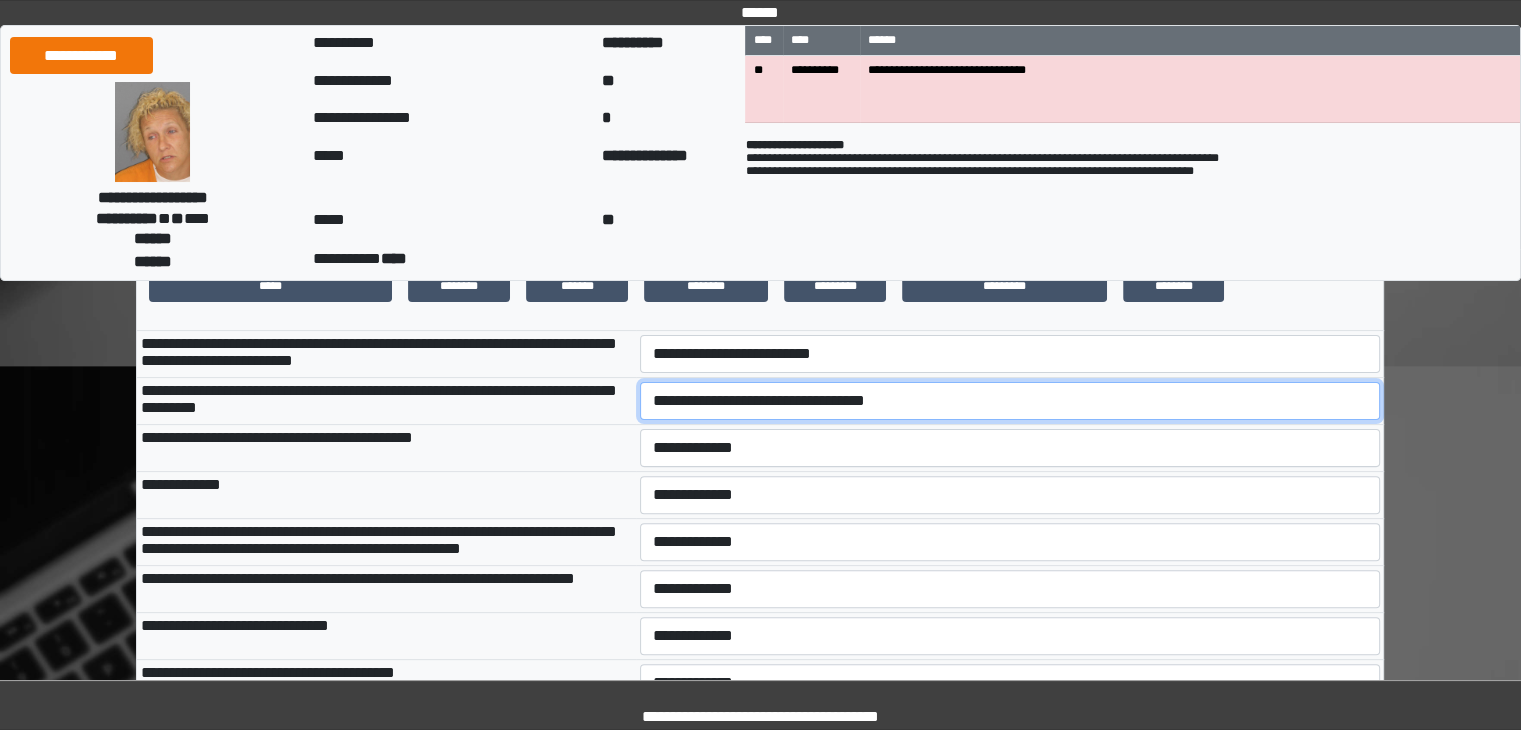 click on "**********" at bounding box center (1010, 401) 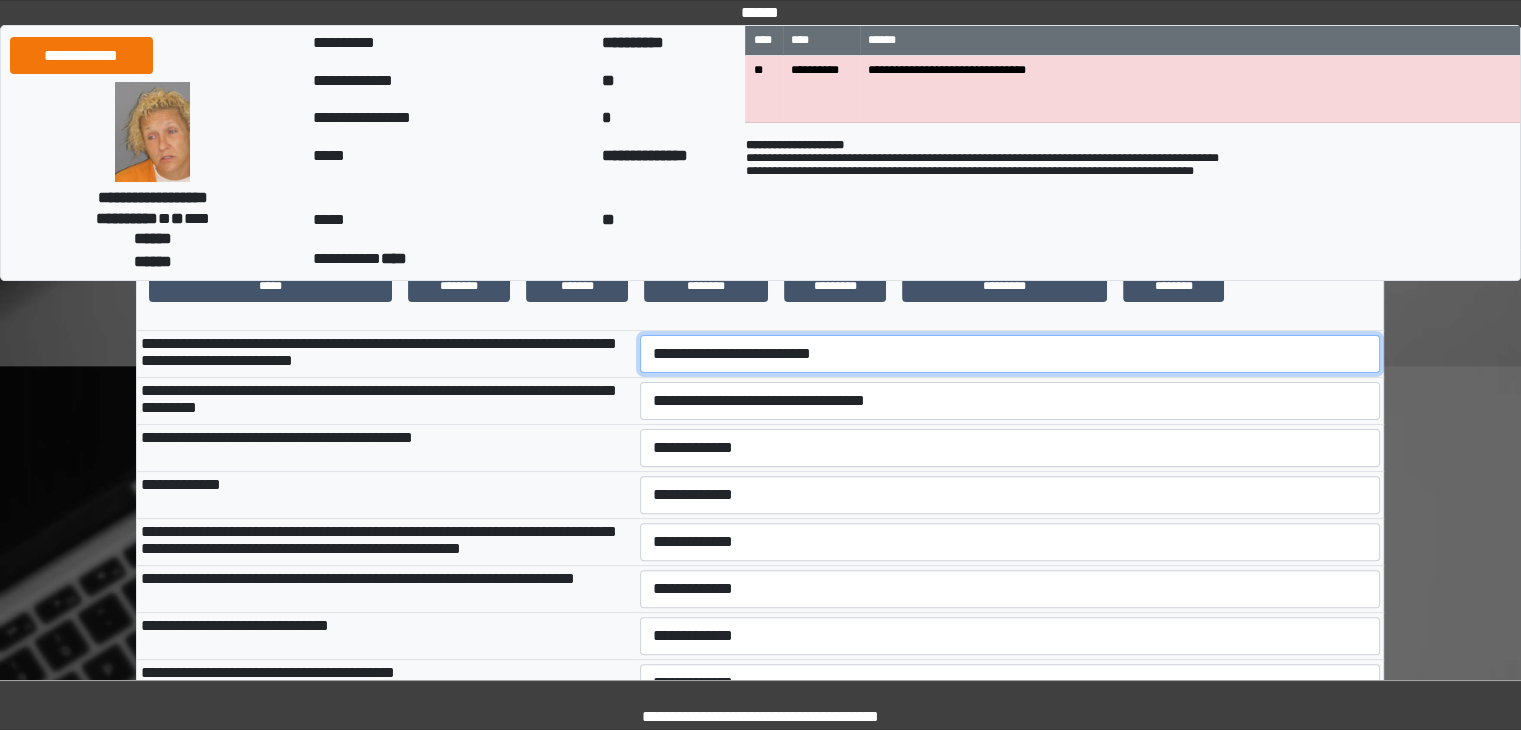click on "**********" at bounding box center (1010, 354) 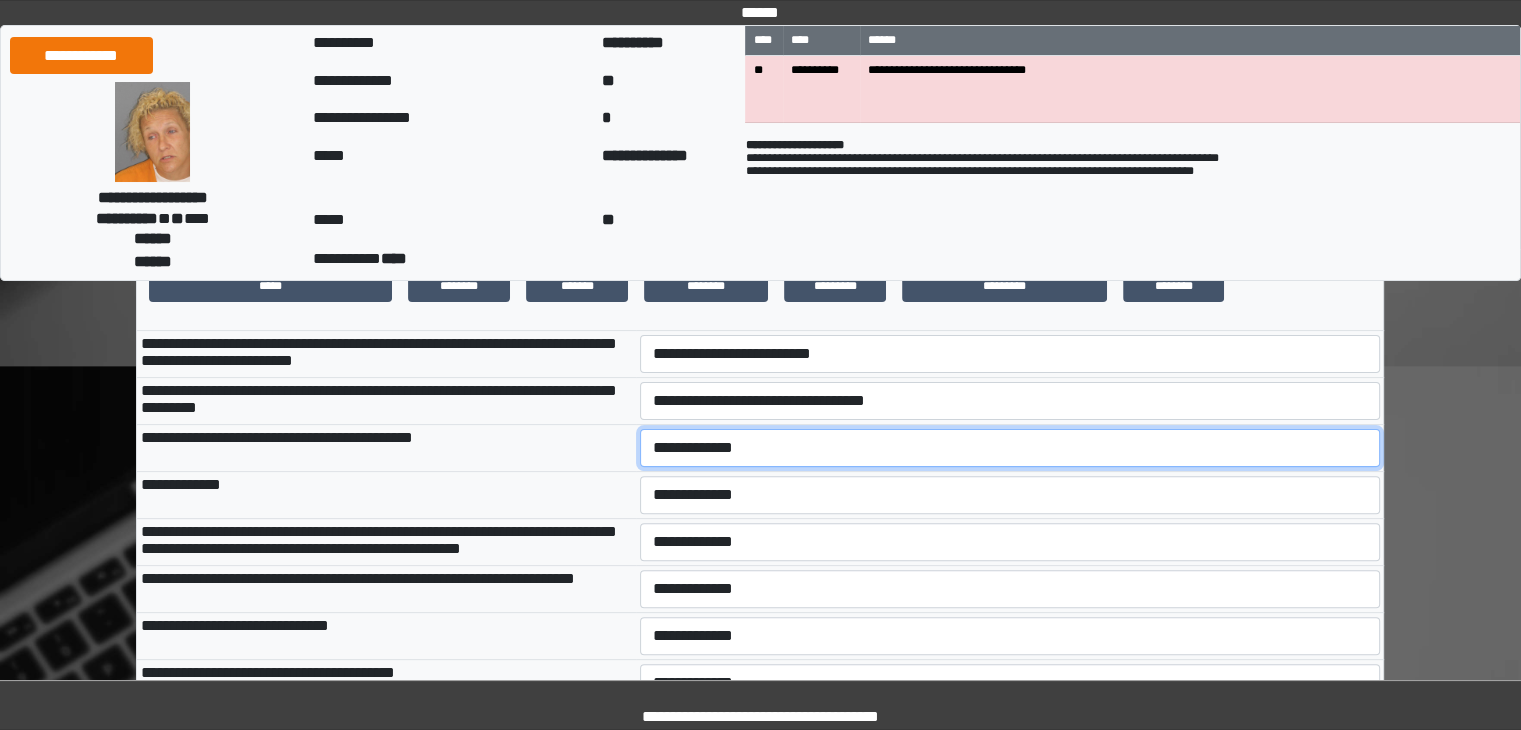 click on "**********" at bounding box center (1010, 448) 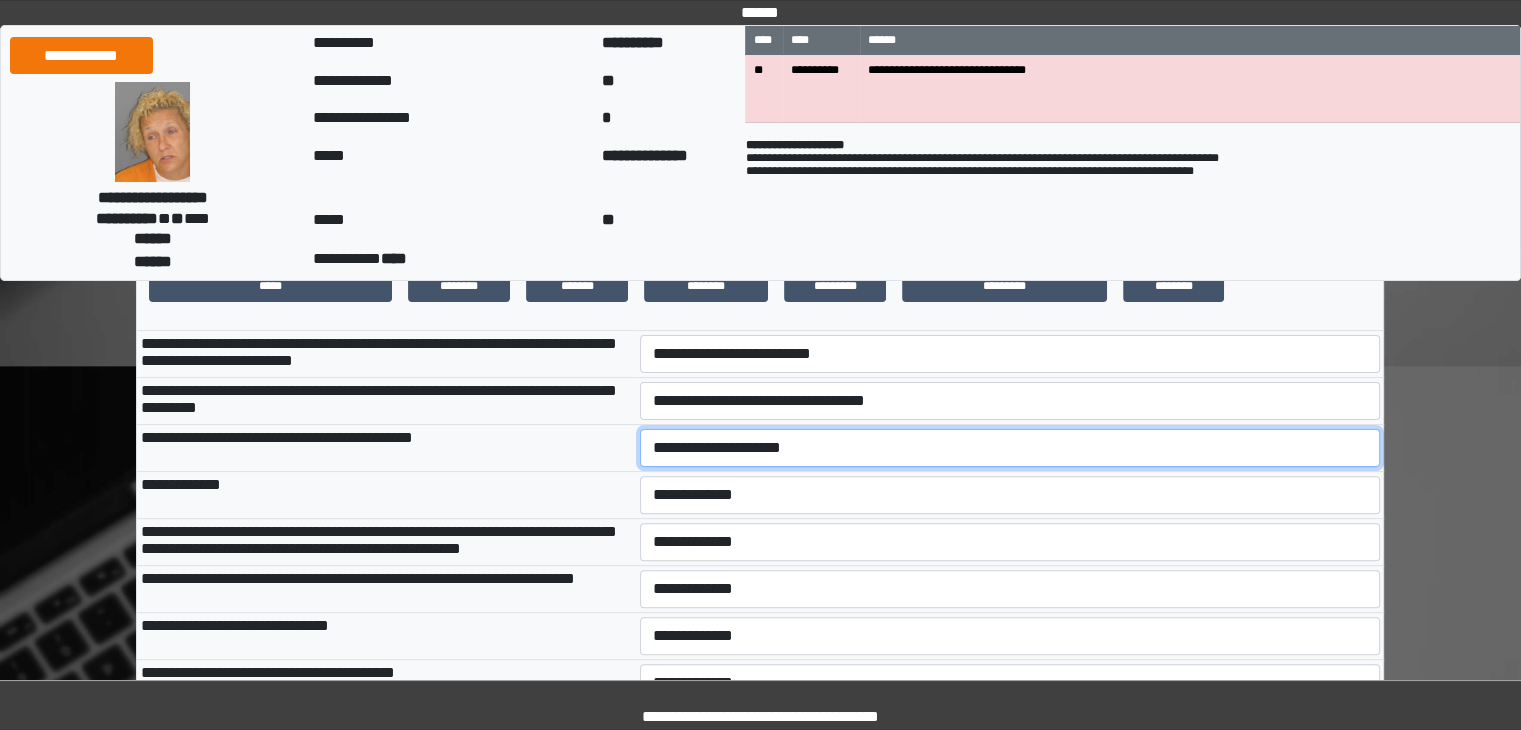 click on "**********" at bounding box center [1010, 448] 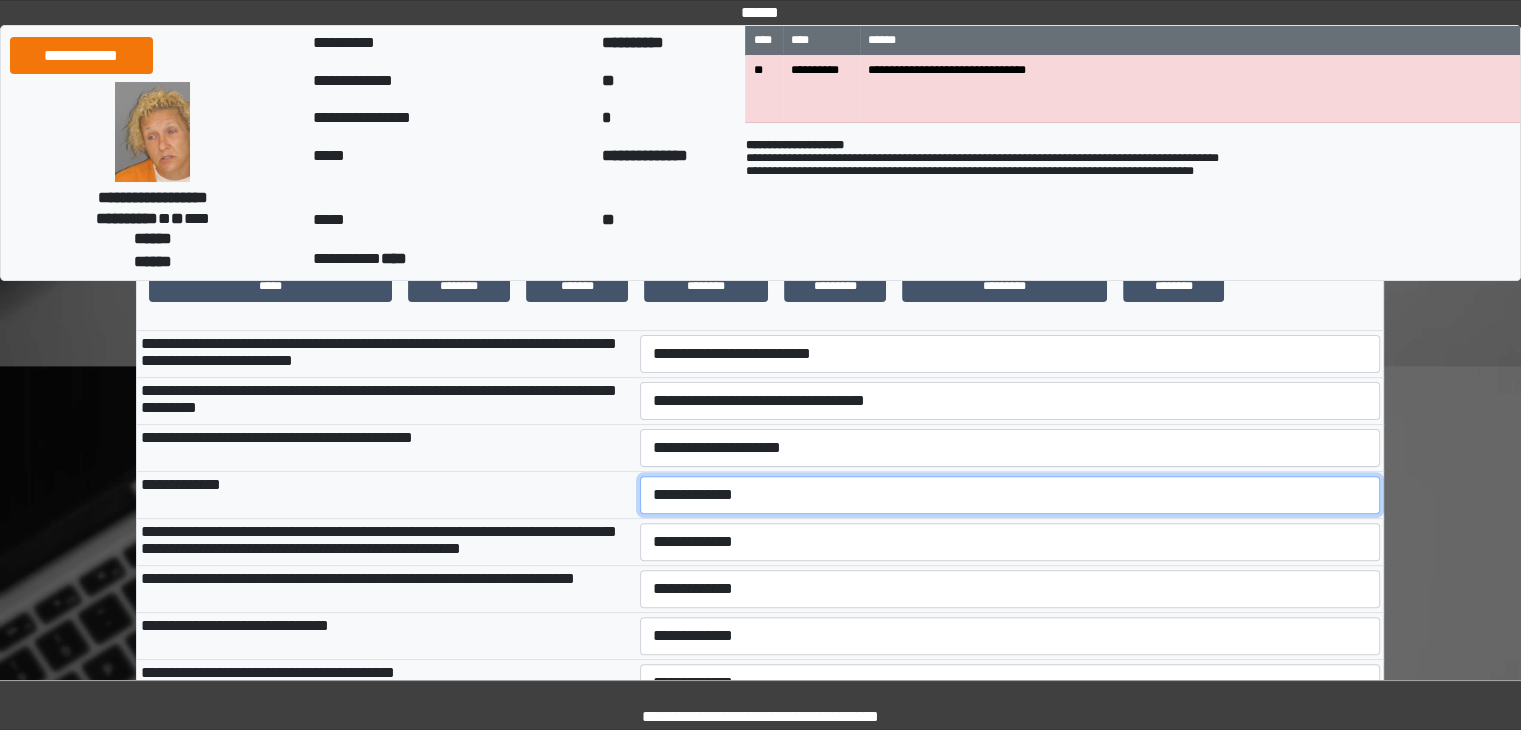 click on "**********" at bounding box center (1010, 495) 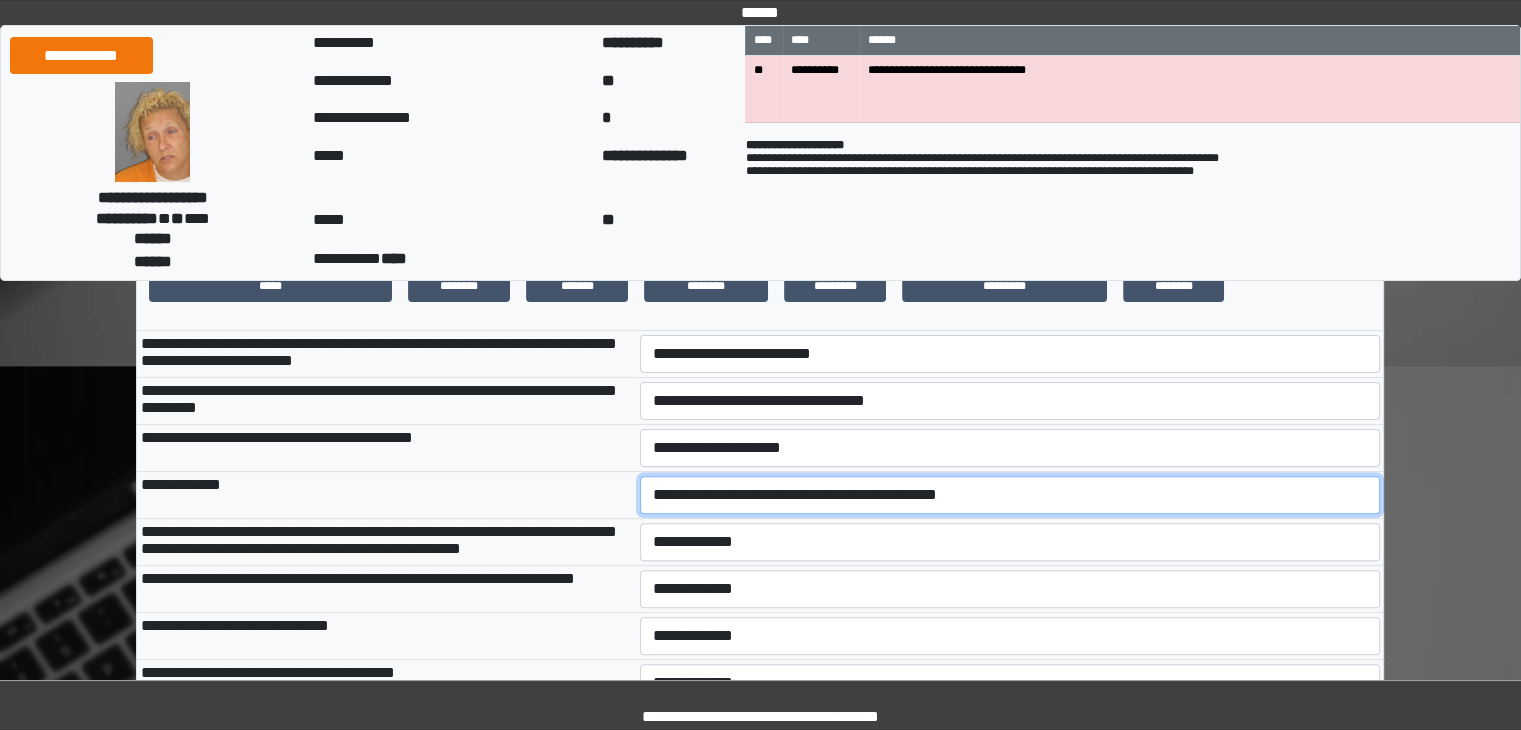 click on "**********" at bounding box center (1010, 495) 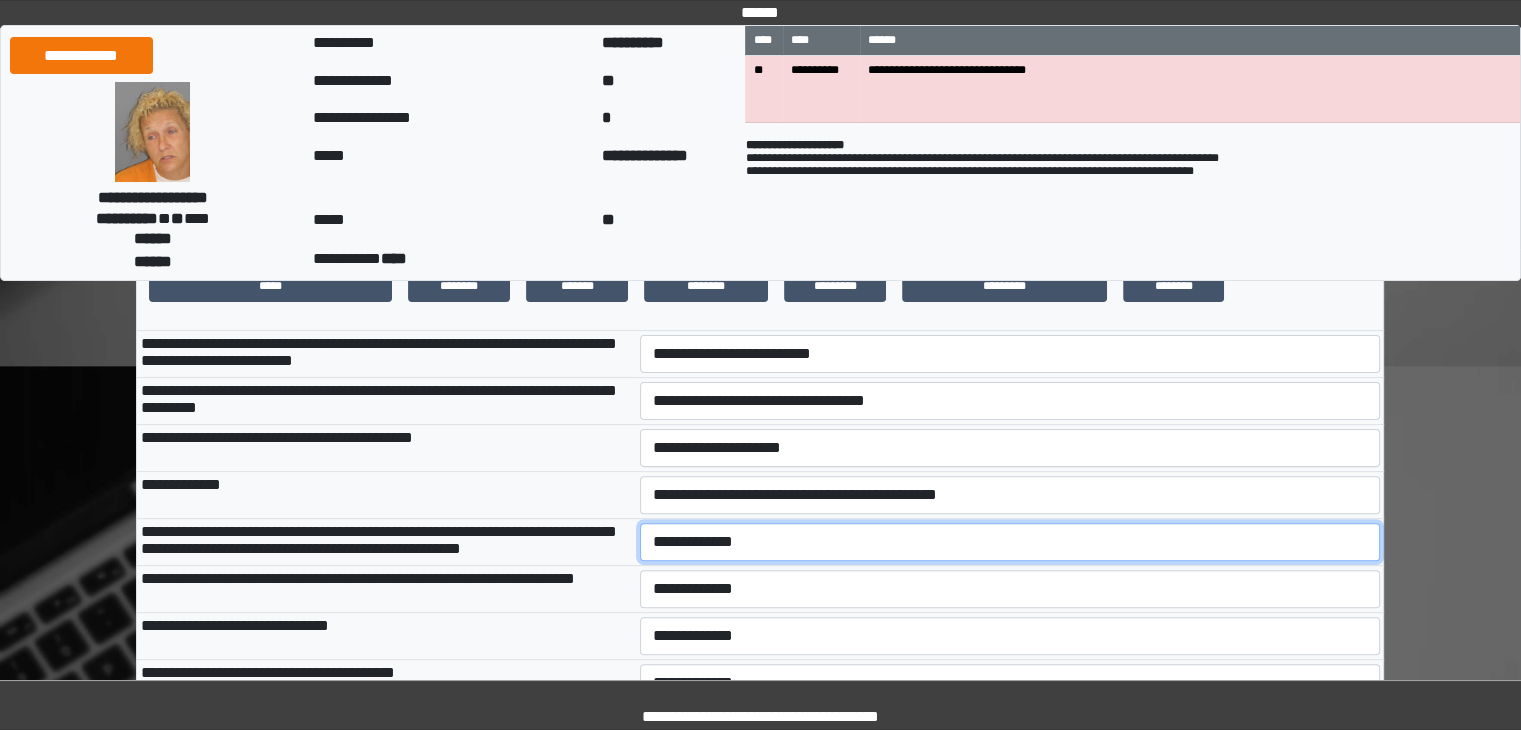 click on "**********" at bounding box center (1010, 542) 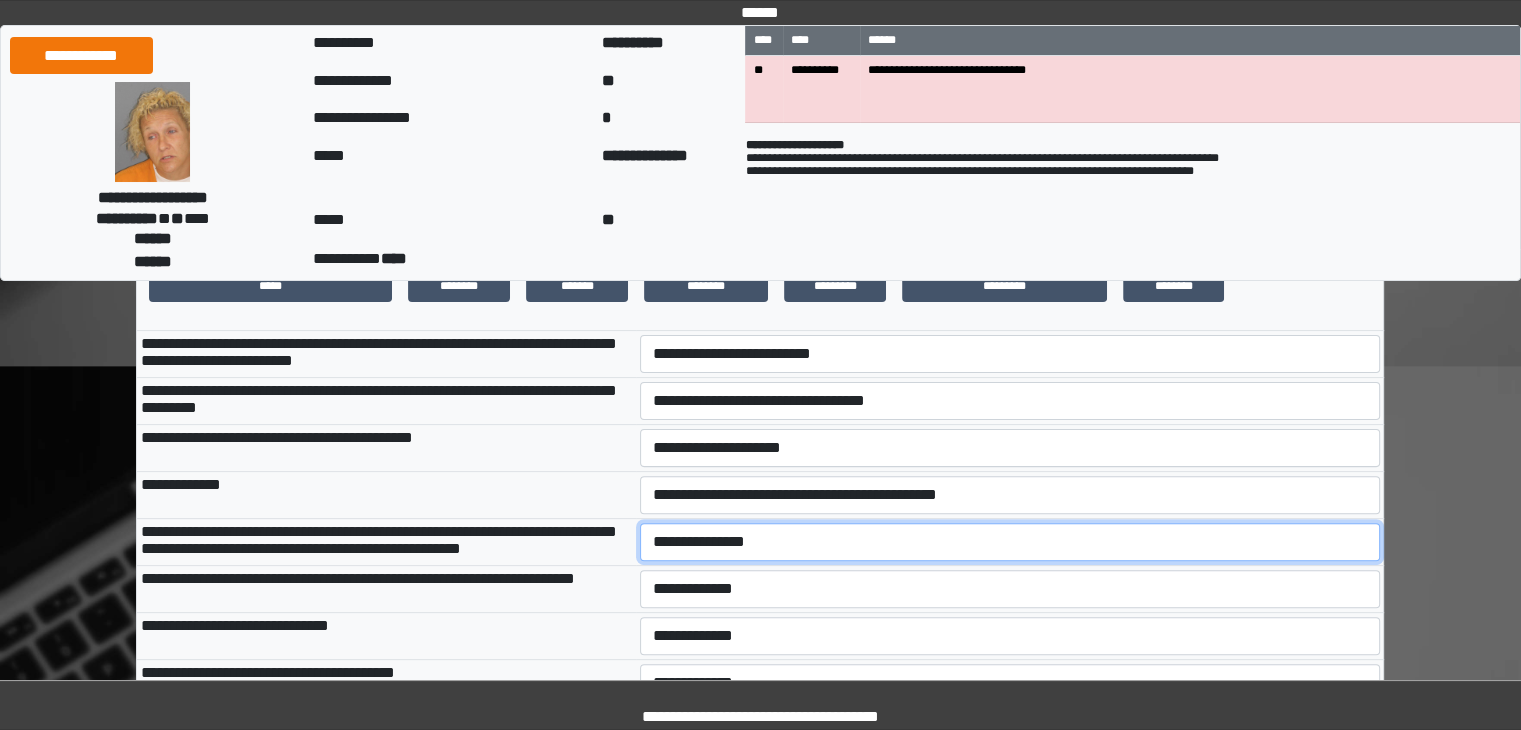 click on "**********" at bounding box center (1010, 542) 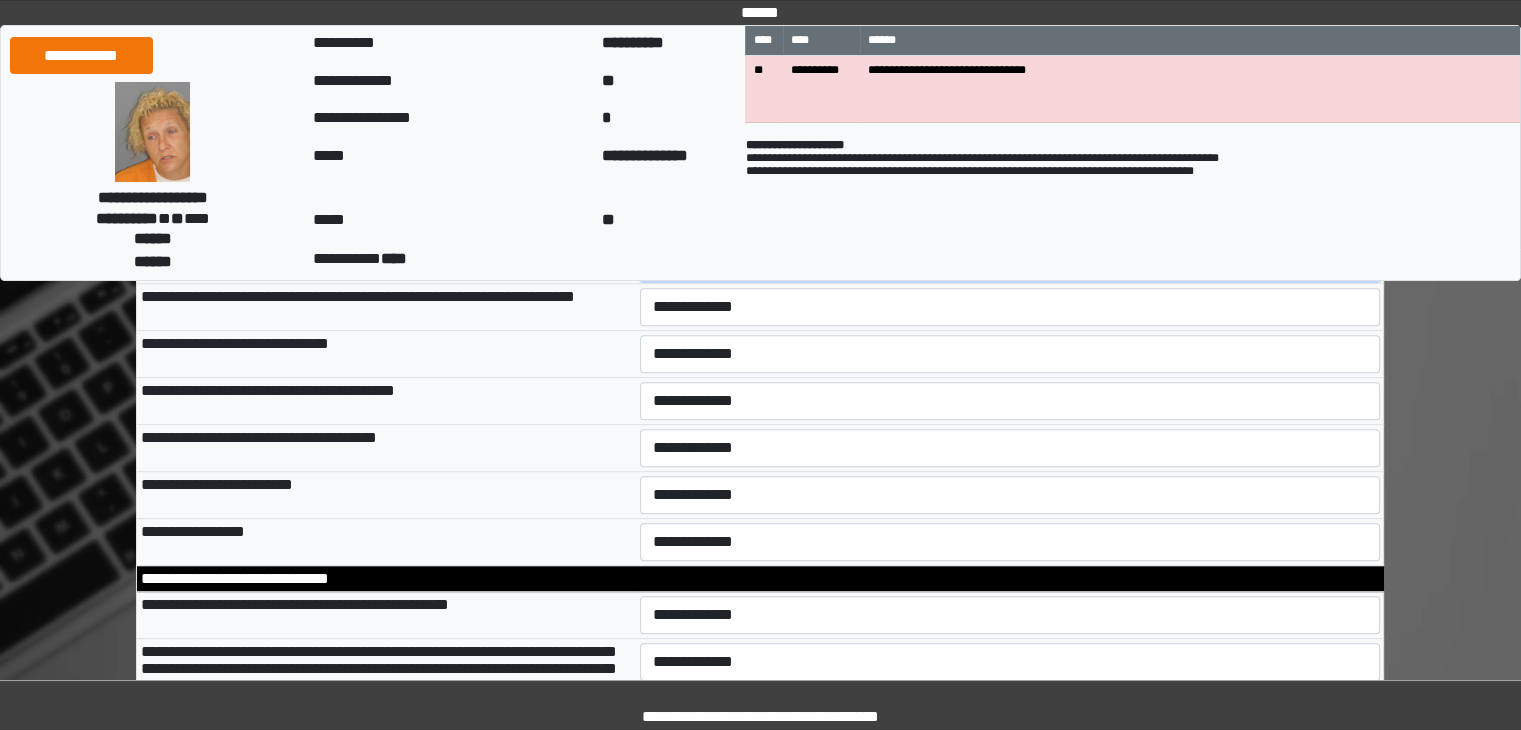 scroll, scrollTop: 764, scrollLeft: 0, axis: vertical 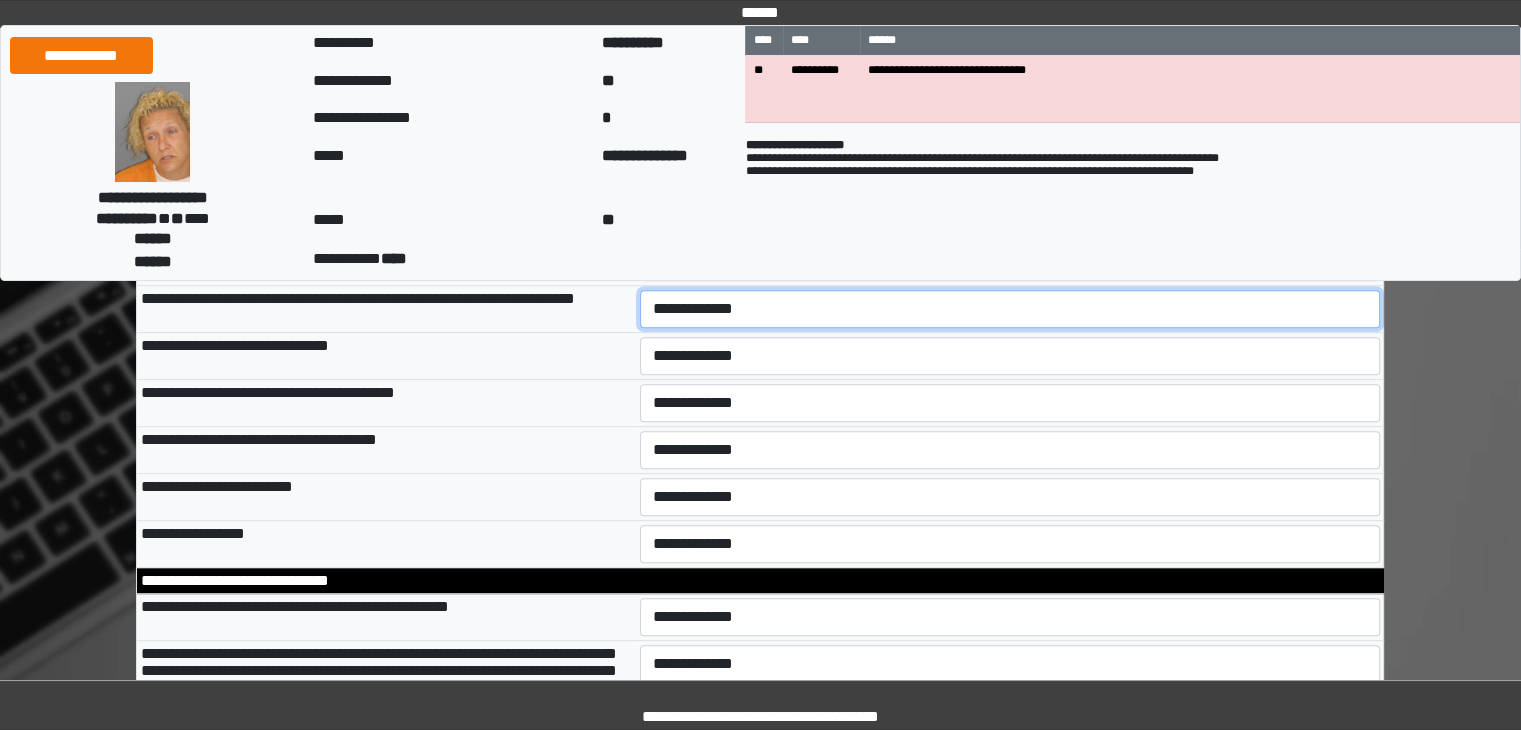 click on "**********" at bounding box center (1010, 309) 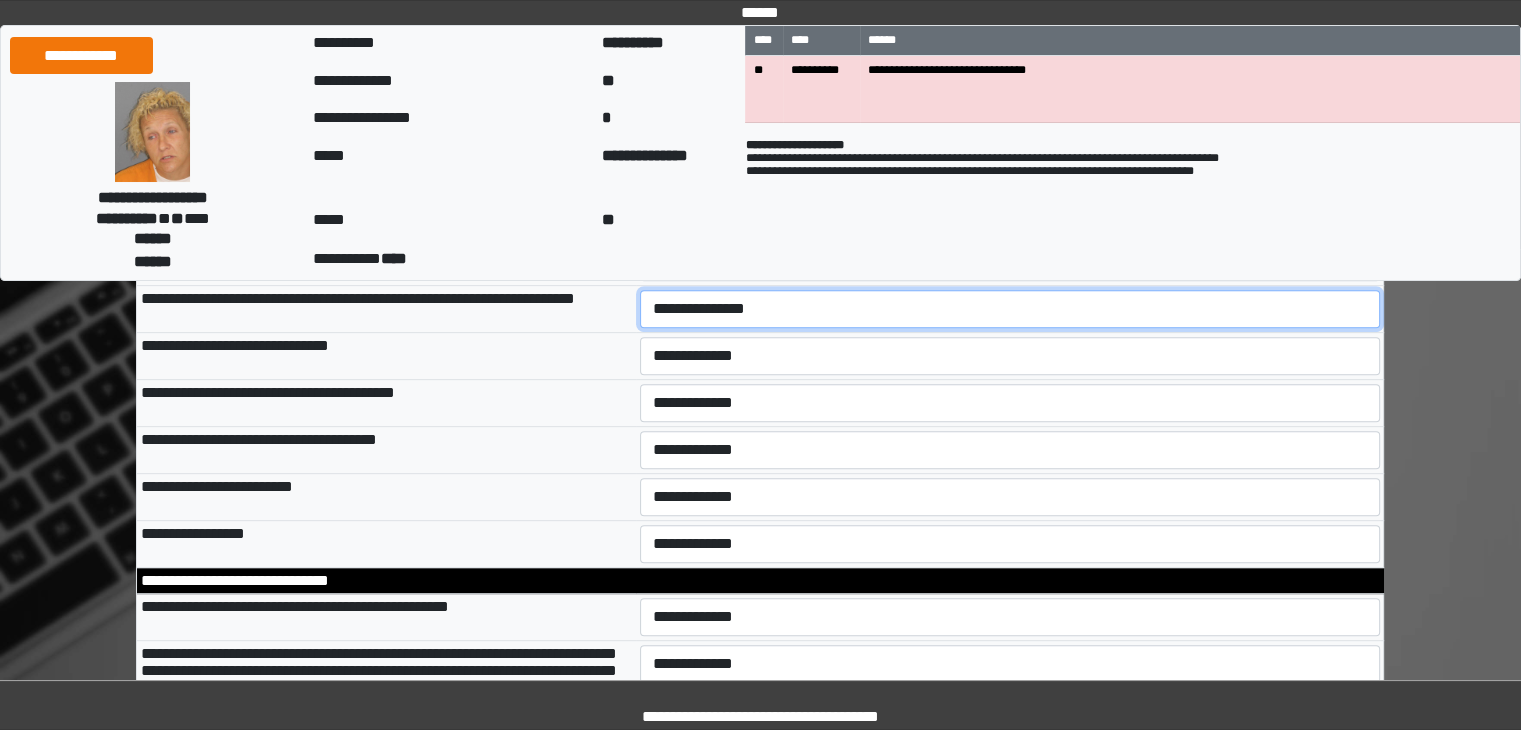 click on "**********" at bounding box center (1010, 309) 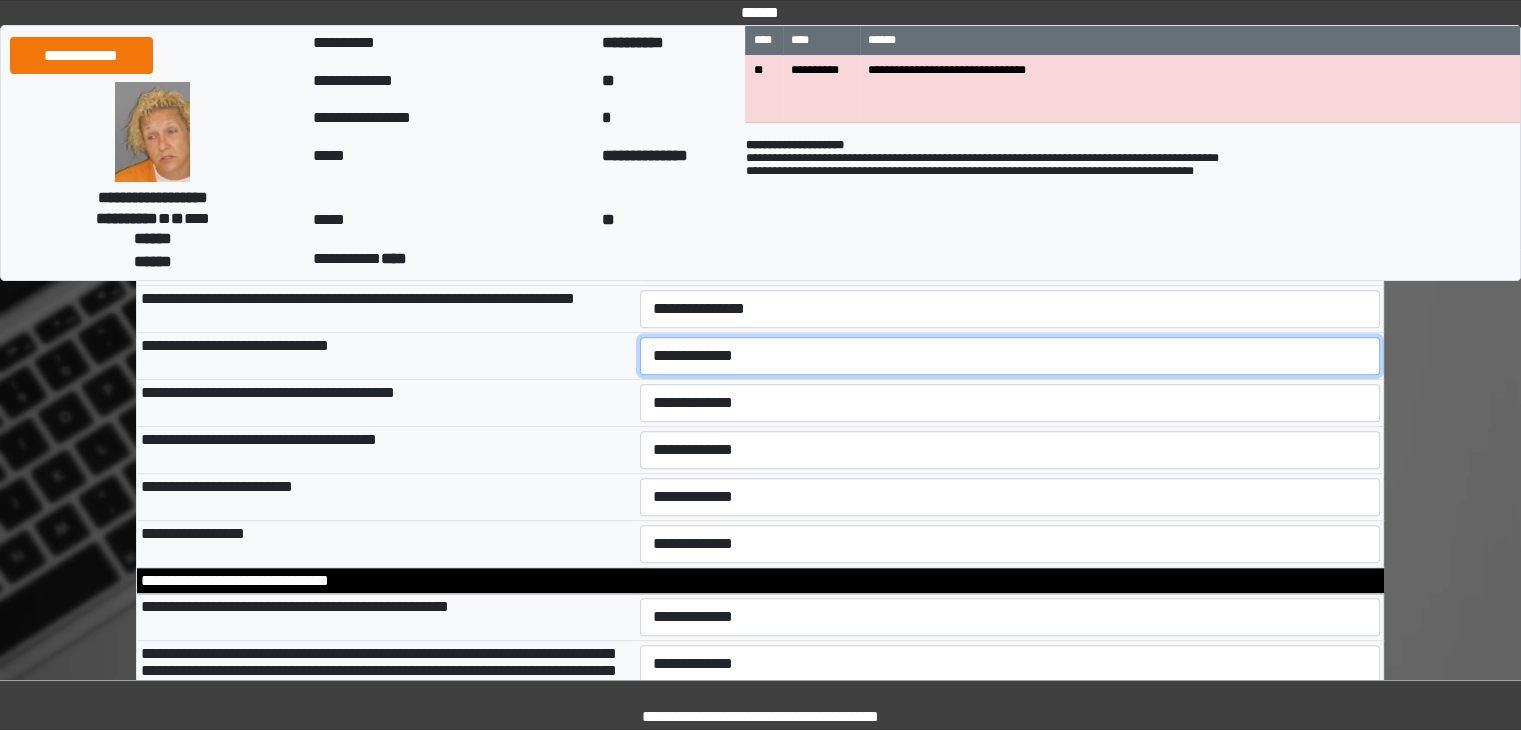 click on "**********" at bounding box center (1010, 356) 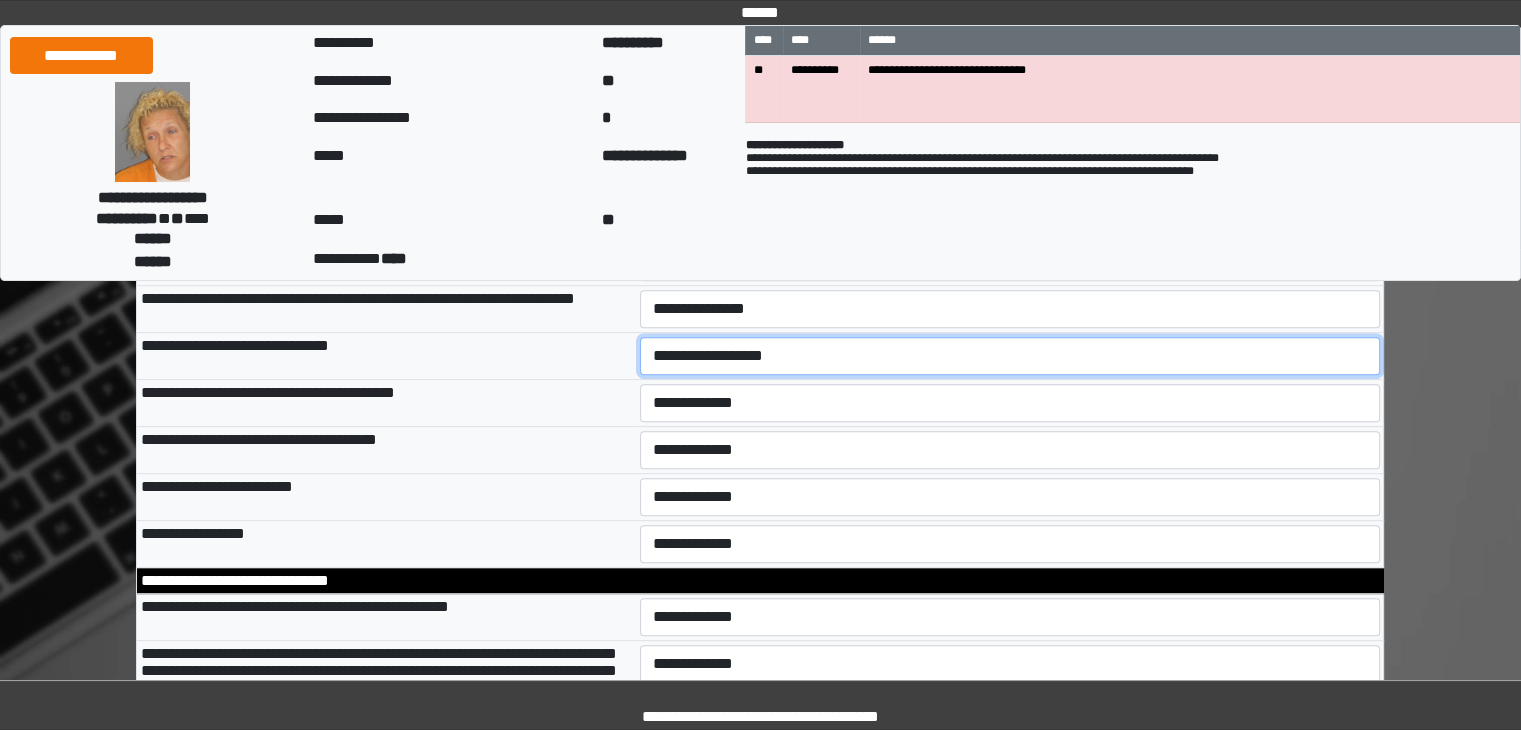click on "**********" at bounding box center (1010, 356) 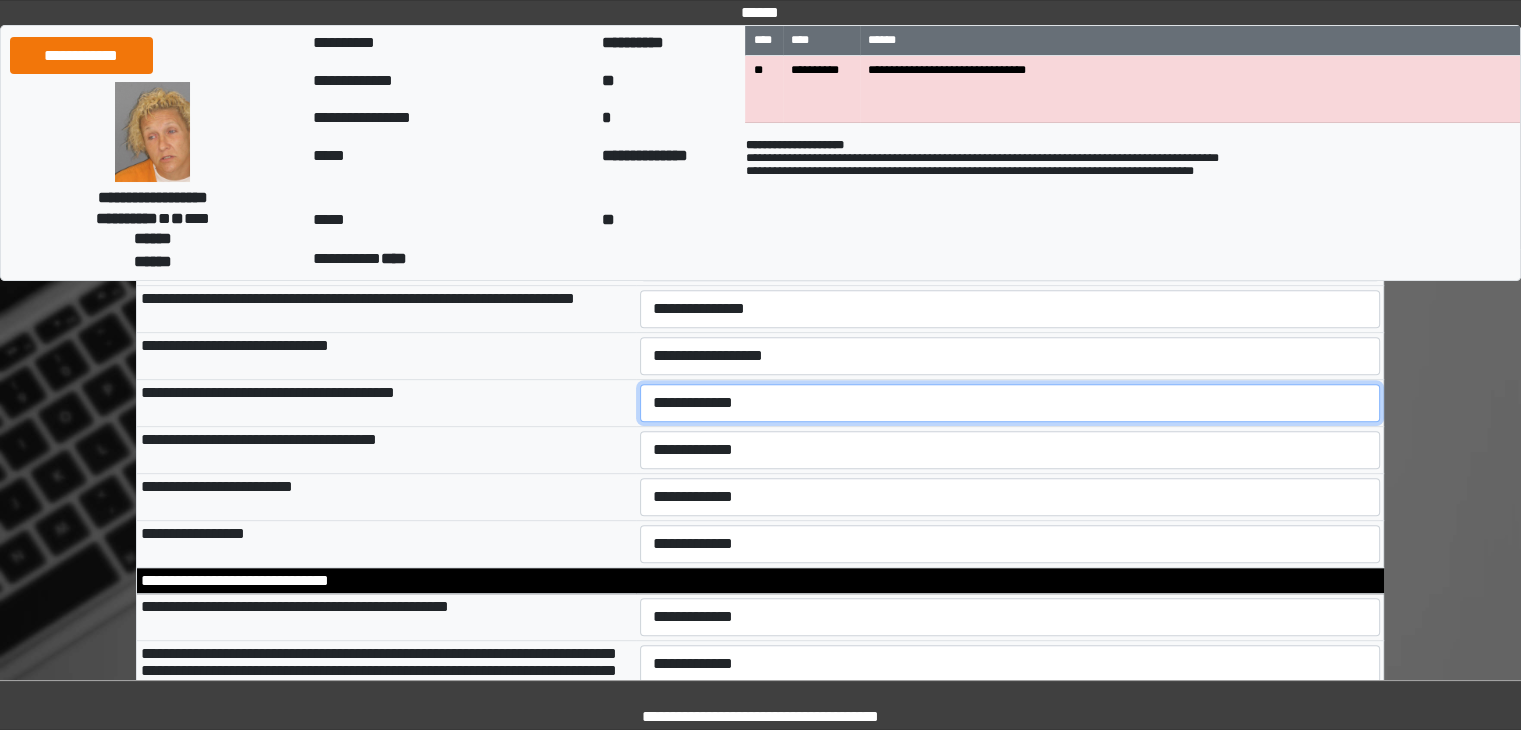 click on "**********" at bounding box center (1010, 403) 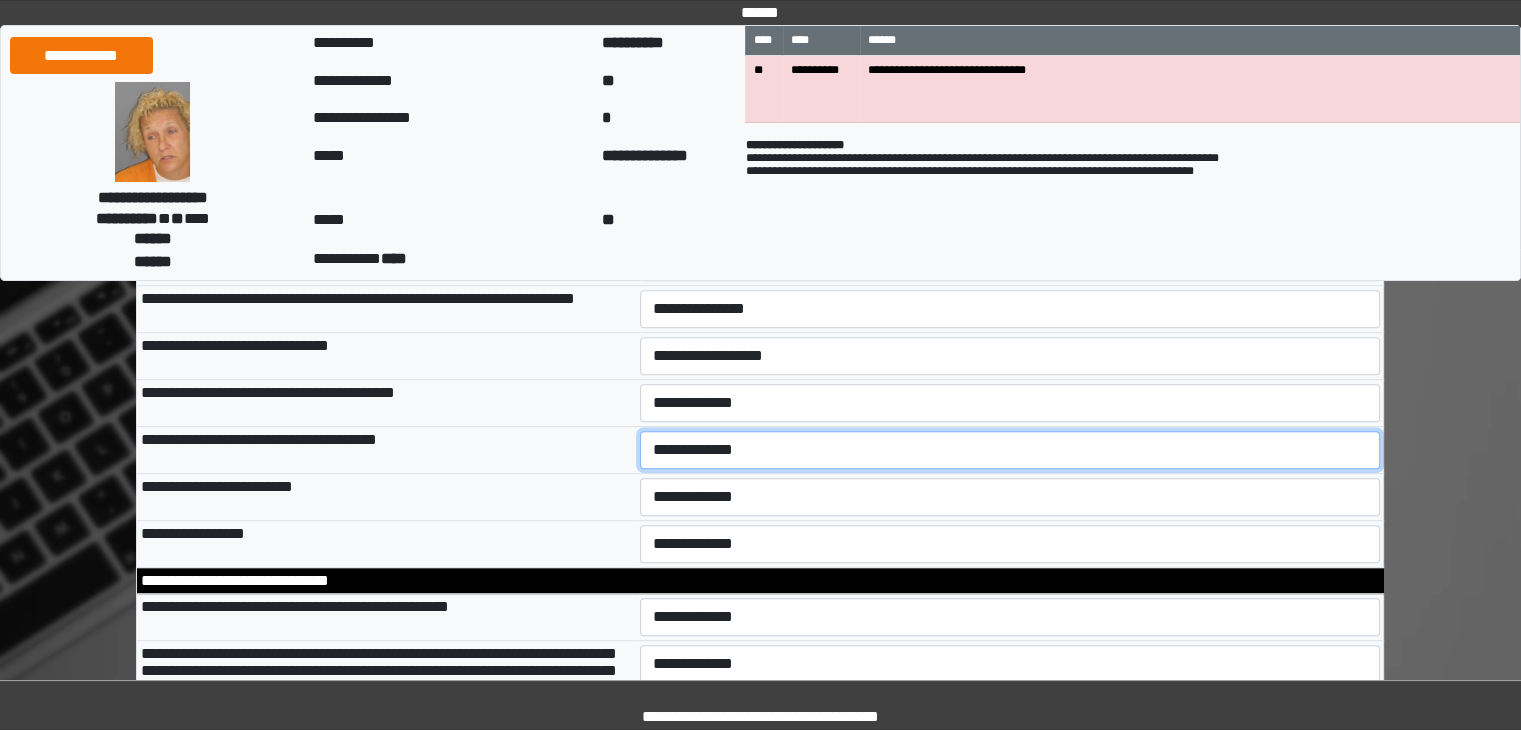 click on "**********" at bounding box center (1010, 450) 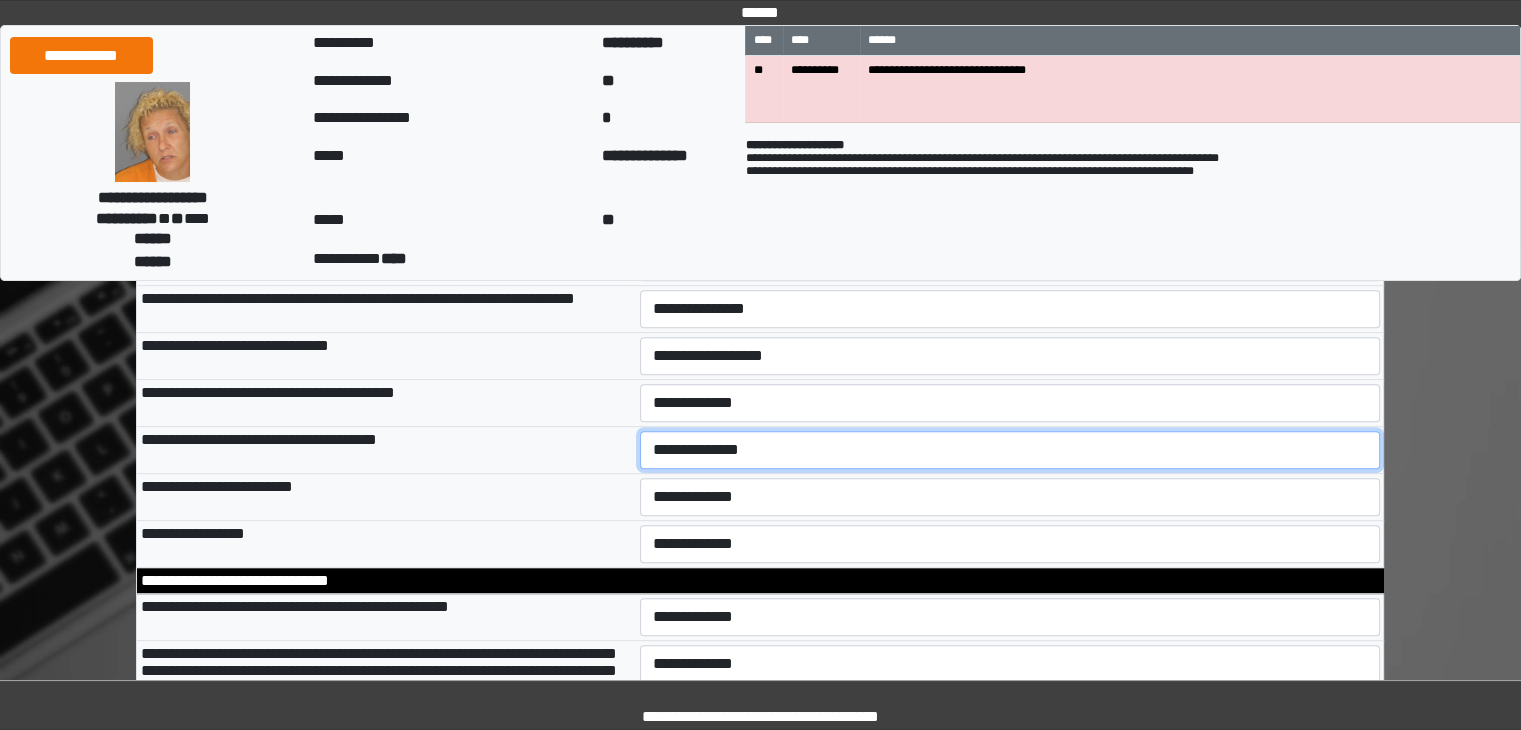 click on "**********" at bounding box center (1010, 450) 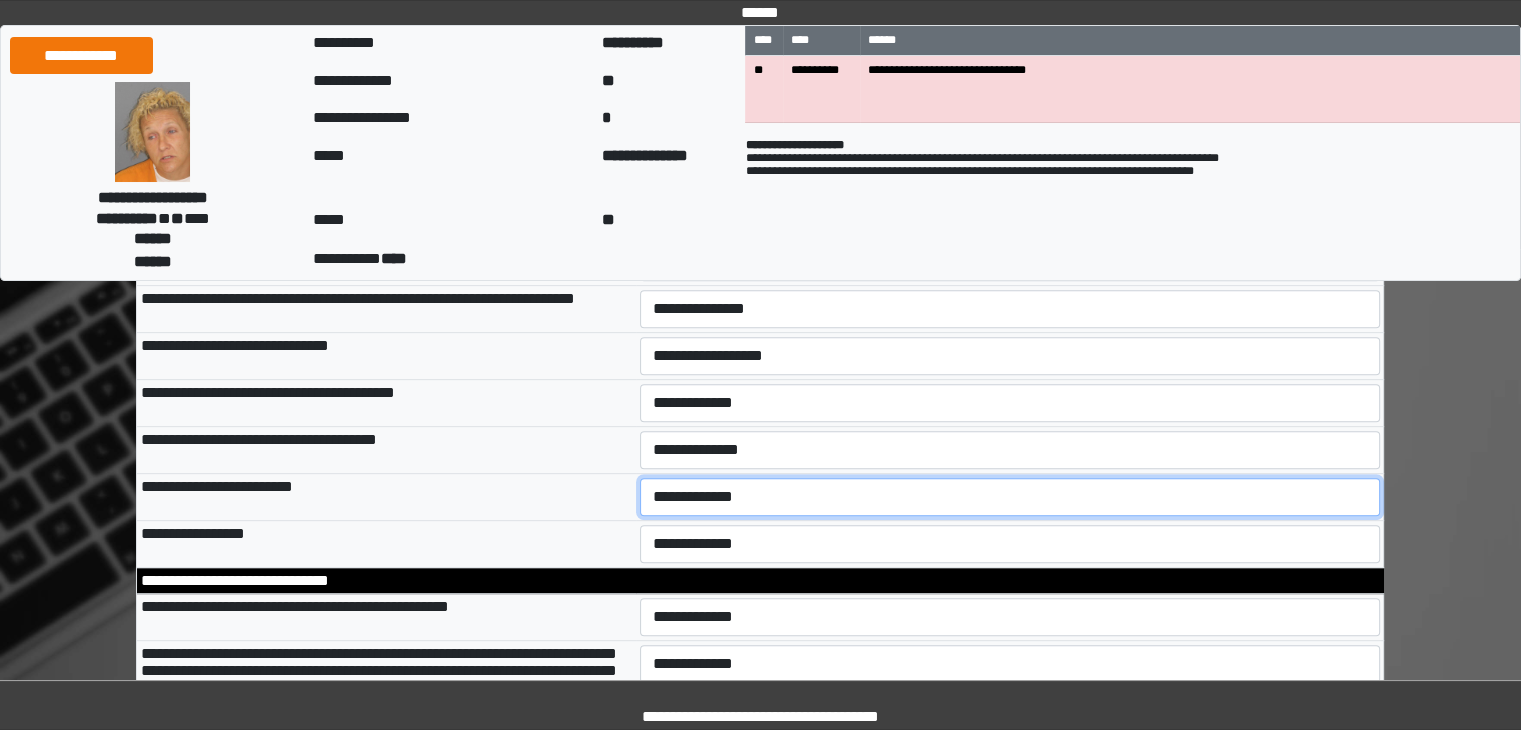 click on "**********" at bounding box center (1010, 497) 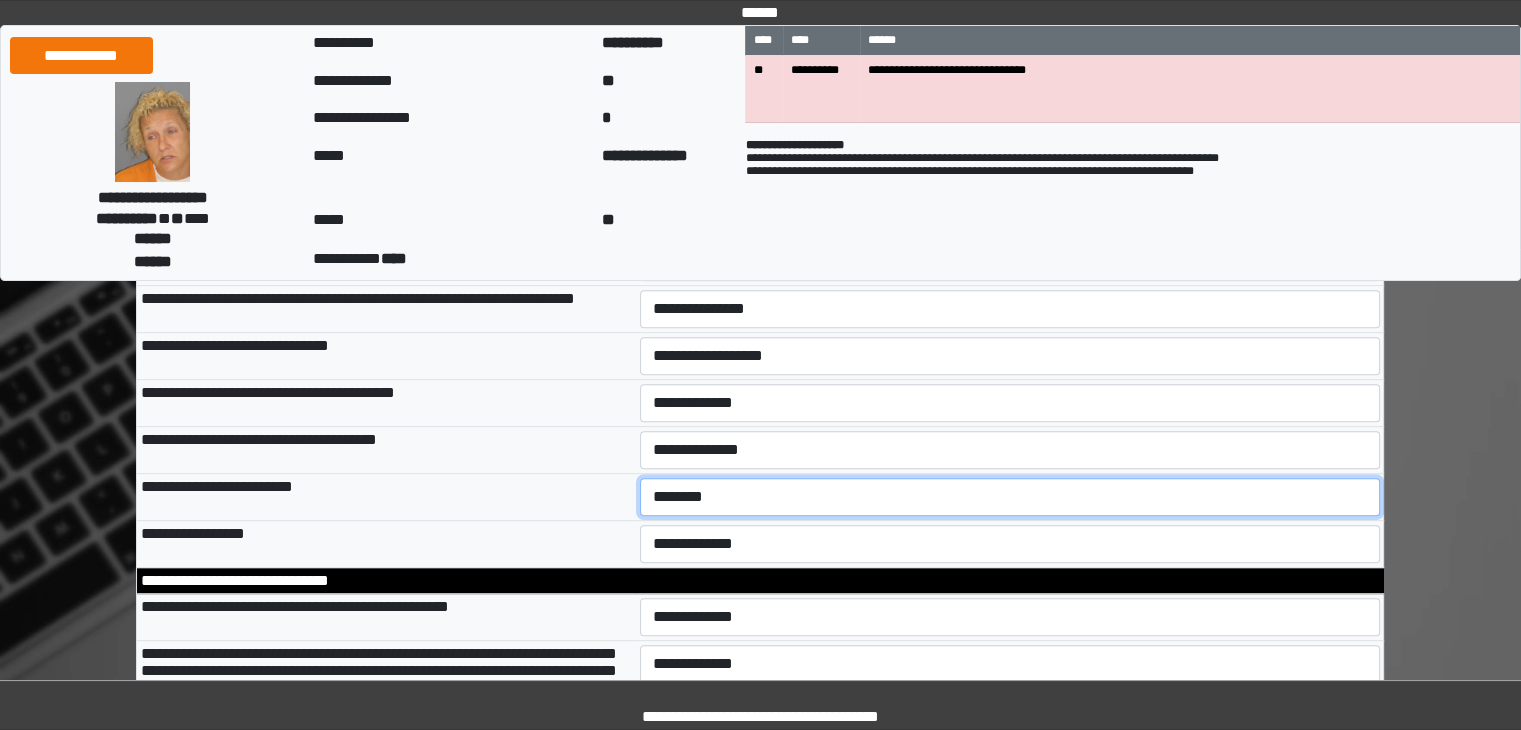 click on "**********" at bounding box center [1010, 497] 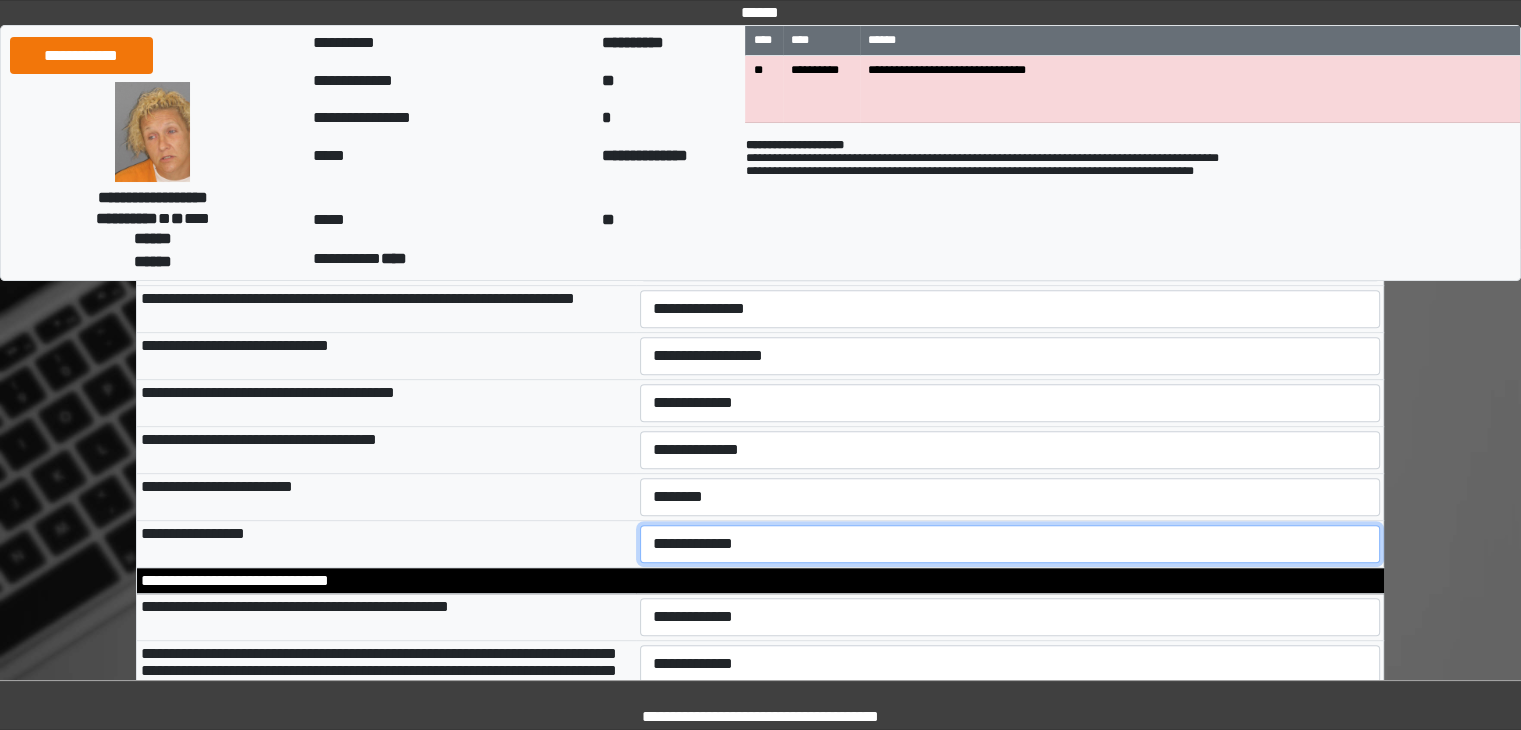 click on "**********" at bounding box center [1010, 544] 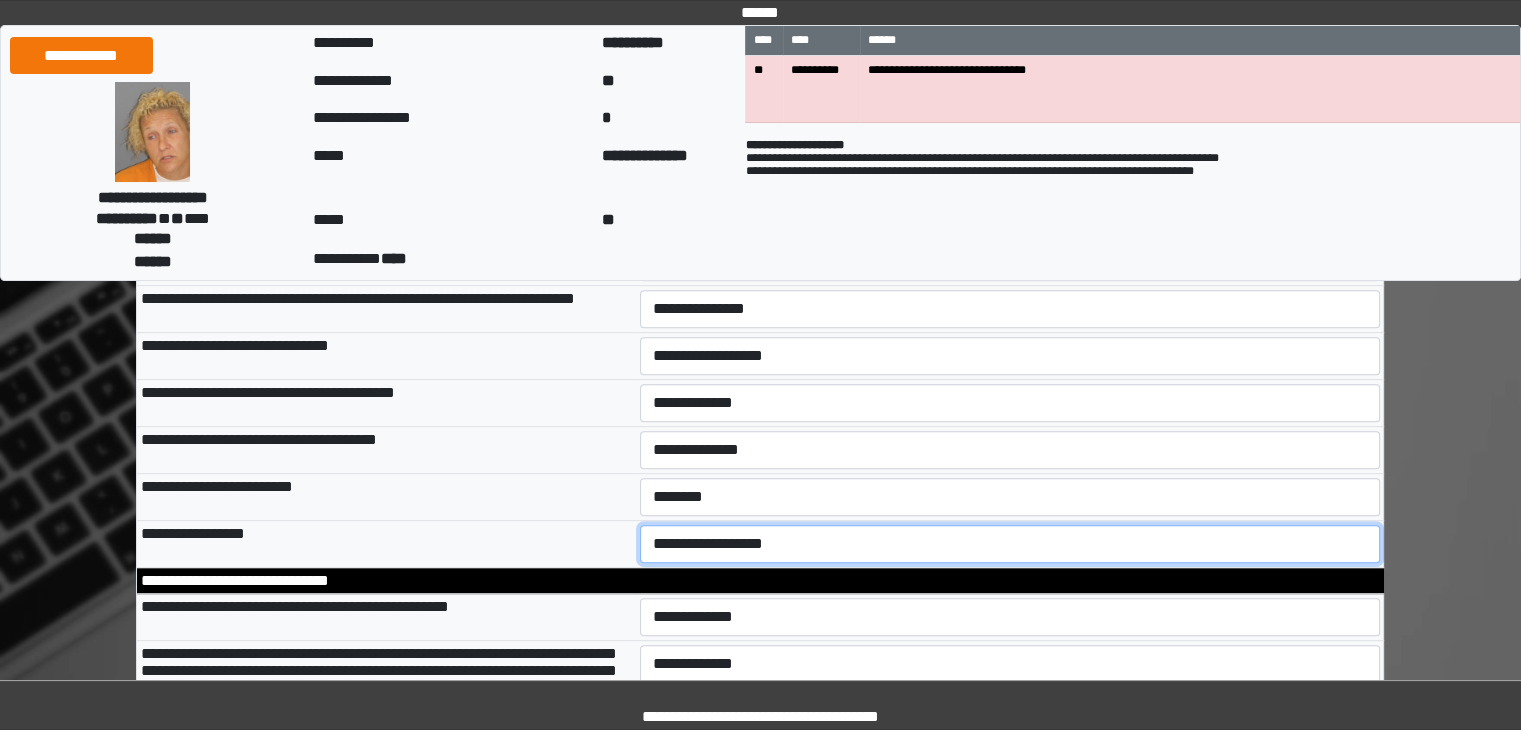 click on "**********" at bounding box center (1010, 544) 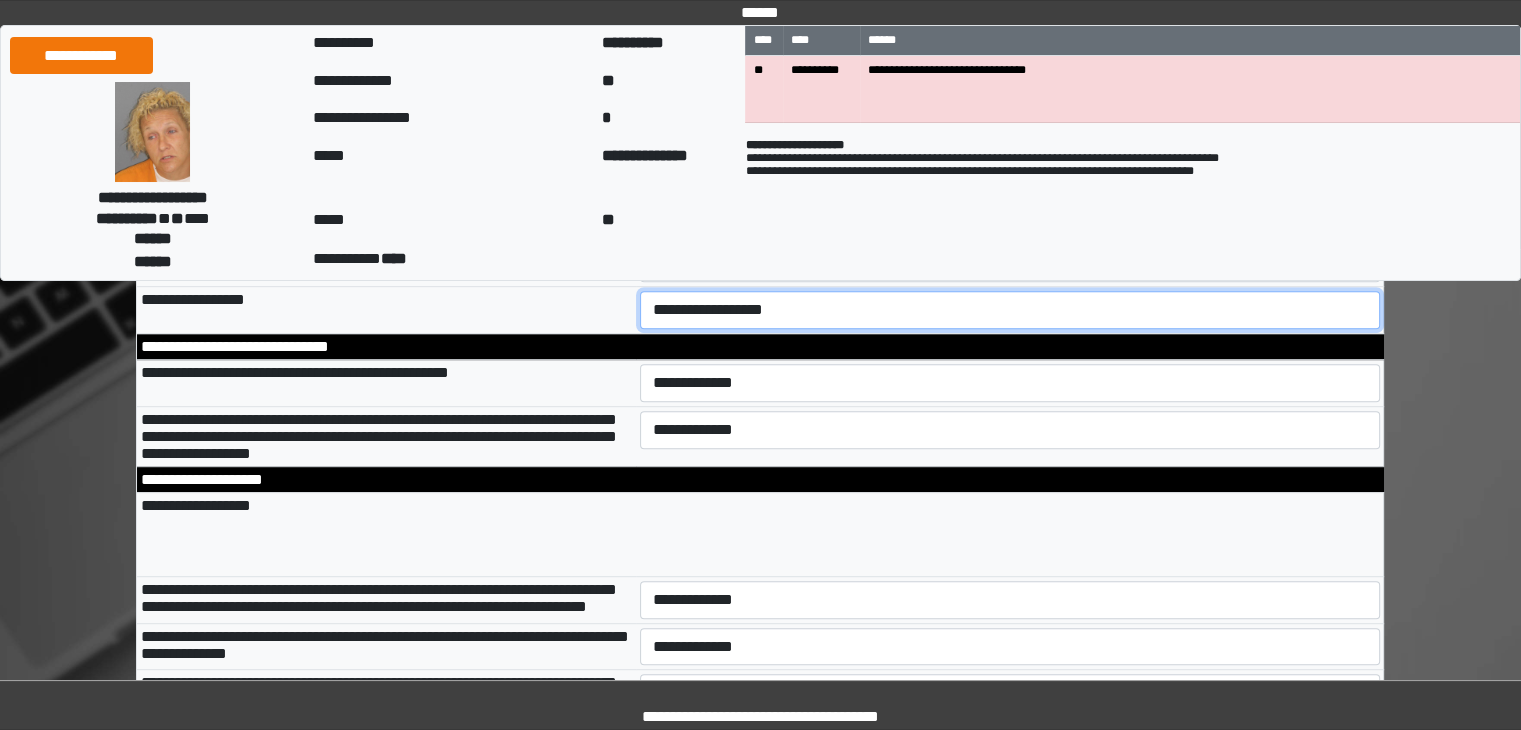 scroll, scrollTop: 1004, scrollLeft: 0, axis: vertical 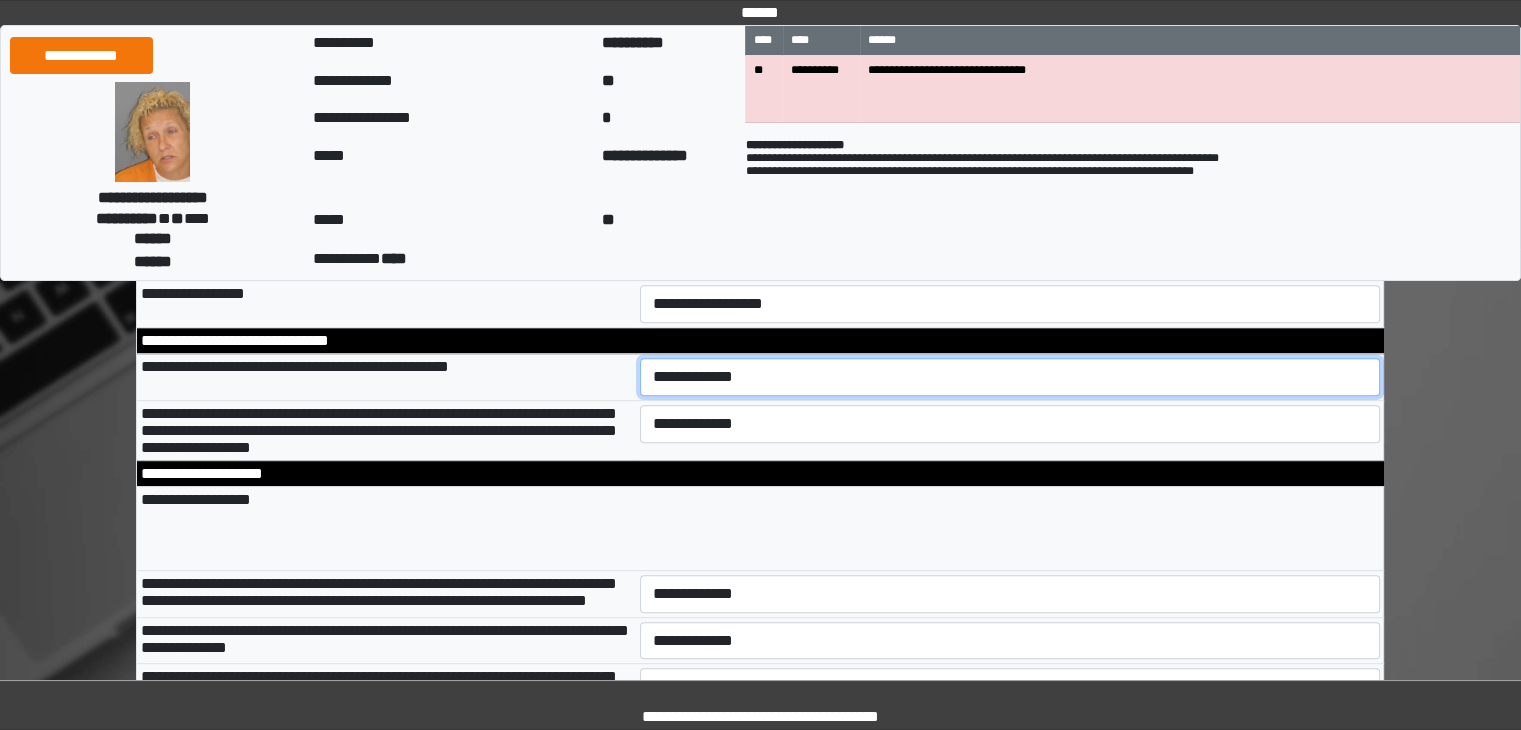click on "**********" at bounding box center [1010, 377] 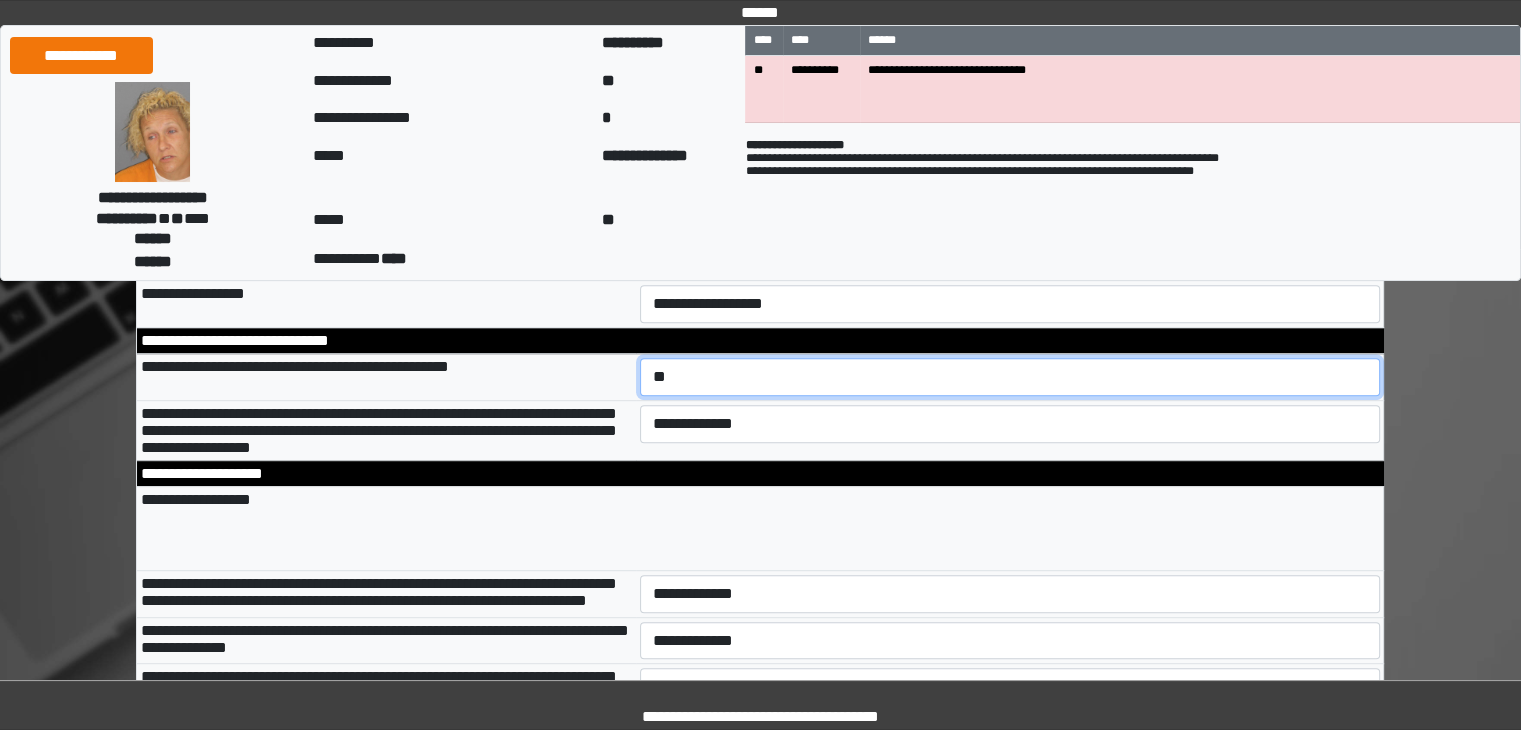click on "**********" at bounding box center (1010, 377) 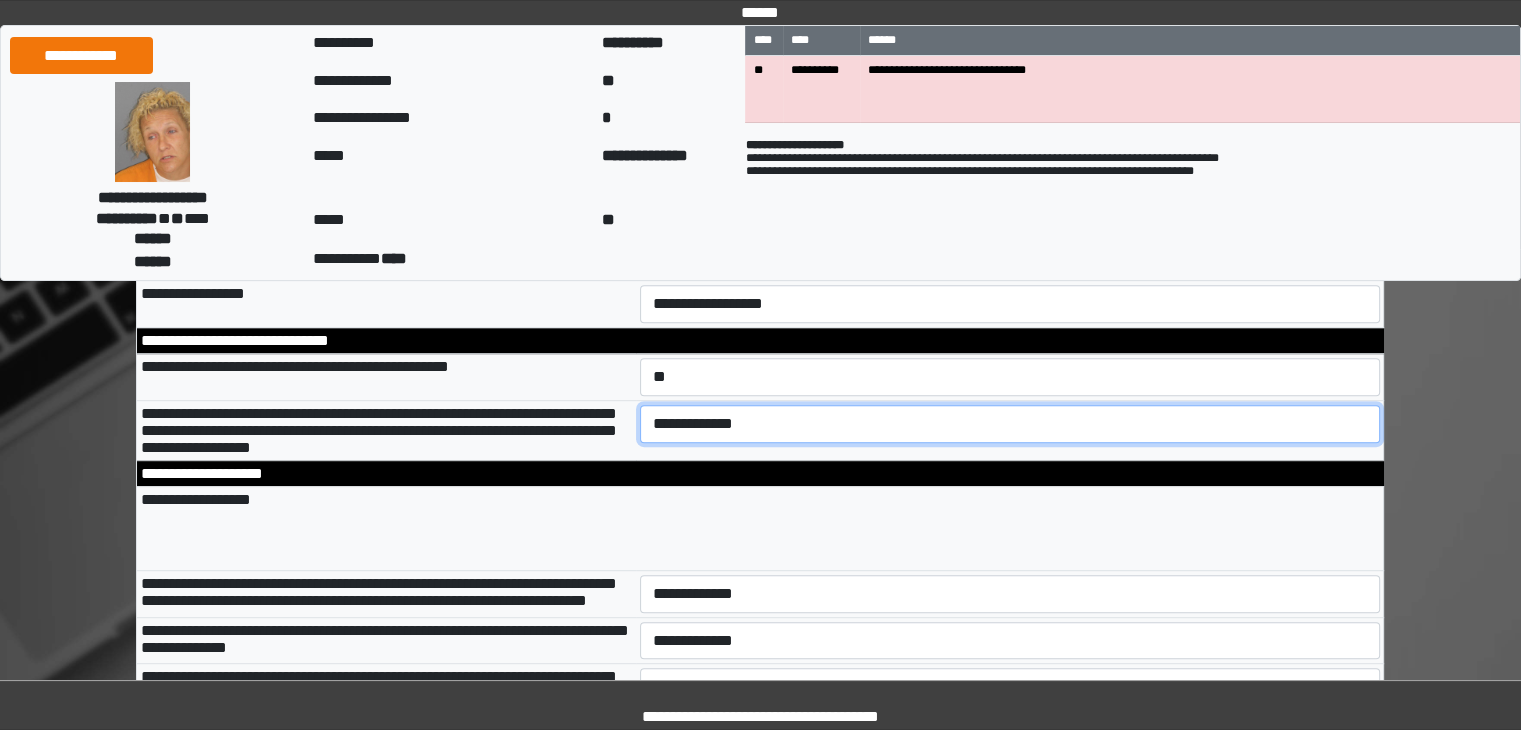 click on "**********" at bounding box center (1010, 424) 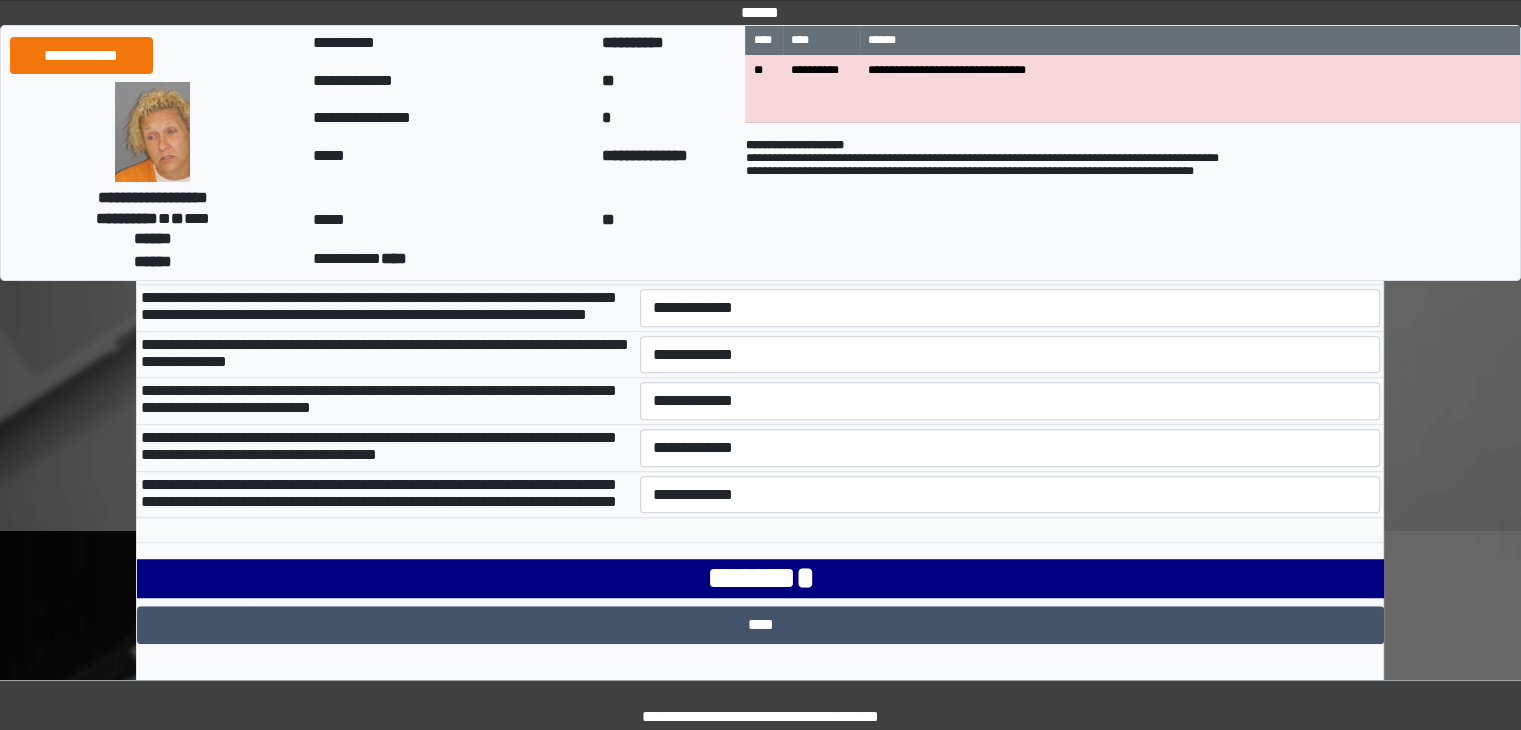 scroll, scrollTop: 1300, scrollLeft: 0, axis: vertical 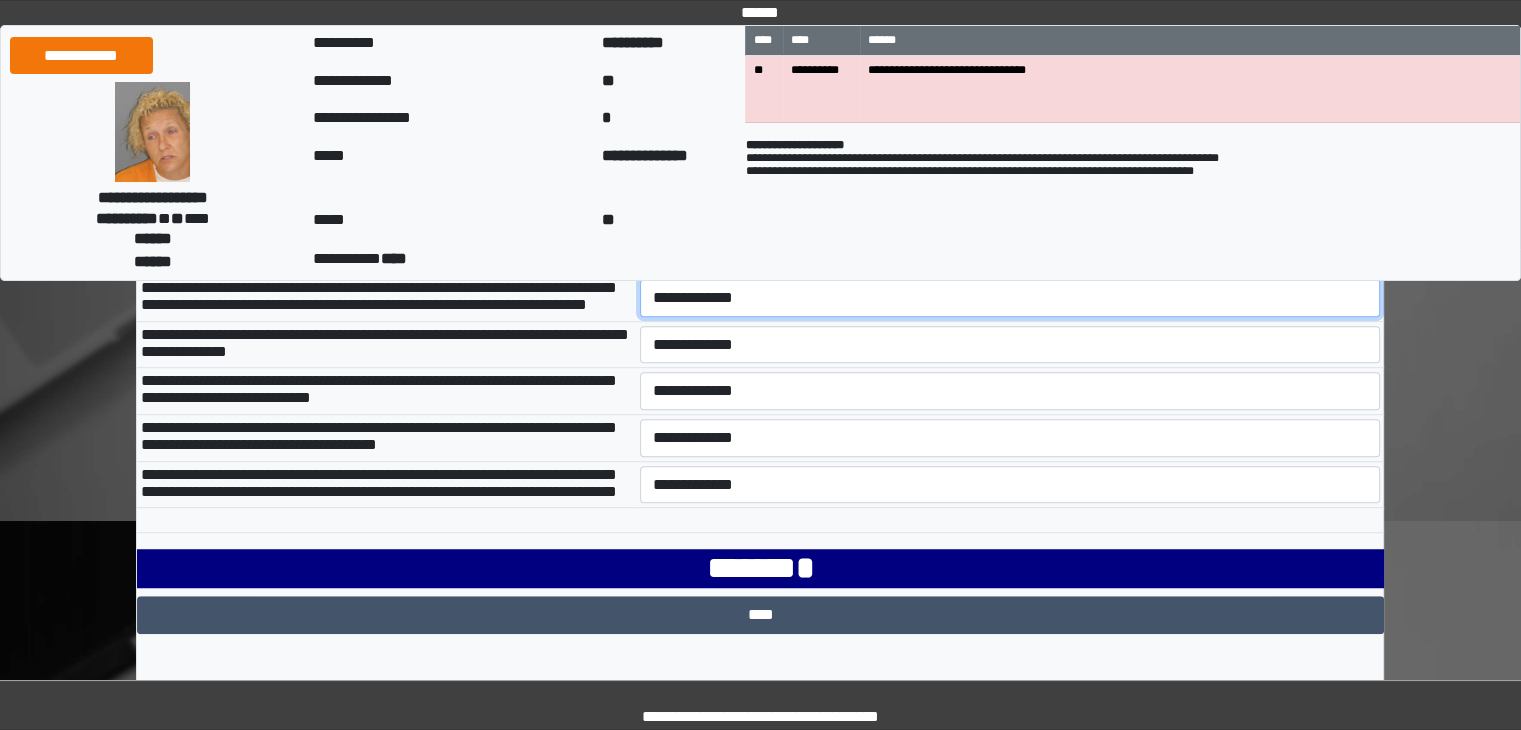 click on "**********" at bounding box center (1010, 298) 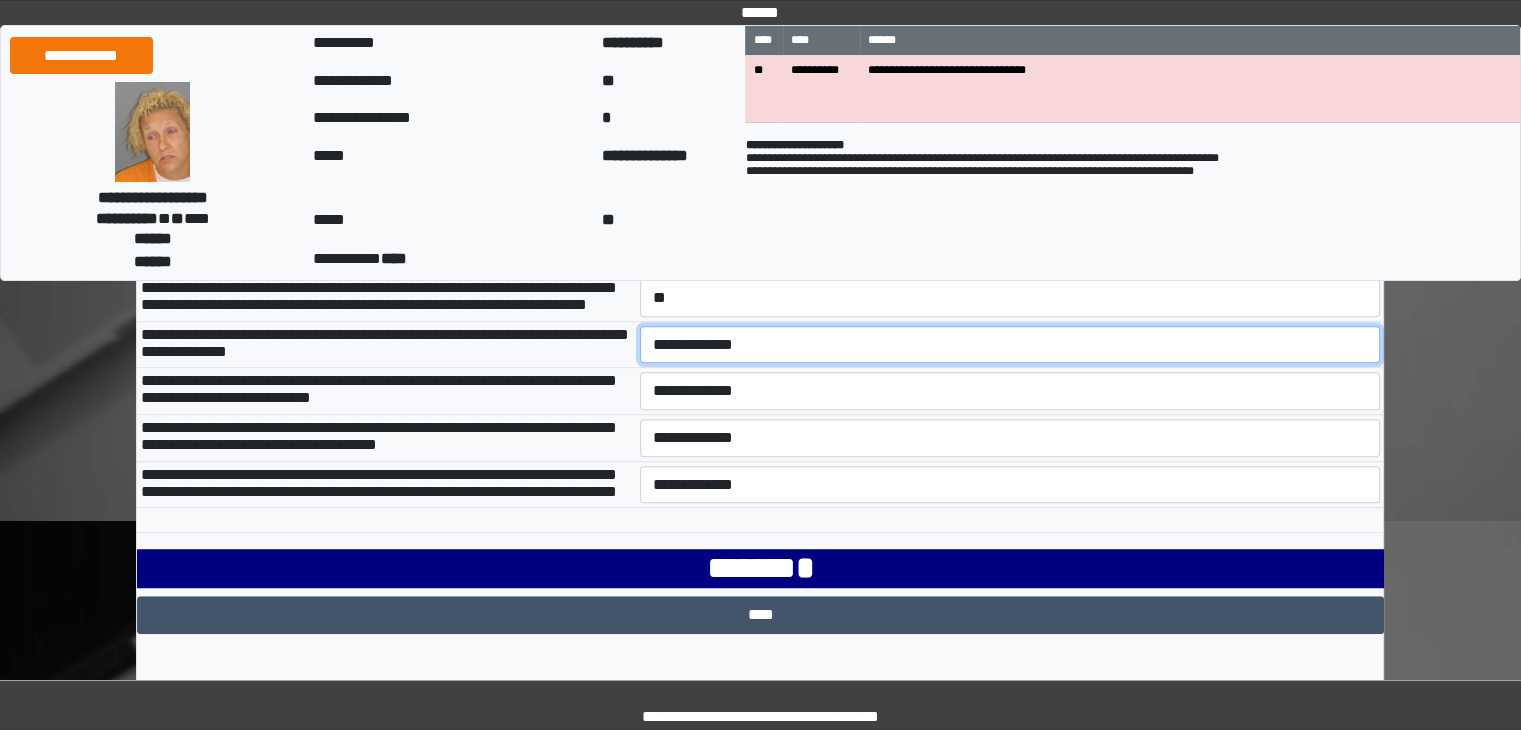 click on "**********" at bounding box center (1010, 345) 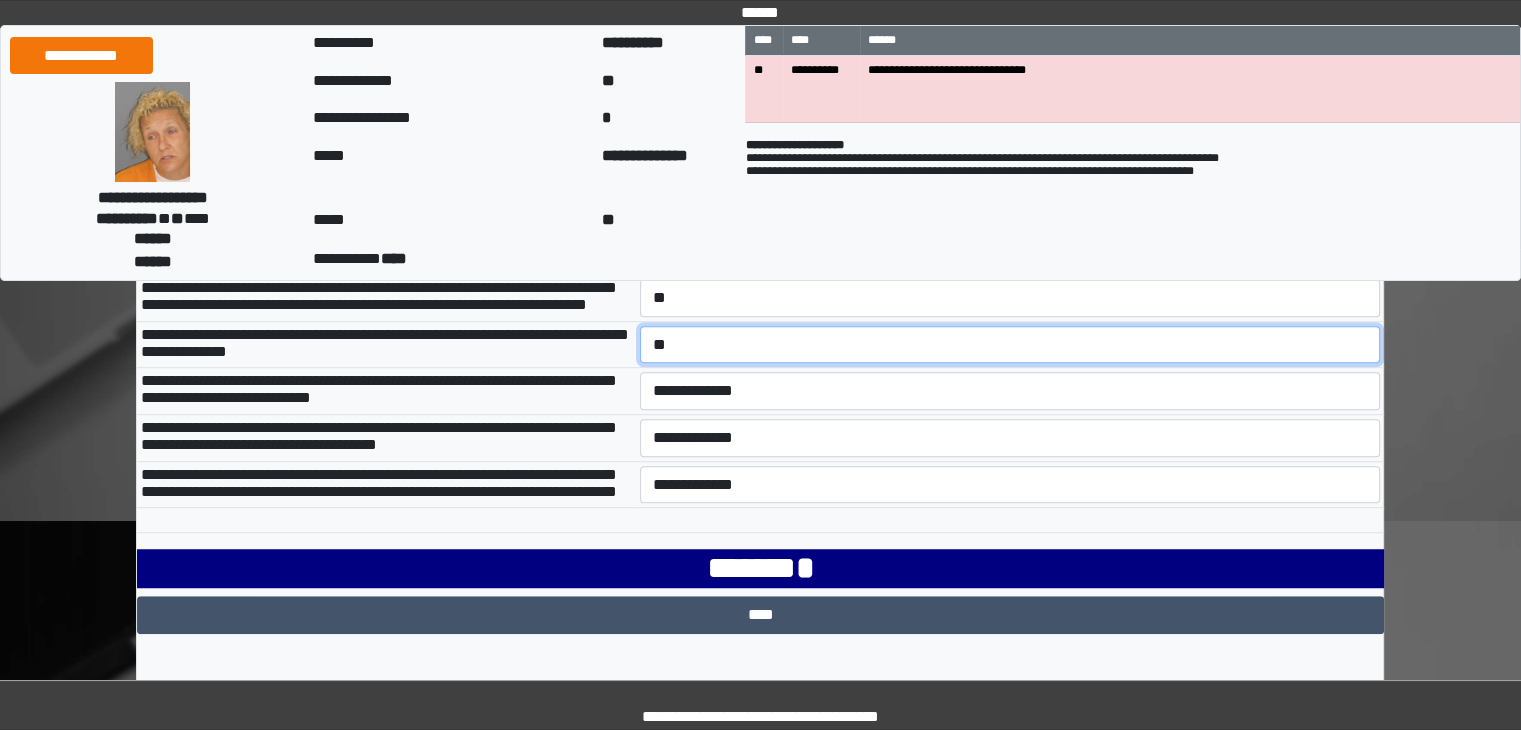 click on "**********" at bounding box center [1010, 345] 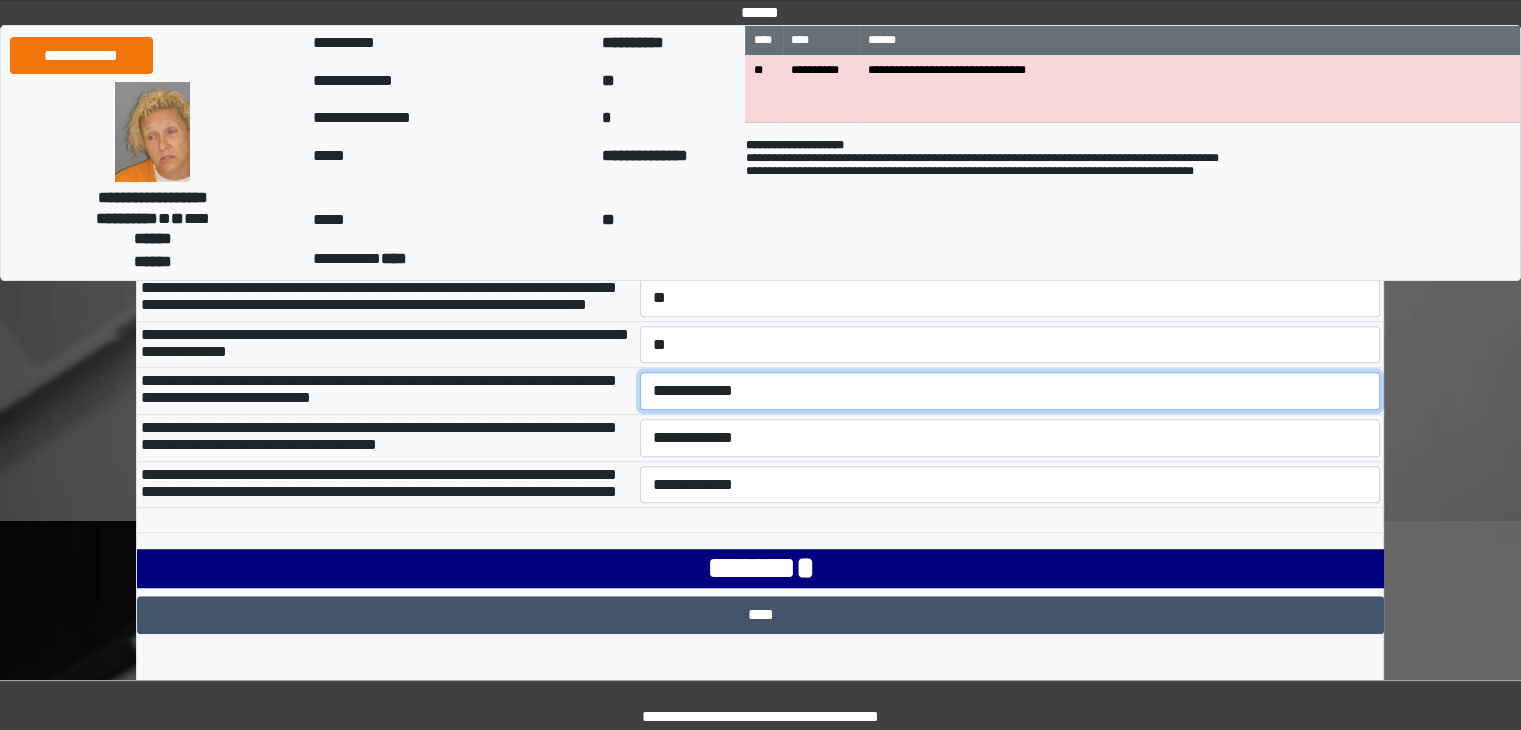 click on "**********" at bounding box center [1010, 391] 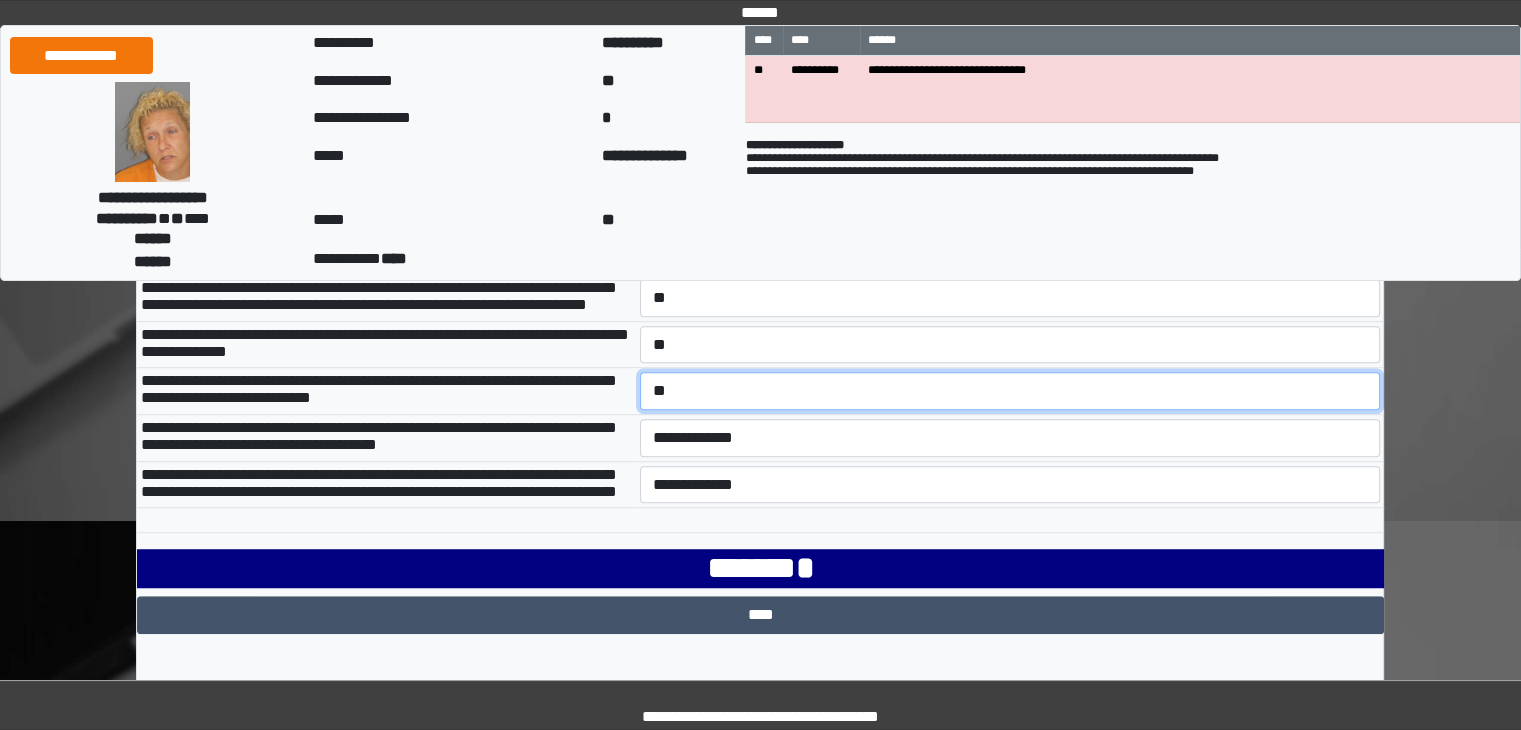 click on "**********" at bounding box center (1010, 391) 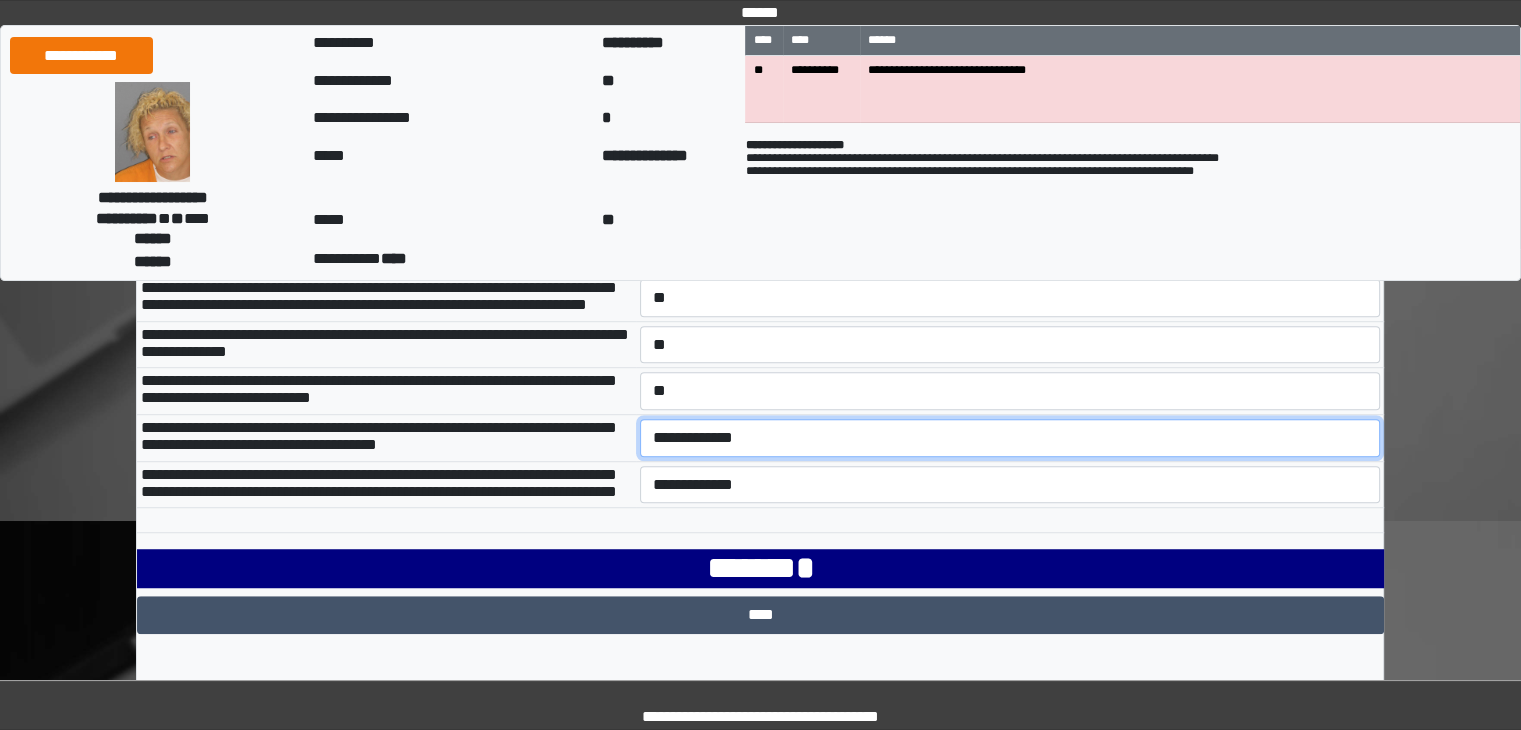 click on "**********" at bounding box center (1010, 438) 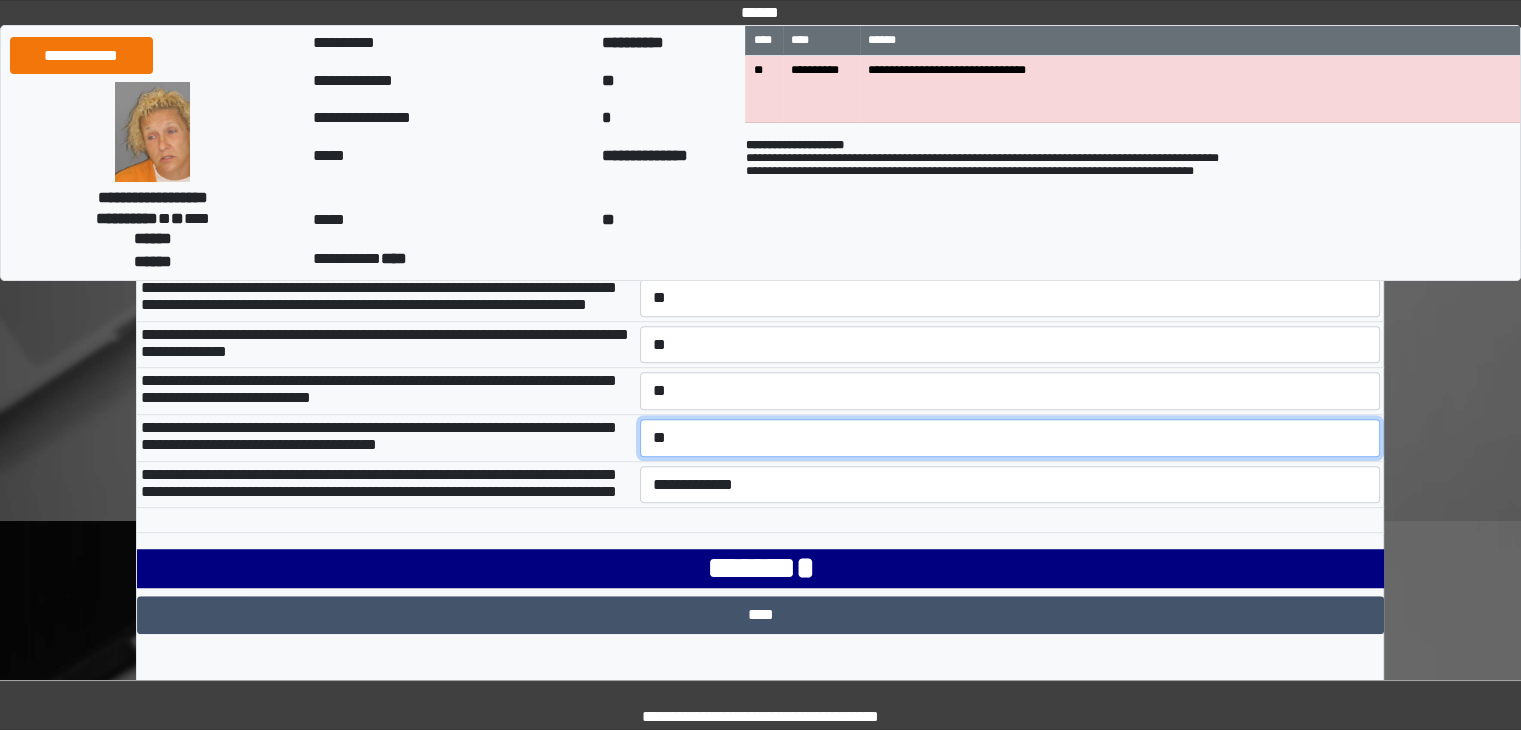 click on "**********" at bounding box center (1010, 438) 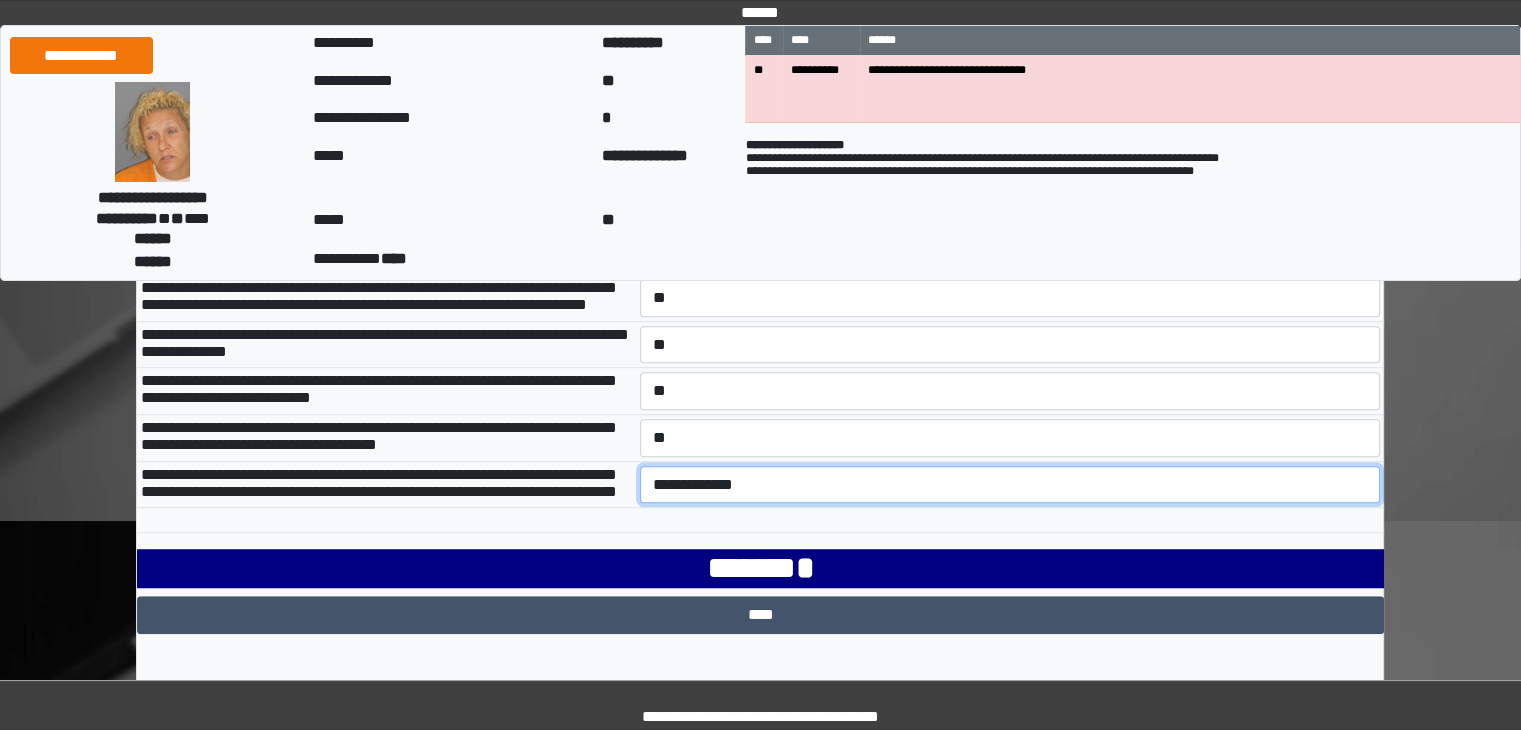 click on "**********" at bounding box center (1010, 485) 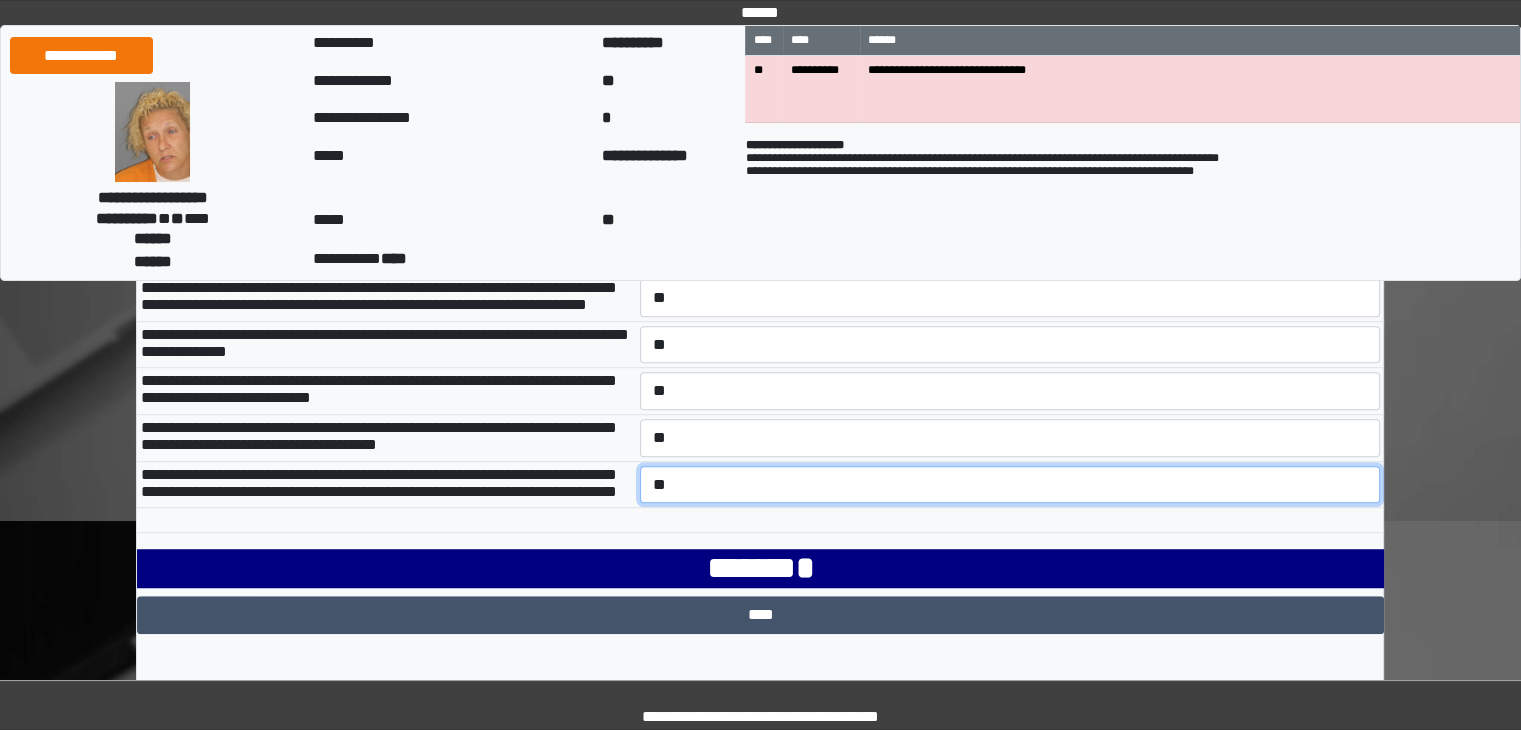 click on "**********" at bounding box center [1010, 485] 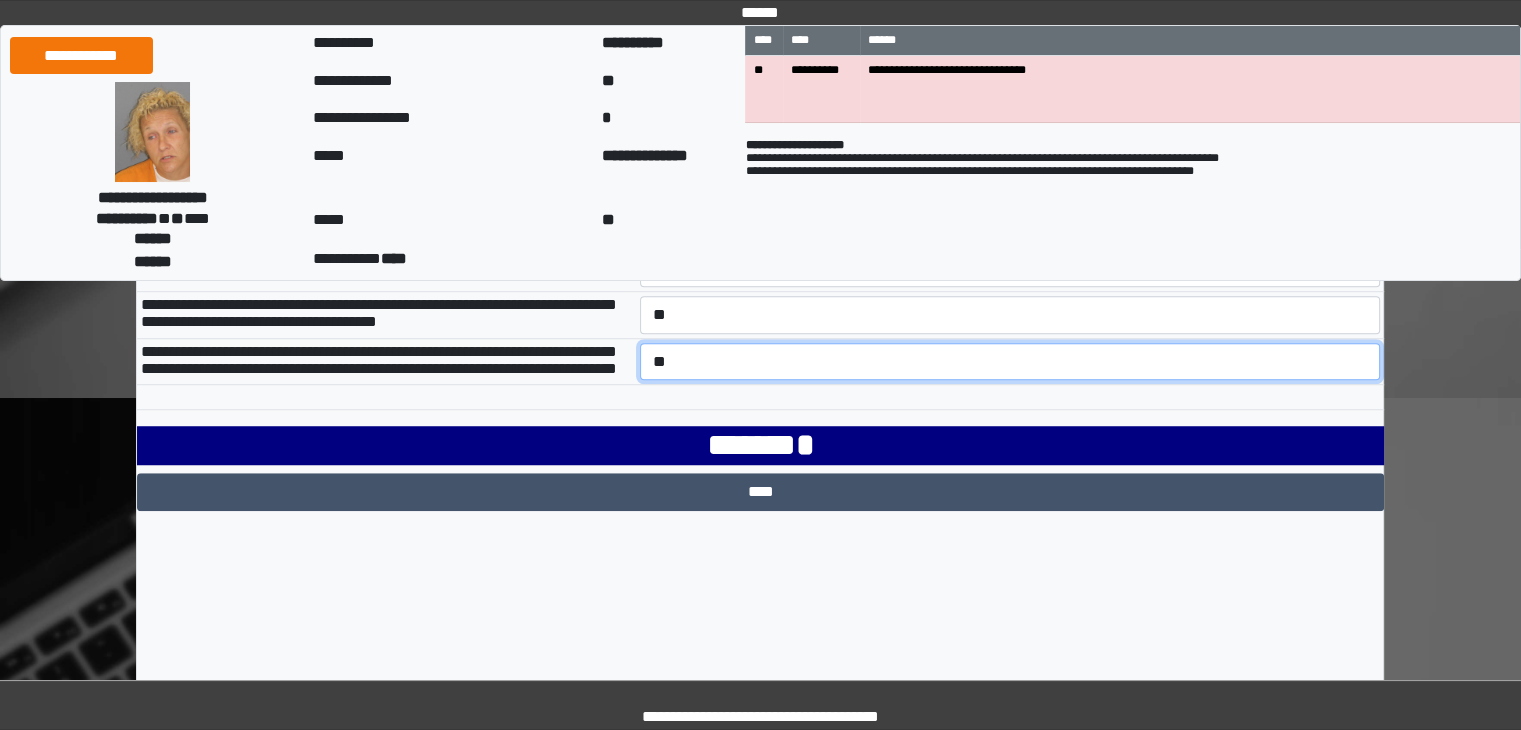 scroll, scrollTop: 1448, scrollLeft: 0, axis: vertical 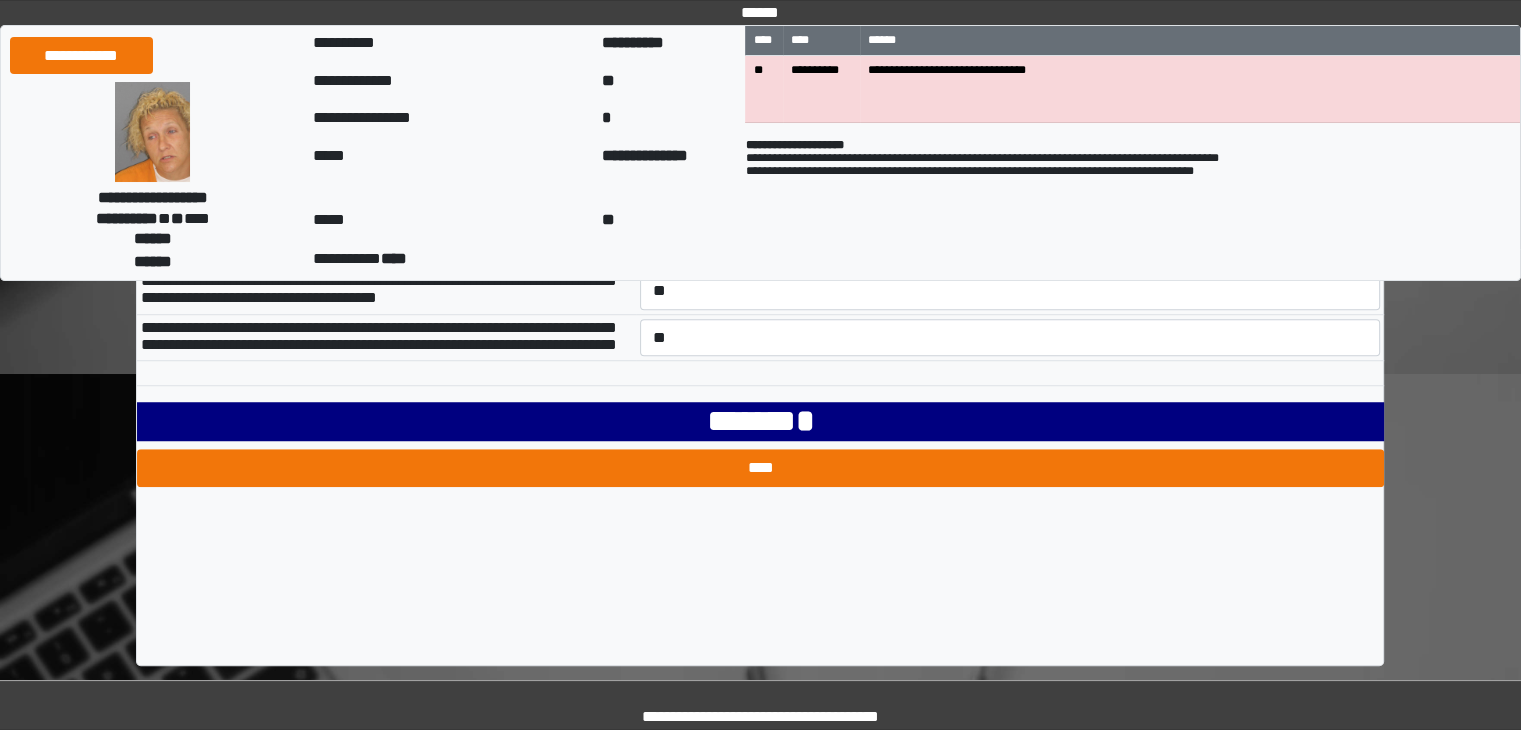 click on "****" at bounding box center (760, 468) 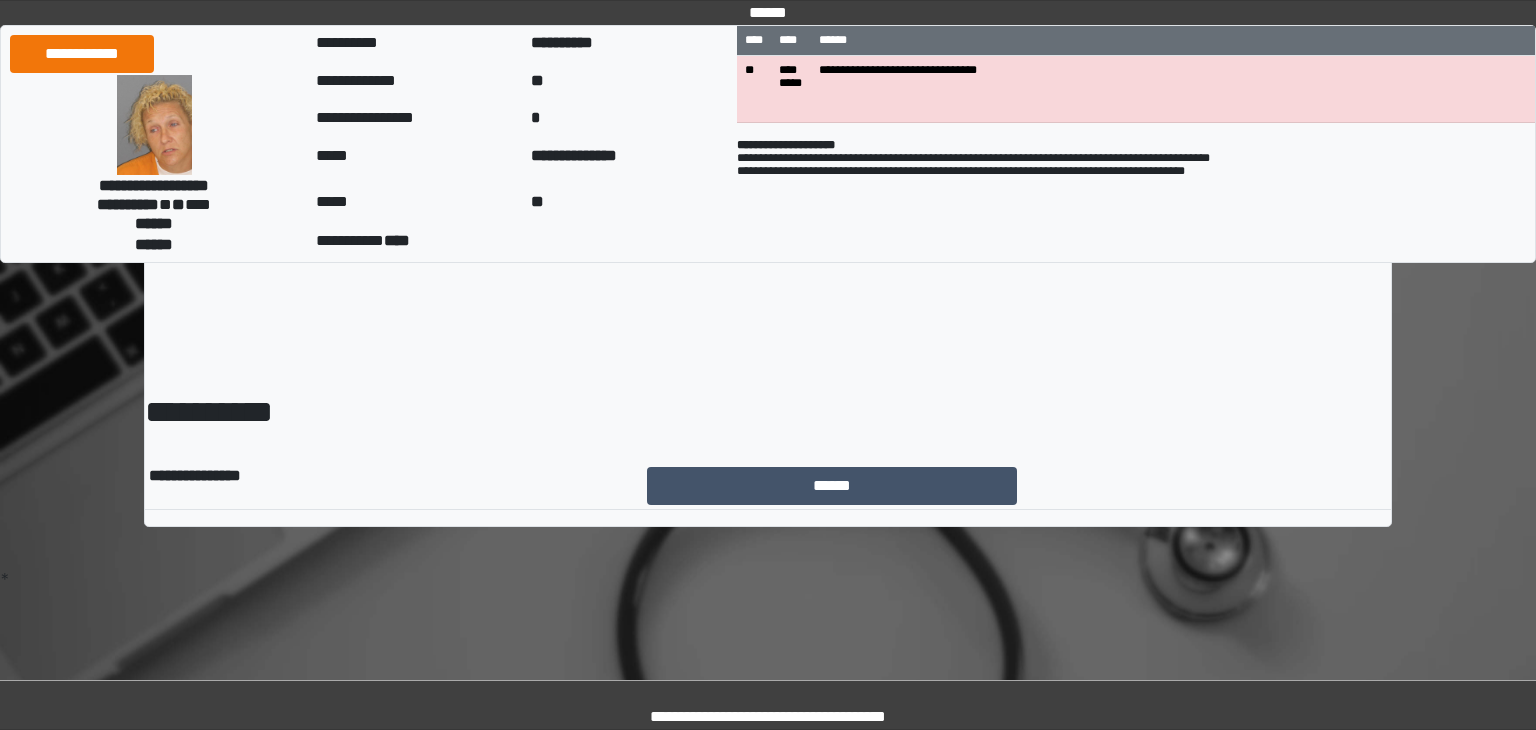 scroll, scrollTop: 0, scrollLeft: 0, axis: both 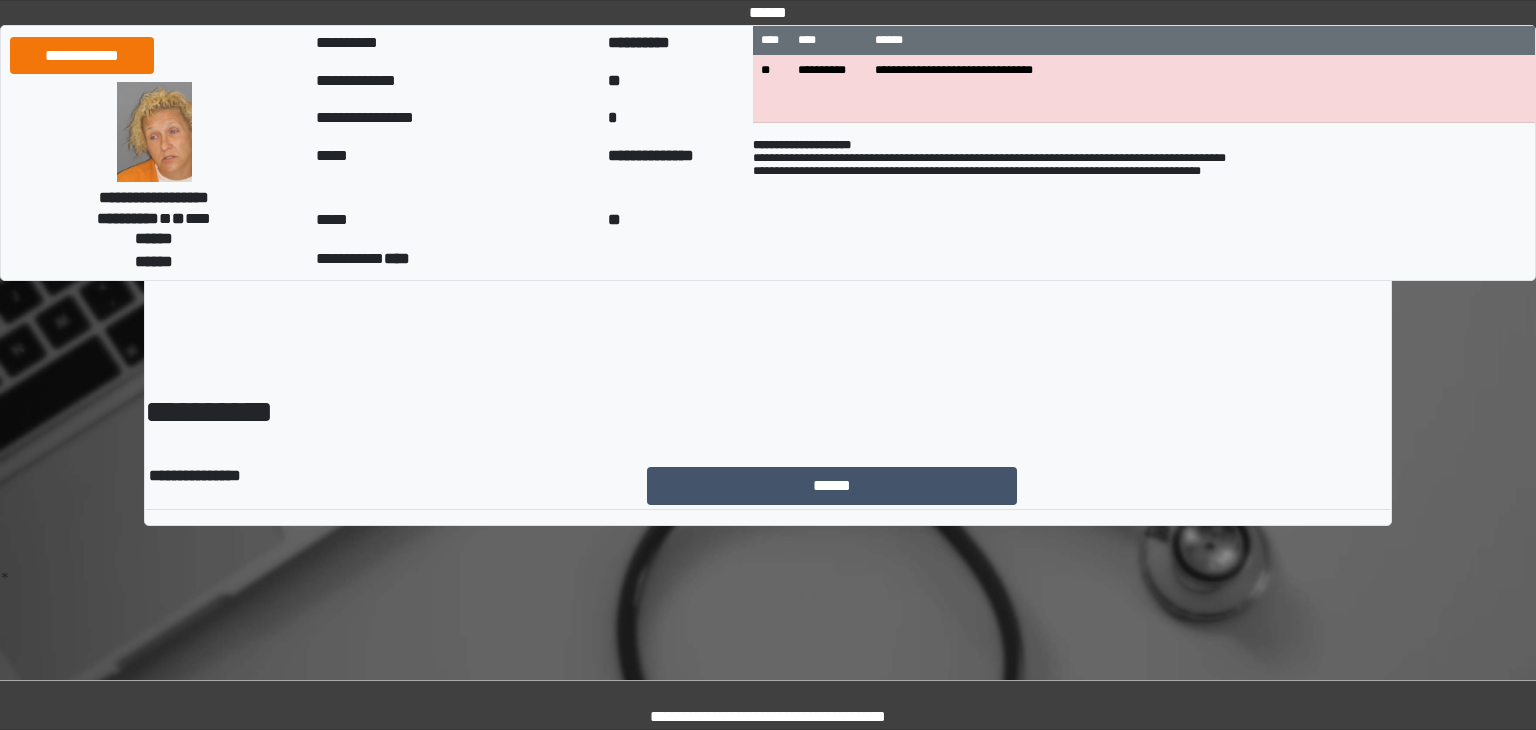 click on "******" at bounding box center (832, 486) 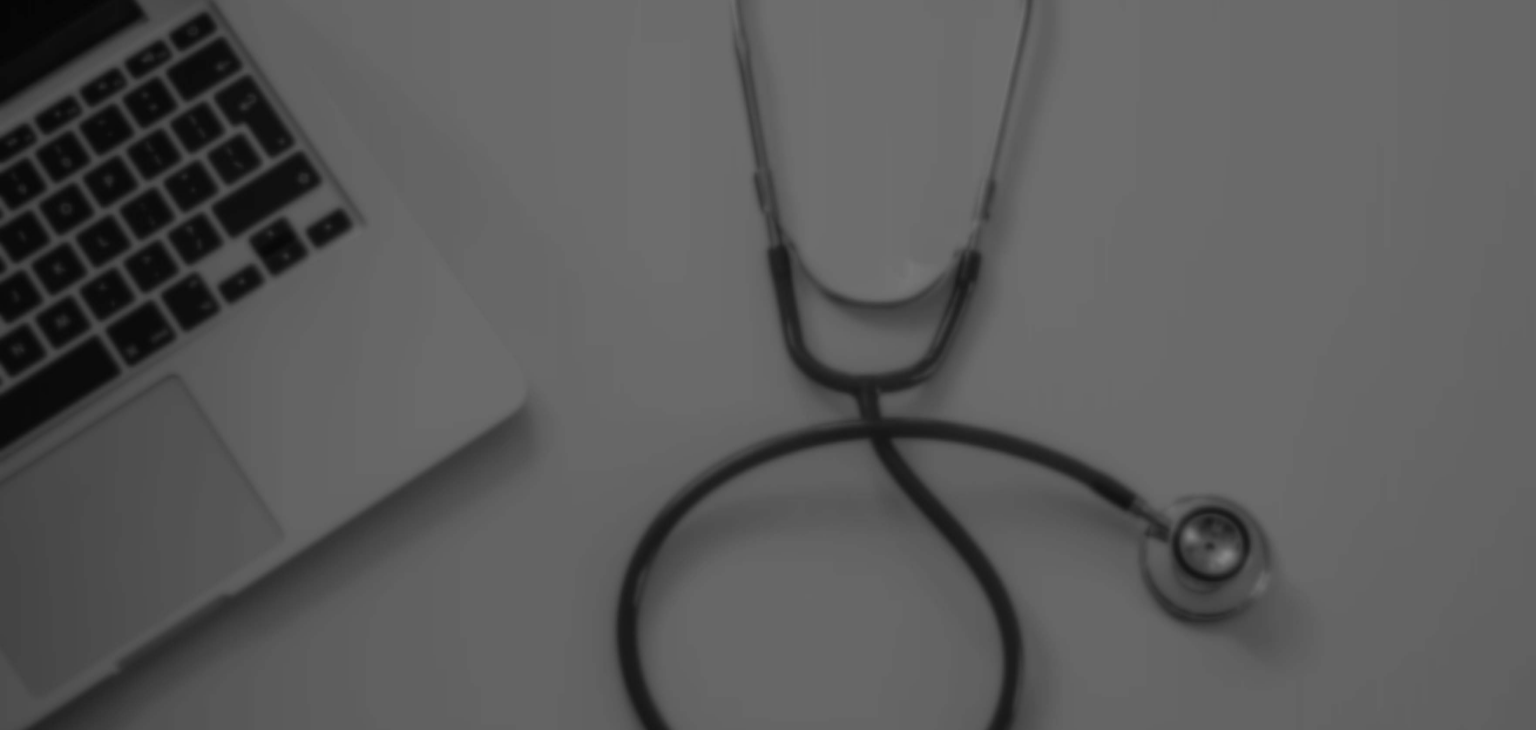 scroll, scrollTop: 0, scrollLeft: 0, axis: both 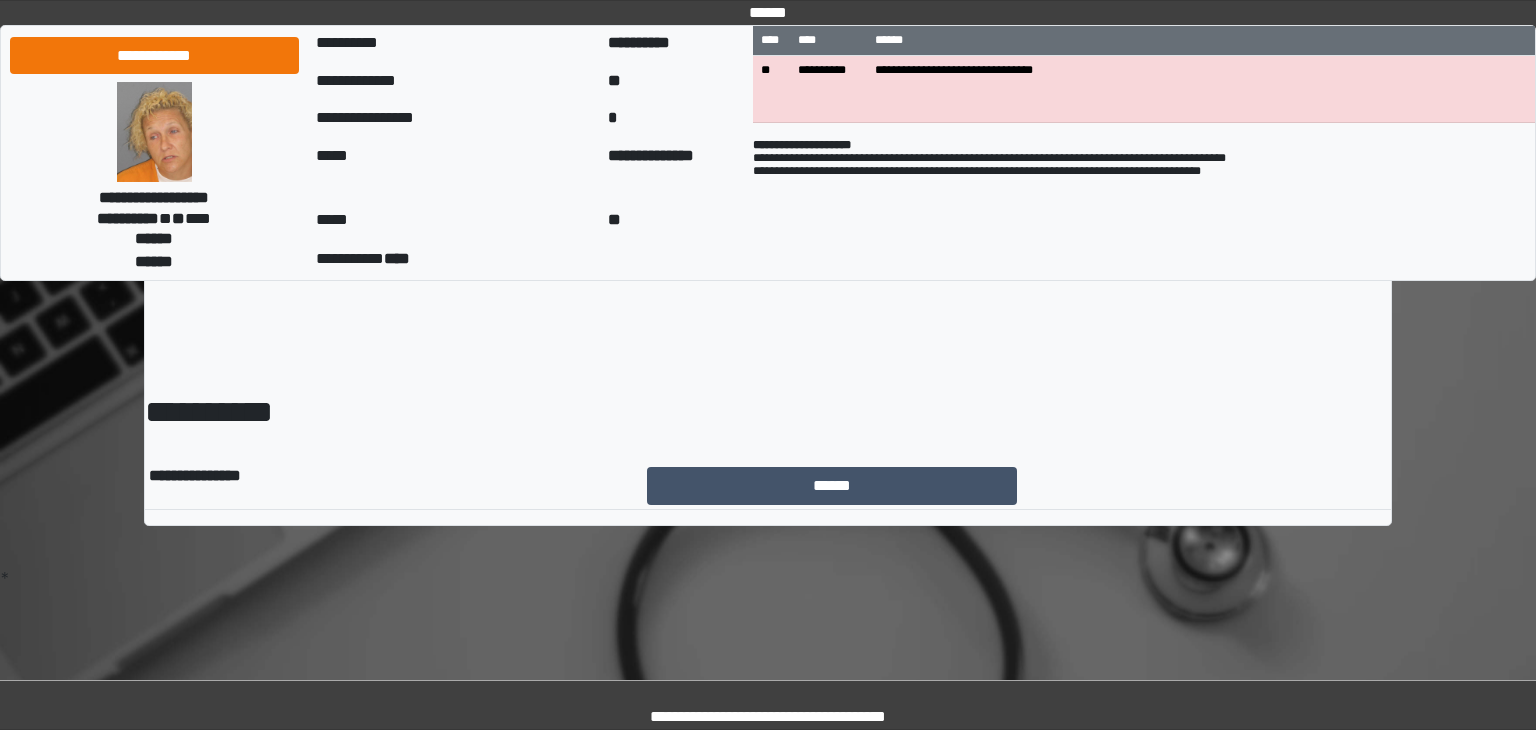 click on "******" at bounding box center (832, 486) 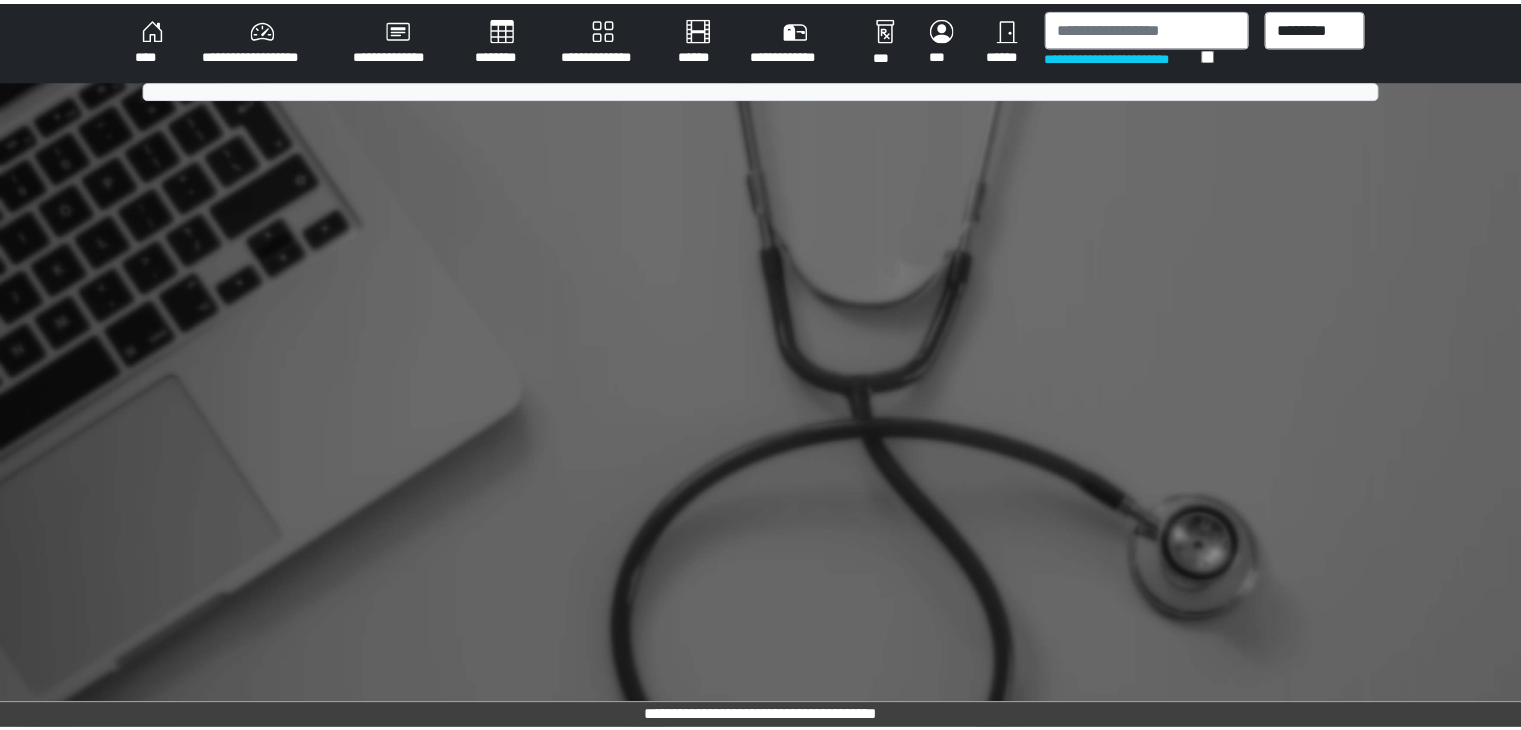scroll, scrollTop: 0, scrollLeft: 0, axis: both 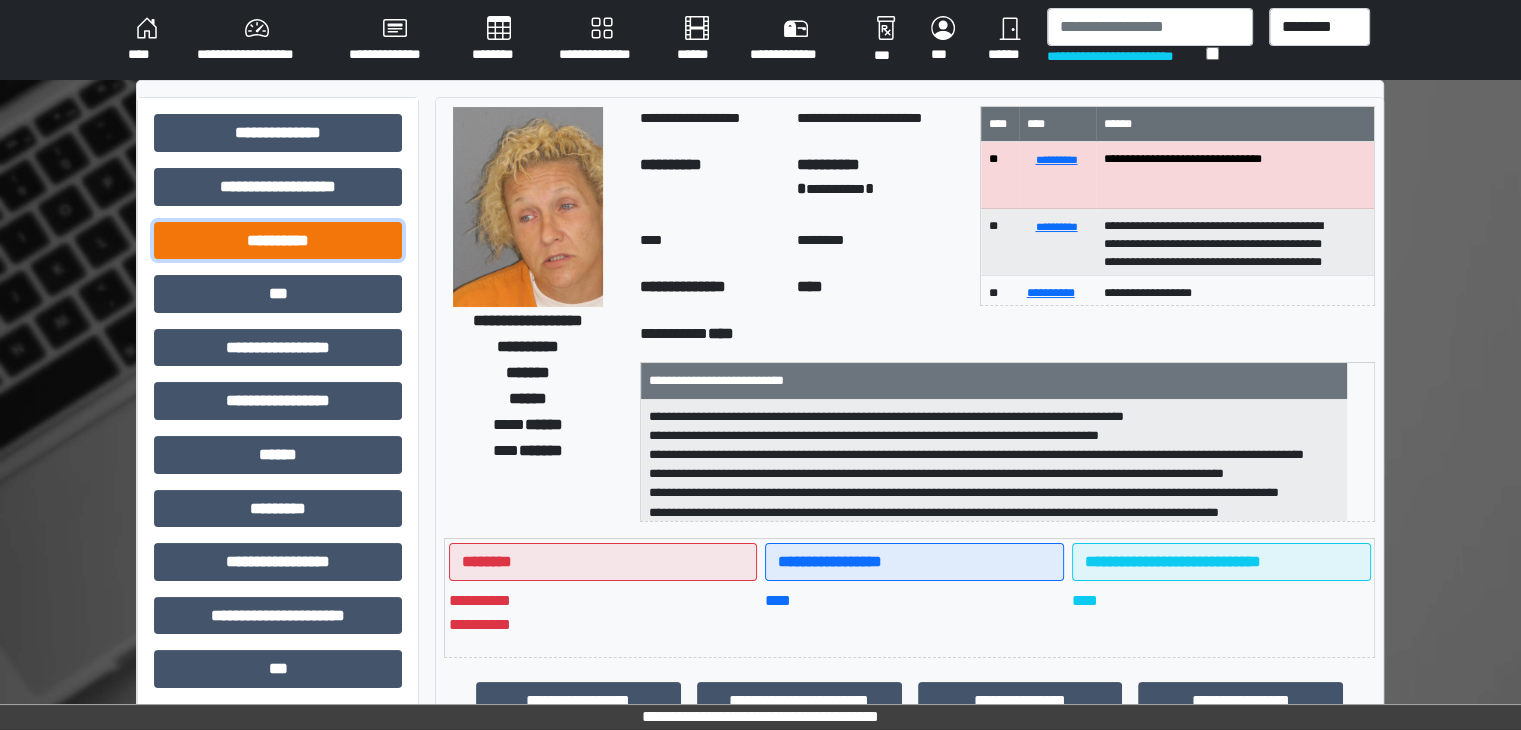 click on "**********" at bounding box center [278, 241] 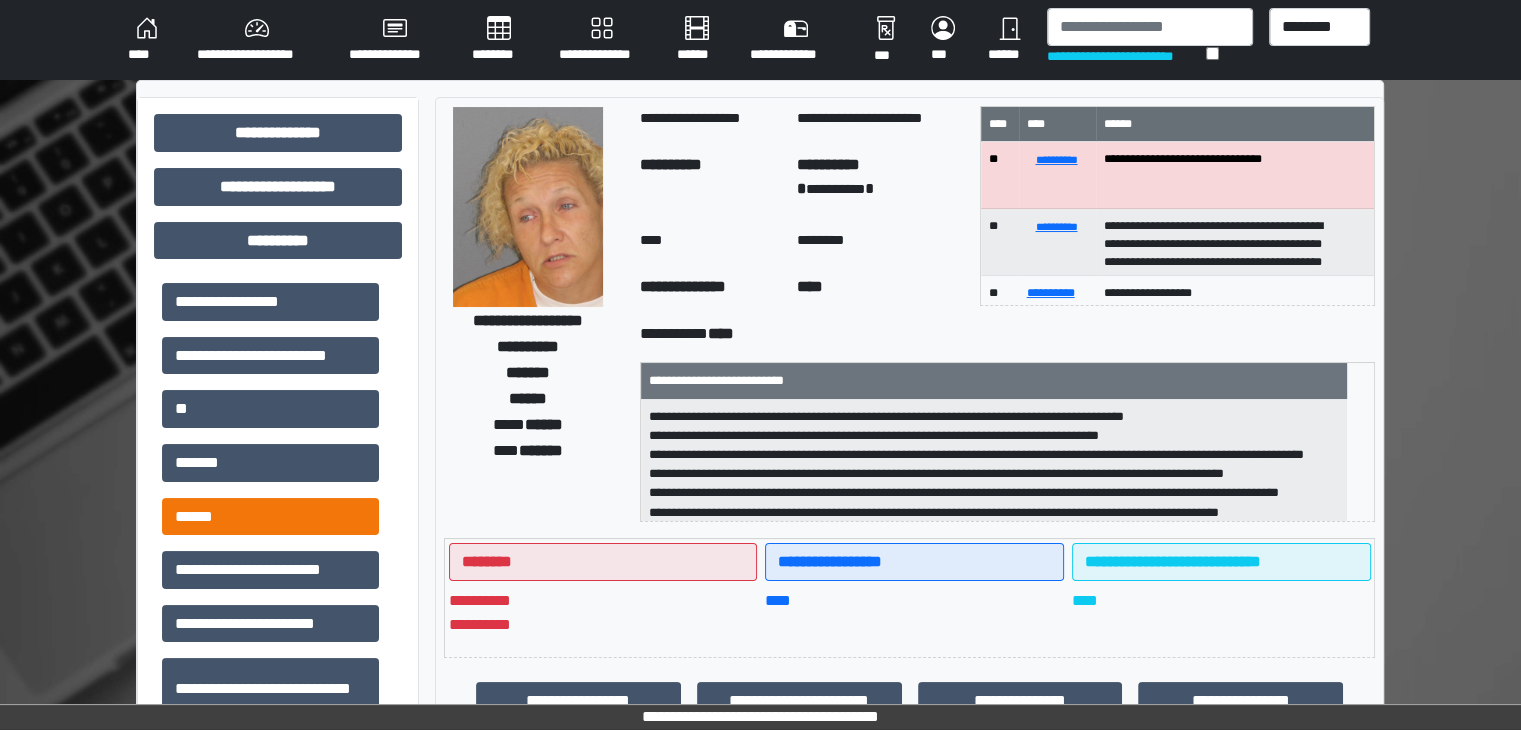 click on "******" at bounding box center [270, 517] 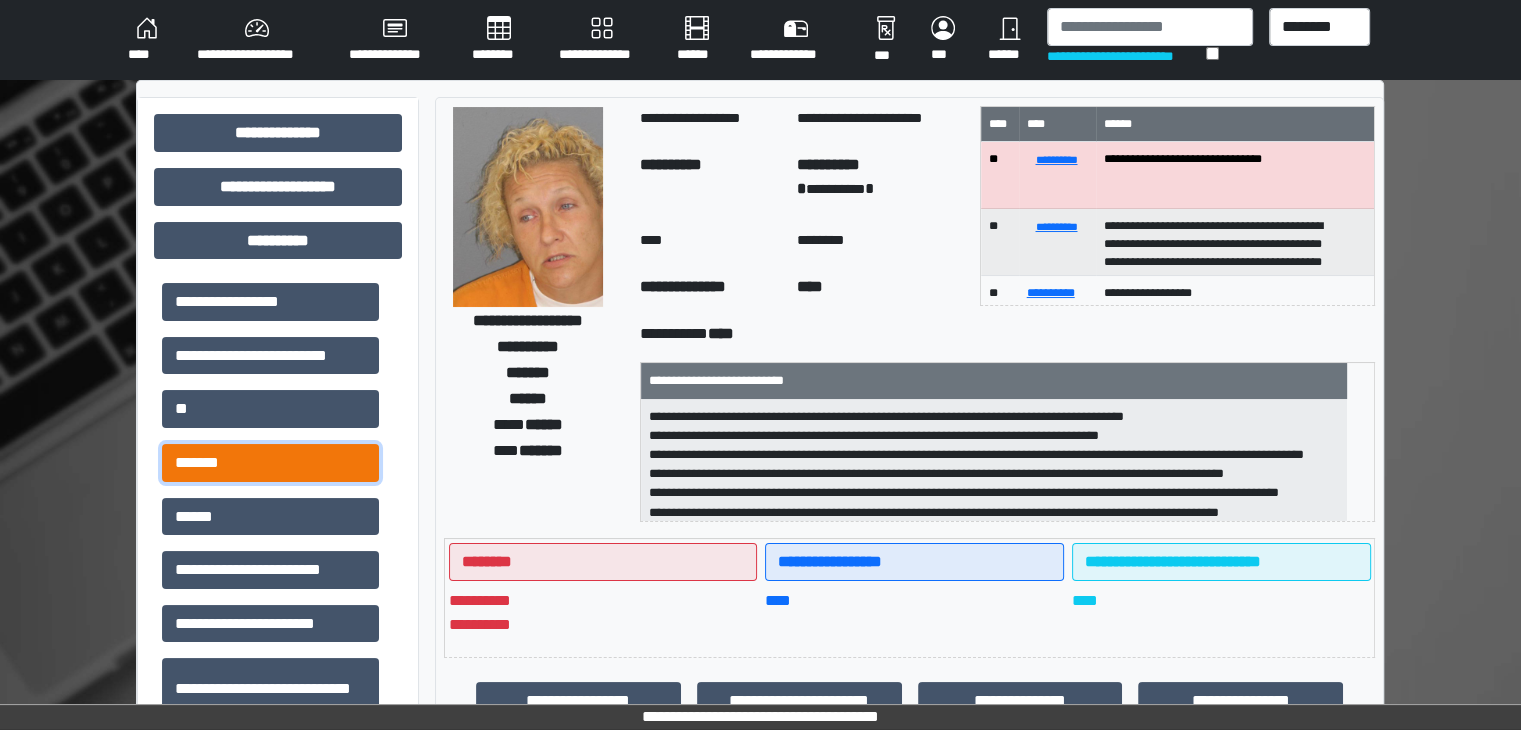 click on "*******" at bounding box center (270, 463) 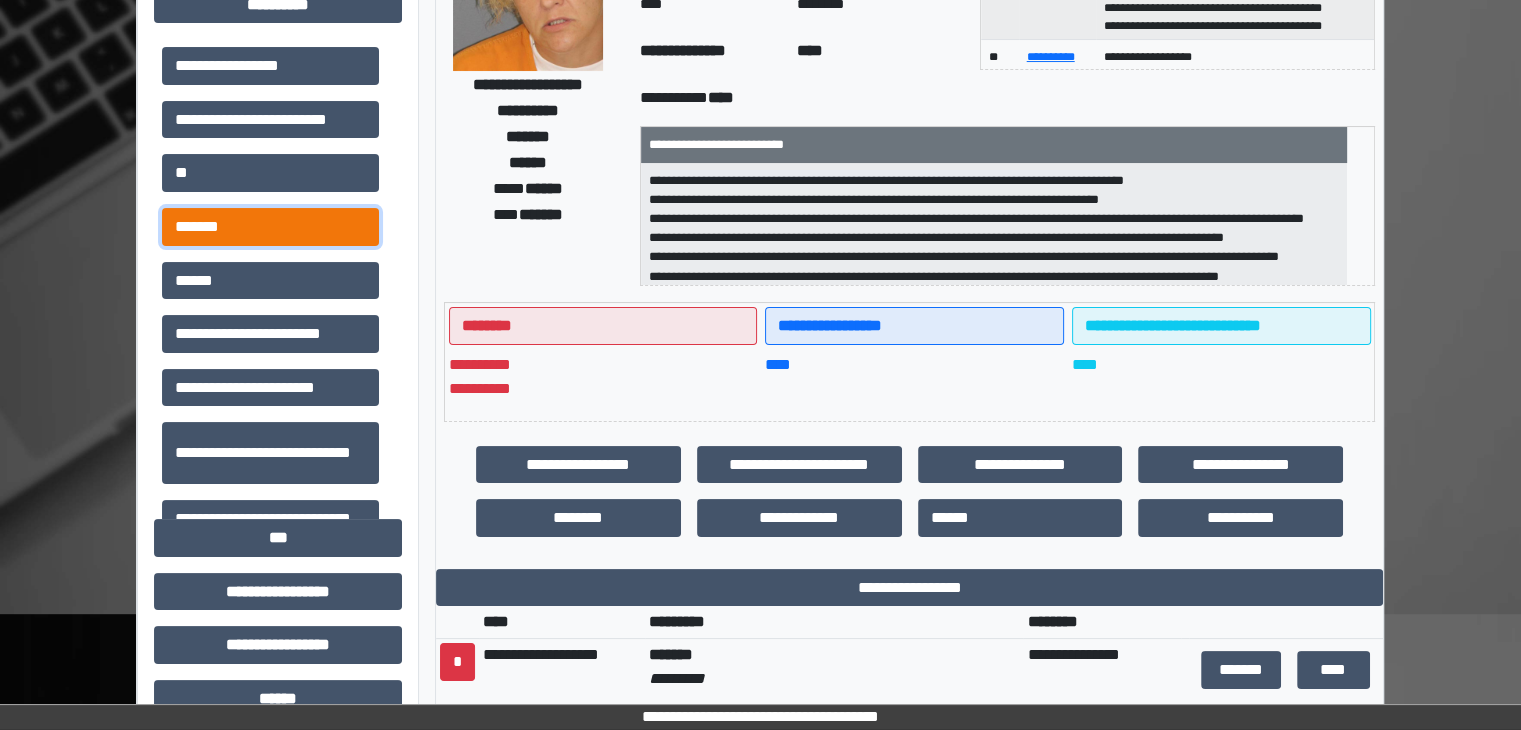 scroll, scrollTop: 272, scrollLeft: 0, axis: vertical 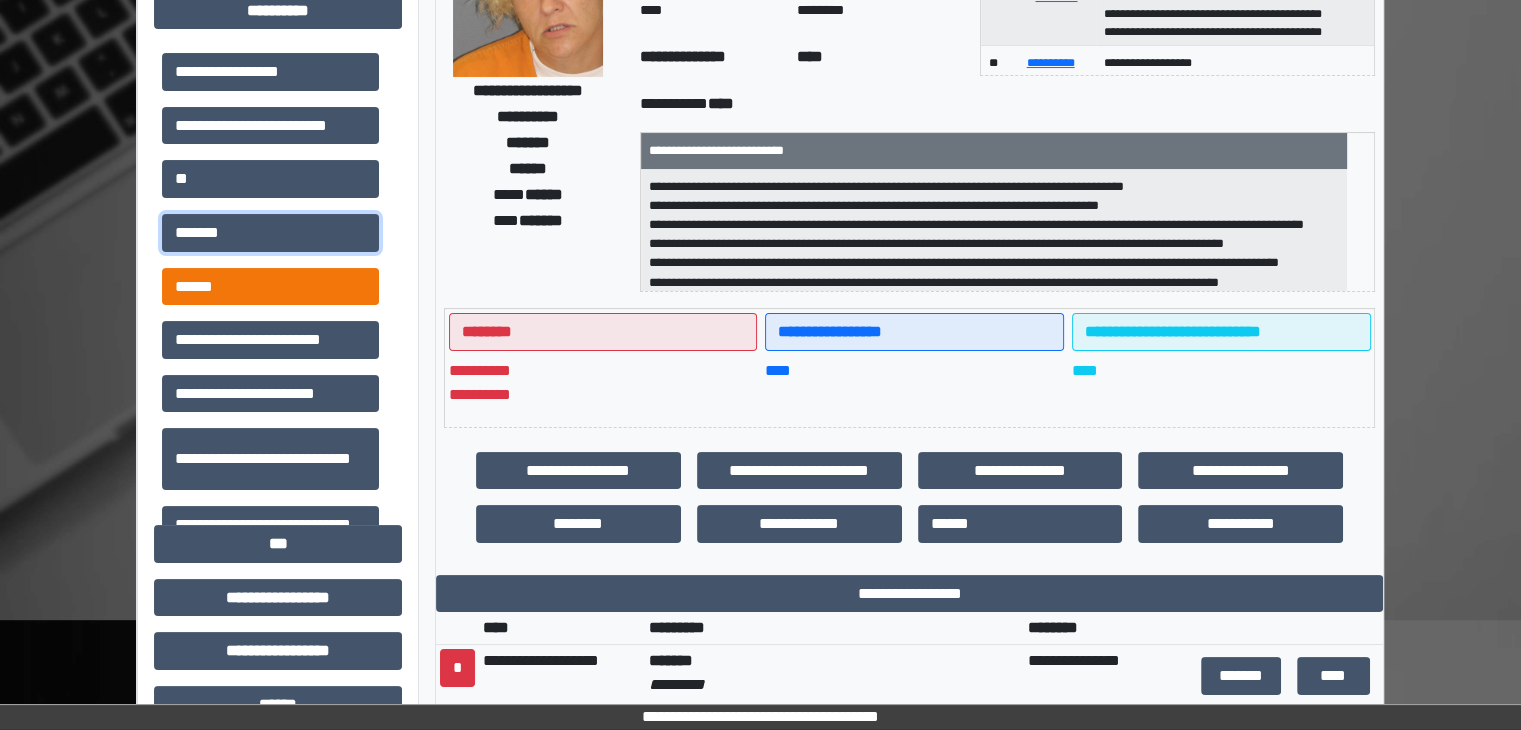 click on "******" at bounding box center [270, 287] 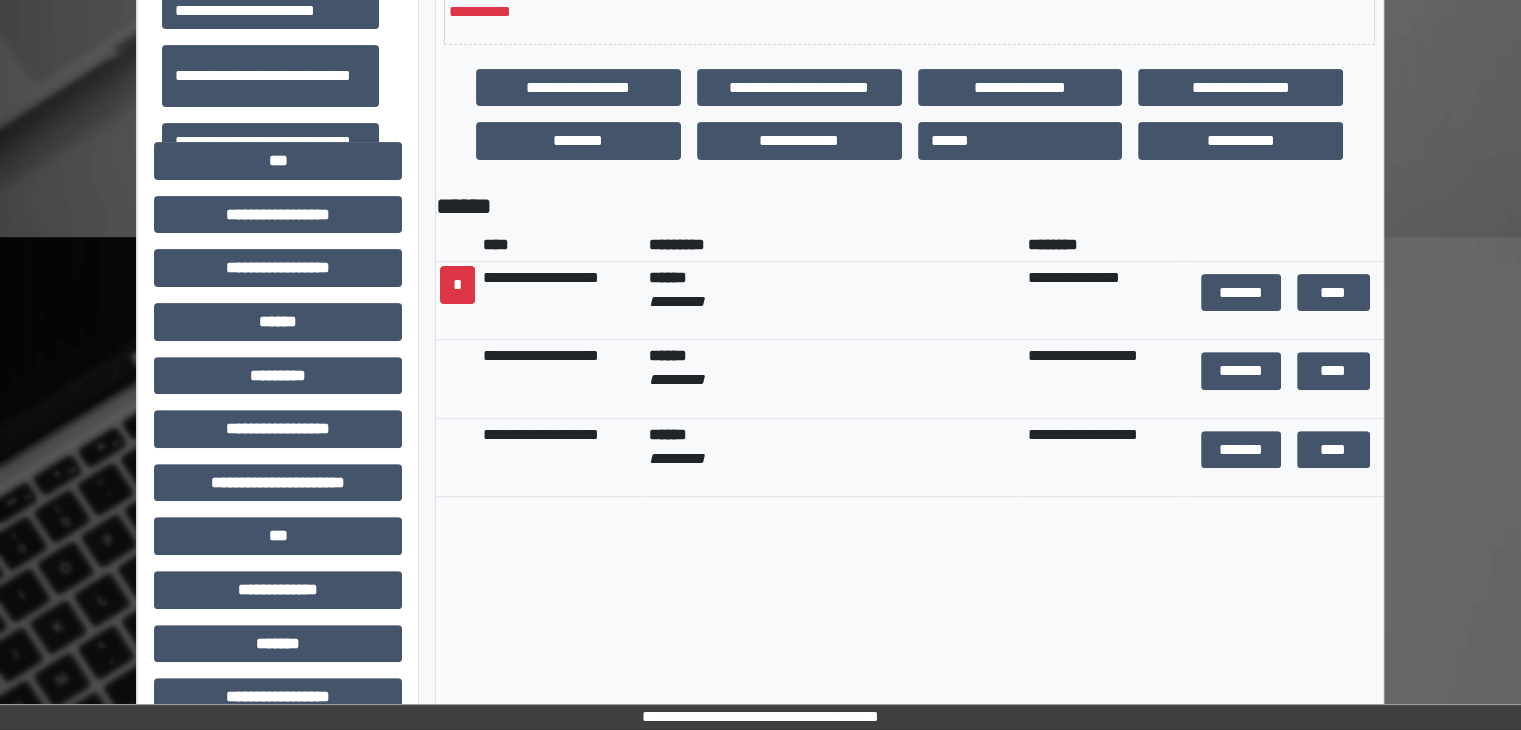 scroll, scrollTop: 616, scrollLeft: 0, axis: vertical 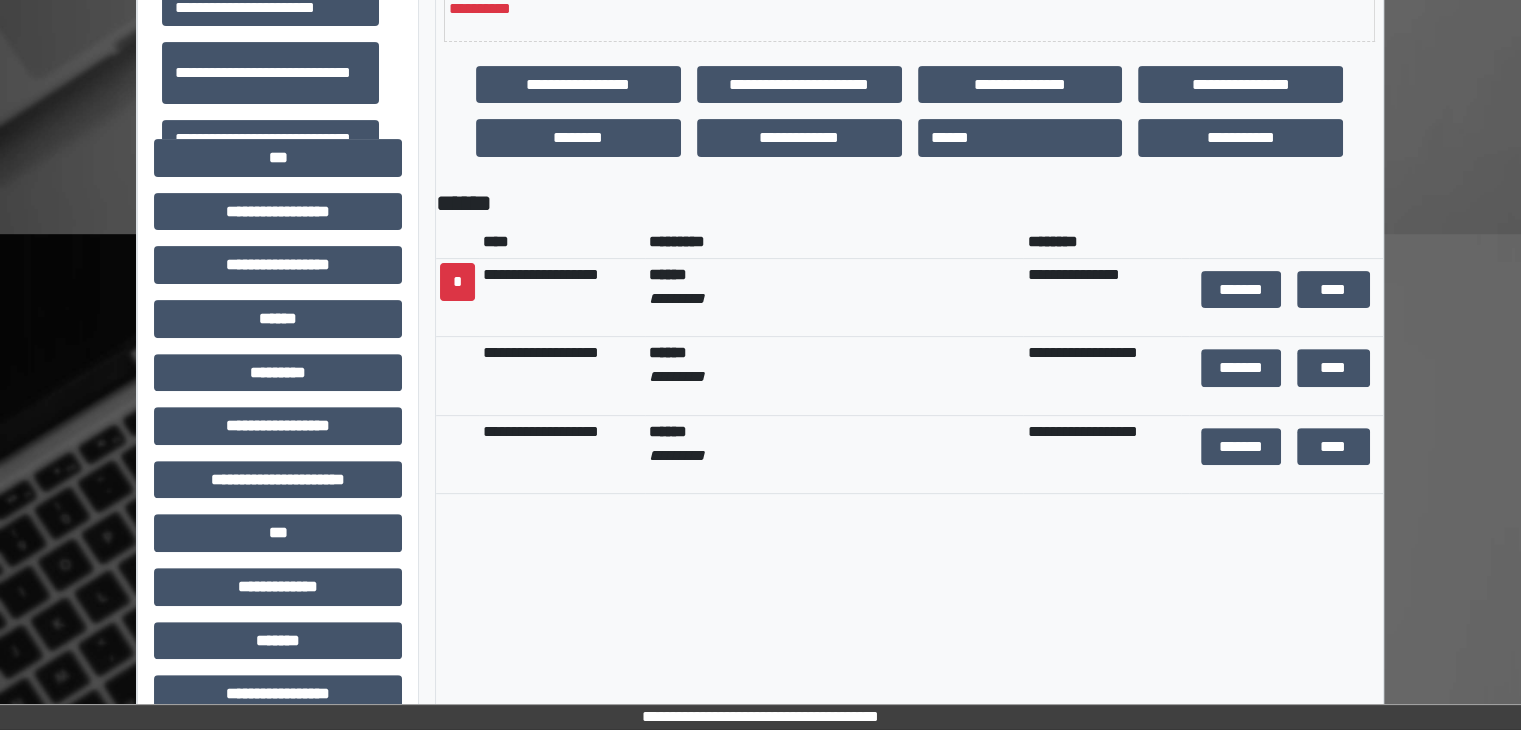 click on "**********" at bounding box center [278, 480] 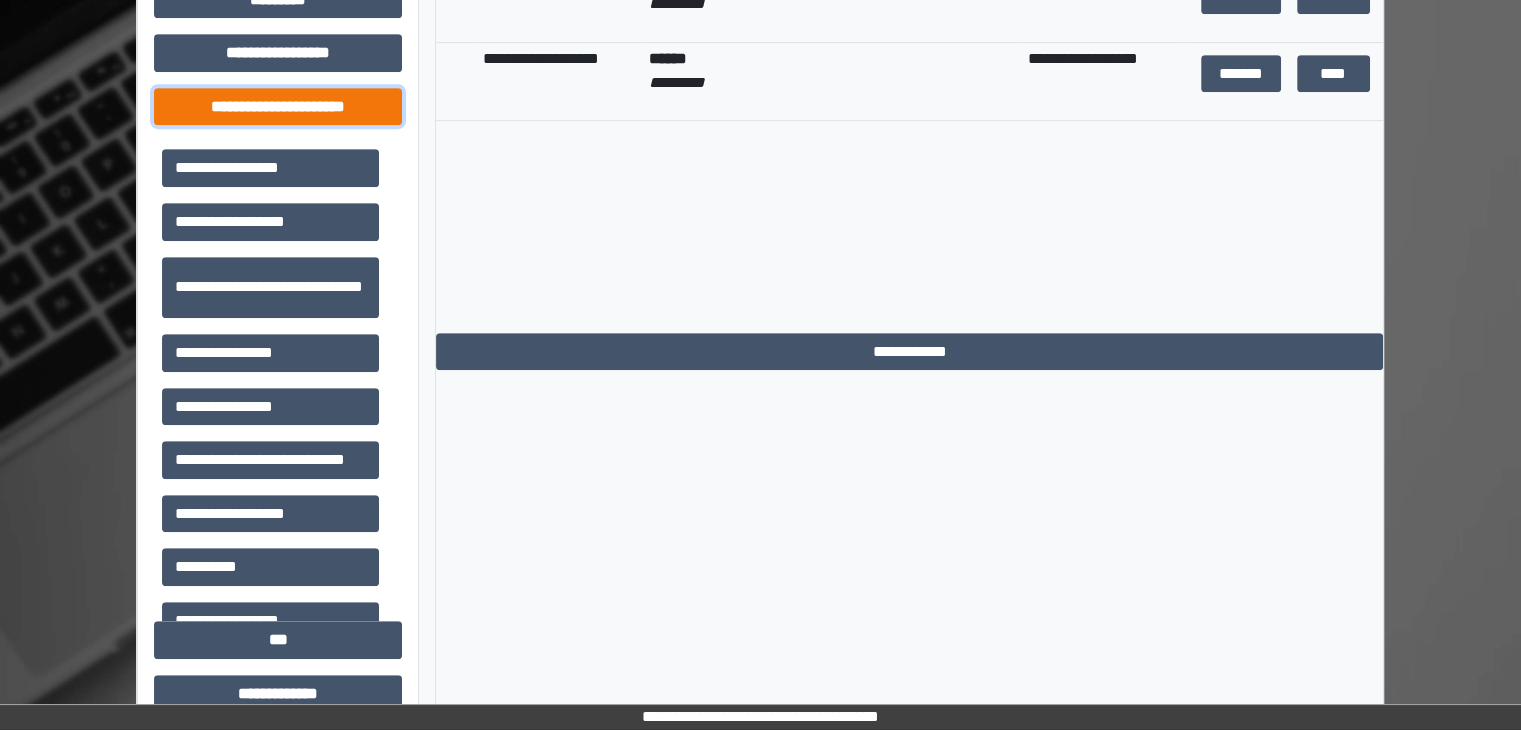 scroll, scrollTop: 987, scrollLeft: 0, axis: vertical 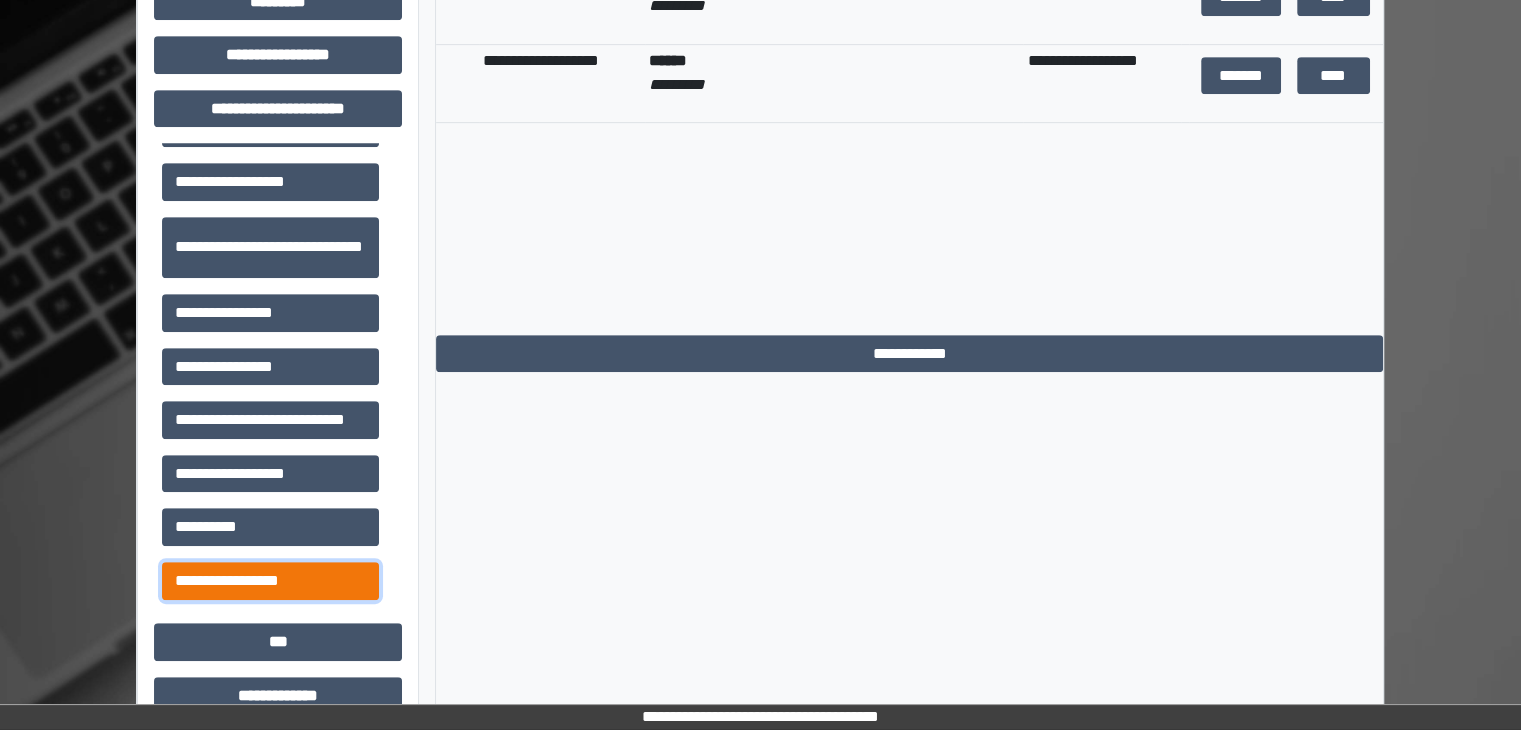 click on "**********" at bounding box center [270, 581] 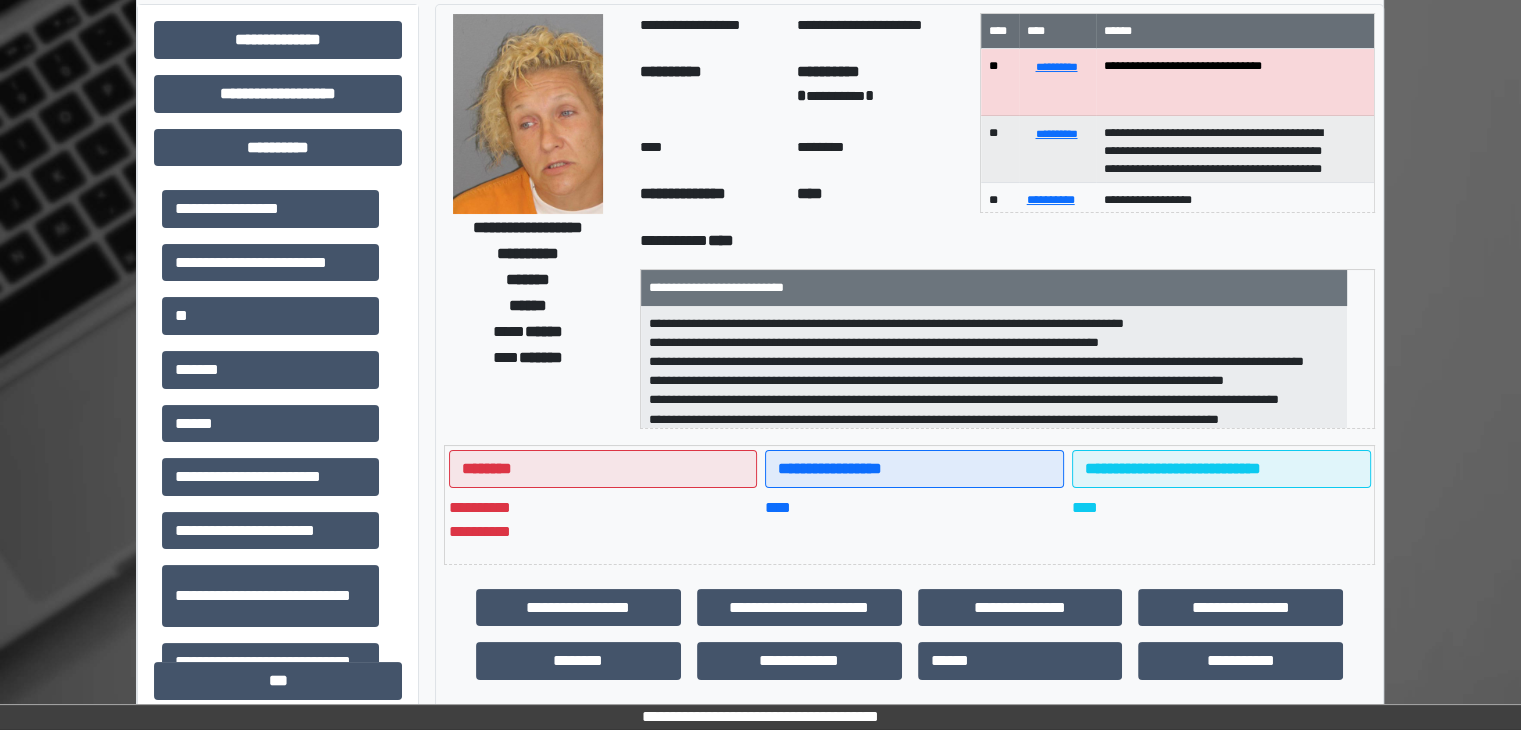 scroll, scrollTop: 0, scrollLeft: 0, axis: both 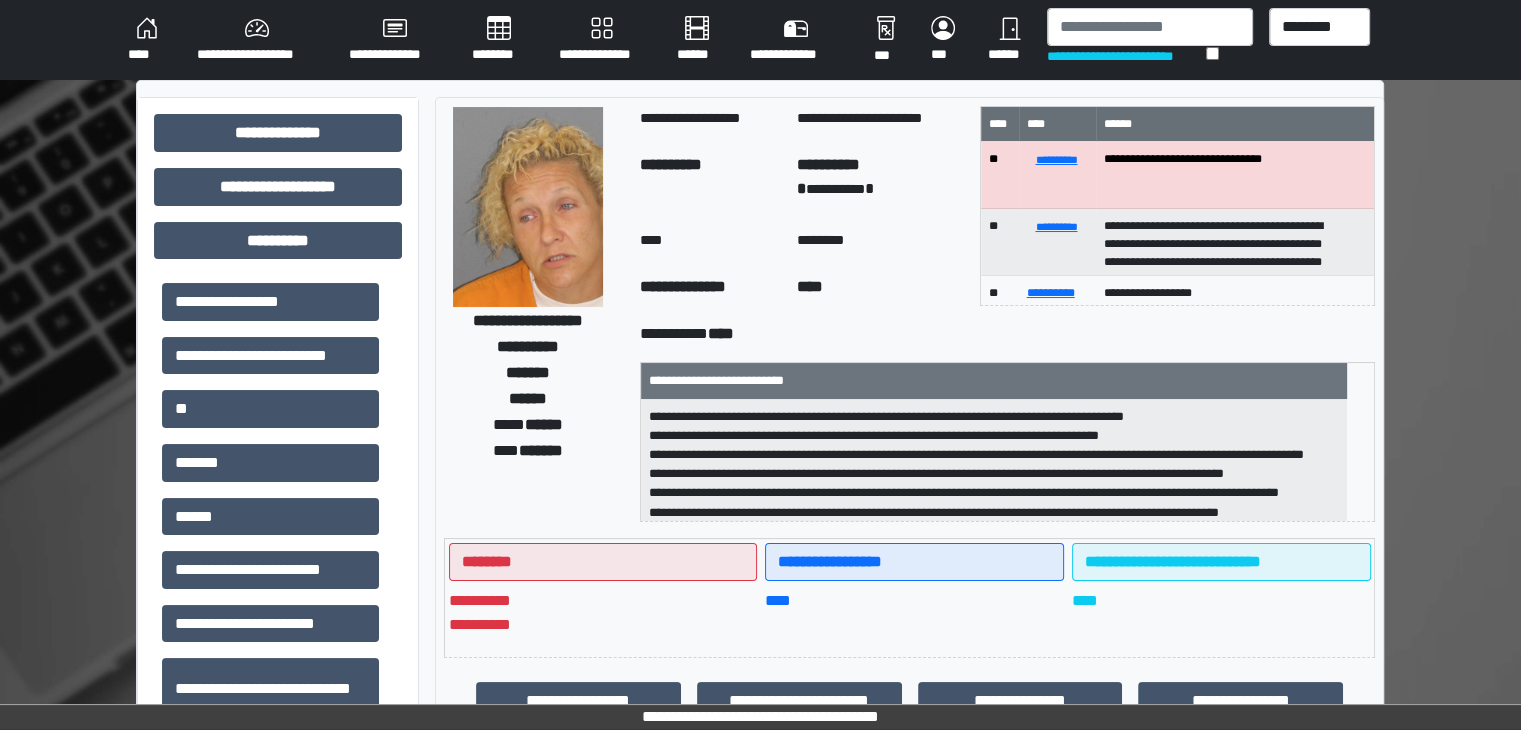click on "**********" at bounding box center [257, 40] 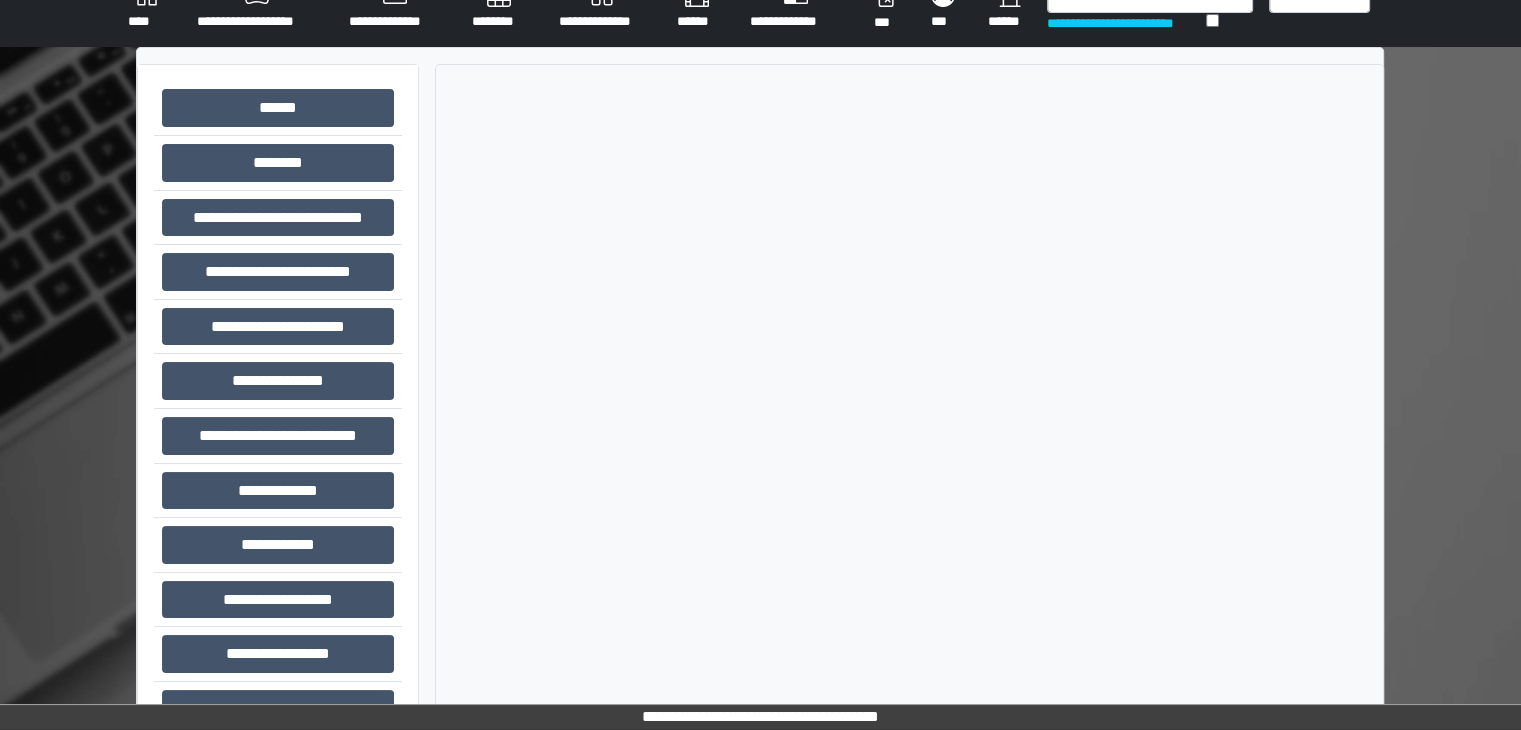 scroll, scrollTop: 87, scrollLeft: 0, axis: vertical 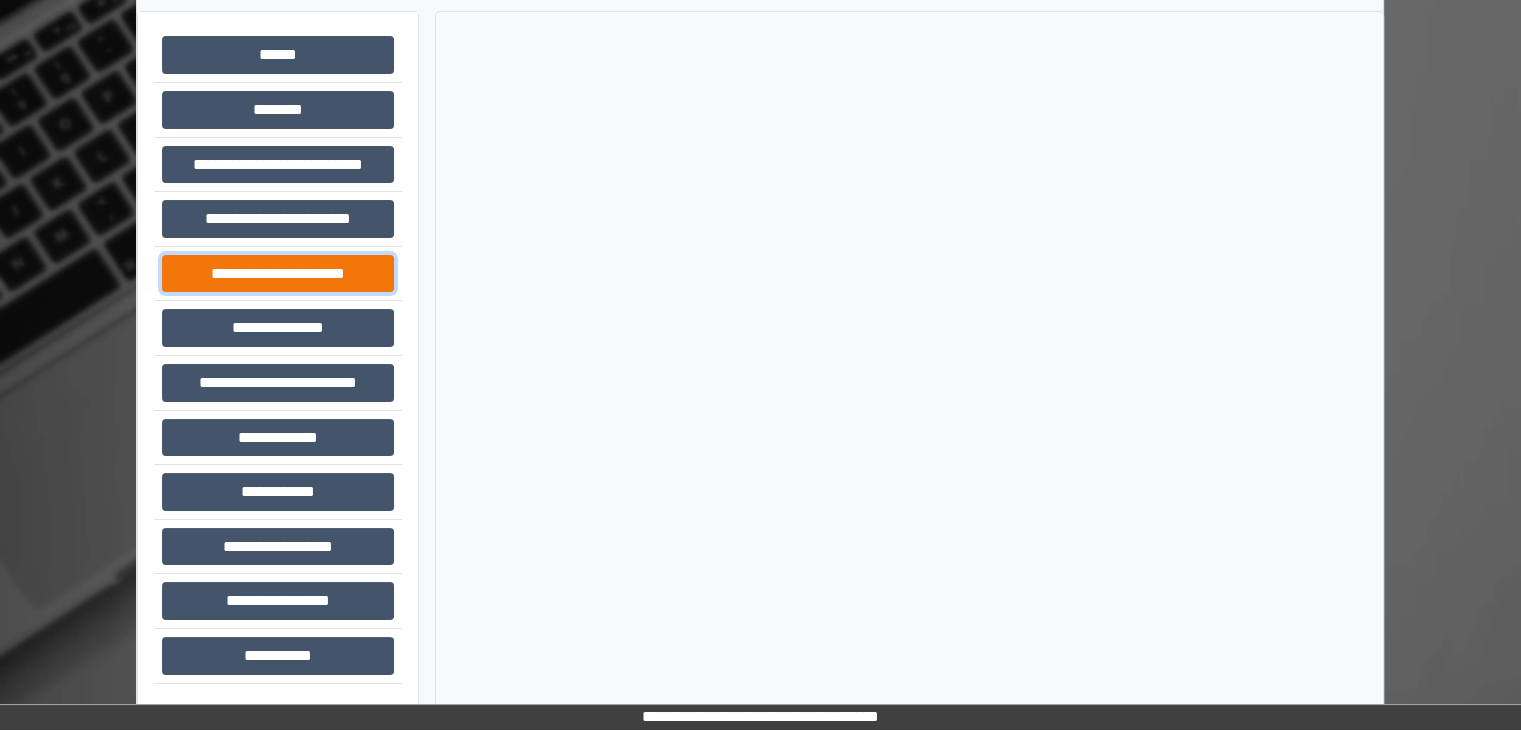 click on "**********" at bounding box center (278, 274) 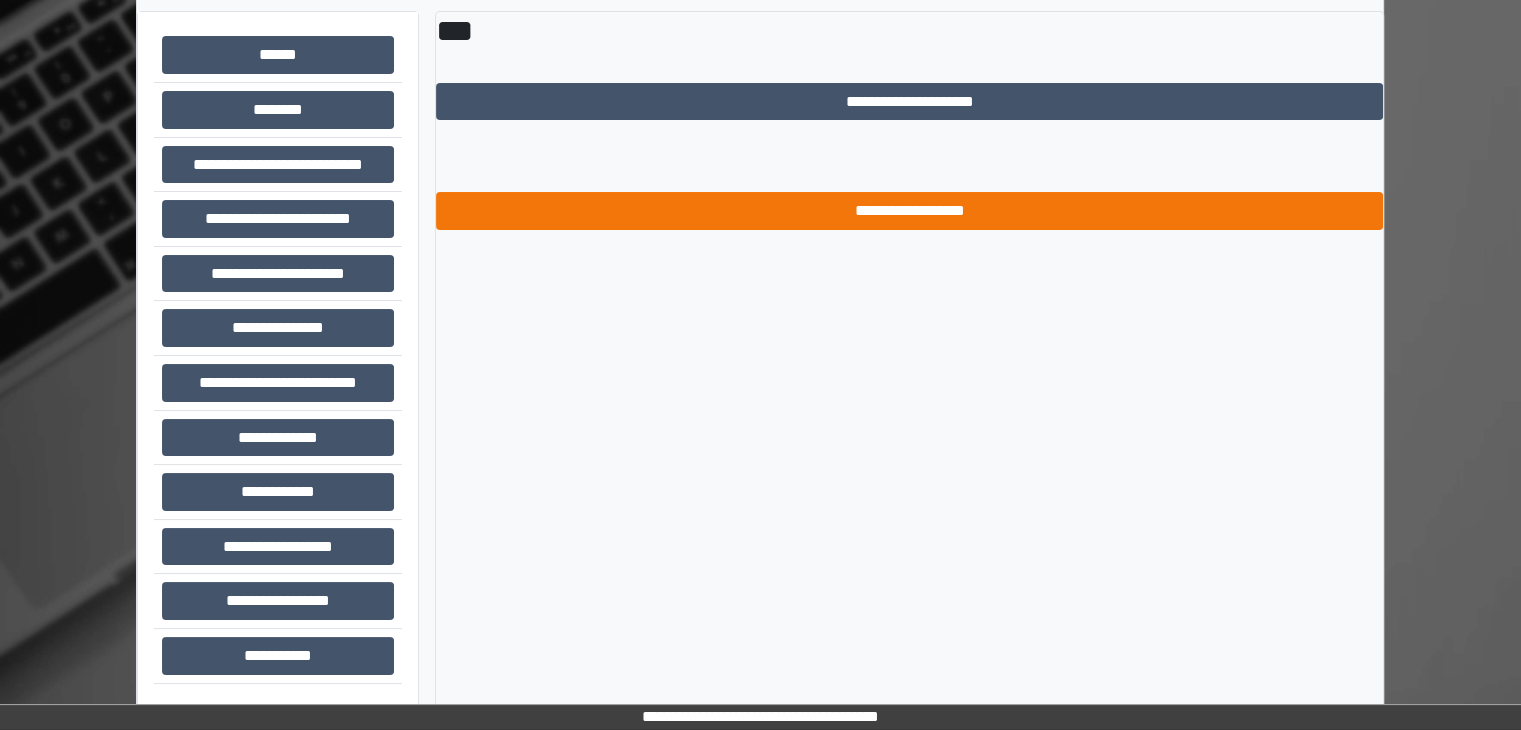 click on "**********" at bounding box center [909, 211] 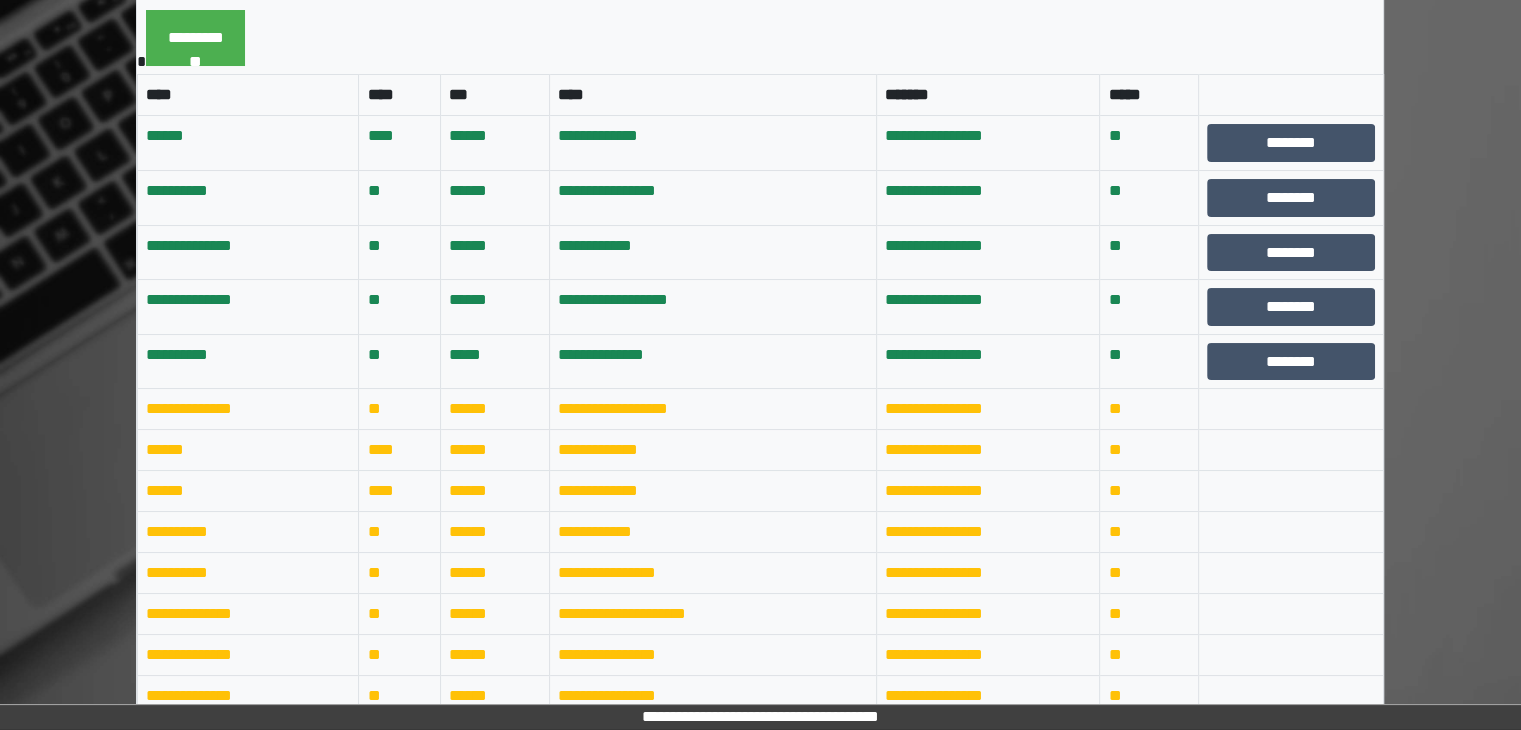 click on "********" at bounding box center (1291, 362) 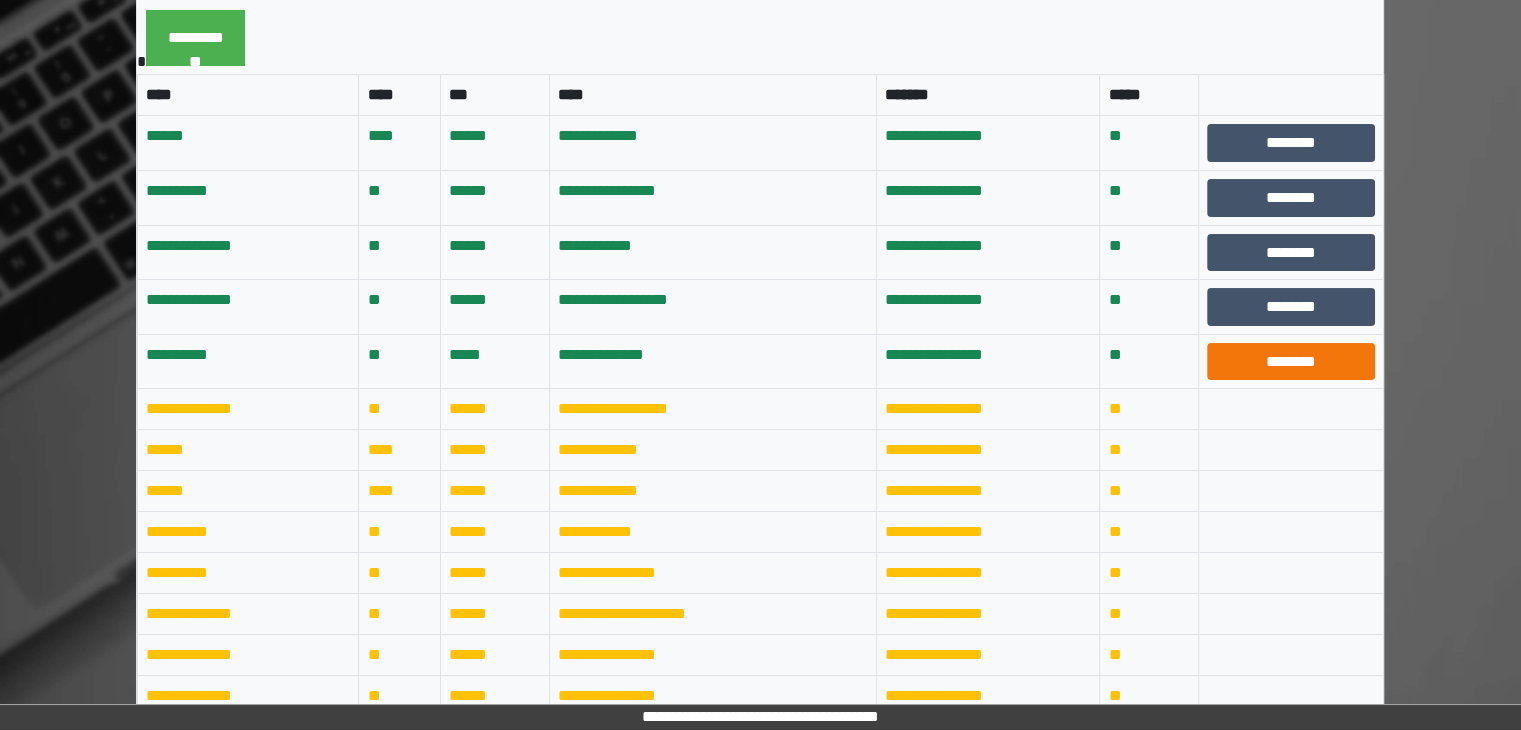 scroll, scrollTop: 41, scrollLeft: 0, axis: vertical 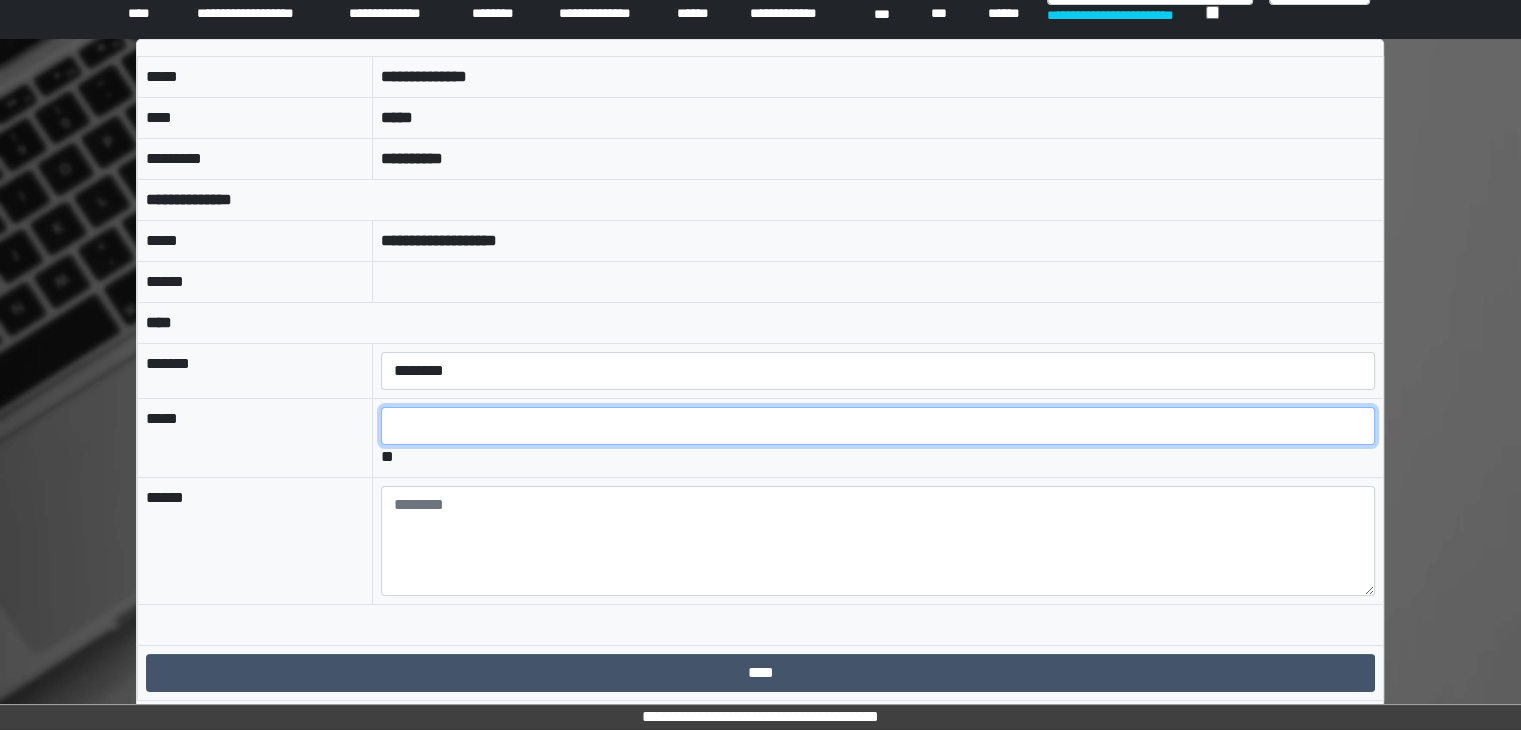click at bounding box center [878, 426] 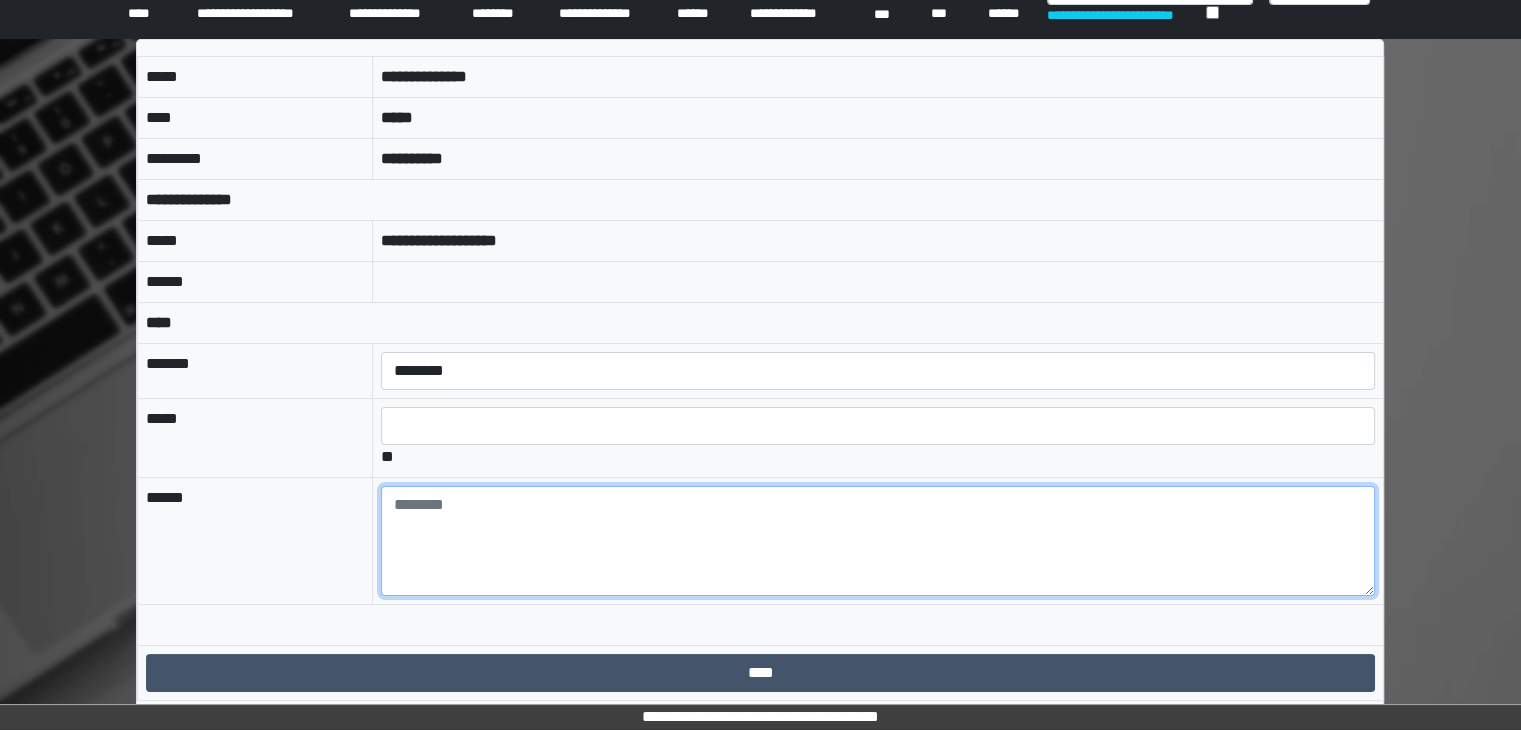 click at bounding box center (878, 541) 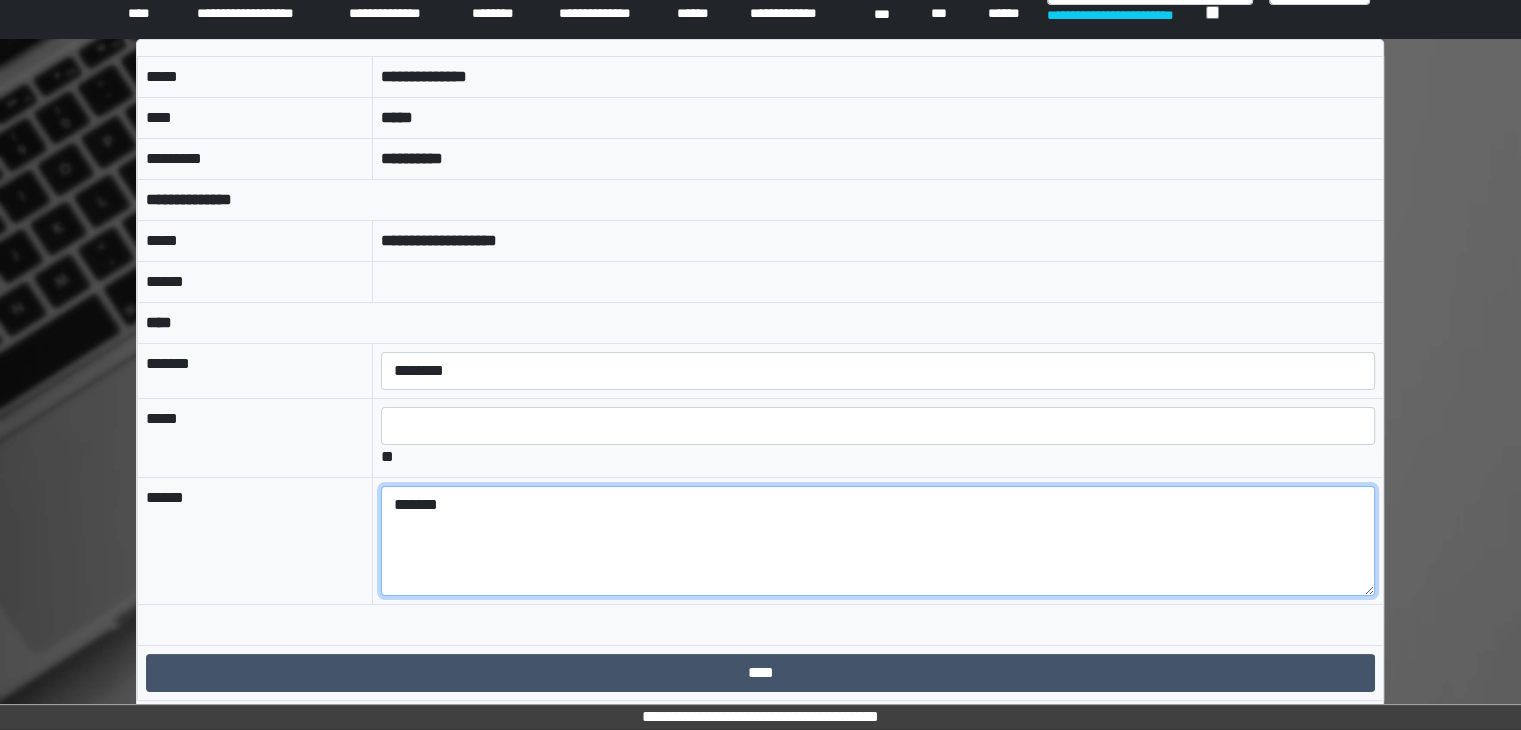 type on "*******" 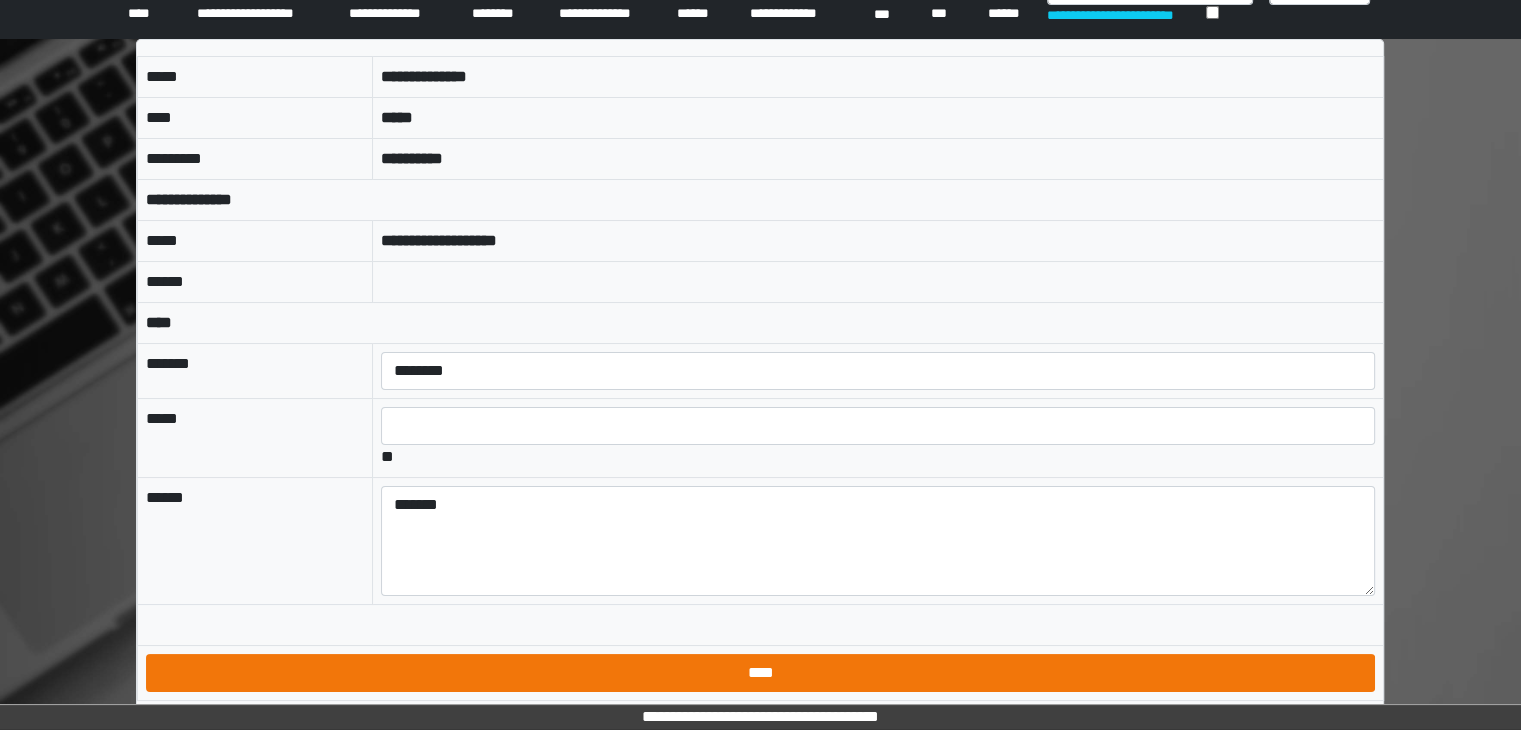 click on "****" at bounding box center (760, 673) 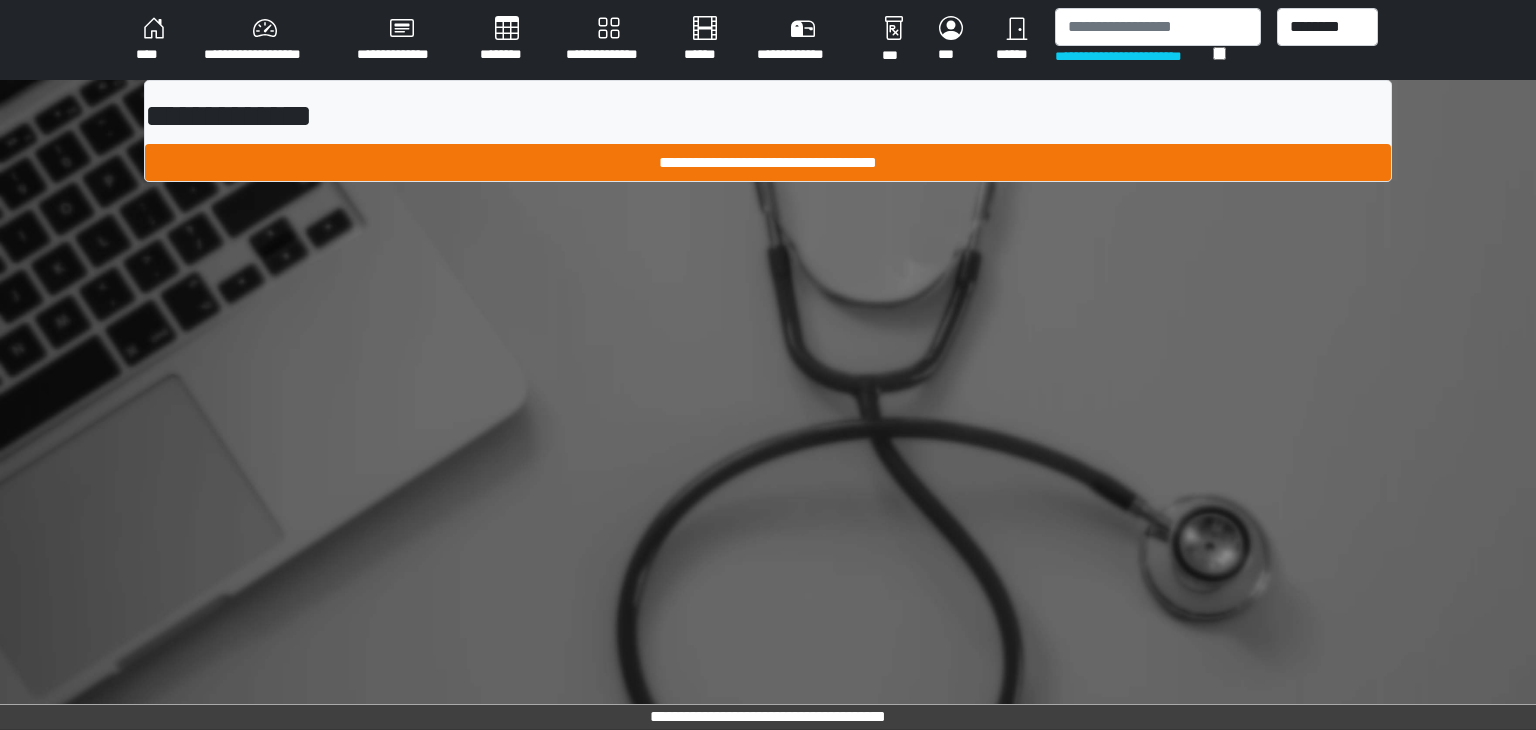 click on "**********" at bounding box center (768, 163) 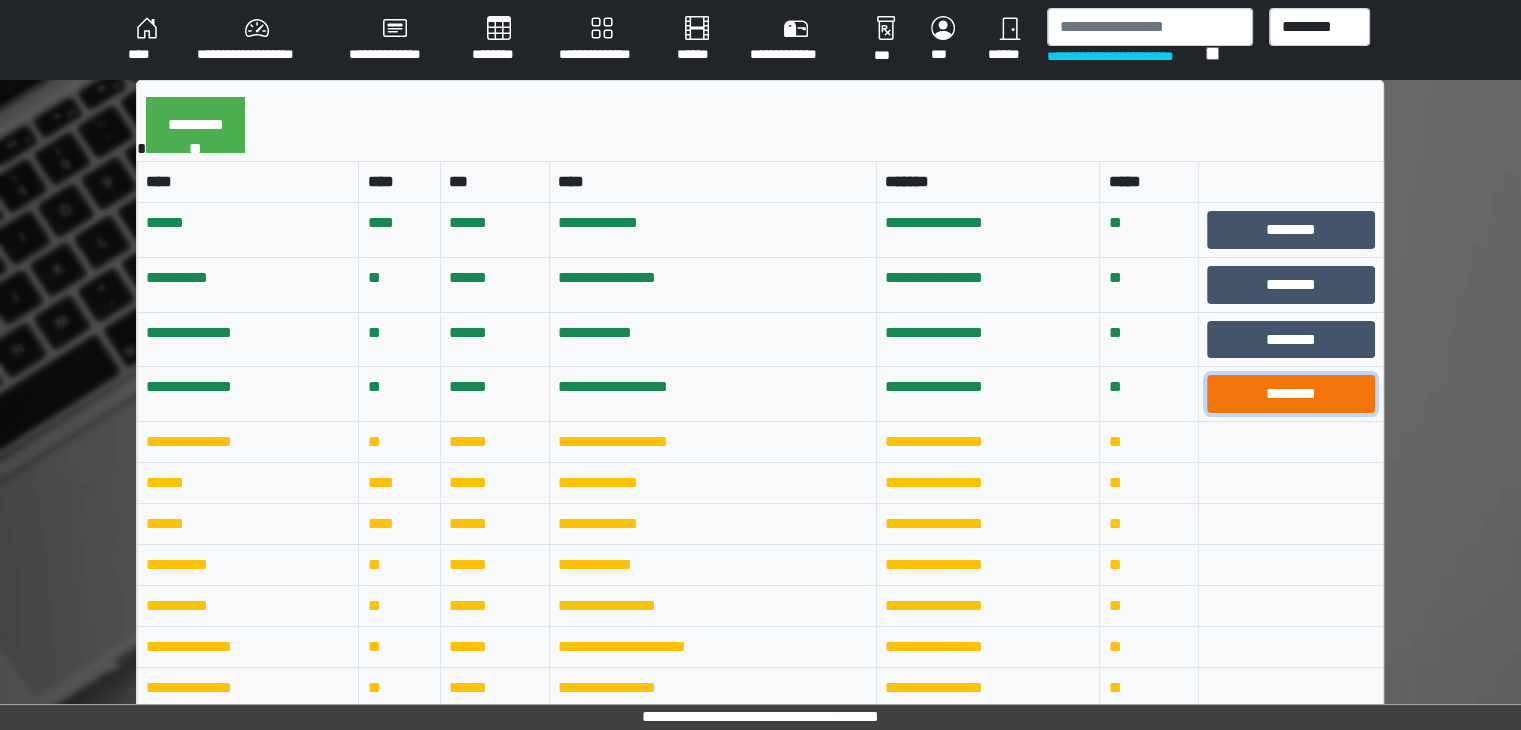 click on "********" at bounding box center (1291, 394) 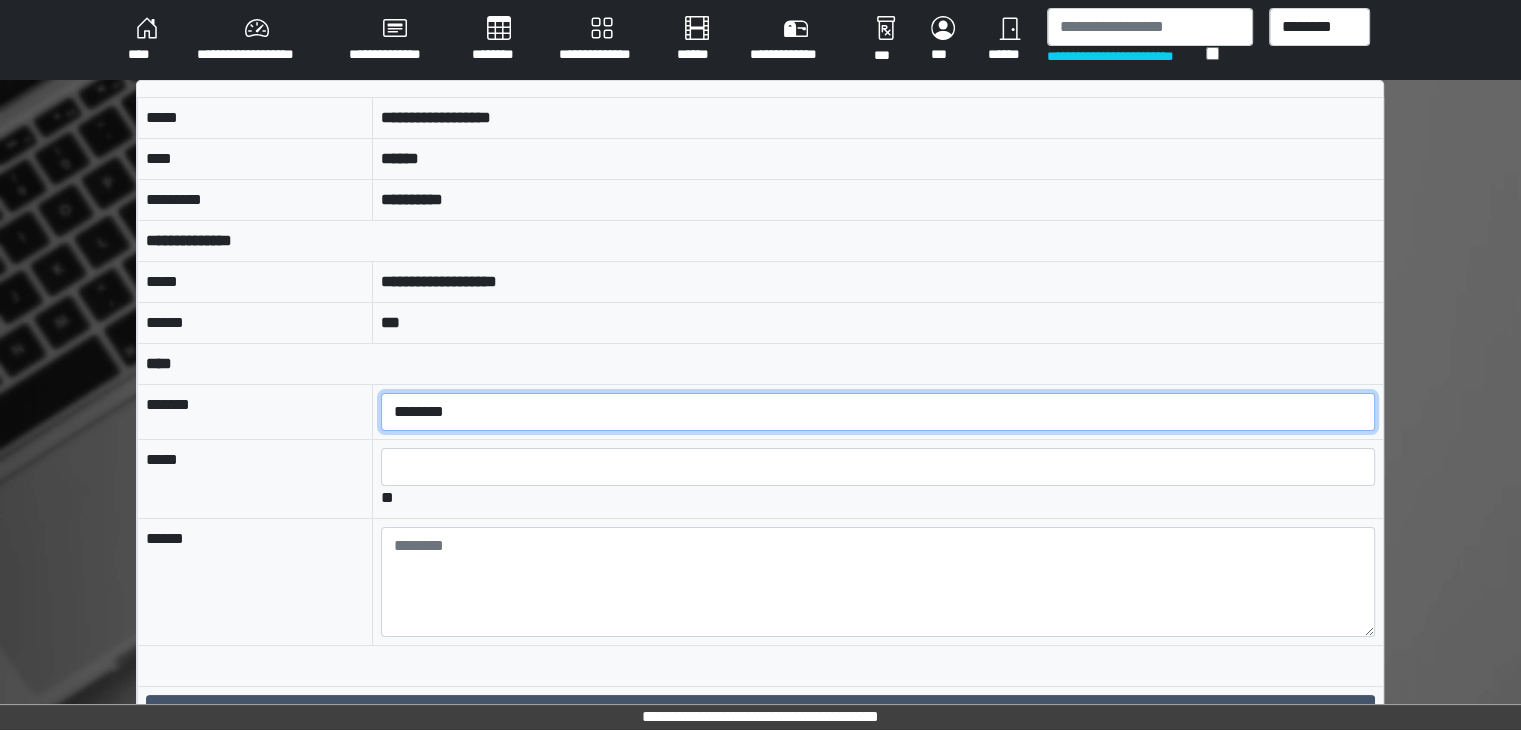 click on "**********" at bounding box center [878, 412] 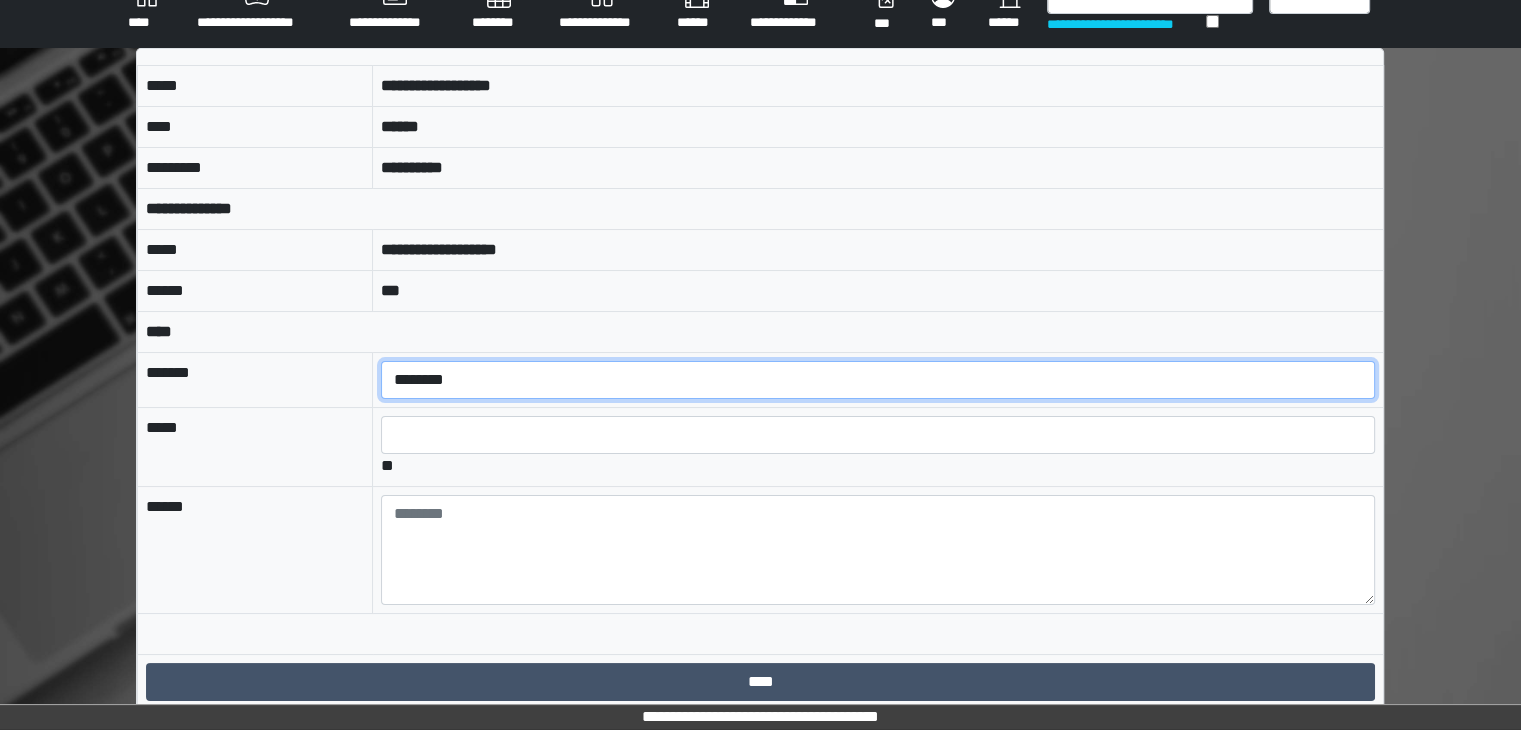scroll, scrollTop: 0, scrollLeft: 0, axis: both 